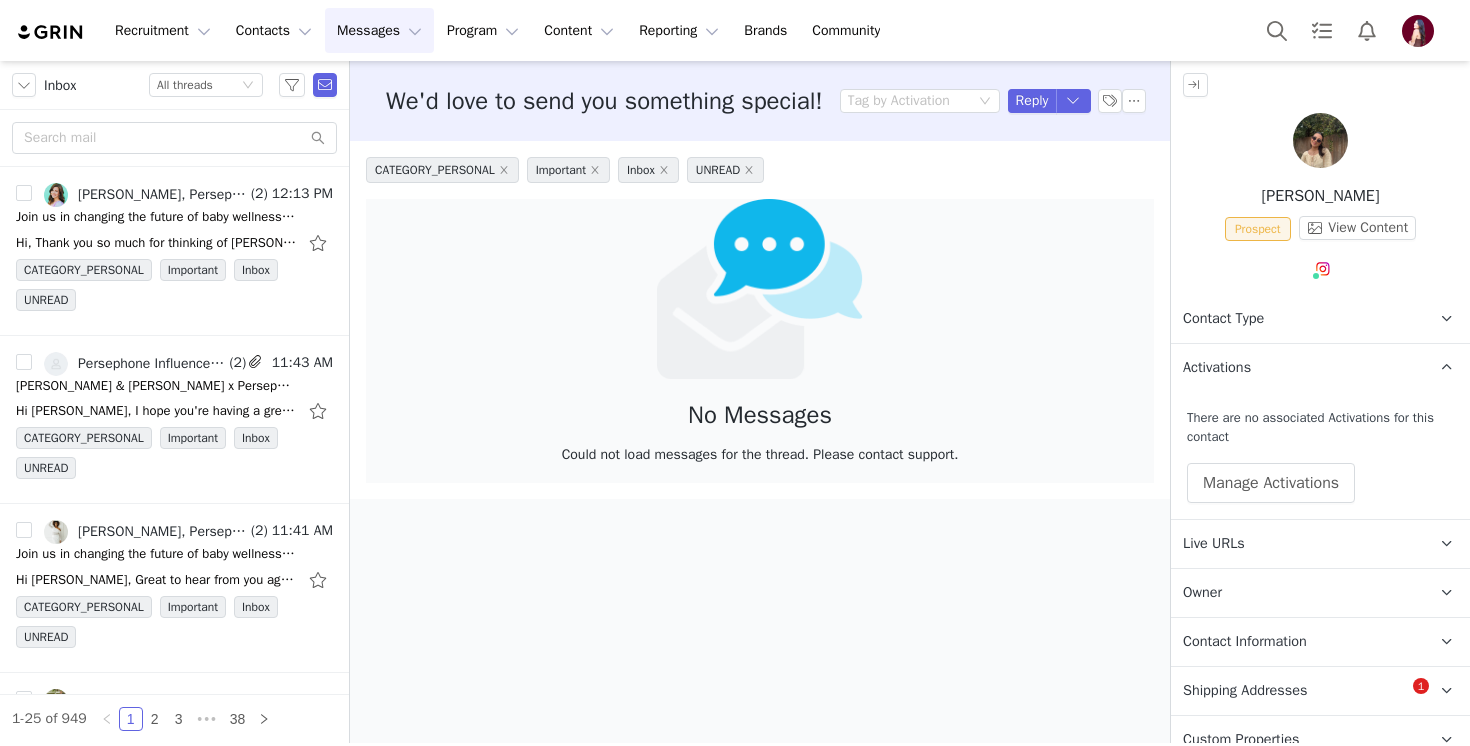 scroll, scrollTop: 0, scrollLeft: 0, axis: both 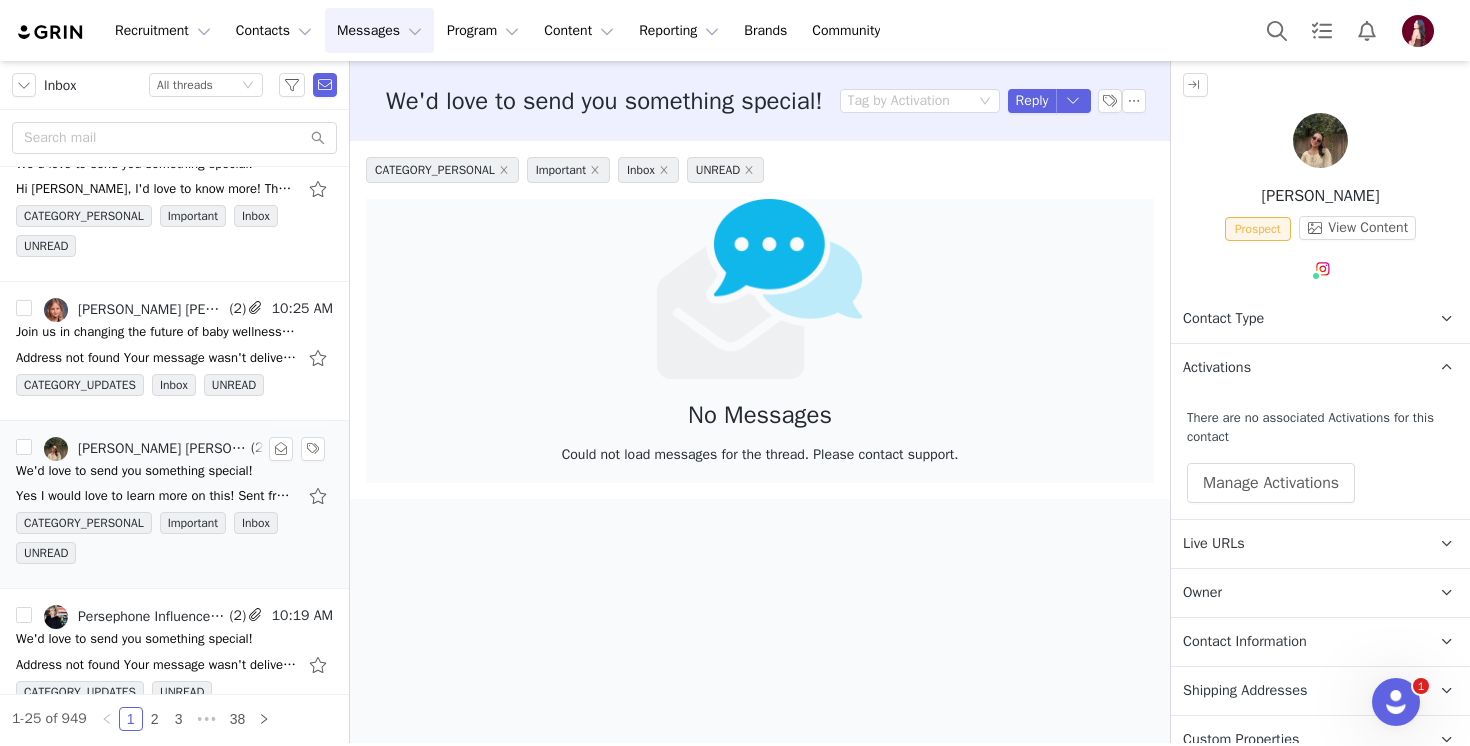 click on "We'd love to send you something special!" at bounding box center [134, 471] 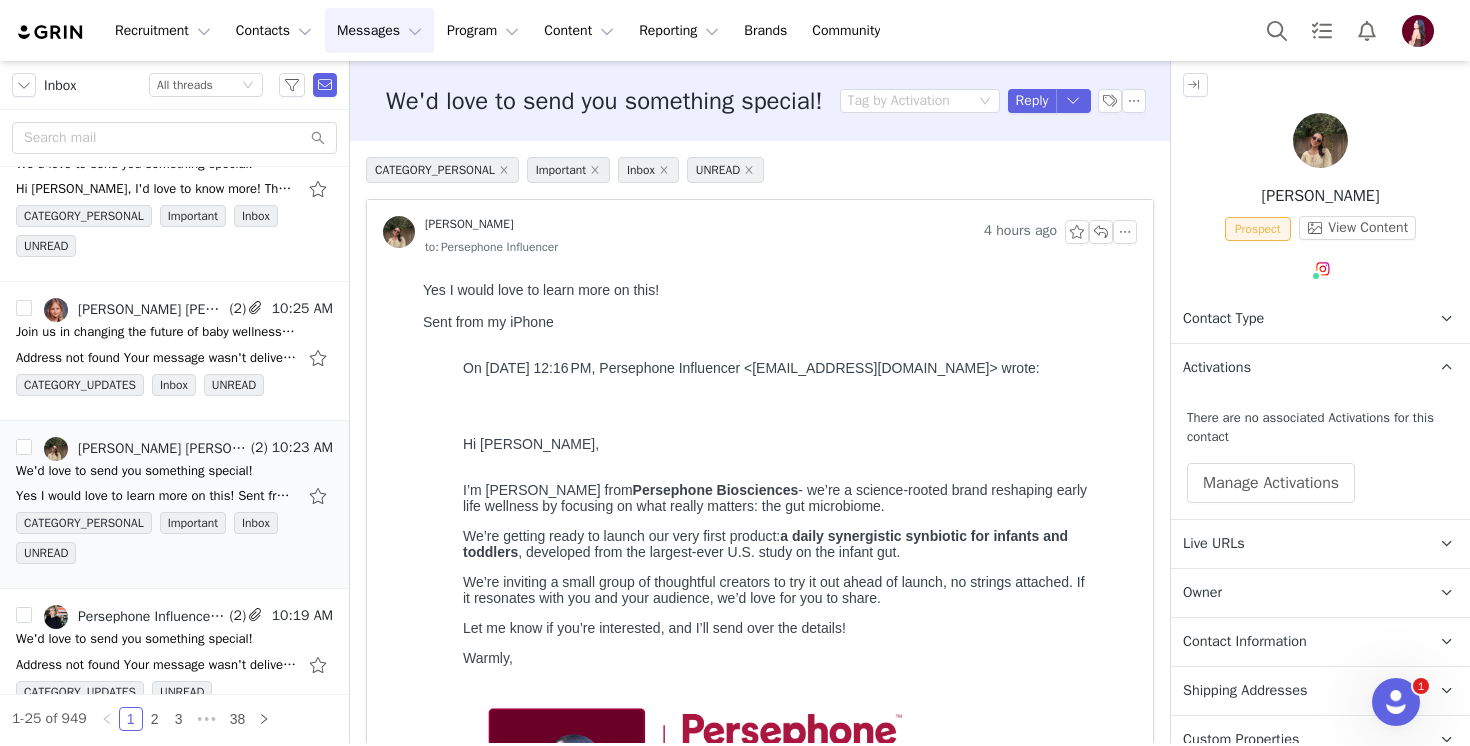 scroll, scrollTop: 0, scrollLeft: 0, axis: both 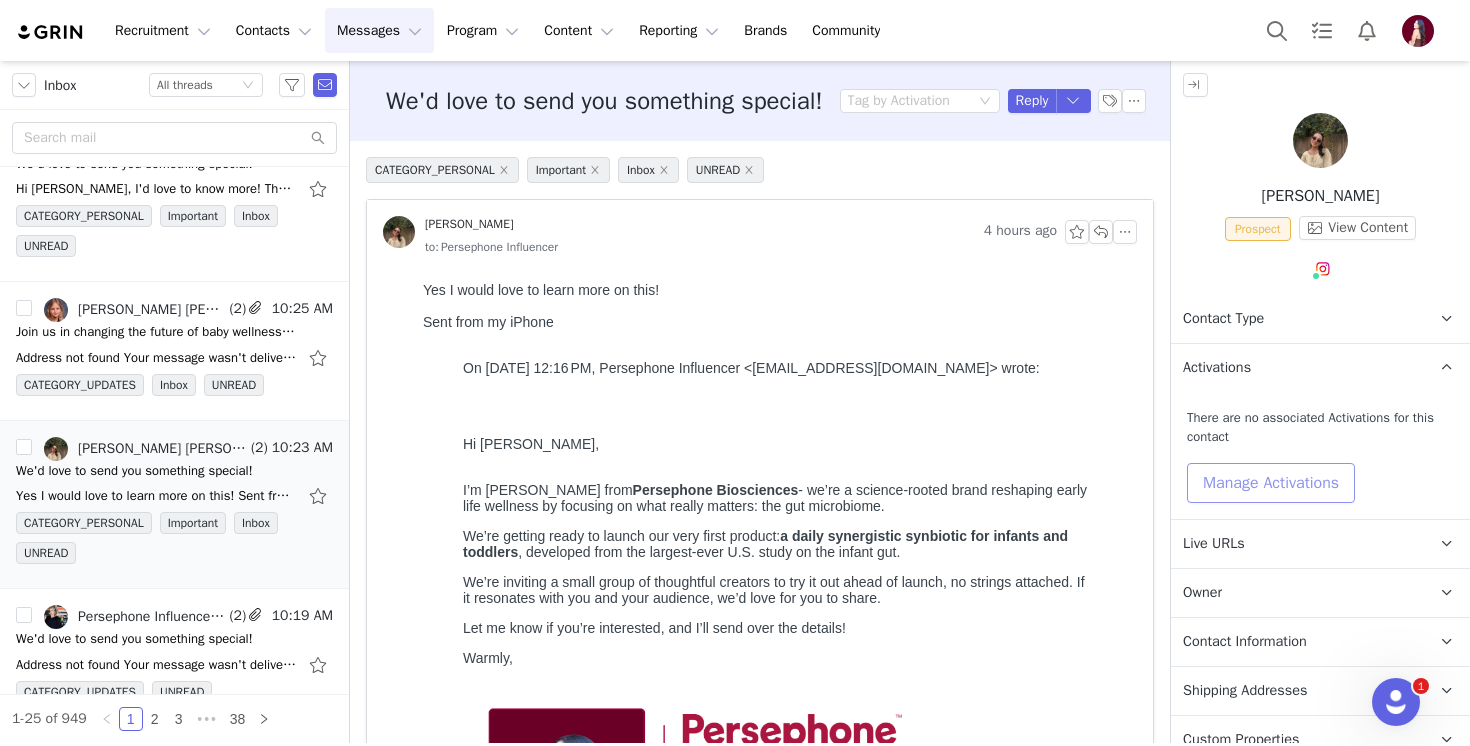 click on "Manage Activations" at bounding box center (1271, 483) 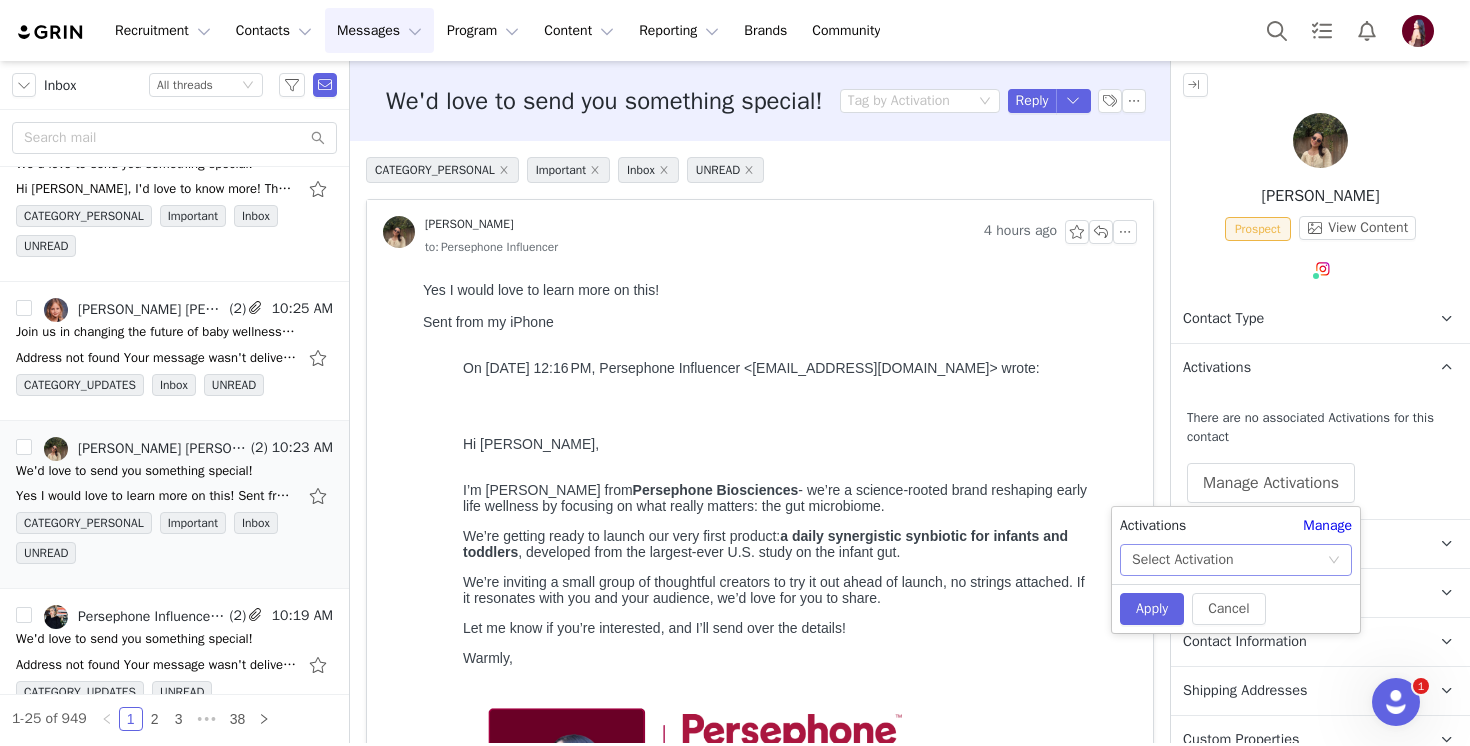 click on "Select Activation" at bounding box center [1182, 560] 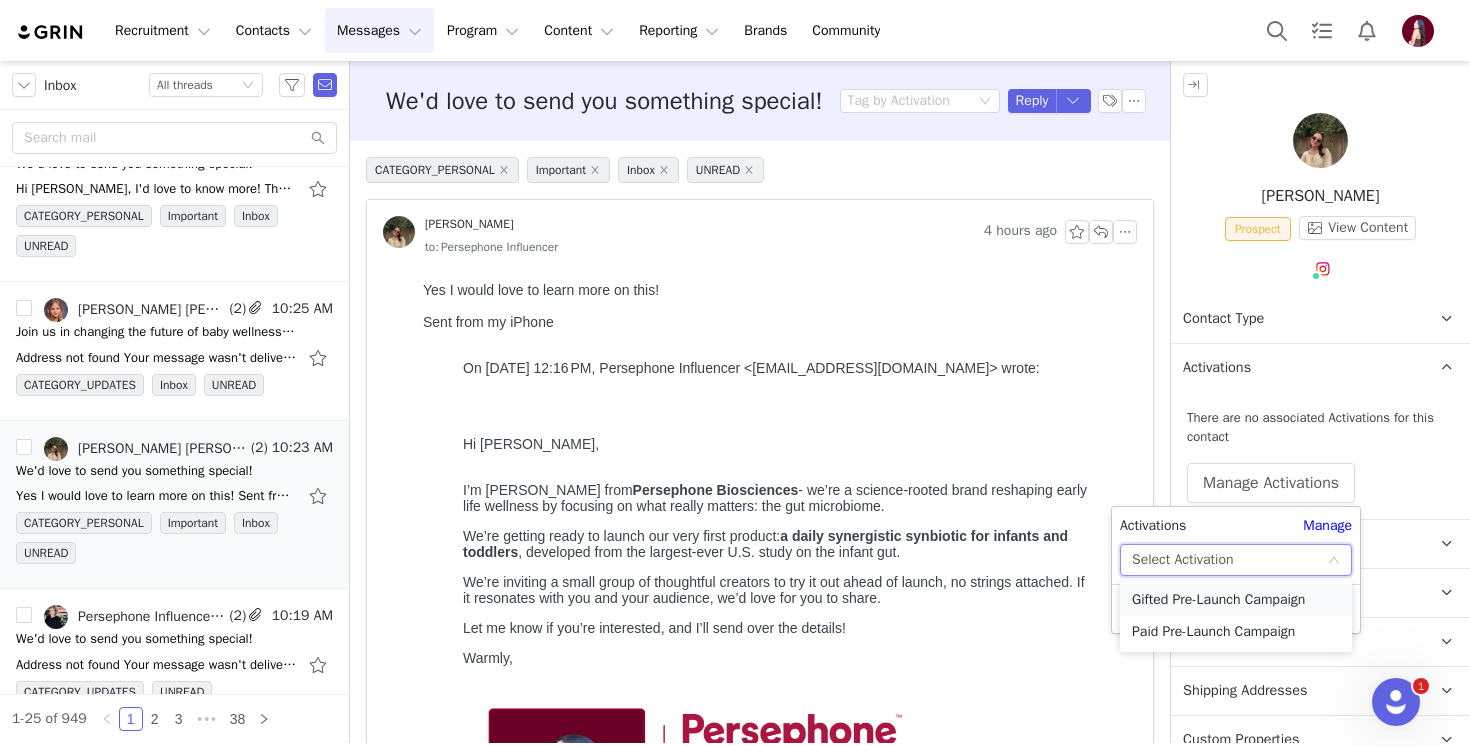 click on "Gifted Pre-Launch Campaign" at bounding box center (1236, 600) 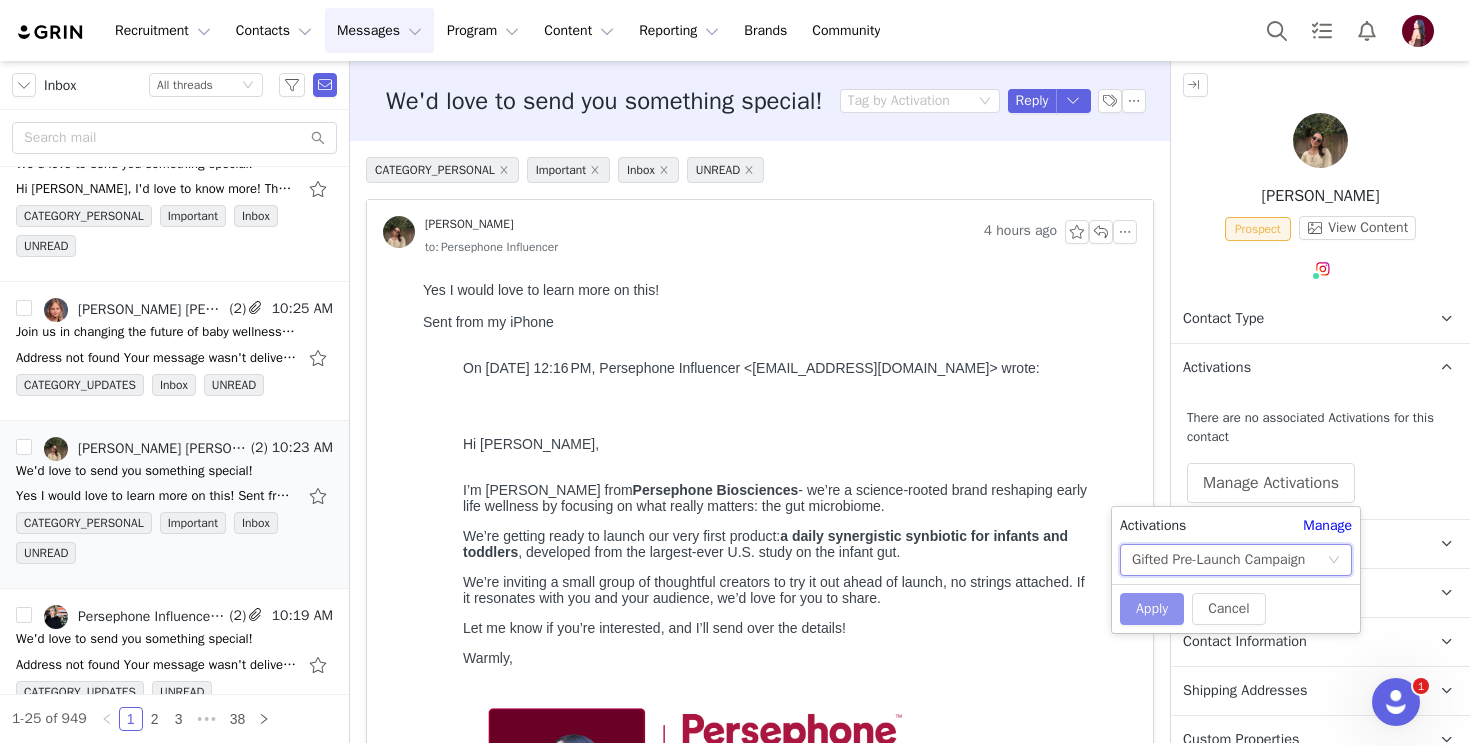 click on "Apply" at bounding box center [1152, 609] 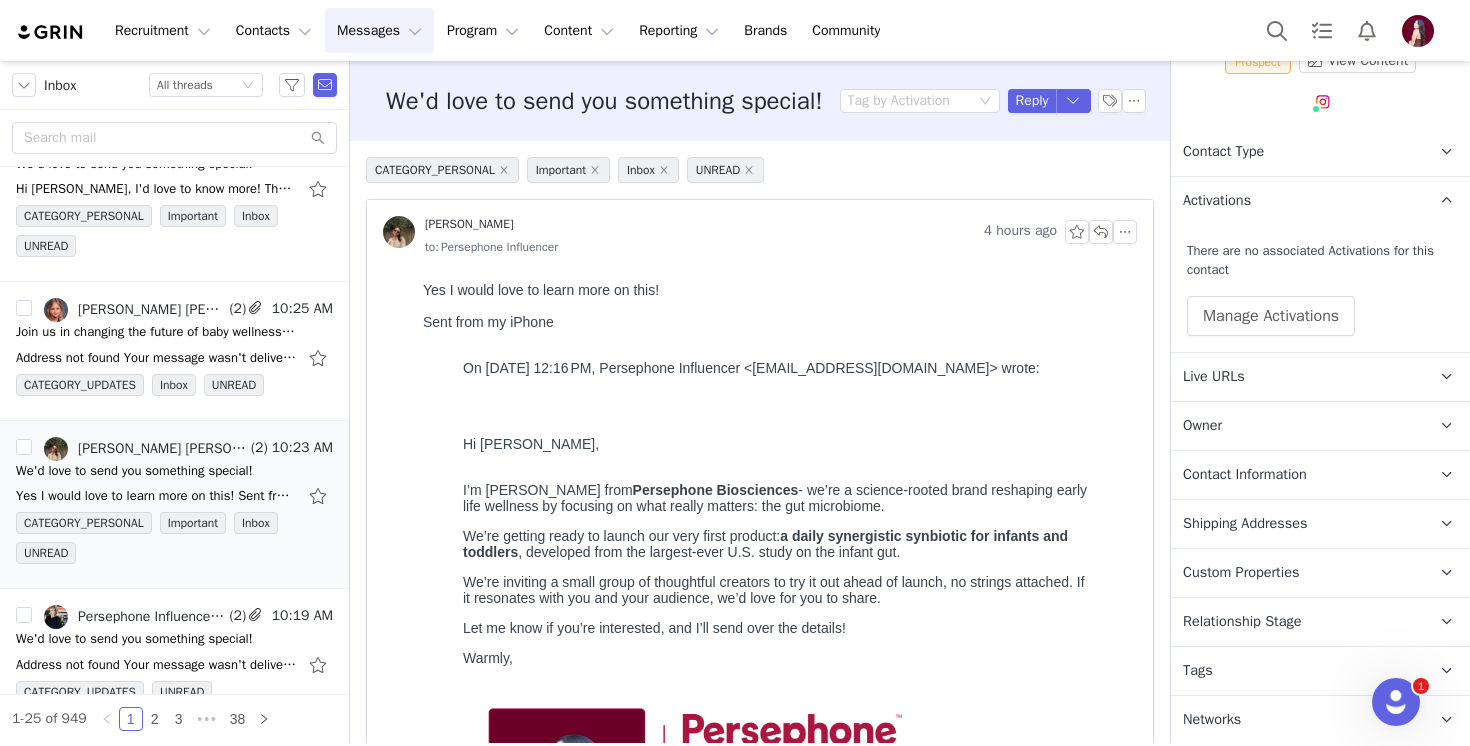 click on "Relationship Stage" at bounding box center [1242, 622] 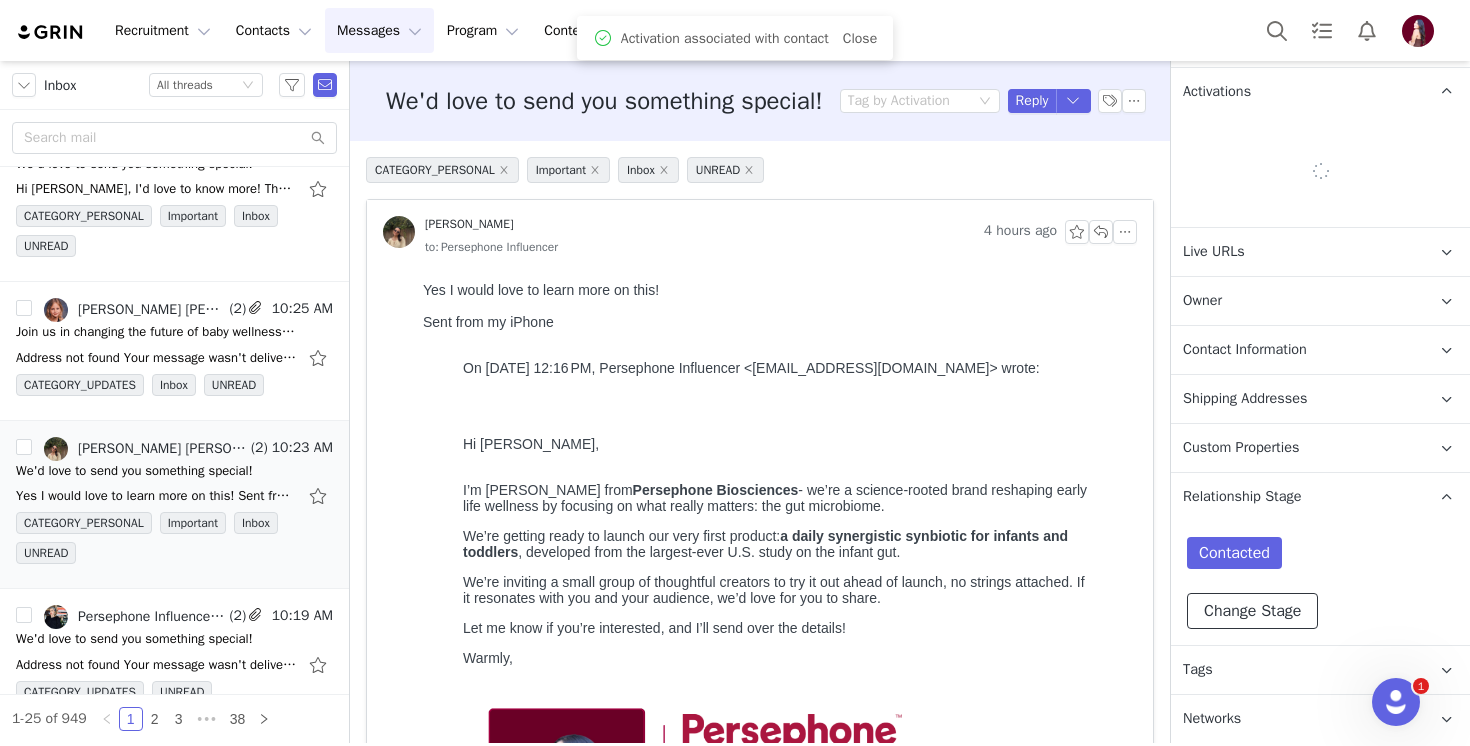 click on "Change Stage" at bounding box center (1252, 611) 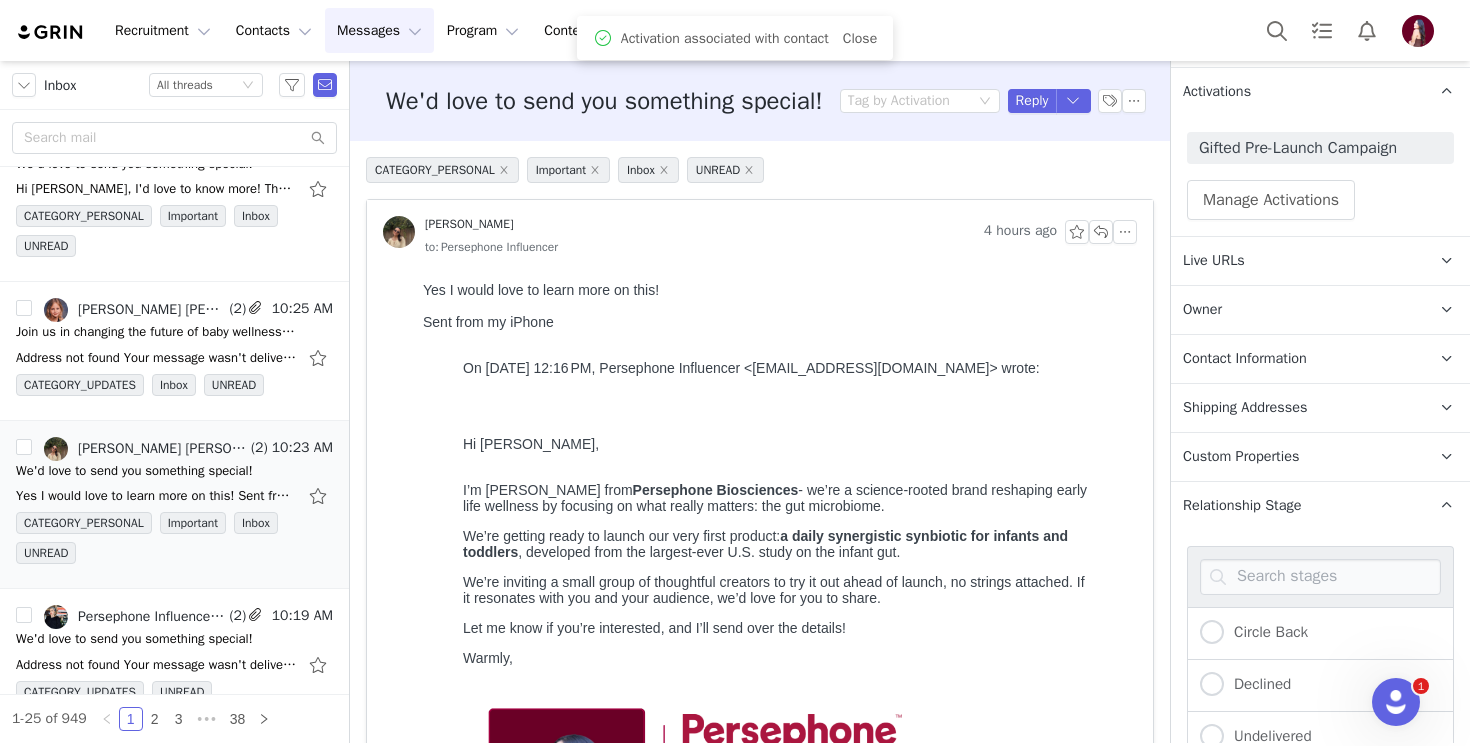scroll, scrollTop: 624, scrollLeft: 0, axis: vertical 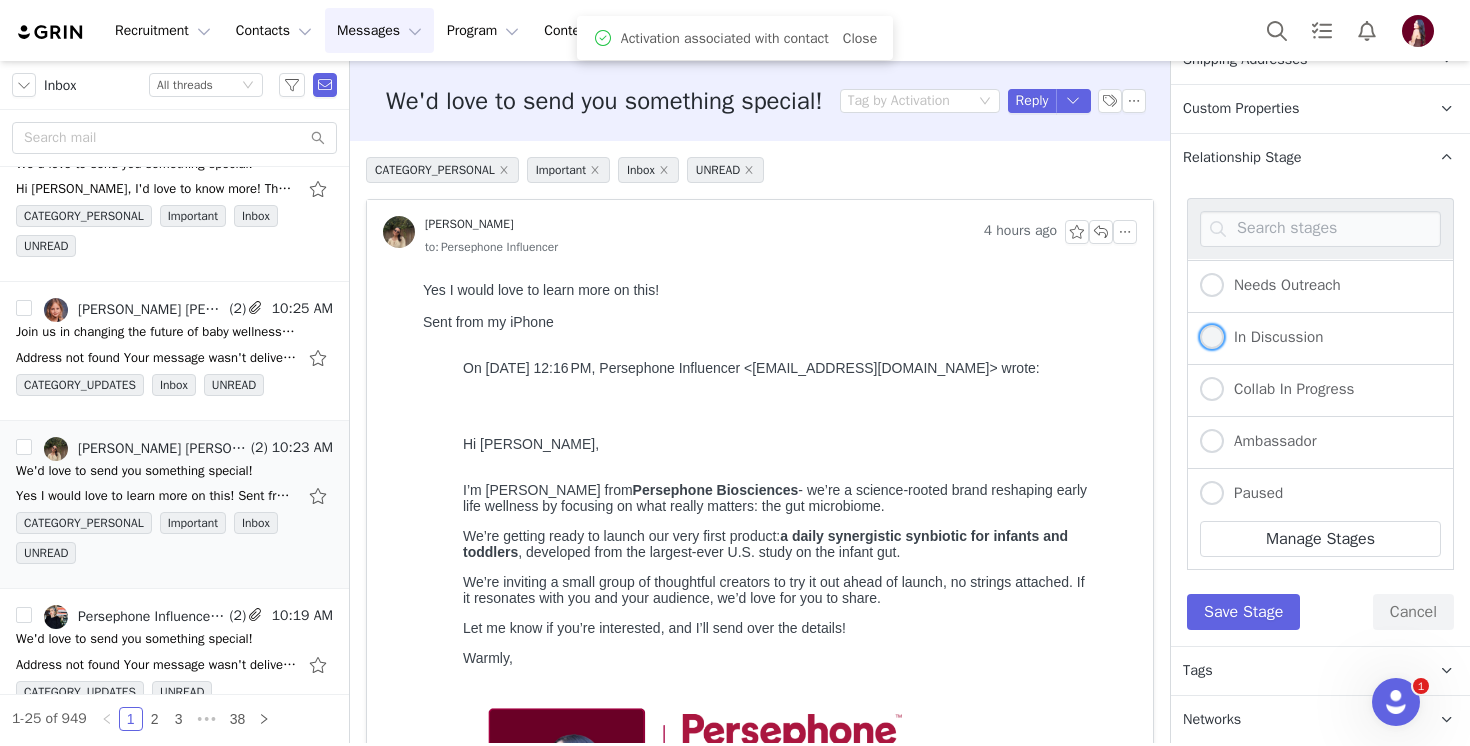 click on "In Discussion" at bounding box center (1261, 338) 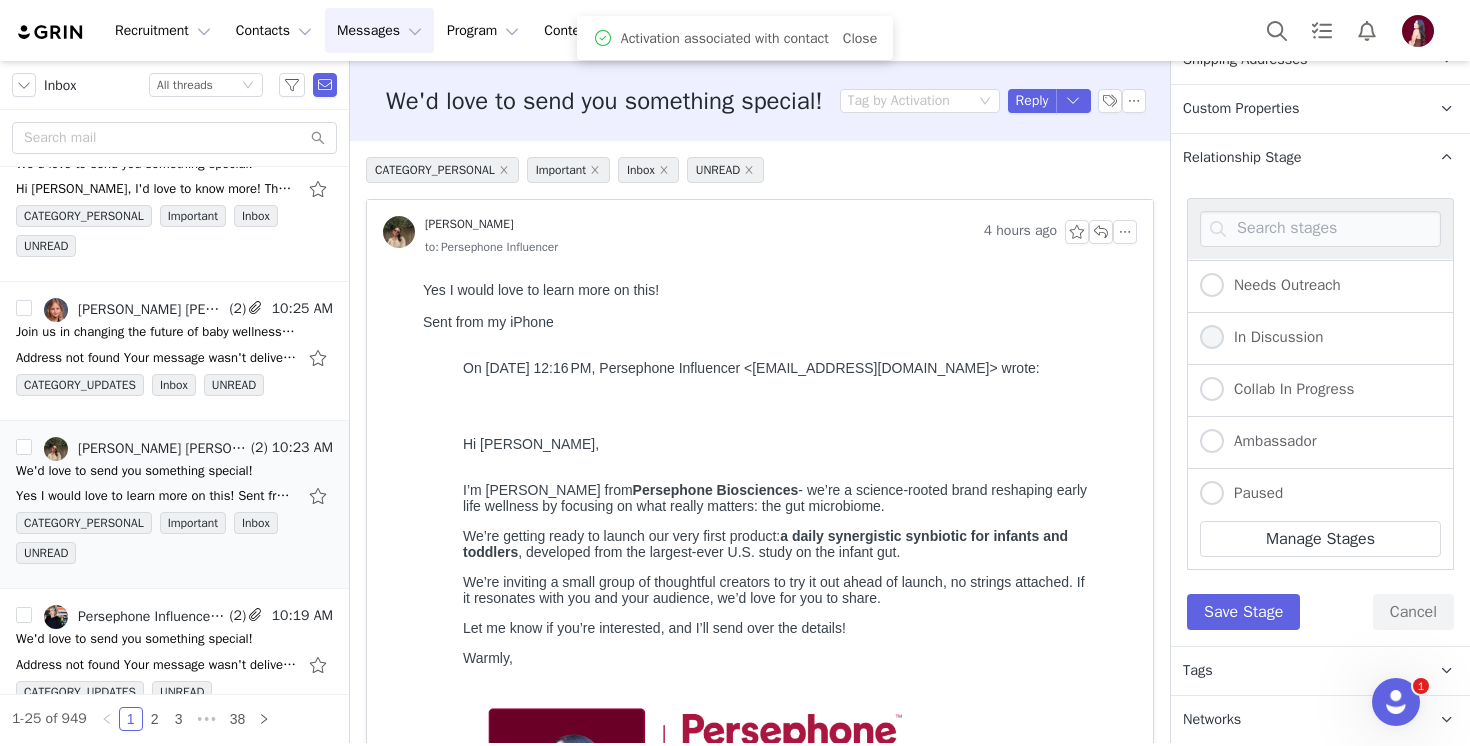 click on "In Discussion" at bounding box center [1212, 338] 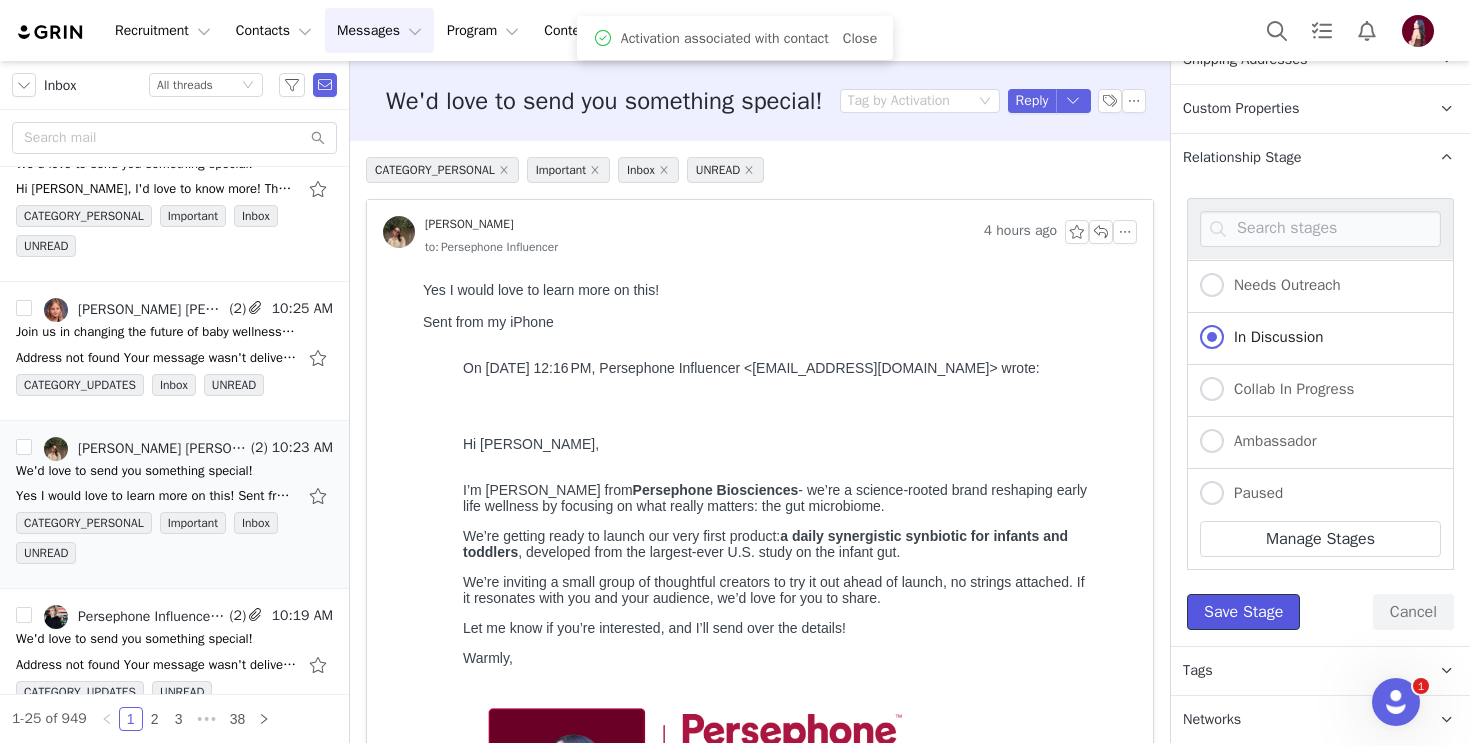 click on "Save Stage" at bounding box center (1243, 612) 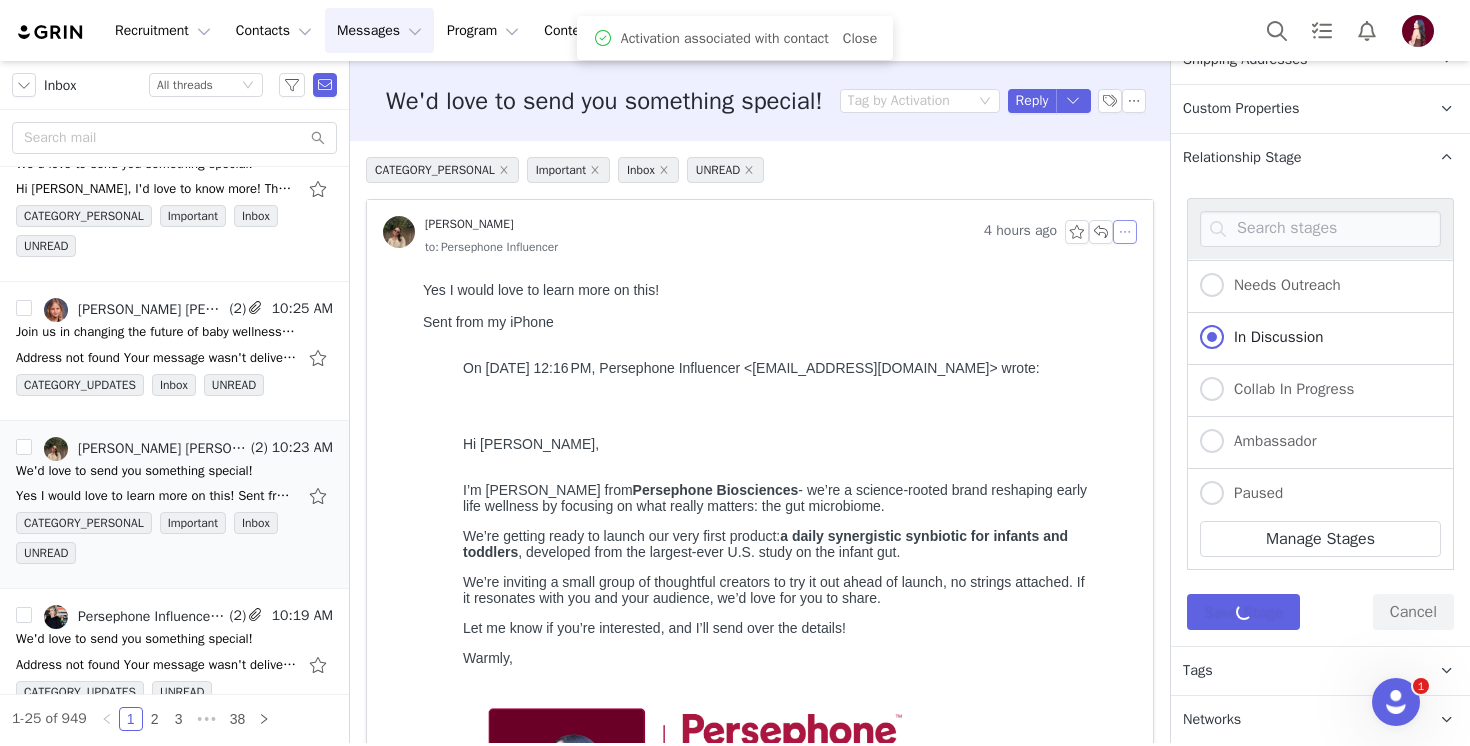 scroll, scrollTop: 284, scrollLeft: 0, axis: vertical 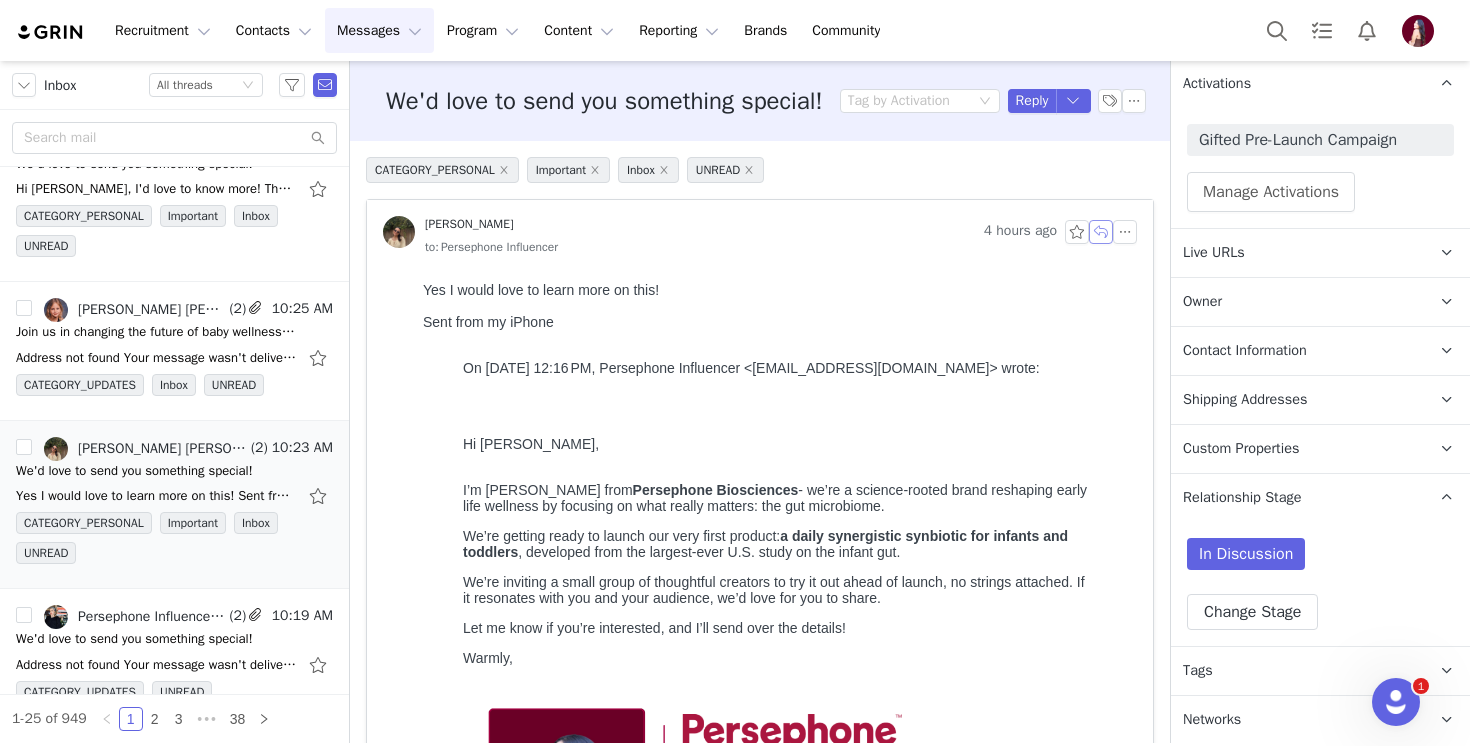 click at bounding box center [1101, 232] 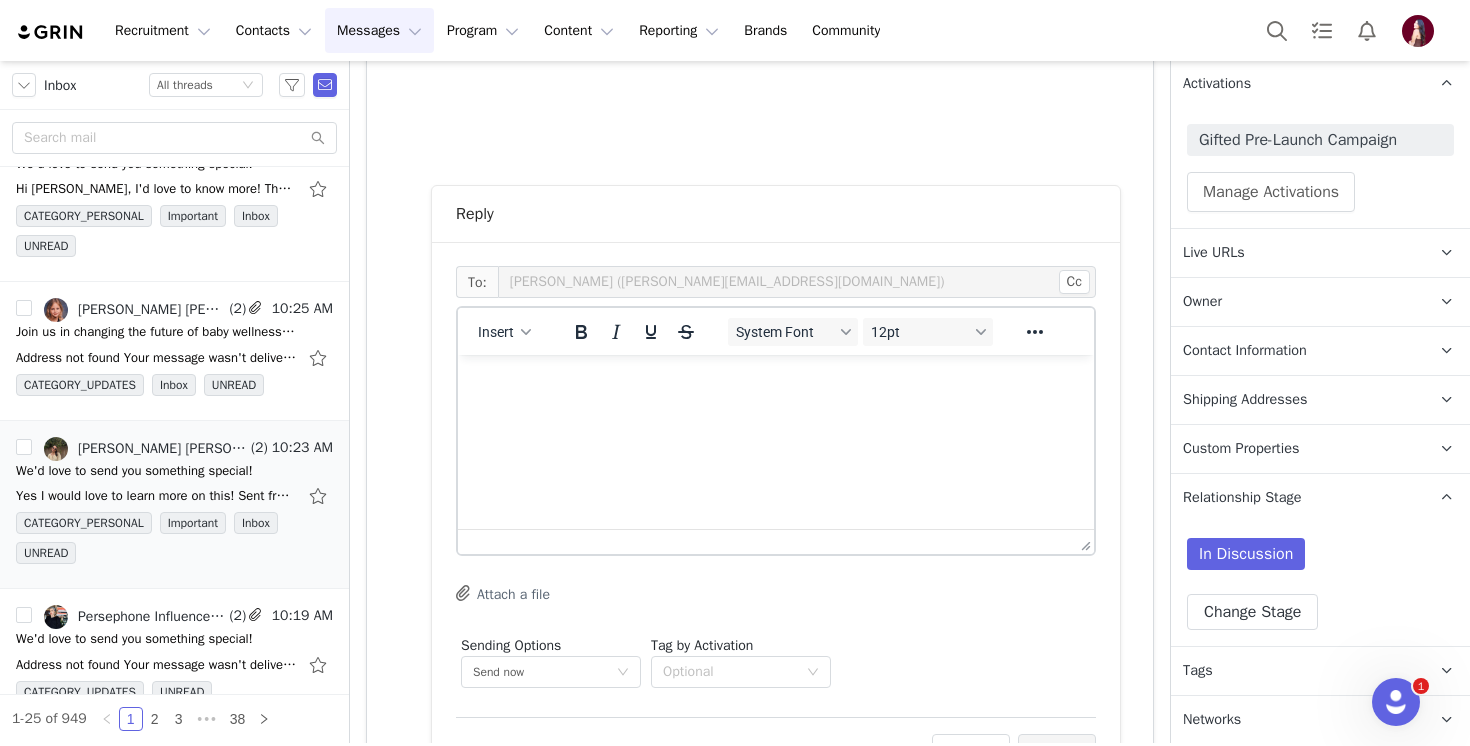 scroll, scrollTop: 0, scrollLeft: 0, axis: both 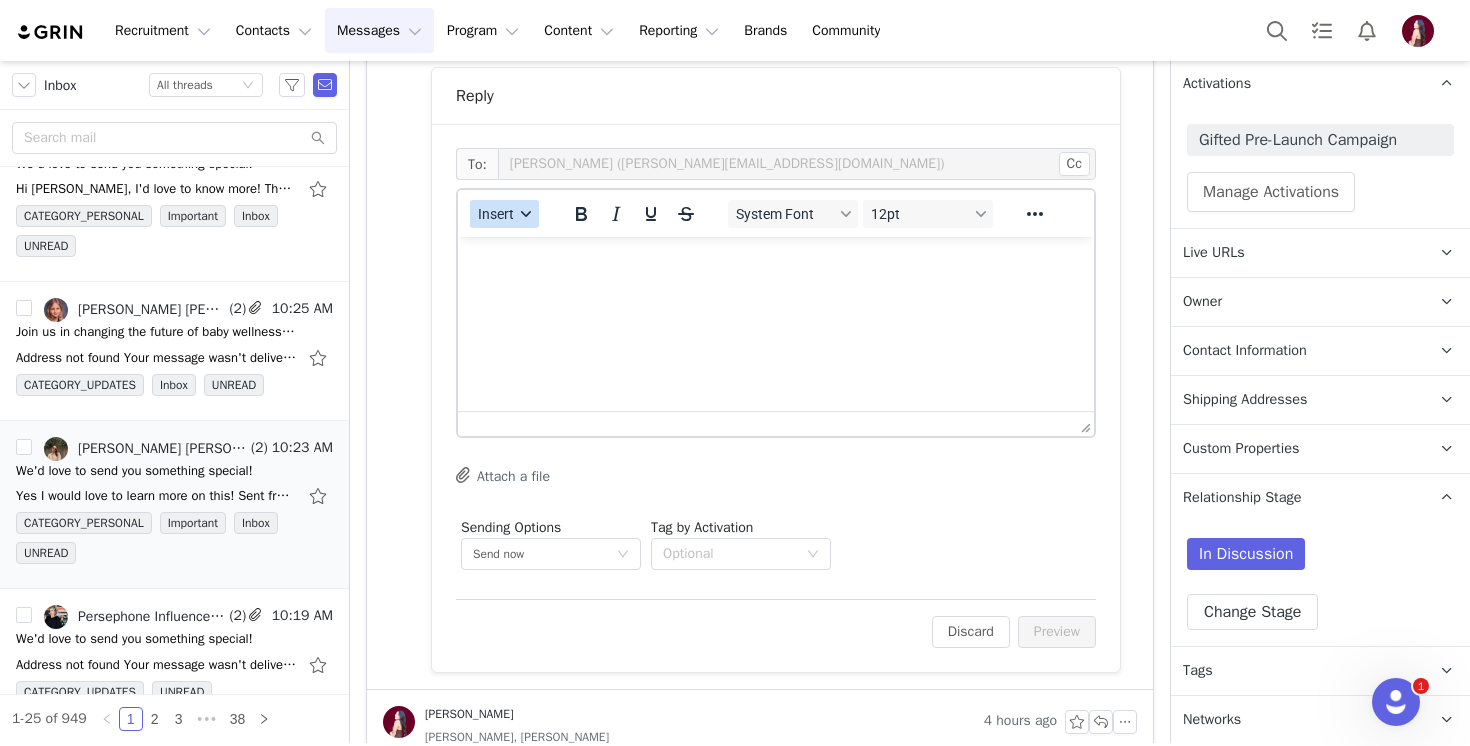 click on "Insert" at bounding box center [496, 214] 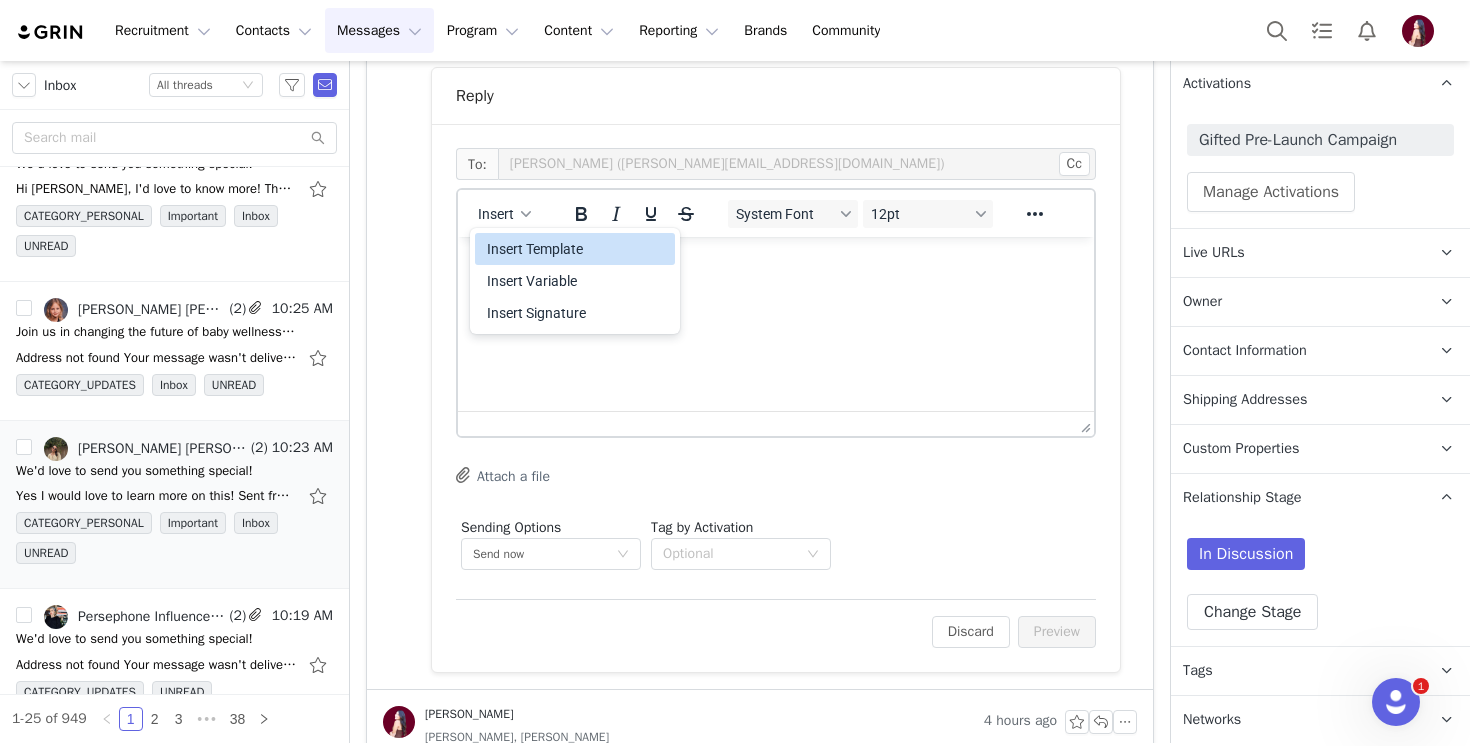 click on "Insert Template" at bounding box center [577, 249] 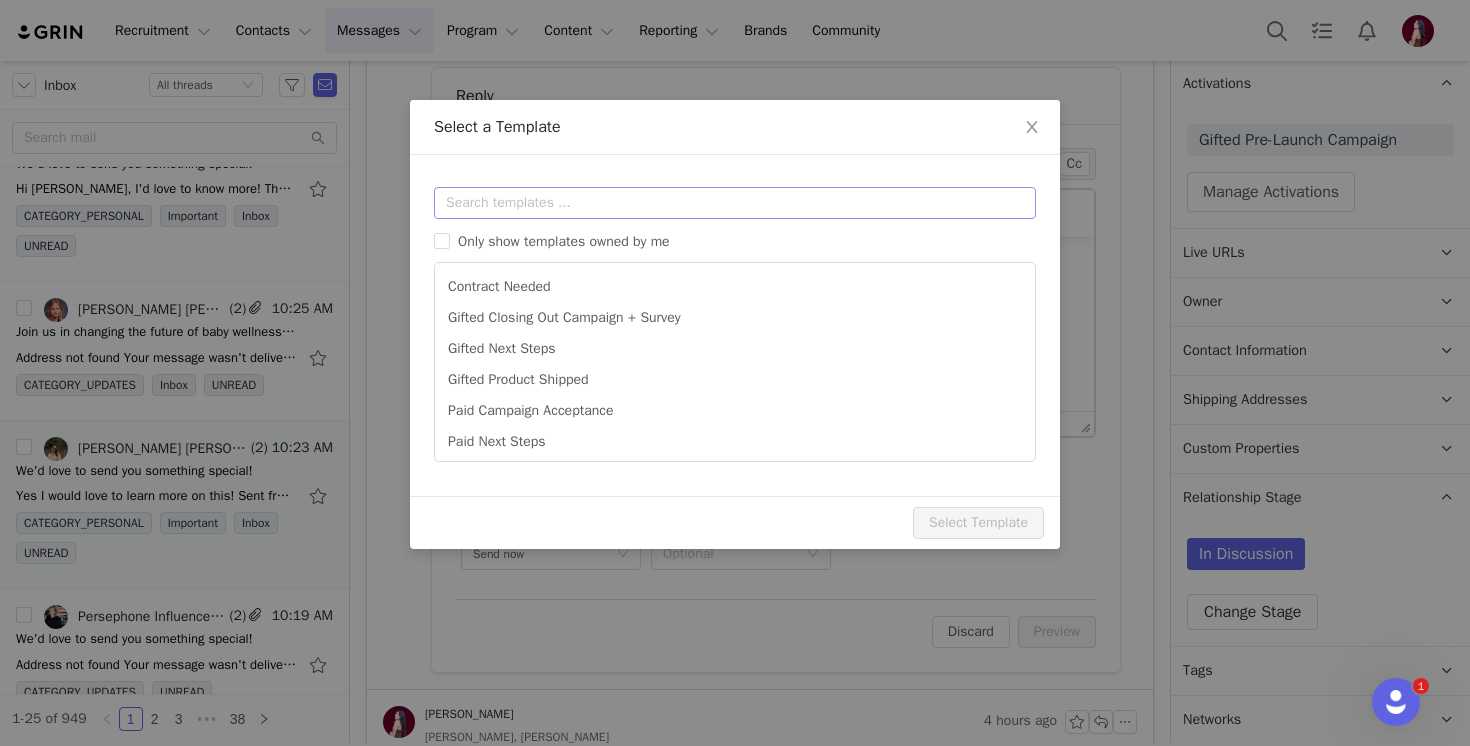 scroll, scrollTop: 0, scrollLeft: 0, axis: both 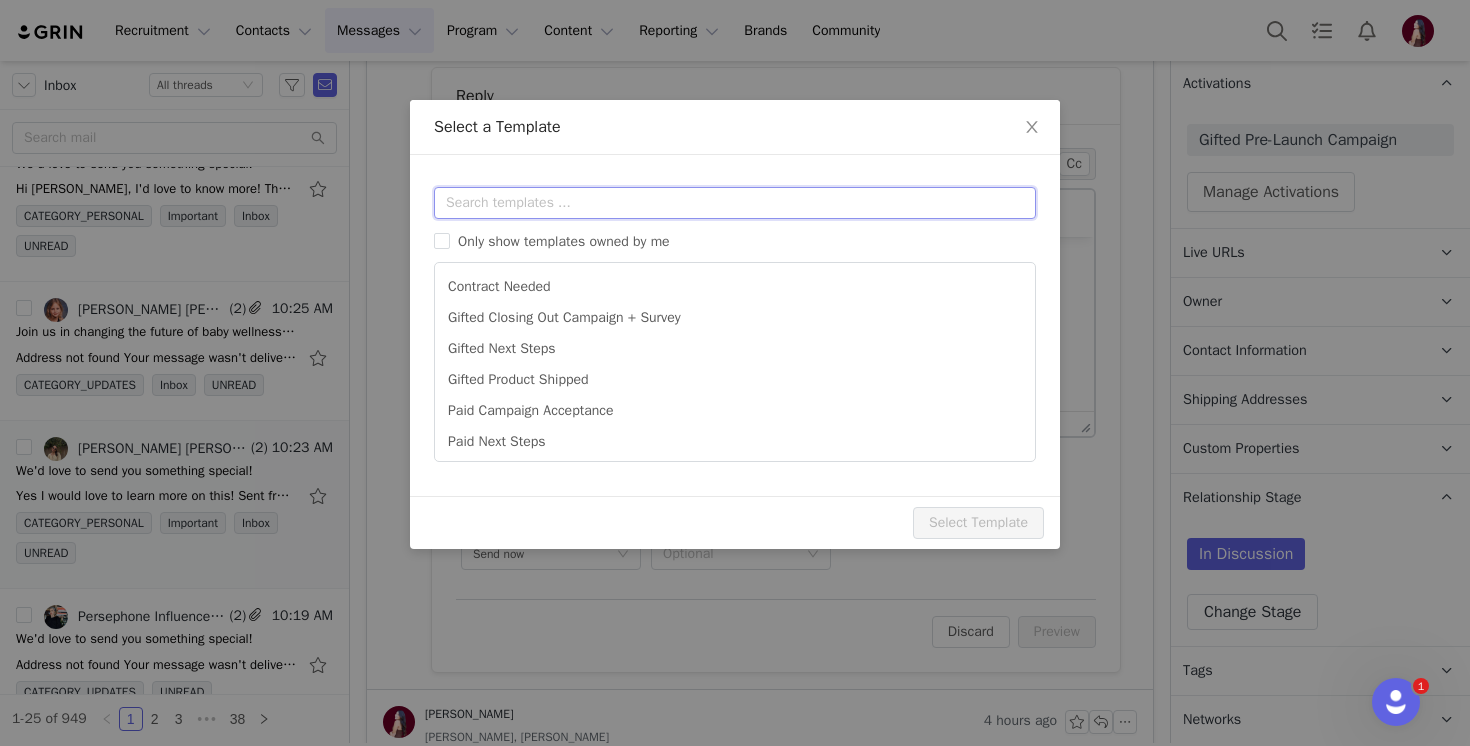 click at bounding box center (735, 203) 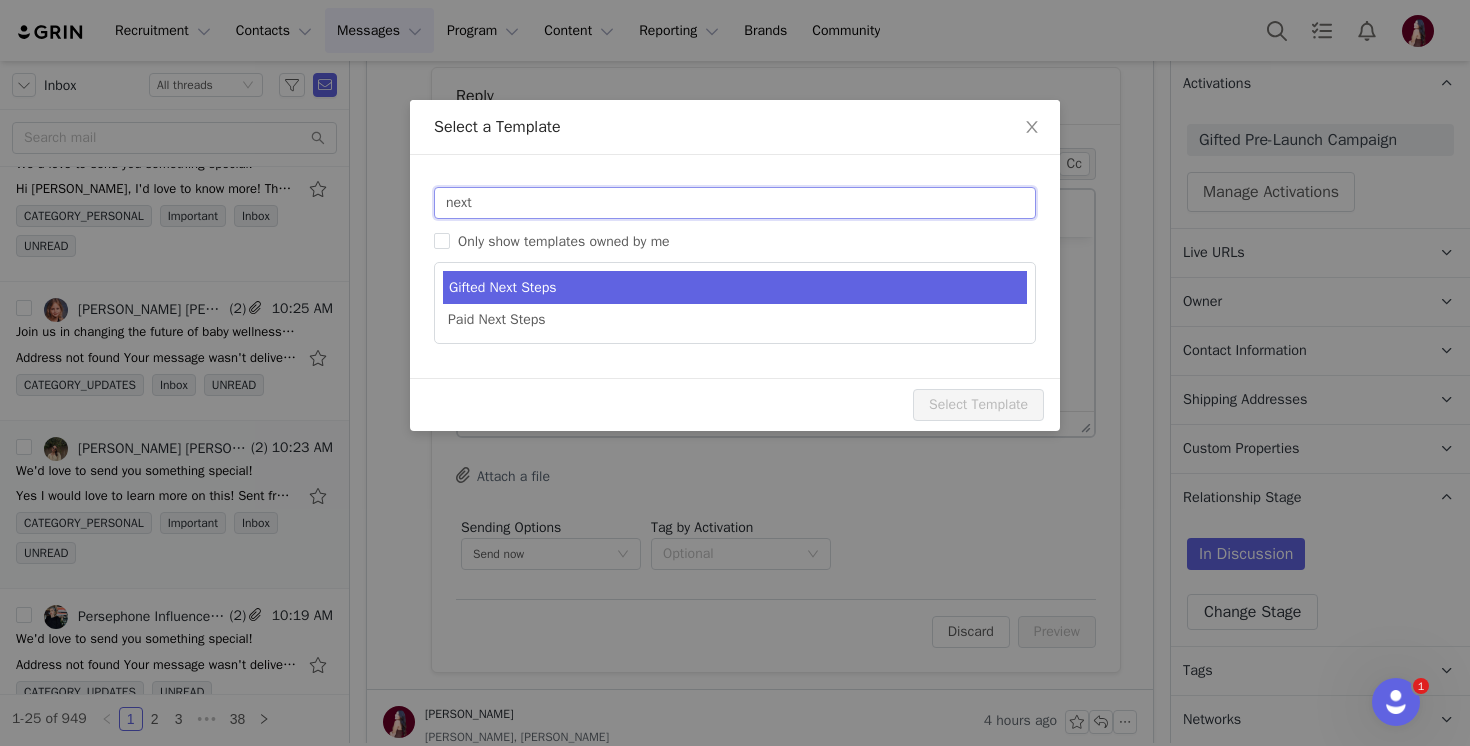 type on "next" 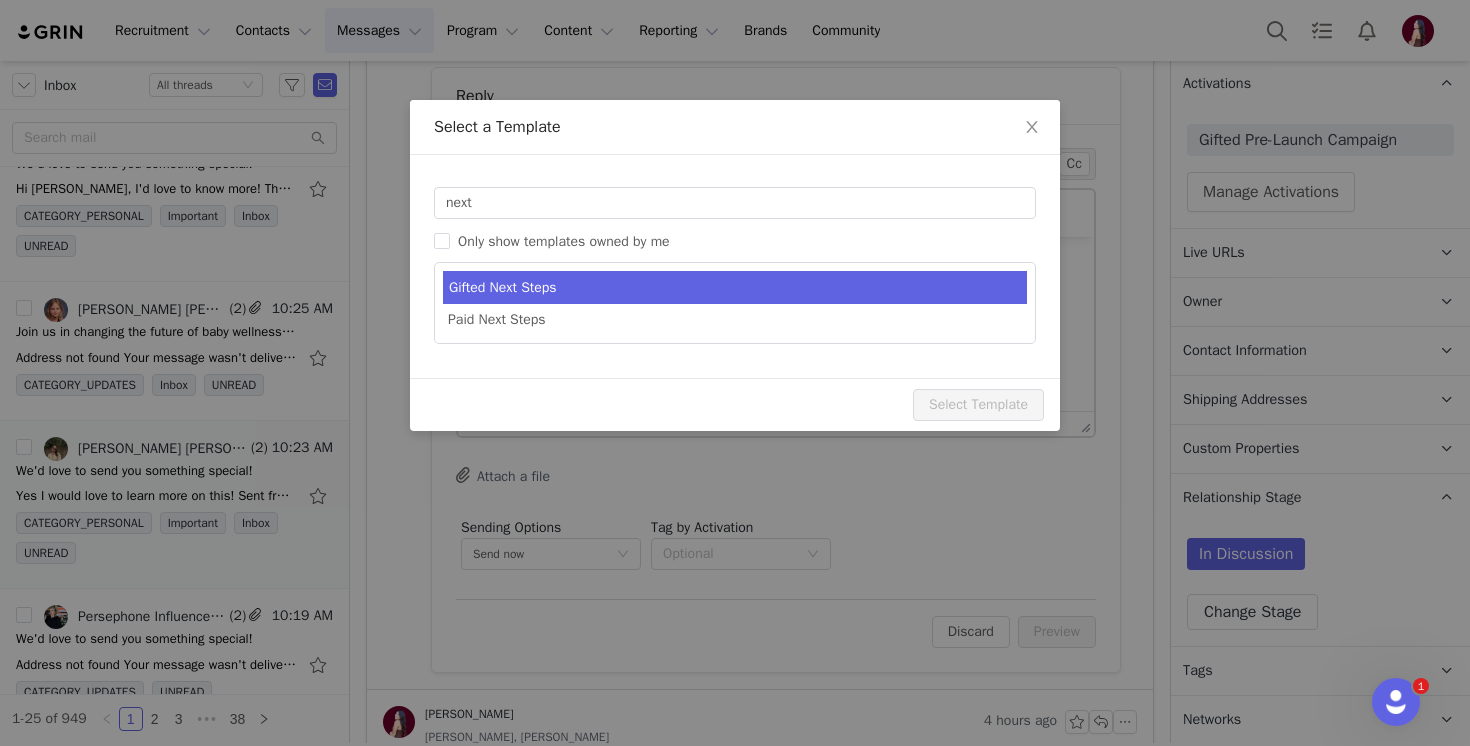 type on "Persephone Gift - Next Steps!" 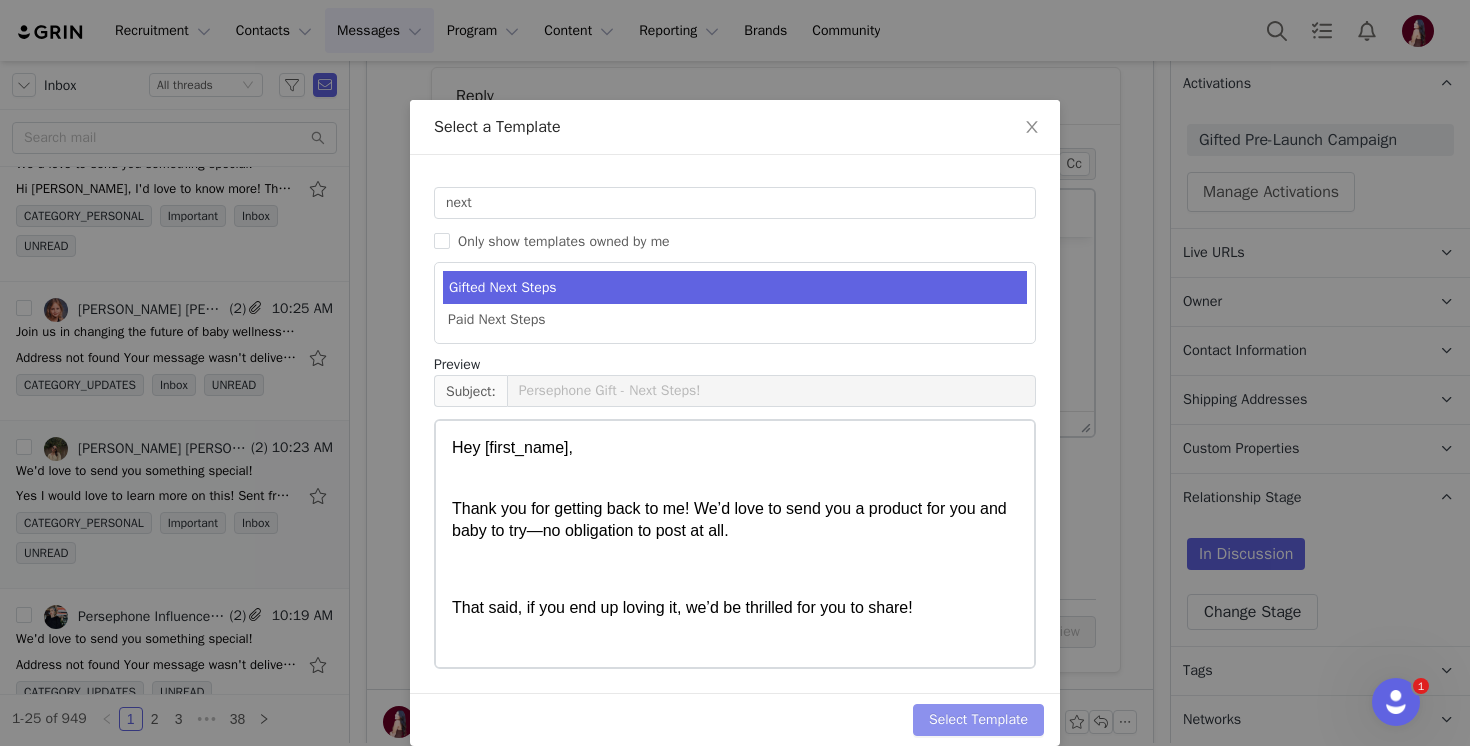 click on "Select Template" at bounding box center (978, 720) 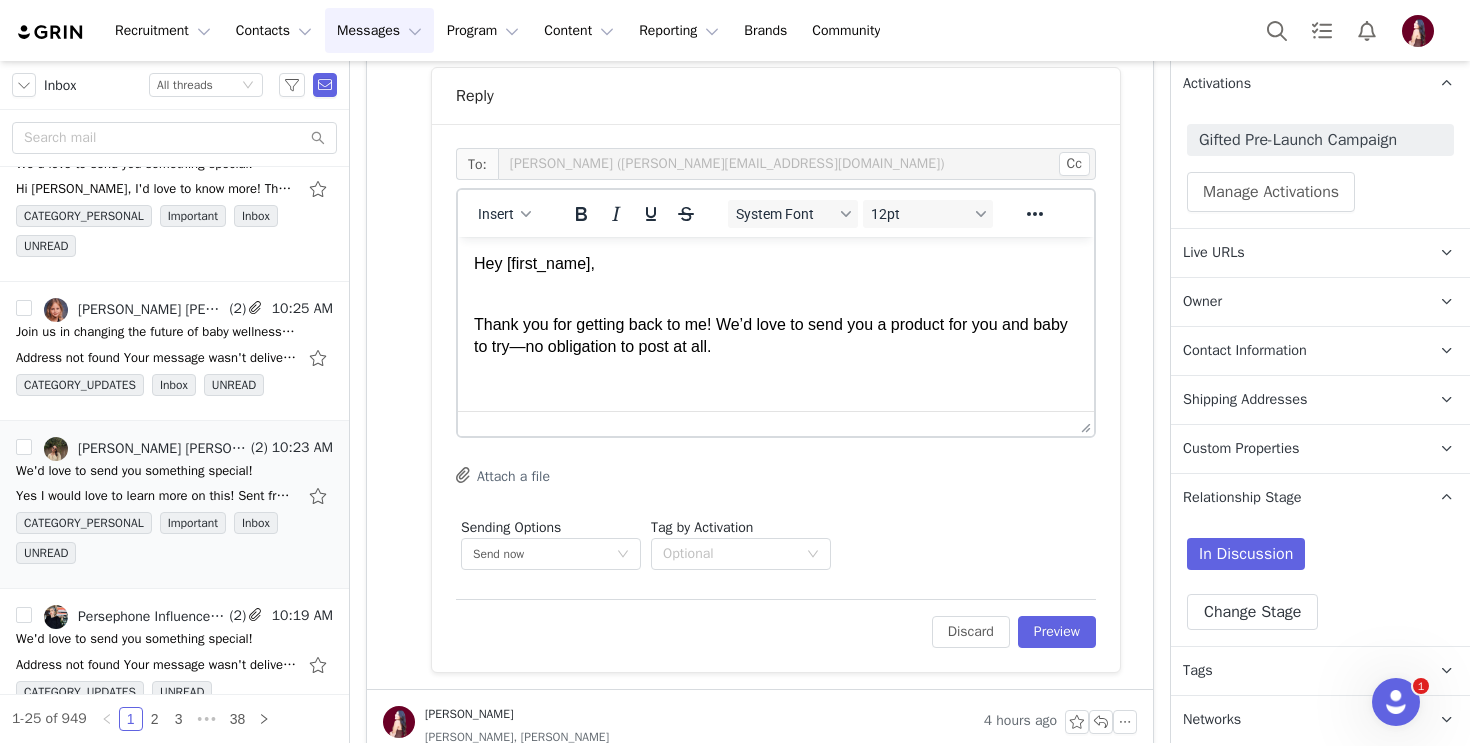 click on "Thank you for getting back to me! We’d love to send you a product for you and baby to try—no obligation to post at all." at bounding box center (776, 324) 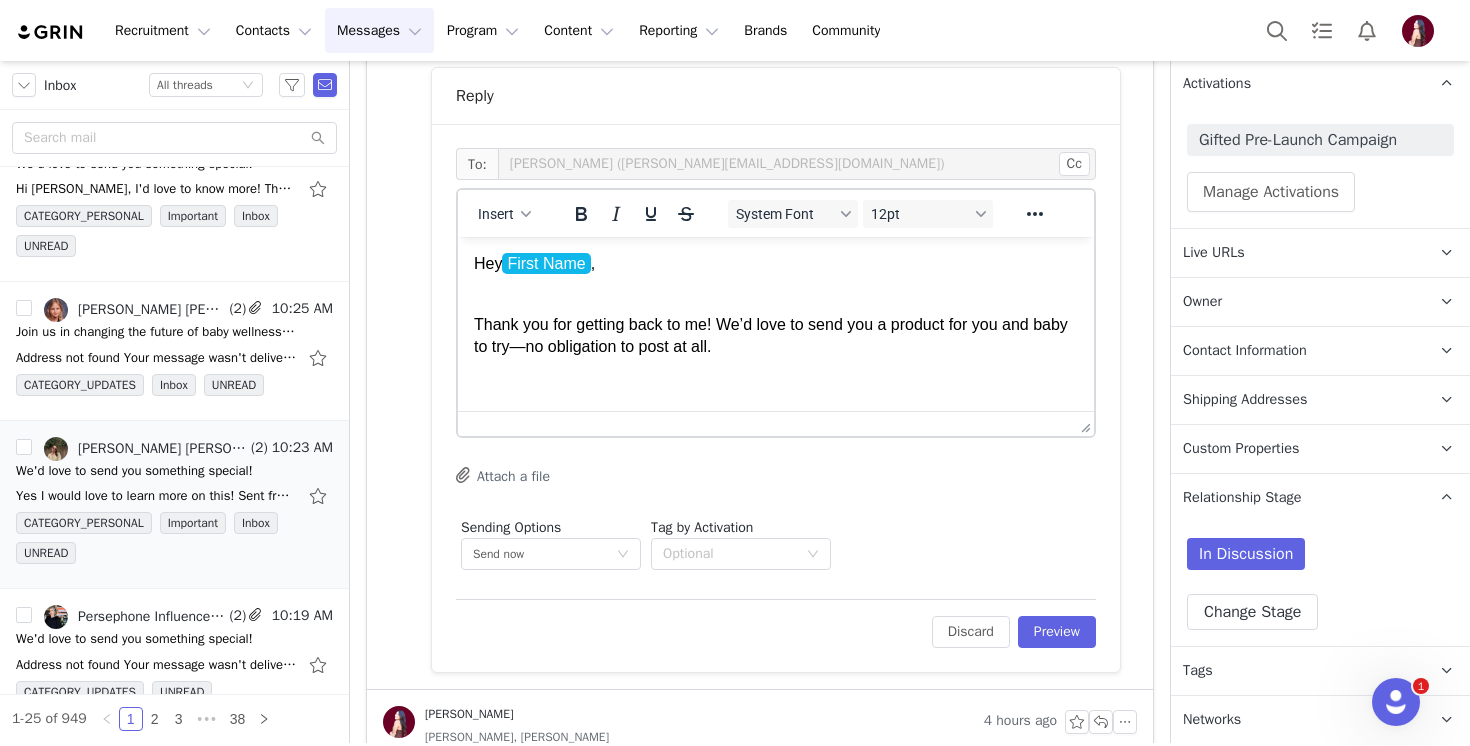 scroll, scrollTop: 189, scrollLeft: 0, axis: vertical 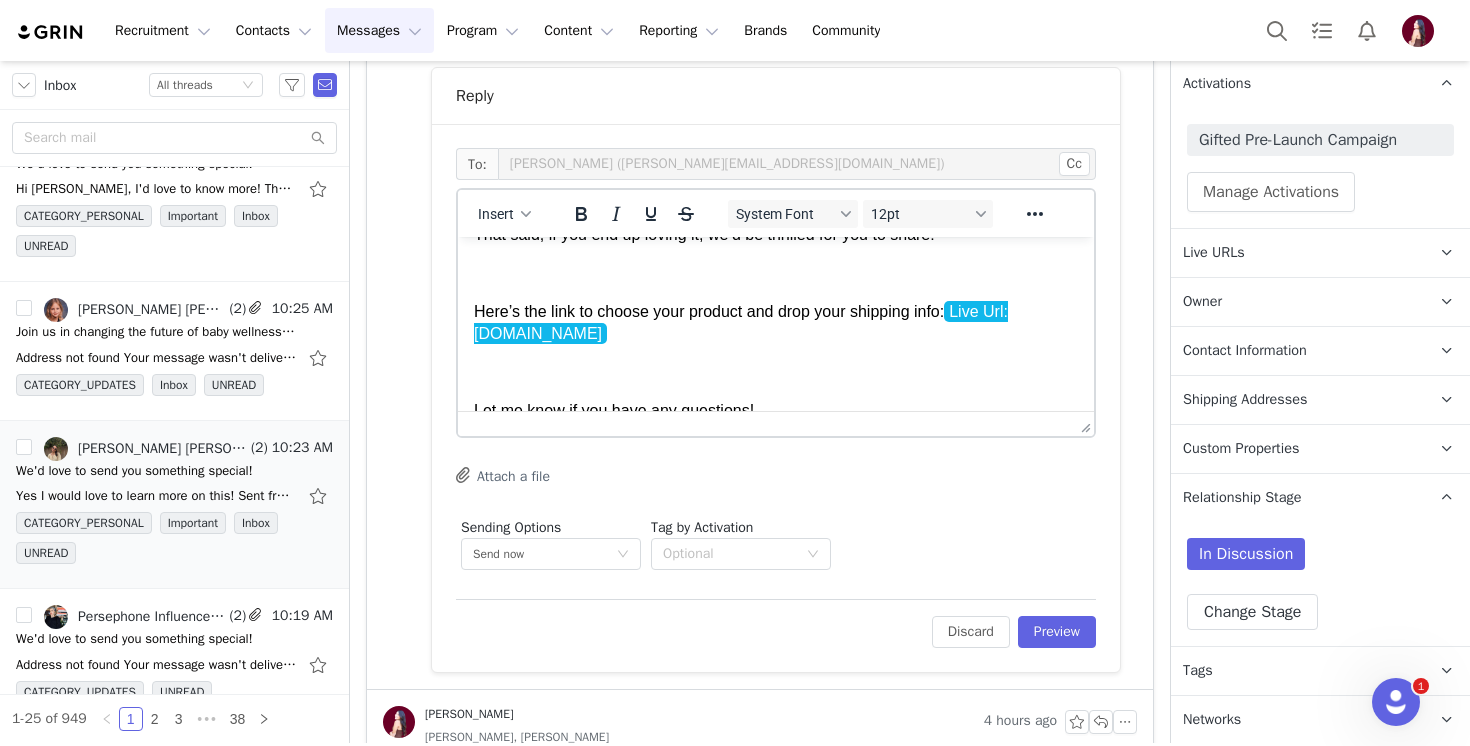 click on "Here’s the link to choose your product and drop your shipping info:  Live Url: persephonebio.grin.live" at bounding box center [776, 323] 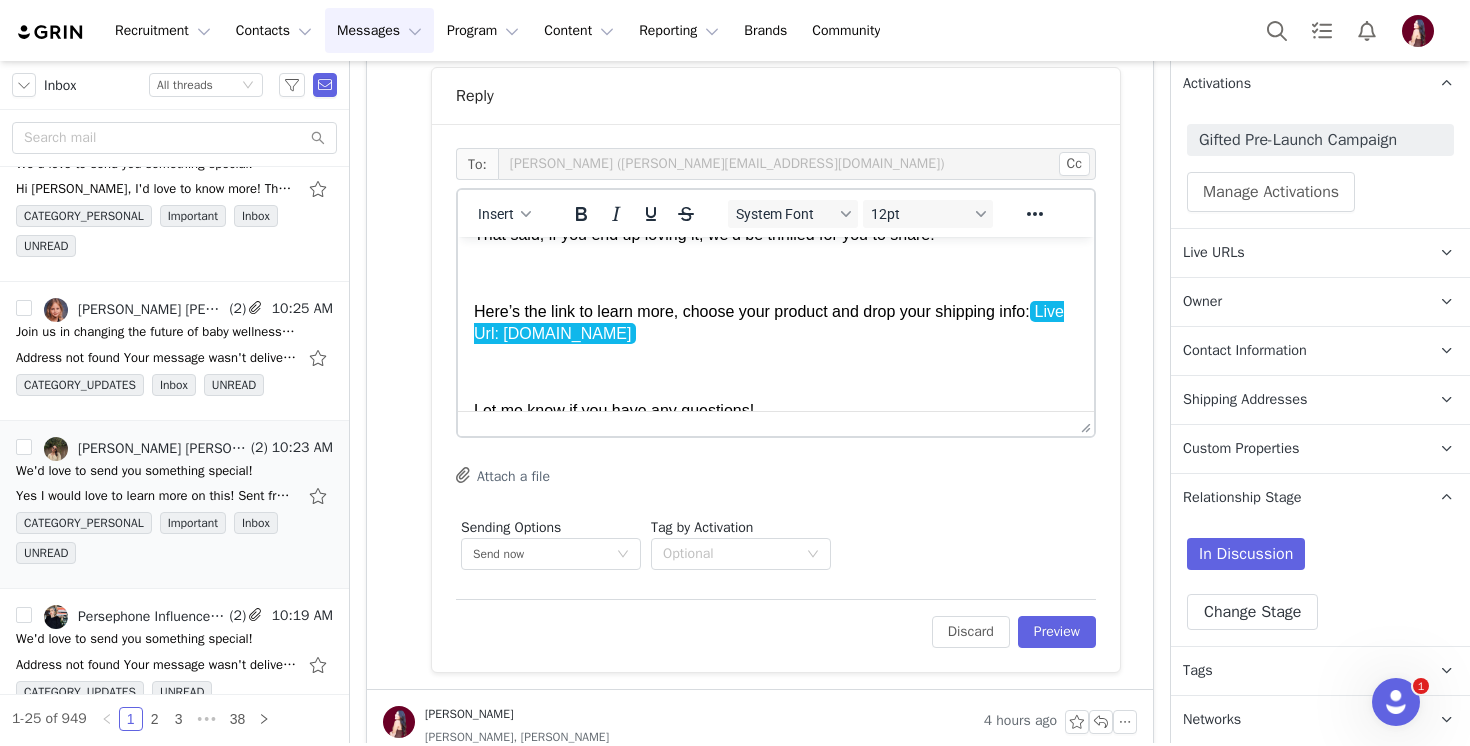 click on "Here’s the link to learn more, choose your product and drop your shipping info:  Live Url: persephonebio.grin.live" at bounding box center [776, 323] 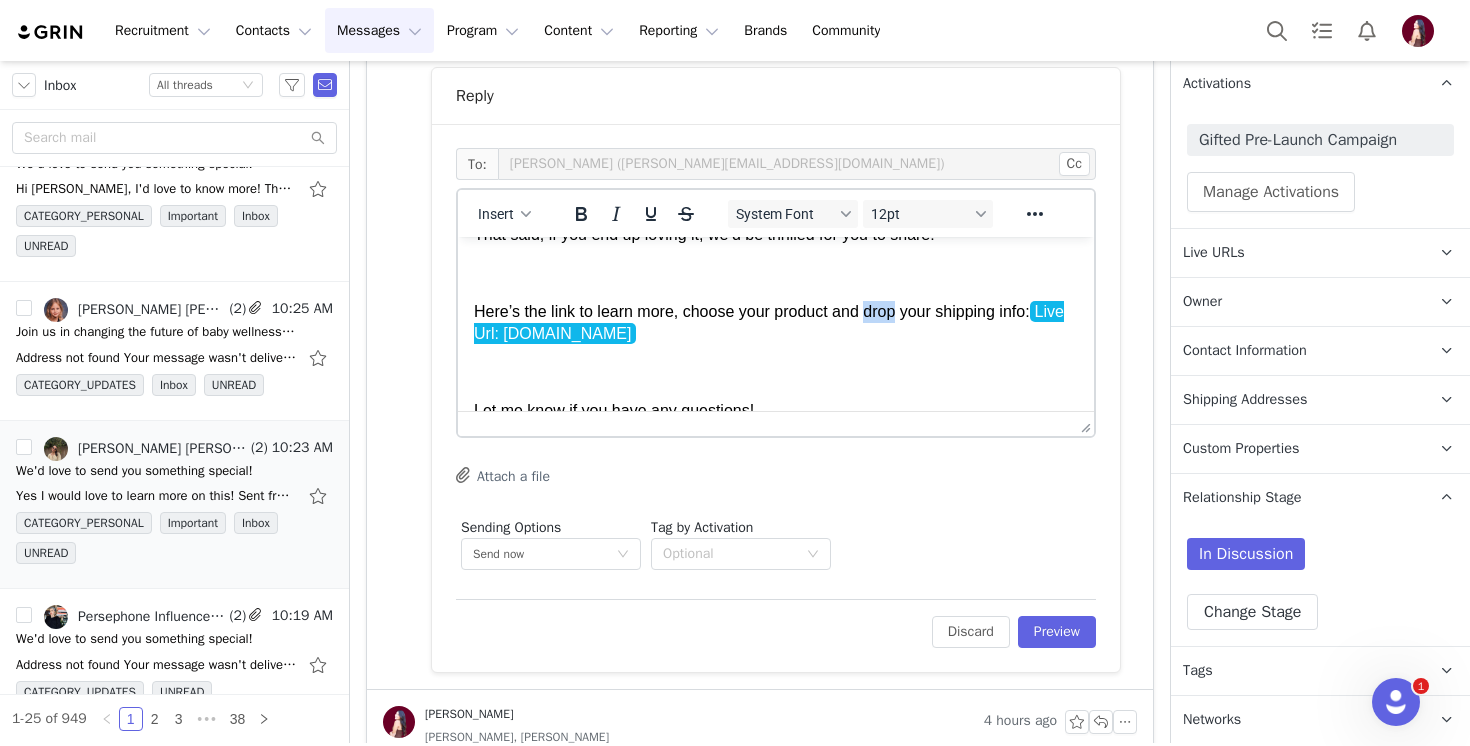 click on "Here’s the link to learn more, choose your product and drop your shipping info:  Live Url: persephonebio.grin.live" at bounding box center (776, 323) 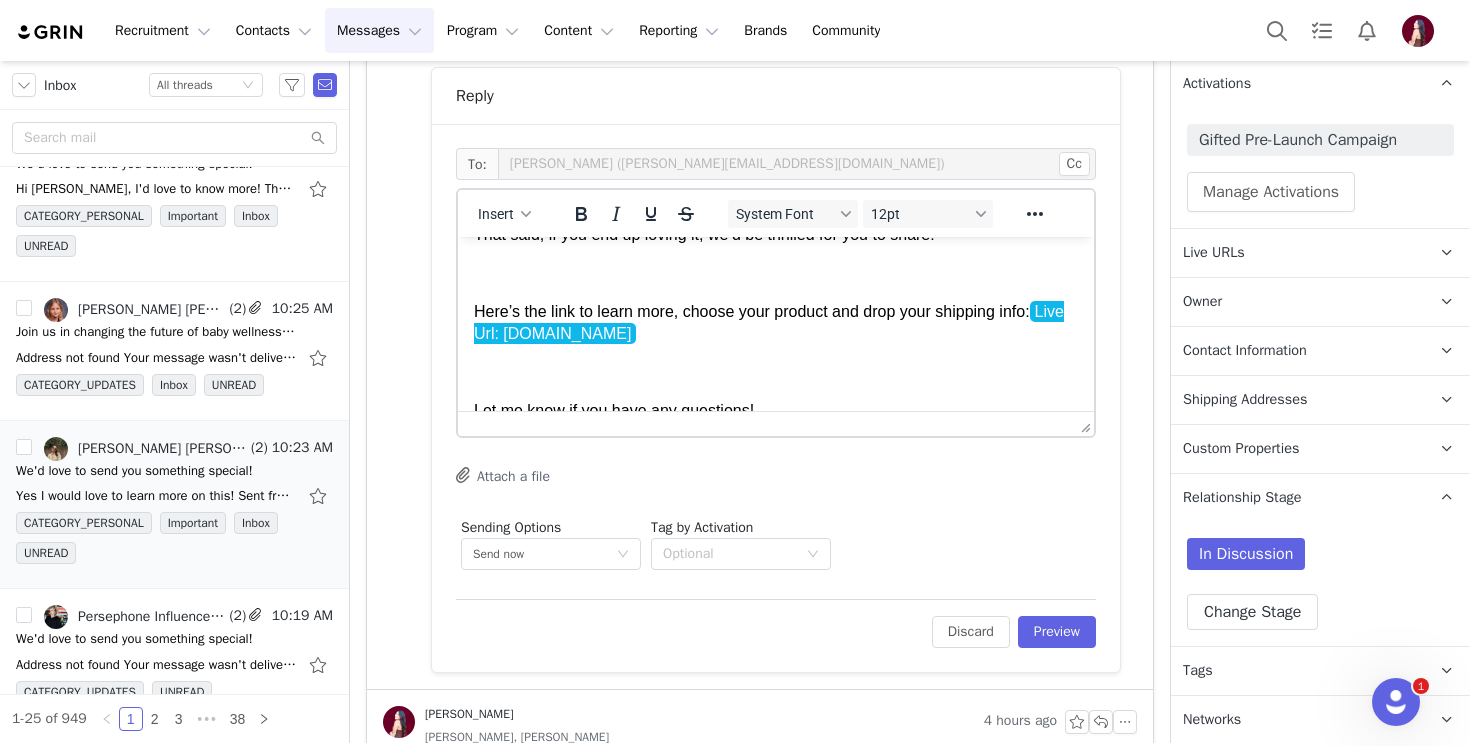 click on "Hey  First Name ,  Thank you for getting back to me! We’d love to send you a product for you and baby to try—no obligation to post at all. That said, if you end up loving it, we’d be thrilled for you to share! Here’s the link to learn more, choose your product and drop your shipping info:  Live Url: persephonebio.grin.live   Let me know if you have any questions! Best," at bounding box center [776, 420] 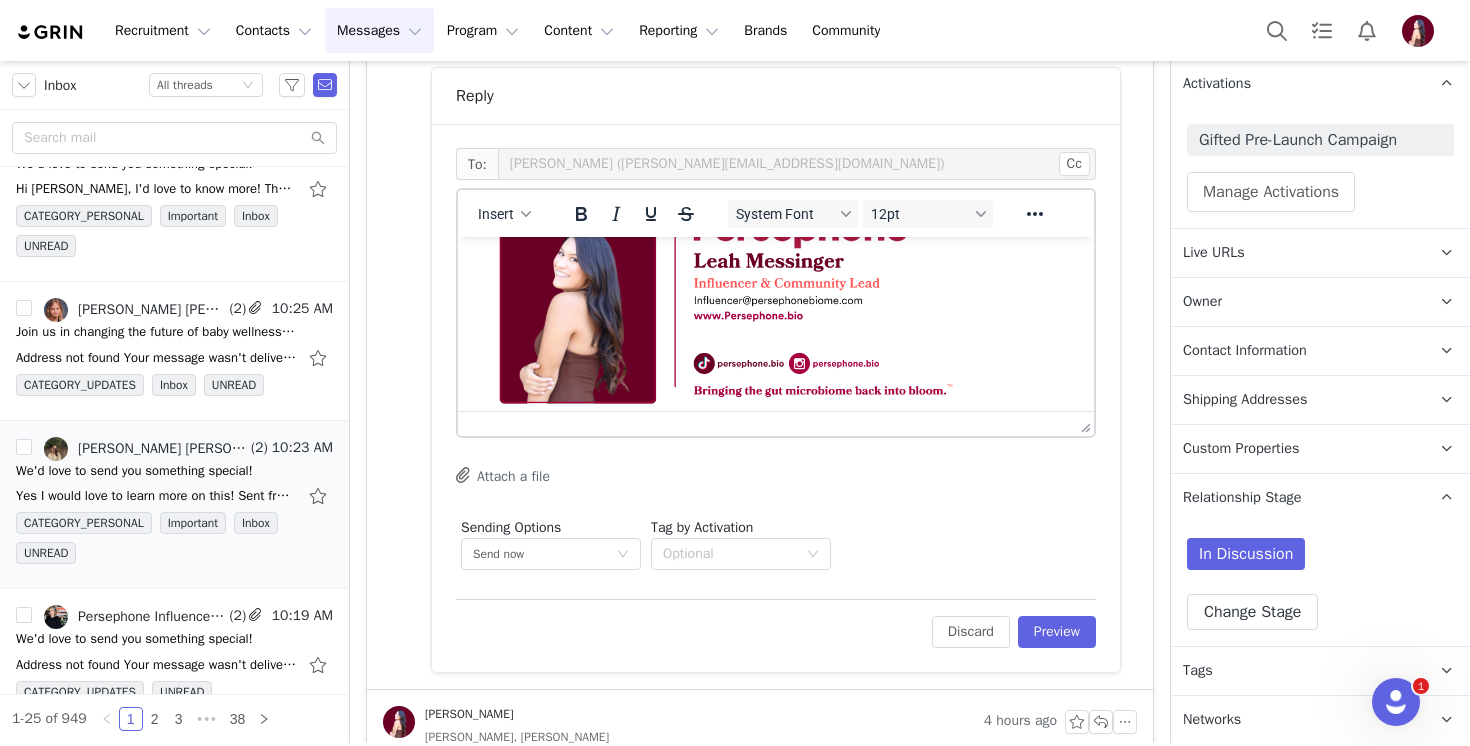 scroll, scrollTop: 570, scrollLeft: 0, axis: vertical 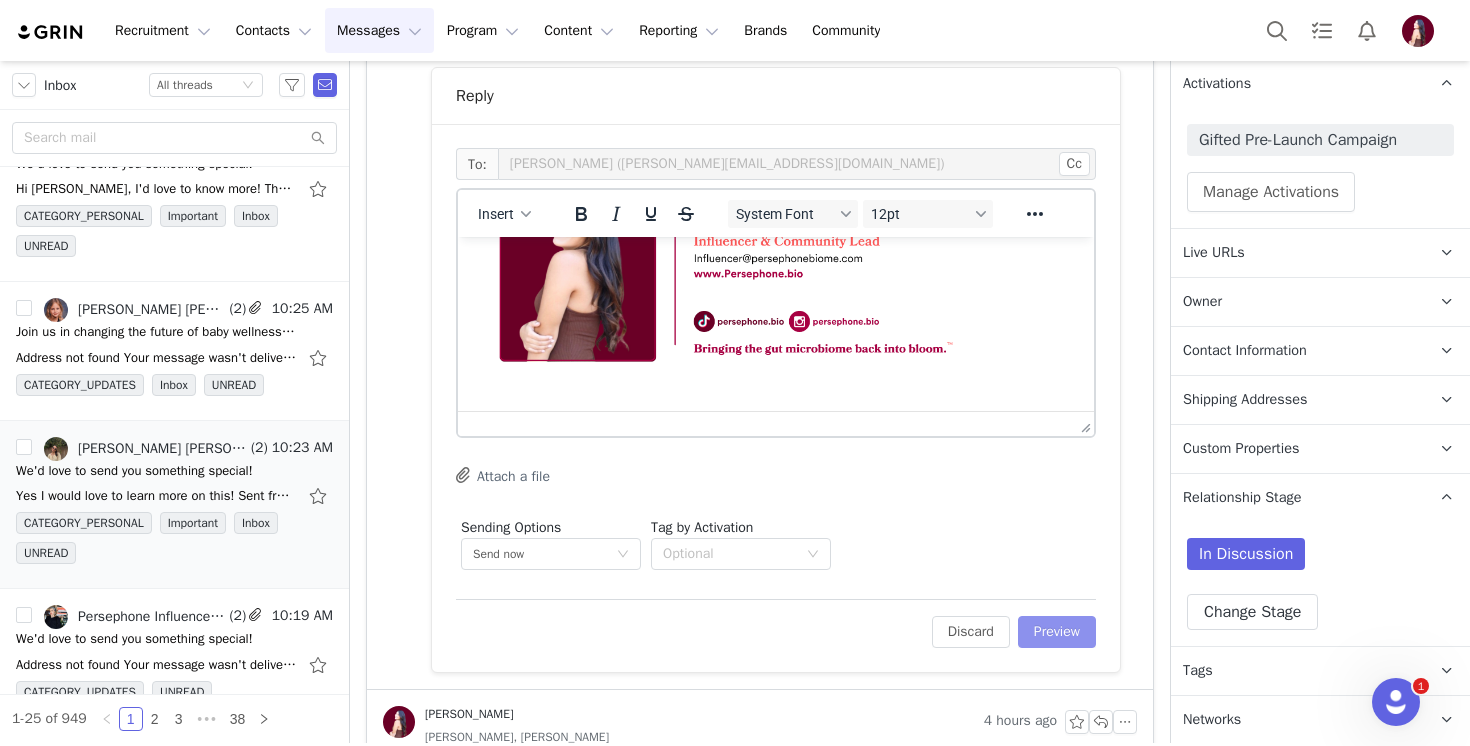 click on "Preview" at bounding box center [1057, 632] 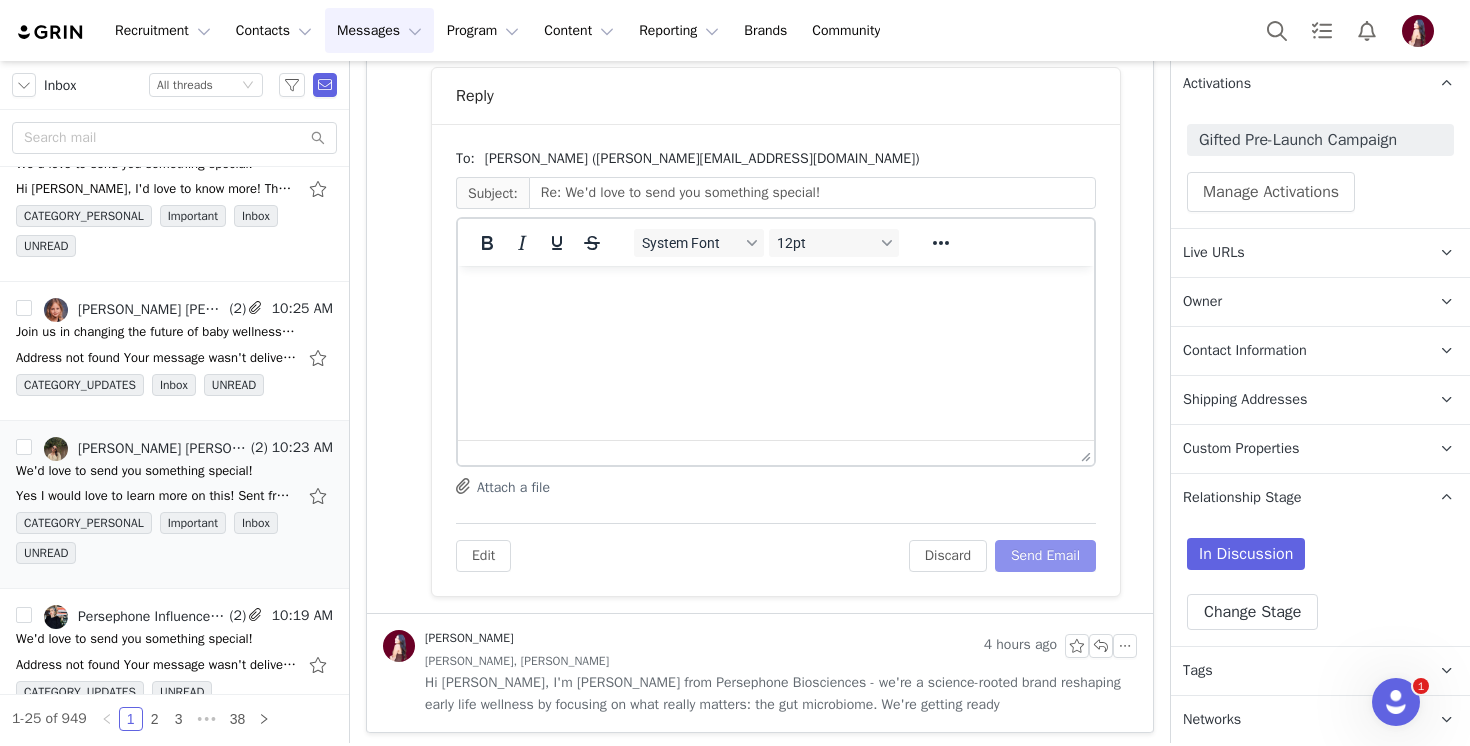 scroll, scrollTop: 1004, scrollLeft: 0, axis: vertical 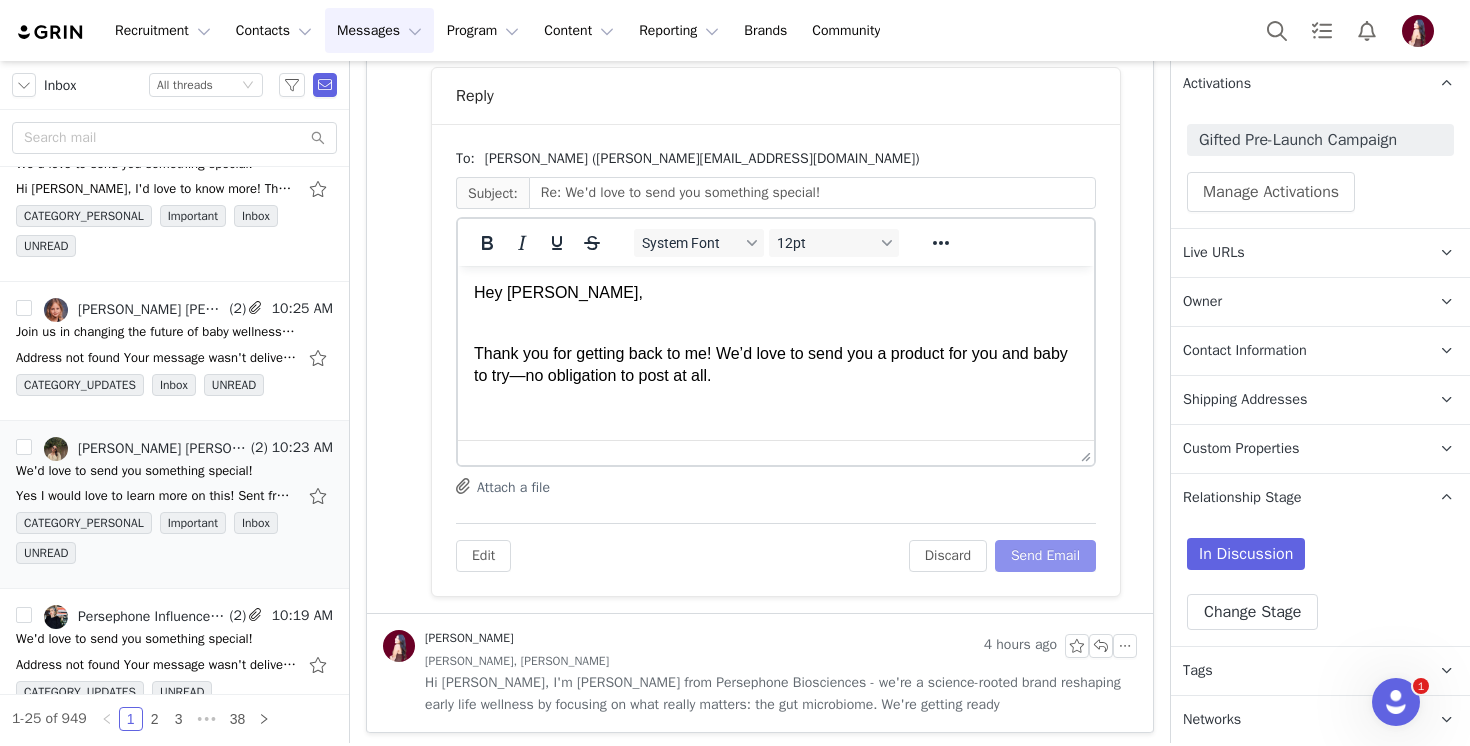 click on "Send Email" at bounding box center (1045, 556) 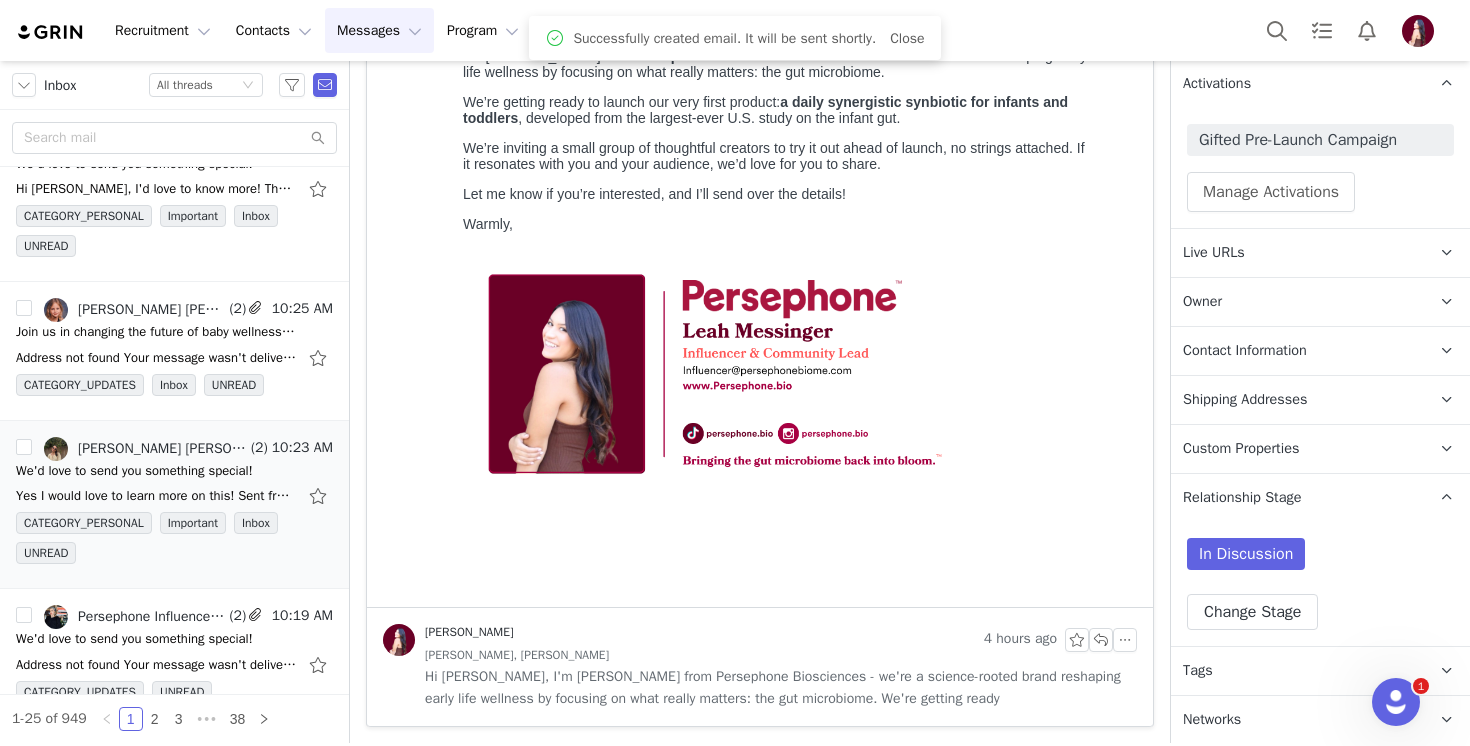 scroll, scrollTop: 434, scrollLeft: 0, axis: vertical 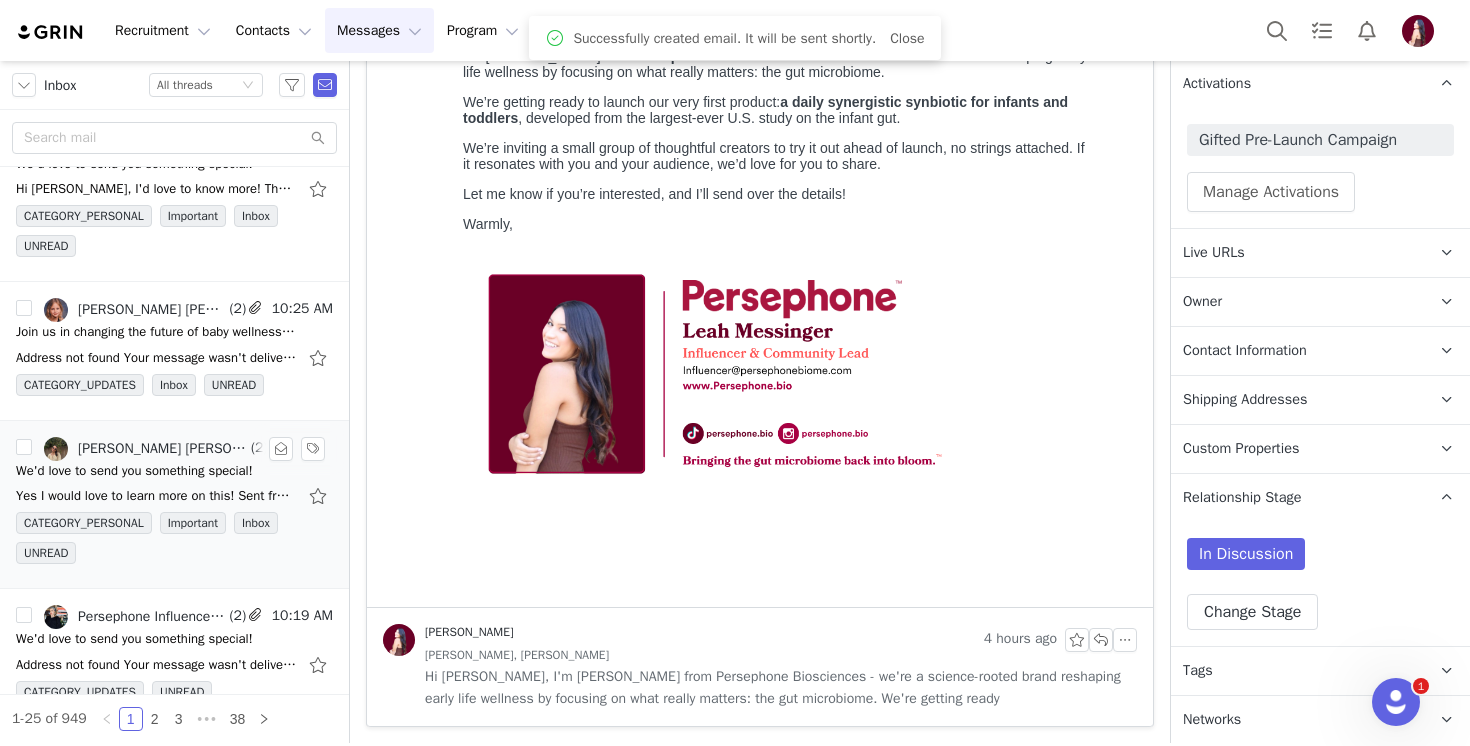 click on "We'd love to send you something special!" at bounding box center [134, 471] 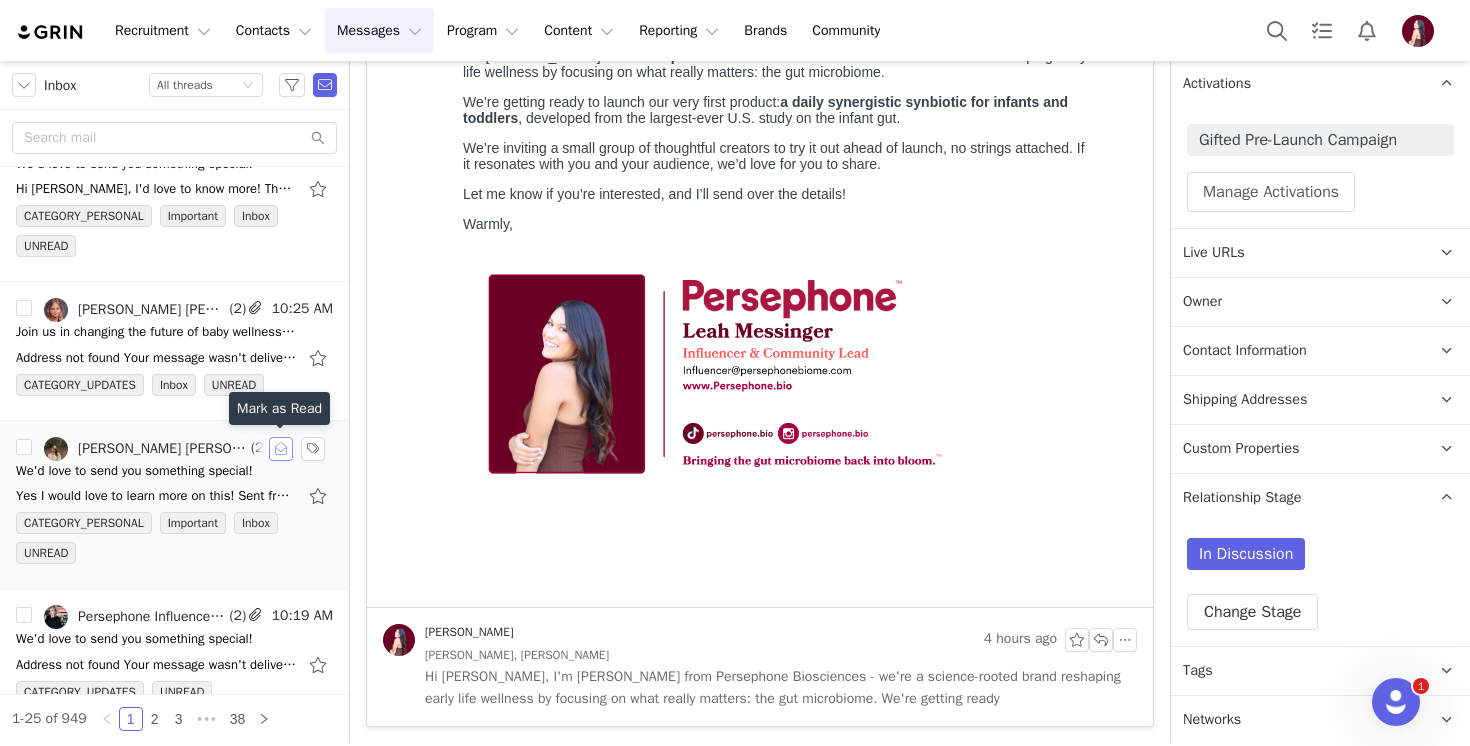 click at bounding box center (281, 449) 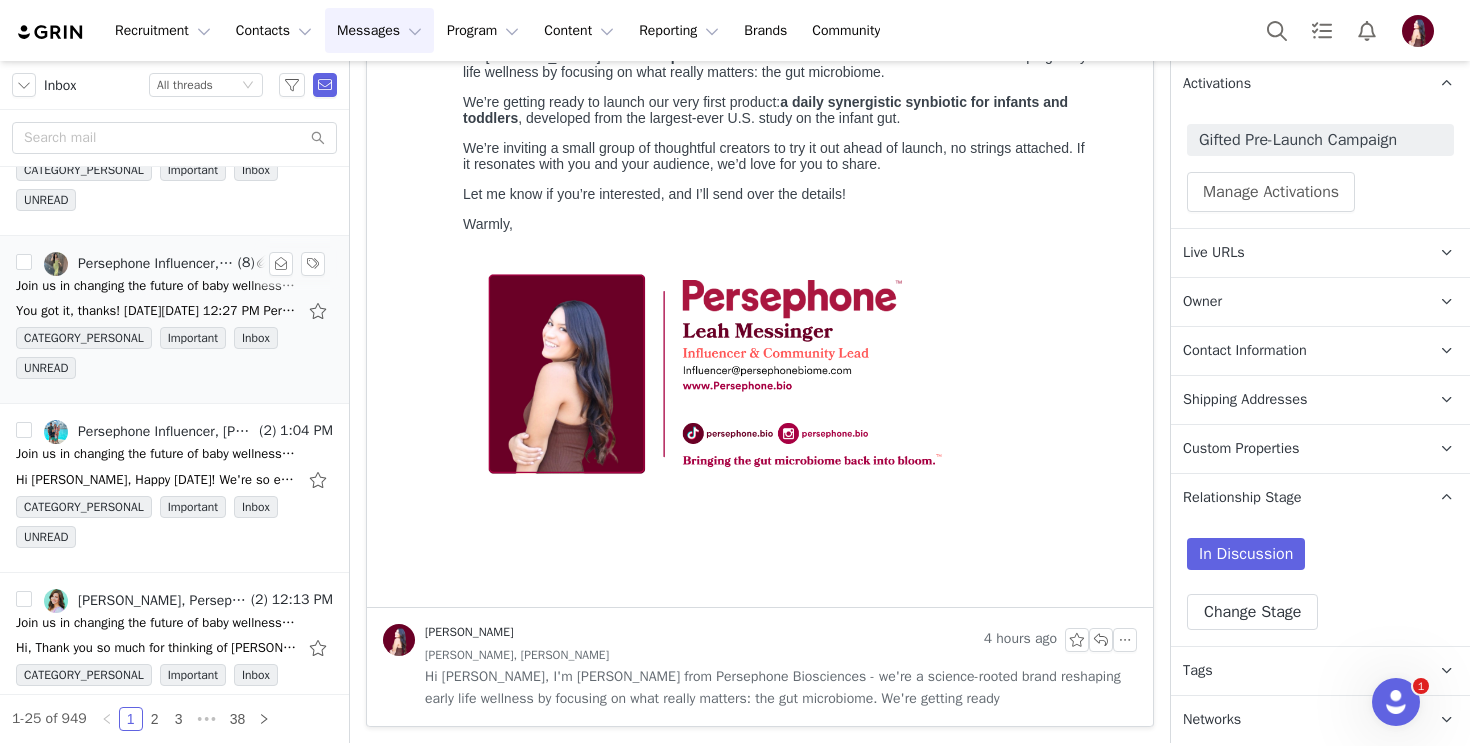 scroll, scrollTop: 0, scrollLeft: 0, axis: both 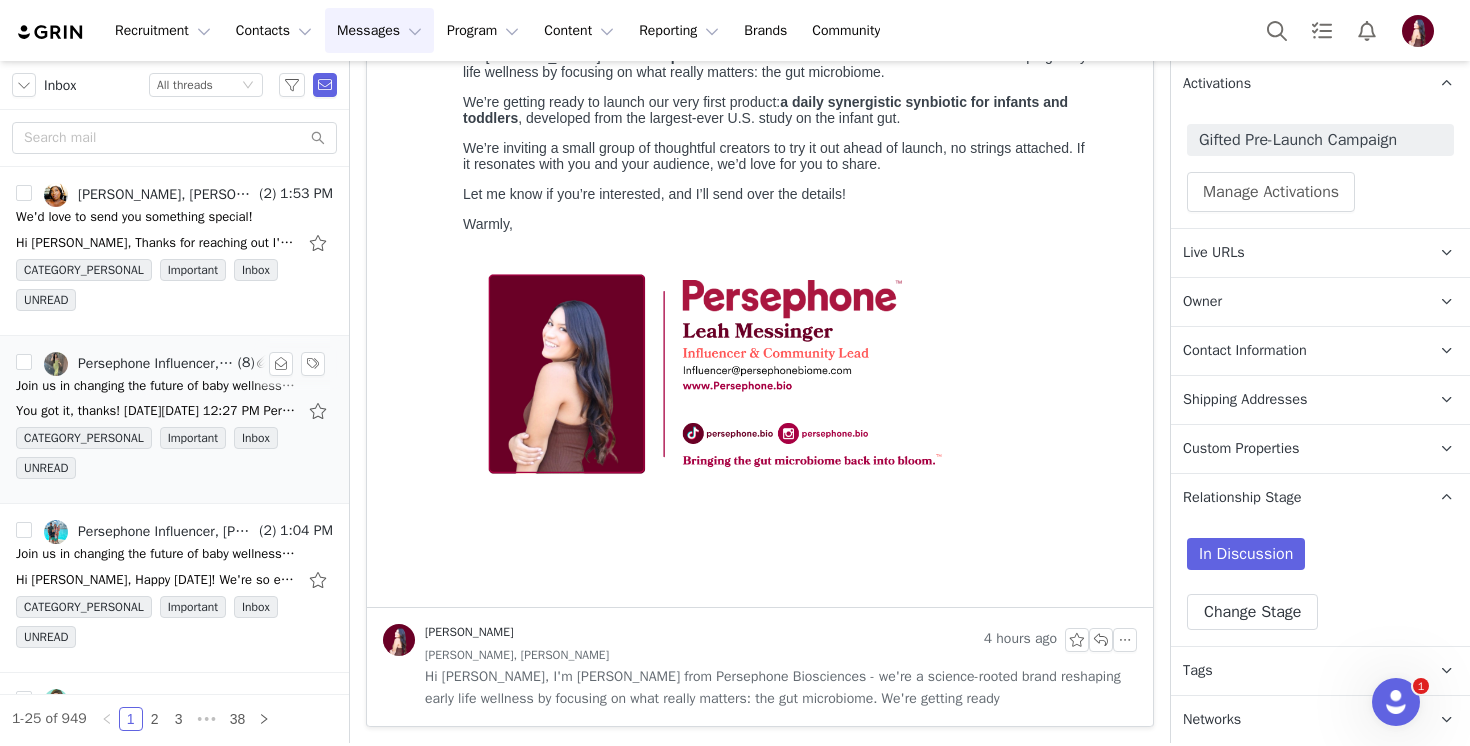 click on "Join us in changing the future of baby wellness 🌱" at bounding box center [156, 386] 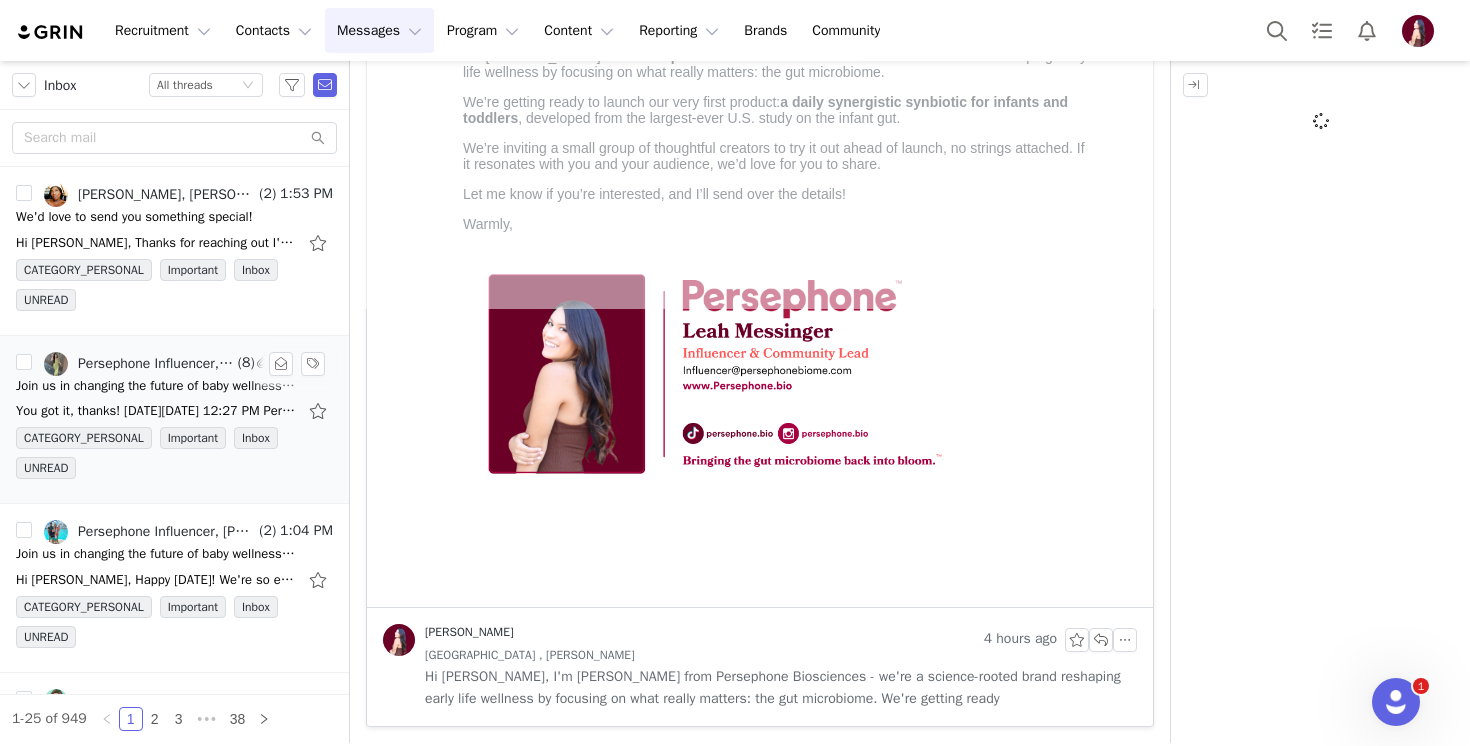 scroll, scrollTop: 0, scrollLeft: 0, axis: both 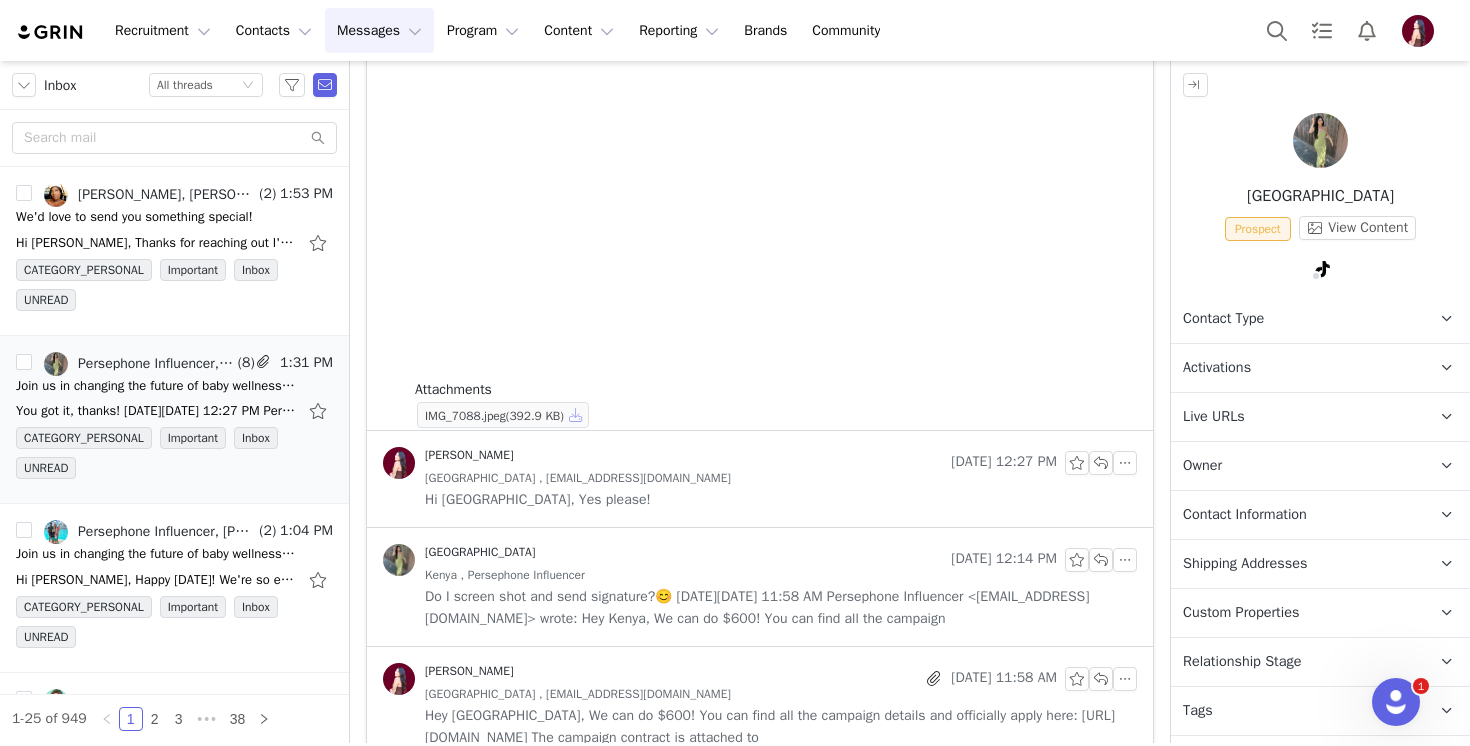 click at bounding box center [576, 415] 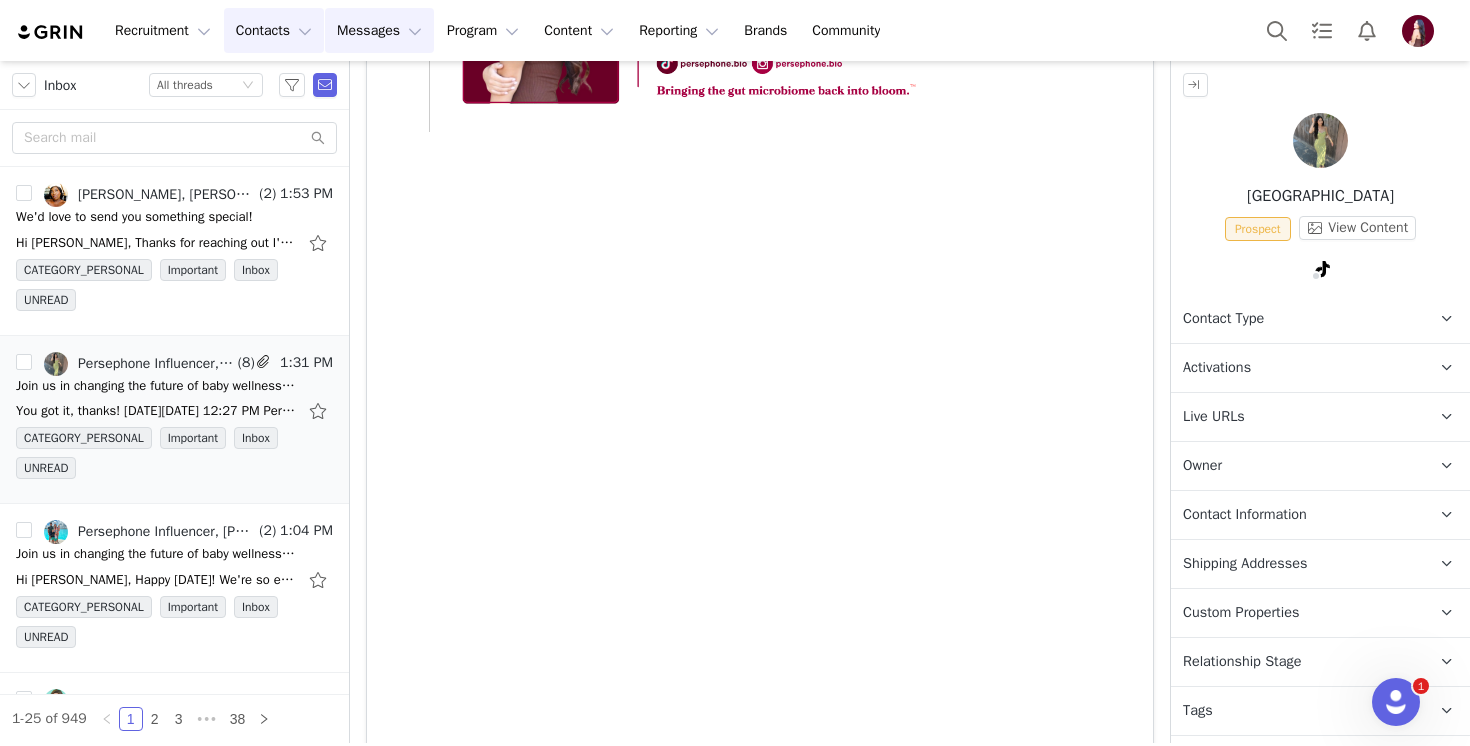 scroll, scrollTop: 0, scrollLeft: 0, axis: both 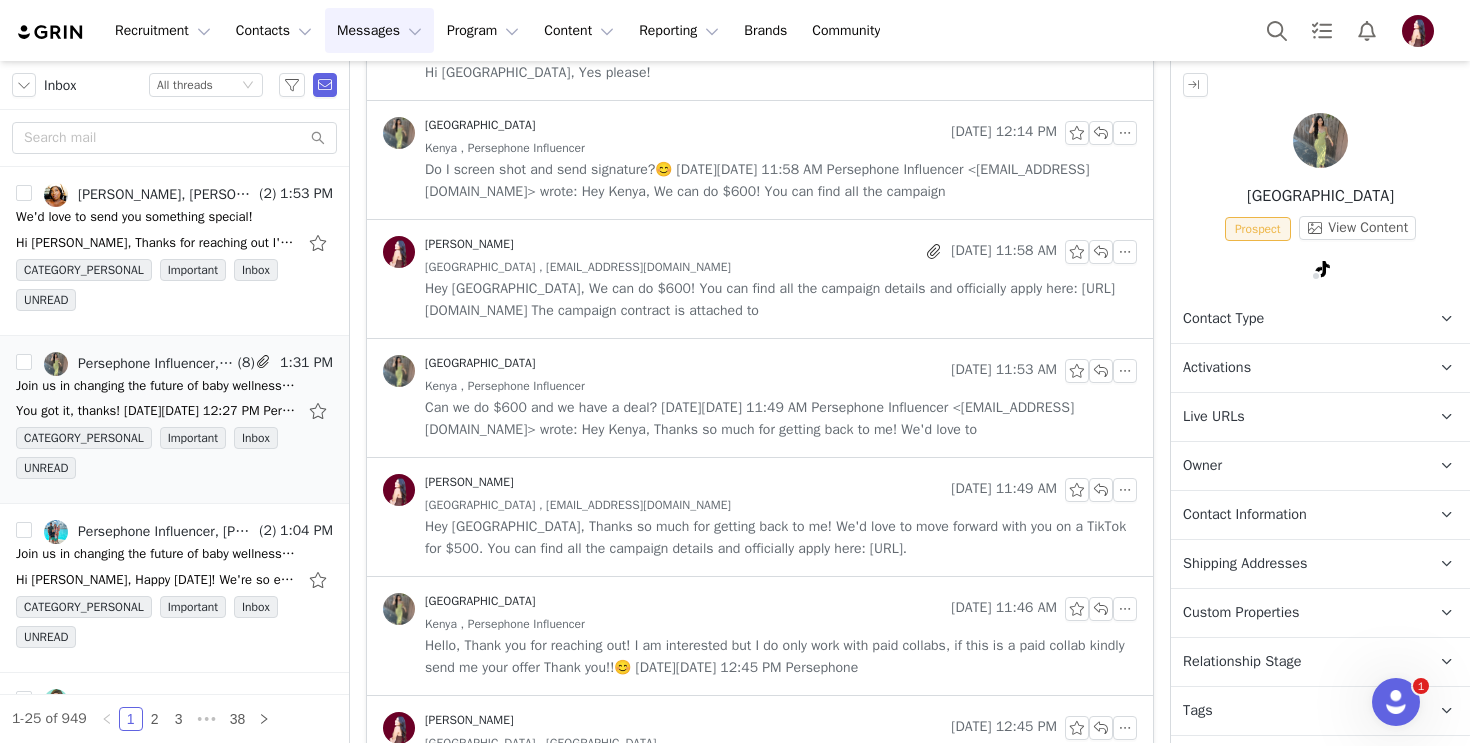click on "Hey Kenya, We can do $600! You can find all the campaign details and officially apply here: https://persephonebio.grin.live/c1fcccf2-ae75-442f-bb40-a653baa756a7 The campaign contract is attached to" at bounding box center [781, 300] 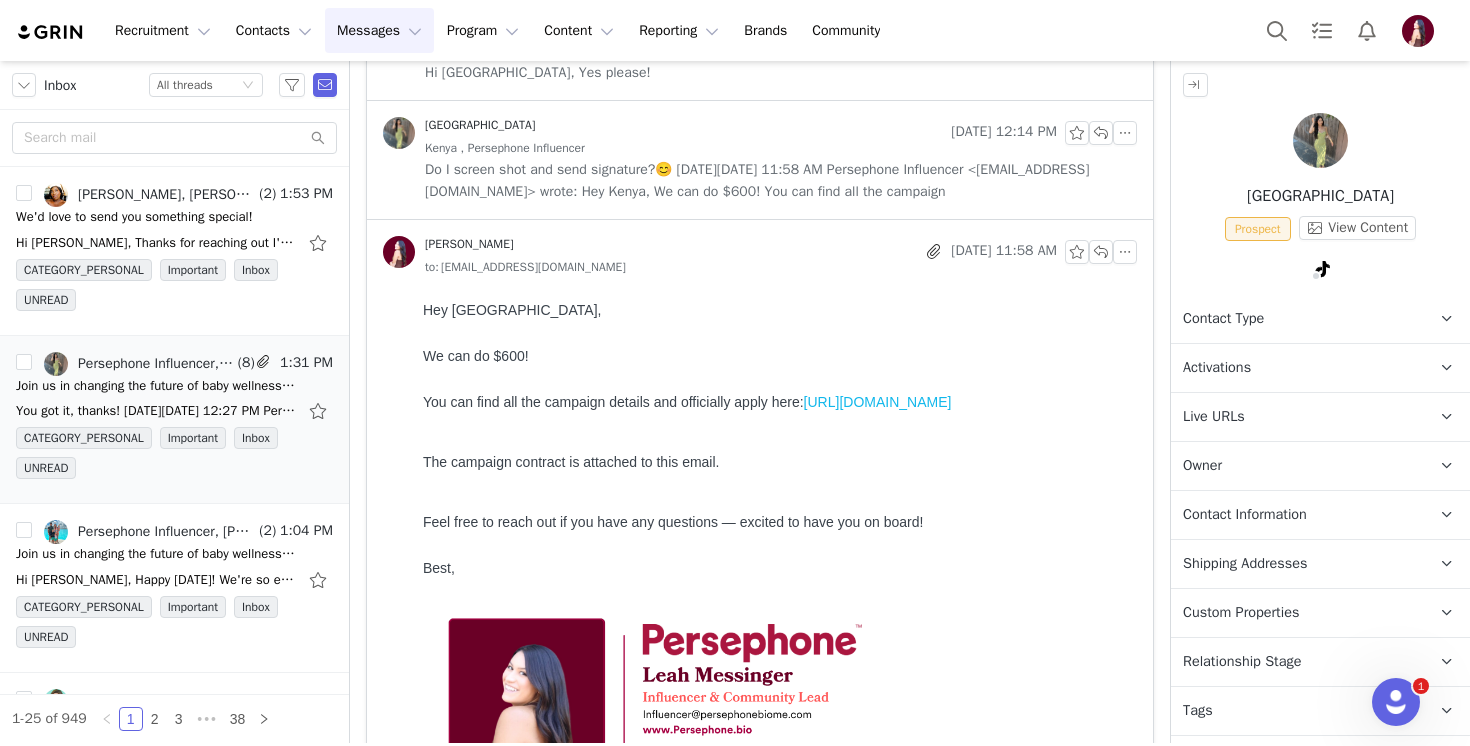 scroll, scrollTop: 0, scrollLeft: 0, axis: both 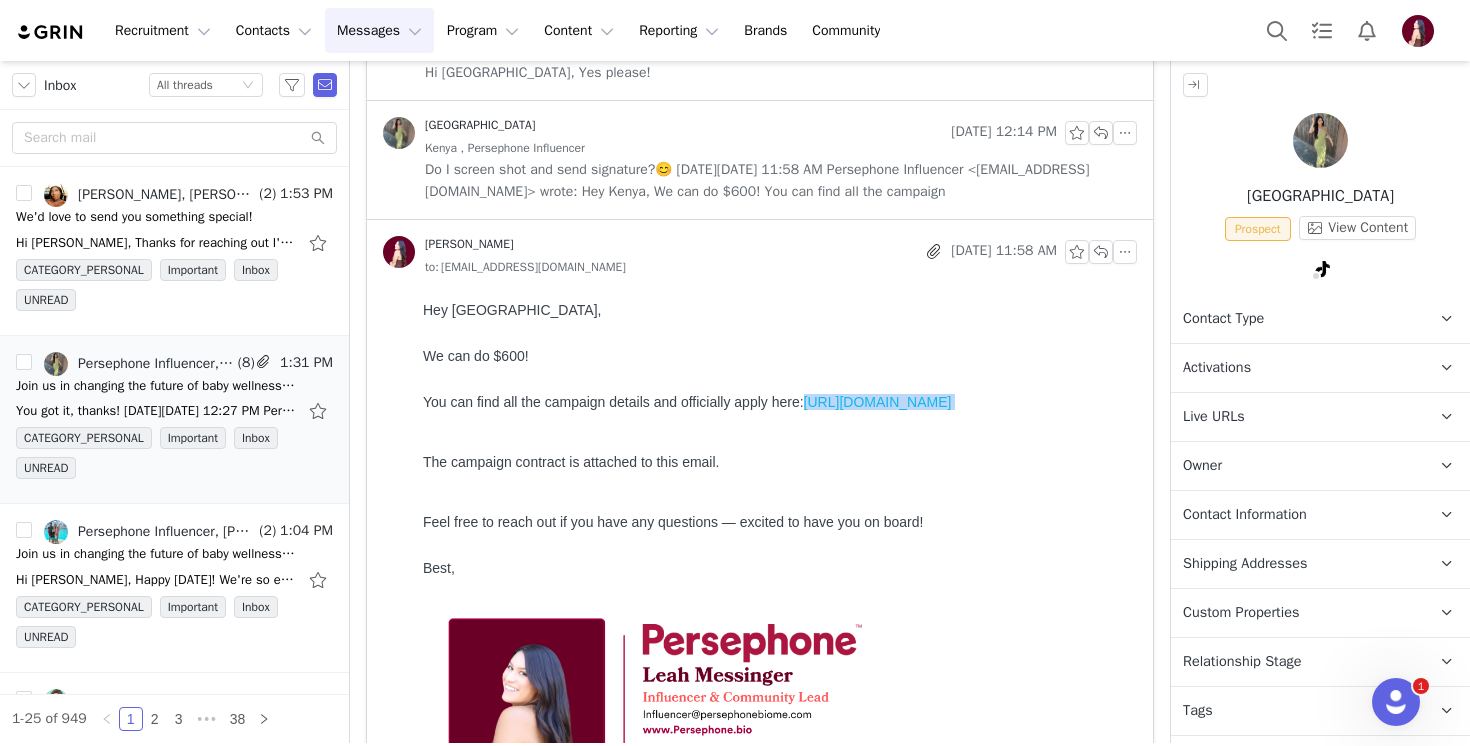 drag, startPoint x: 729, startPoint y: 429, endPoint x: 810, endPoint y: 400, distance: 86.034874 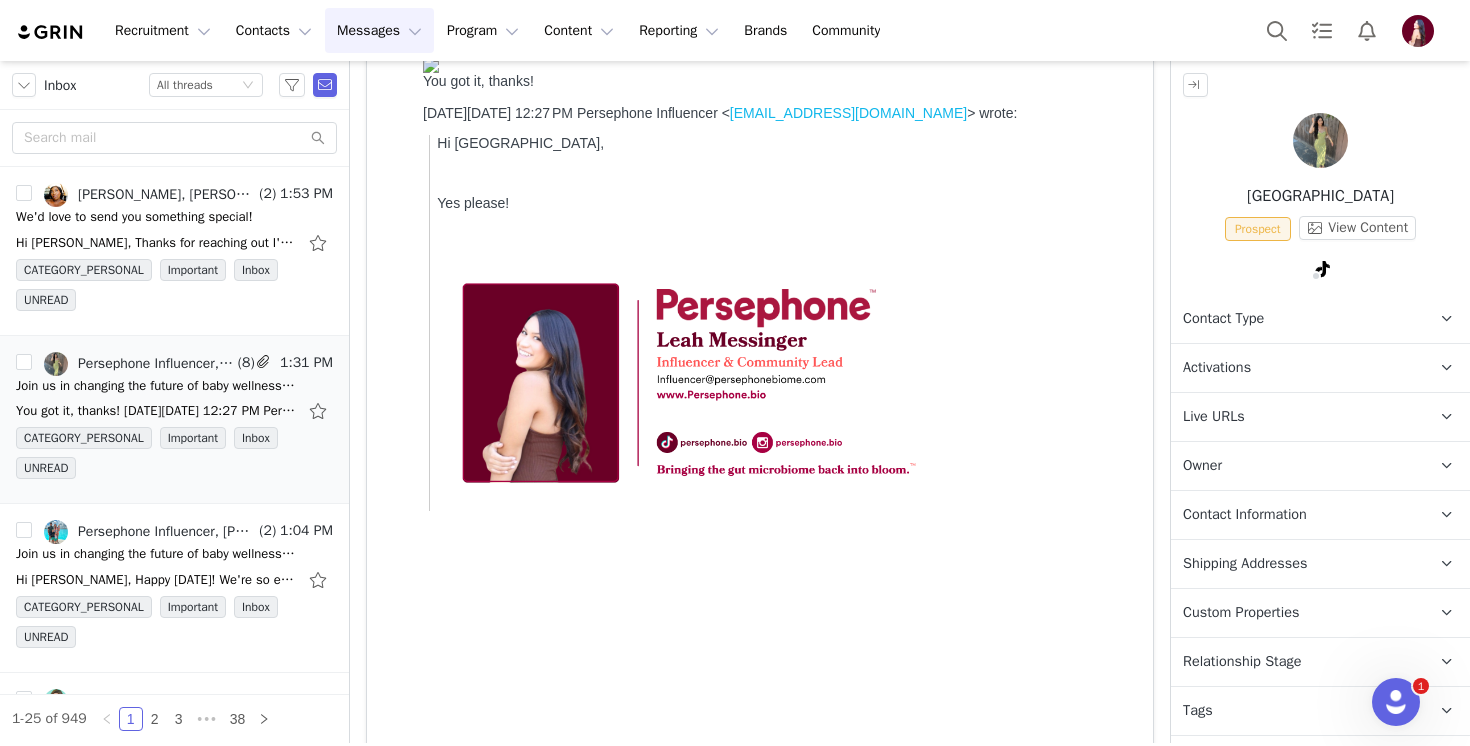 scroll, scrollTop: 0, scrollLeft: 0, axis: both 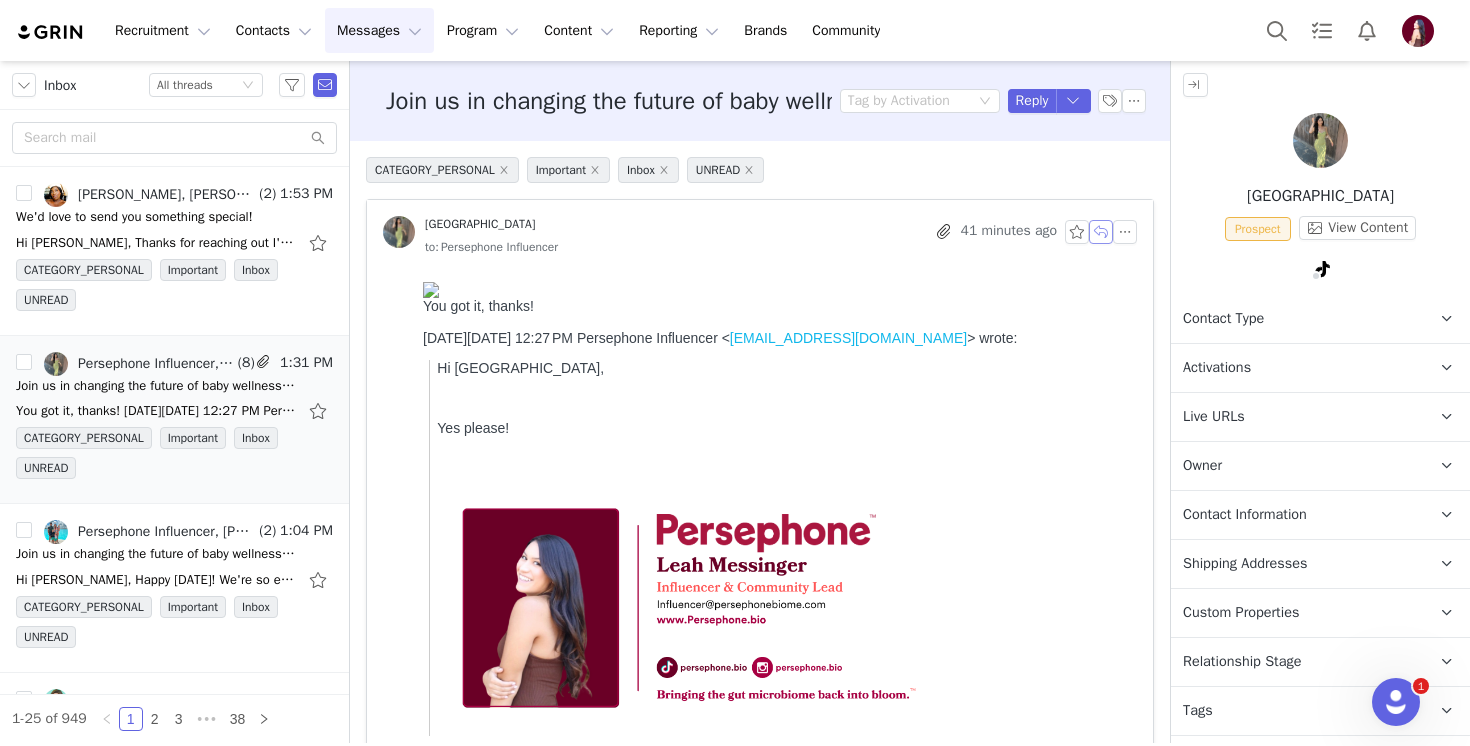 click at bounding box center (1101, 232) 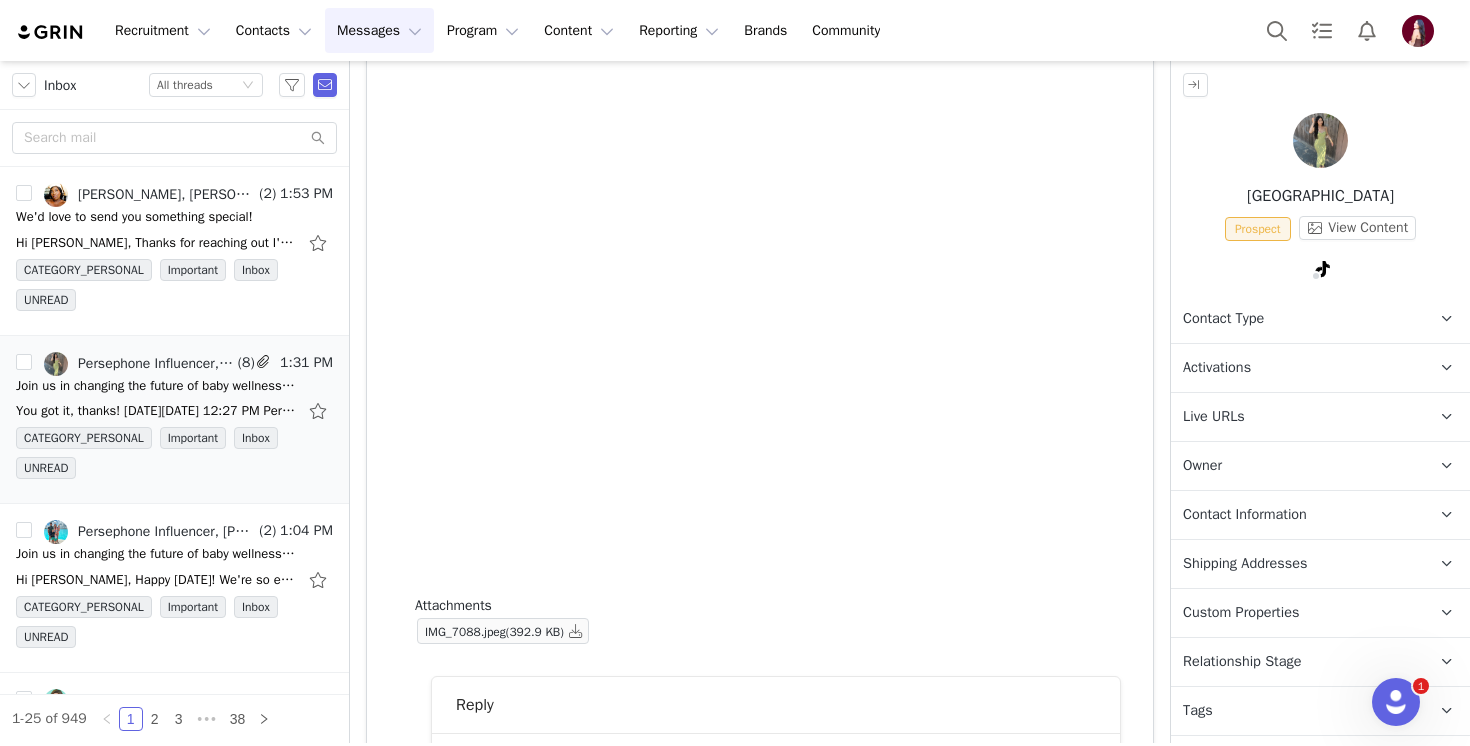 scroll, scrollTop: 1866, scrollLeft: 0, axis: vertical 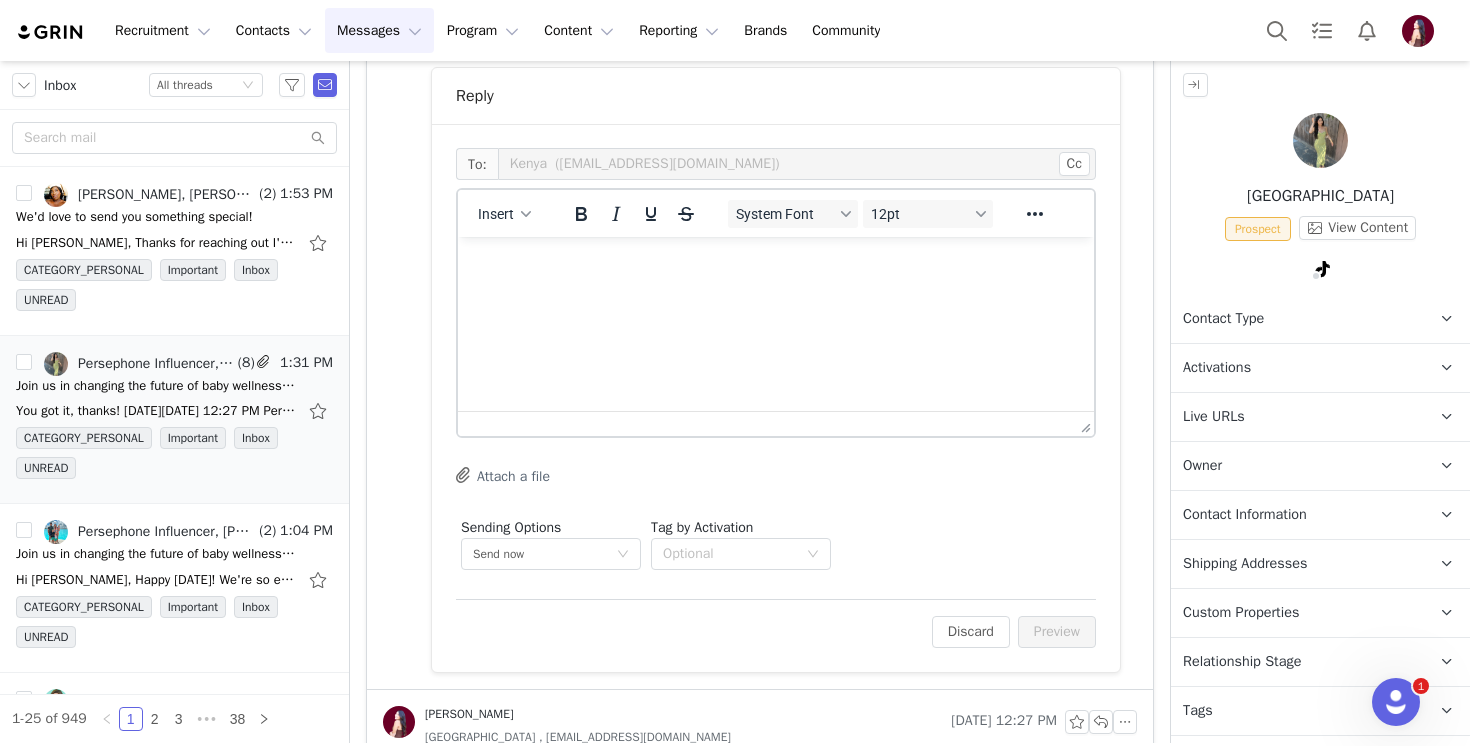 click at bounding box center [776, 264] 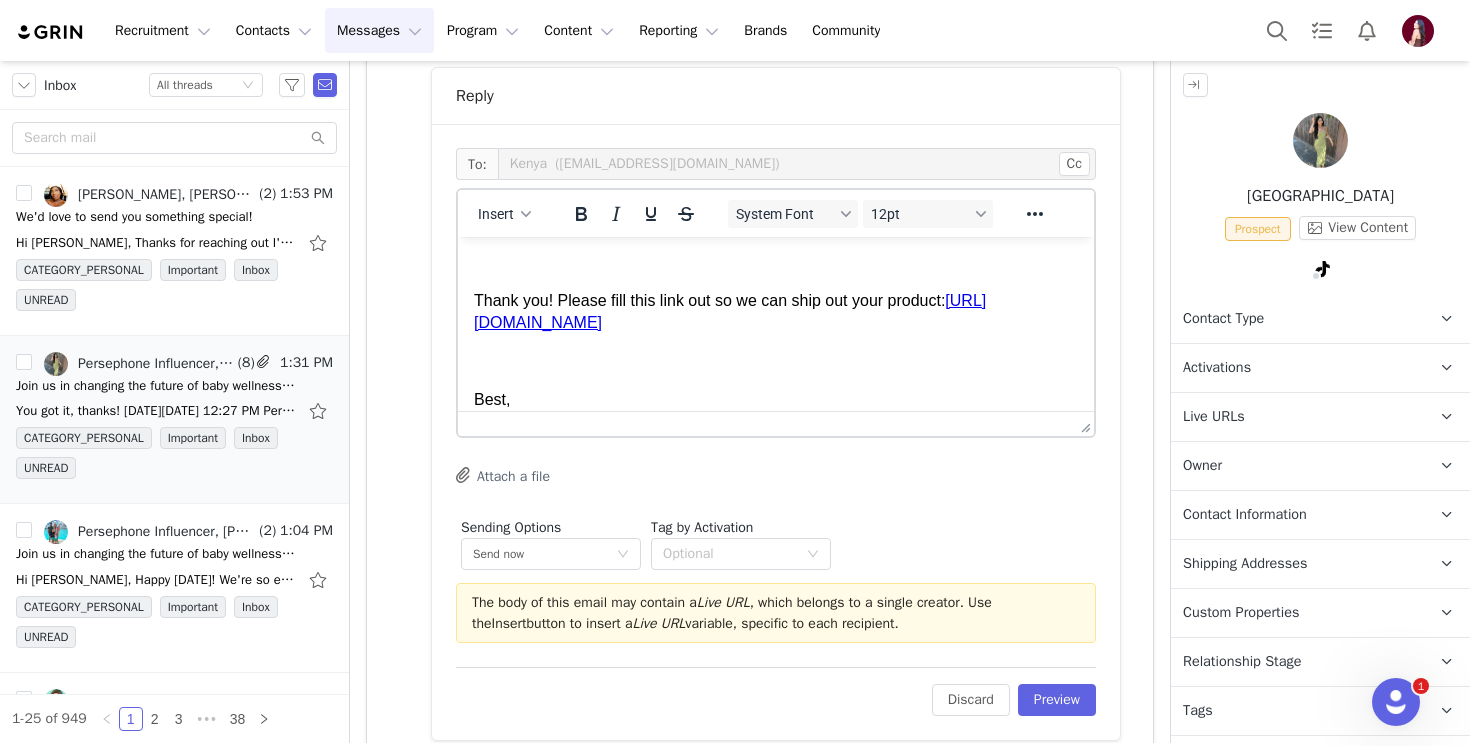 scroll, scrollTop: 79, scrollLeft: 0, axis: vertical 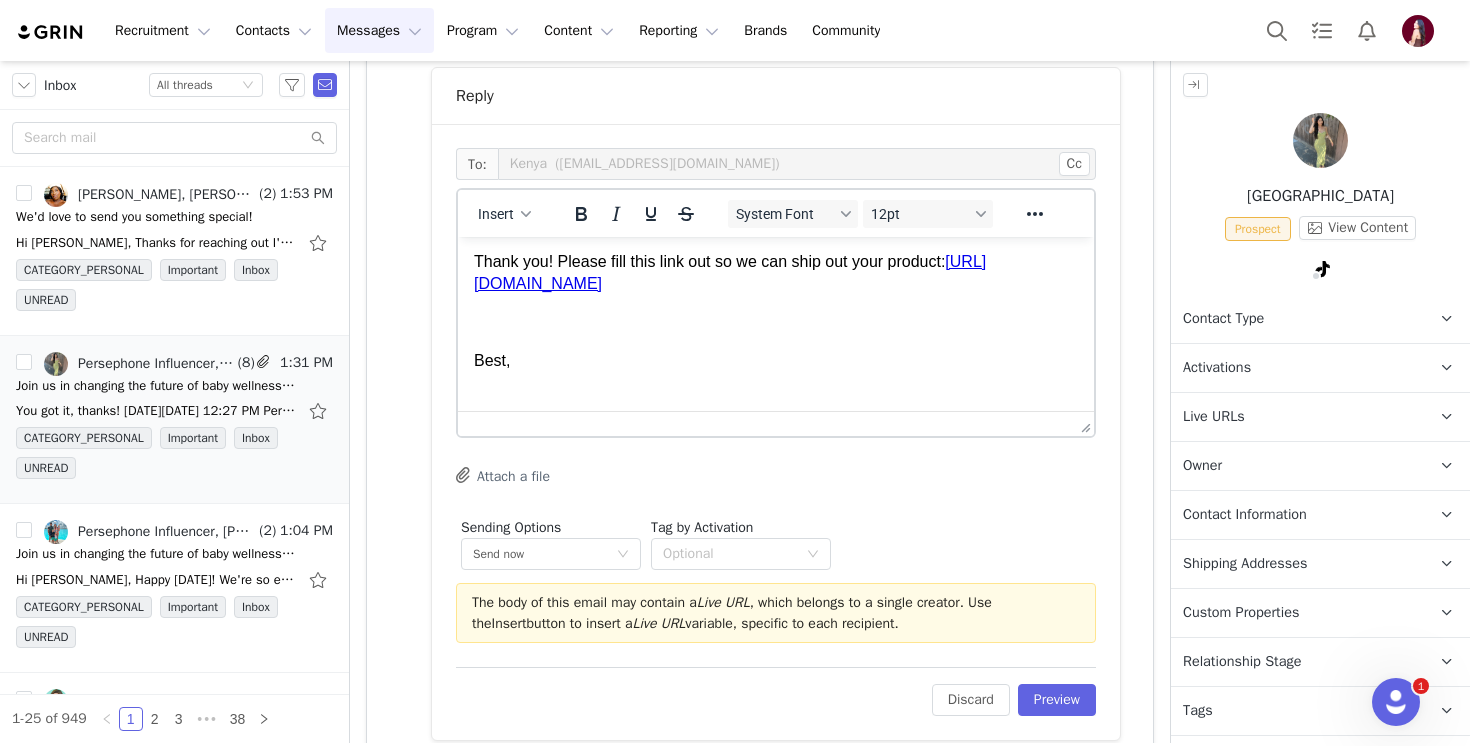 click on "Insert" at bounding box center (505, 213) 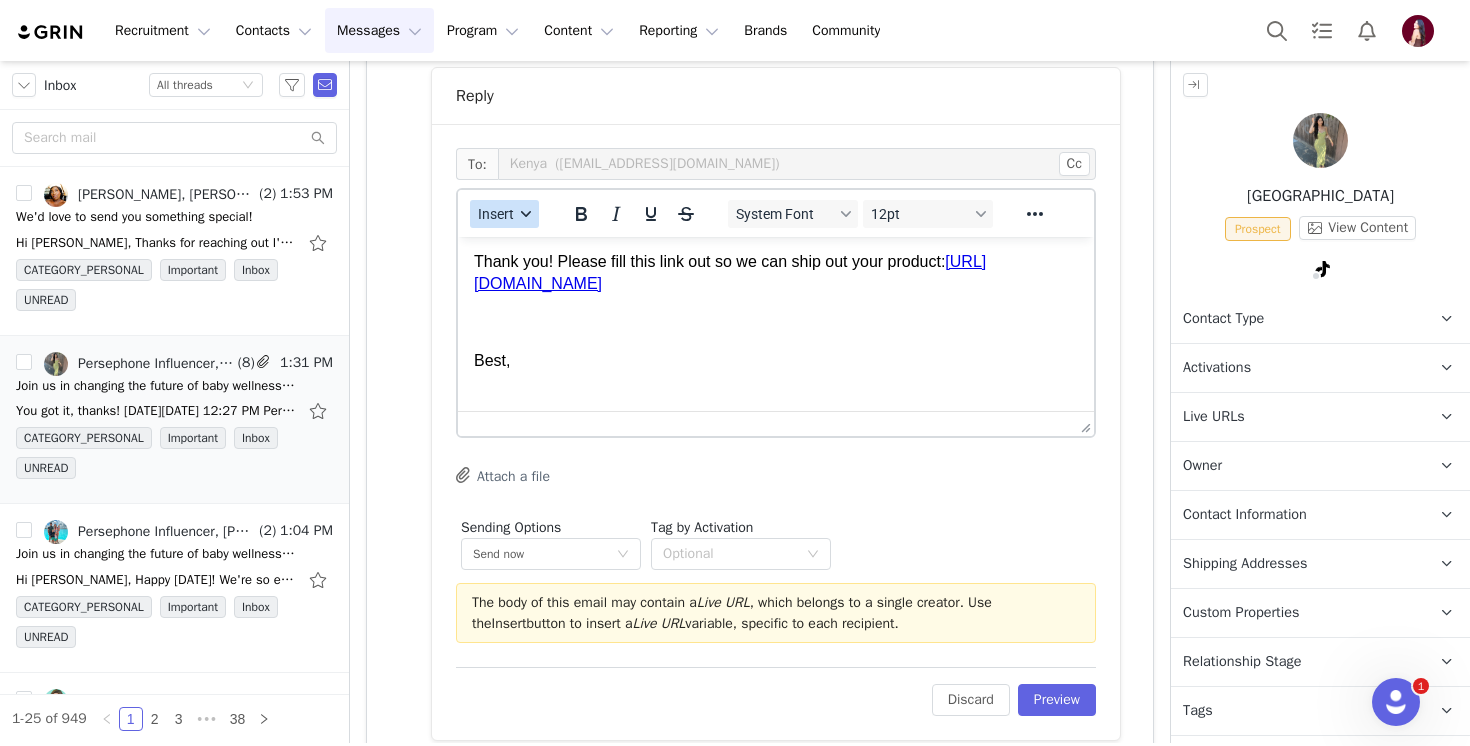 click on "Insert" at bounding box center [496, 214] 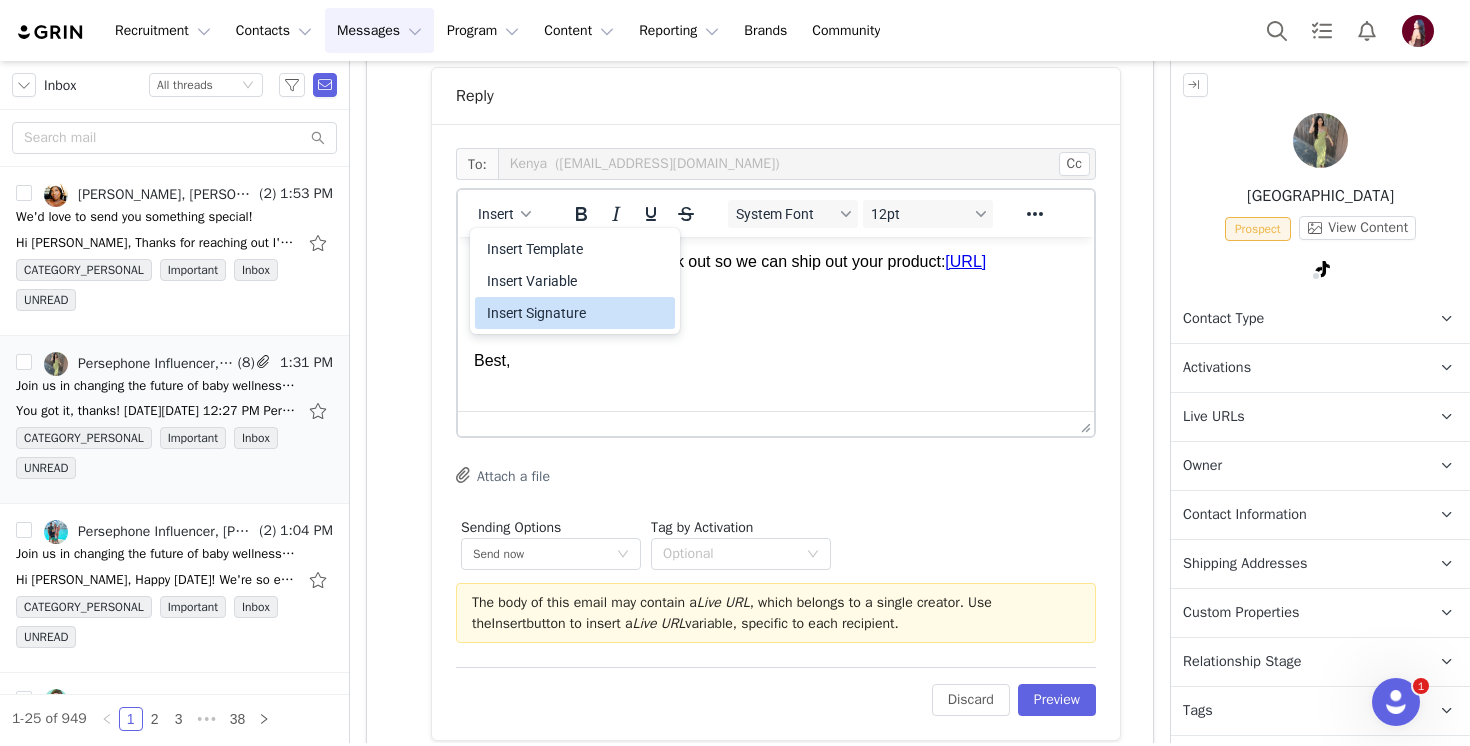 click on "Insert Signature" at bounding box center (577, 313) 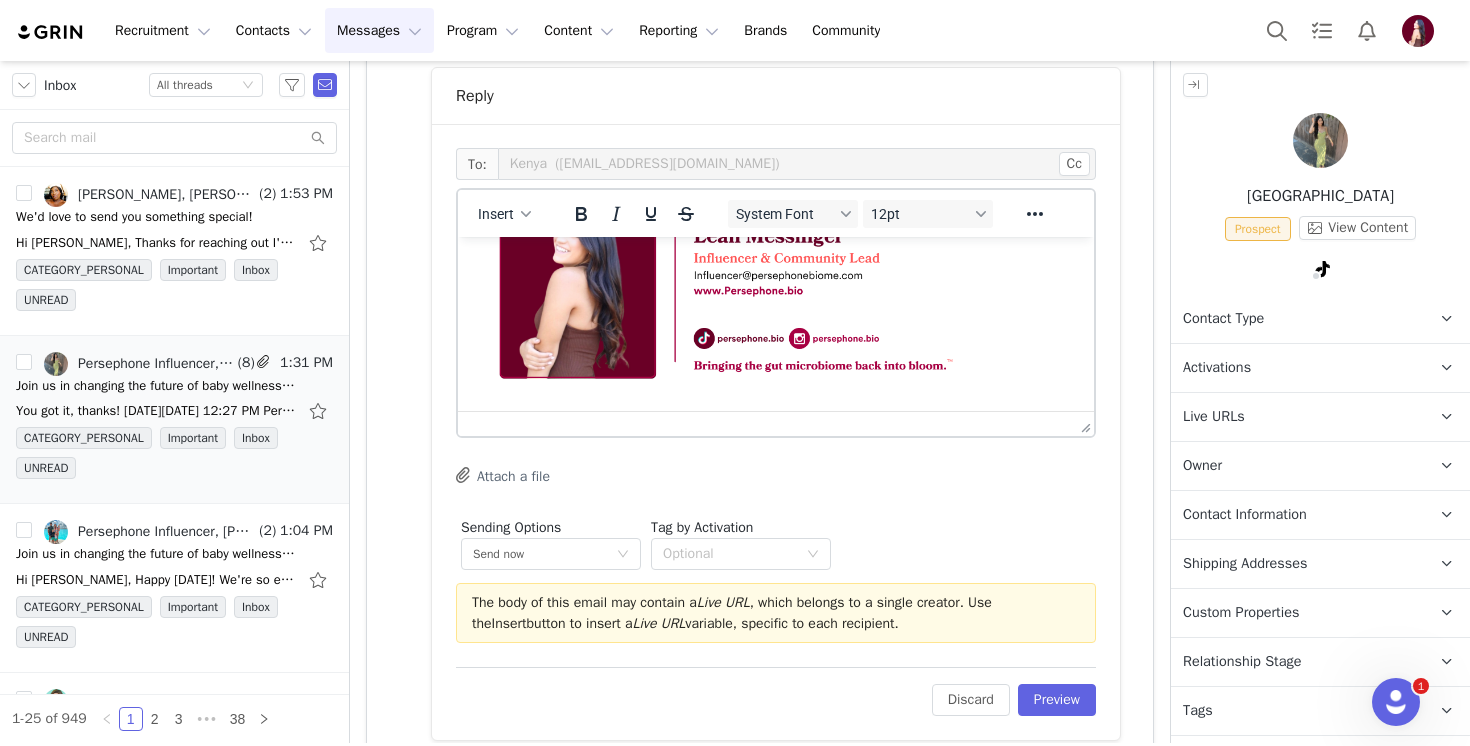click on "Relationship Stage" at bounding box center [1242, 662] 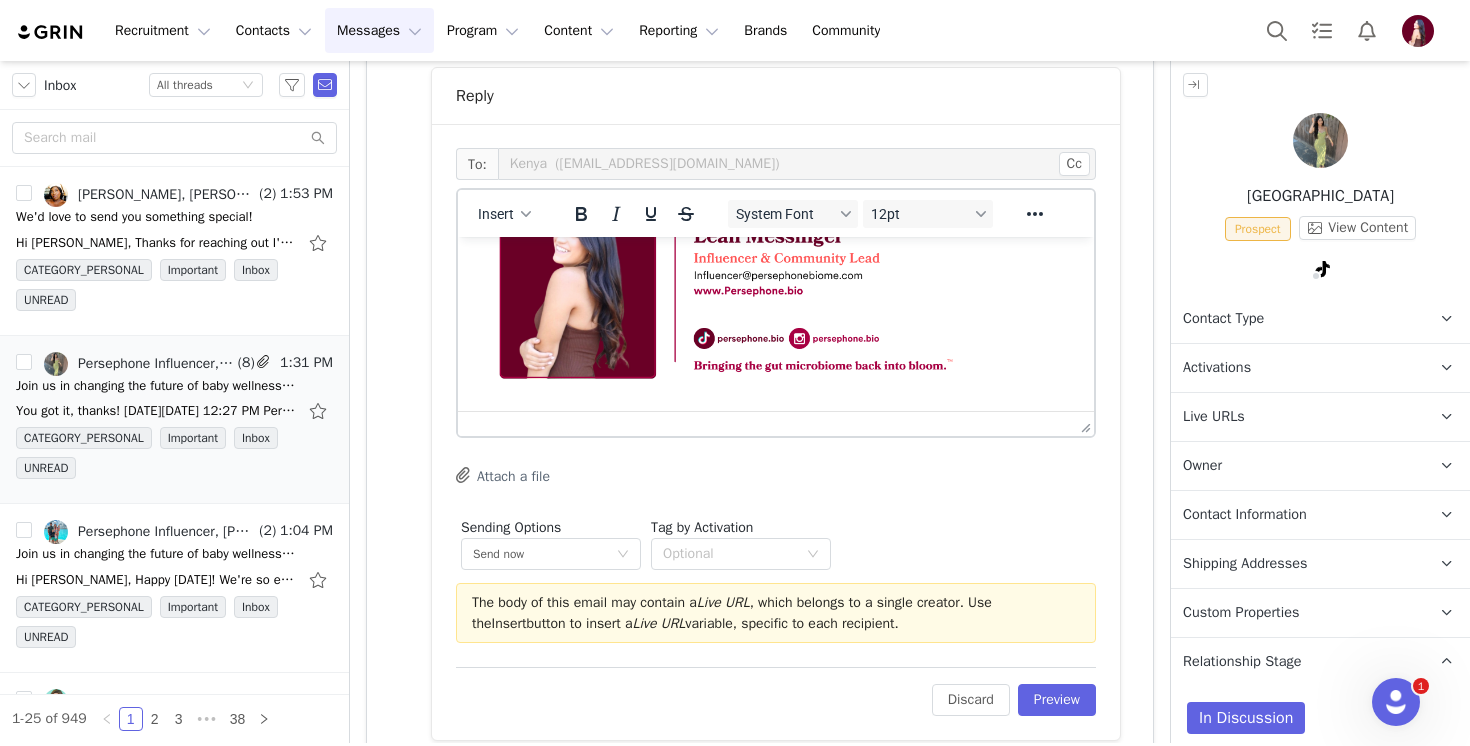 scroll, scrollTop: 88, scrollLeft: 0, axis: vertical 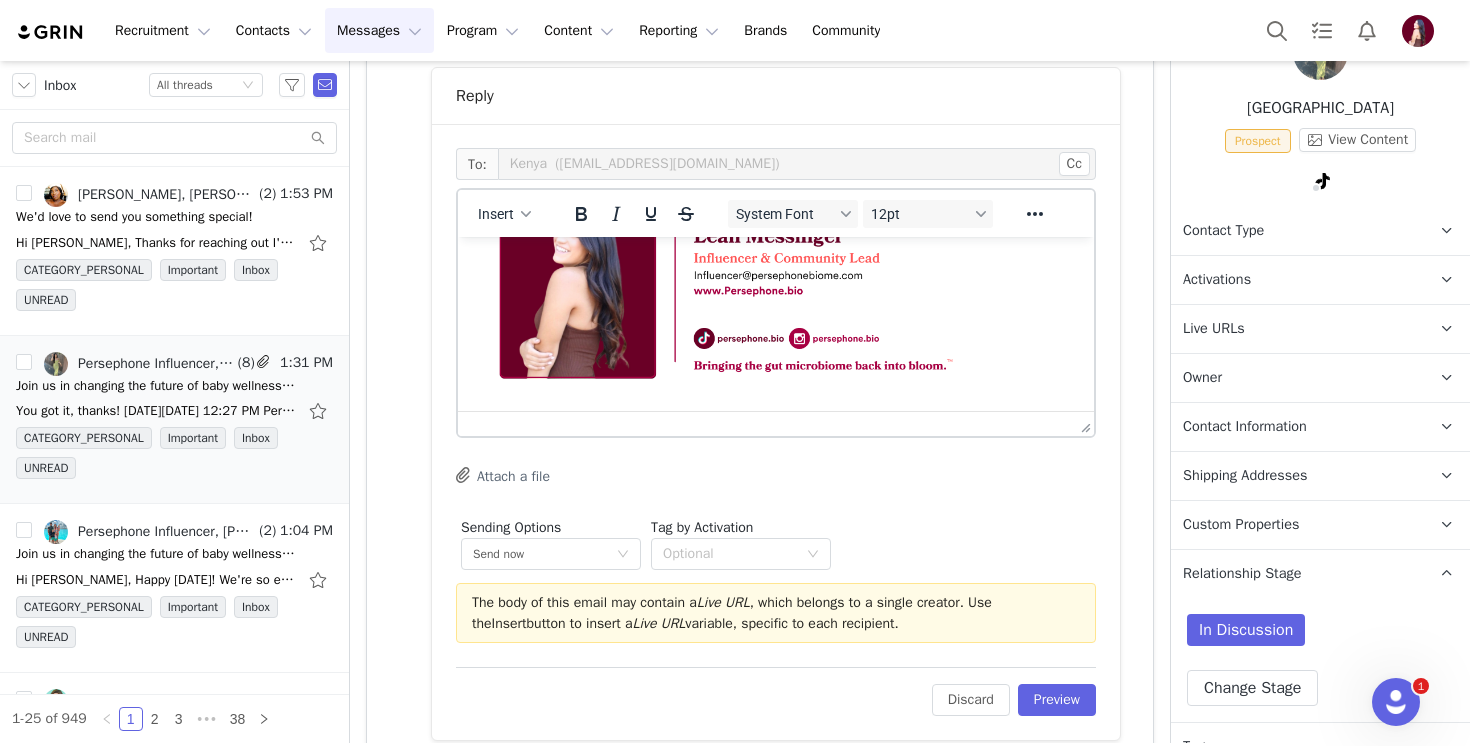 click on "In Discussion  Change Stage" at bounding box center (1320, 660) 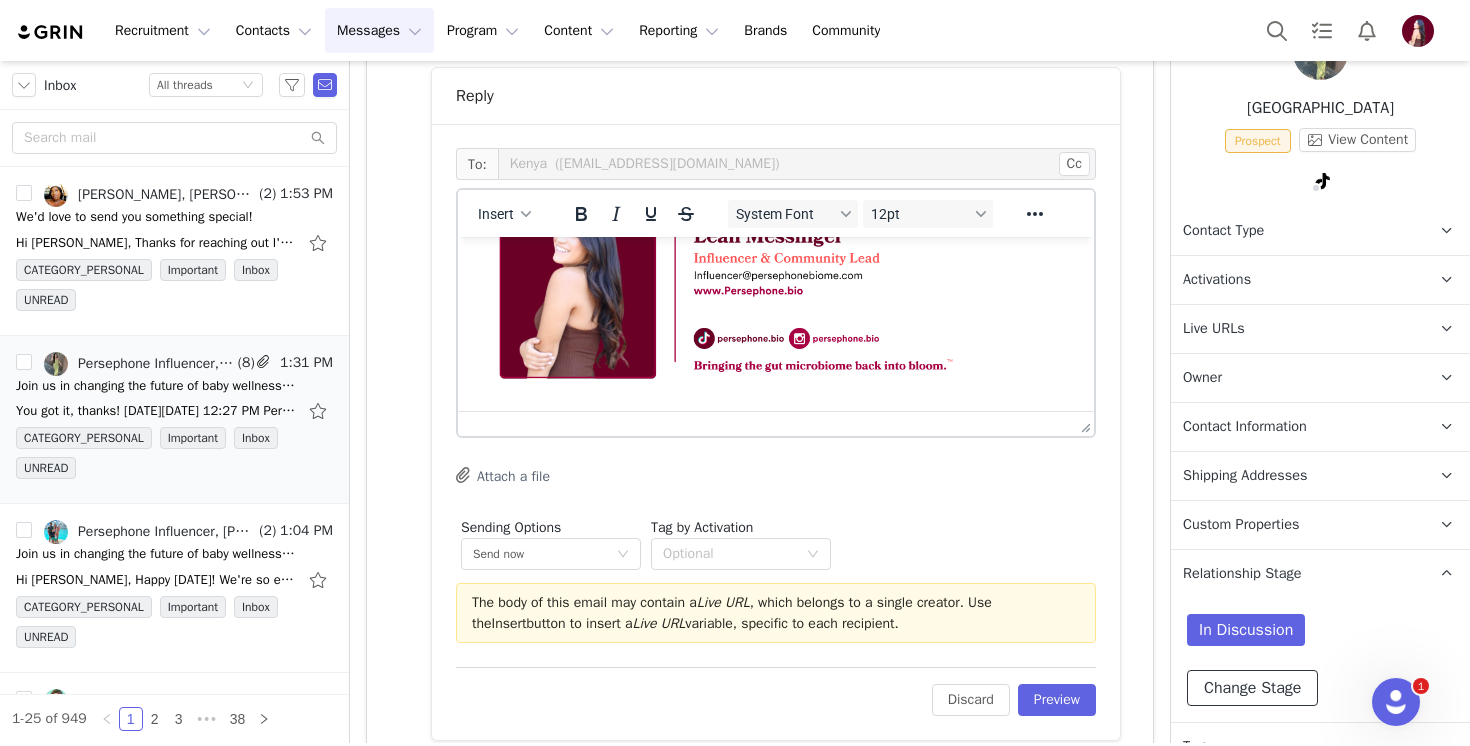click on "Change Stage" at bounding box center (1252, 688) 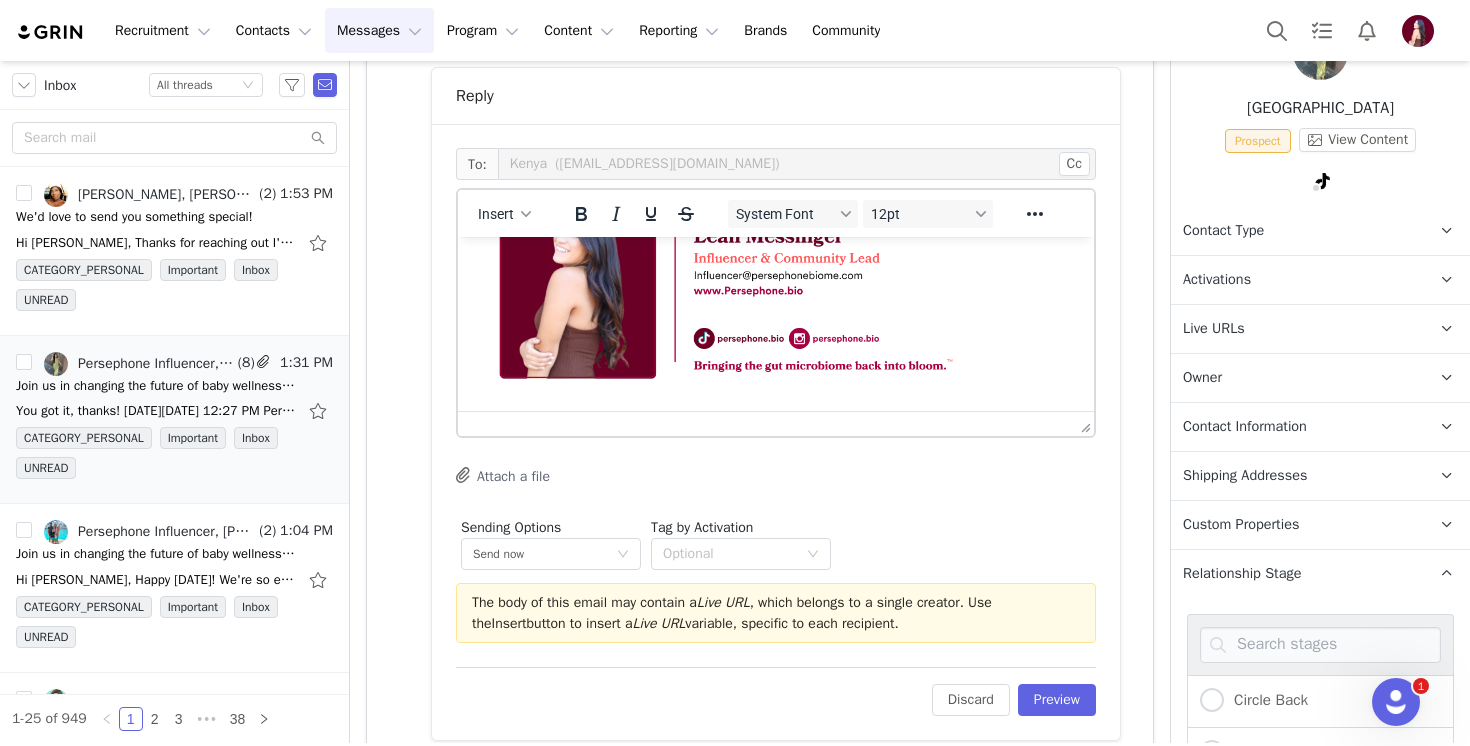 scroll, scrollTop: 504, scrollLeft: 0, axis: vertical 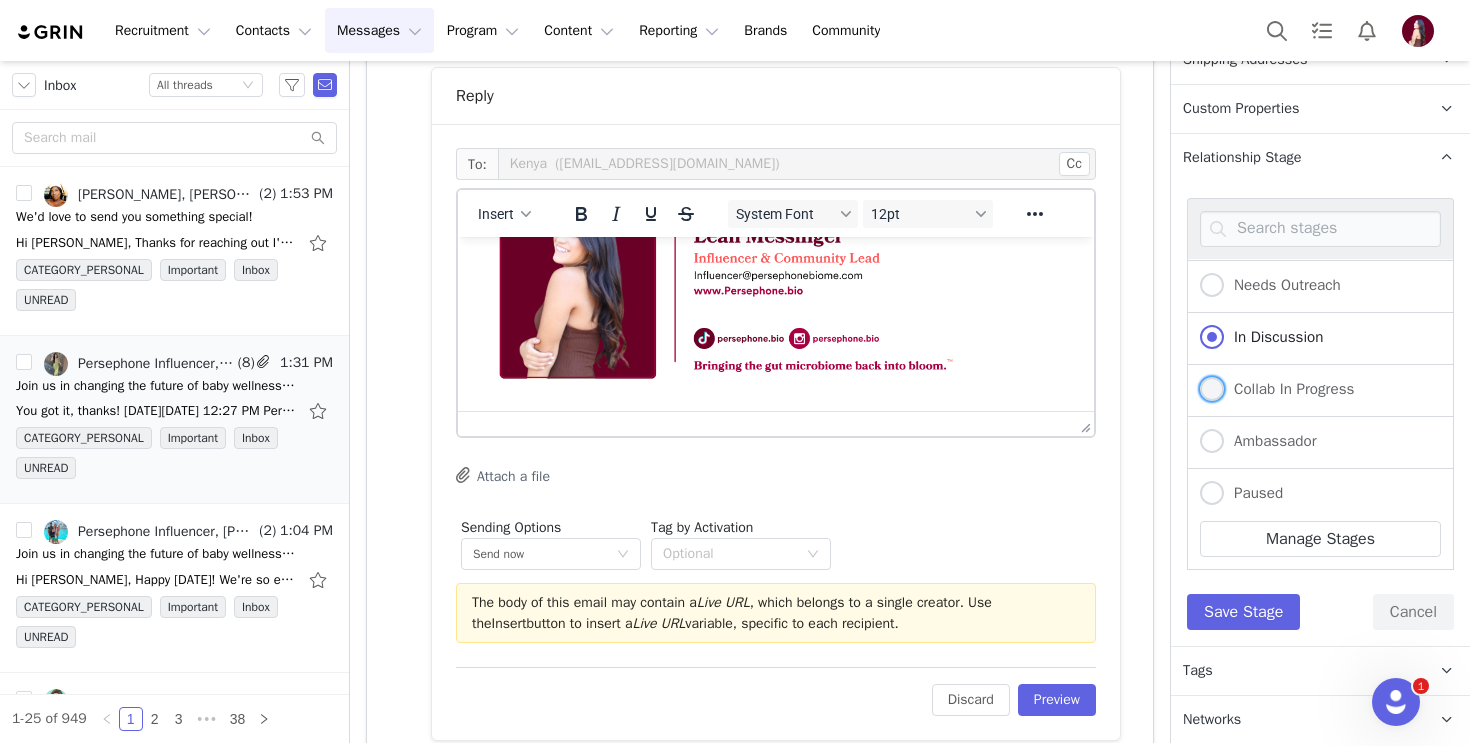 click on "Collab In Progress" at bounding box center [1277, 390] 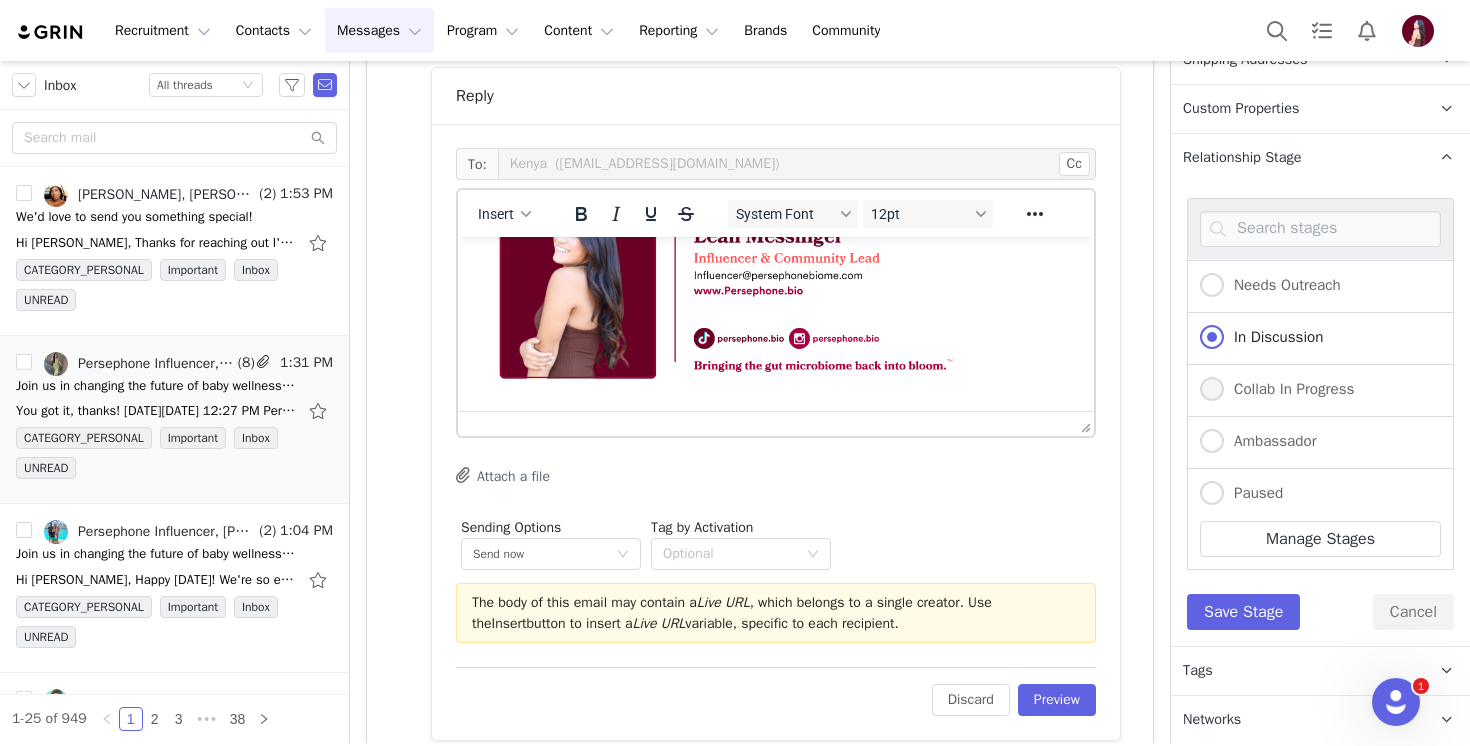 click on "Collab In Progress" at bounding box center (1212, 390) 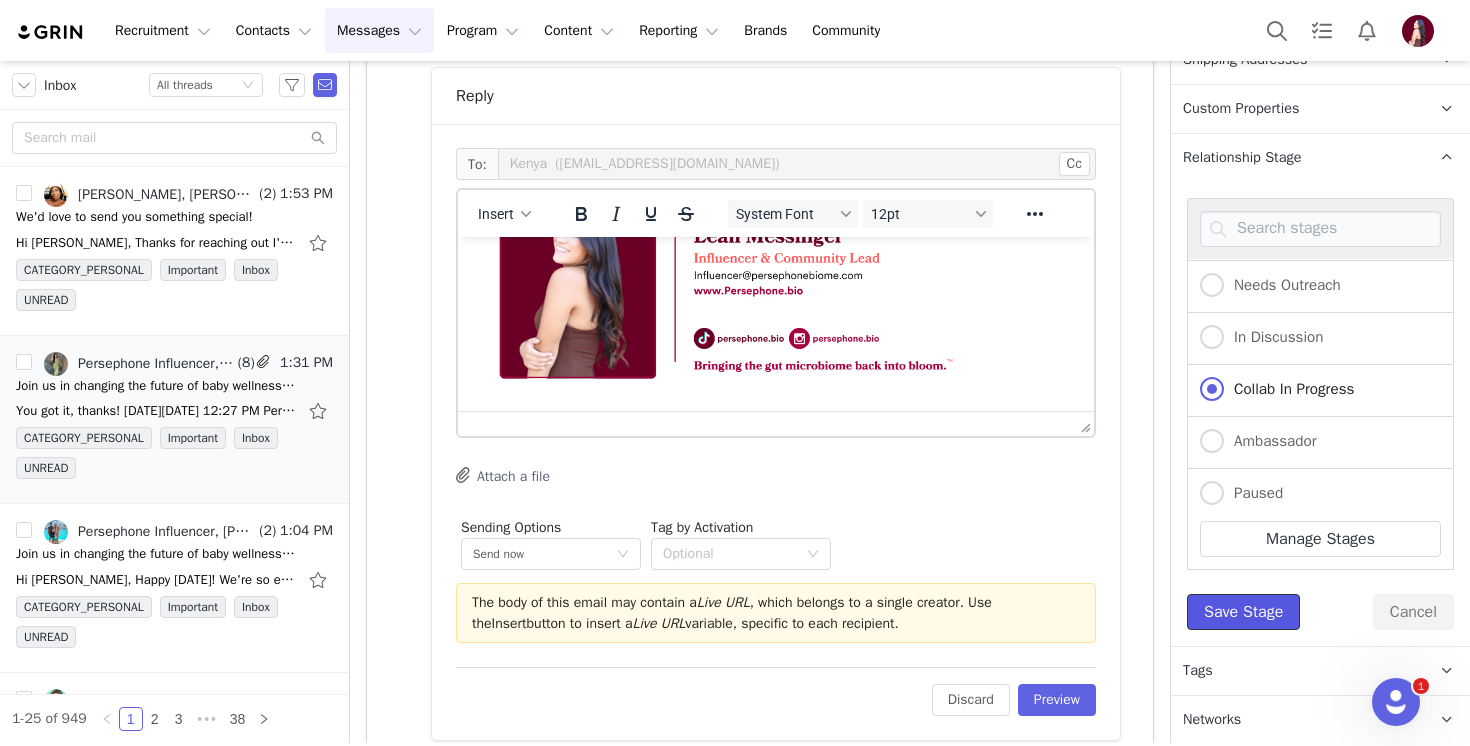 click on "Save Stage" at bounding box center (1243, 612) 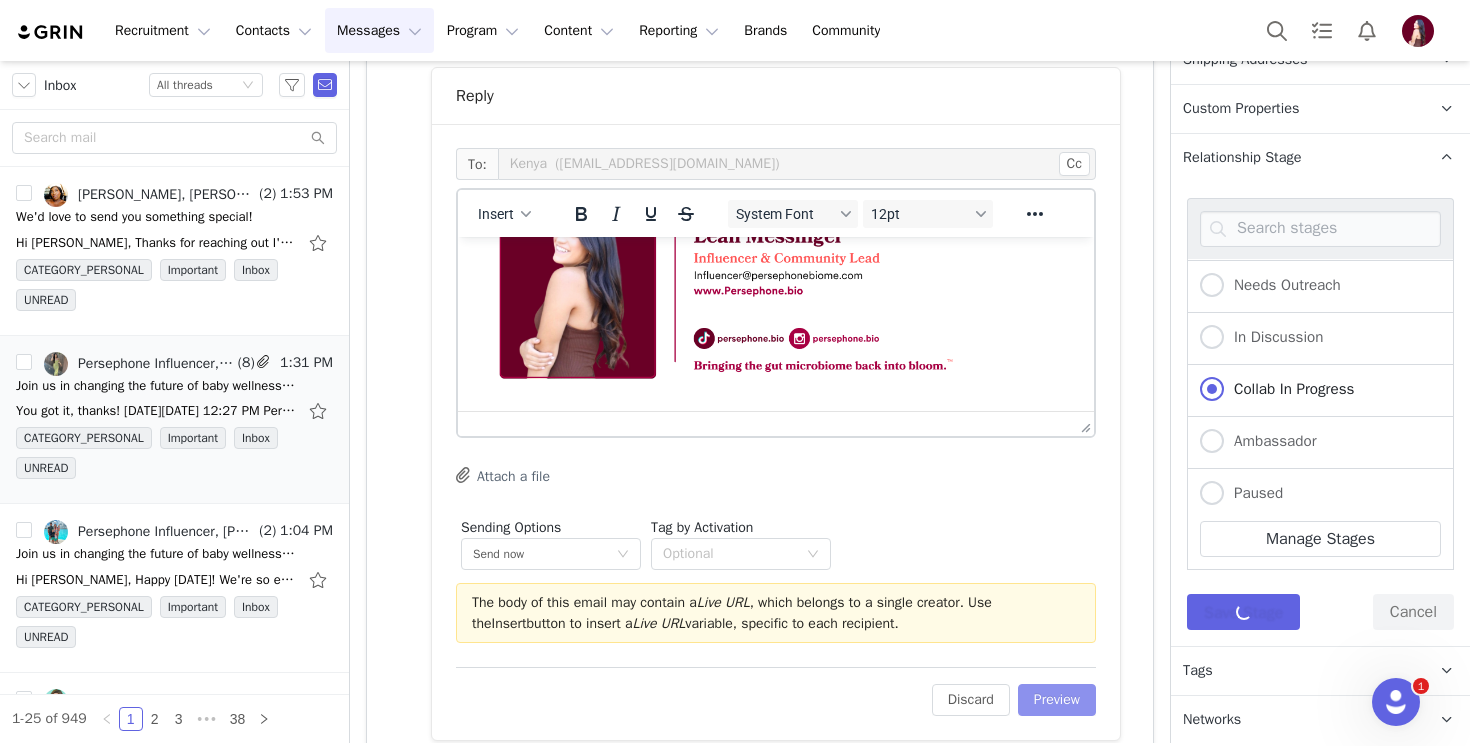 click on "Preview" at bounding box center (1057, 700) 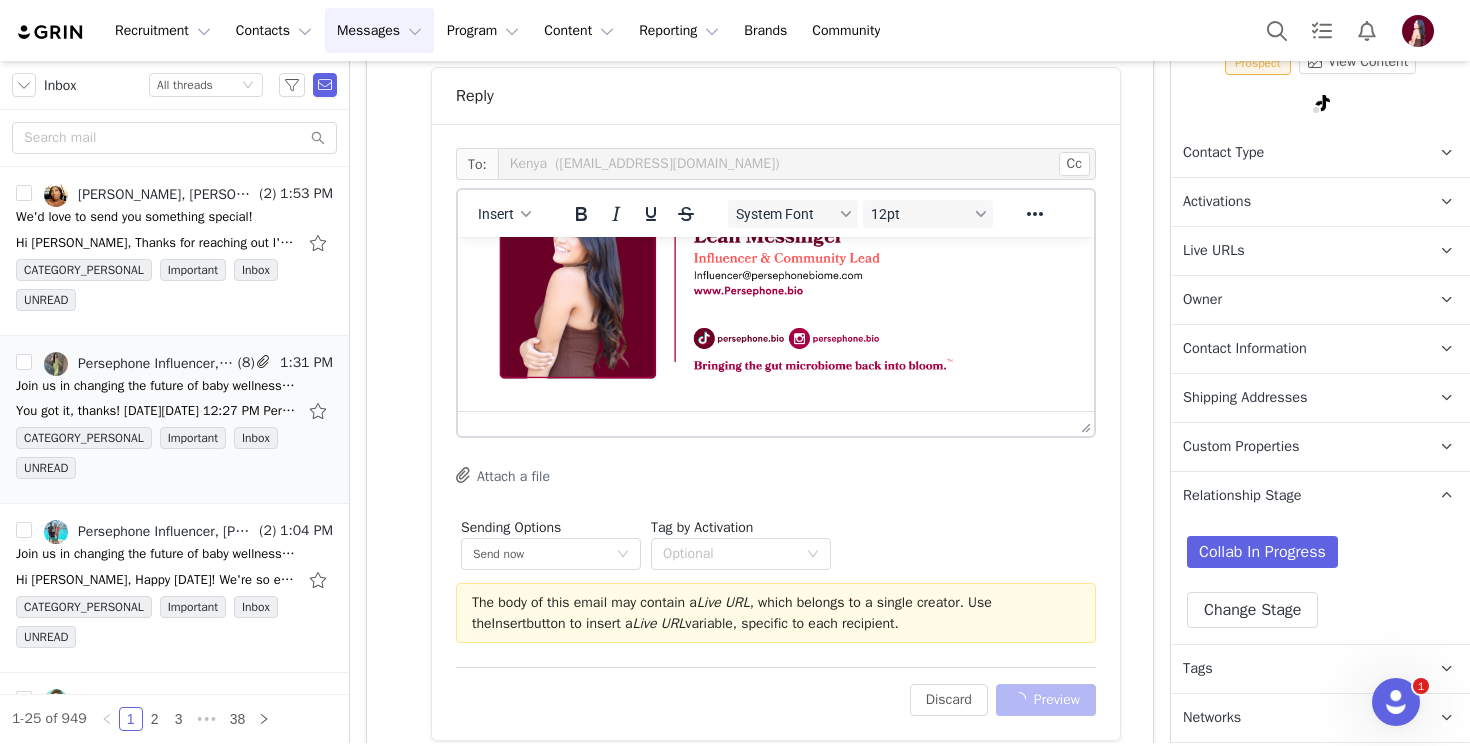 scroll, scrollTop: 164, scrollLeft: 0, axis: vertical 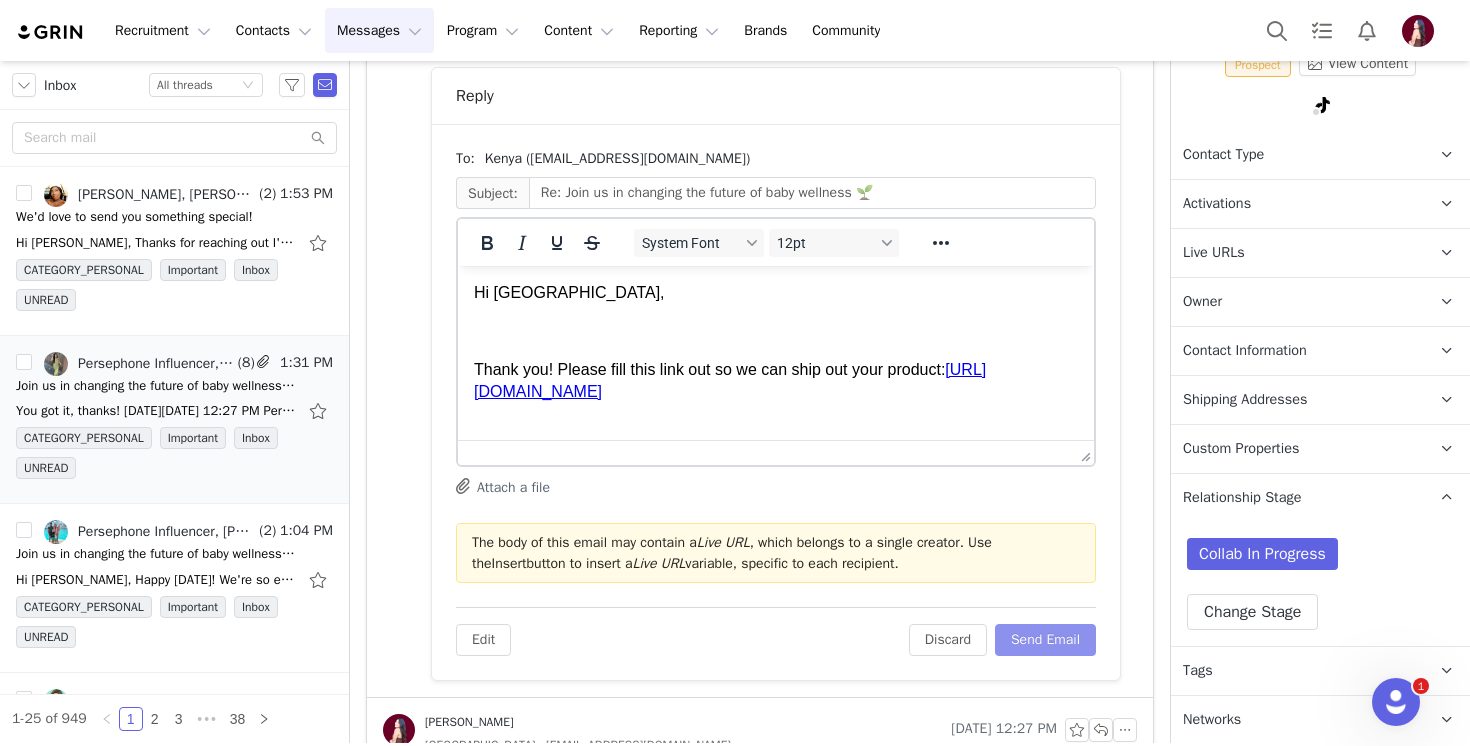 click on "Send Email" at bounding box center (1045, 640) 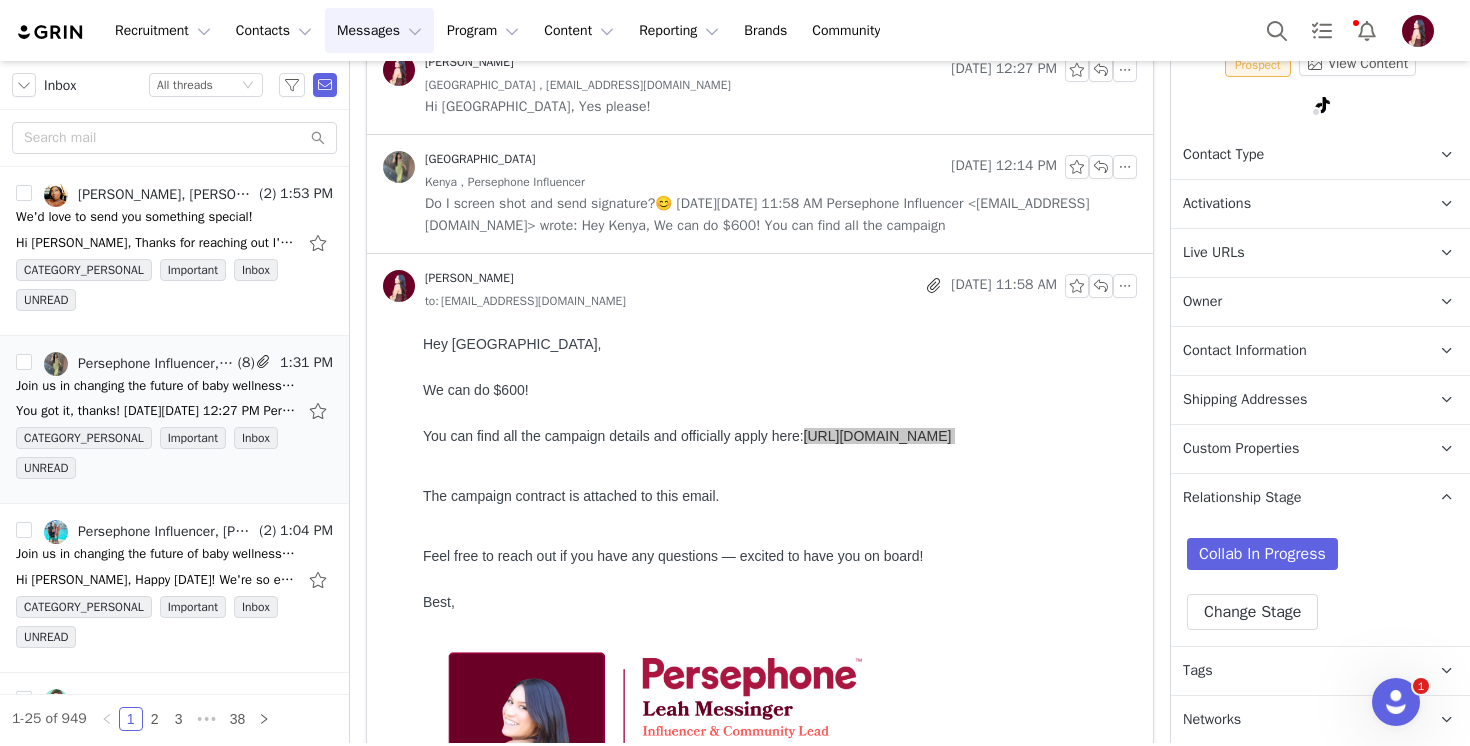 click on "Messages Messages" at bounding box center (379, 30) 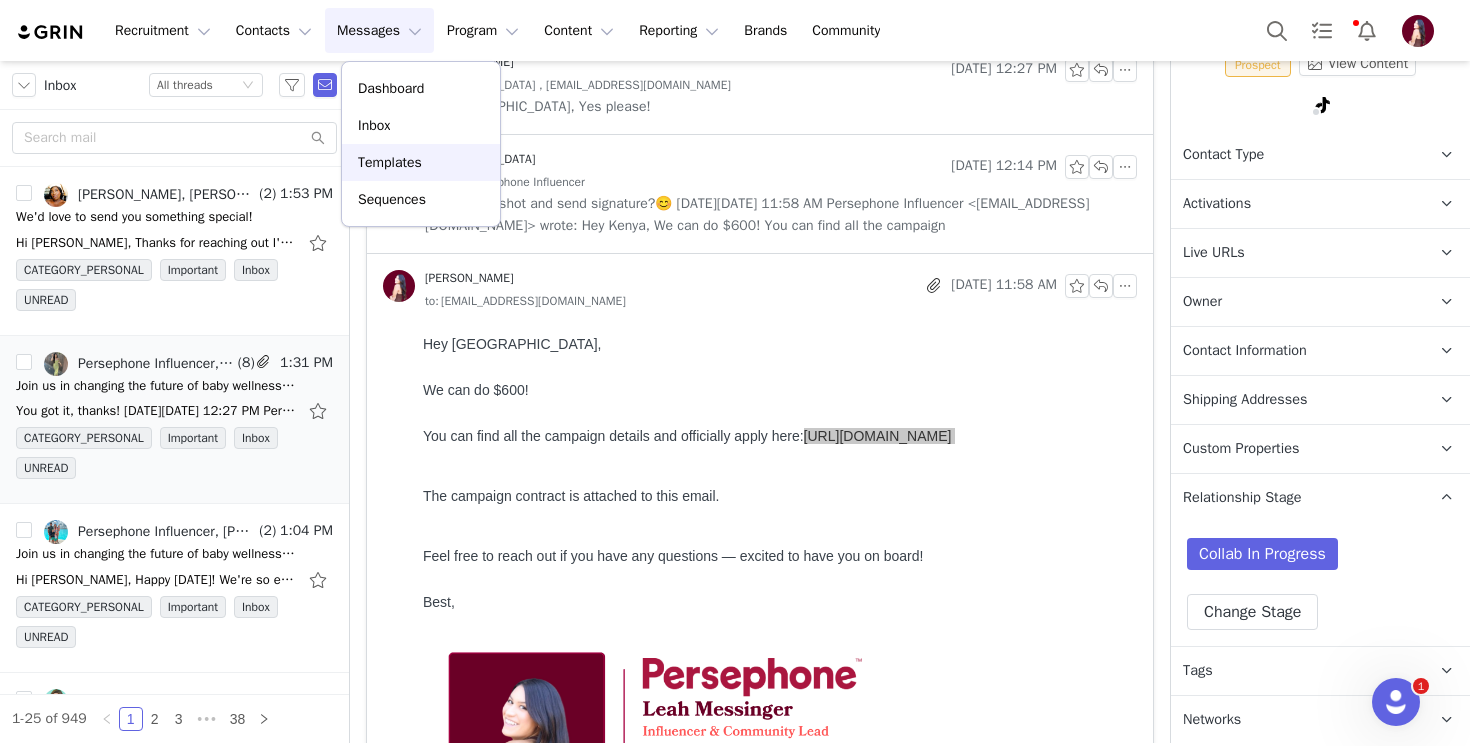 click on "Templates" at bounding box center [421, 162] 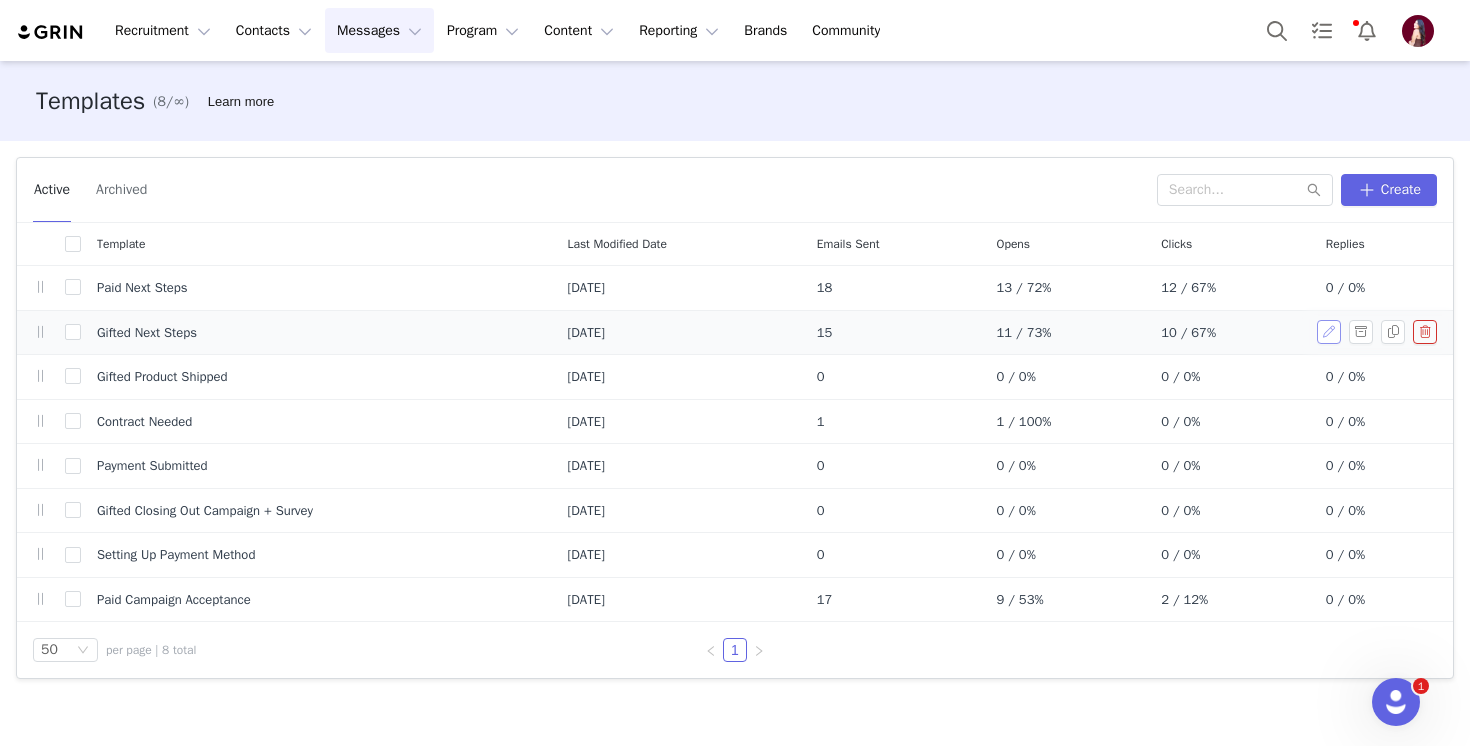 click at bounding box center (1329, 332) 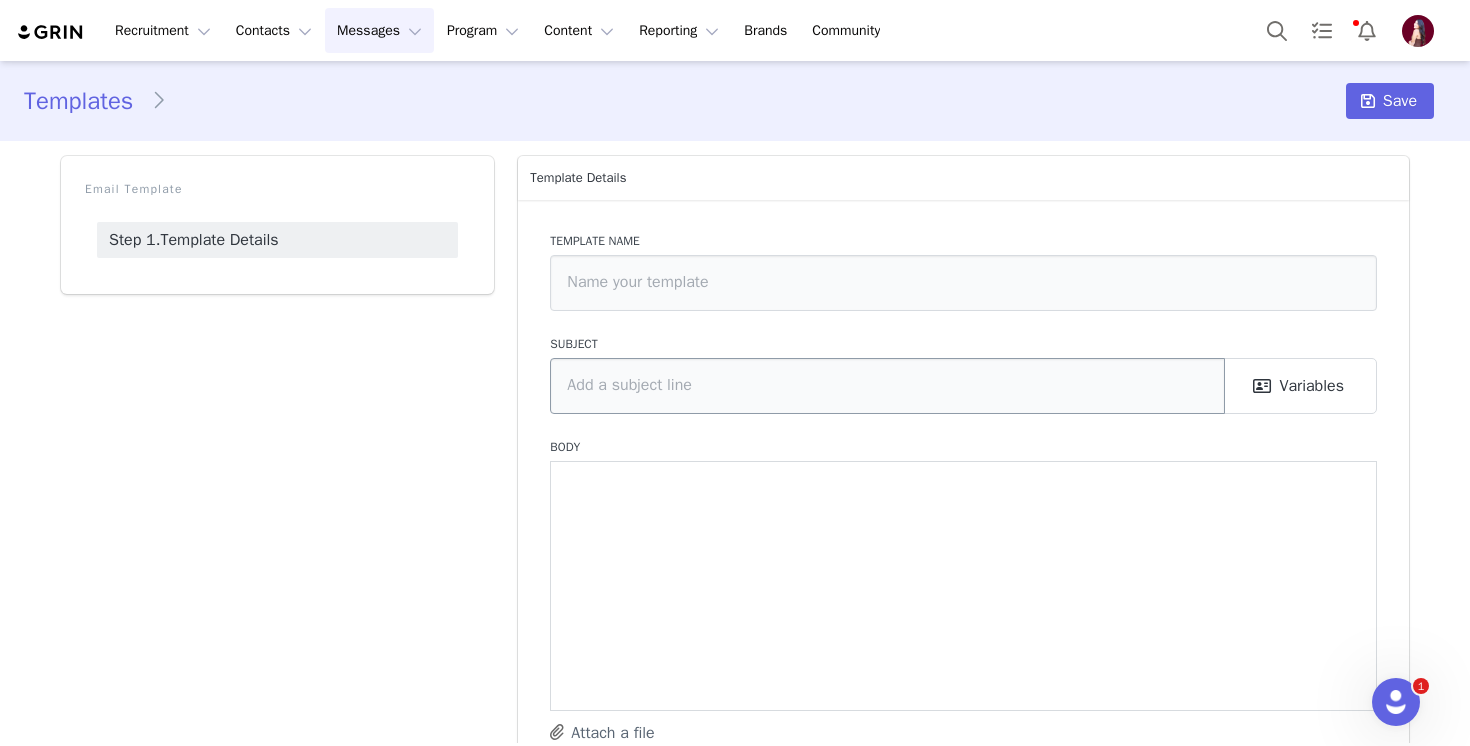 type on "Gifted Next Steps" 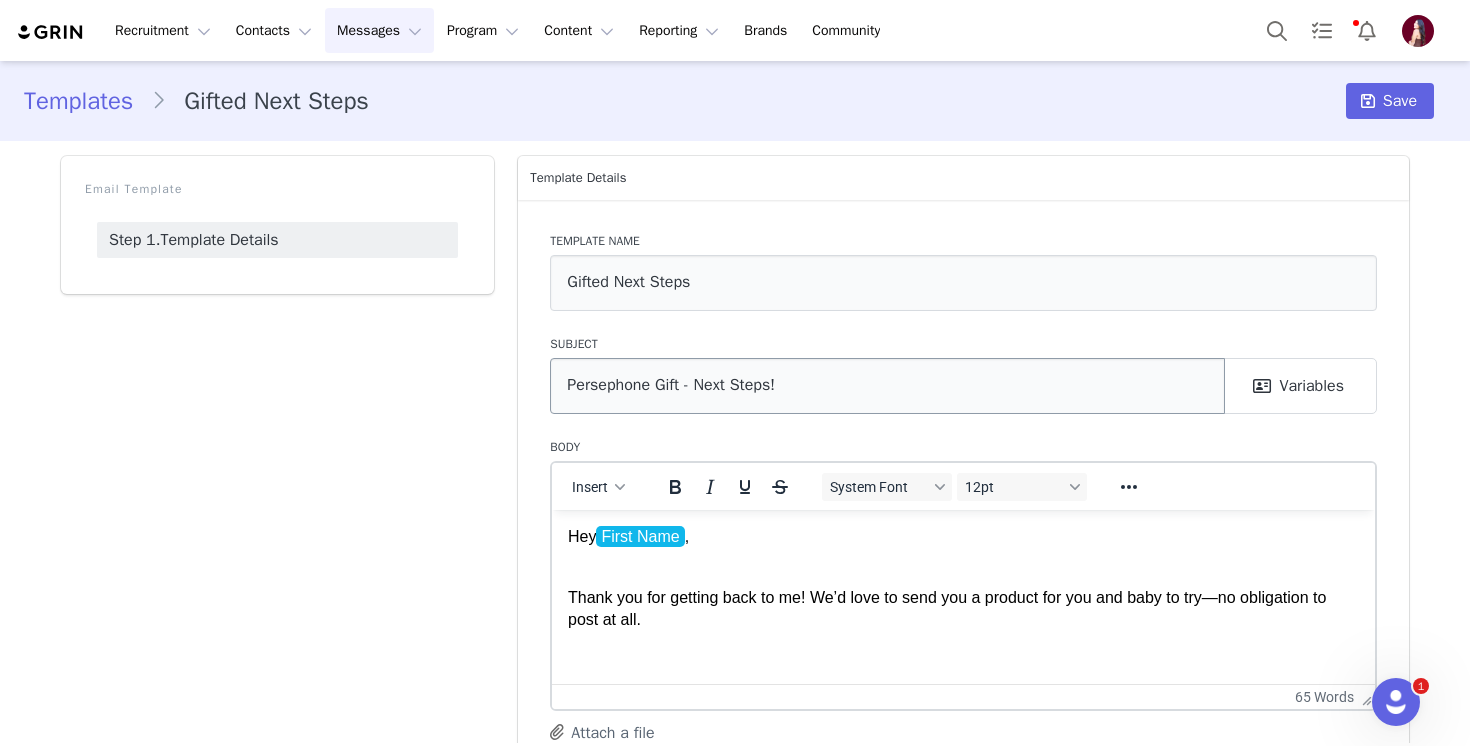 scroll, scrollTop: 0, scrollLeft: 0, axis: both 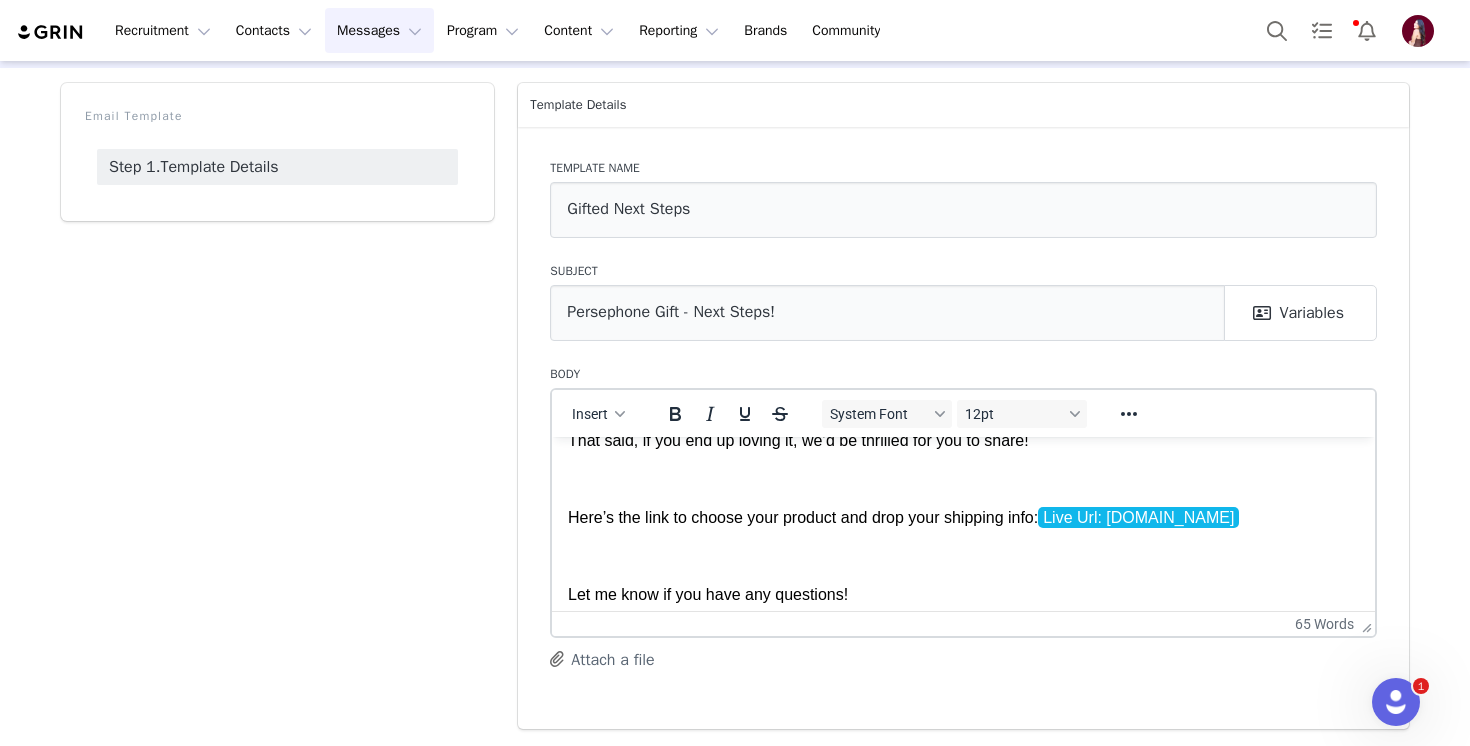 click on "Here’s the link to choose your product and drop your shipping info:  Live Url: persephonebio.grin.live" at bounding box center [963, 517] 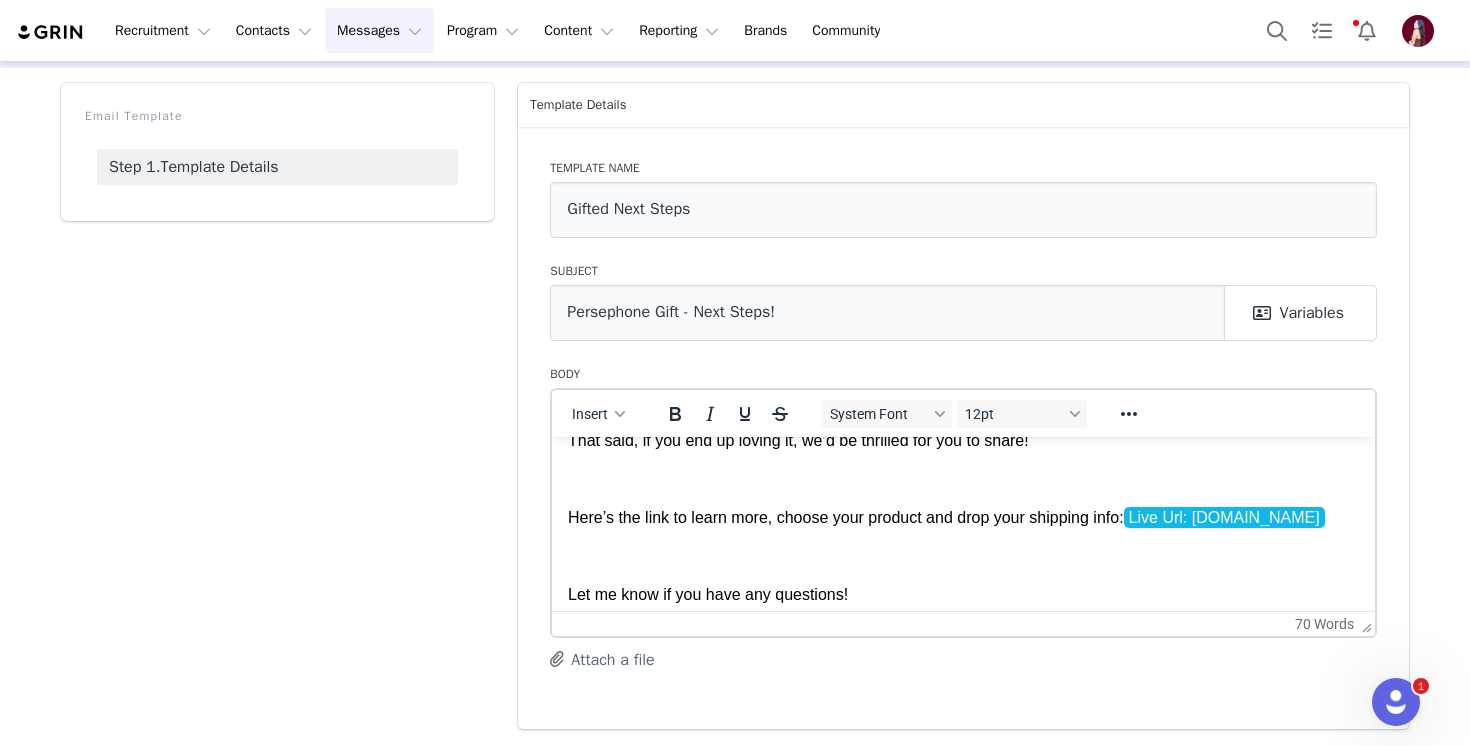 click on "Here’s the link to learn more, choose your product and drop your shipping info:  Live Url: persephonebio.grin.live" at bounding box center [963, 517] 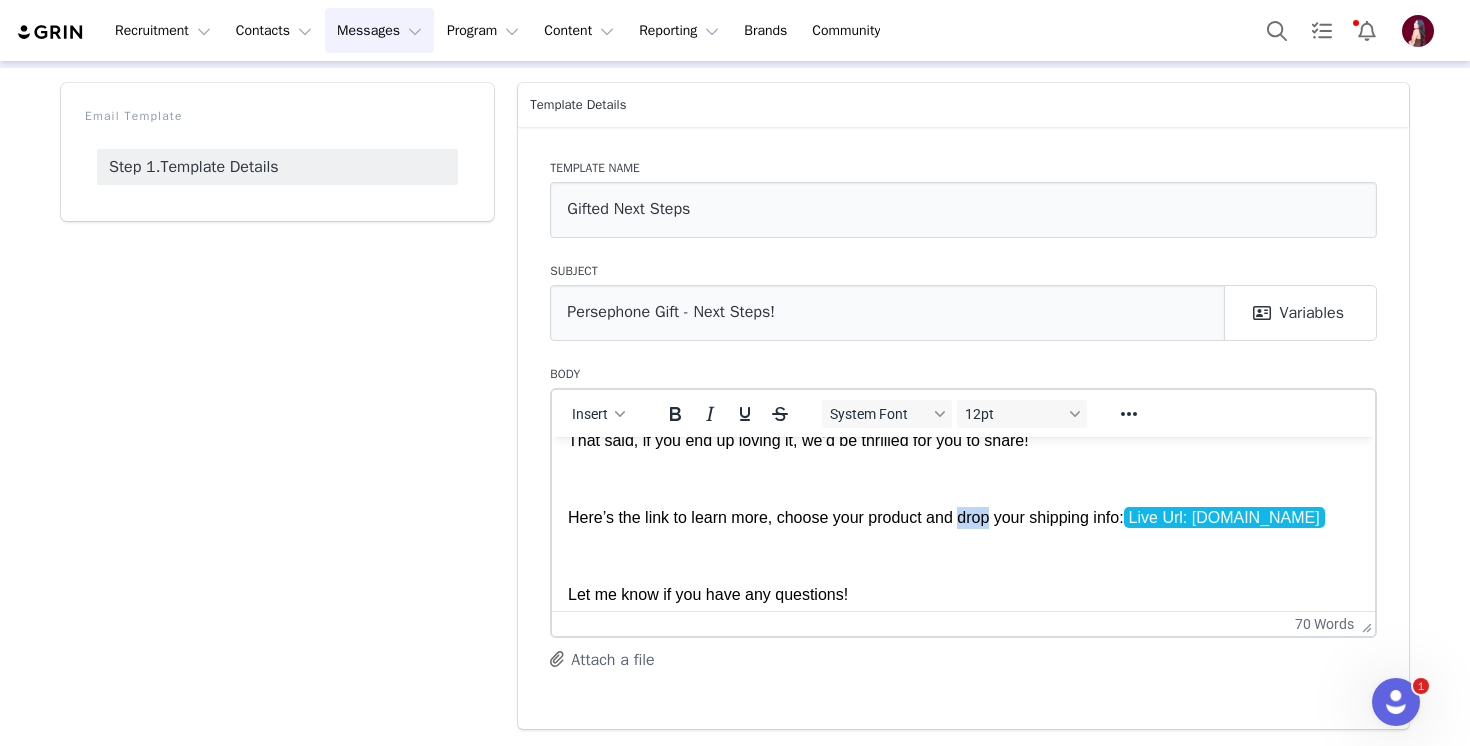 click on "Here’s the link to learn more, choose your product and drop your shipping info:  Live Url: persephonebio.grin.live" at bounding box center (963, 517) 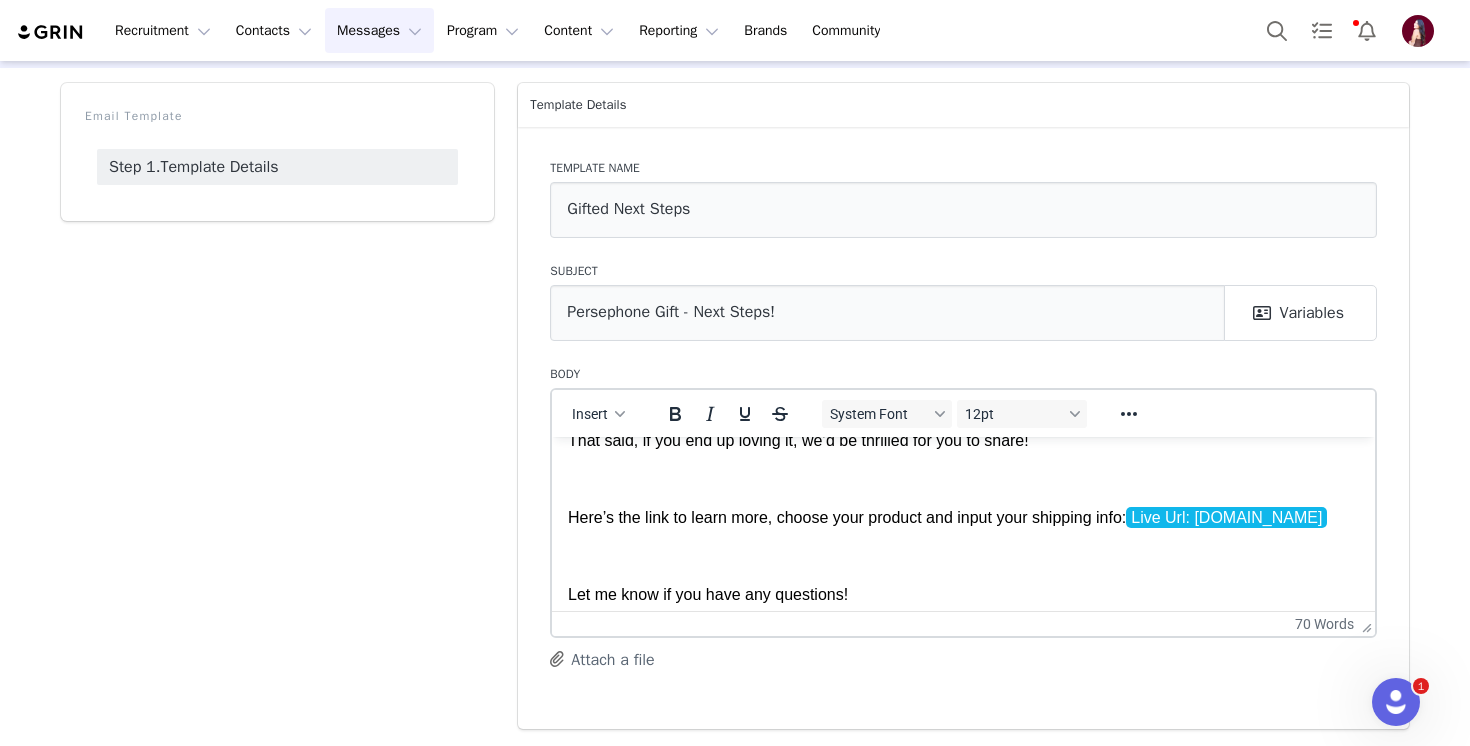 click on "Template name  Gifted Next Steps  Subject  Persephone Gift - Next Steps!  My First Name   First Name   Last Name   Emails   City   State   Country   Zip Code   Instagram URL   YouTube URL   Twitter URL   Facebook URL   Twitch URL   TikTok URL   Pinterest URL   Instagram Username   YouTube Username   Twitter Username   Facebook Username   Twitch Username   TikTok Username   Pinterest Username   Live Url: persephonebio.grin.live   Manage Networks URL: persephonebio.grin.live   Connect Instagram URL: persephonebio.grin.live   Settings URL: persephonebio.grin.live   Persephone: Influencers Pre-Launch  Drag and drop variables where you want them to appear Variables   Body  Insert System Font 12pt To open the popup, press Shift+Enter To open the popup, press Shift+Enter To open the popup, press Shift+Enter To open the popup, press Shift+Enter 70 words Attach a file" at bounding box center [963, 428] 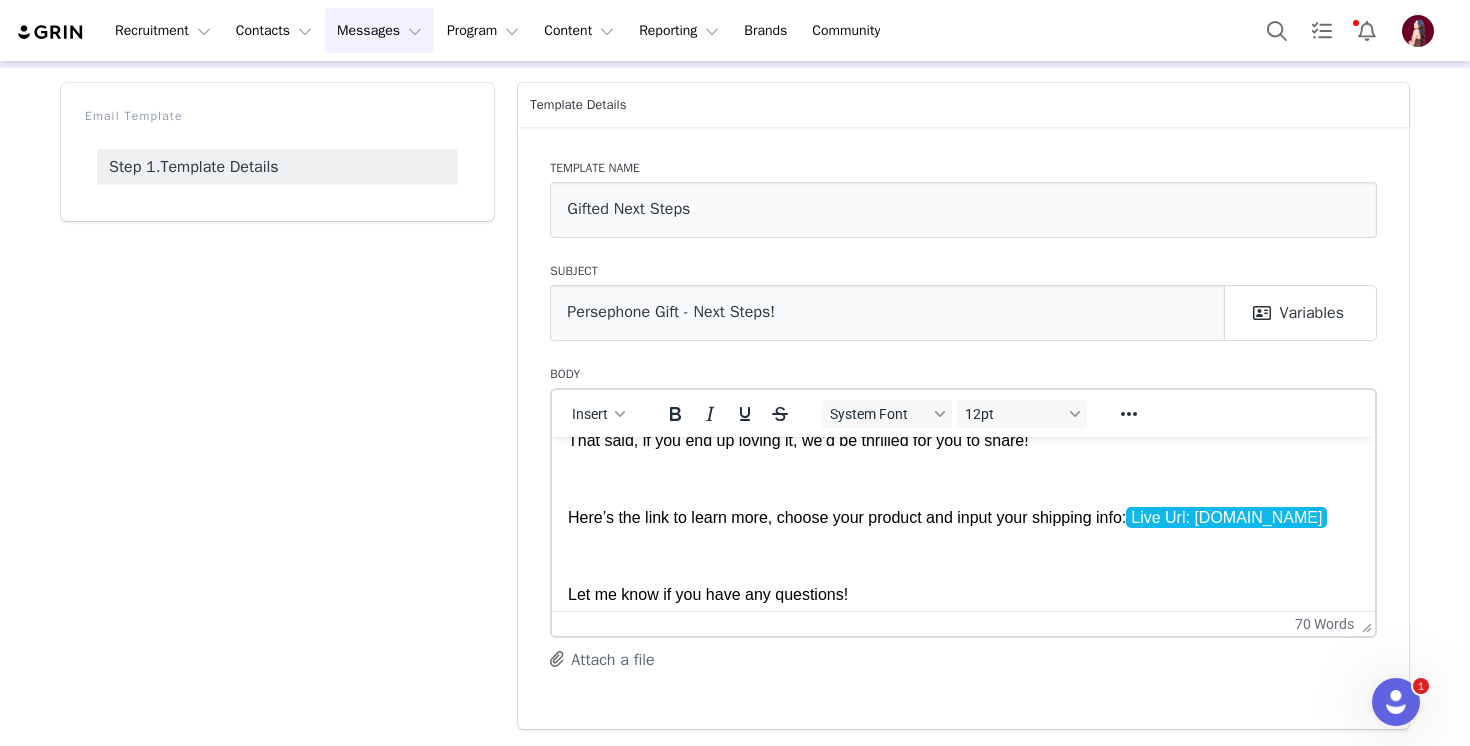 scroll, scrollTop: 0, scrollLeft: 0, axis: both 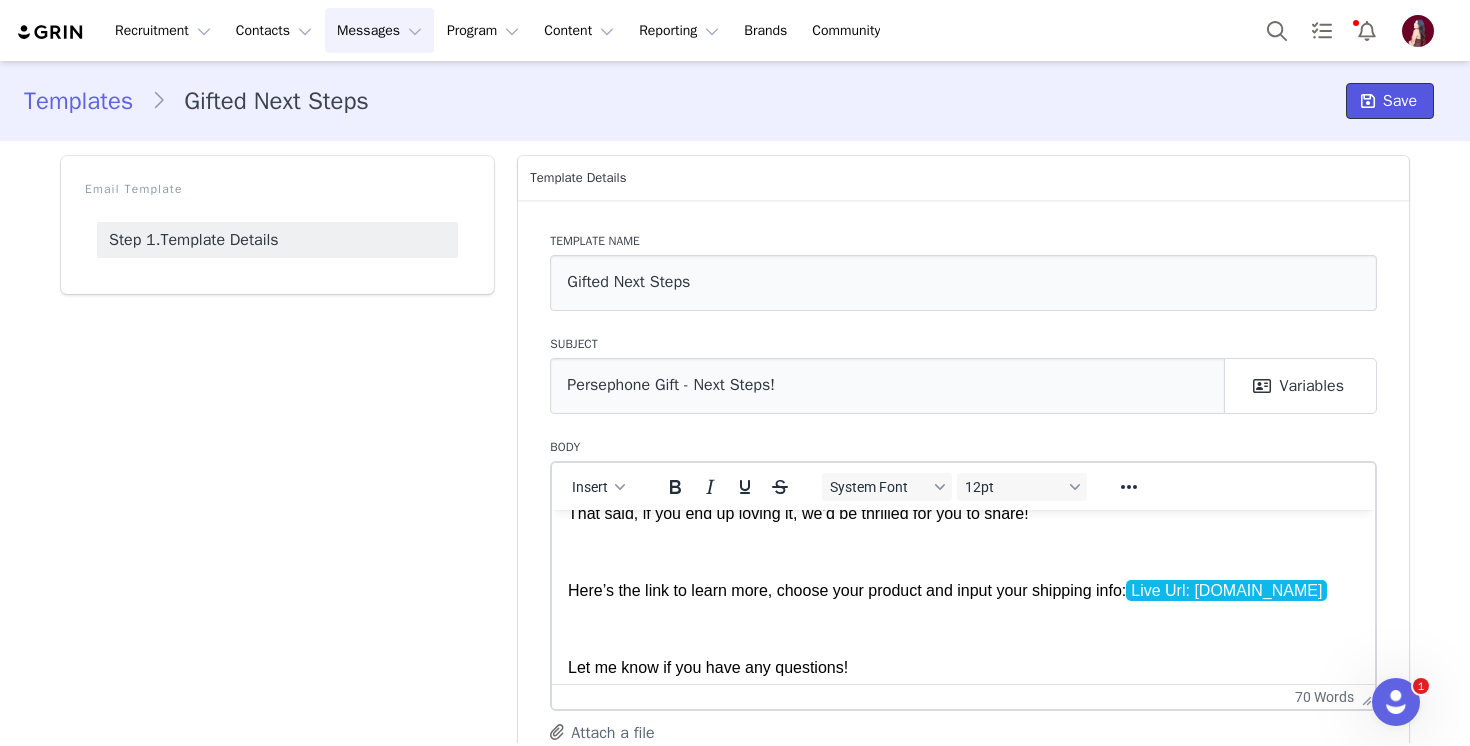 click at bounding box center [1368, 101] 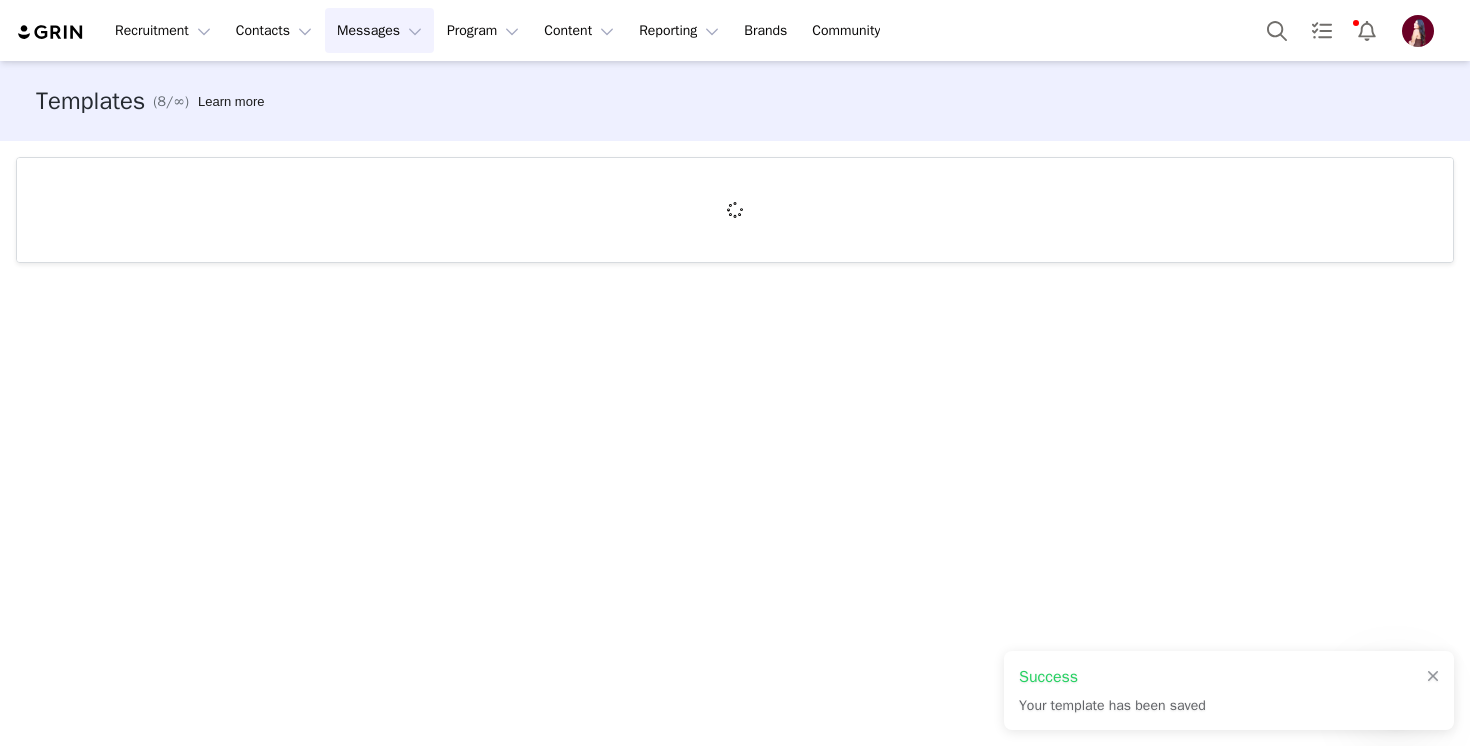 click on "Messages Messages" at bounding box center [379, 30] 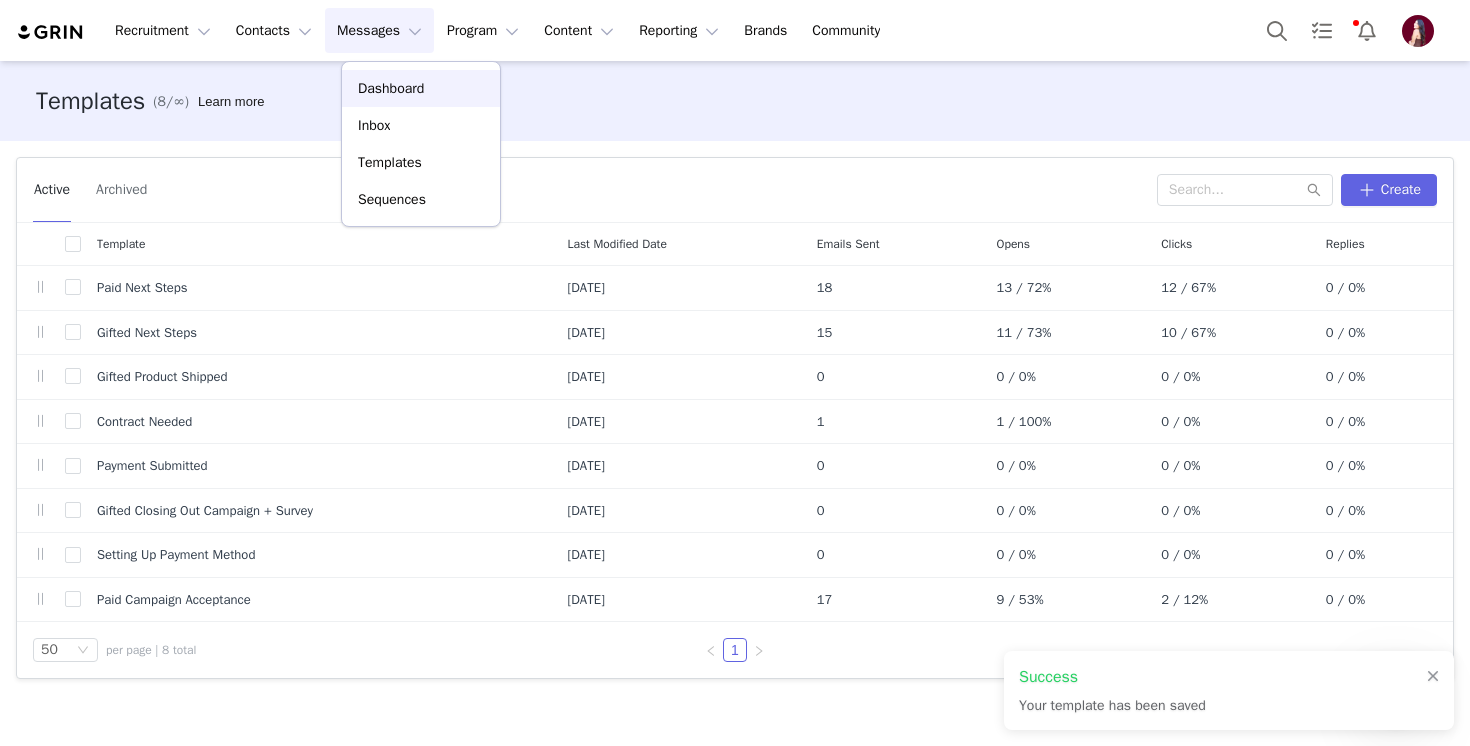 click on "Dashboard" at bounding box center (391, 88) 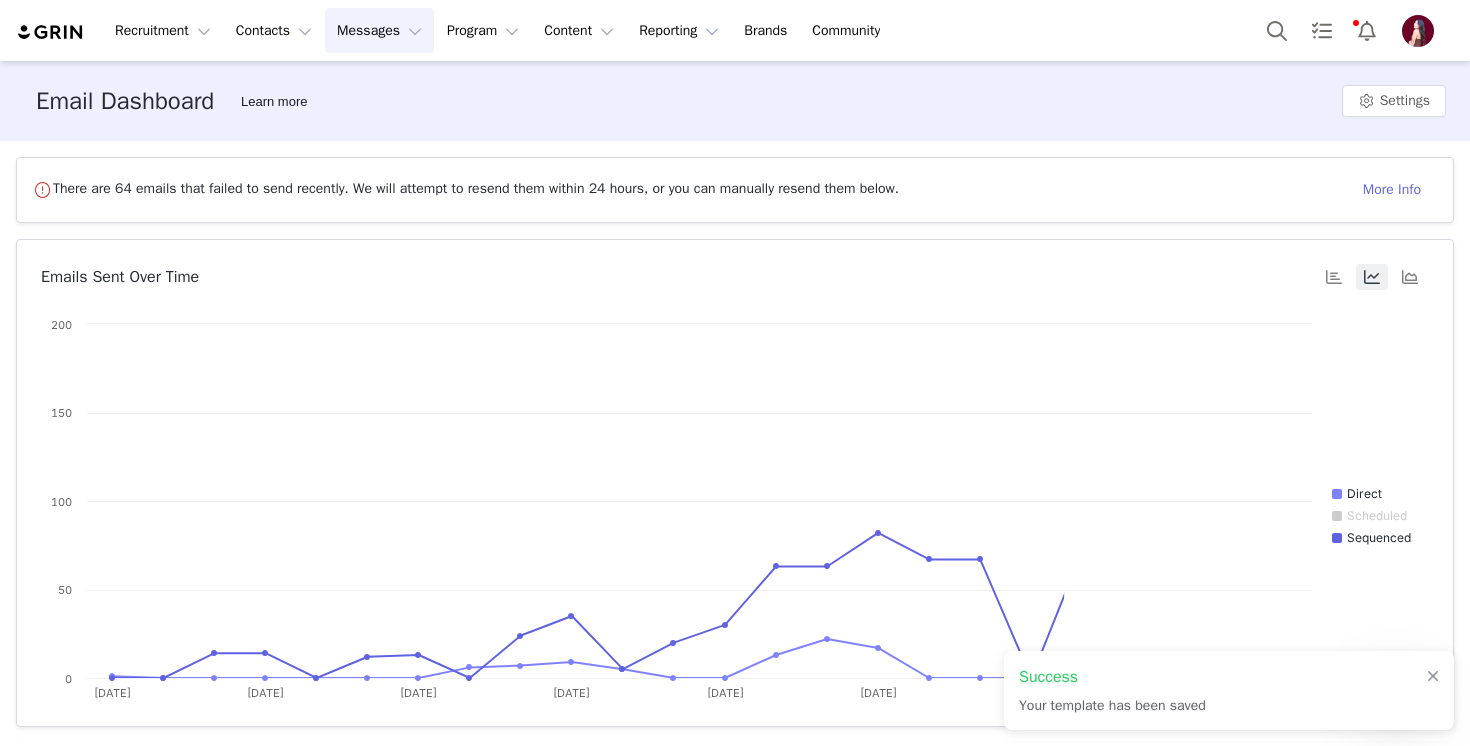 click on "Messages Messages" at bounding box center [379, 30] 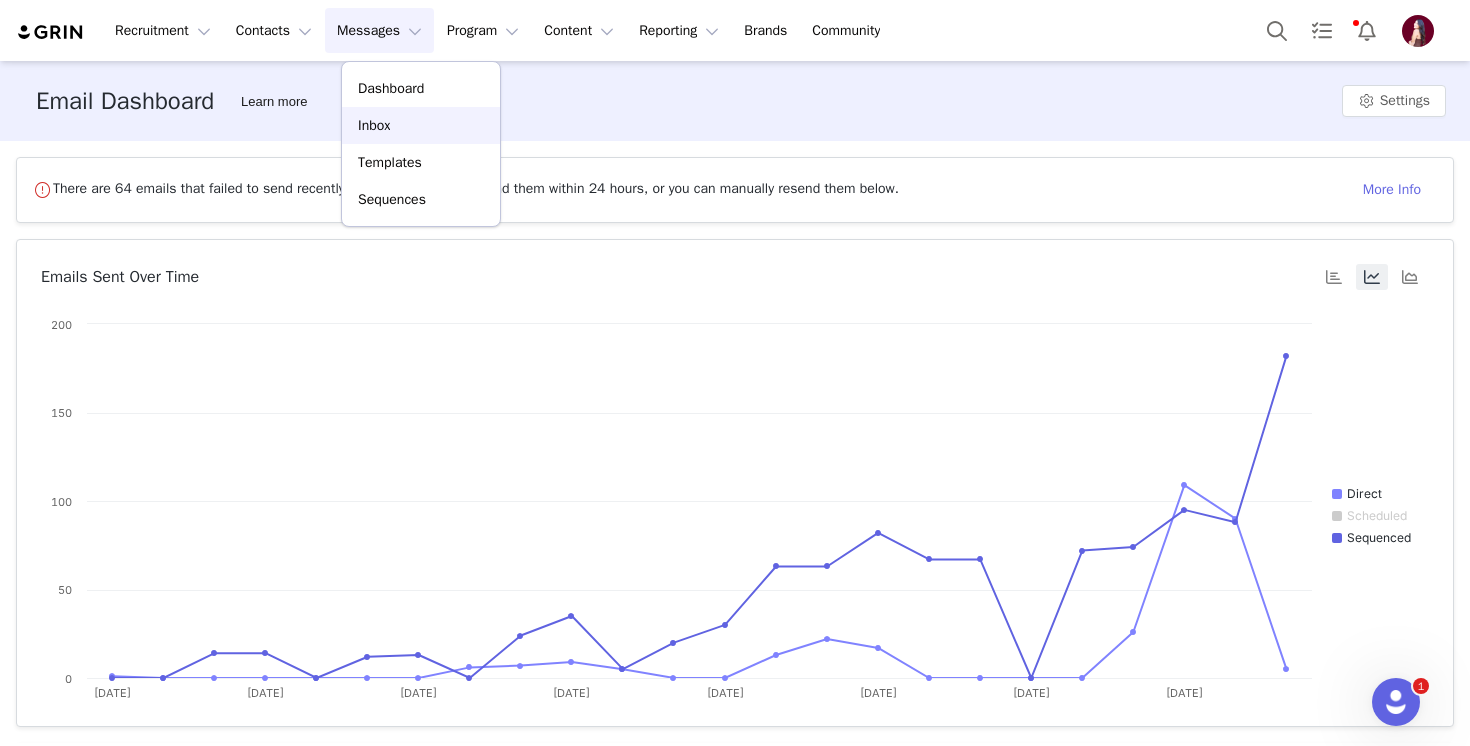 click on "Inbox" at bounding box center [421, 125] 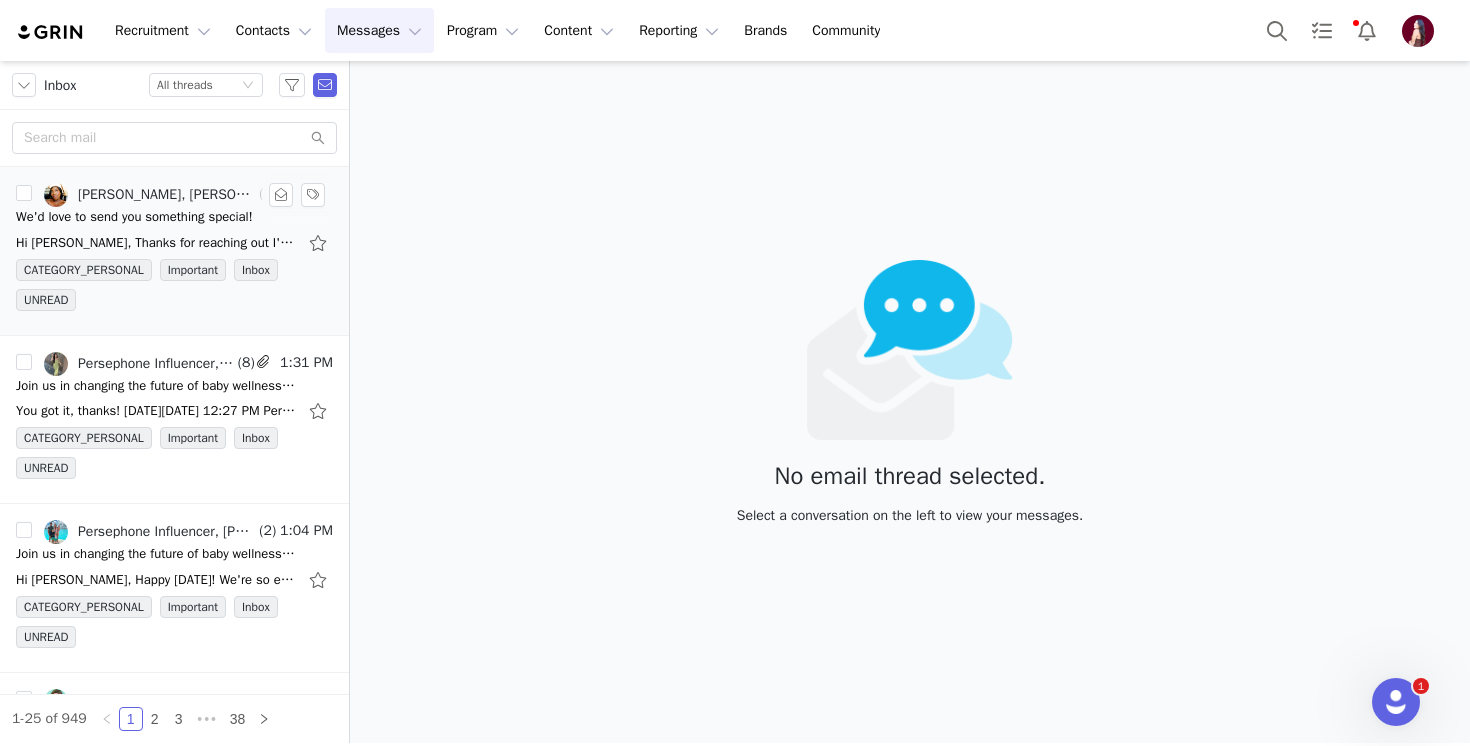 scroll, scrollTop: 25, scrollLeft: 0, axis: vertical 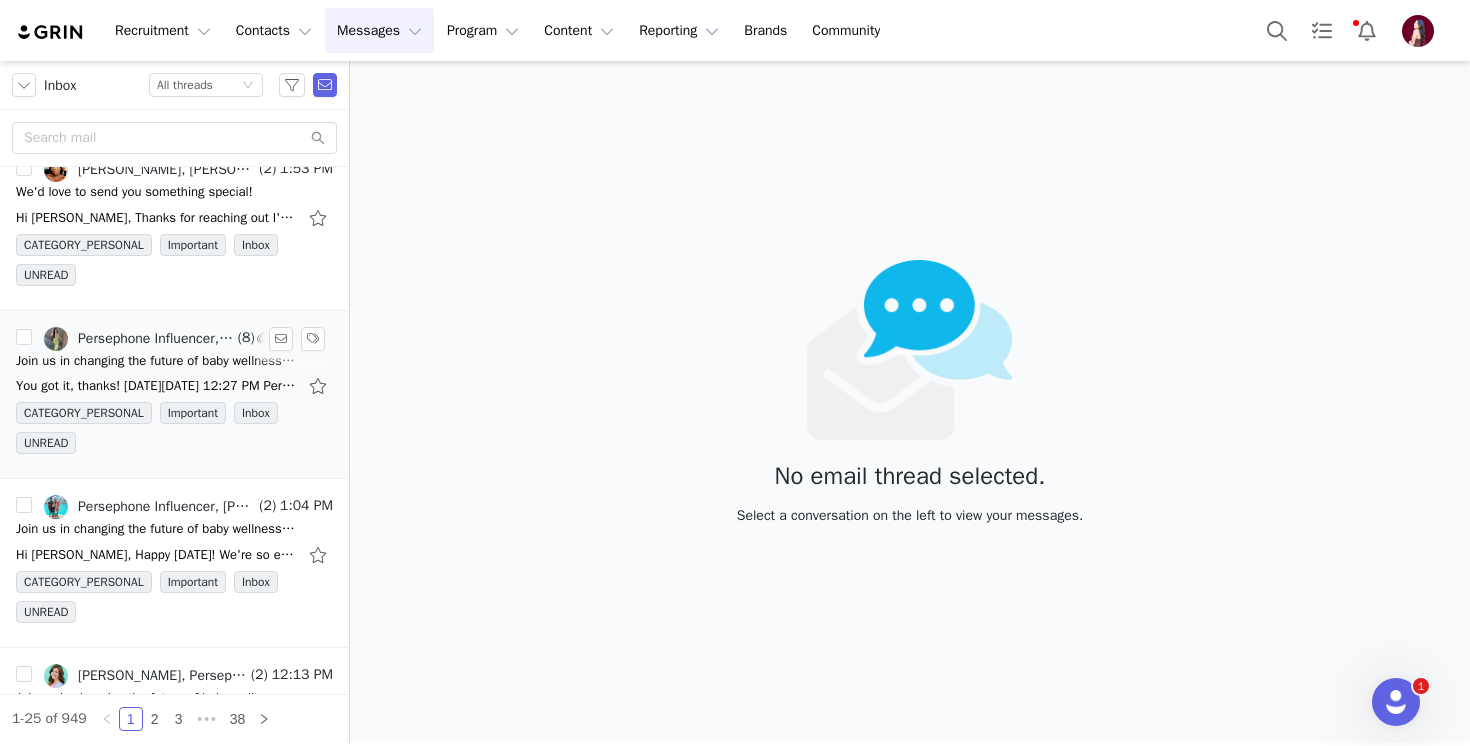click on "Join us in changing the future of baby wellness 🌱" at bounding box center [156, 361] 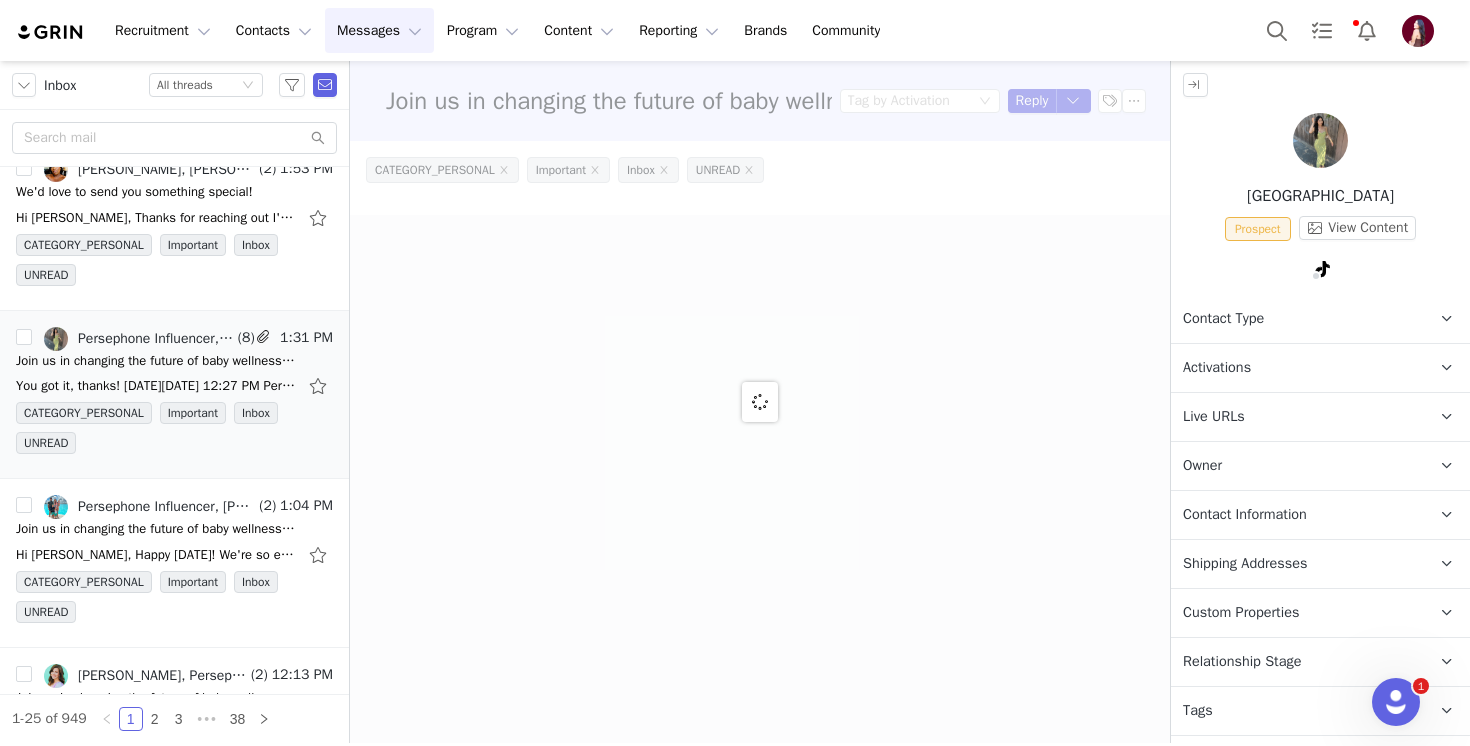 type on "+1 (United States)" 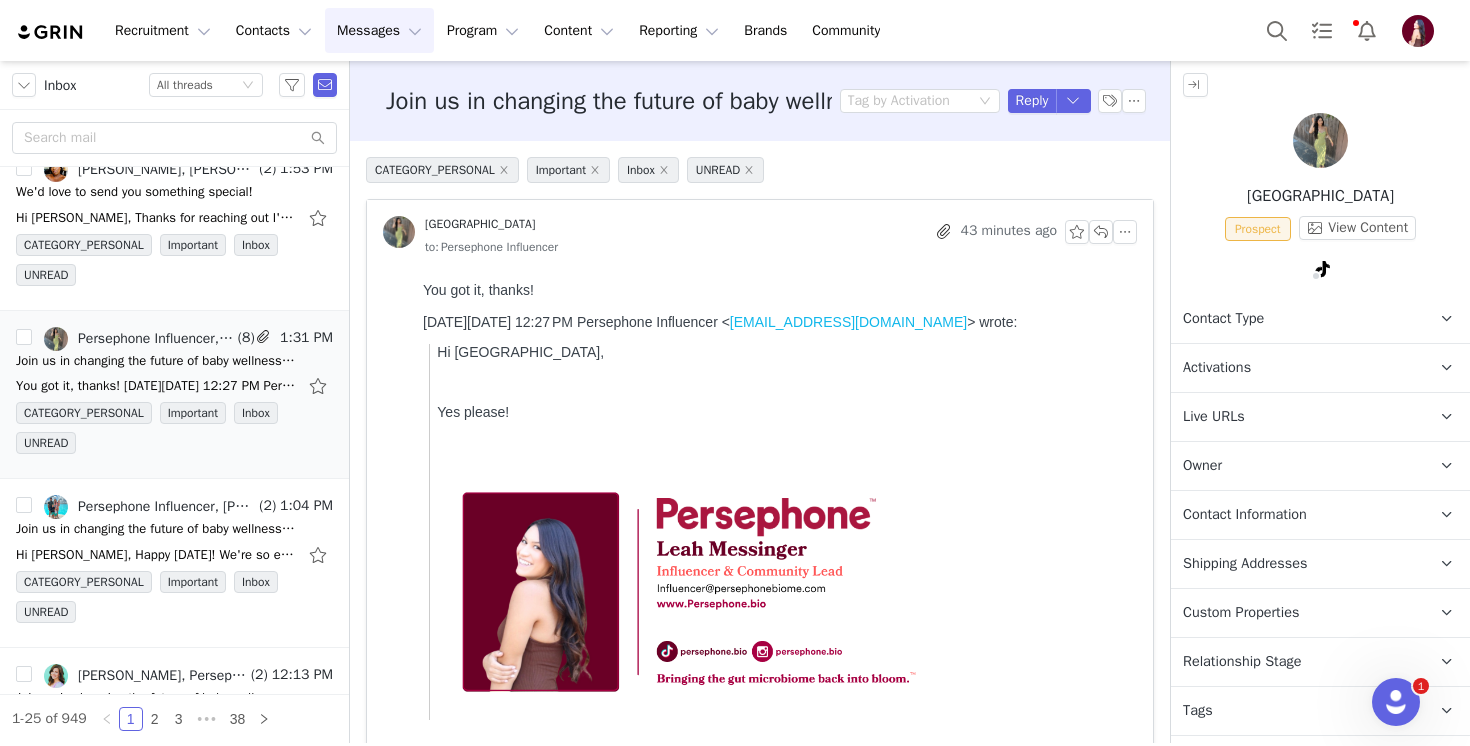 scroll, scrollTop: 0, scrollLeft: 0, axis: both 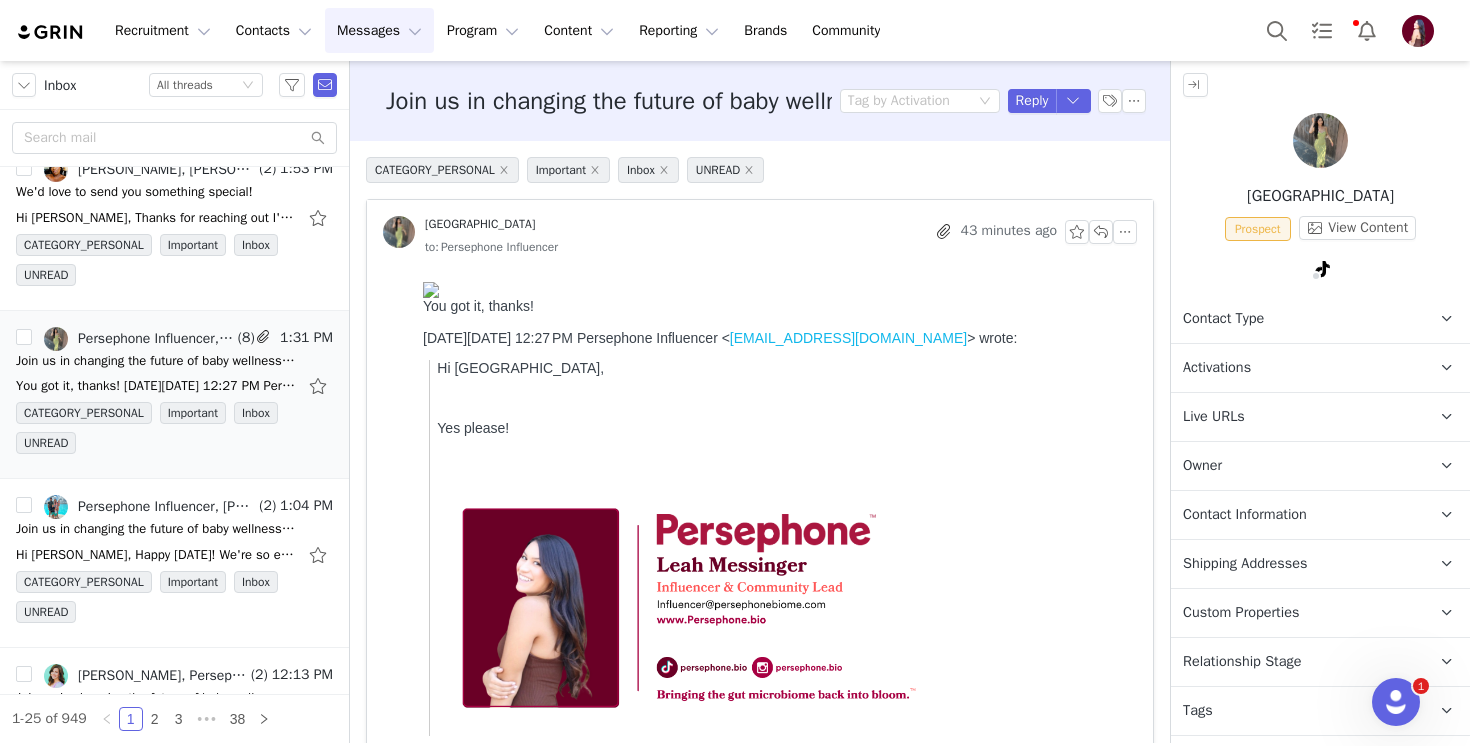 click on "Contact Information" at bounding box center (1245, 515) 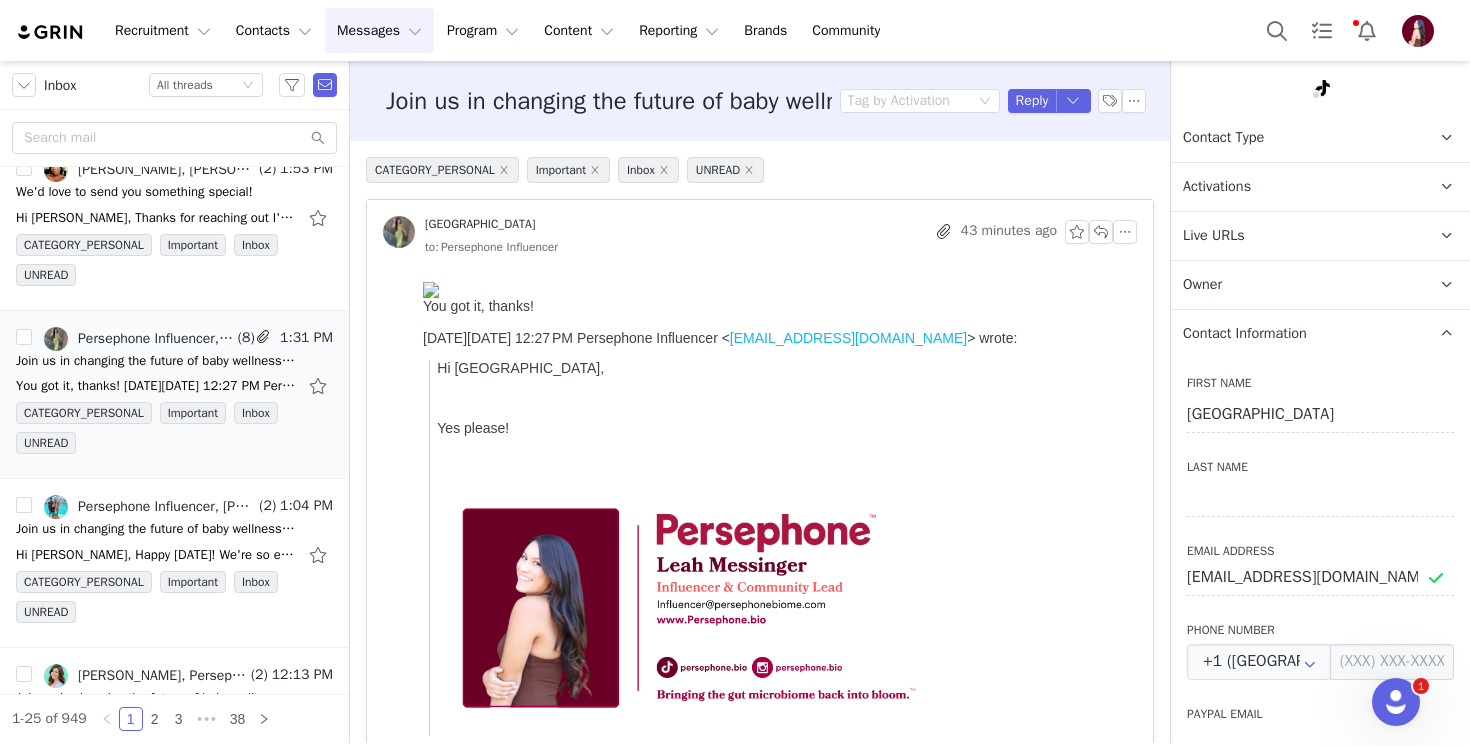scroll, scrollTop: 206, scrollLeft: 0, axis: vertical 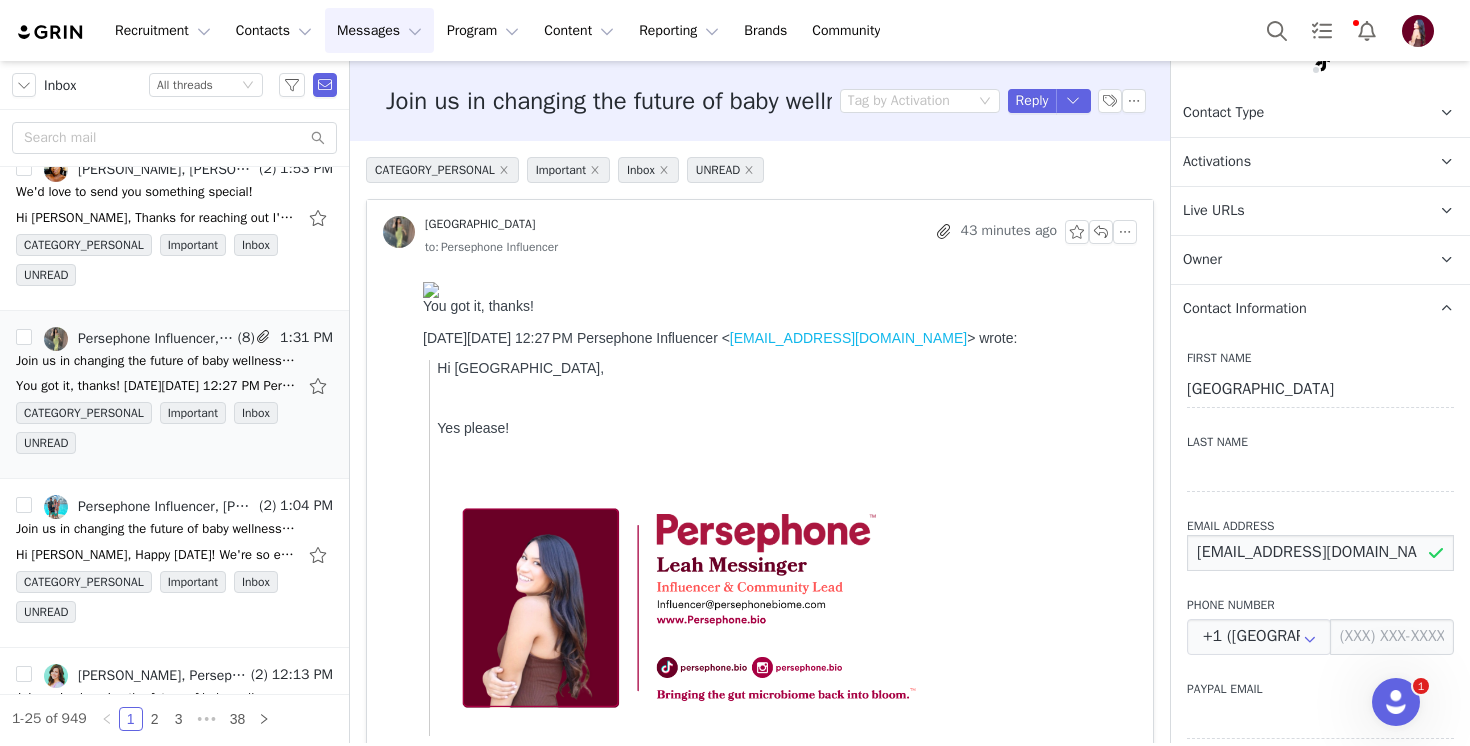 drag, startPoint x: 1796, startPoint y: 821, endPoint x: 1102, endPoint y: 547, distance: 746.13135 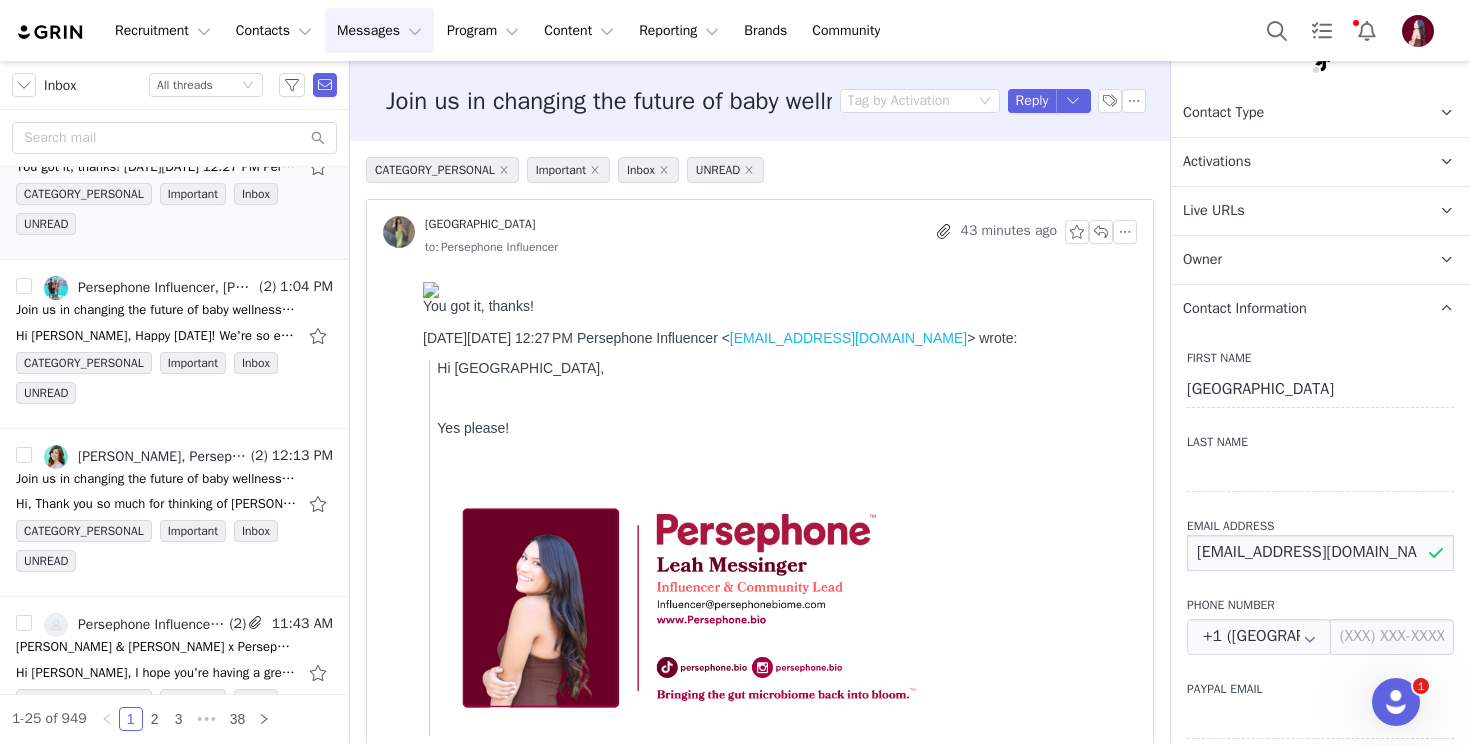 scroll, scrollTop: 247, scrollLeft: 0, axis: vertical 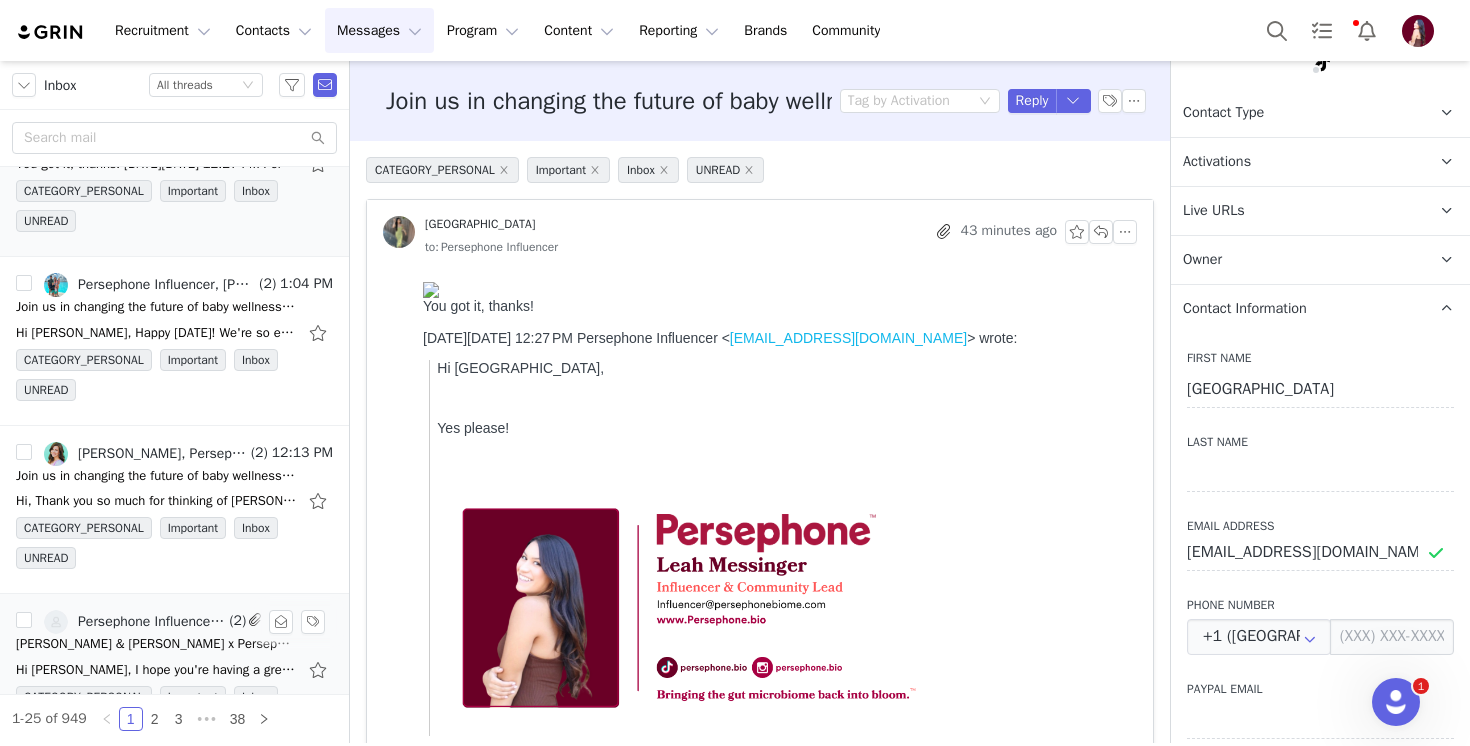 click on "Hi Leah, I hope you're having a great week! Confirming receipt of the agreement as well as the campaign brief for Alex & Whitney. Would love to first align on Devon's agreement and then" at bounding box center [174, 670] 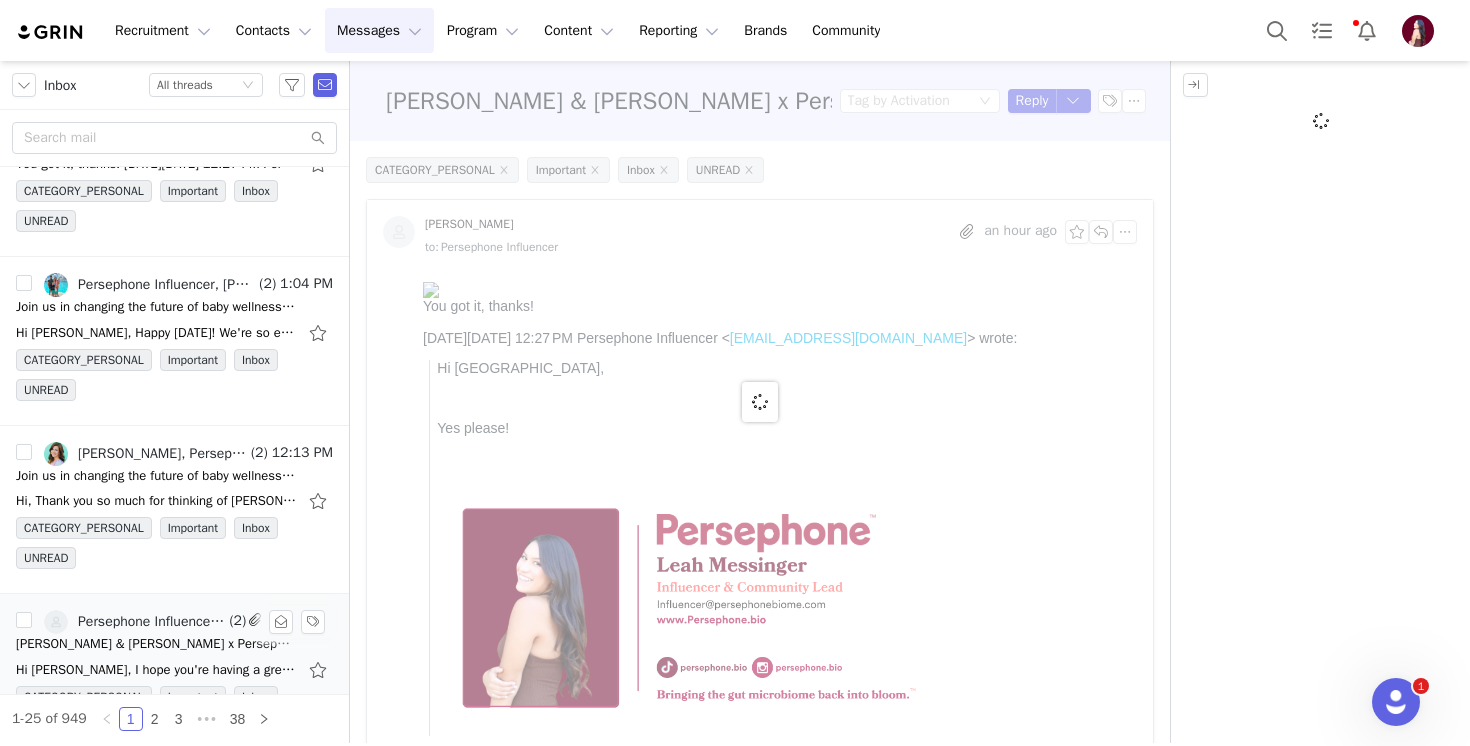 scroll, scrollTop: 0, scrollLeft: 0, axis: both 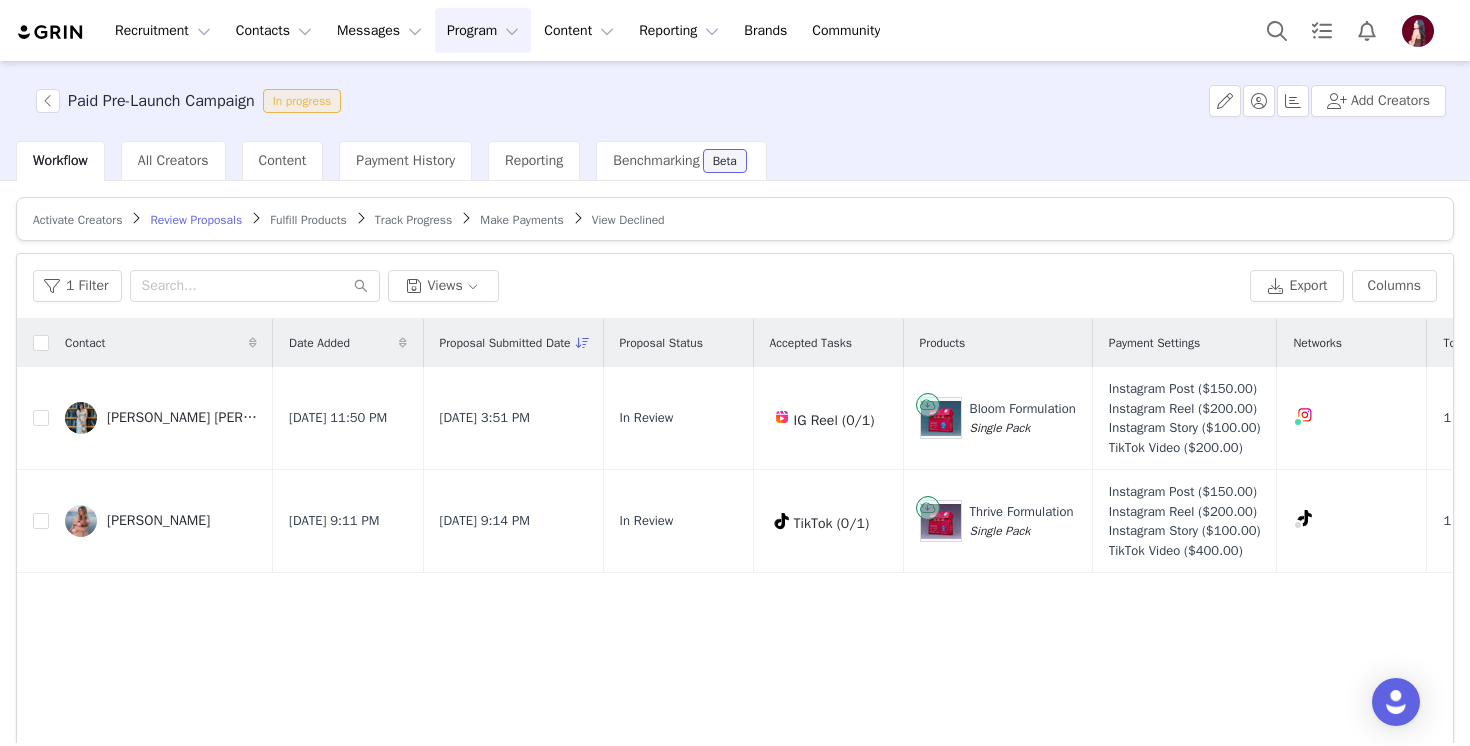 click on "Fulfill Products" at bounding box center (308, 220) 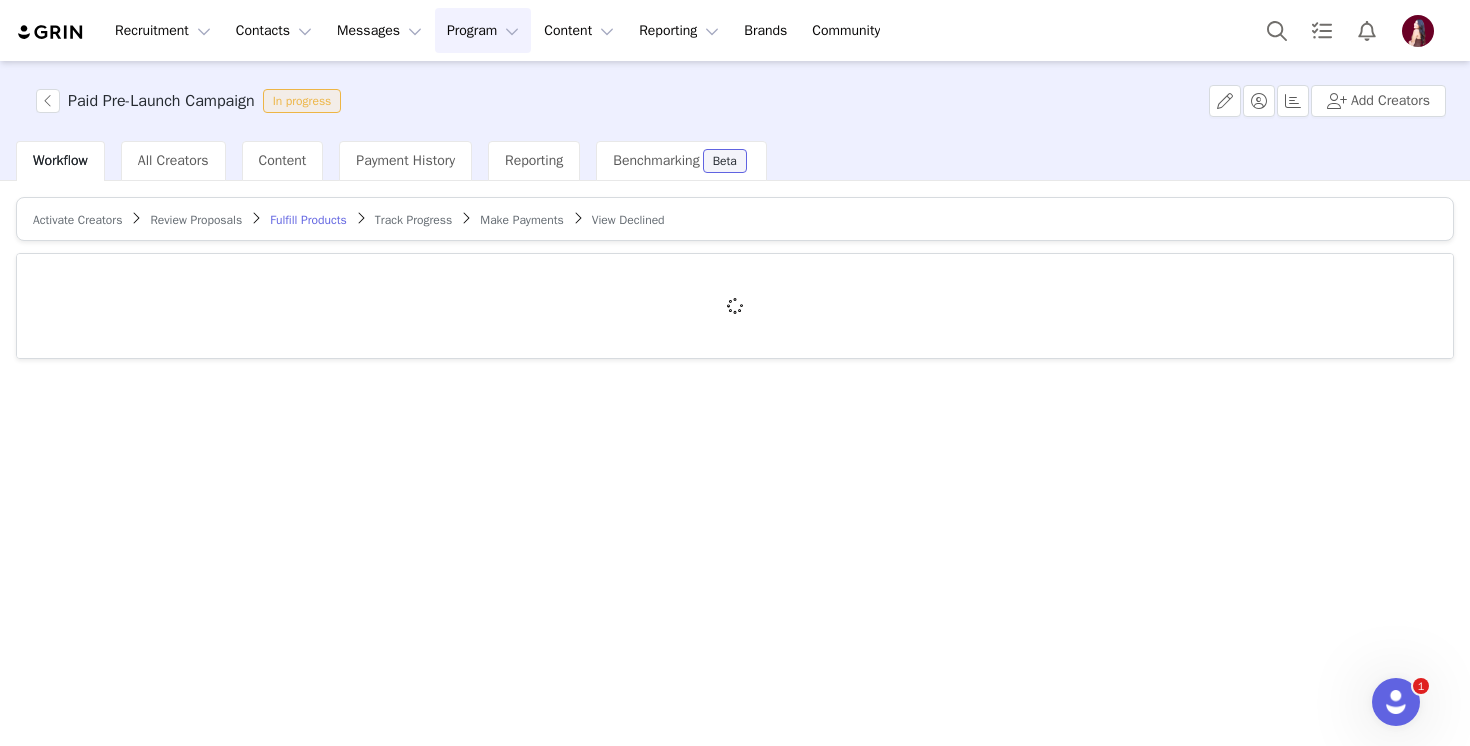 scroll, scrollTop: 0, scrollLeft: 0, axis: both 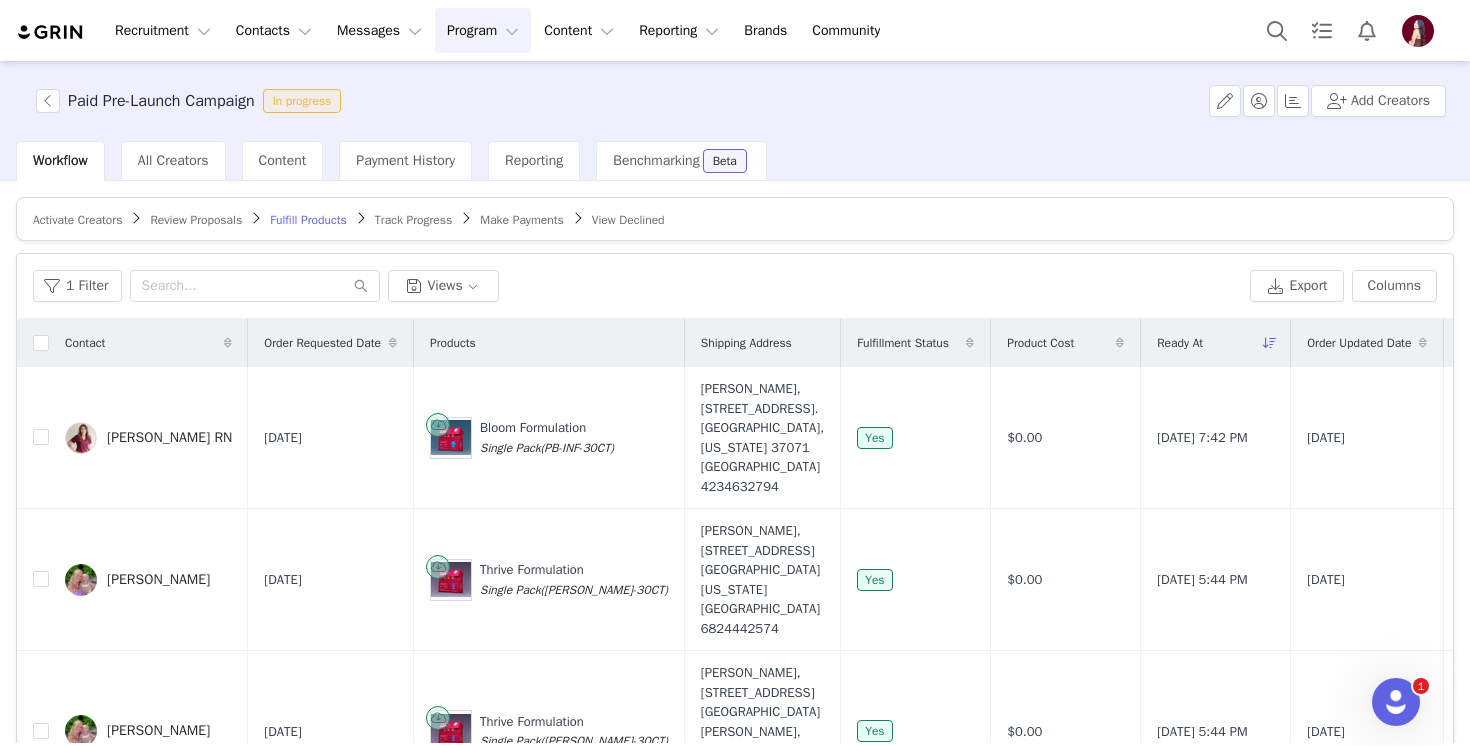 click on "Review Proposals" at bounding box center [196, 220] 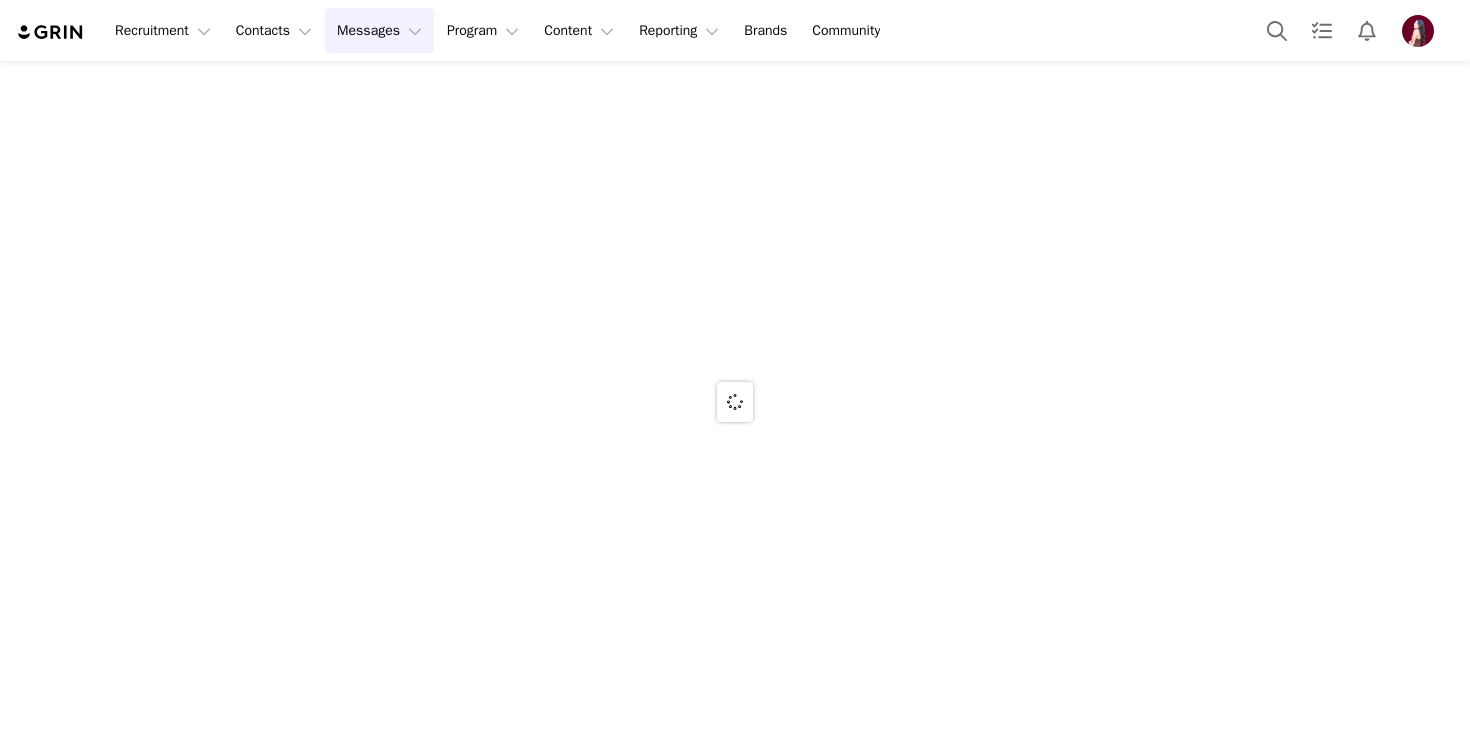 scroll, scrollTop: 0, scrollLeft: 0, axis: both 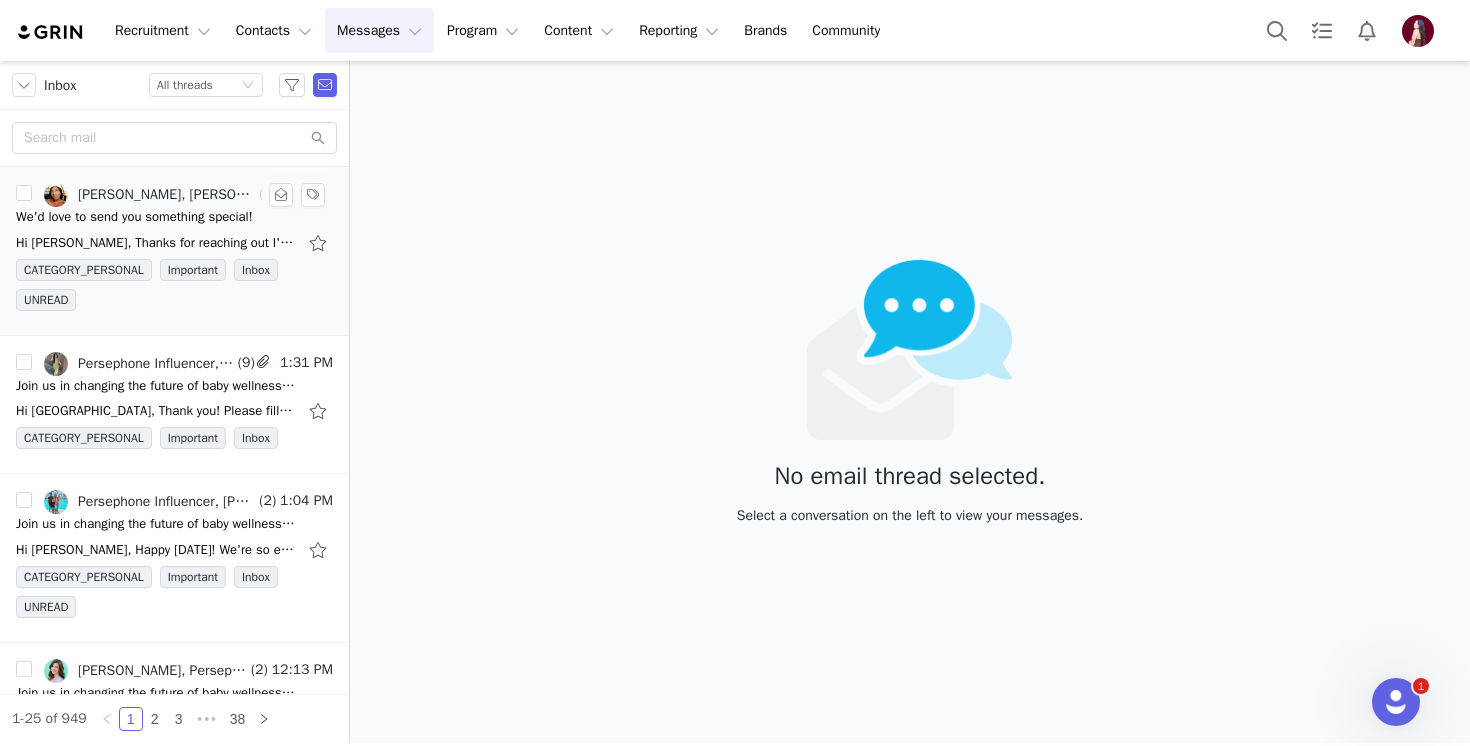 click on "We'd love to send you something special!" at bounding box center (134, 217) 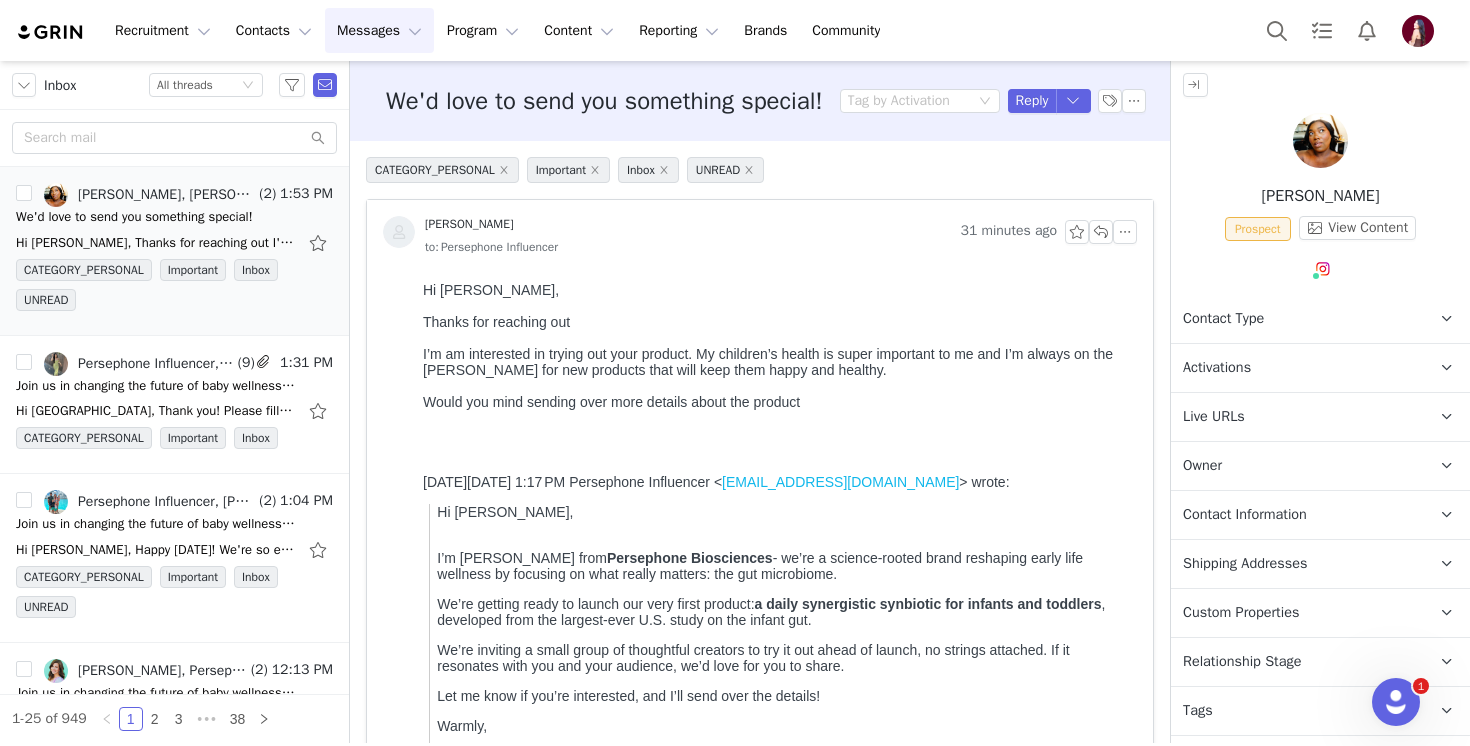scroll, scrollTop: 0, scrollLeft: 0, axis: both 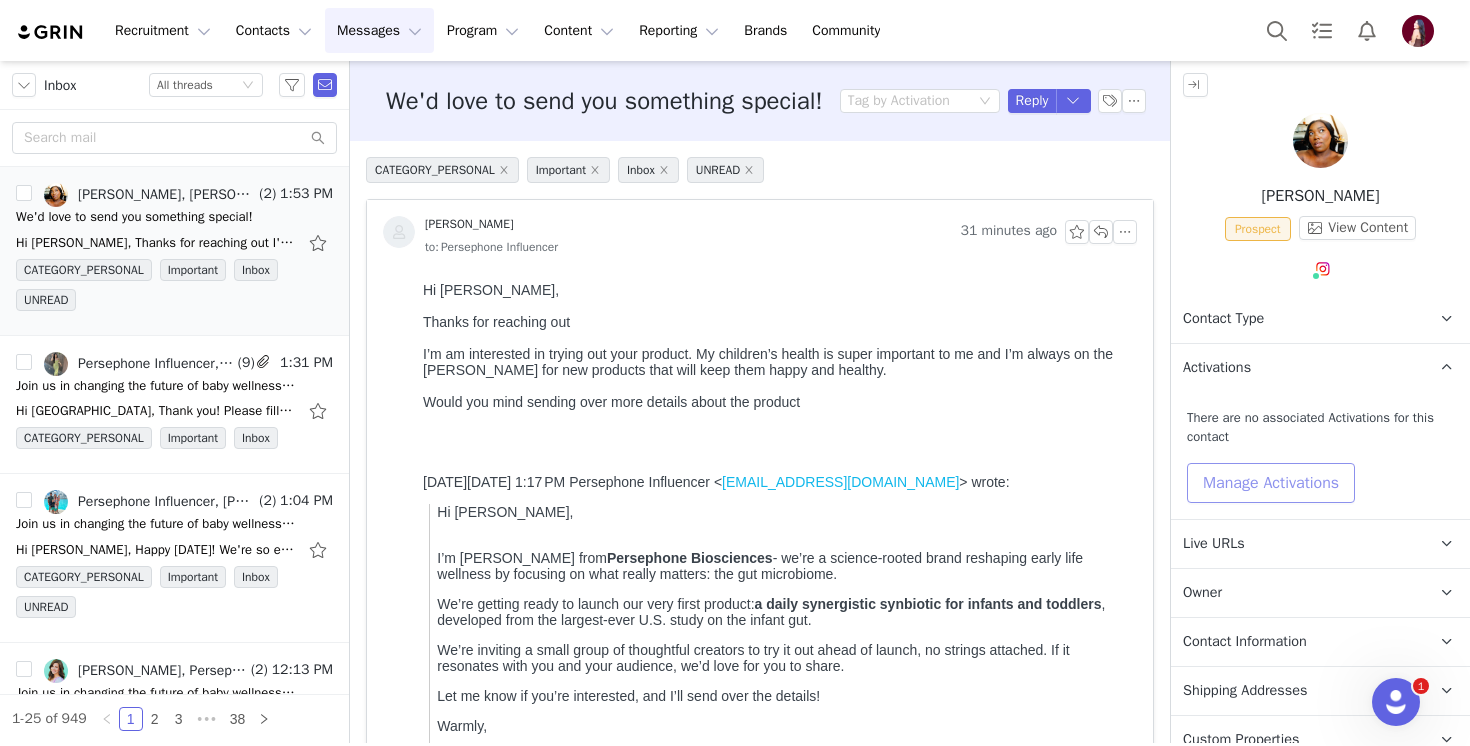 click on "Manage Activations" at bounding box center (1271, 483) 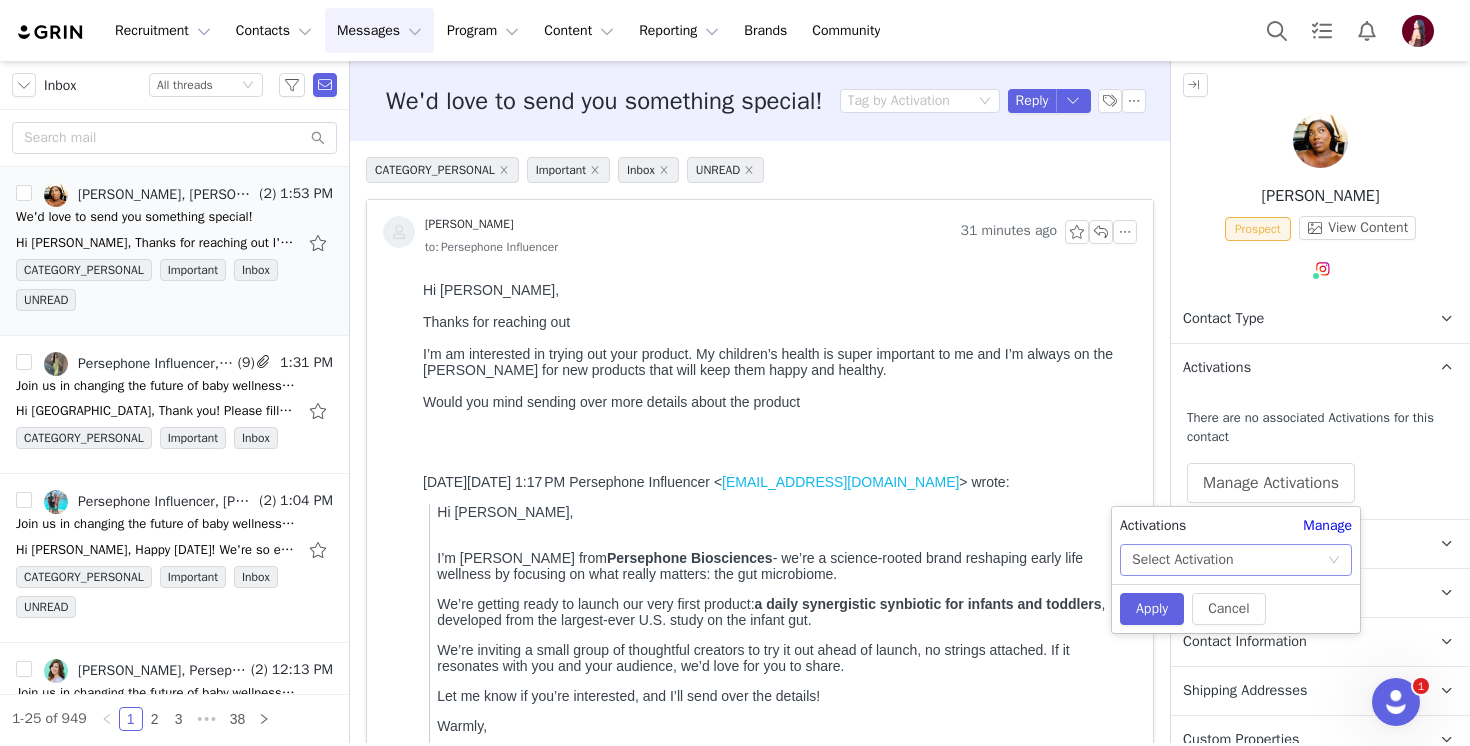 click on "Select Activation" at bounding box center (1182, 560) 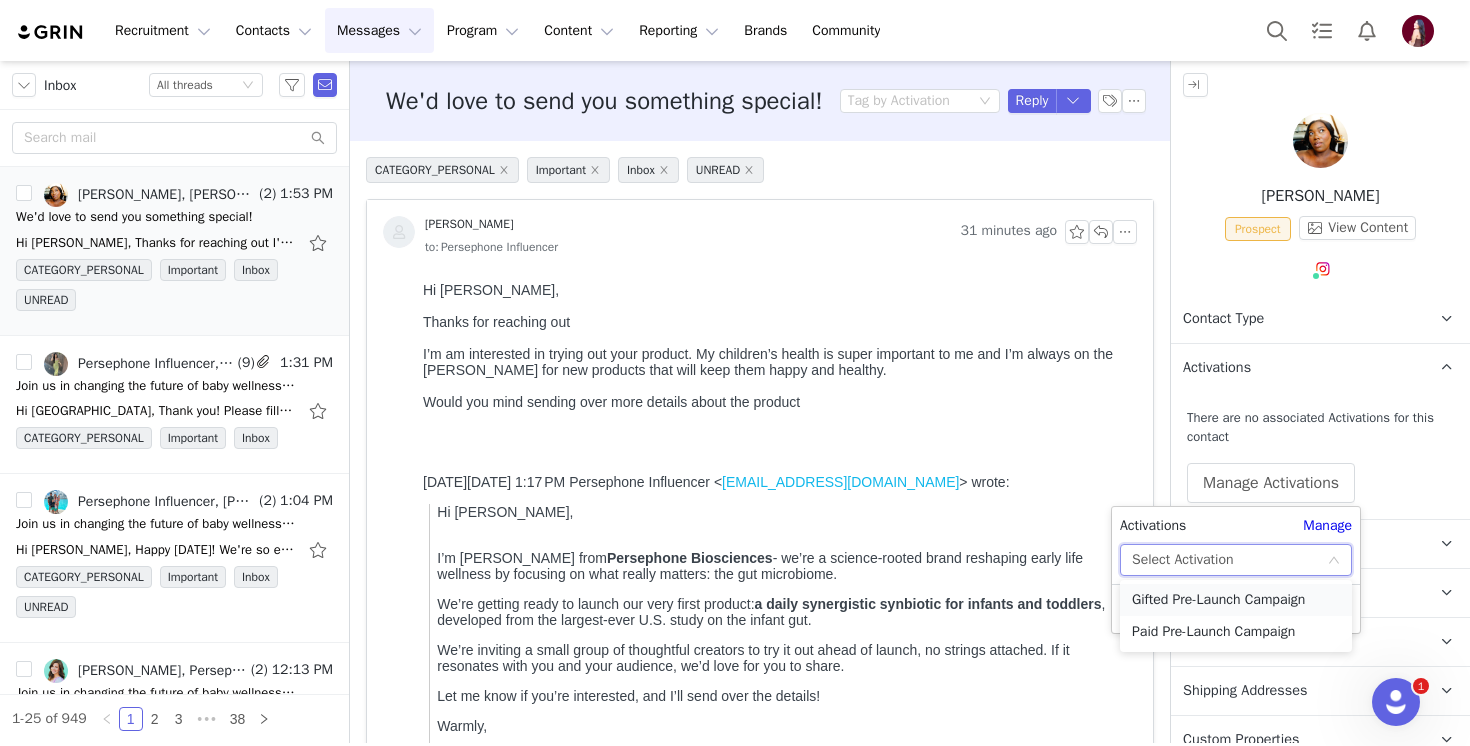 click on "Gifted Pre-Launch Campaign" at bounding box center (1236, 600) 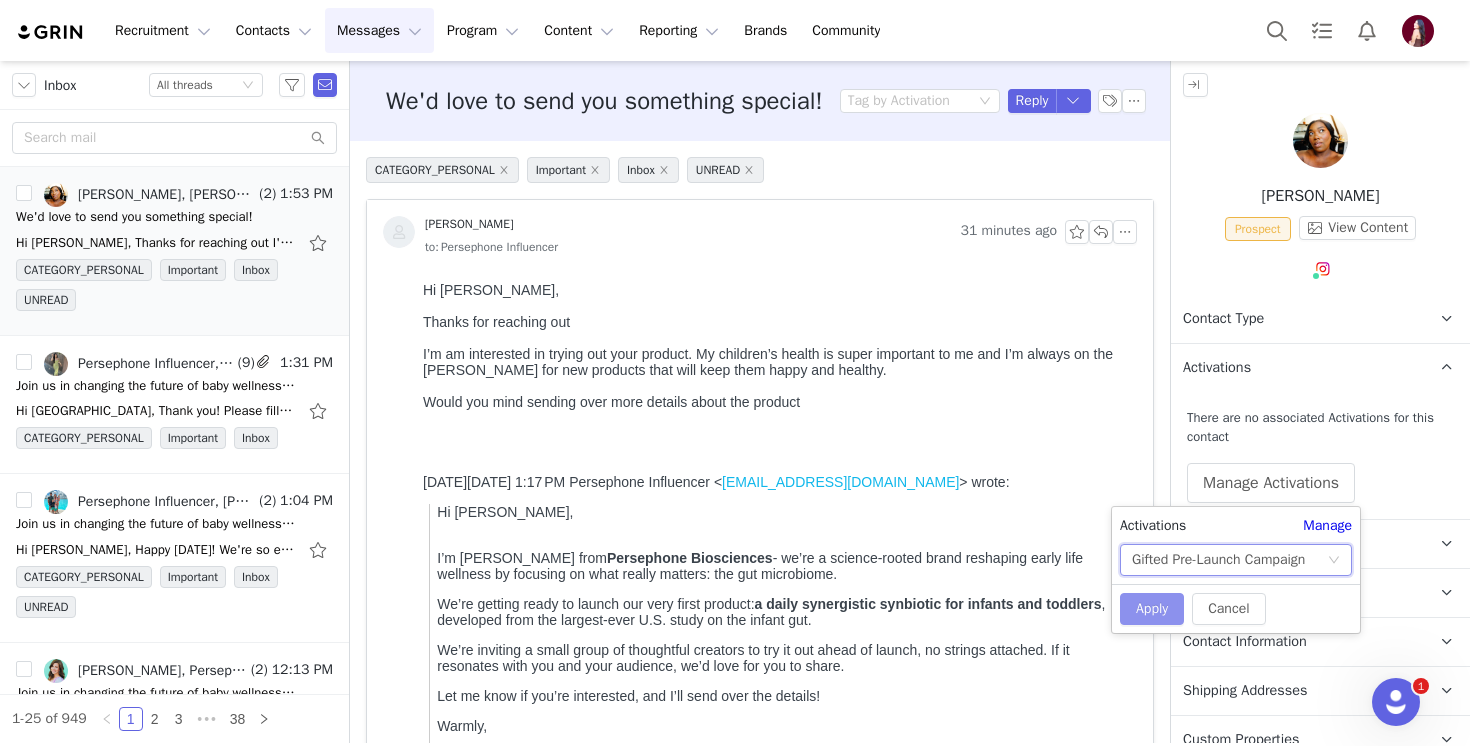 click on "Apply" at bounding box center (1152, 609) 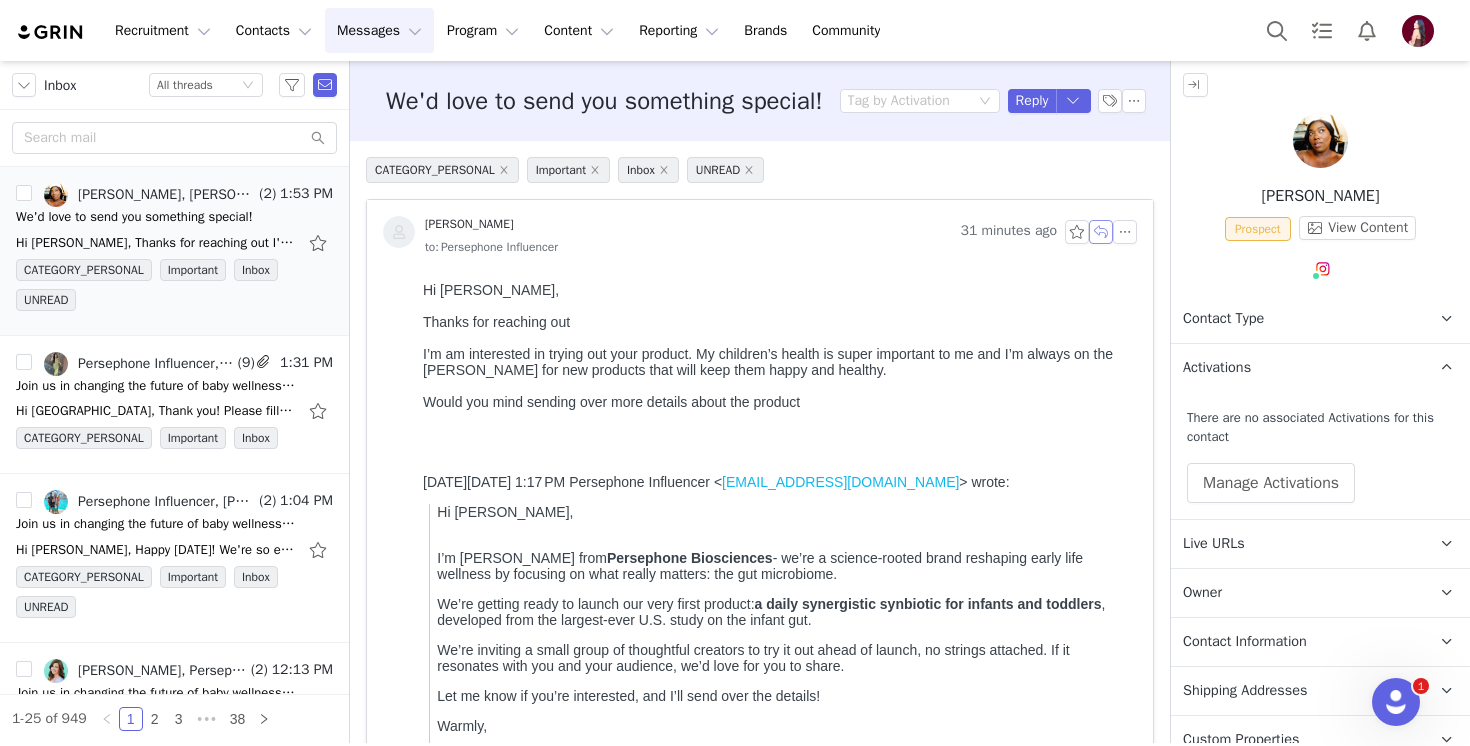 click at bounding box center [1101, 232] 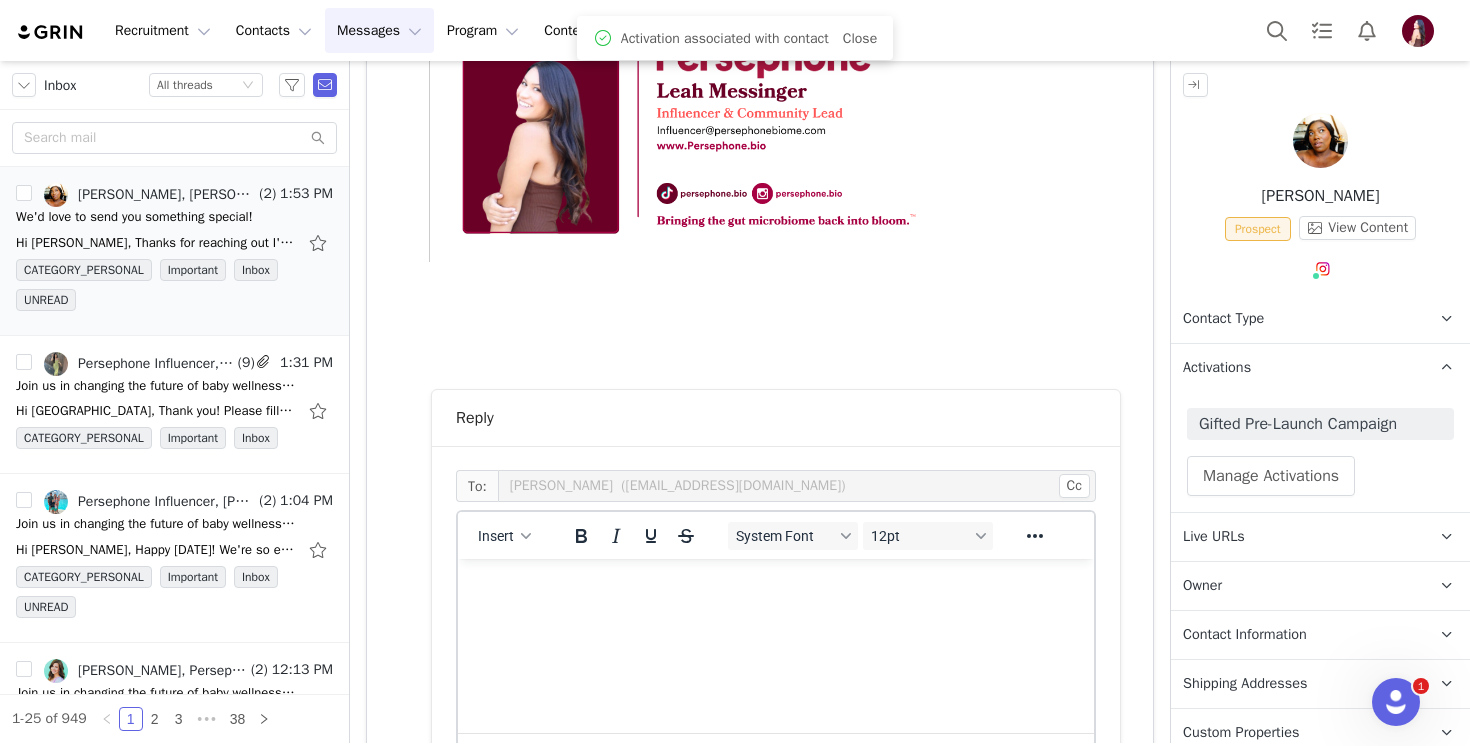 scroll, scrollTop: 1044, scrollLeft: 0, axis: vertical 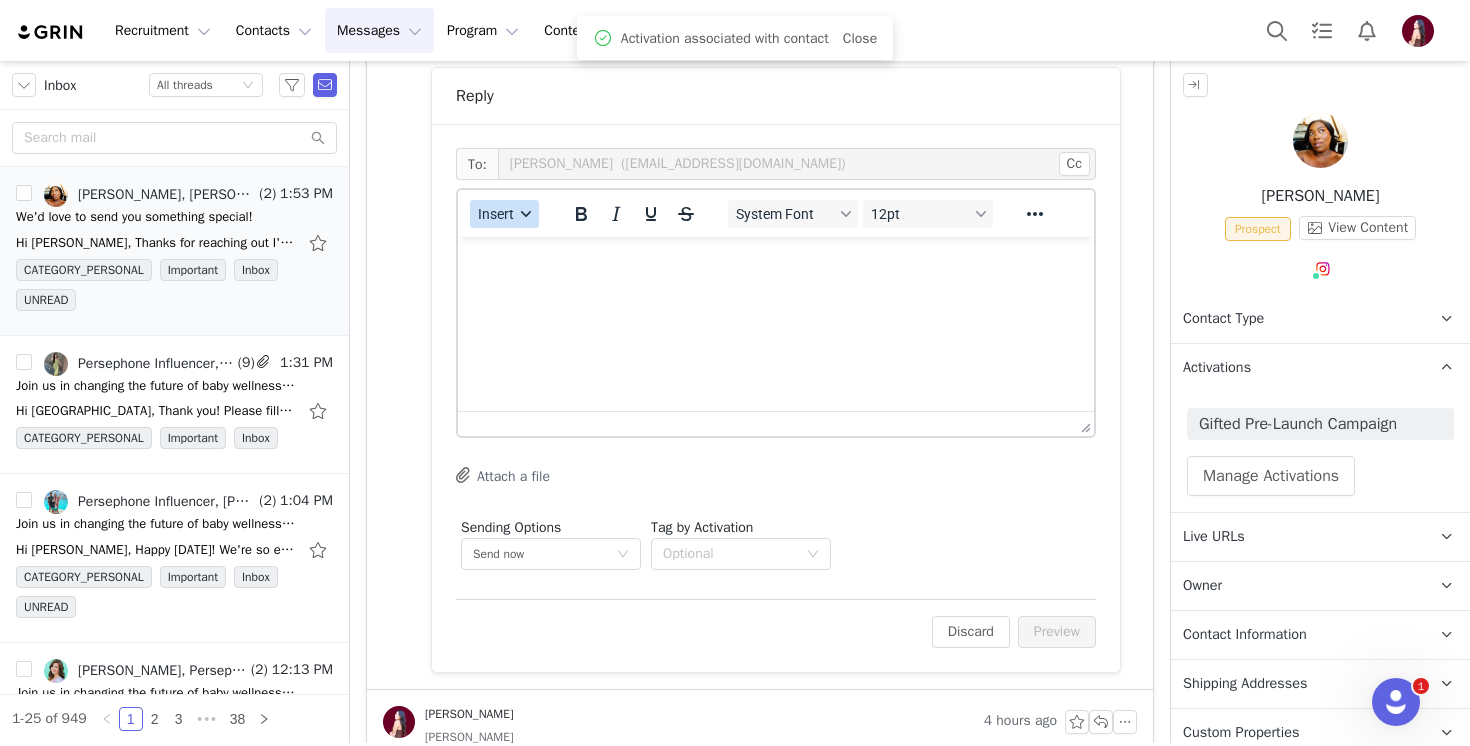 click on "Insert" at bounding box center [504, 214] 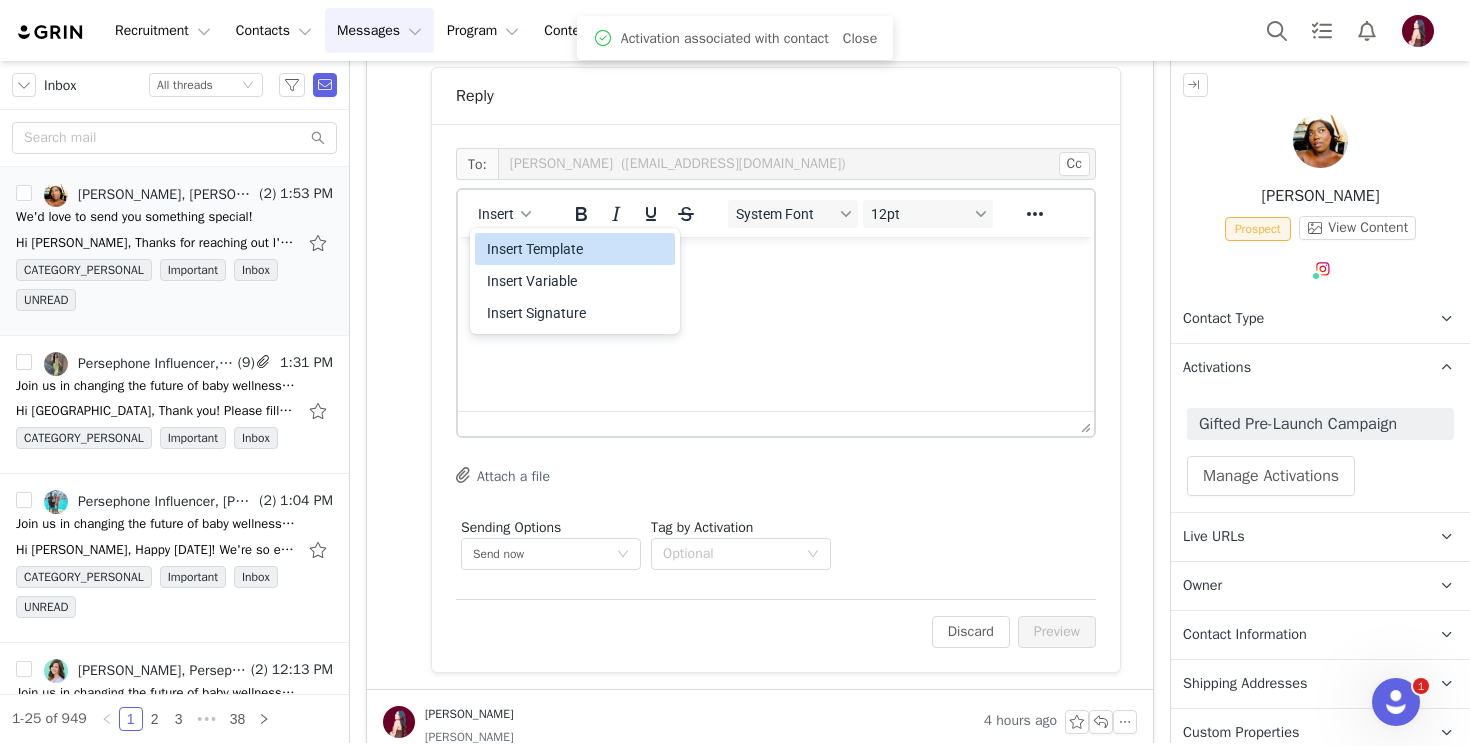 click on "Insert Template Insert Variable Insert Signature" at bounding box center (575, 281) 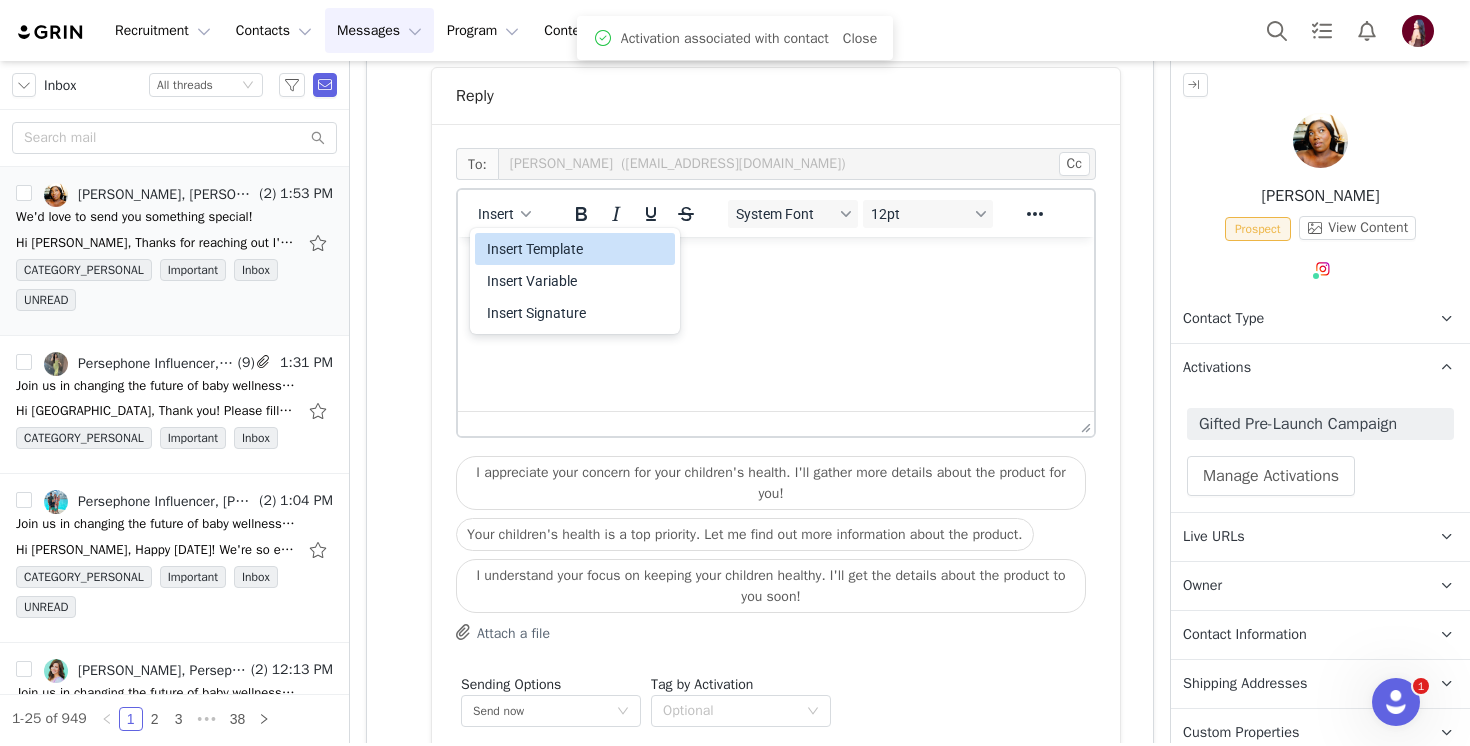 click on "Insert Template" at bounding box center (577, 249) 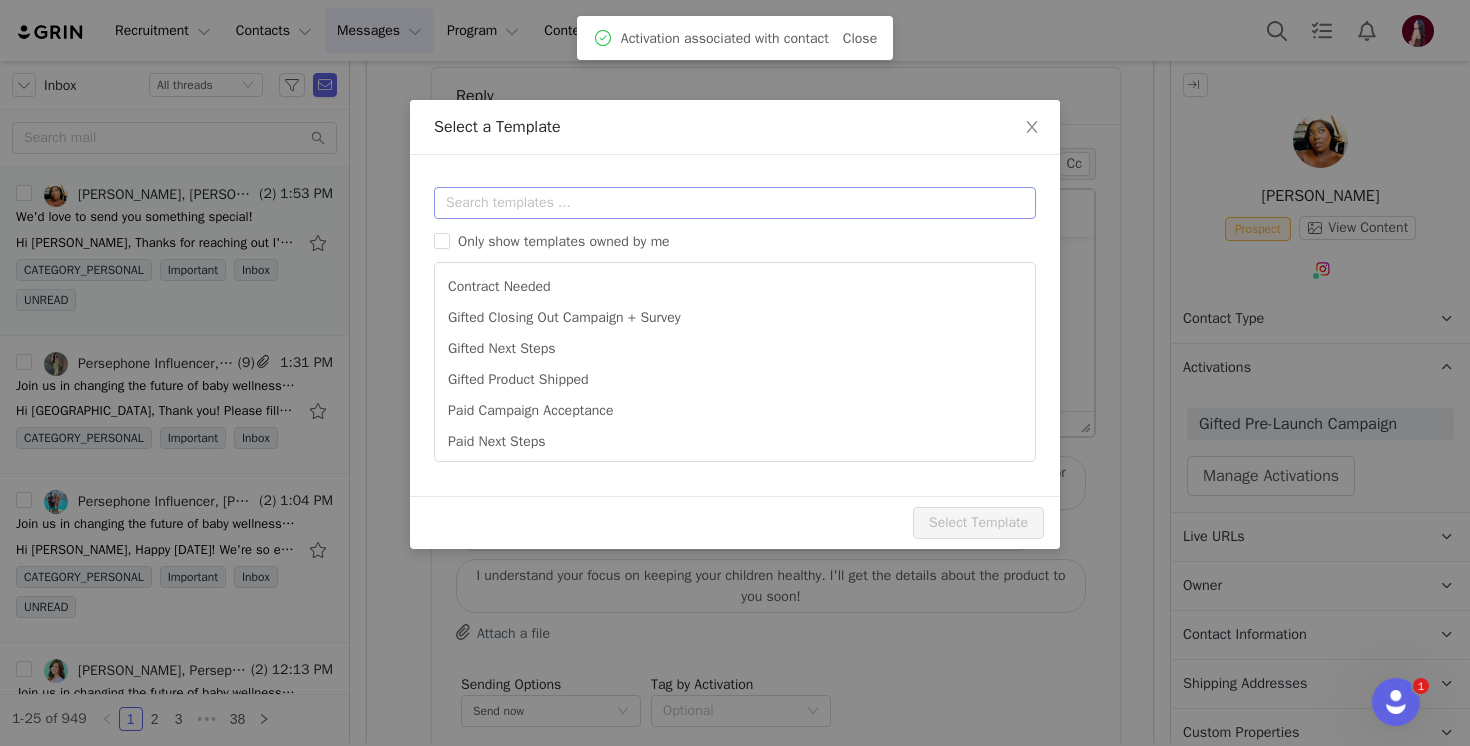 scroll, scrollTop: 0, scrollLeft: 0, axis: both 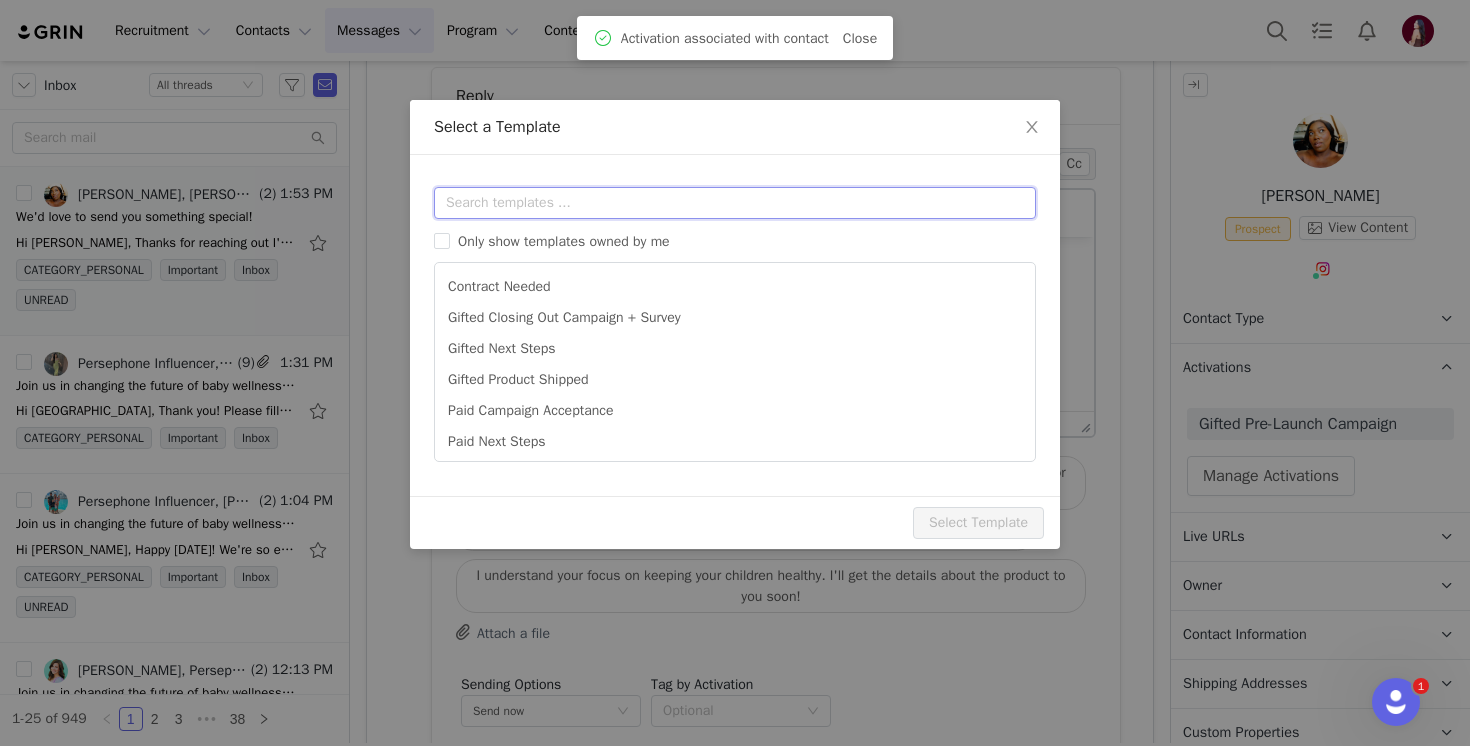 click at bounding box center (735, 203) 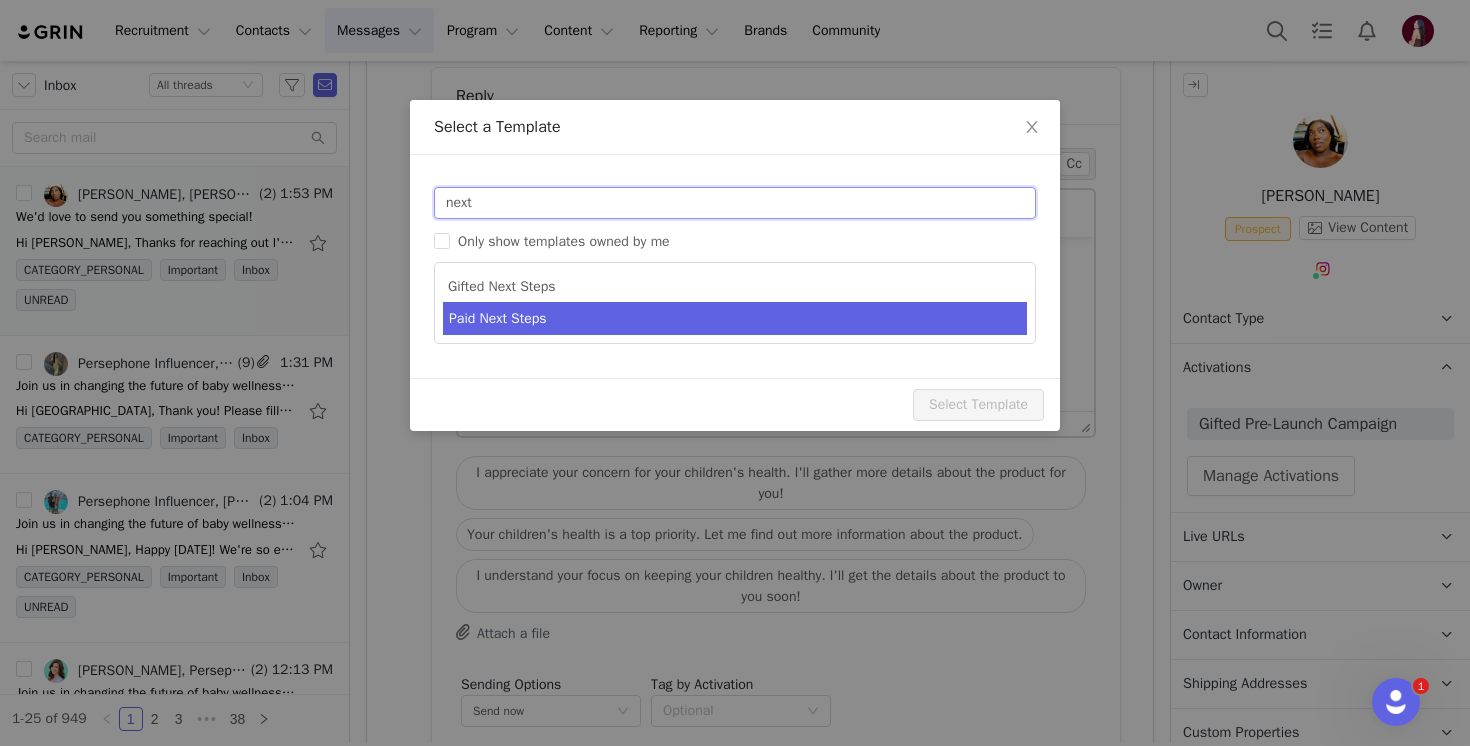 type on "next" 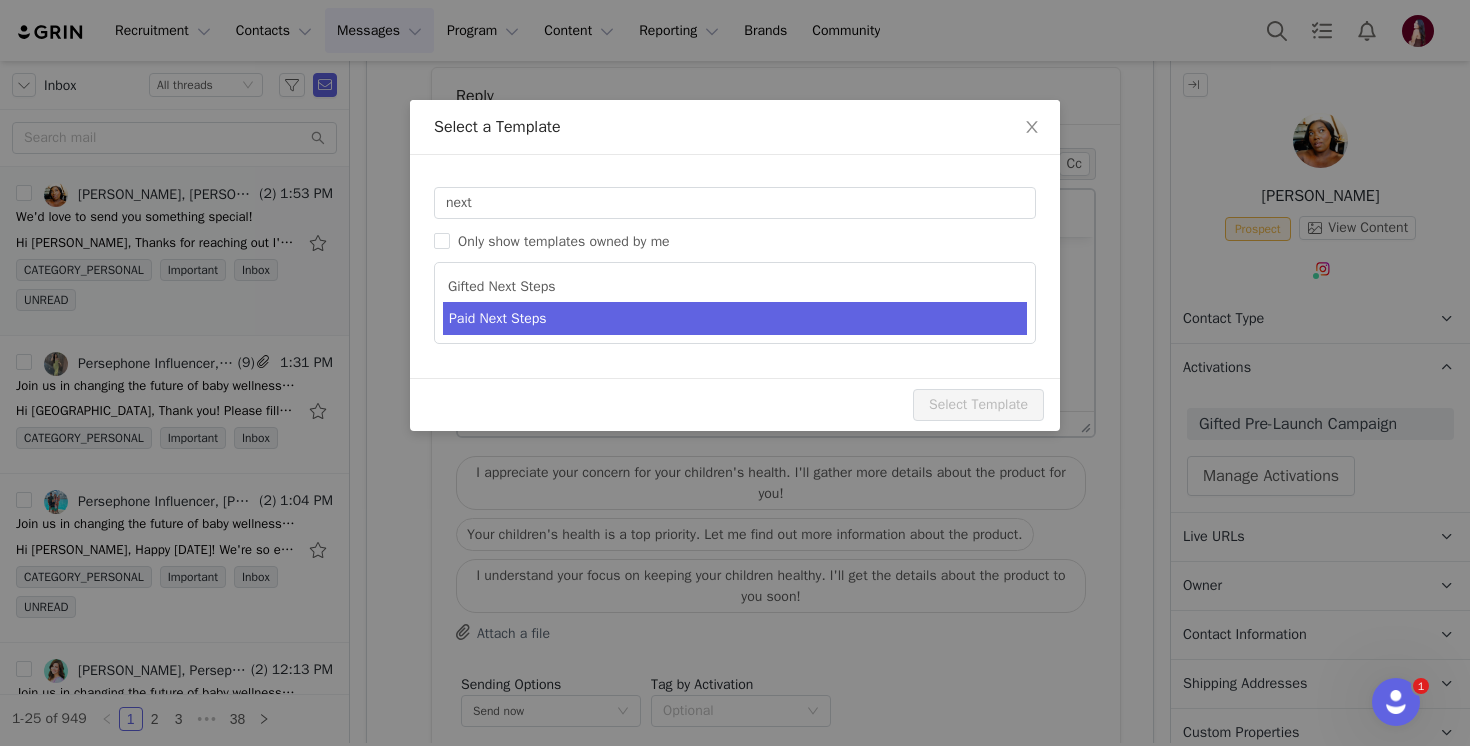 click on "Paid Next Steps" at bounding box center (735, 318) 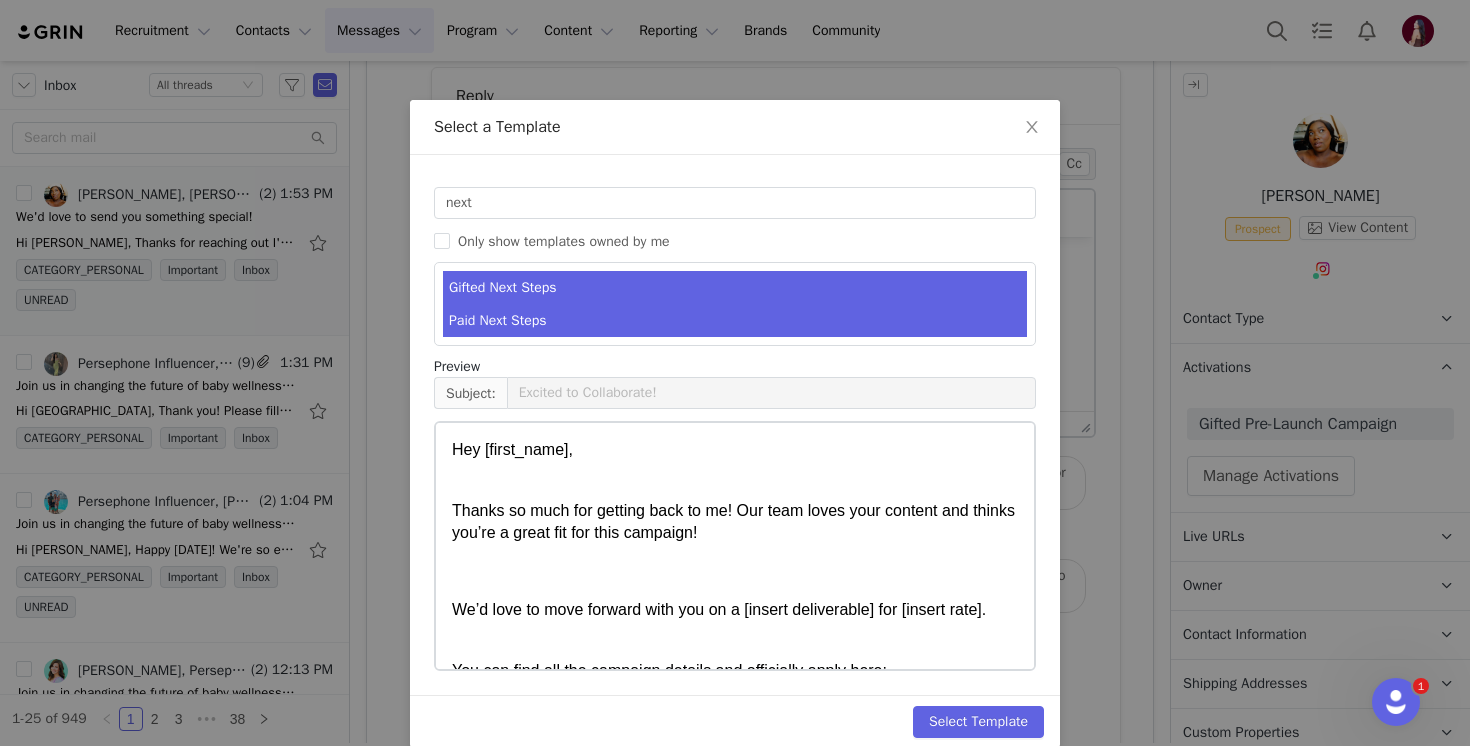click on "Gifted Next Steps" at bounding box center (735, 287) 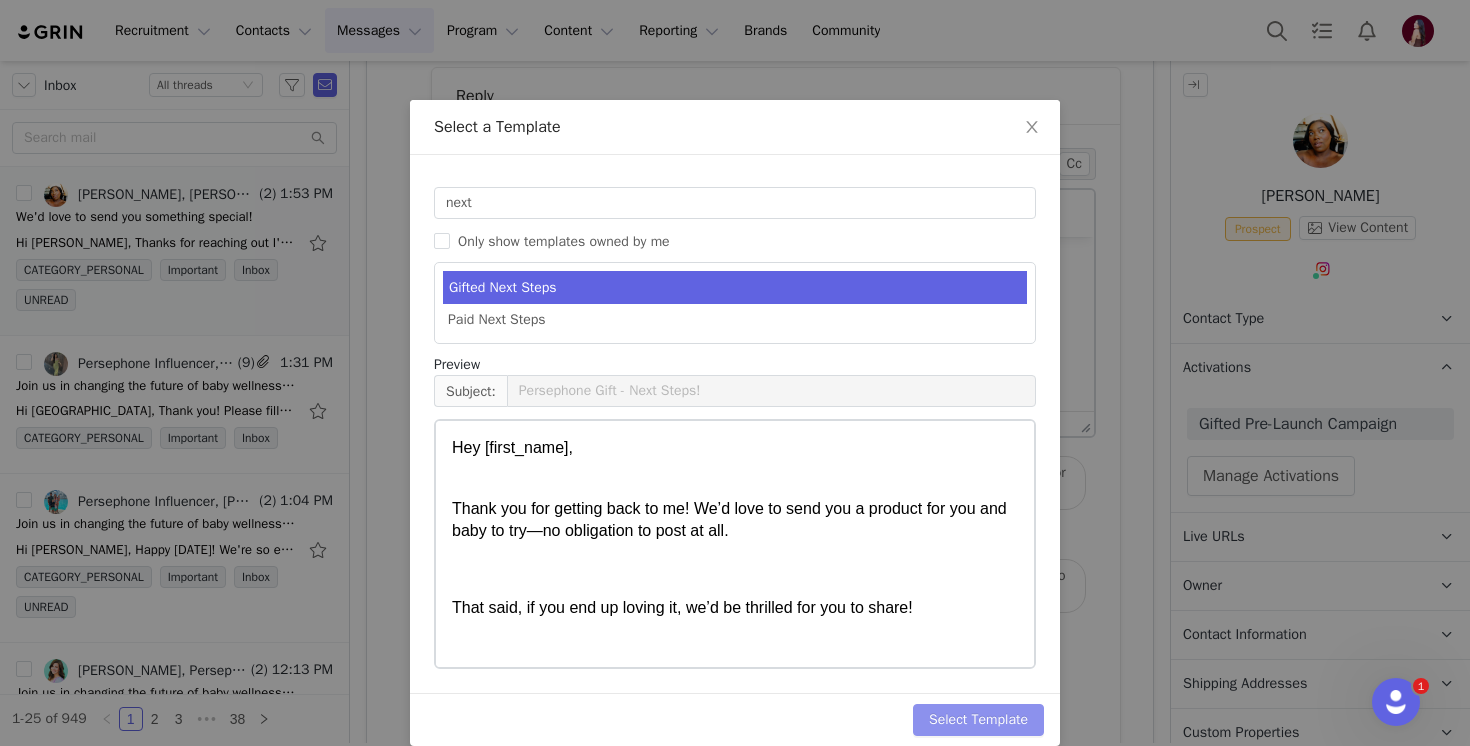 click on "Select Template" at bounding box center [978, 720] 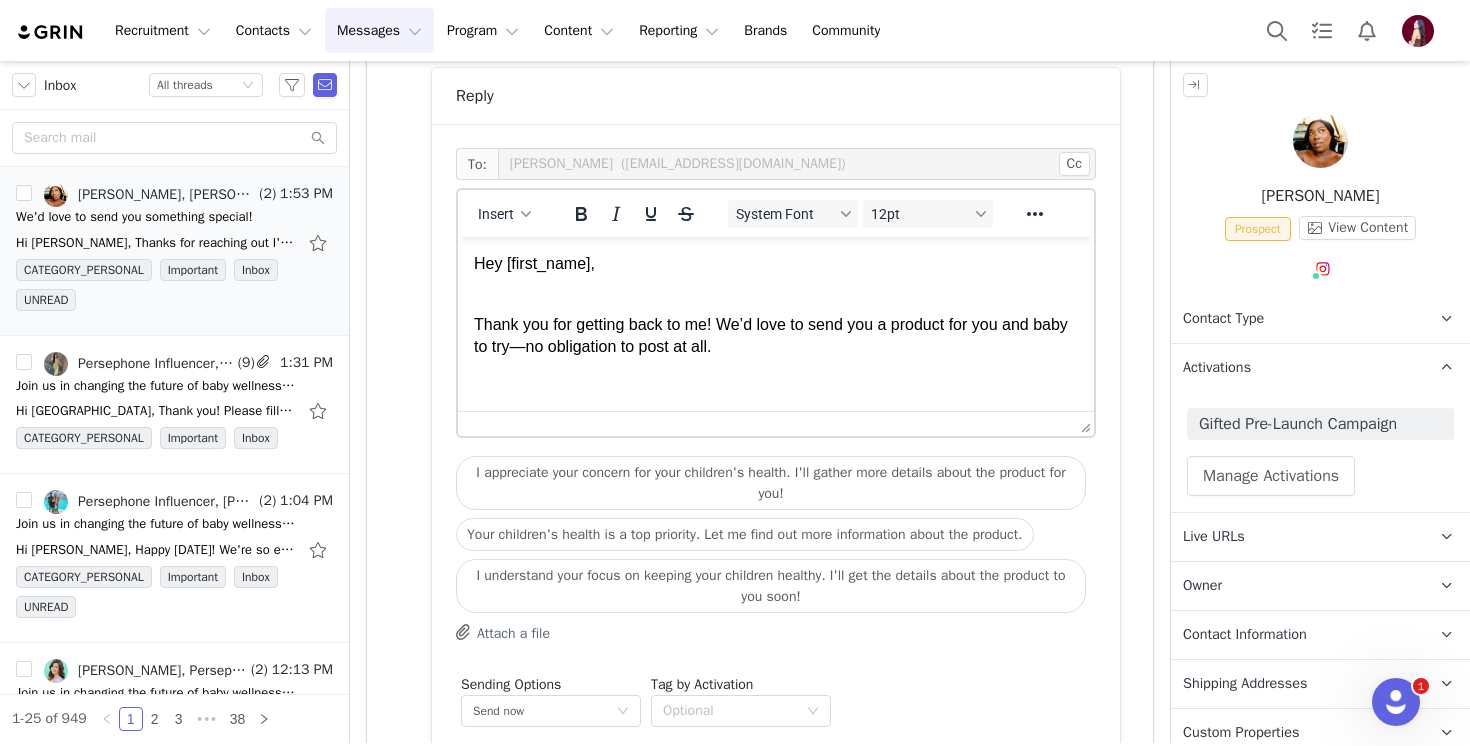 click on "Thank you for getting back to me! We’d love to send you a product for you and baby to try—no obligation to post at all." at bounding box center (776, 324) 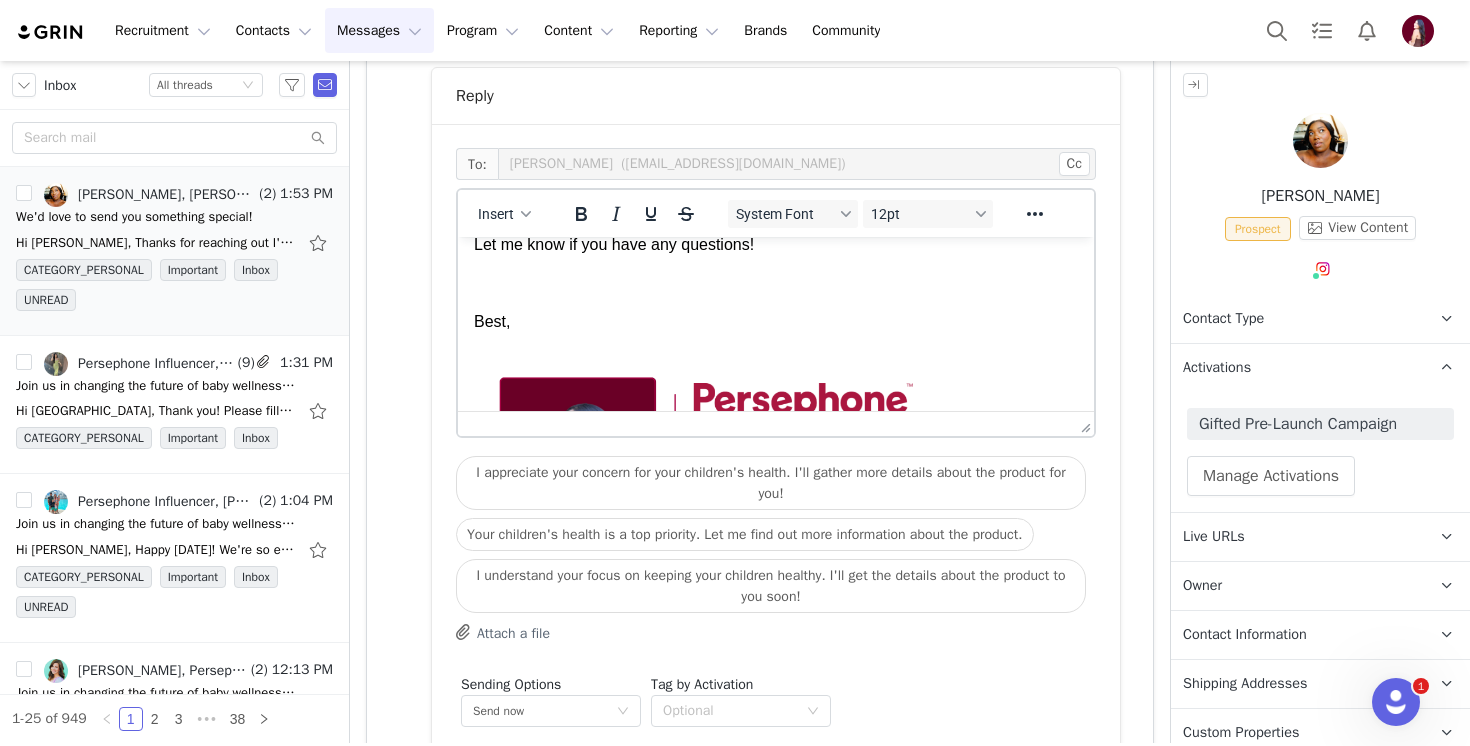 scroll, scrollTop: 570, scrollLeft: 0, axis: vertical 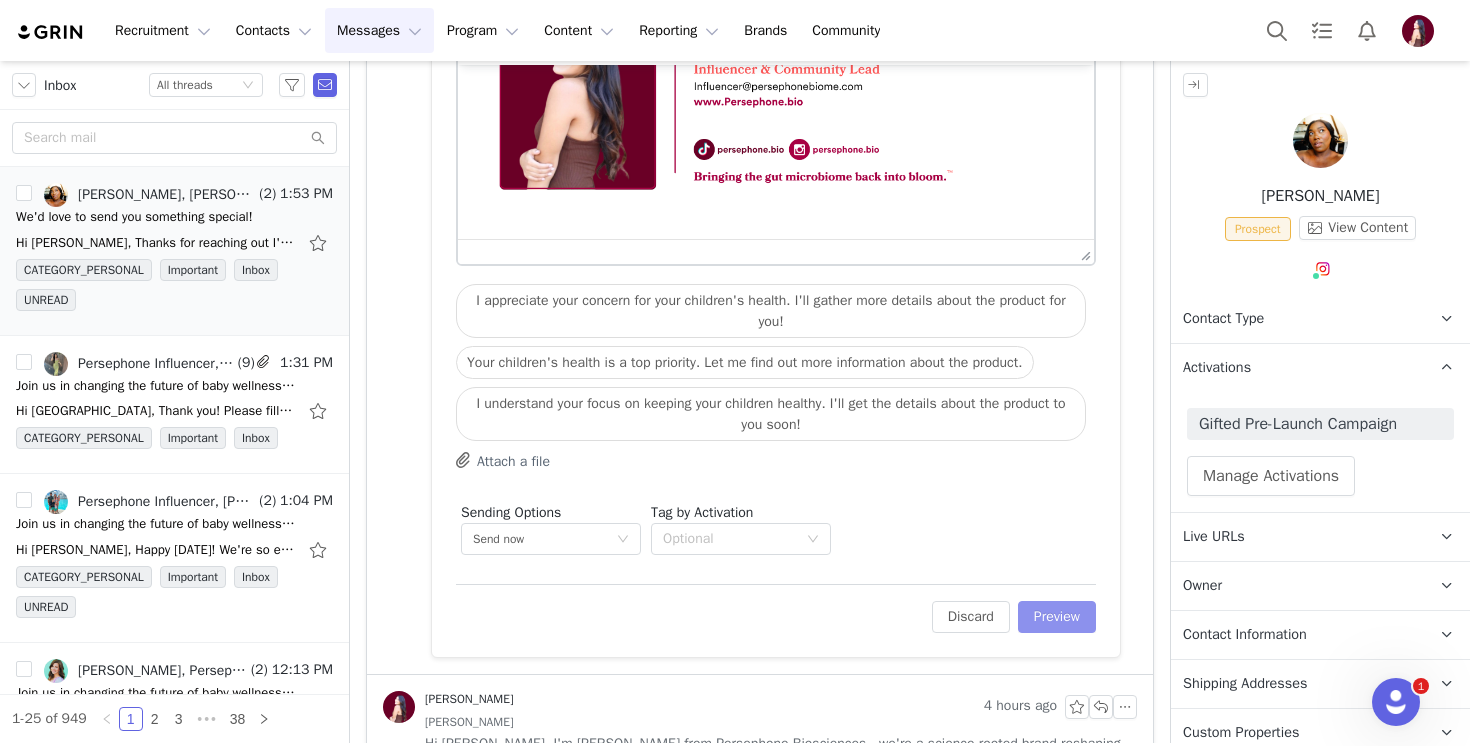 click on "Preview" at bounding box center (1057, 617) 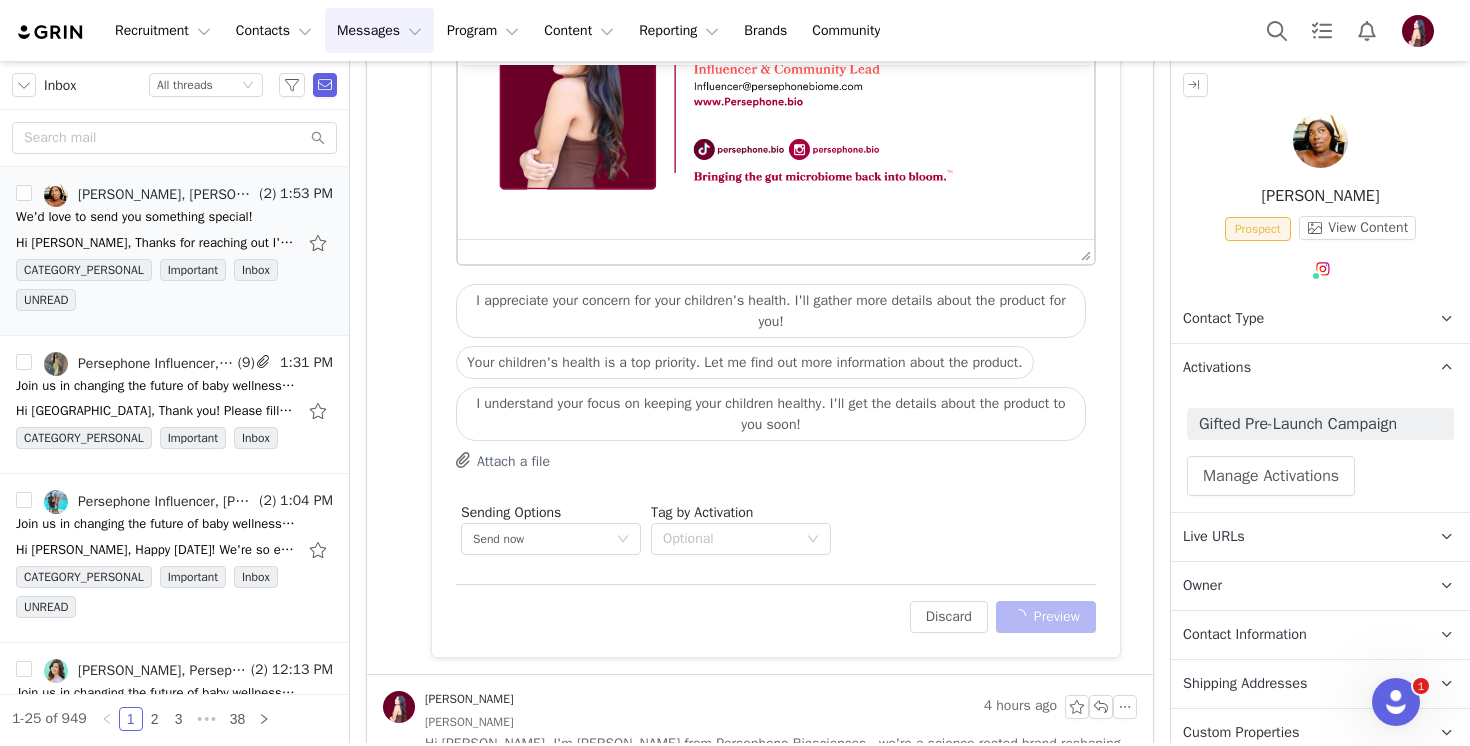 scroll, scrollTop: 1003, scrollLeft: 0, axis: vertical 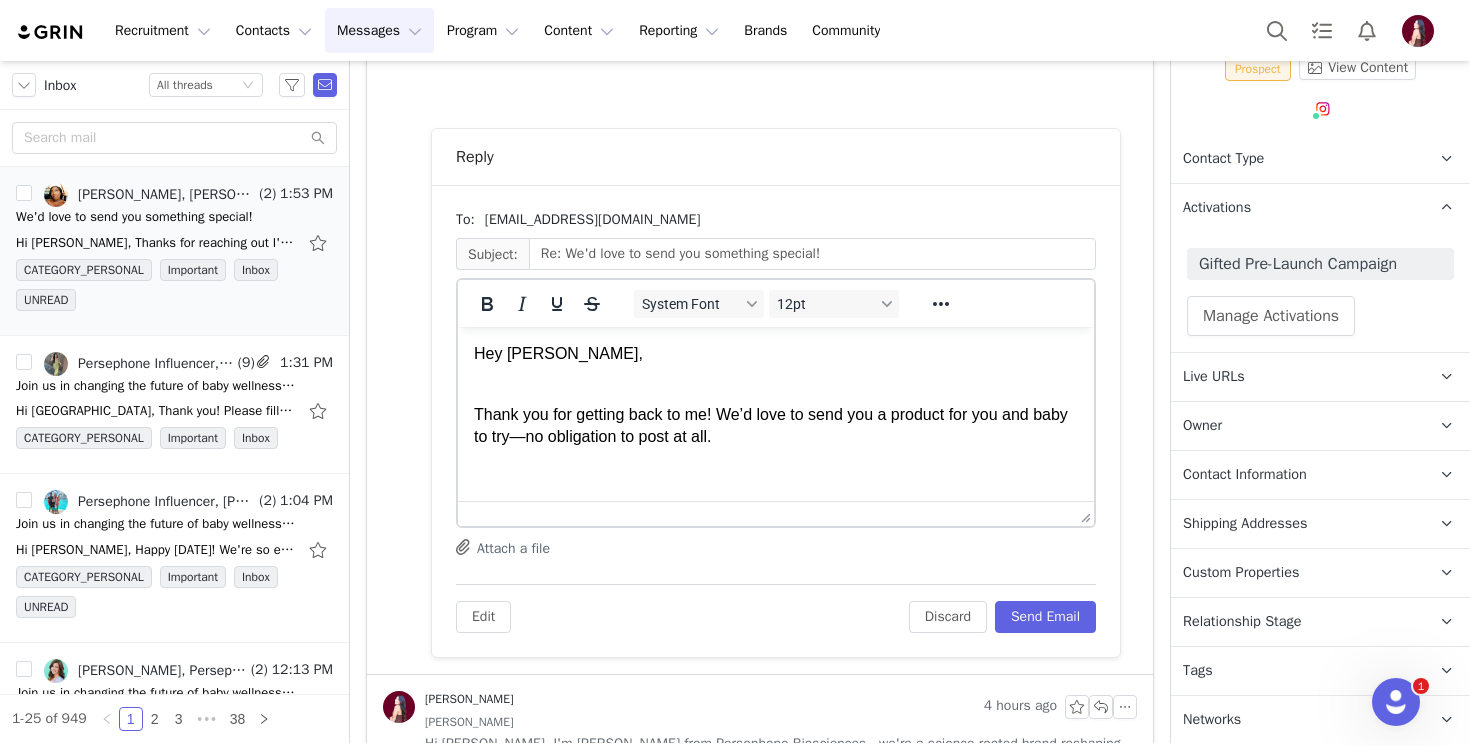 click on "Relationship Stage  Use relationship stages to move contacts through a logical sequence, from unaware of your brand to loyal ambassador" at bounding box center (1296, 622) 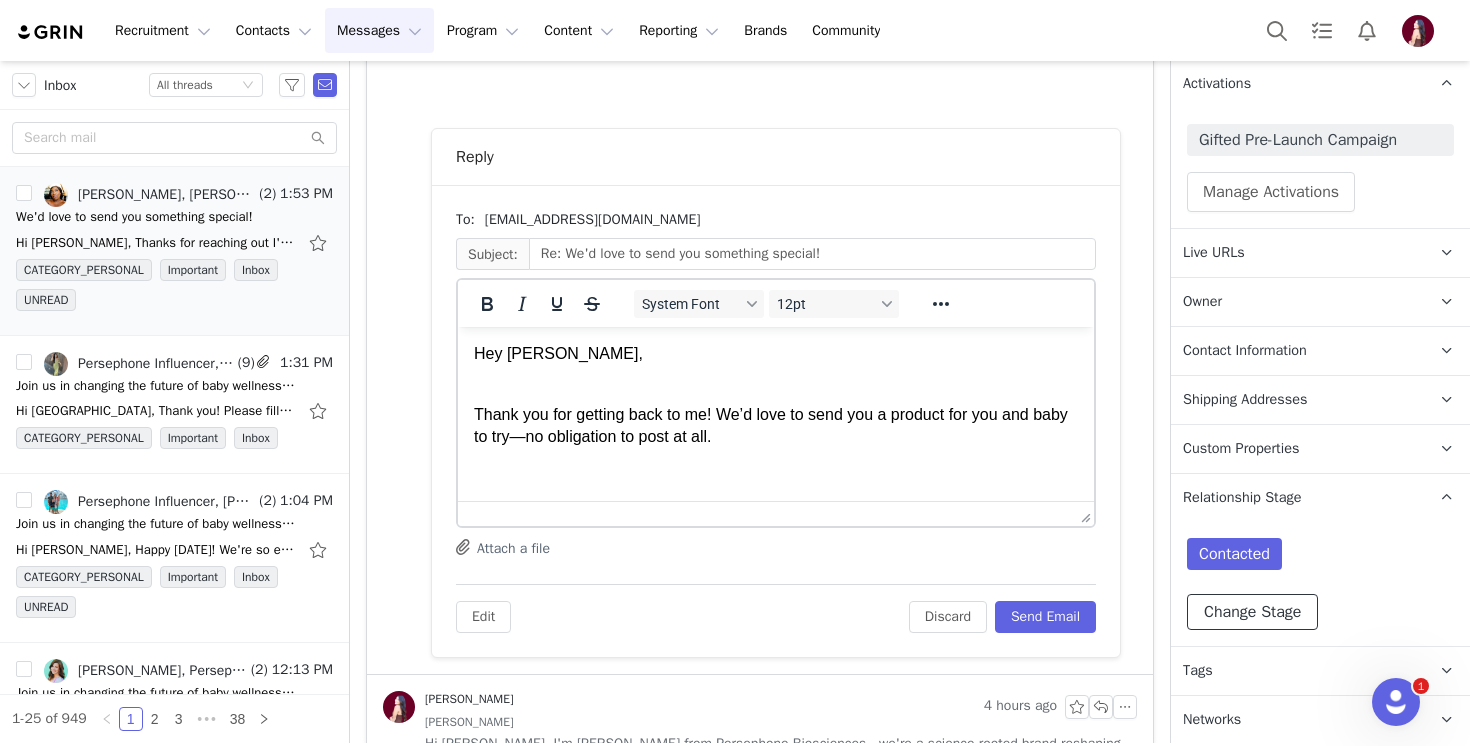 click on "Change Stage" at bounding box center (1252, 612) 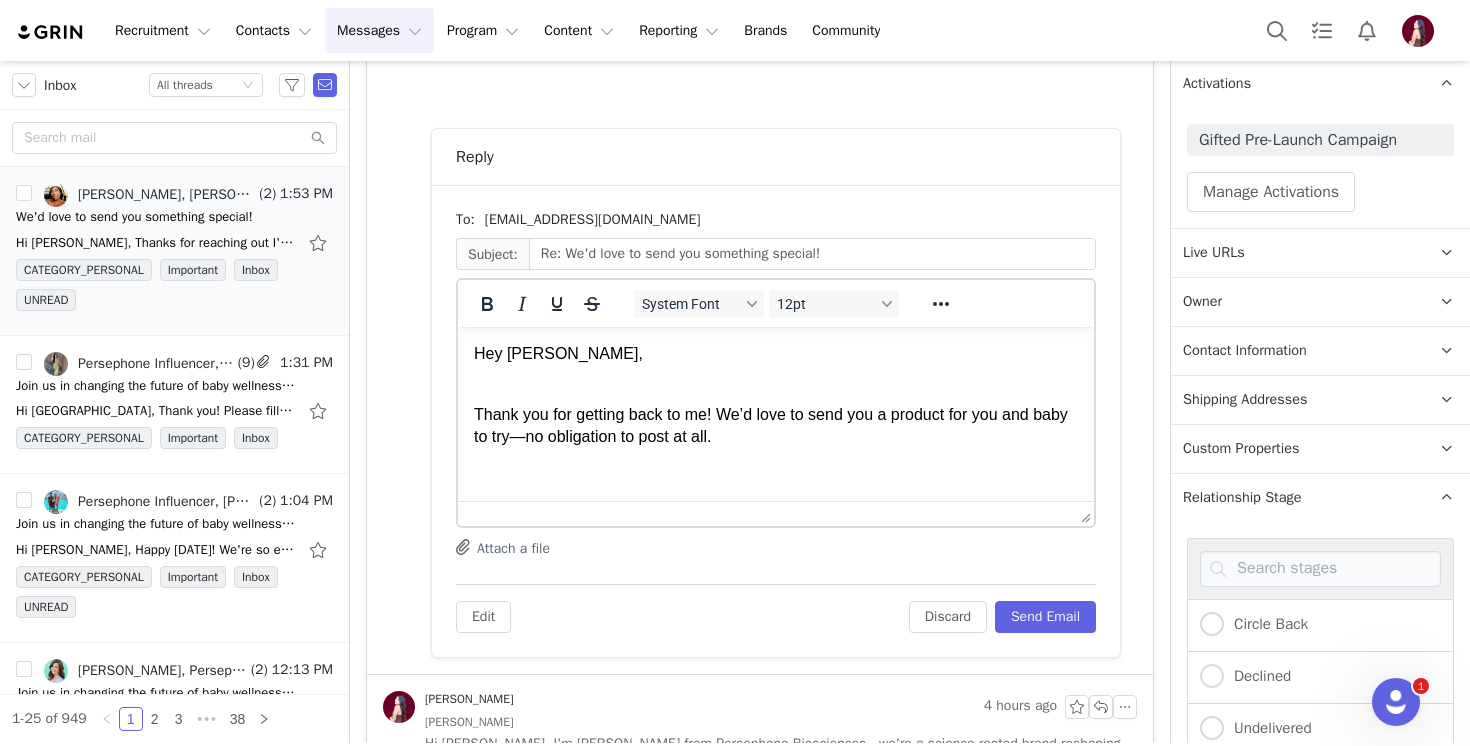 scroll, scrollTop: 624, scrollLeft: 0, axis: vertical 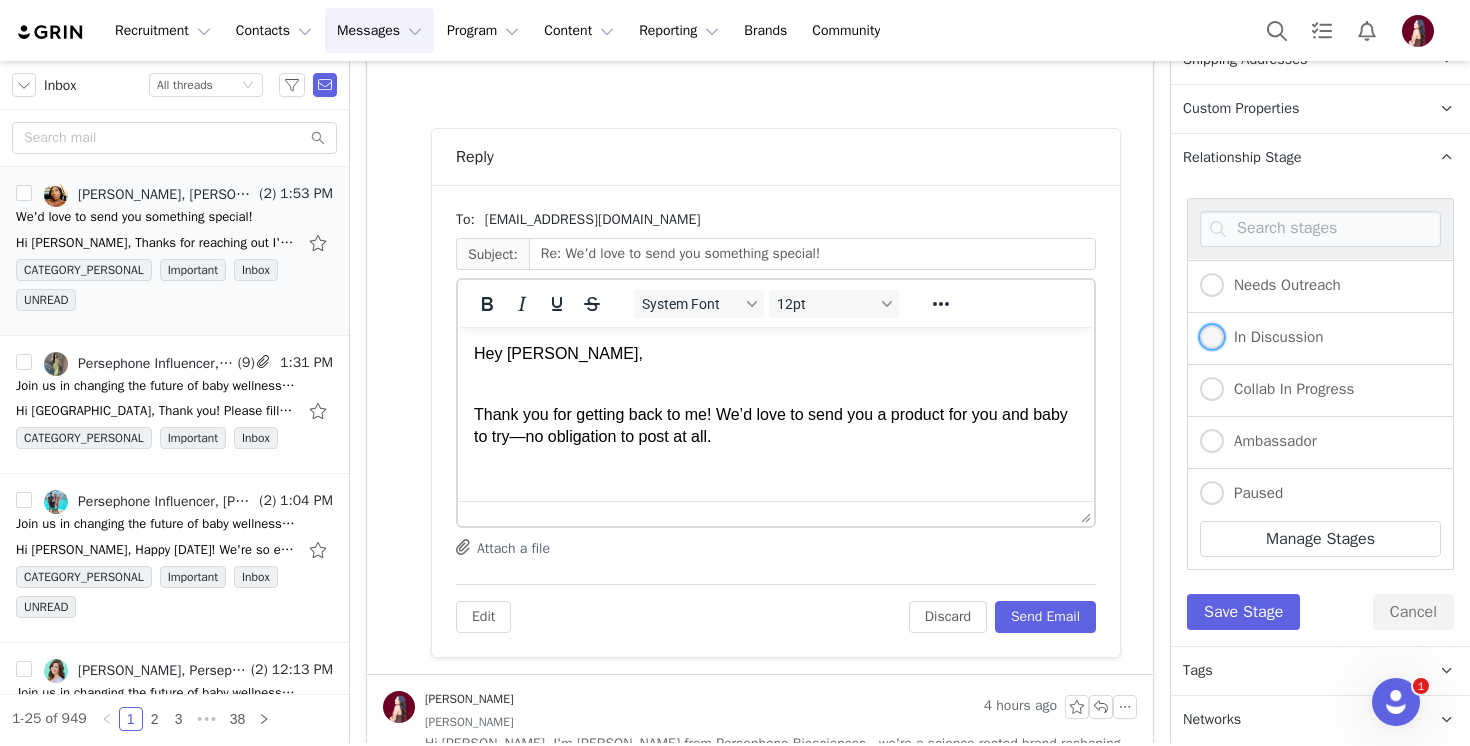click on "In Discussion" at bounding box center [1273, 337] 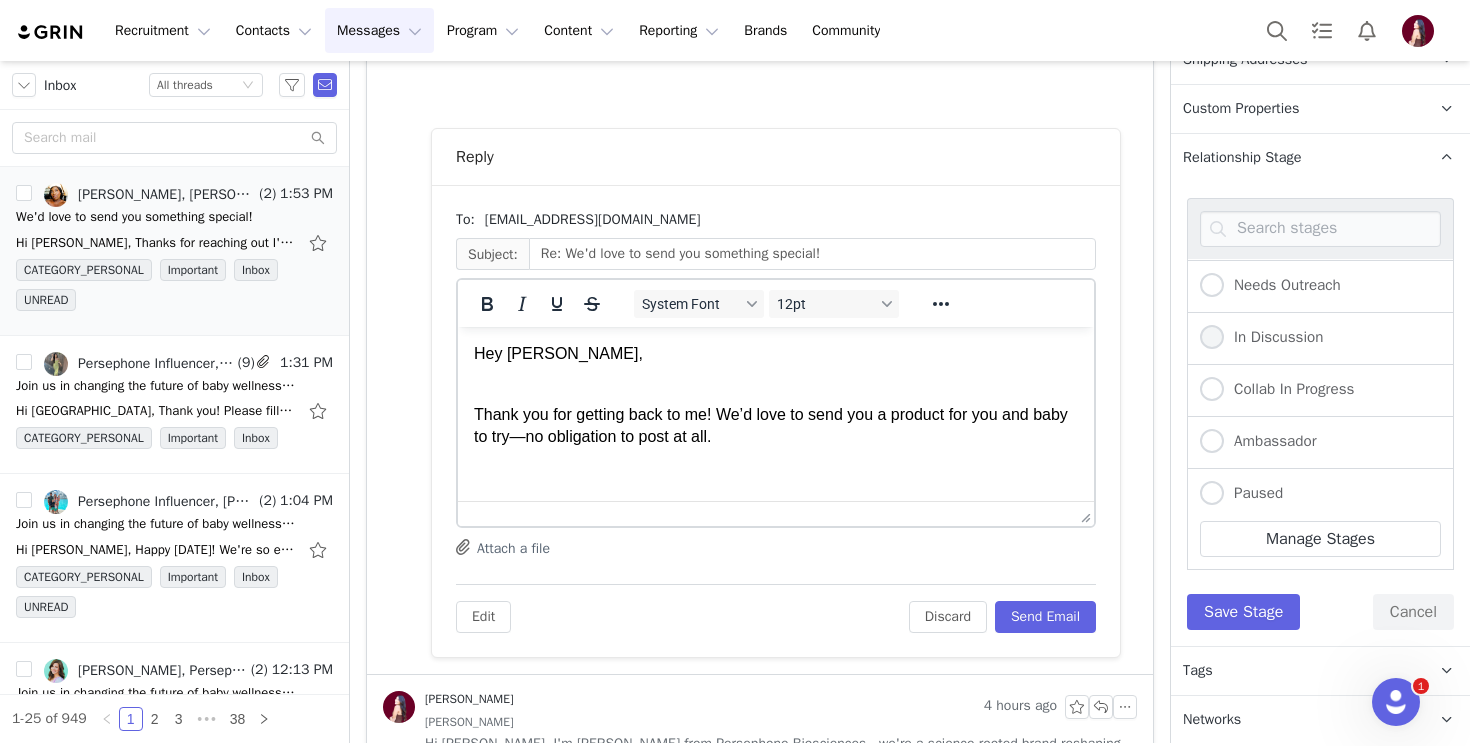 click on "In Discussion" at bounding box center (1212, 338) 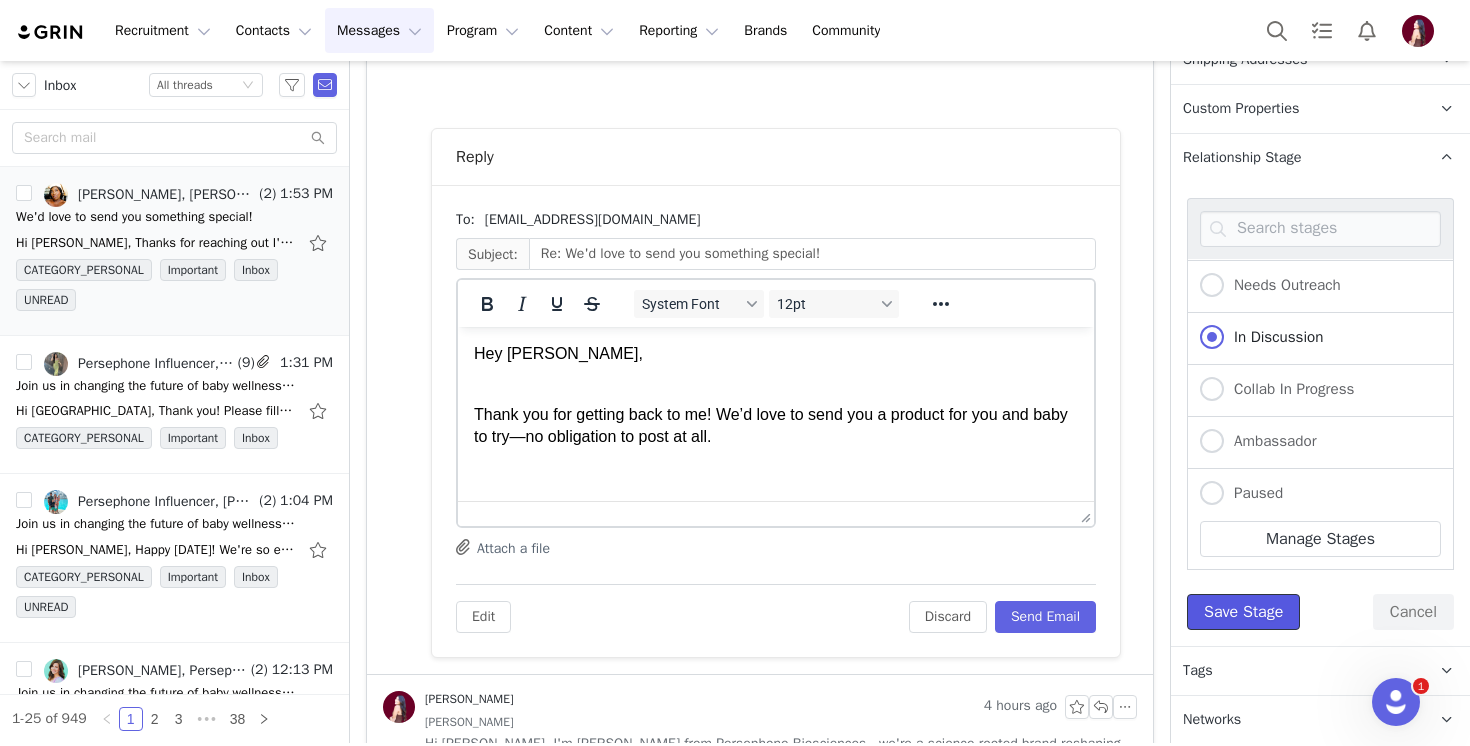 click on "Save Stage" at bounding box center (1243, 612) 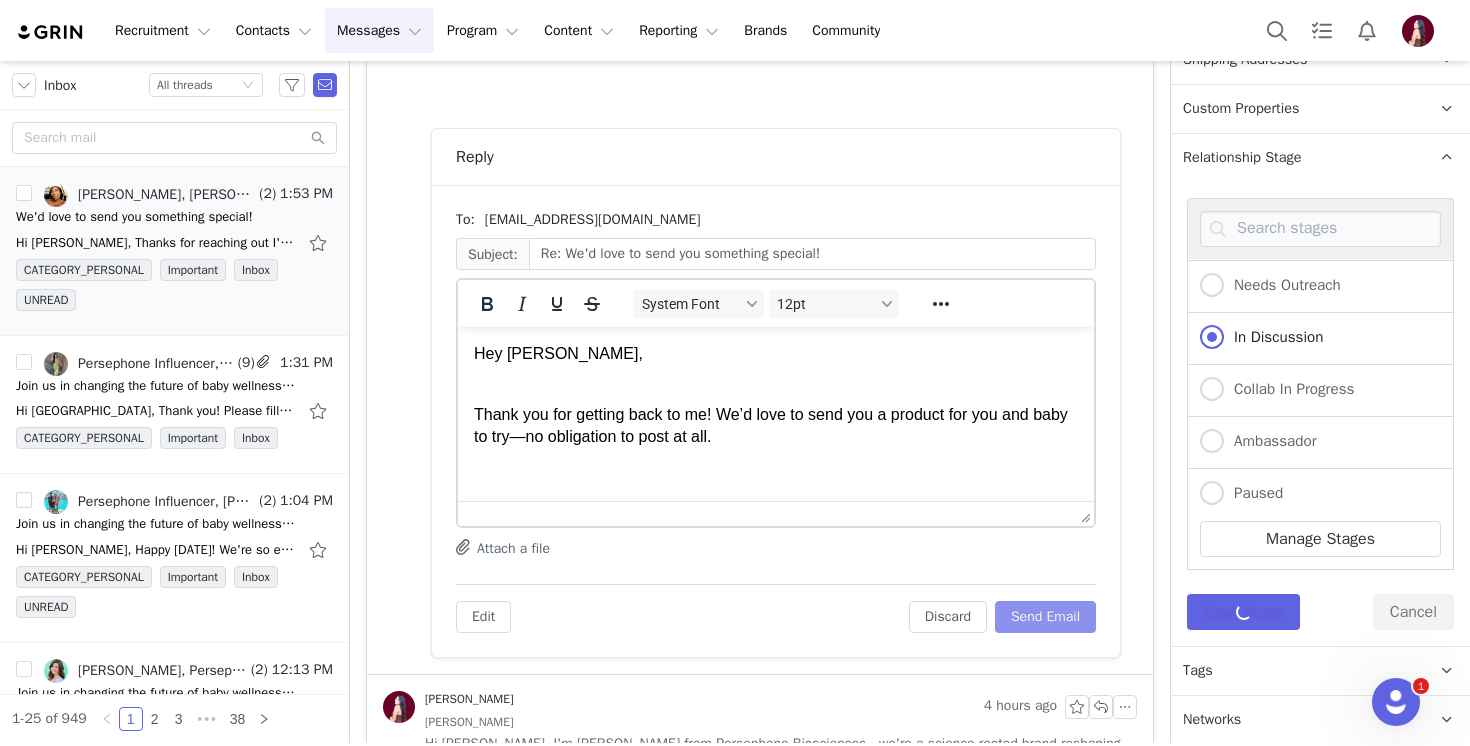 click on "Send Email" at bounding box center (1045, 617) 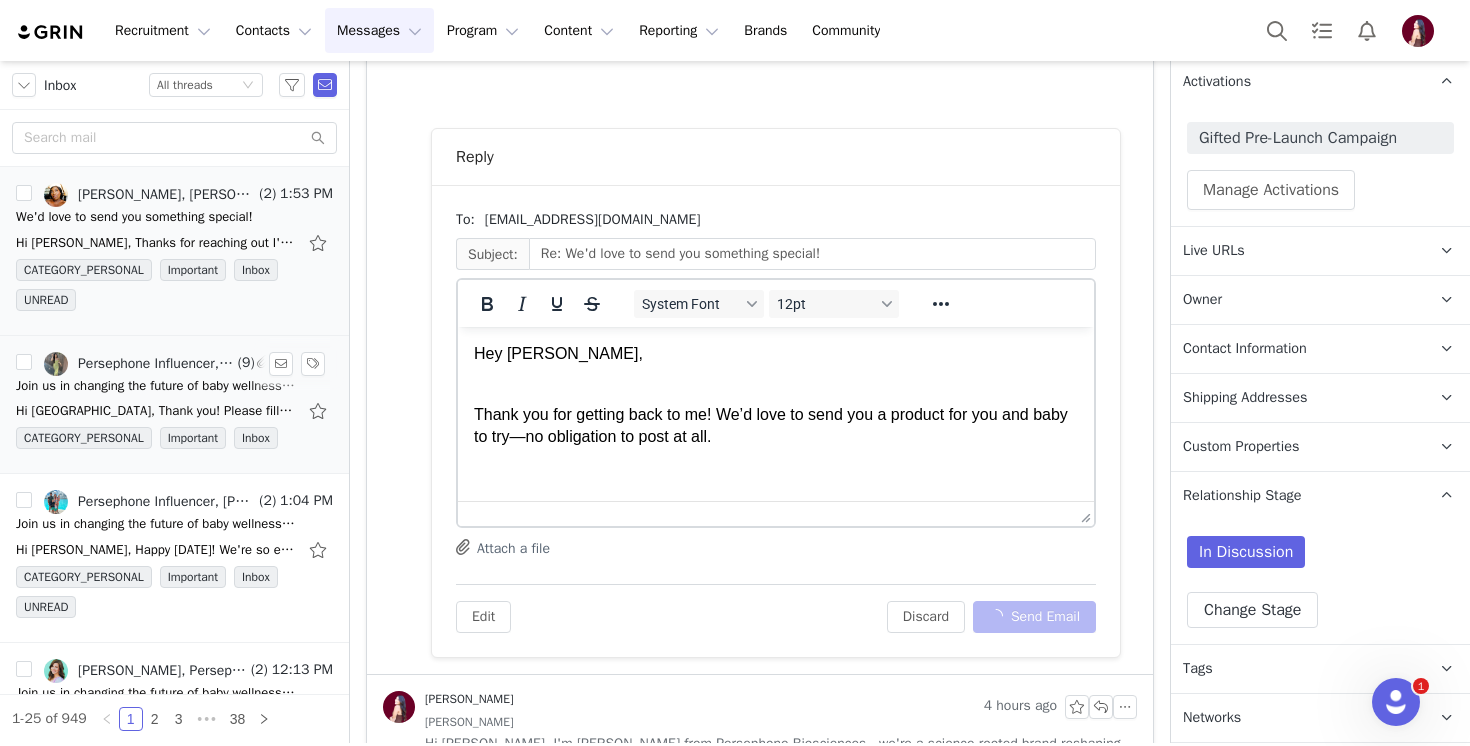 scroll, scrollTop: 284, scrollLeft: 0, axis: vertical 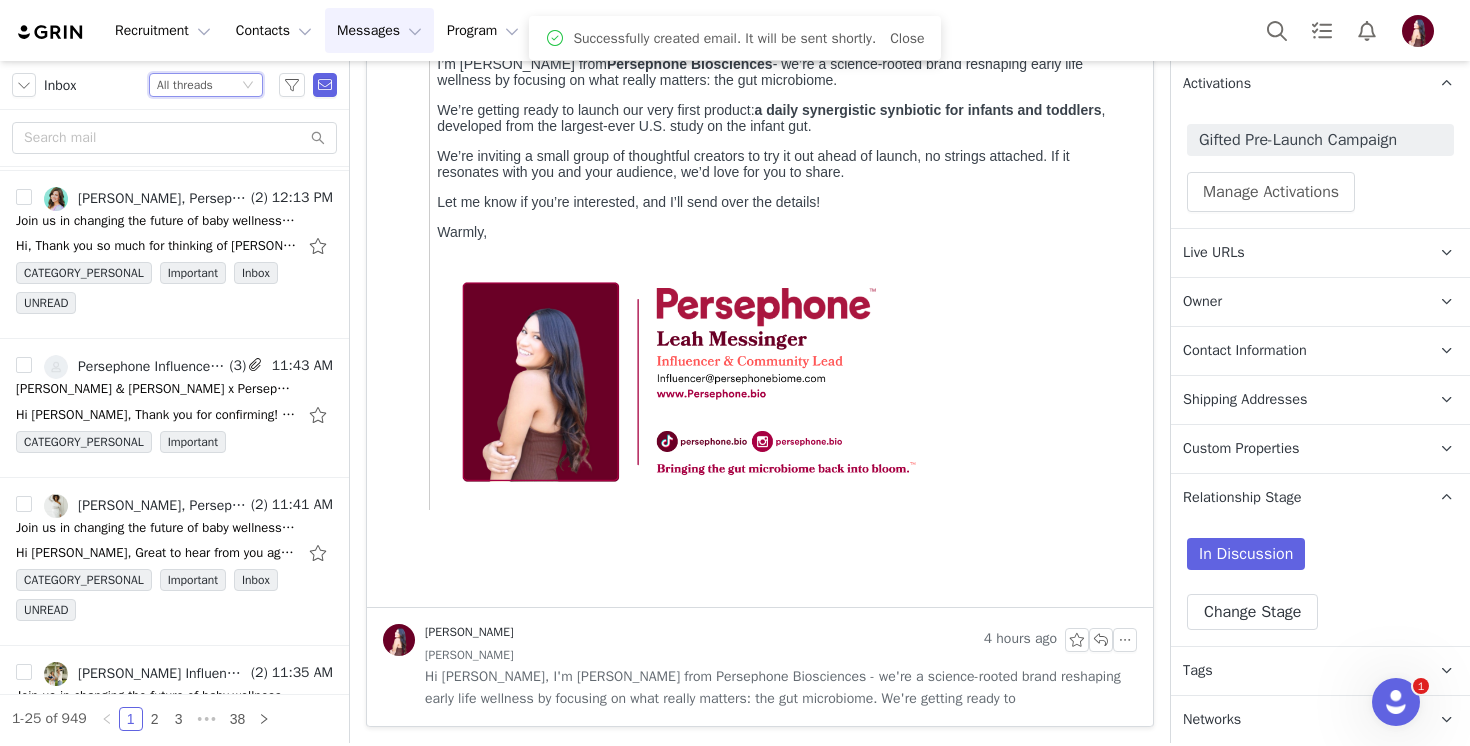 click on "All threads" at bounding box center [185, 85] 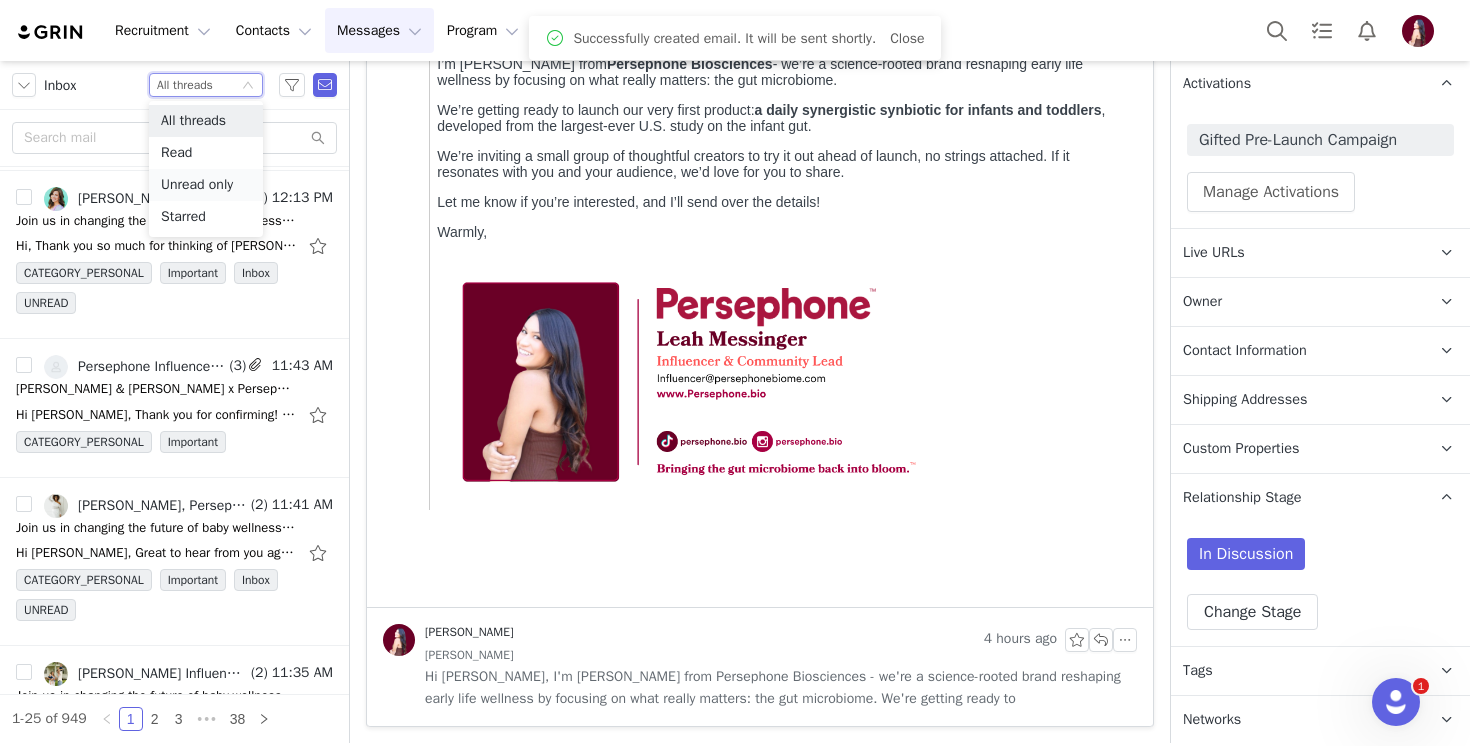 click on "Unread only" at bounding box center [206, 185] 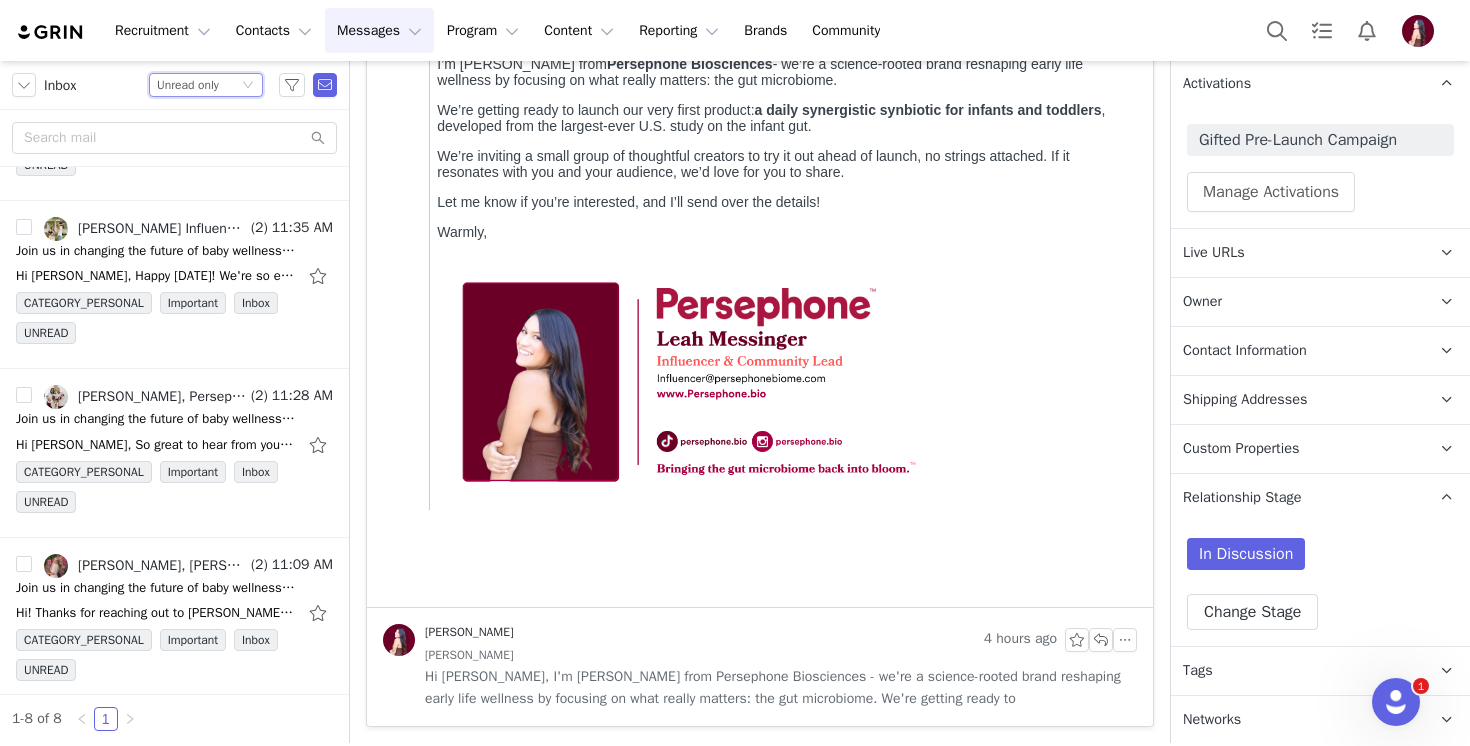 click on "Inbox" at bounding box center [76, 85] 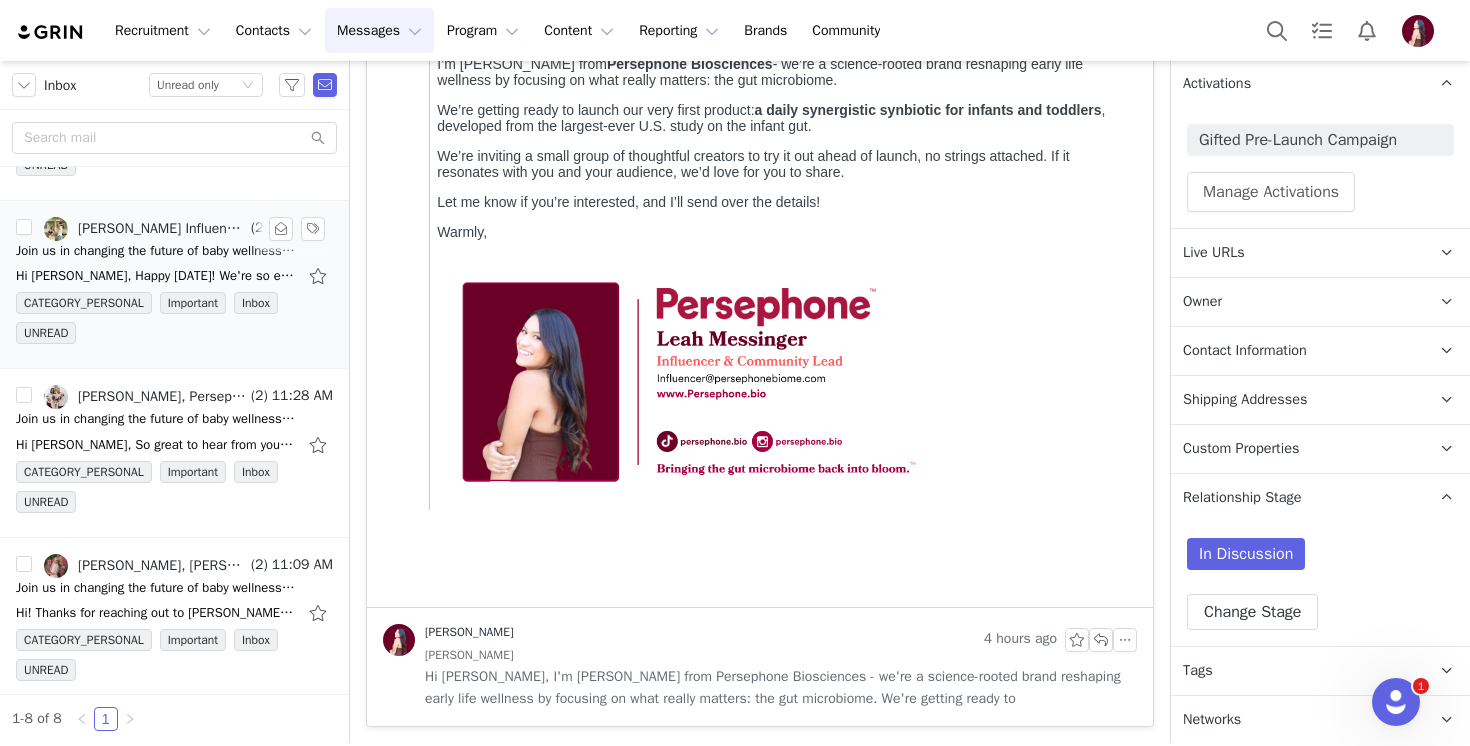 scroll, scrollTop: 821, scrollLeft: 0, axis: vertical 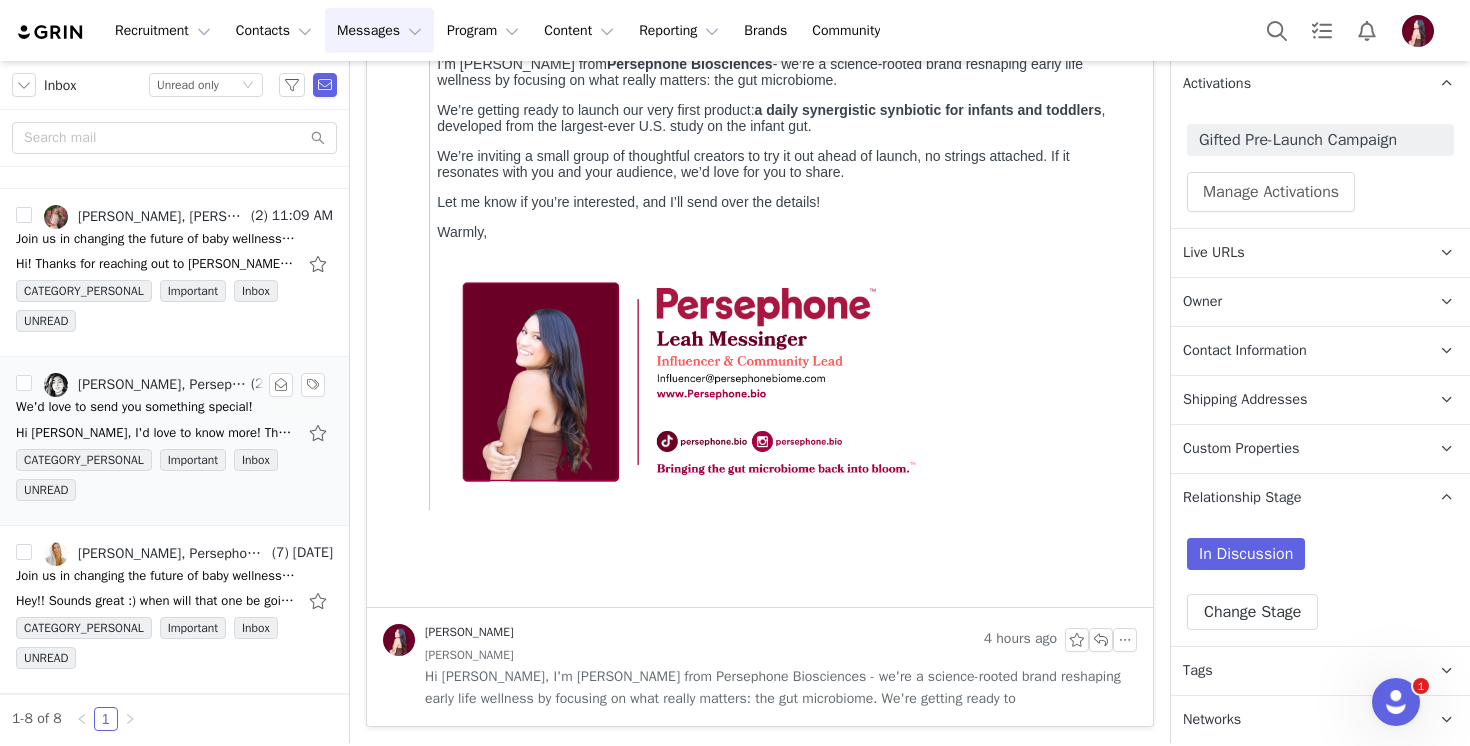 click on "We'd love to send you something special!" at bounding box center (134, 407) 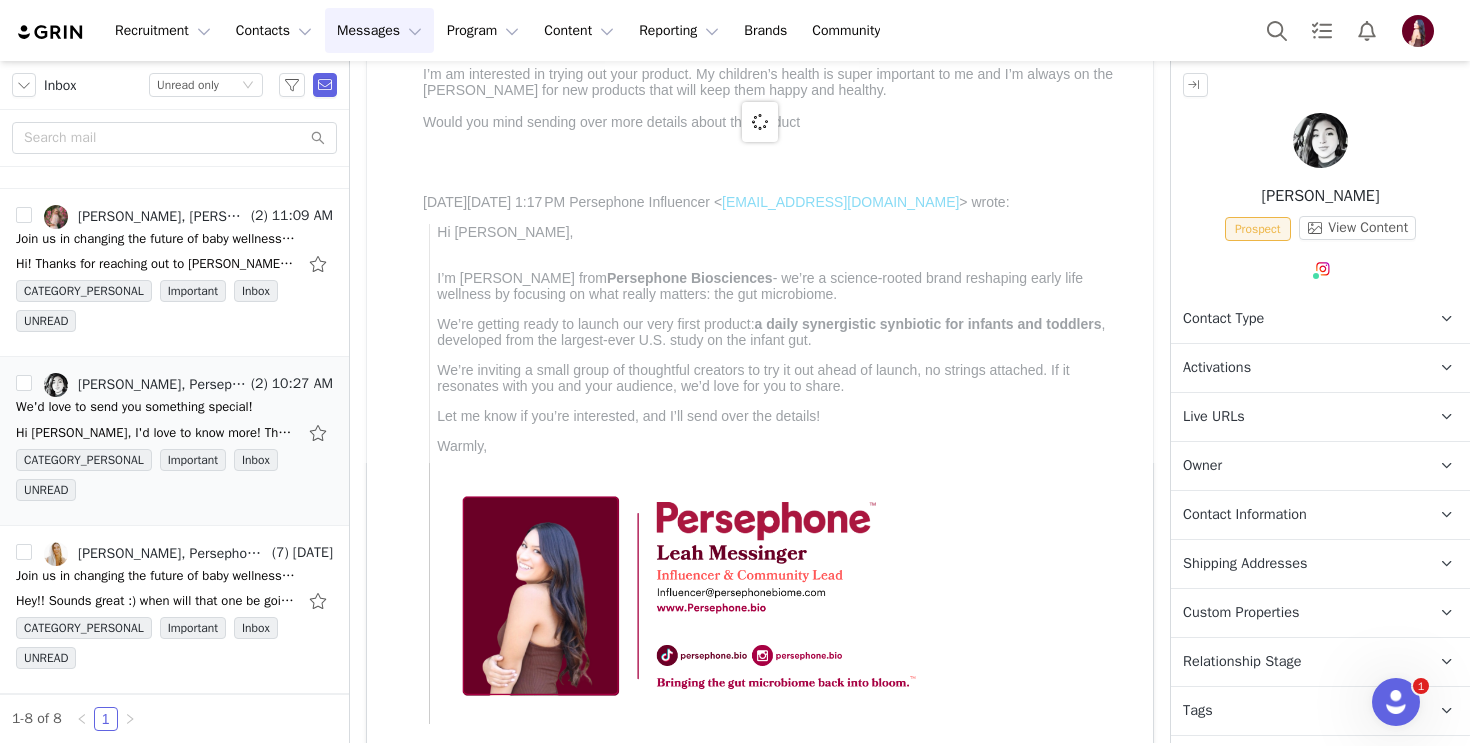 scroll, scrollTop: 0, scrollLeft: 0, axis: both 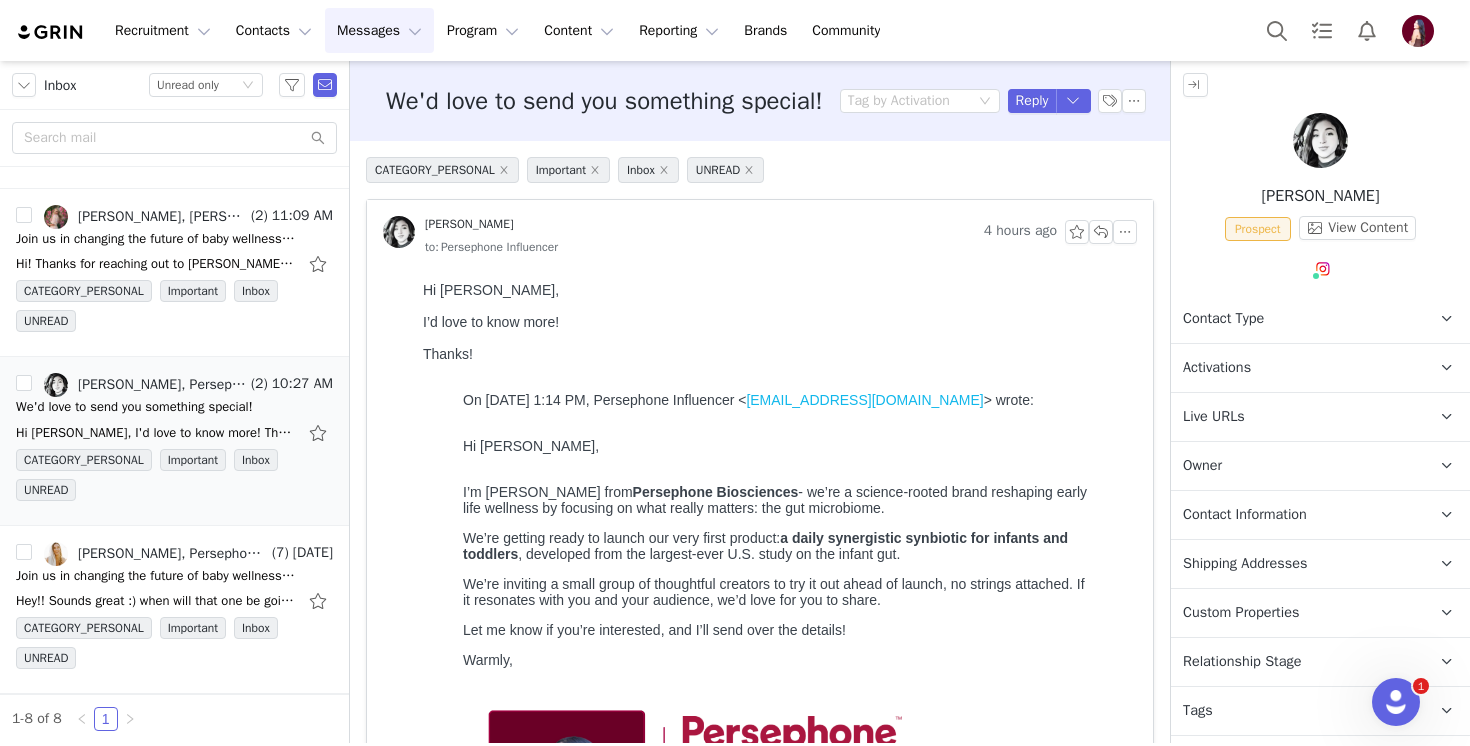 click on "Activations" at bounding box center (1217, 368) 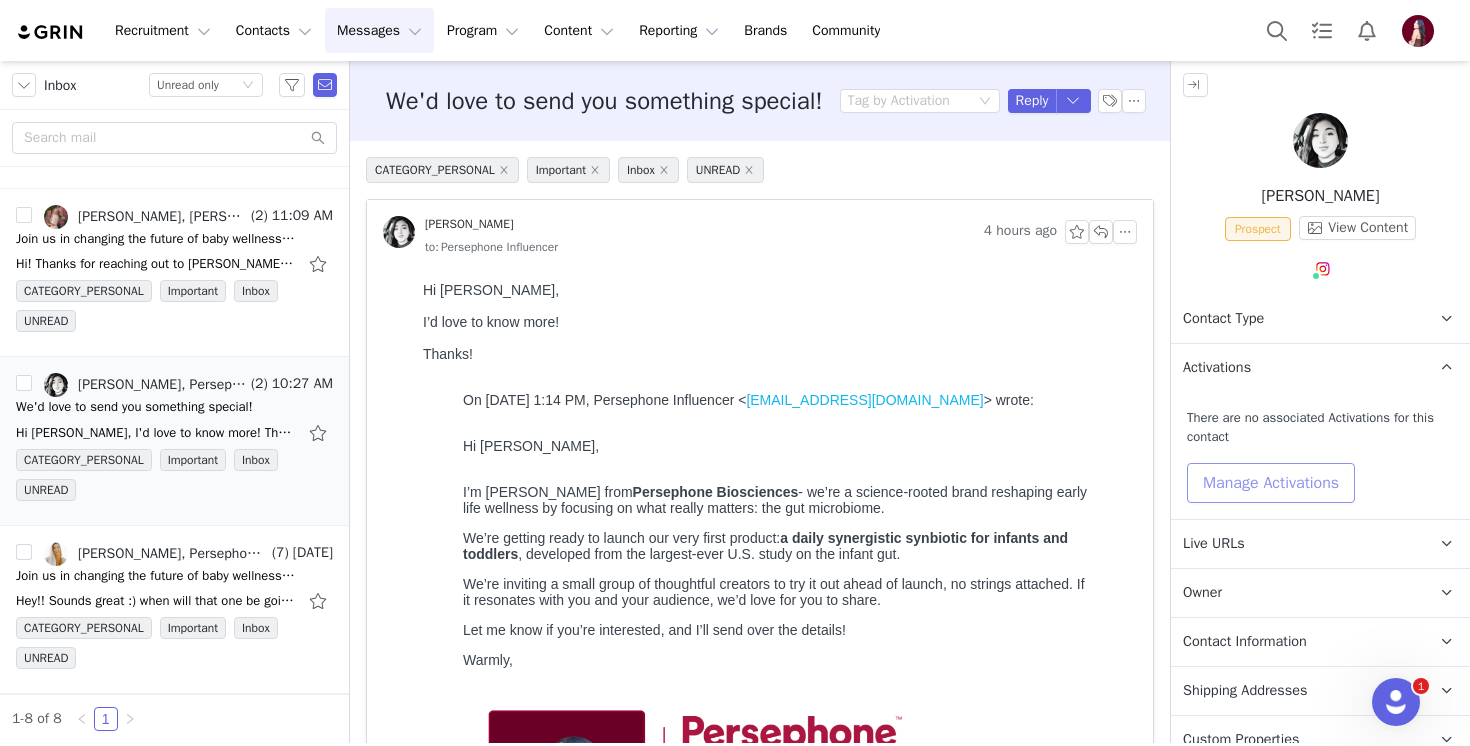 click on "Manage Activations" at bounding box center (1271, 483) 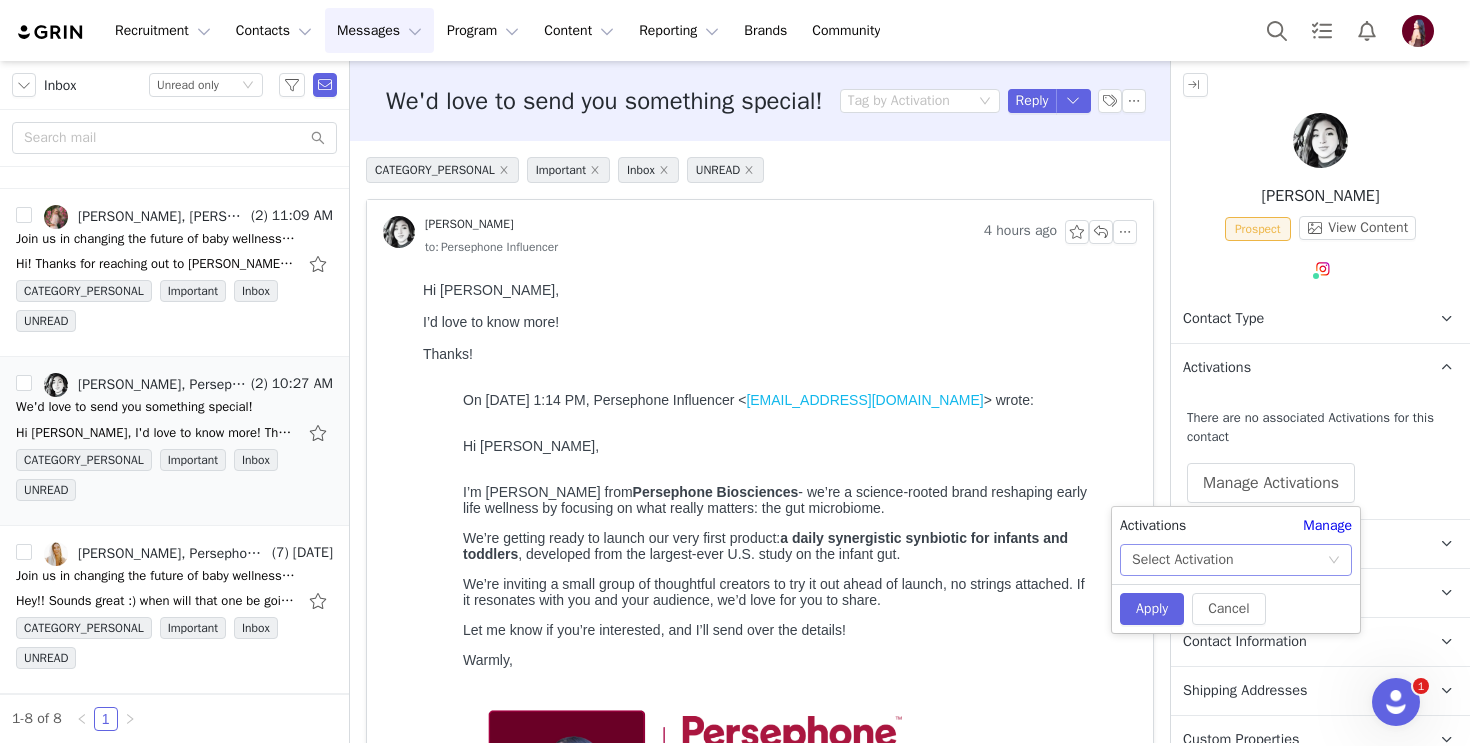 click on "Select Activation" at bounding box center (1182, 560) 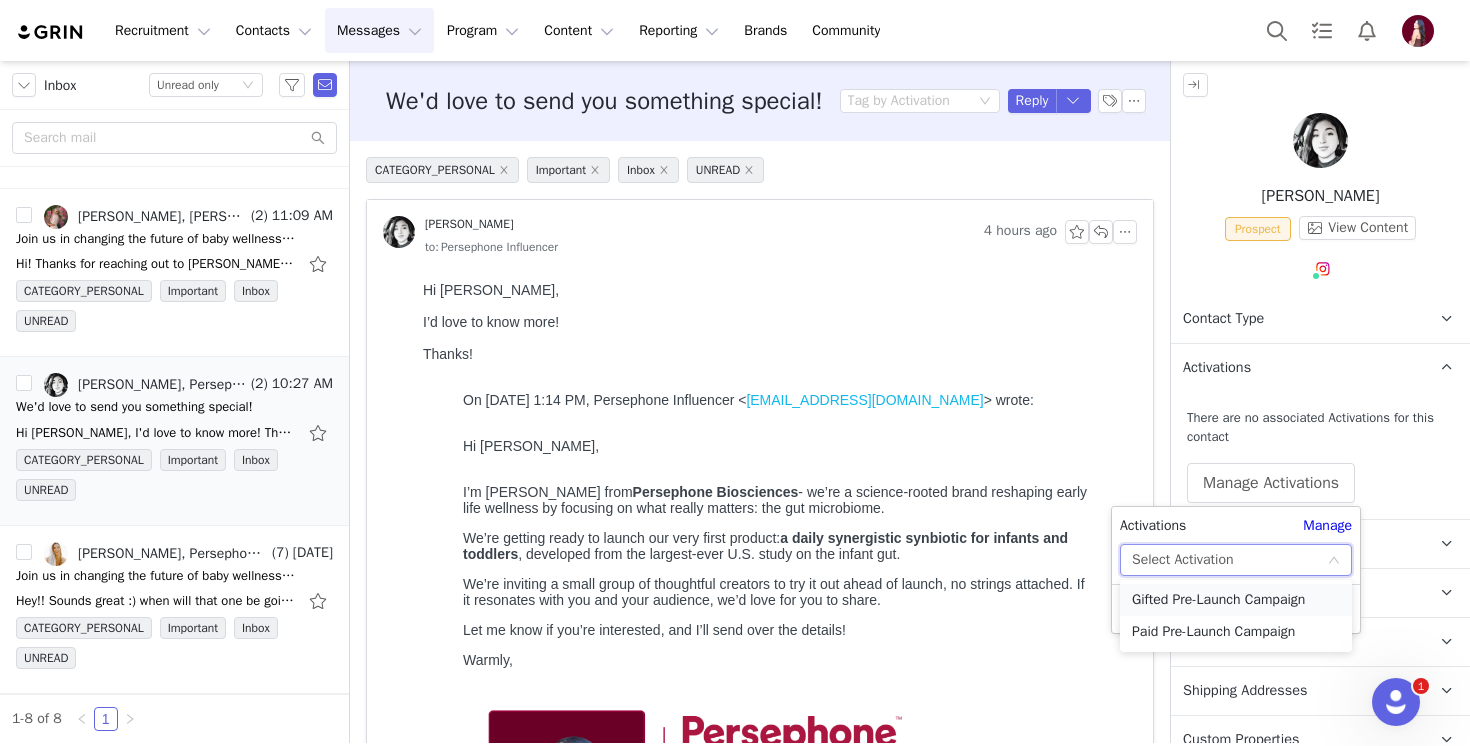 click on "Gifted Pre-Launch Campaign" at bounding box center (1236, 600) 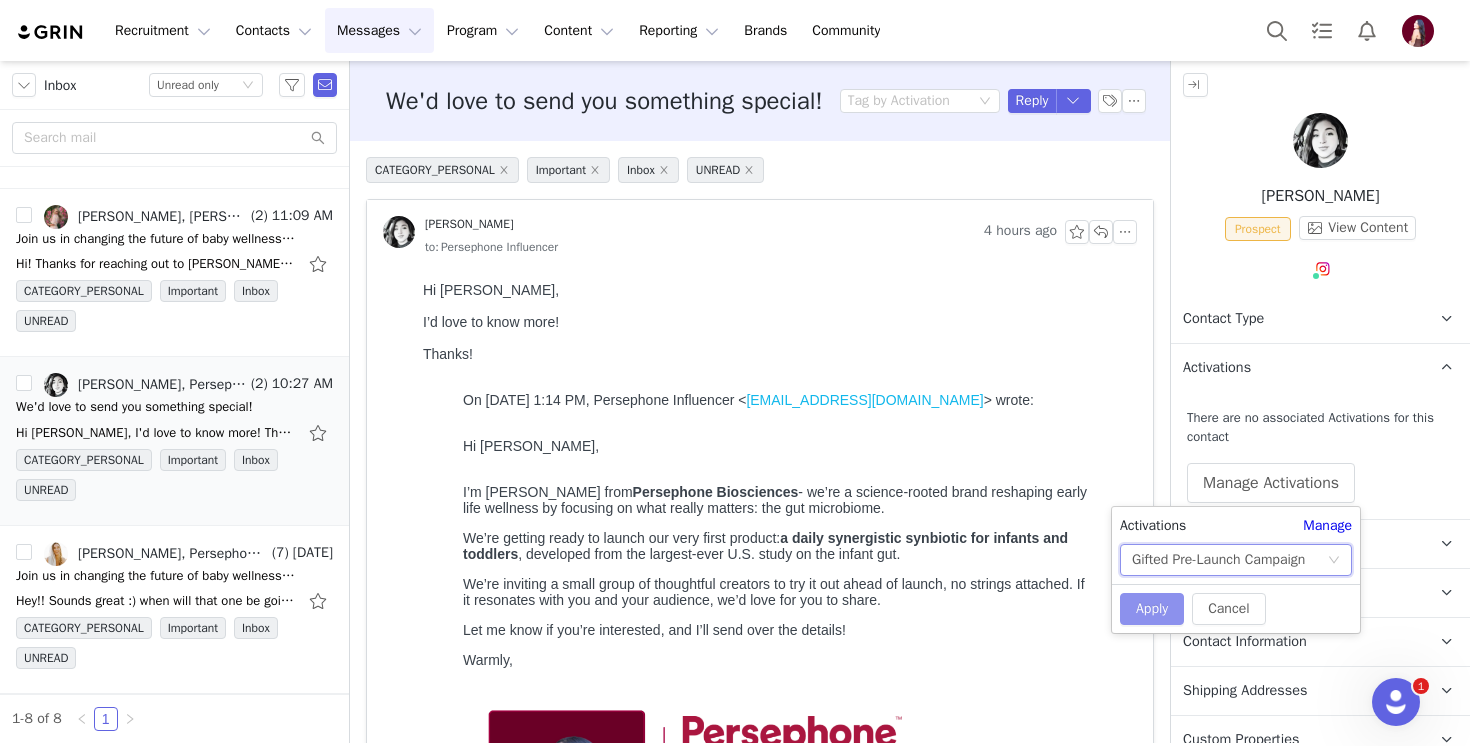 click on "Apply" at bounding box center (1152, 609) 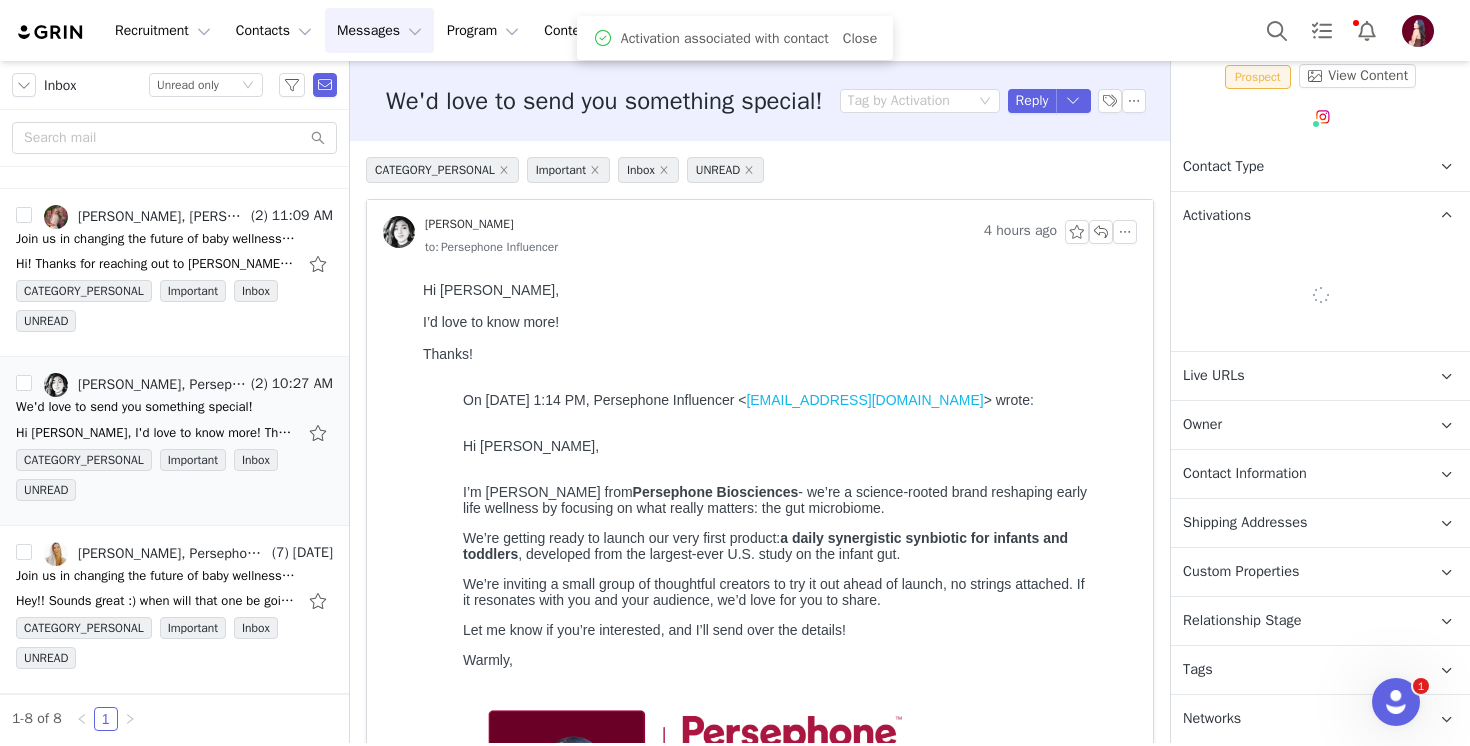 click on "Relationship Stage  Use relationship stages to move contacts through a logical sequence, from unaware of your brand to loyal ambassador" at bounding box center [1296, 621] 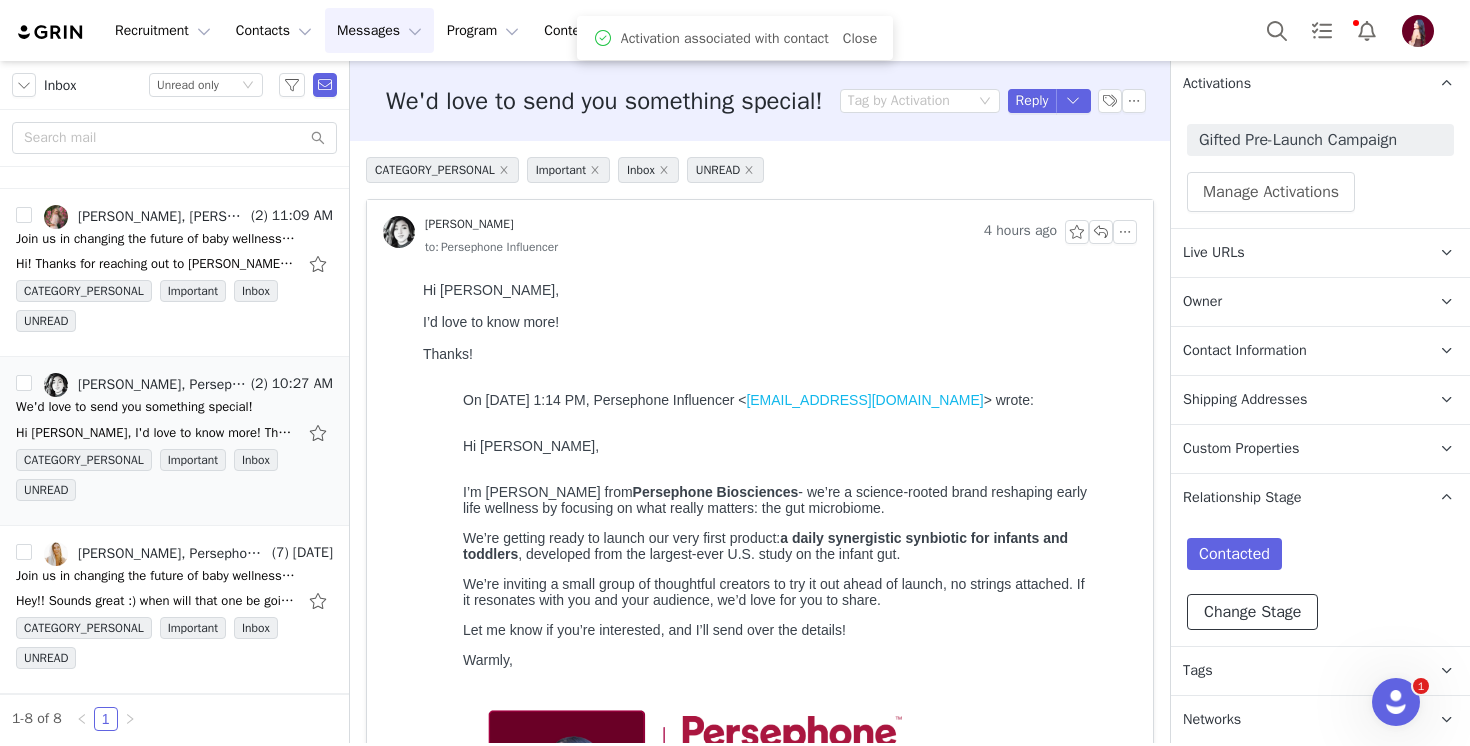 click on "Change Stage" at bounding box center (1252, 612) 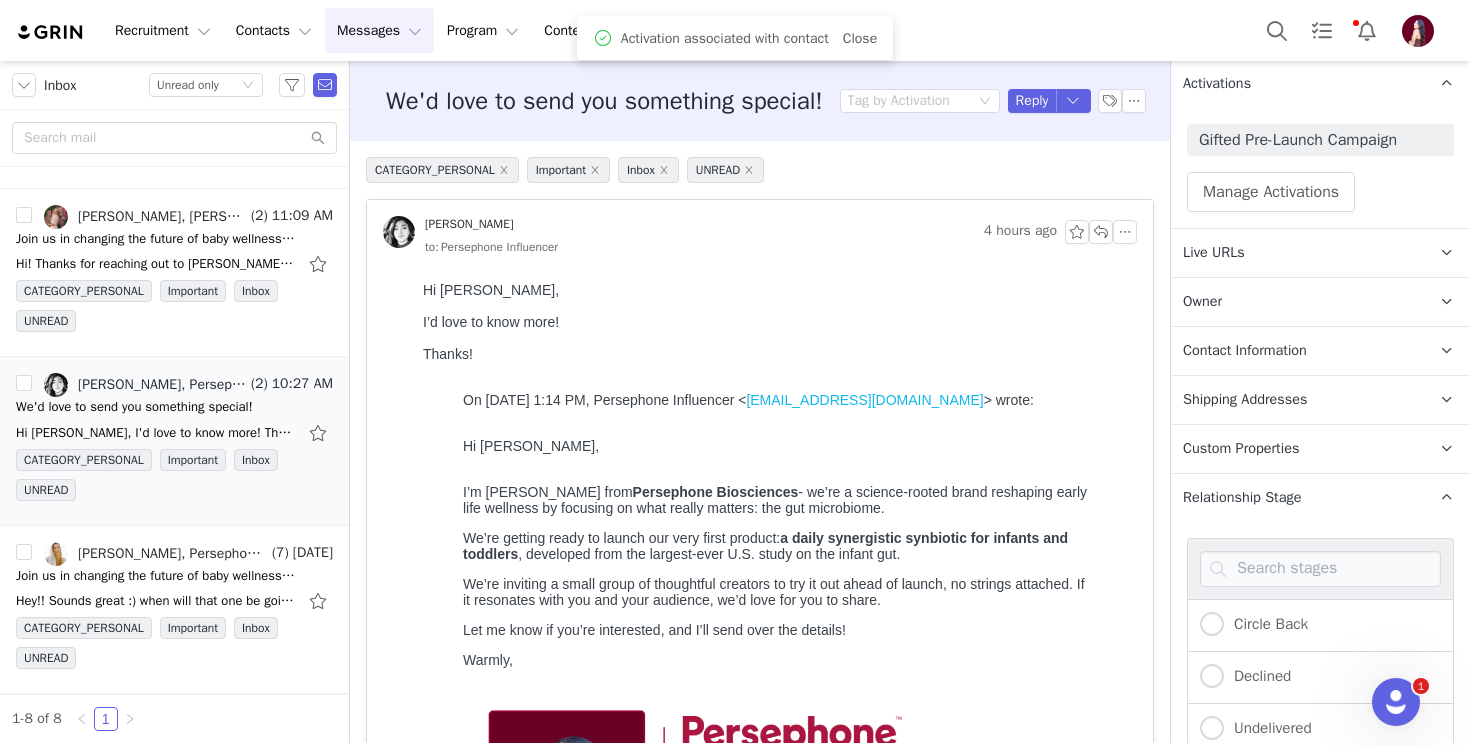 scroll, scrollTop: 624, scrollLeft: 0, axis: vertical 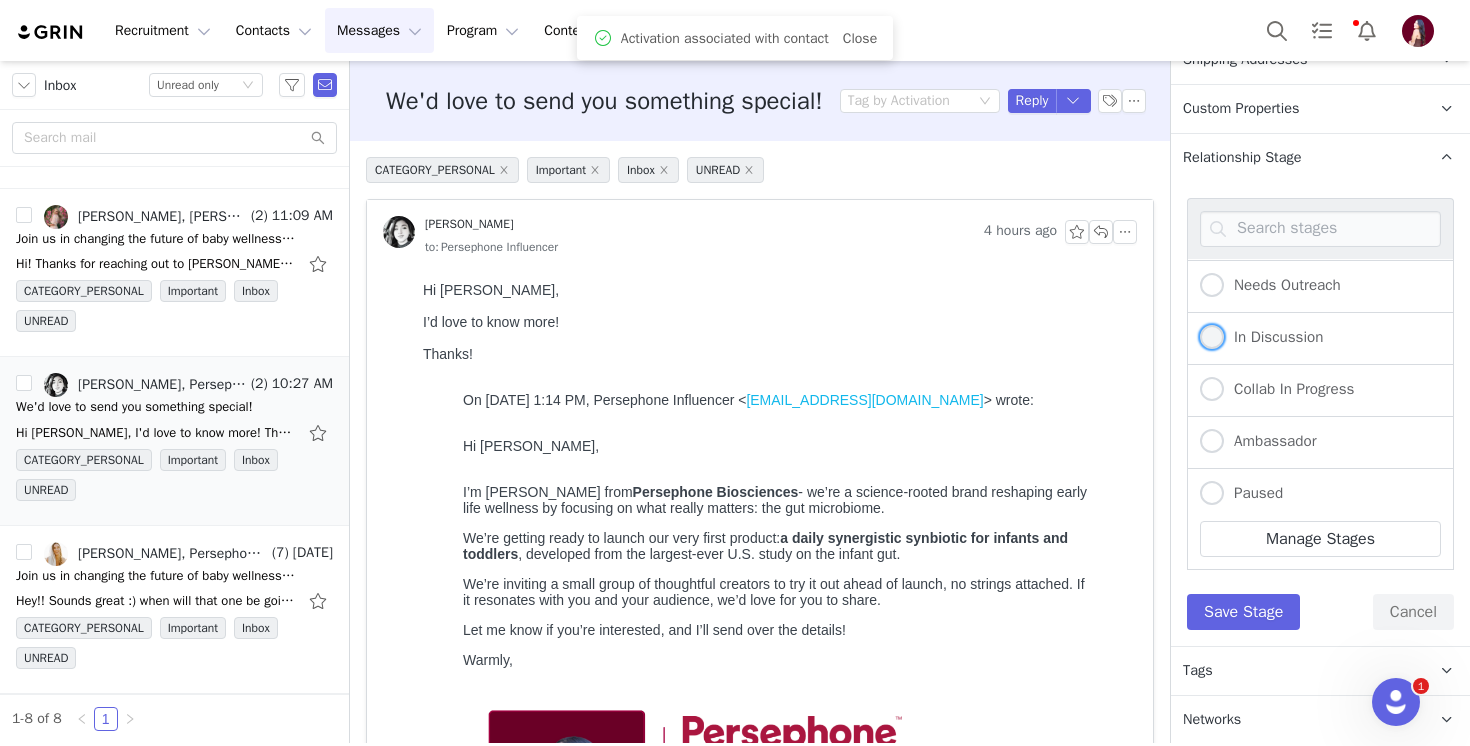 click on "In Discussion" at bounding box center [1273, 337] 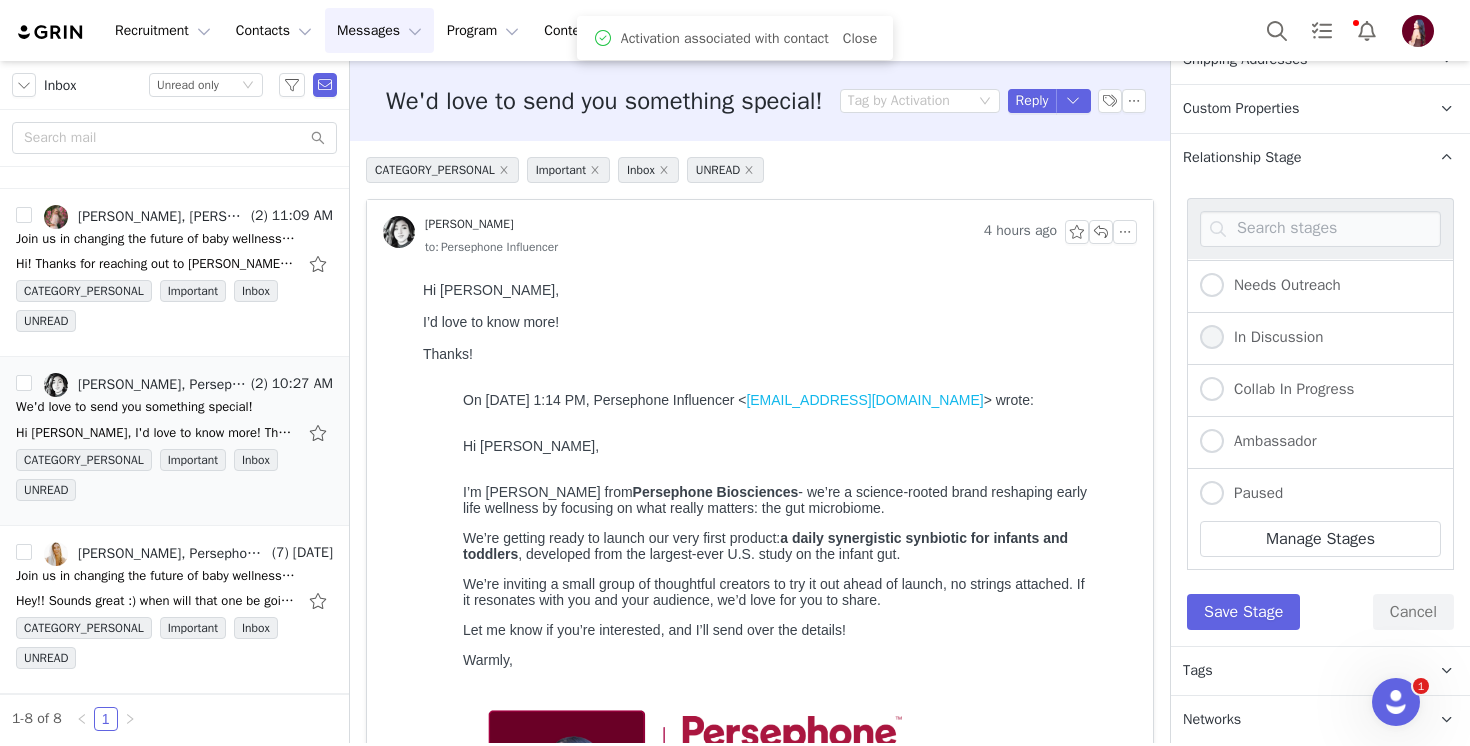 click on "In Discussion" at bounding box center (1212, 338) 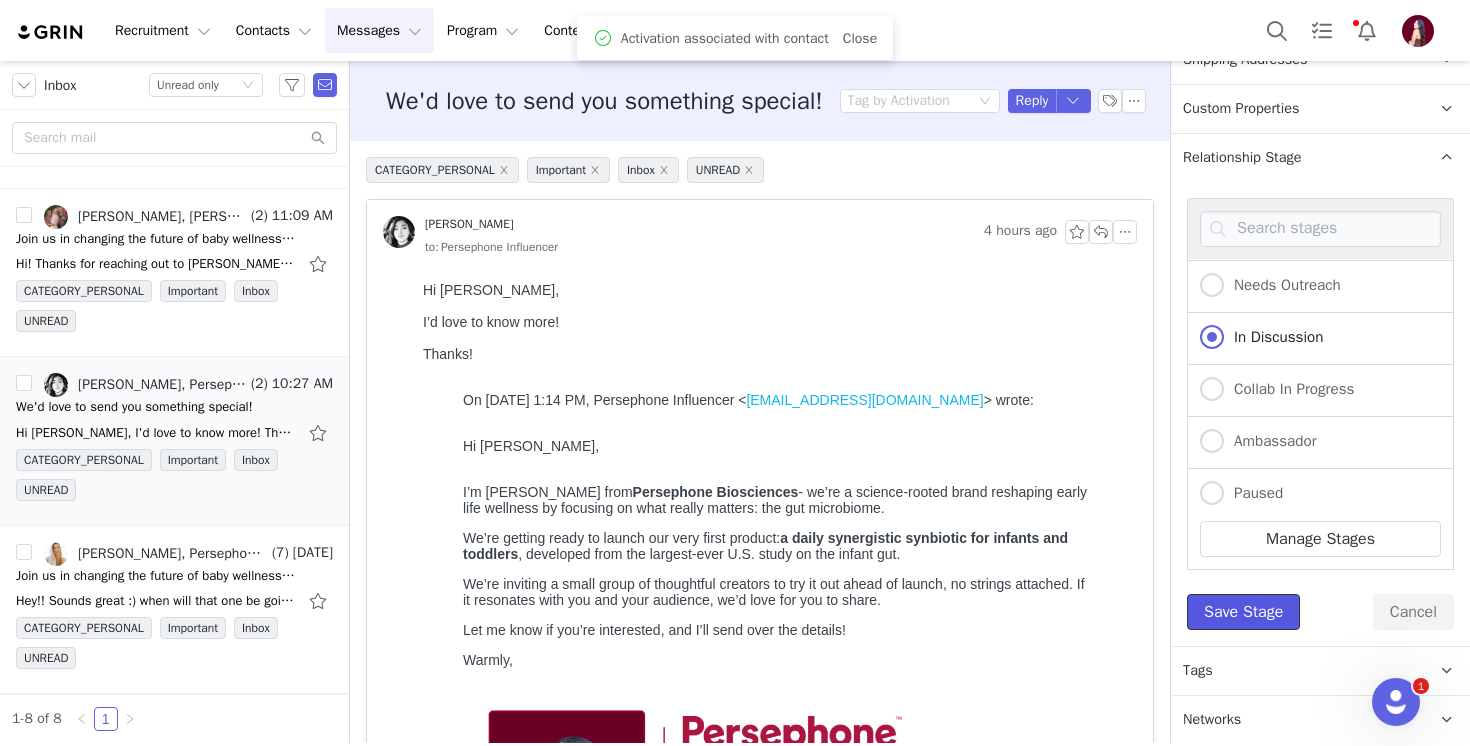 click on "Save Stage" at bounding box center (1243, 612) 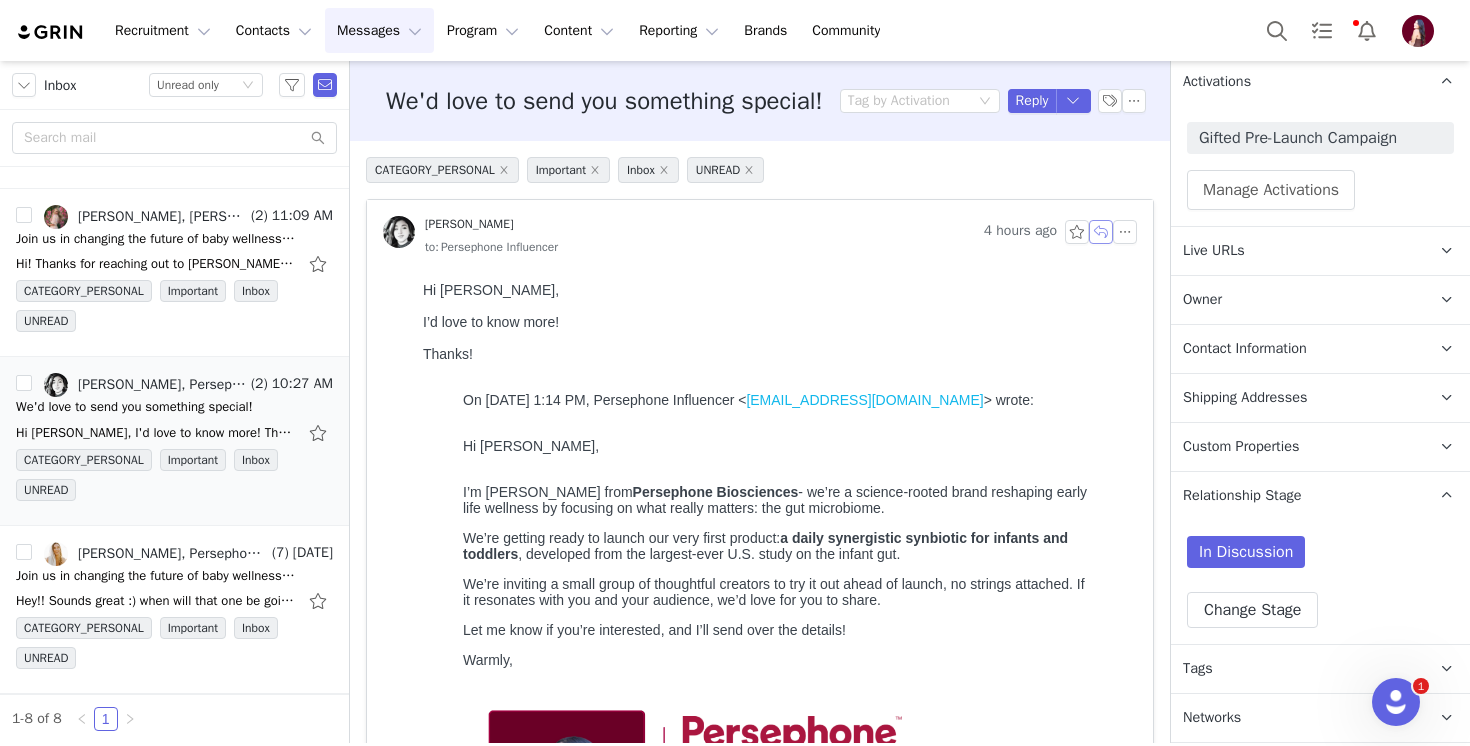 scroll, scrollTop: 284, scrollLeft: 0, axis: vertical 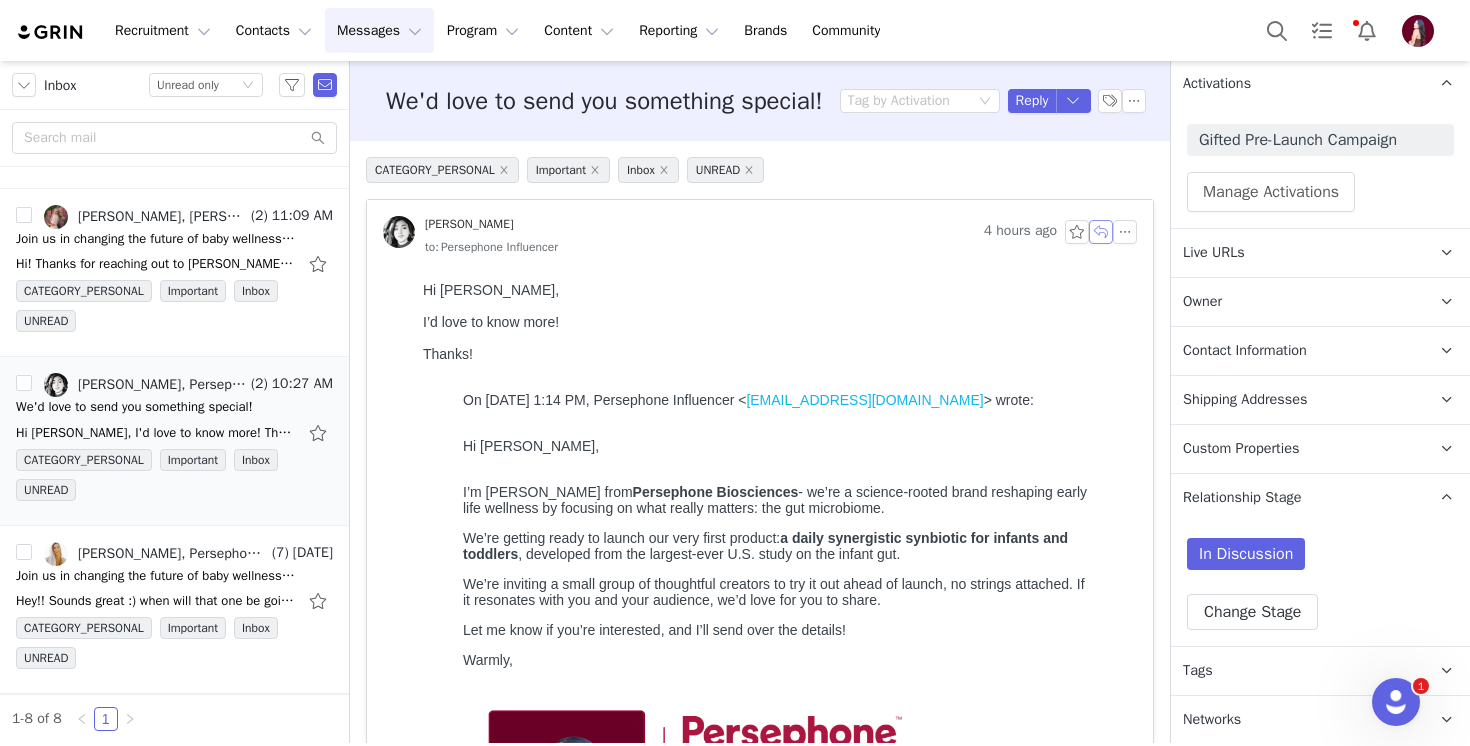 click at bounding box center (1101, 232) 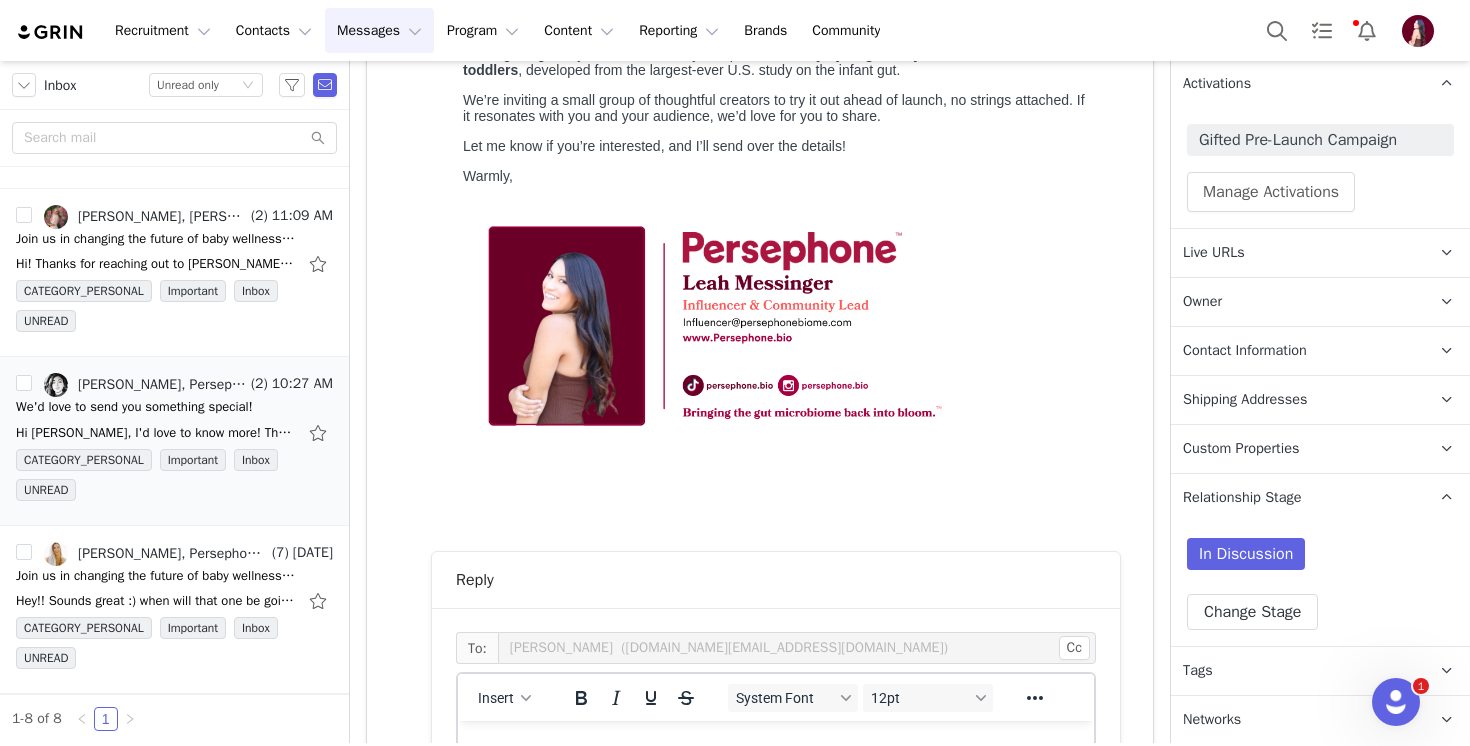scroll, scrollTop: 0, scrollLeft: 0, axis: both 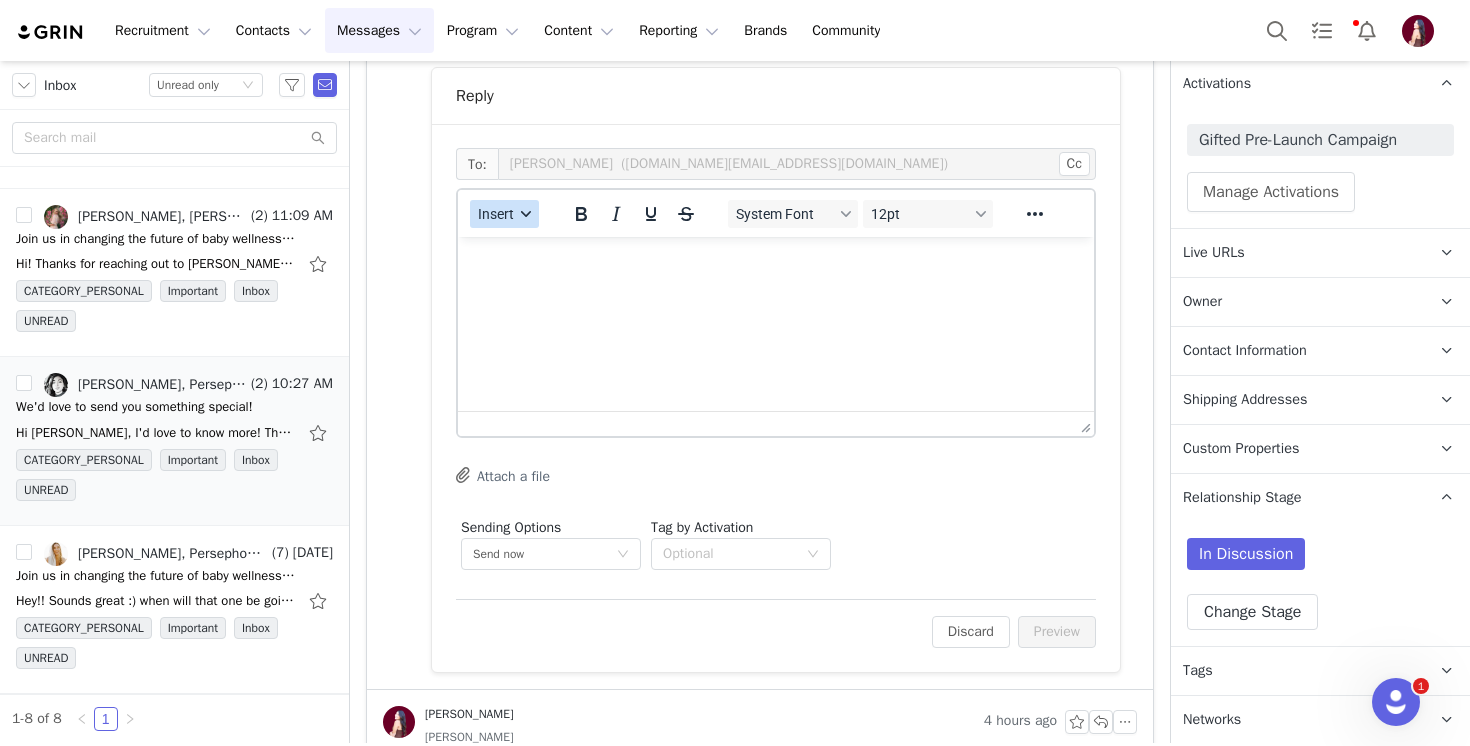 click on "Insert" at bounding box center (504, 214) 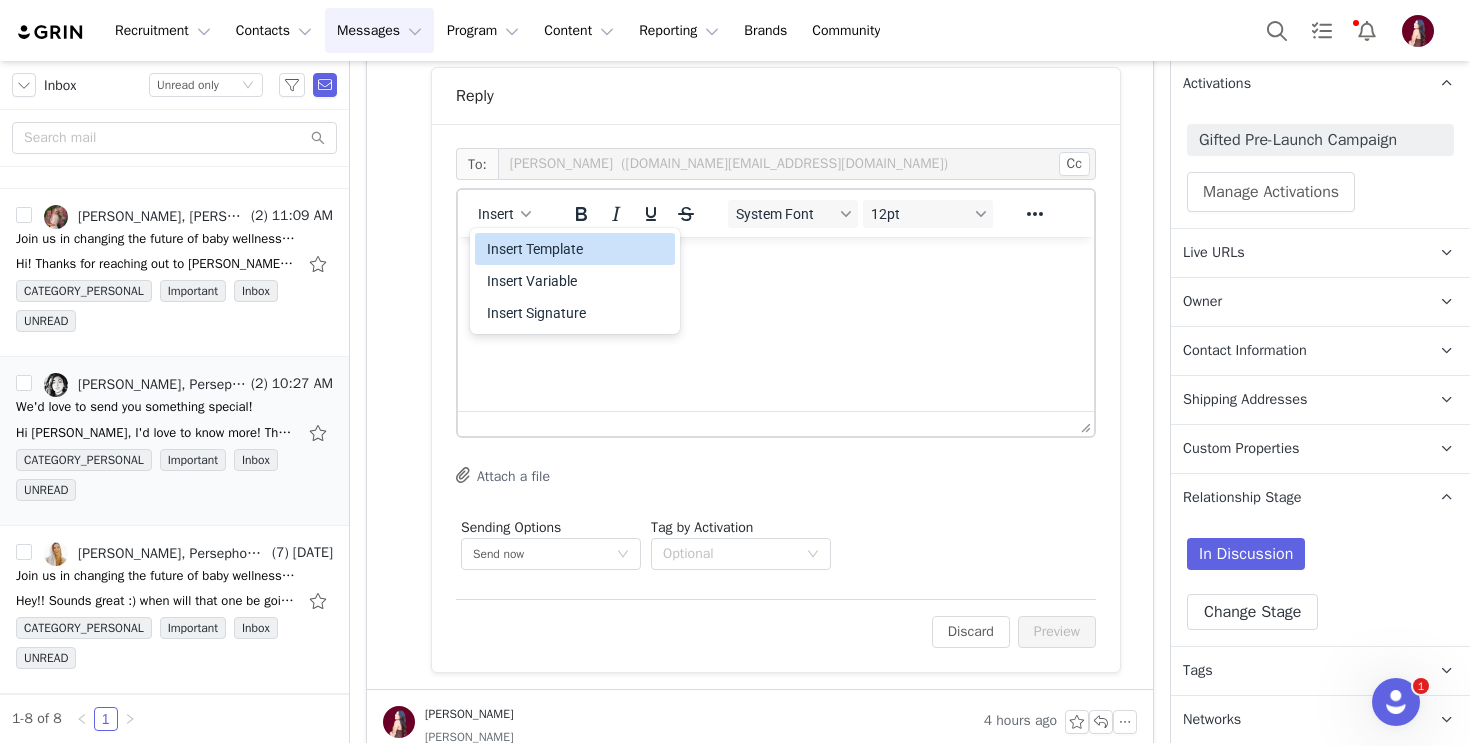 click on "Insert Template" at bounding box center [577, 249] 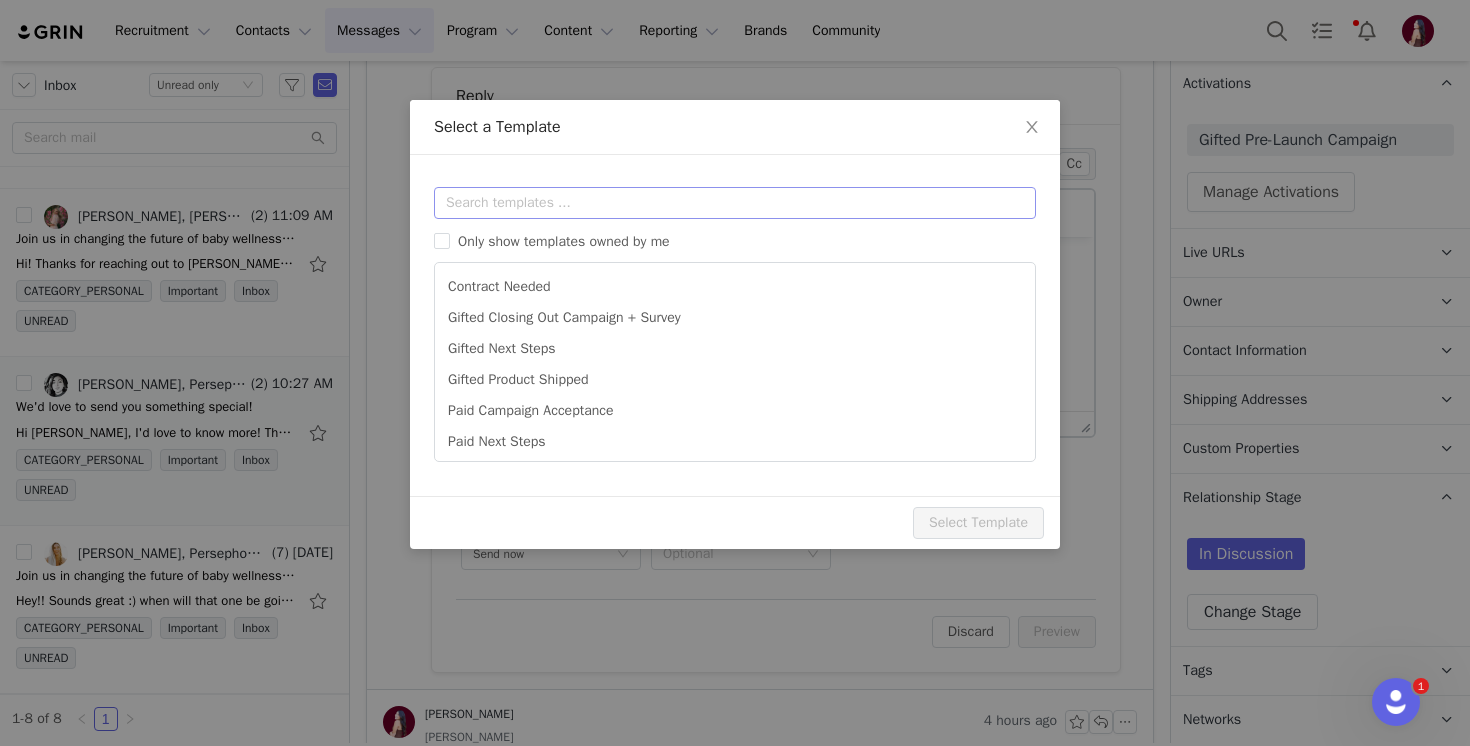 scroll, scrollTop: 0, scrollLeft: 0, axis: both 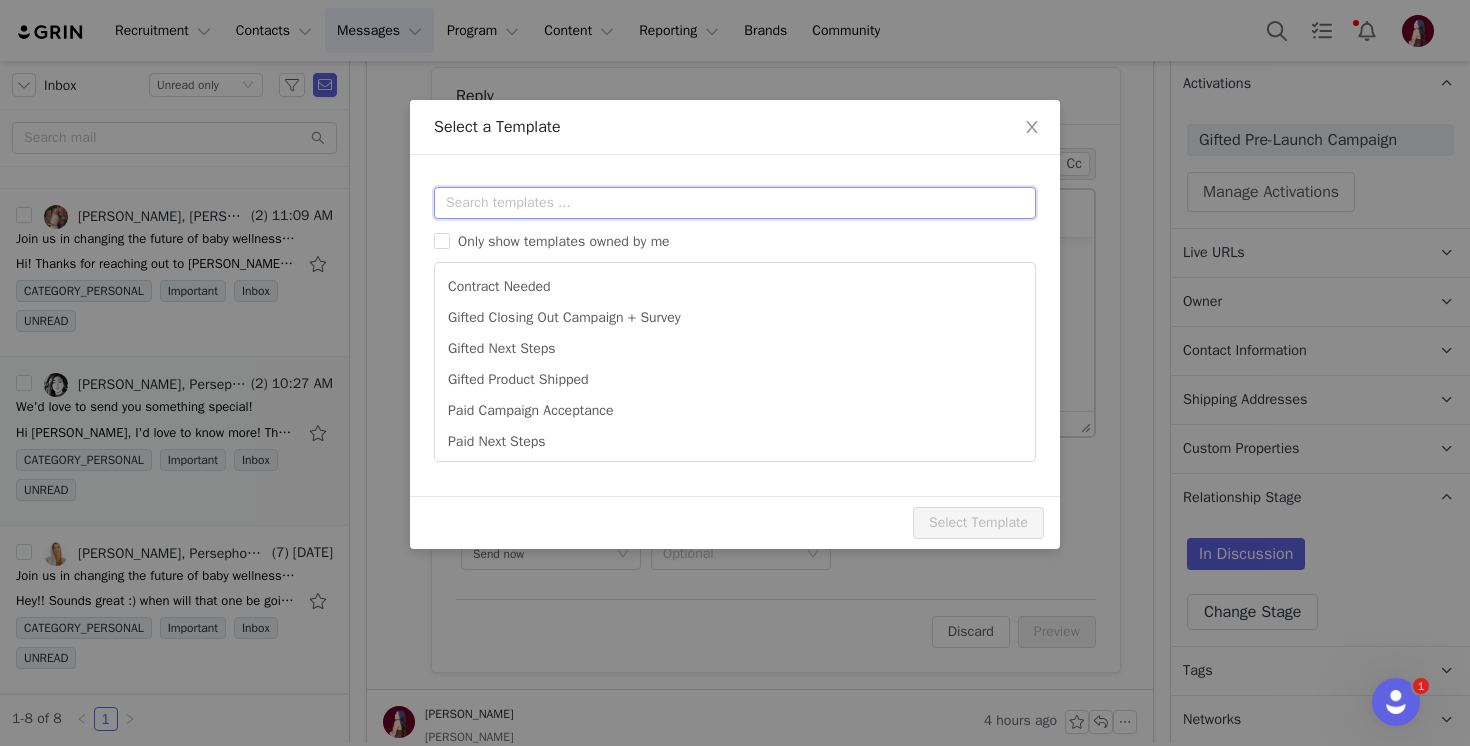 click at bounding box center [735, 203] 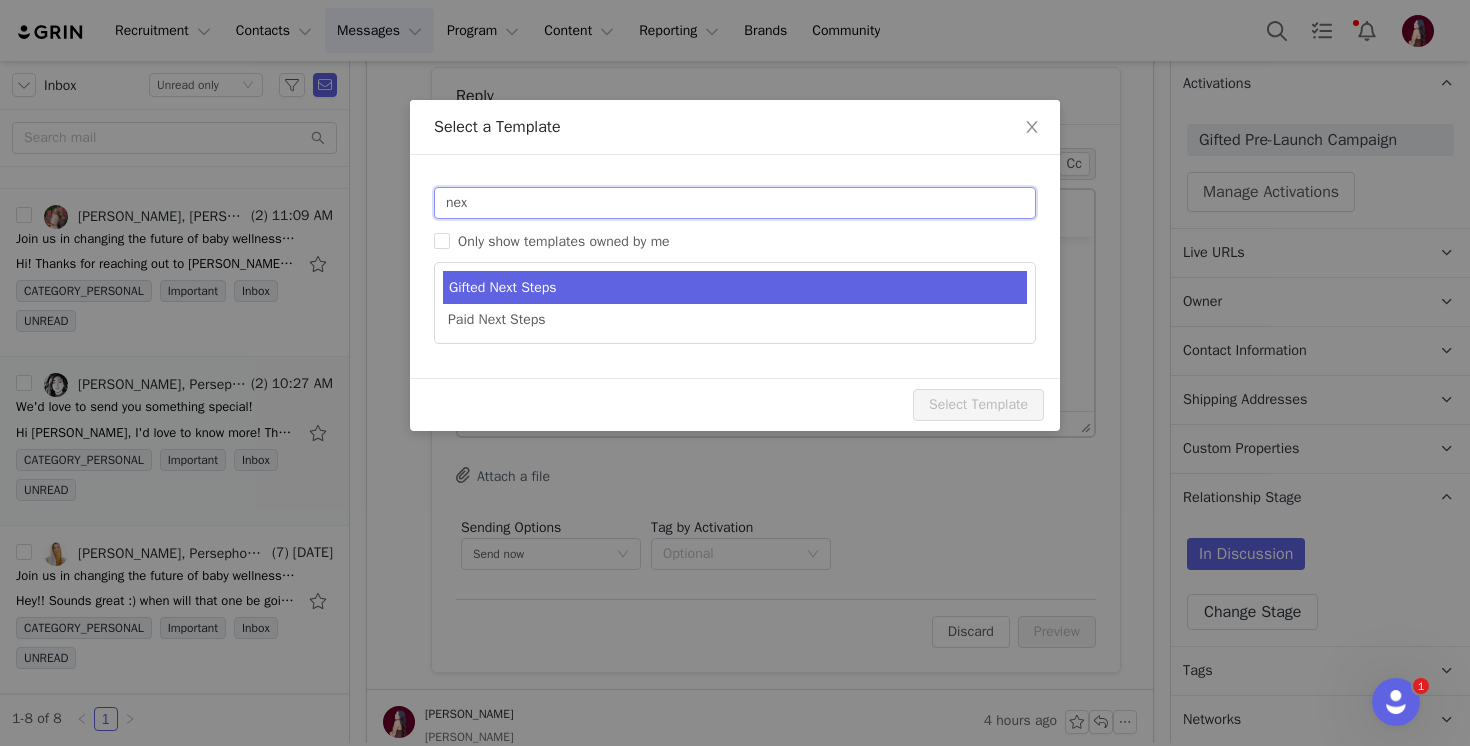 type on "nex" 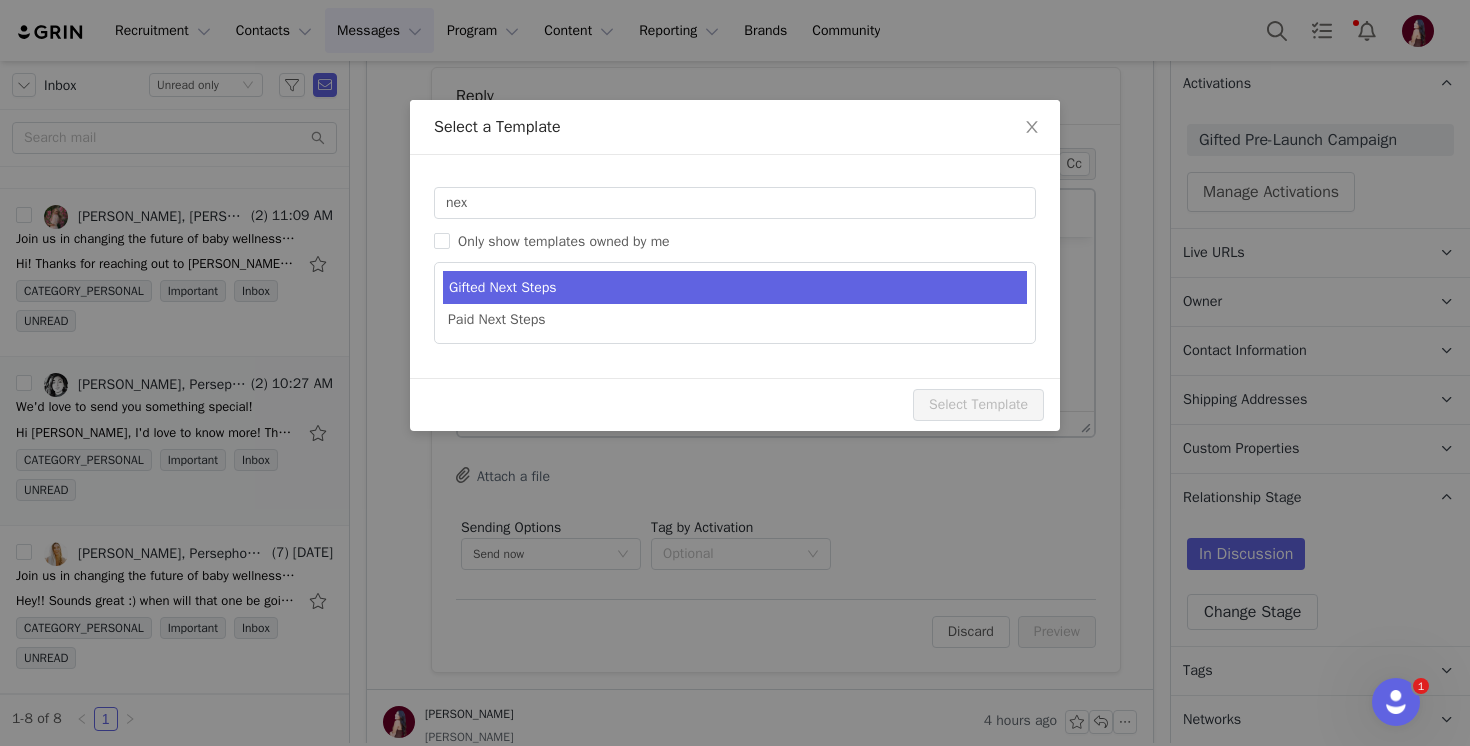 type on "Persephone Gift - Next Steps!" 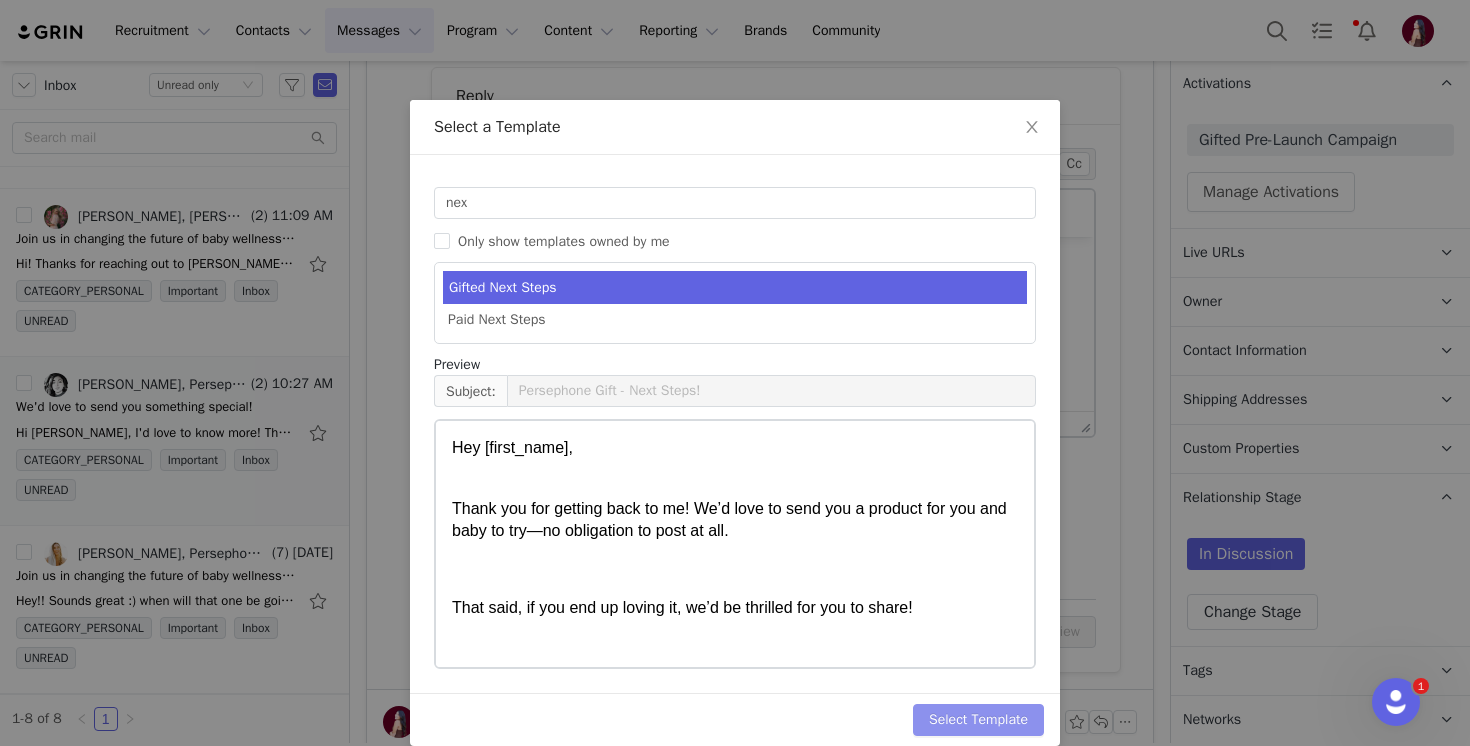 click on "Select Template" at bounding box center (978, 720) 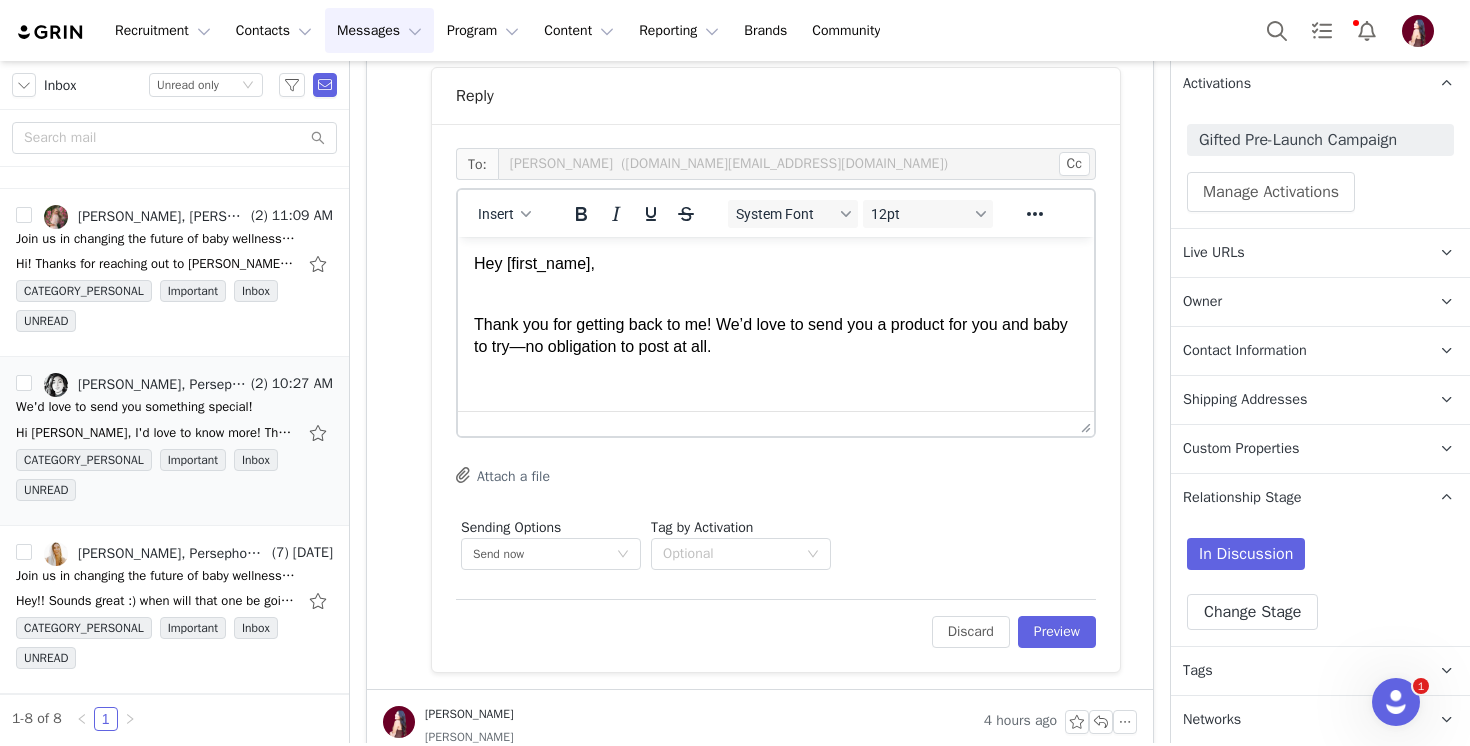 click on "Hey [first_name],  Thank you for getting back to me! We’d love to send you a product for you and baby to try—no obligation to post at all. That said, if you end up loving it, we’d be thrilled for you to share! Here’s the link to learn more, choose your product and input your shipping info: [live_url_persephonebio]  Let me know if you have any questions! Best," at bounding box center (776, 609) 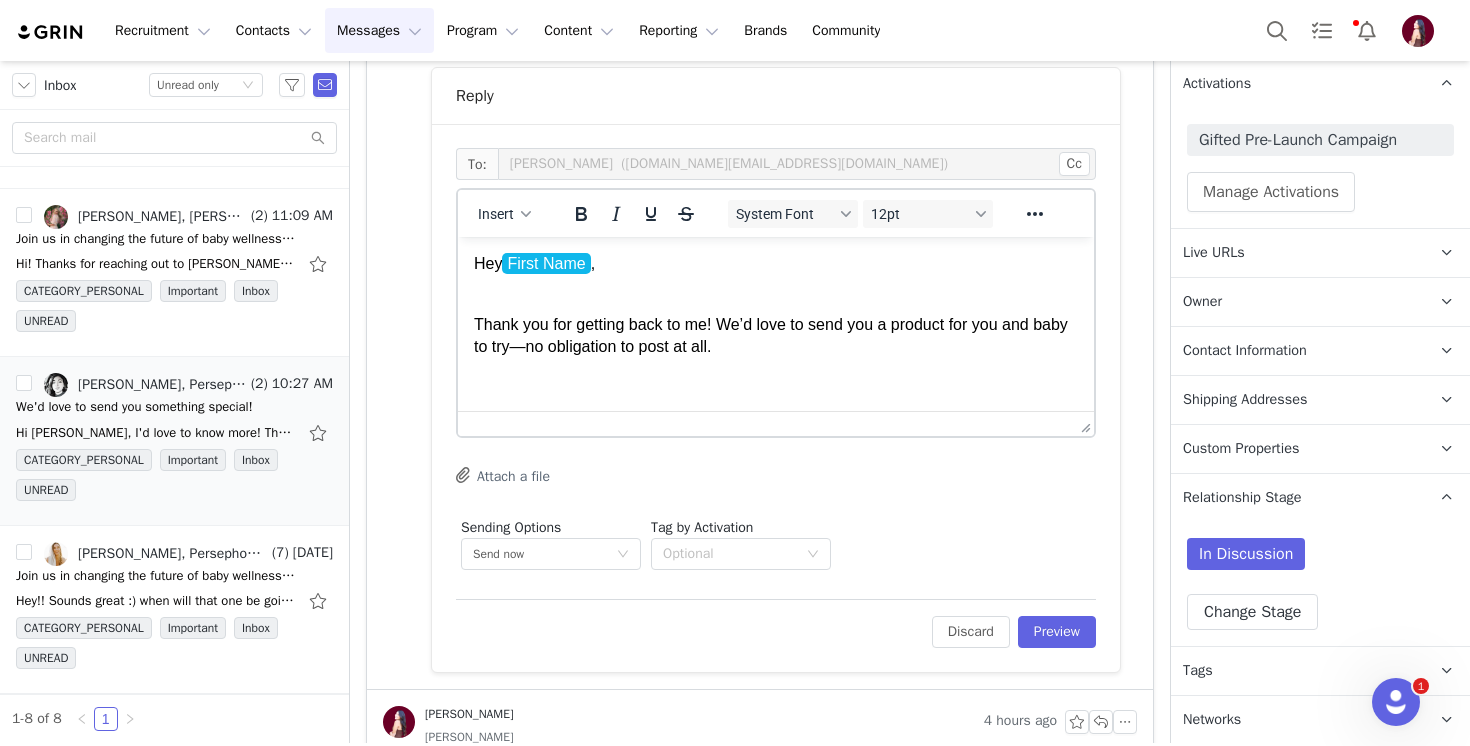 scroll, scrollTop: 570, scrollLeft: 0, axis: vertical 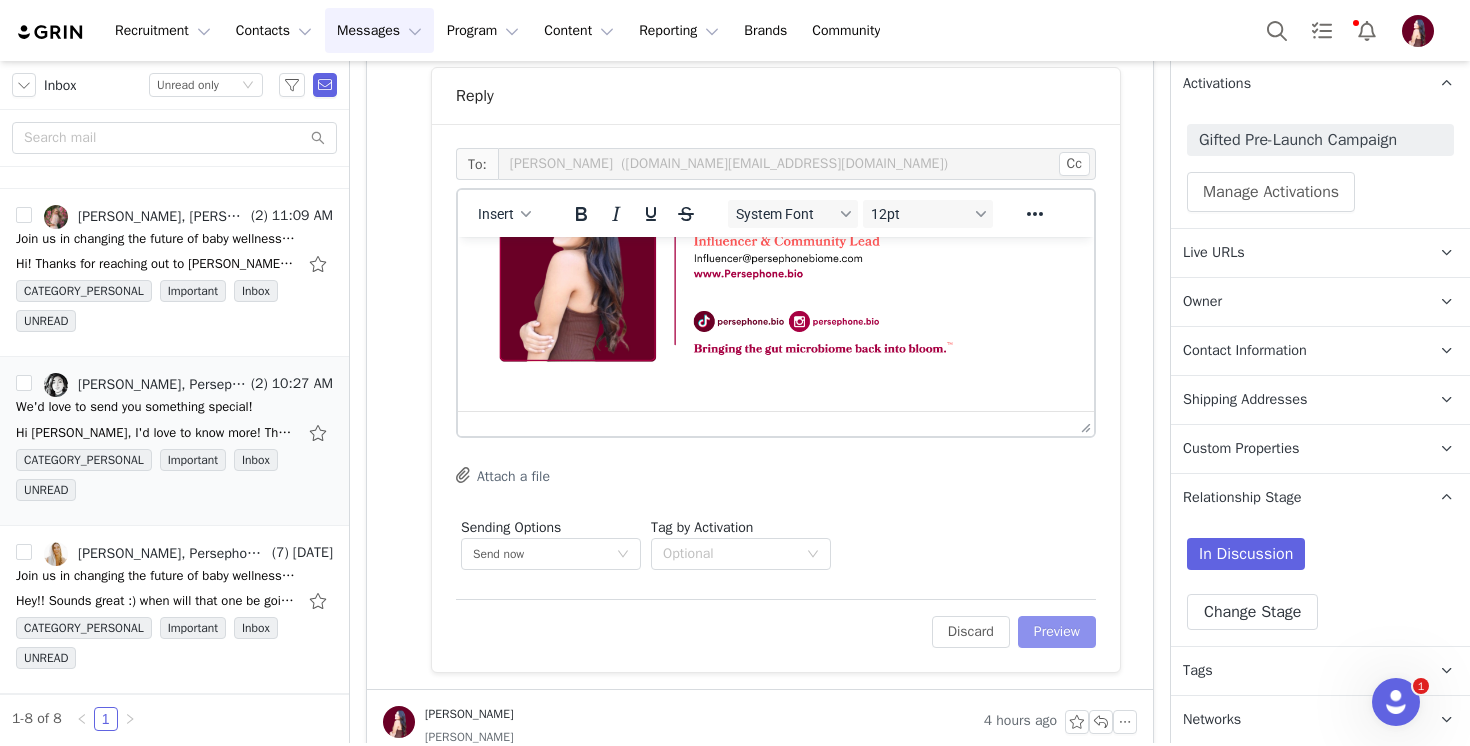 click on "Preview" at bounding box center (1057, 632) 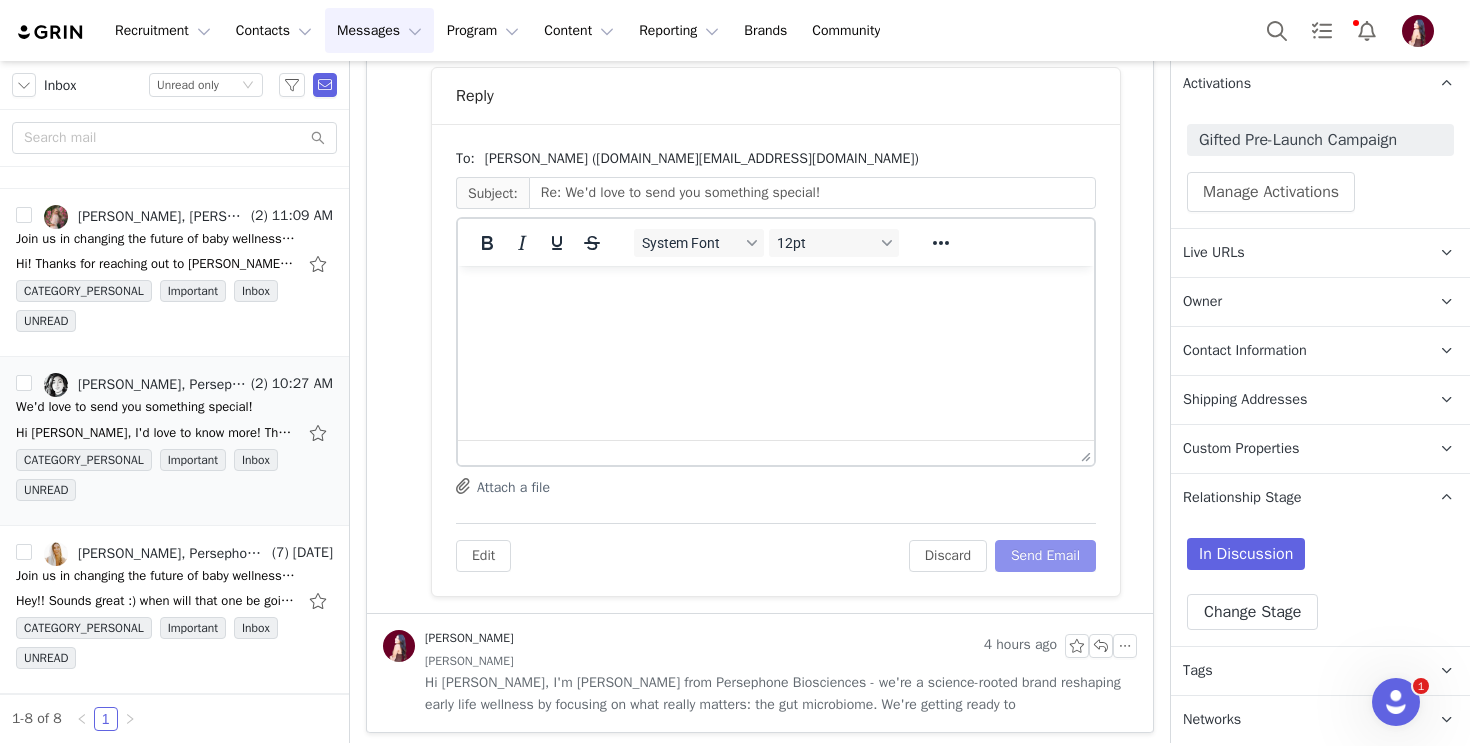 scroll, scrollTop: 968, scrollLeft: 0, axis: vertical 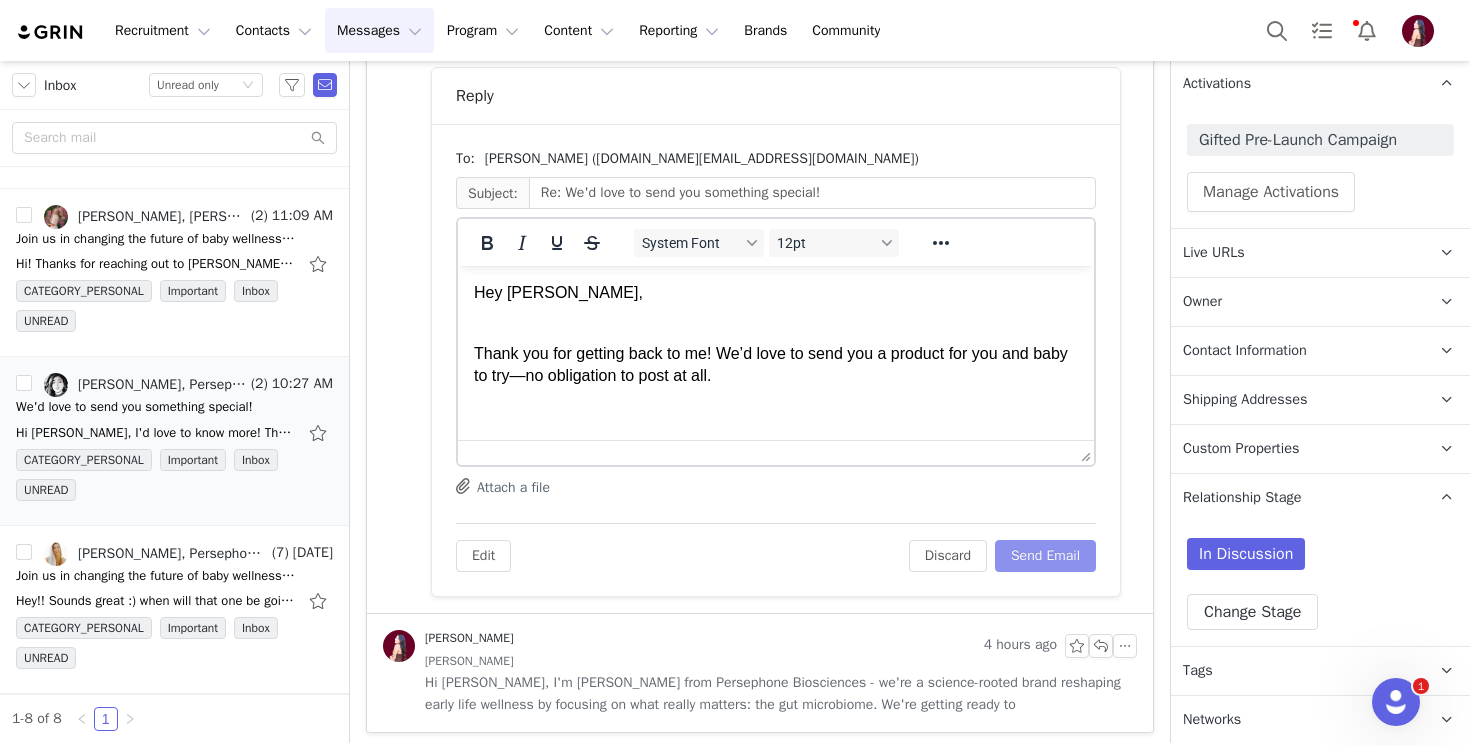 click on "Send Email" at bounding box center [1045, 556] 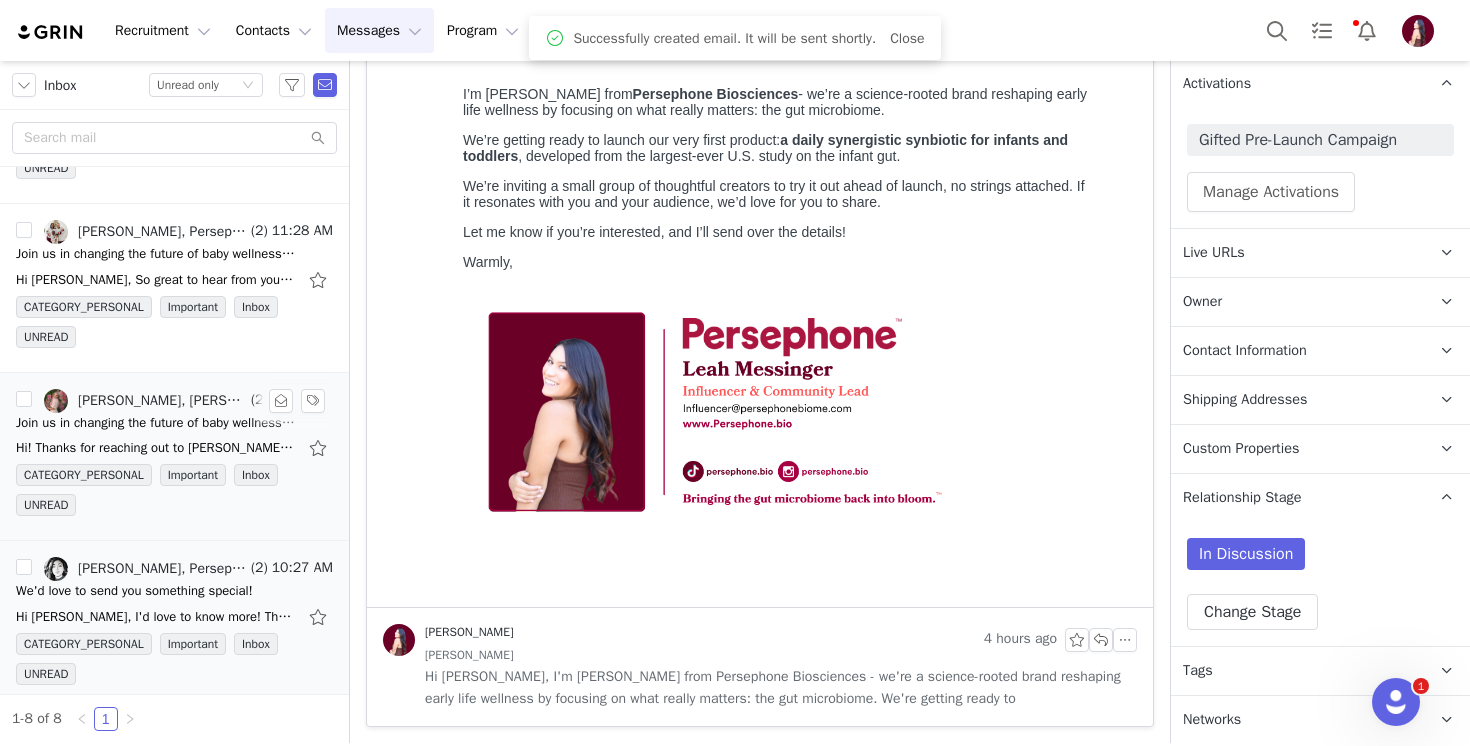 click on "Join us in changing the future of baby wellness 🌱" at bounding box center [156, 423] 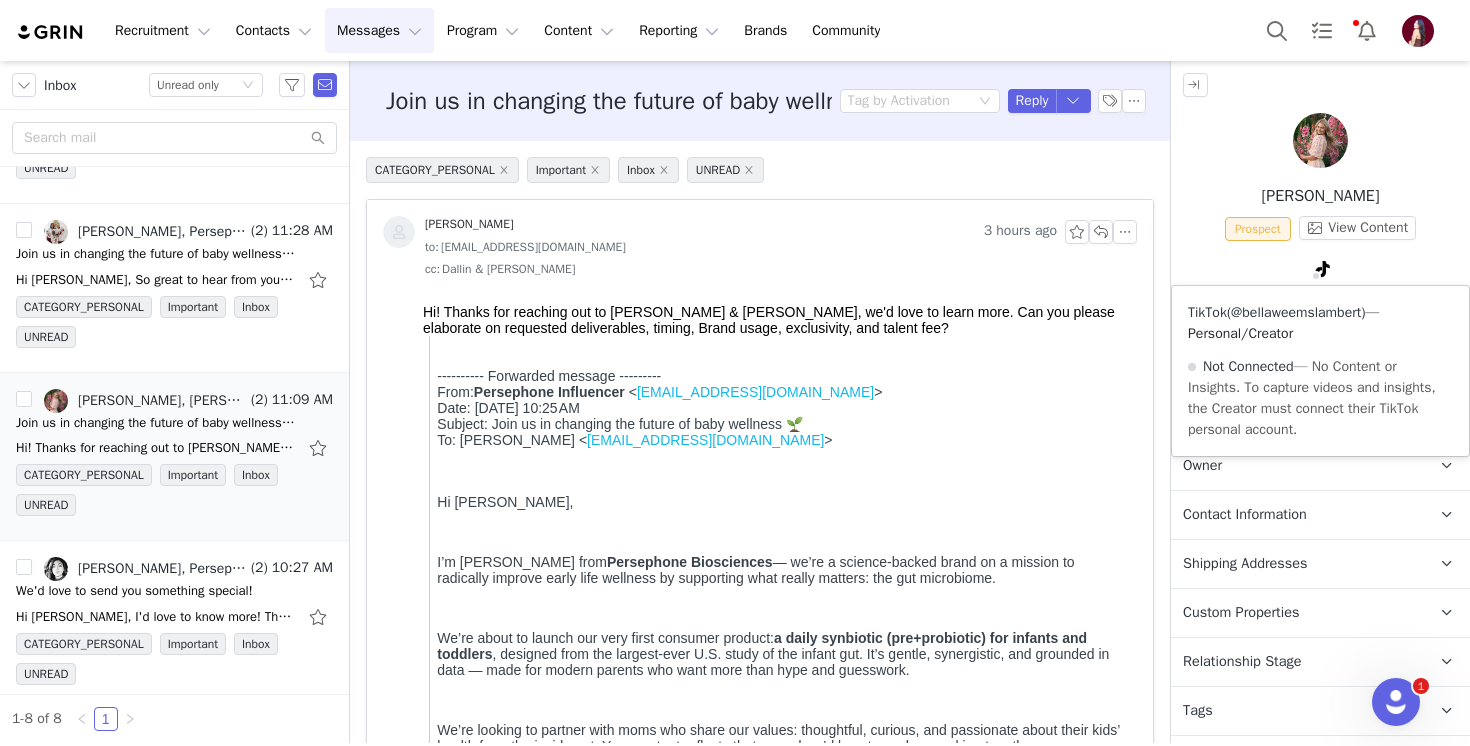 click on "@bellaweemslambert" at bounding box center [1296, 312] 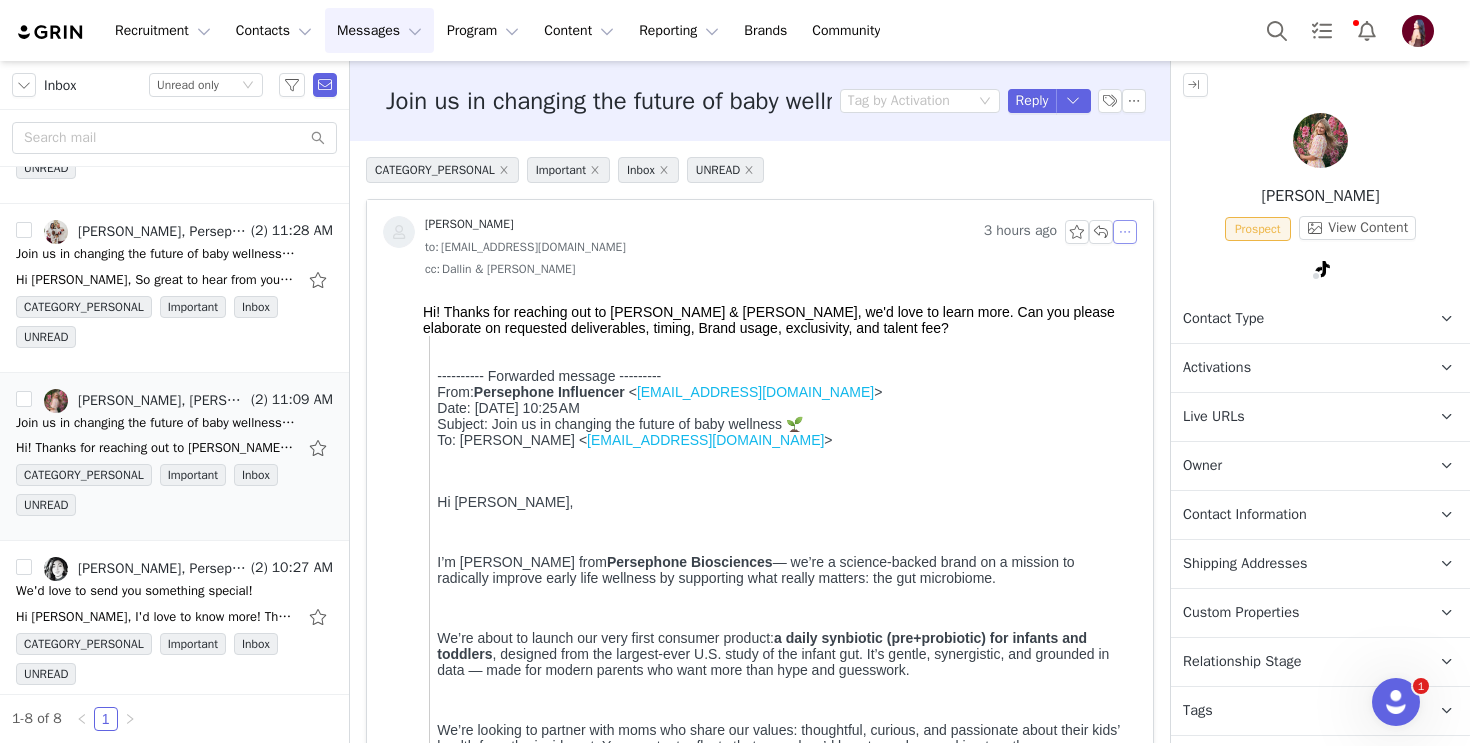 click at bounding box center [1125, 232] 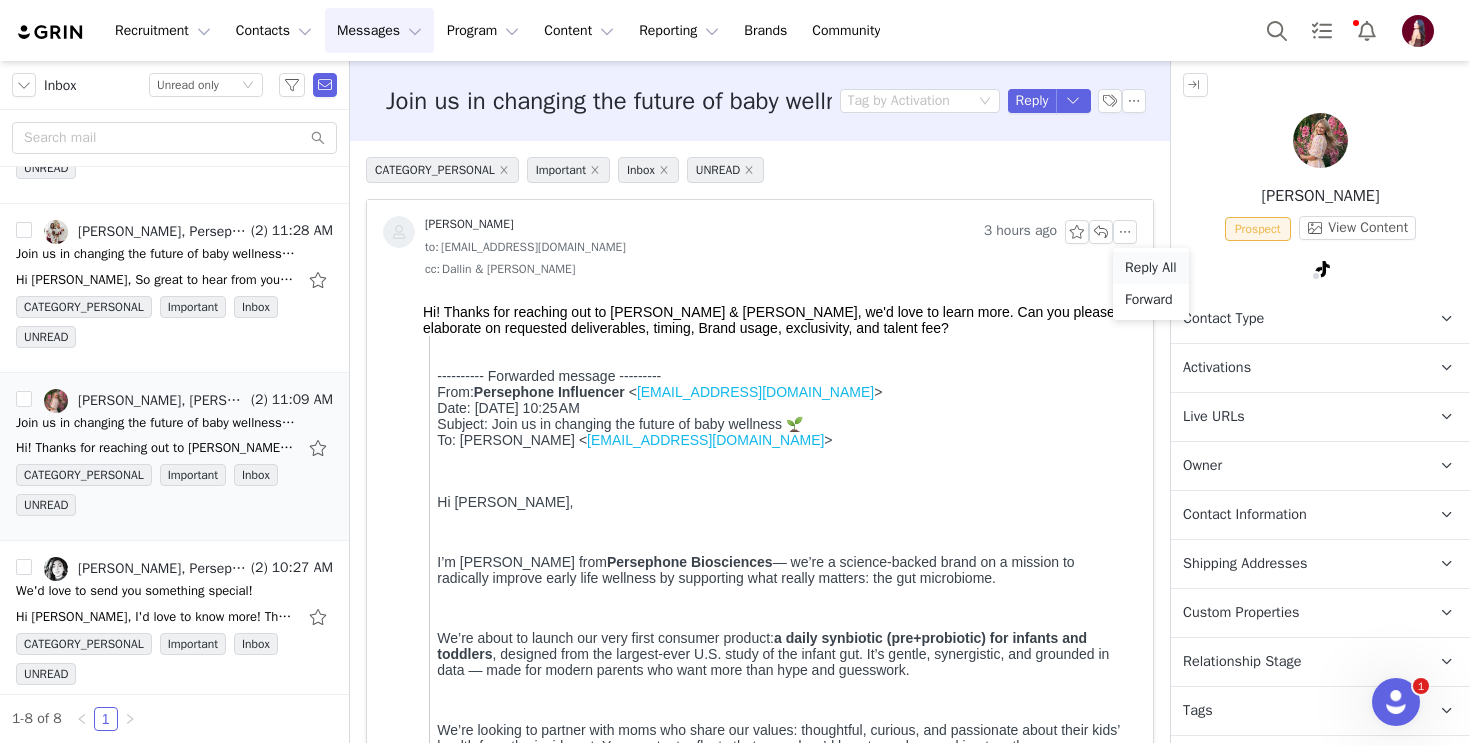 click on "Reply All" at bounding box center [1151, 268] 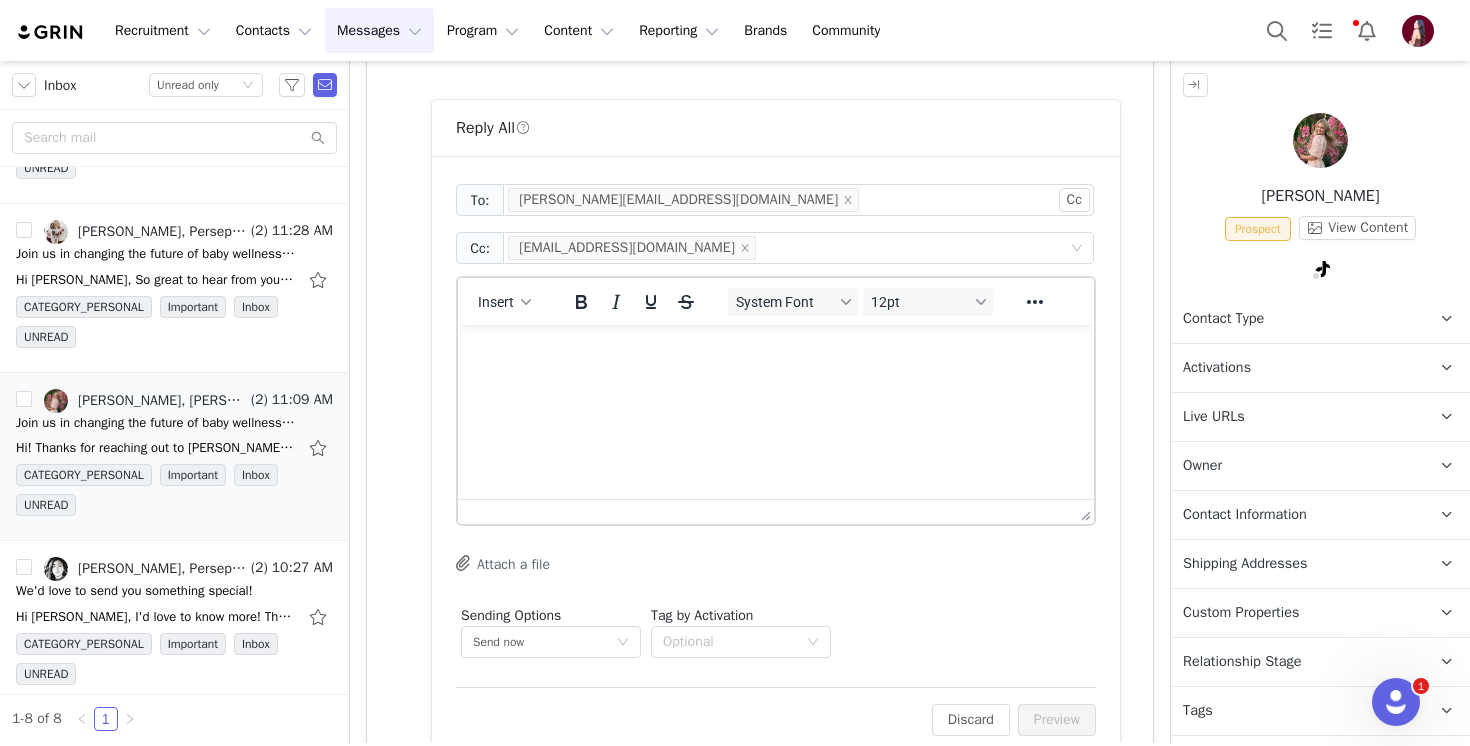 scroll, scrollTop: 0, scrollLeft: 0, axis: both 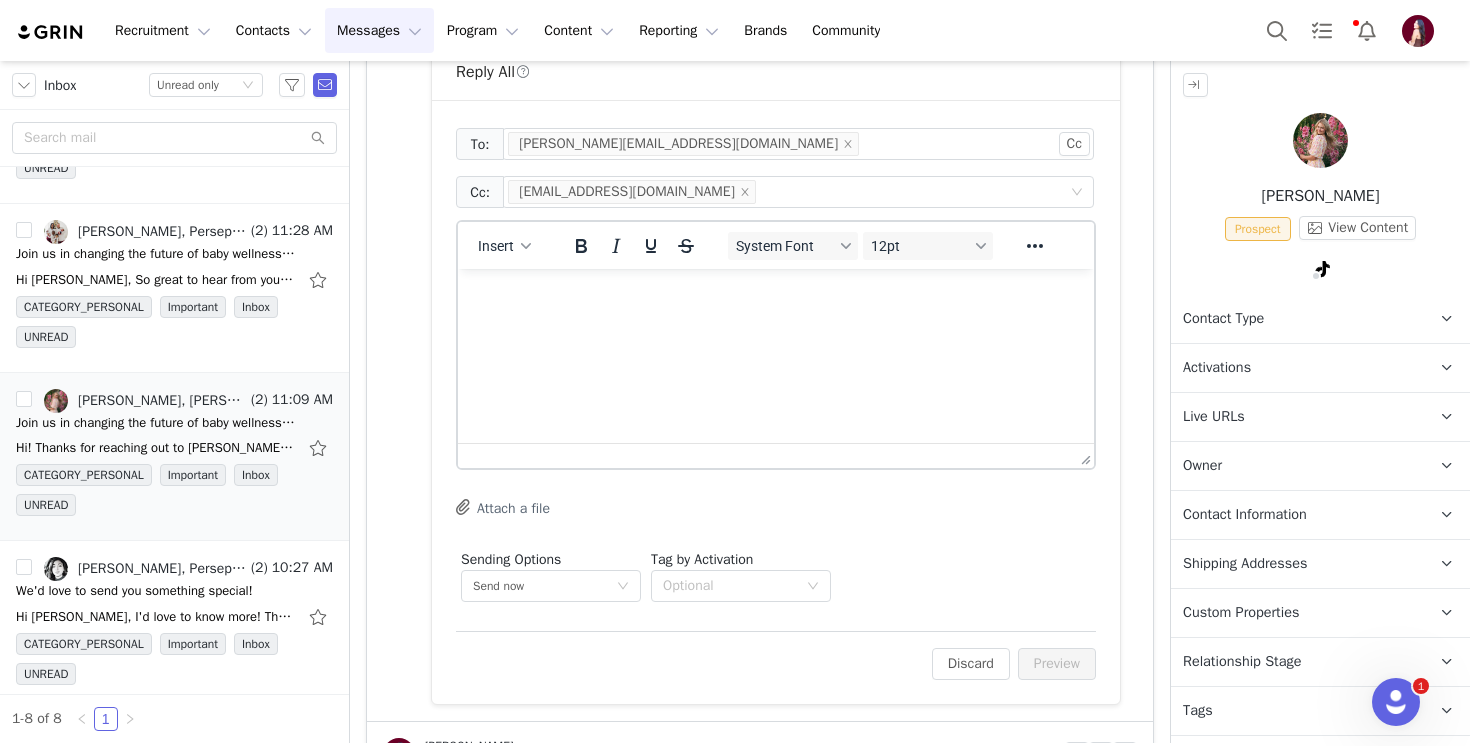 click at bounding box center (776, 296) 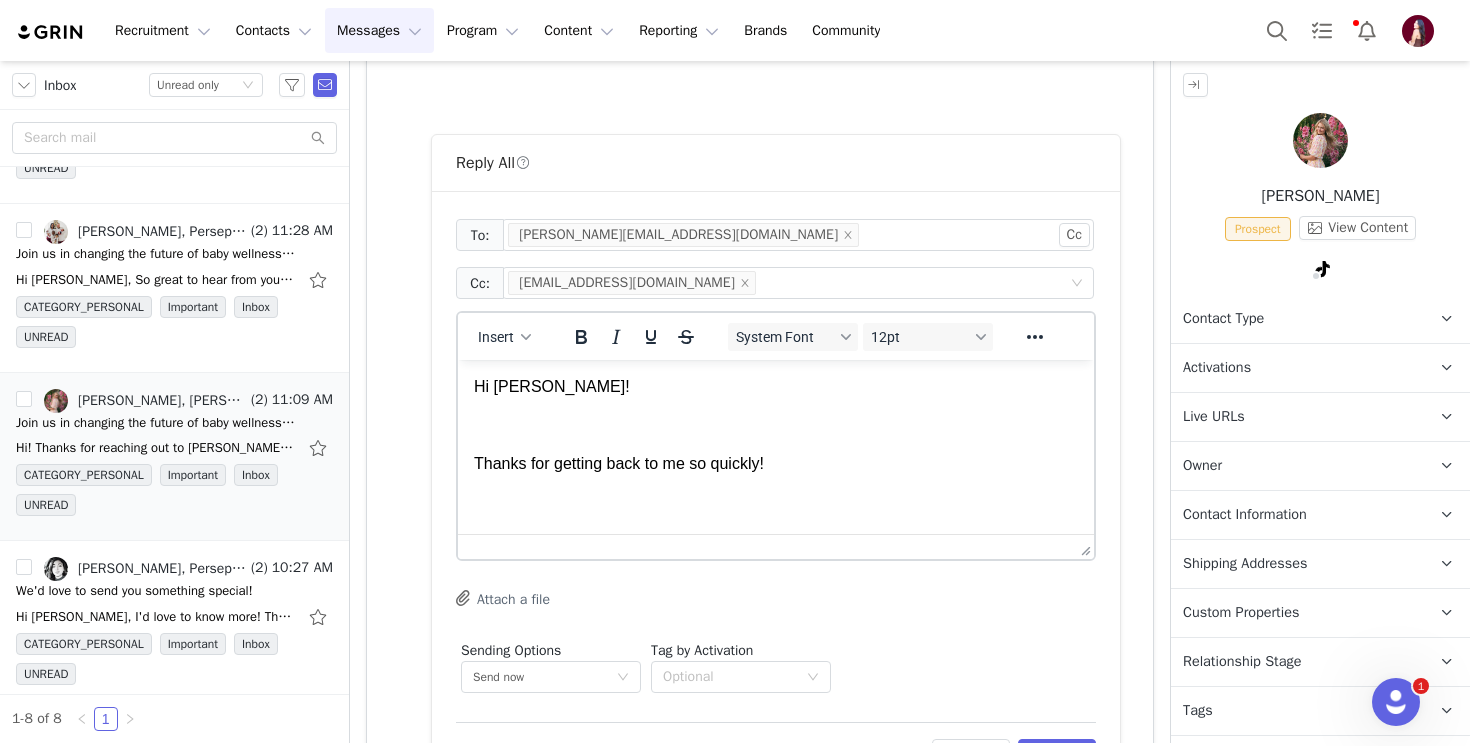 scroll, scrollTop: 1307, scrollLeft: 0, axis: vertical 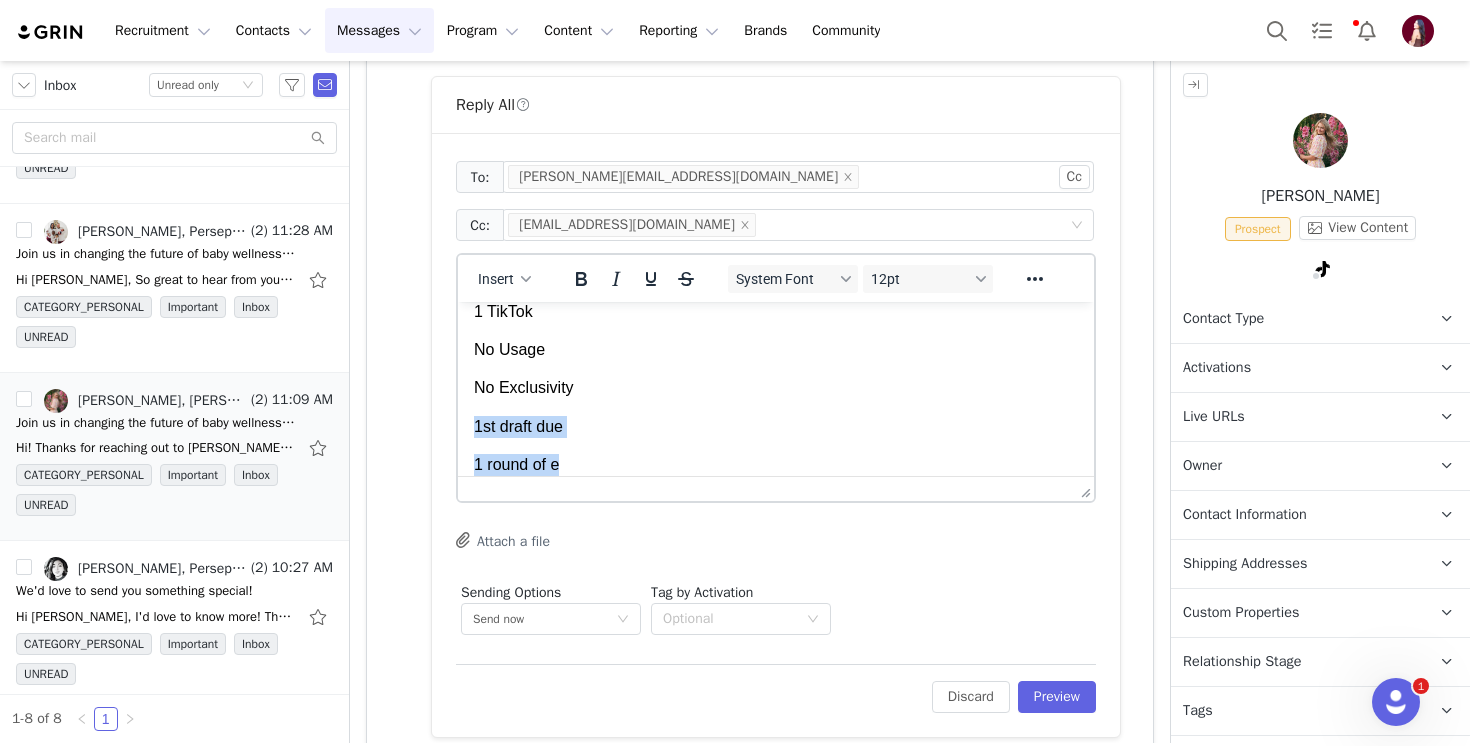 drag, startPoint x: 598, startPoint y: 460, endPoint x: 470, endPoint y: 432, distance: 131.02672 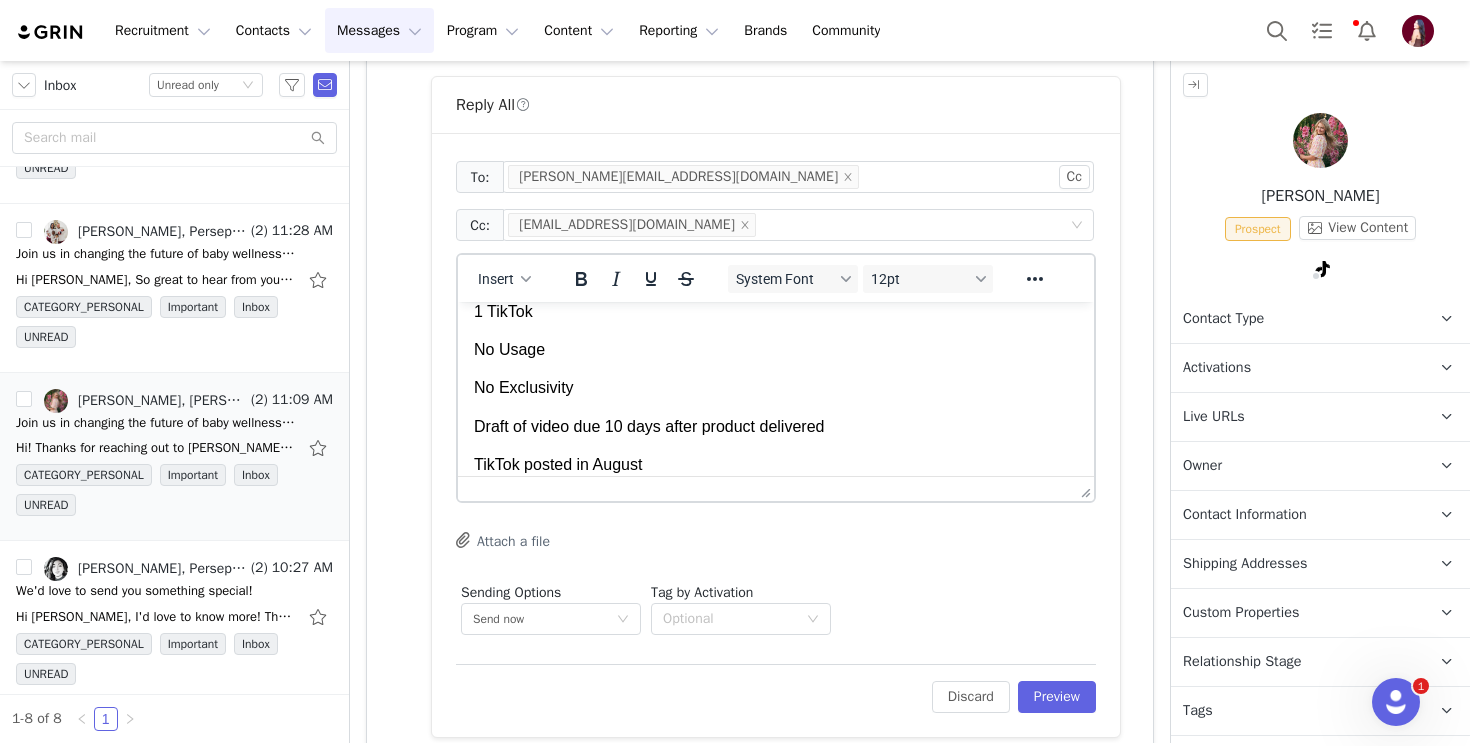 scroll, scrollTop: 210, scrollLeft: 0, axis: vertical 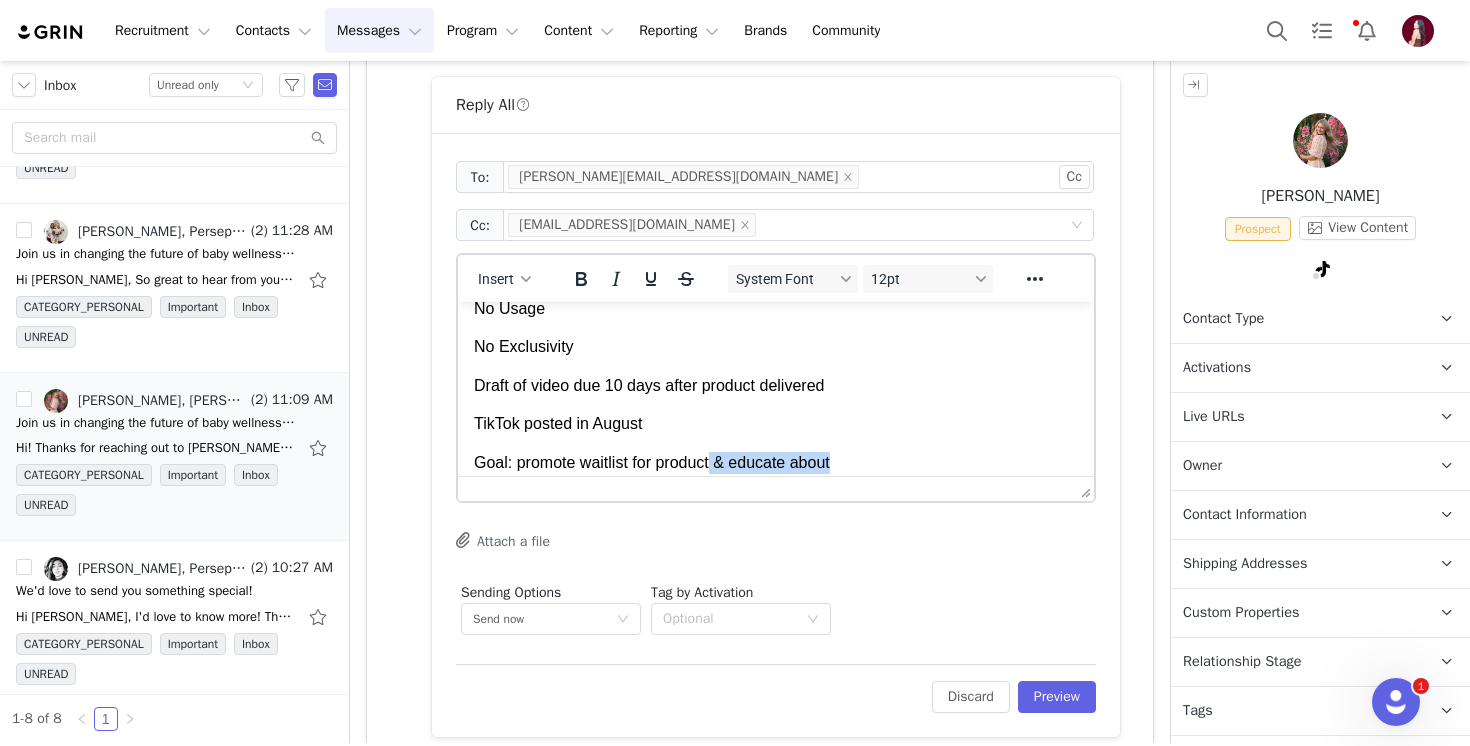 drag, startPoint x: 855, startPoint y: 471, endPoint x: 717, endPoint y: 458, distance: 138.61096 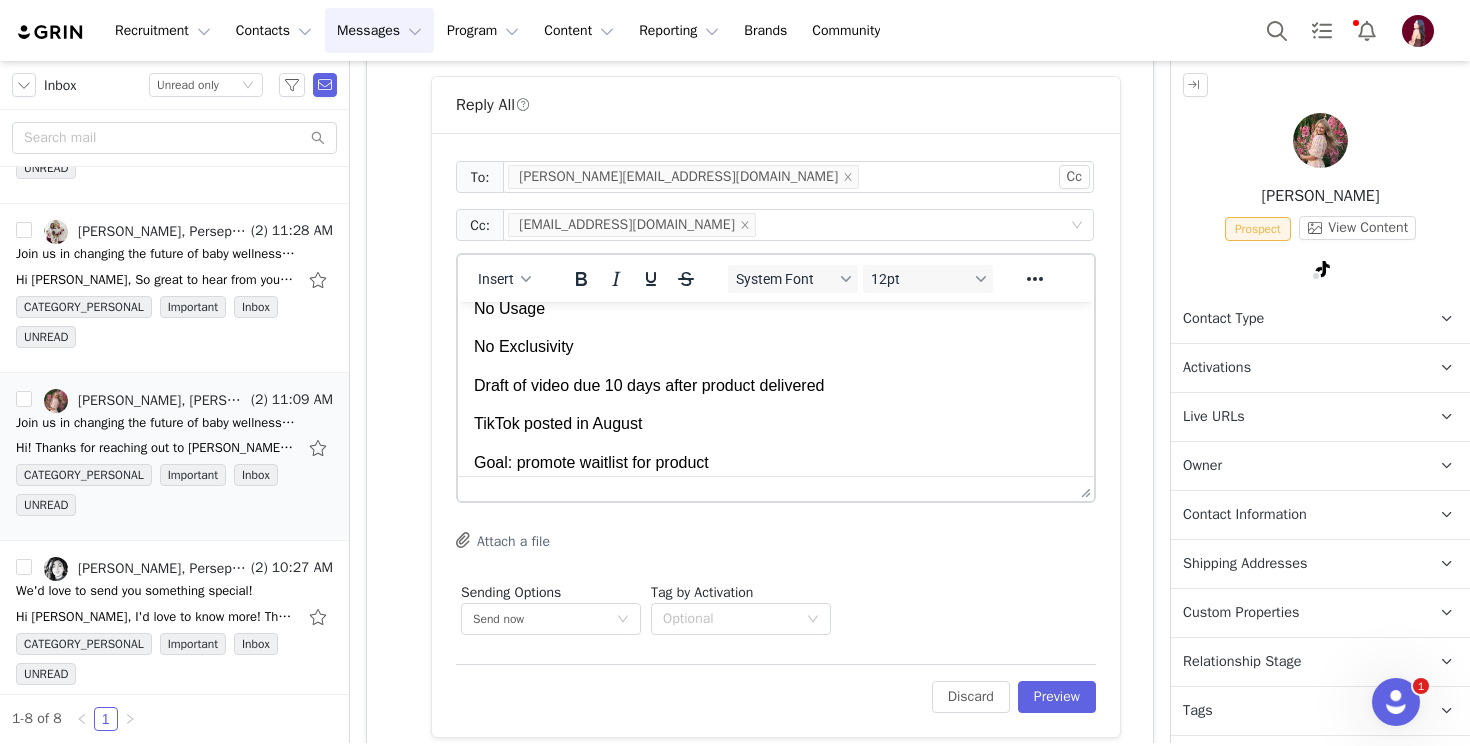 scroll, scrollTop: 0, scrollLeft: 0, axis: both 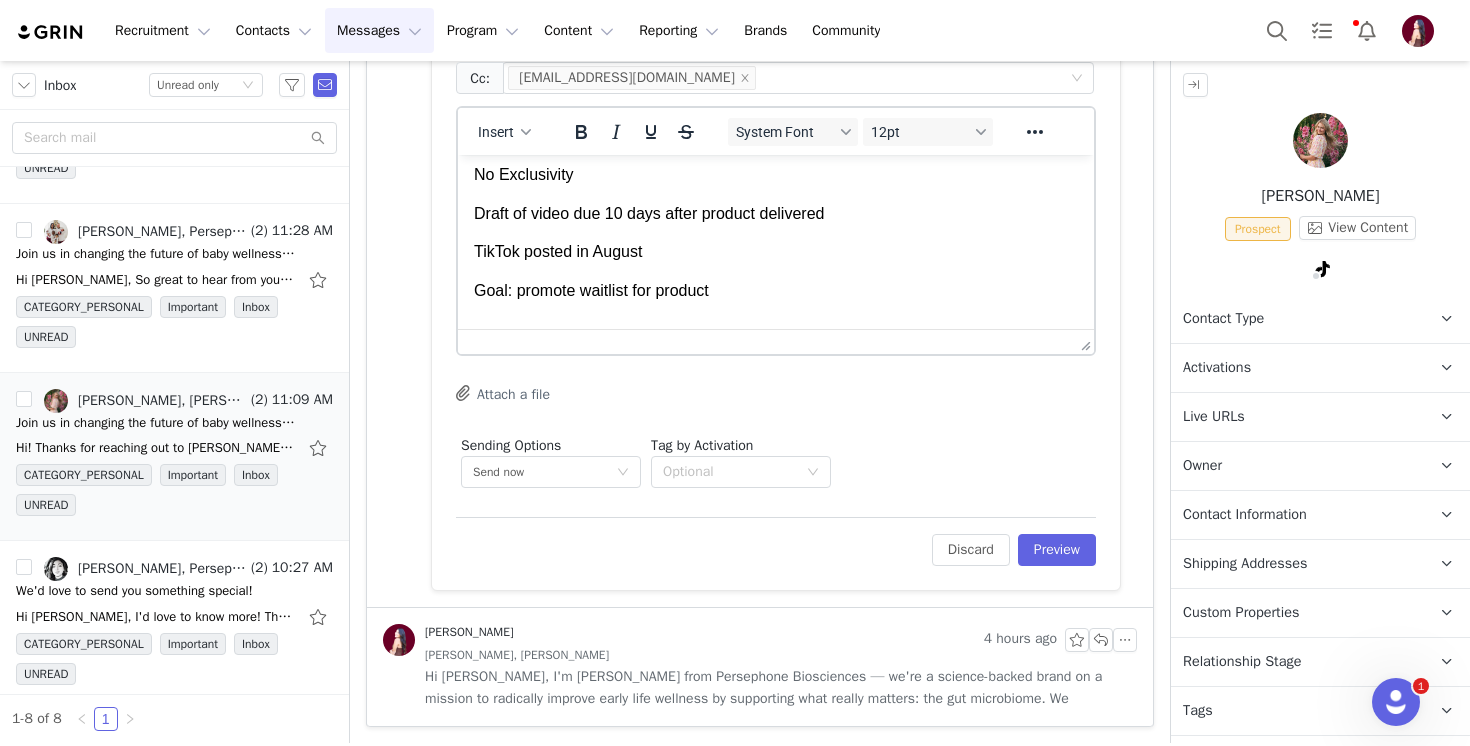 click on "Hi Sasha! Thanks for getting back to me so quickly!  We would love to collaborate on the following: 1 TikTok No Usage No Exclusivity Draft of video due 10 days after product delivered TikTok posted in August Goal: promote waitlist for product" at bounding box center (776, 137) 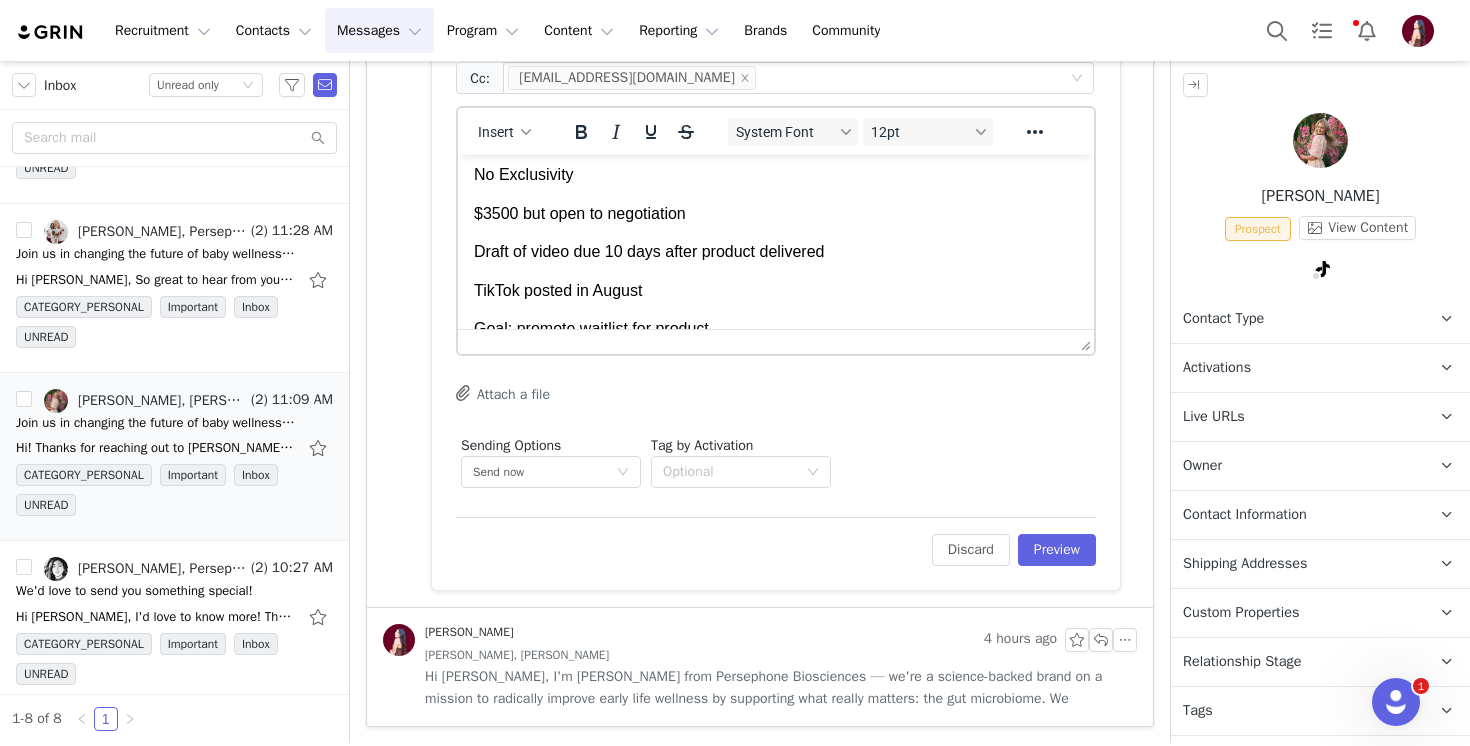 scroll, scrollTop: 303, scrollLeft: 0, axis: vertical 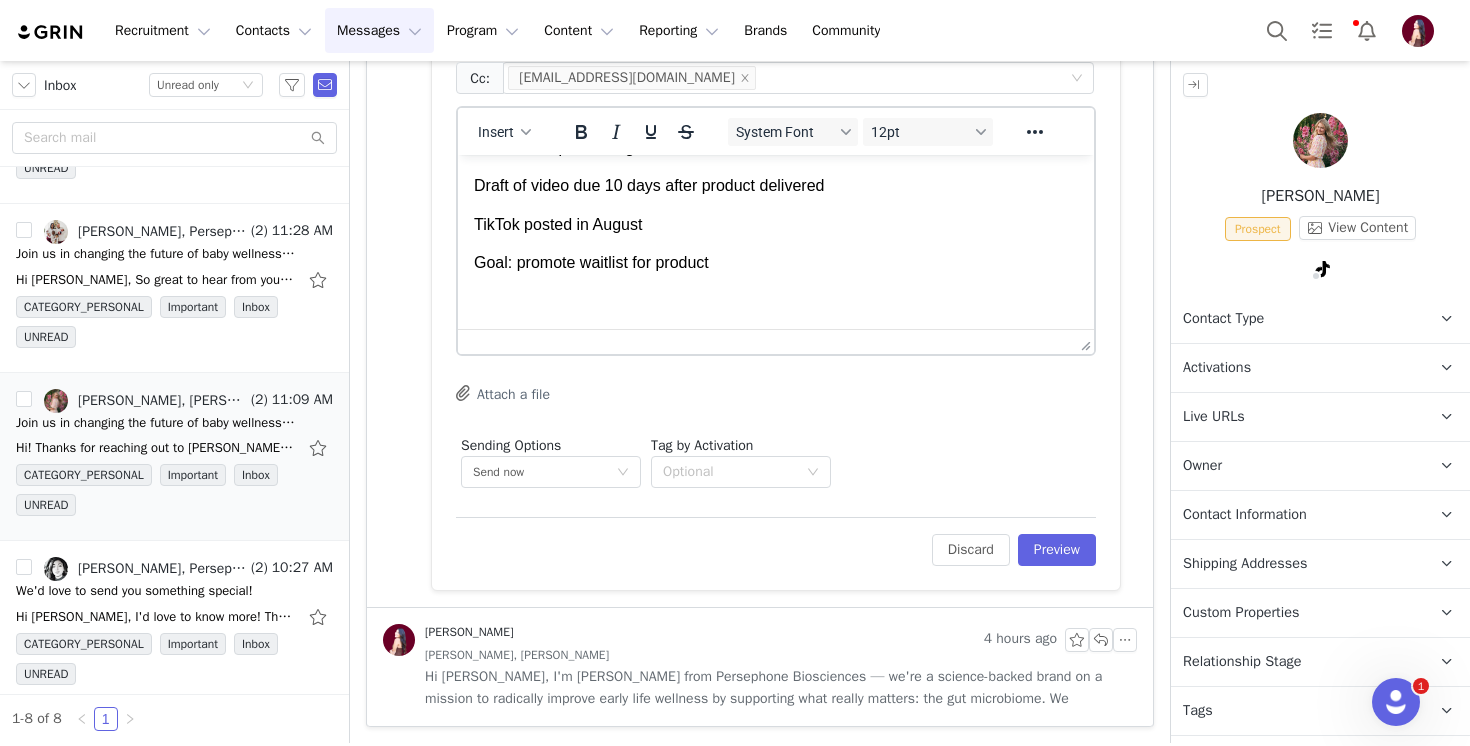 click on "Goal: promote waitlist for product" at bounding box center [776, 263] 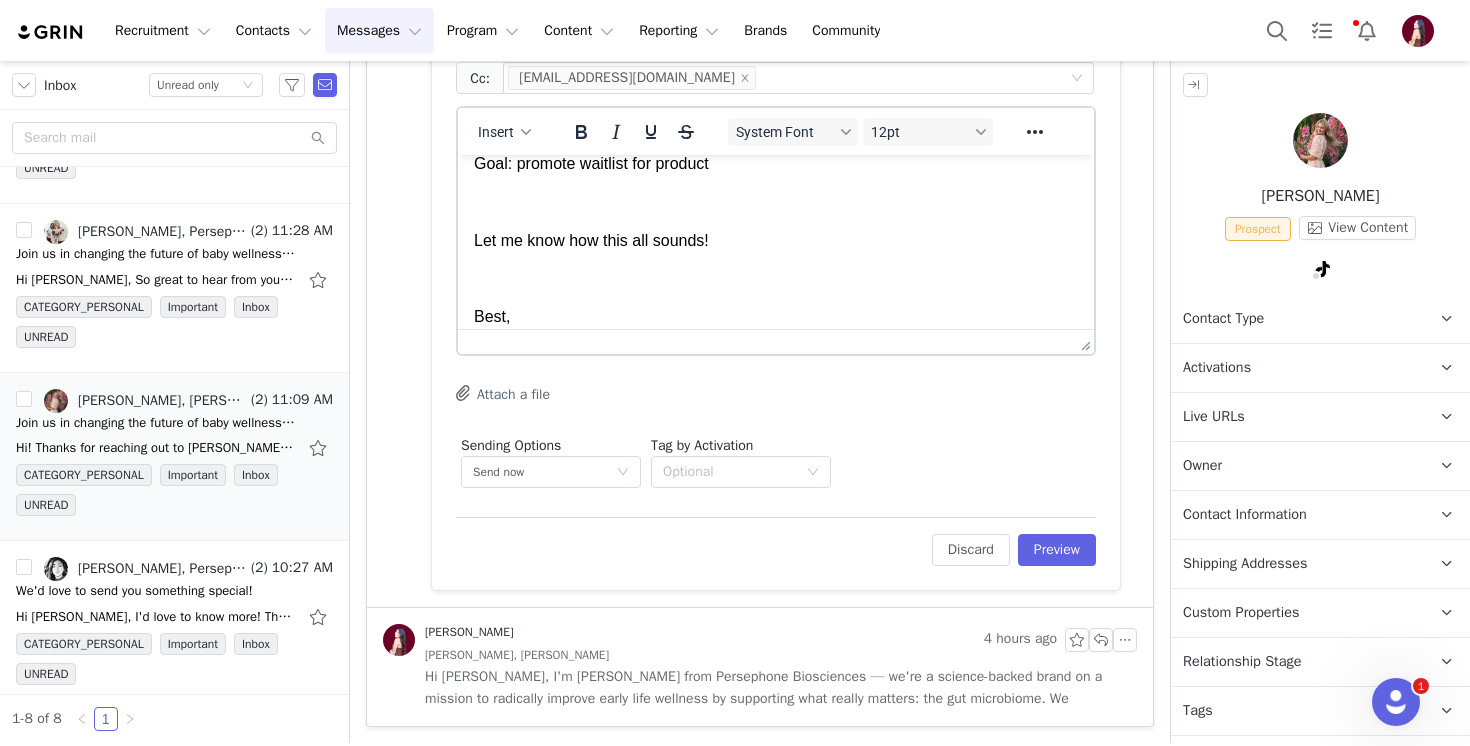 scroll, scrollTop: 440, scrollLeft: 0, axis: vertical 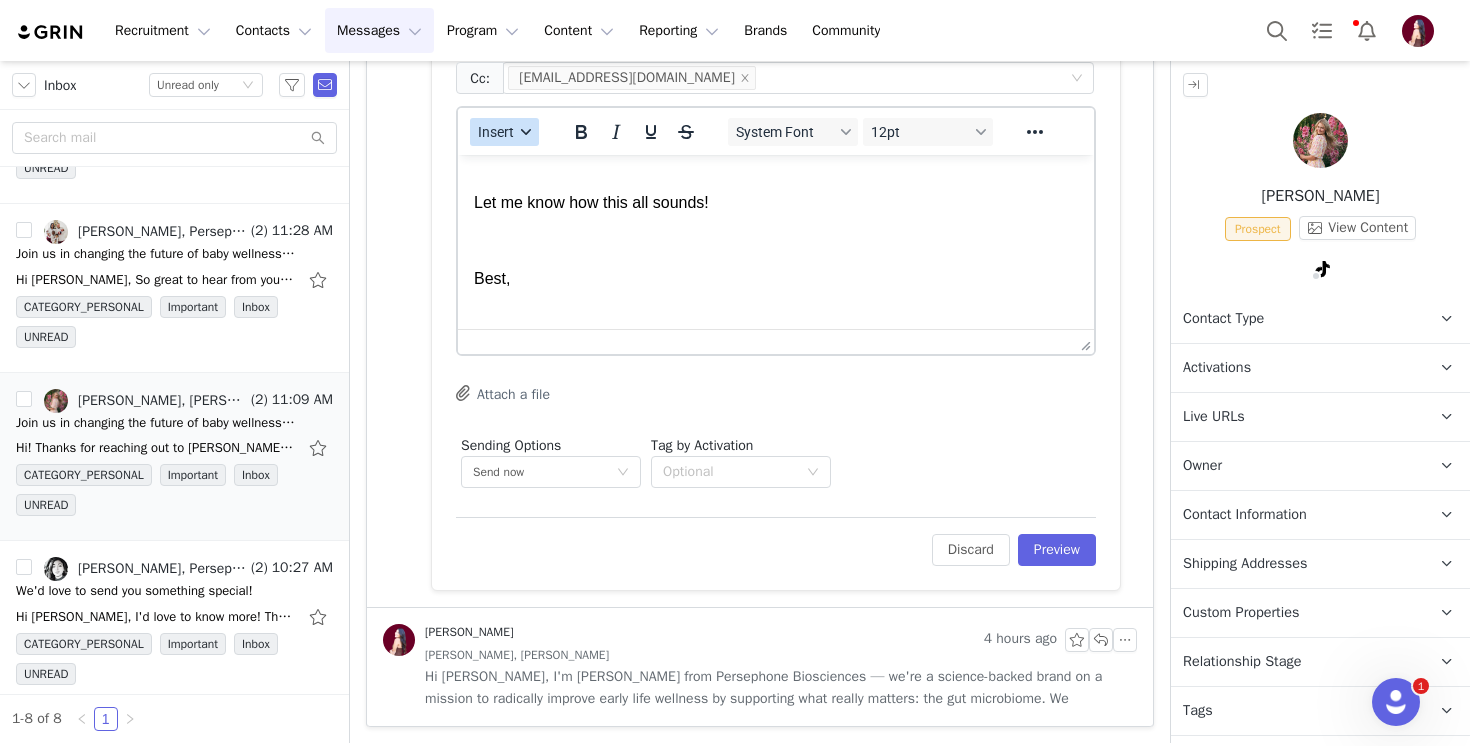 click on "Insert" at bounding box center (504, 132) 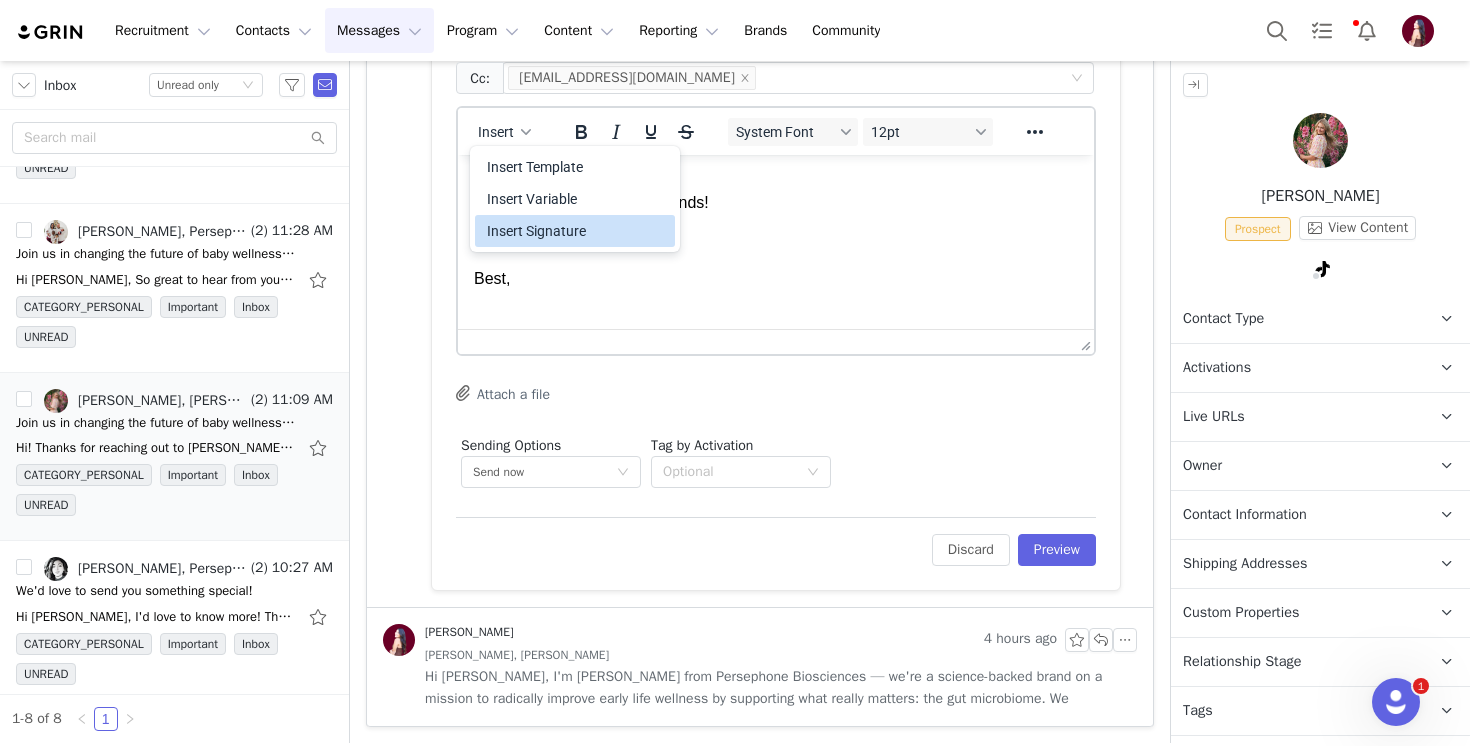click on "Insert Signature" at bounding box center (577, 231) 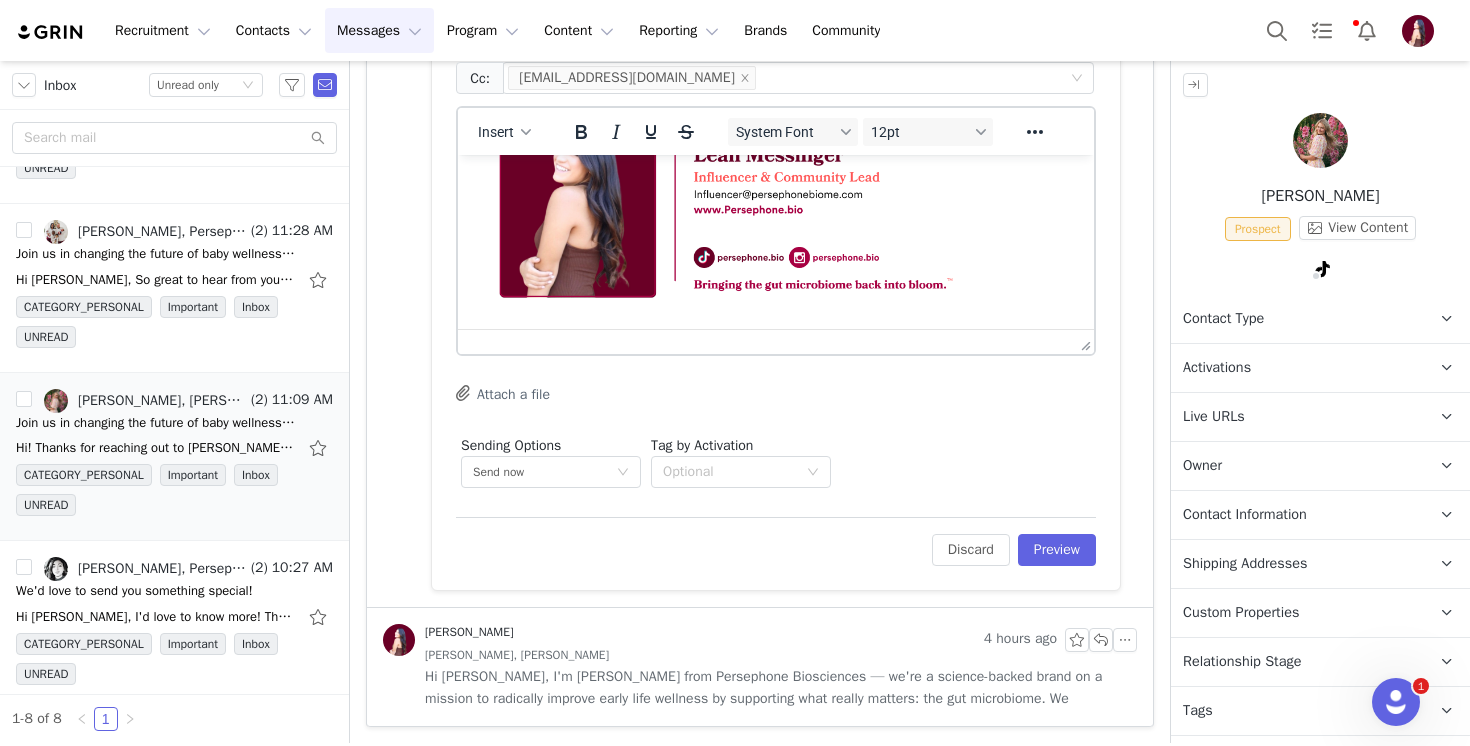 scroll, scrollTop: 0, scrollLeft: 0, axis: both 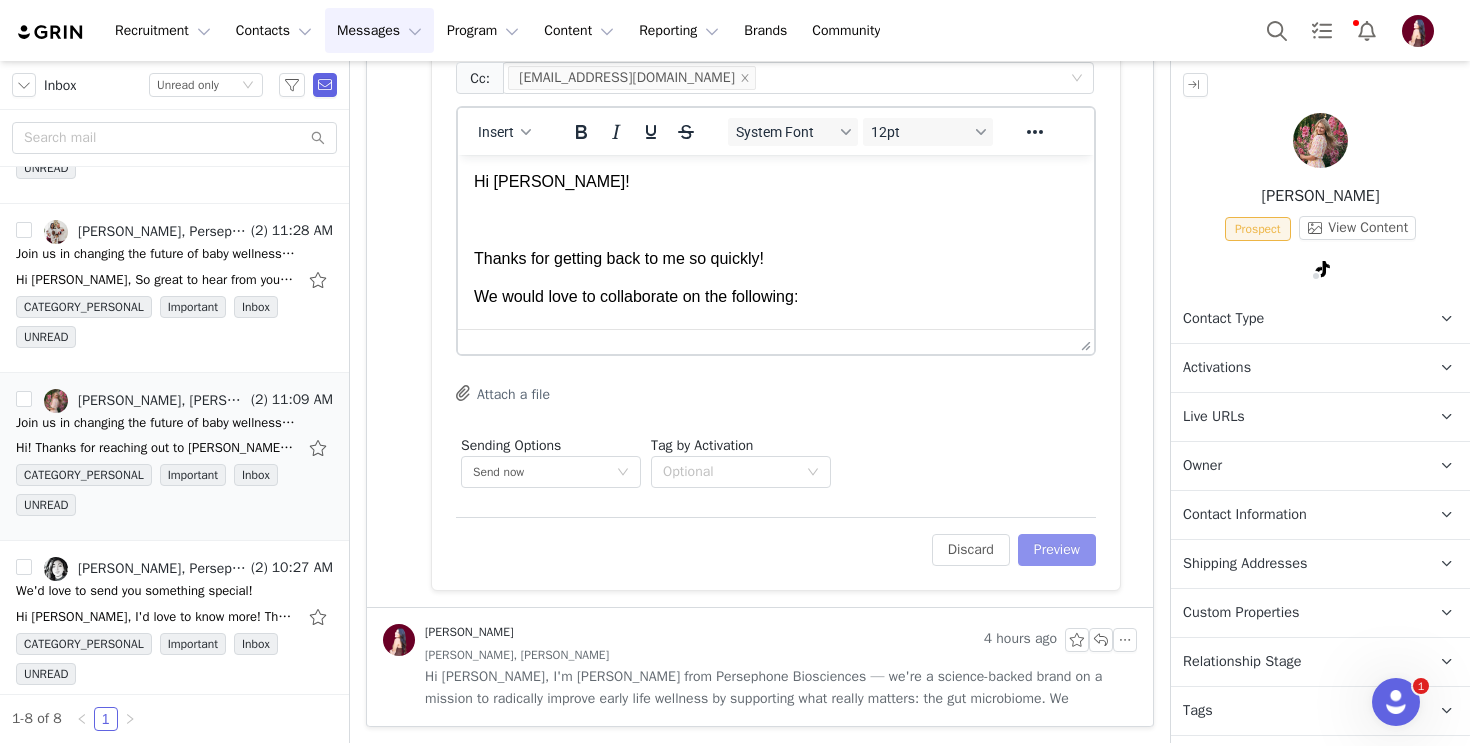 click on "Preview" at bounding box center (1057, 550) 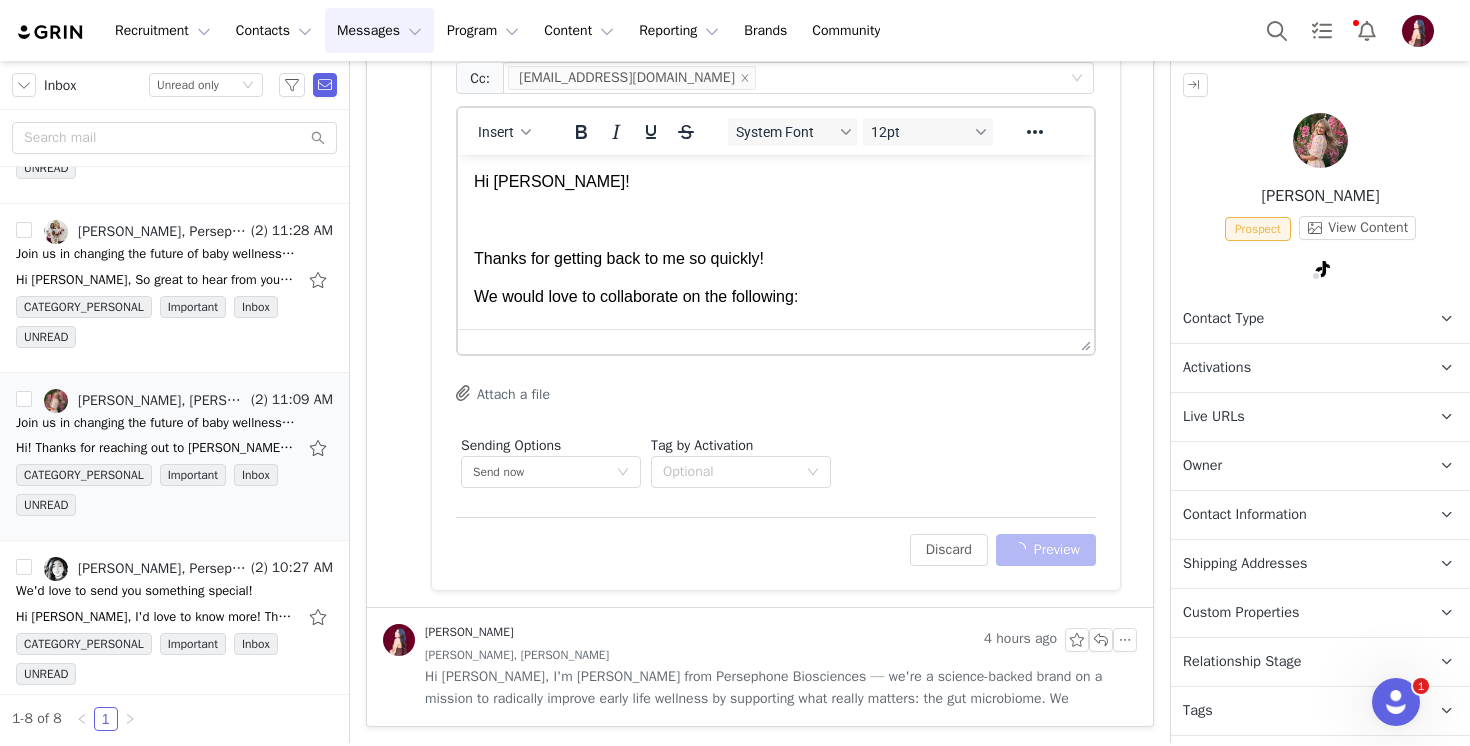 scroll, scrollTop: 1379, scrollLeft: 0, axis: vertical 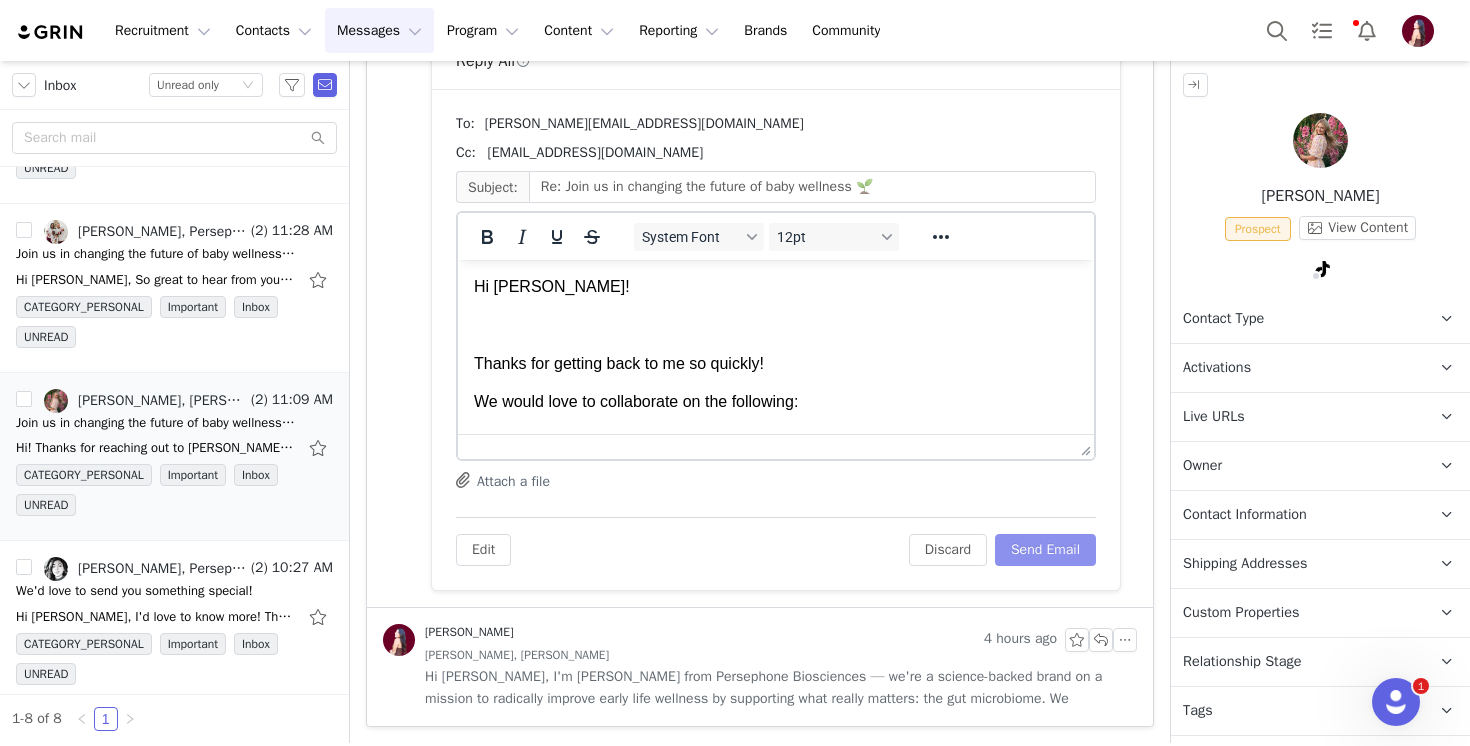 click on "Send Email" at bounding box center (1045, 550) 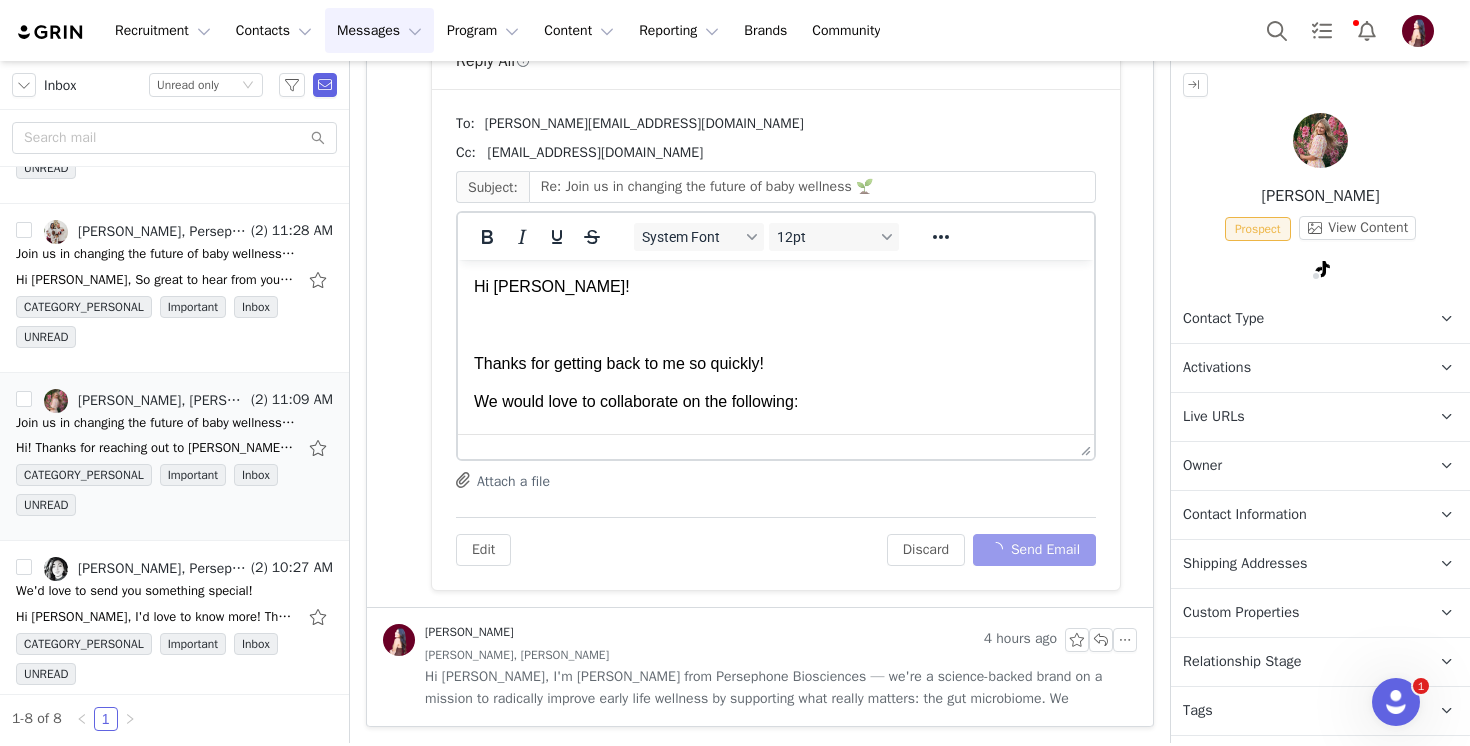 click on "Relationship Stage" at bounding box center [1242, 662] 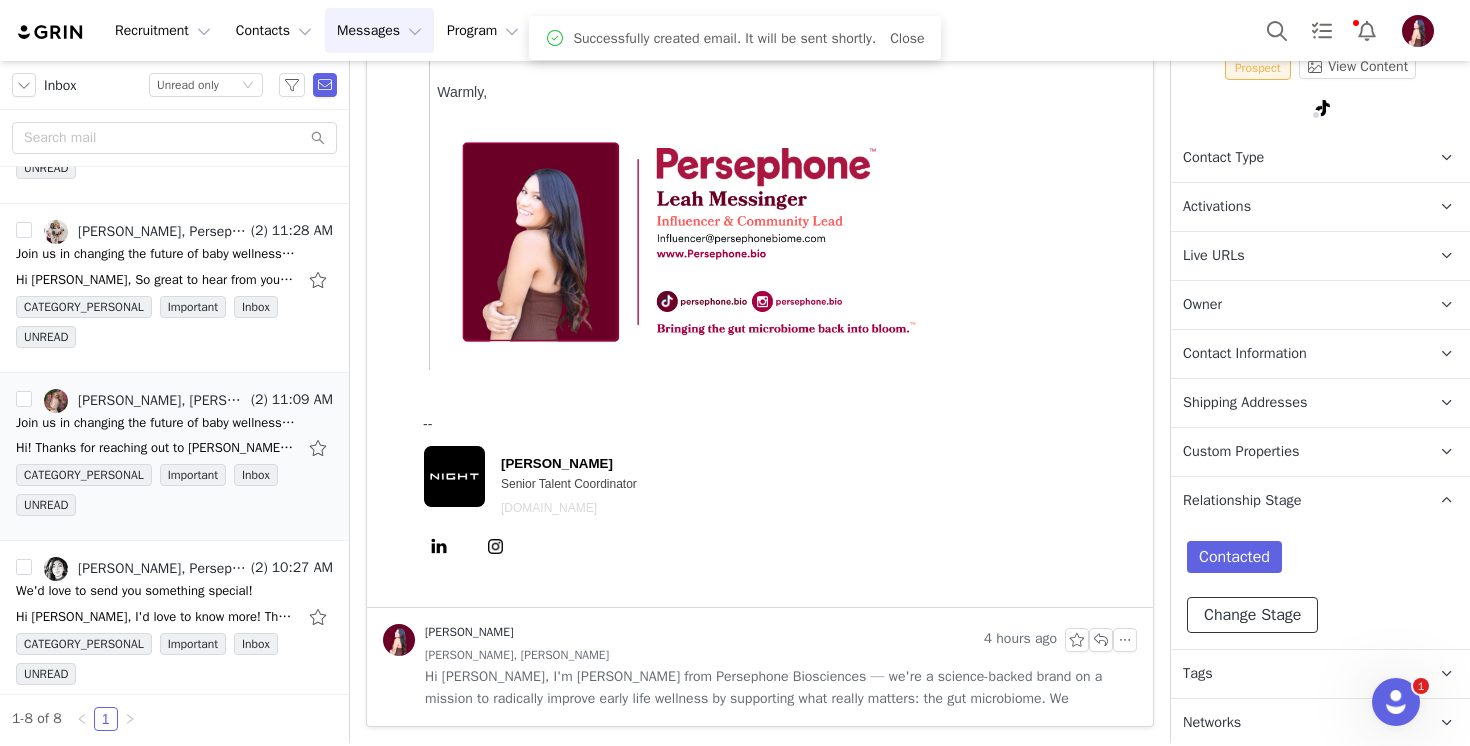 click on "Change Stage" at bounding box center (1252, 615) 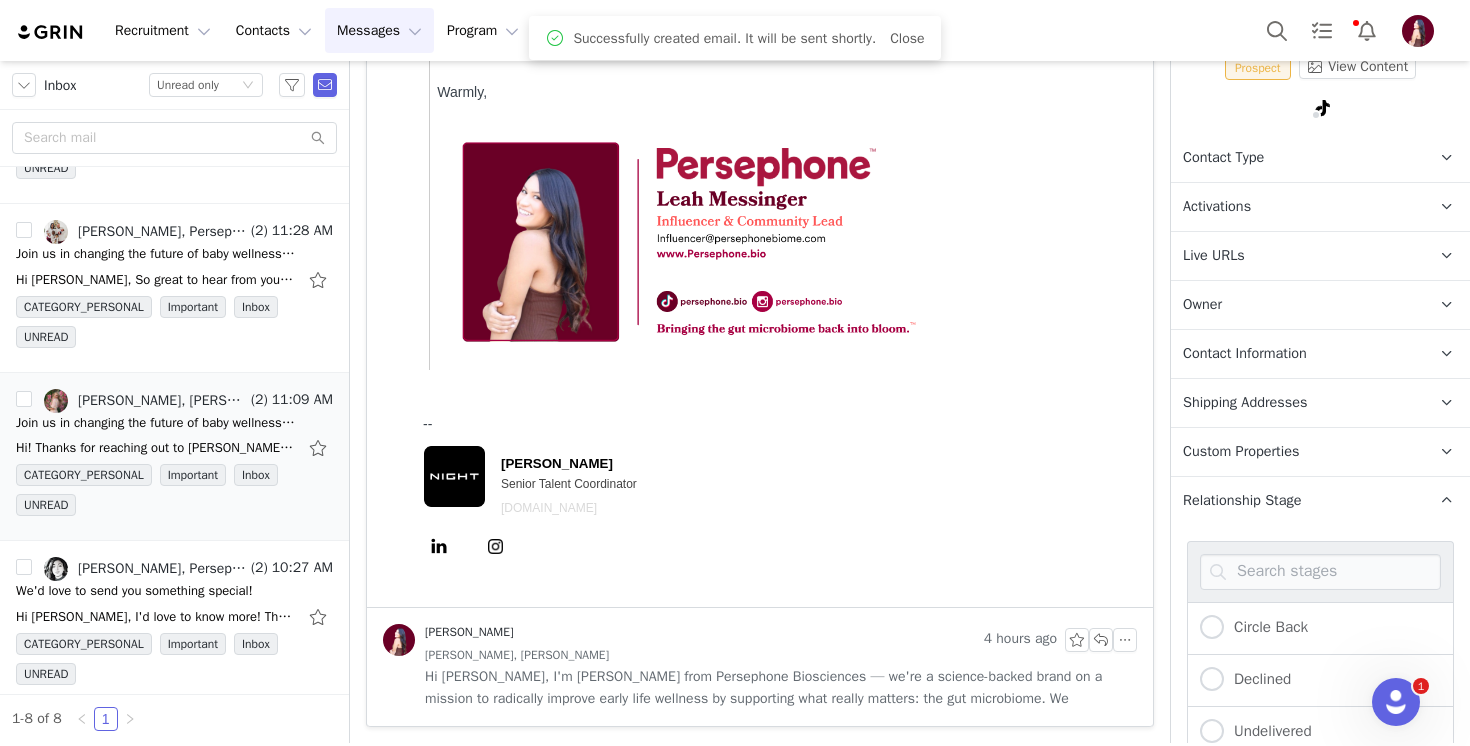 scroll, scrollTop: 504, scrollLeft: 0, axis: vertical 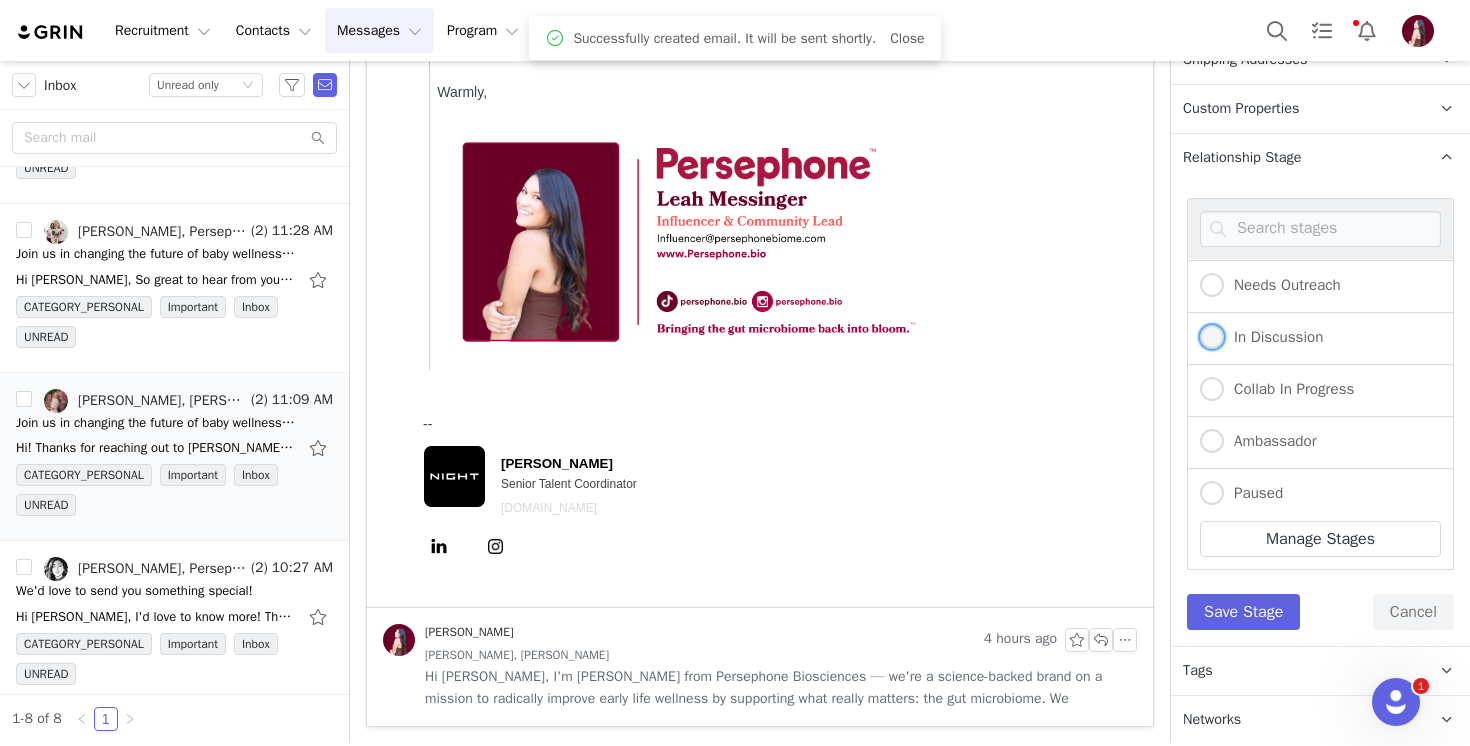 click on "In Discussion" at bounding box center (1261, 338) 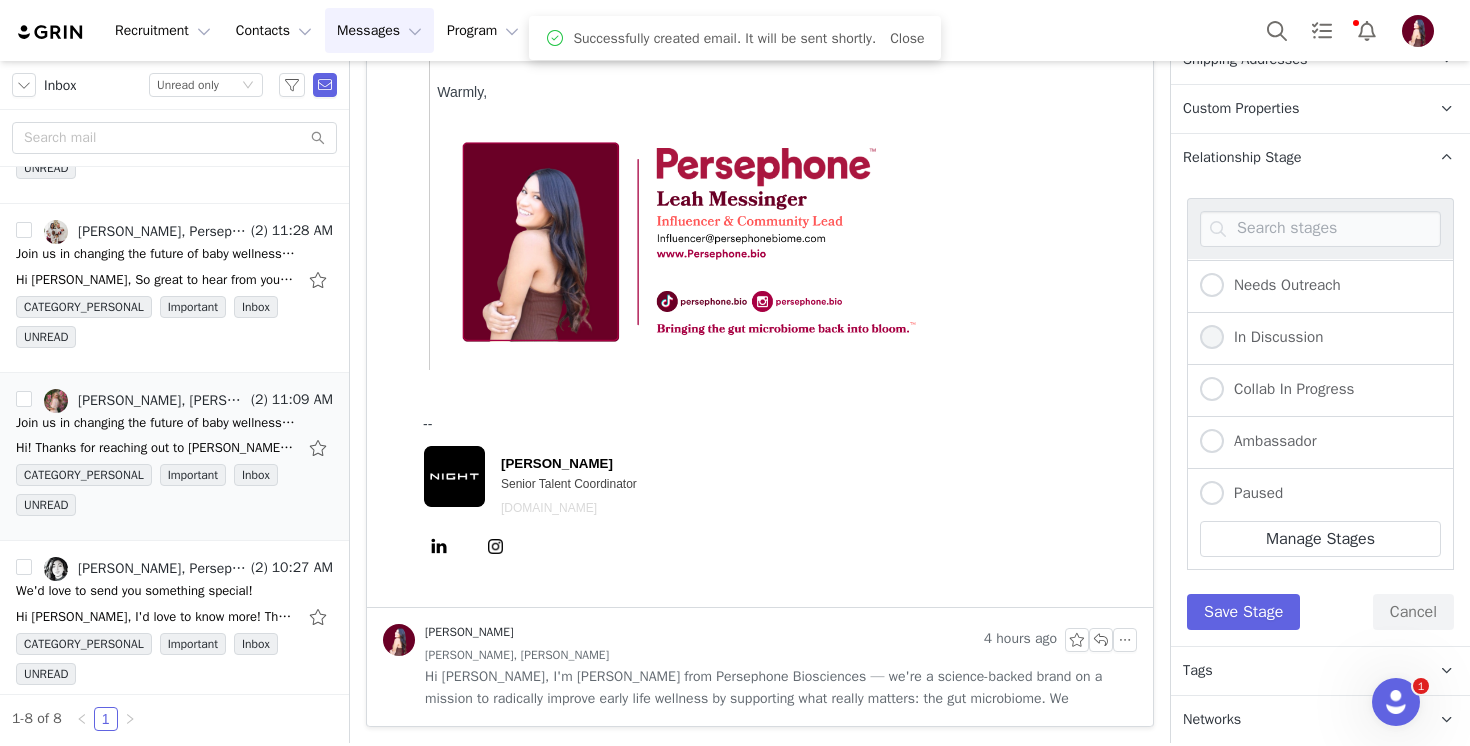 click on "In Discussion" at bounding box center [1212, 338] 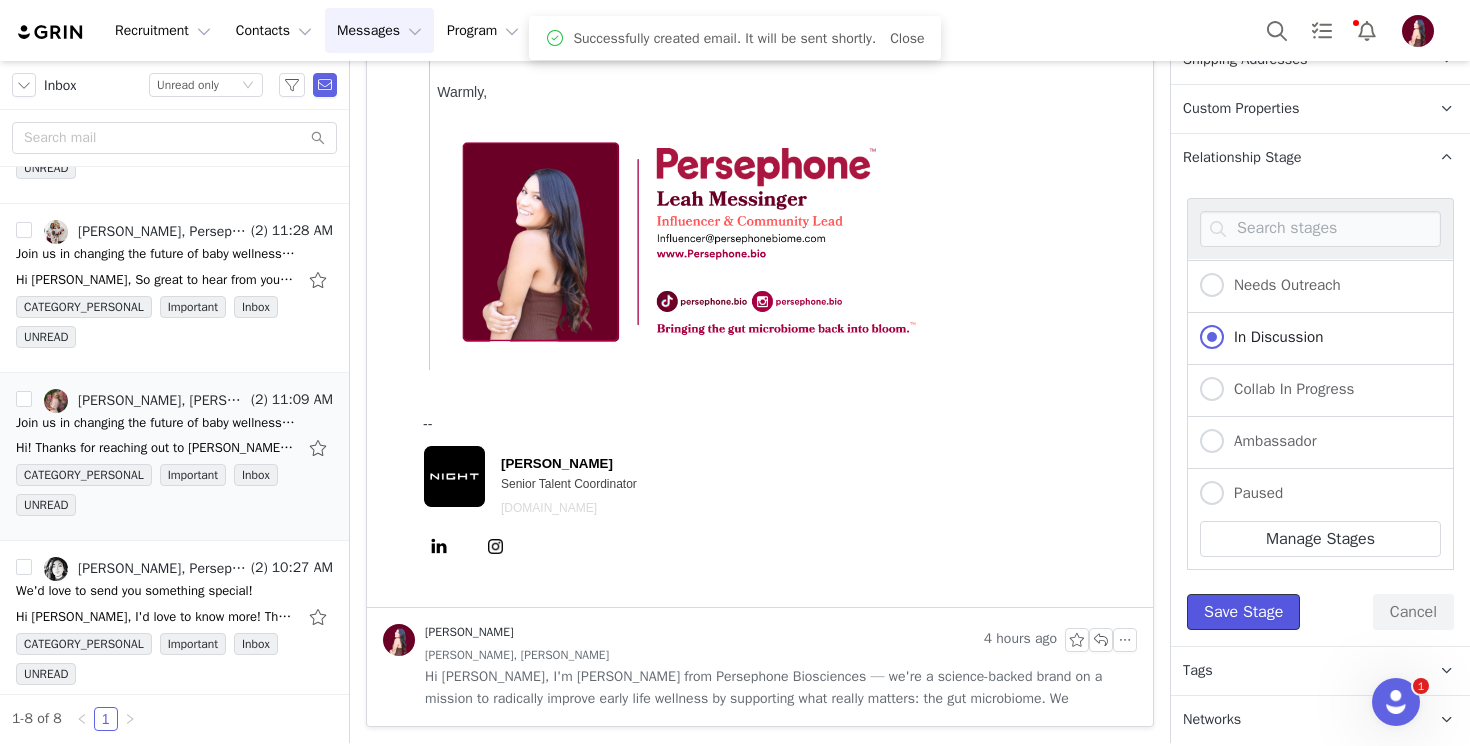 click on "Save Stage" at bounding box center (1243, 612) 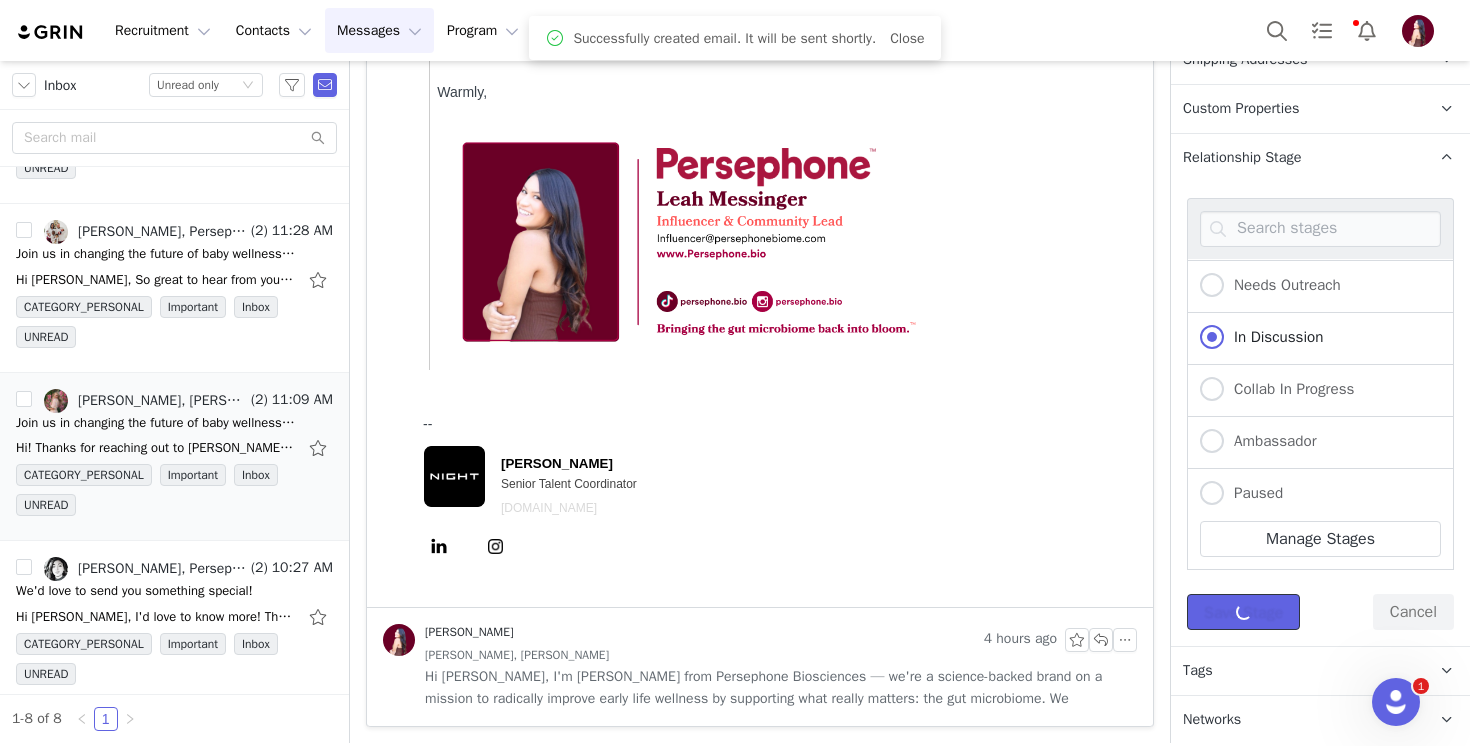 scroll, scrollTop: 0, scrollLeft: 0, axis: both 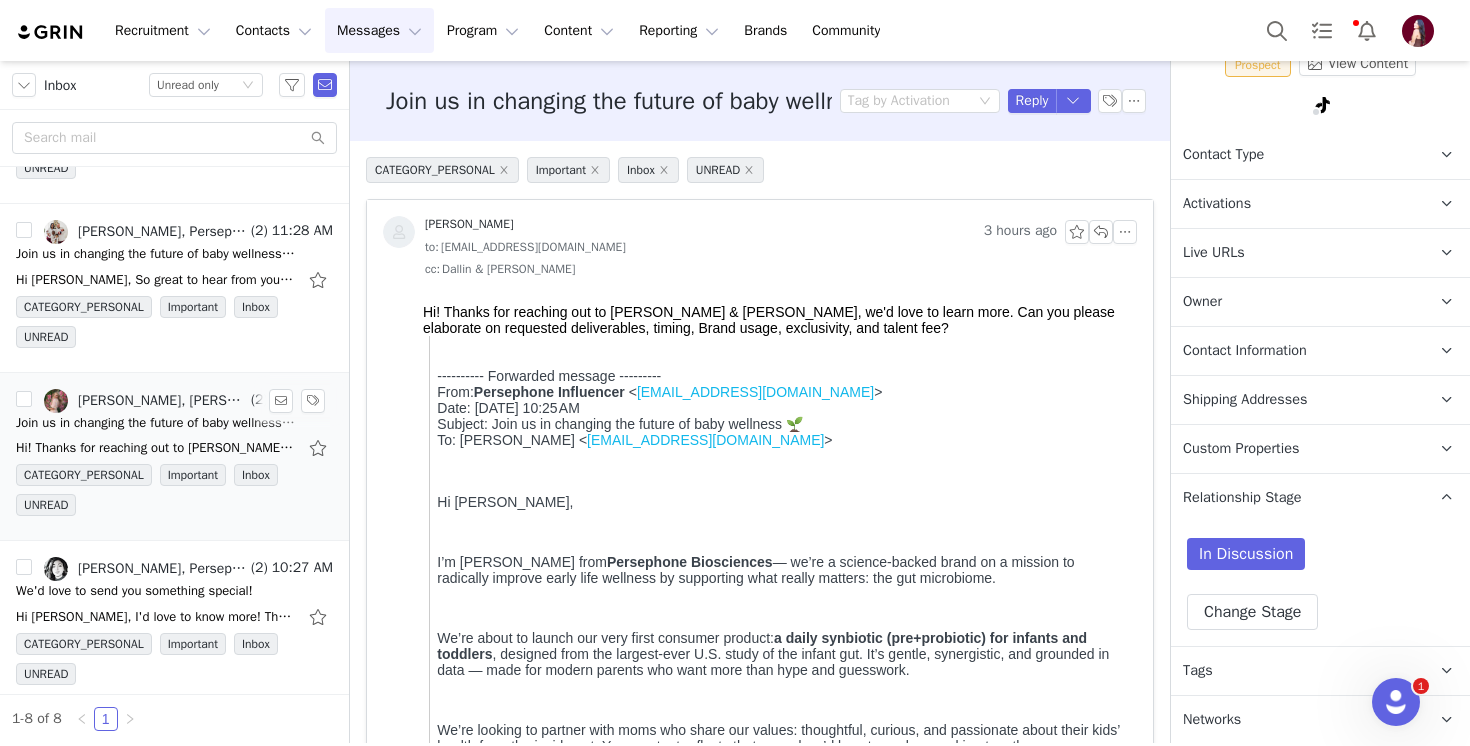 click on "Hi! Thanks for reaching out to Dallin & Bella, we'd love to learn more. Can you please elaborate on requested deliverables, timing, Brand usage, exclusivity, and talent fee? ----------" at bounding box center (156, 448) 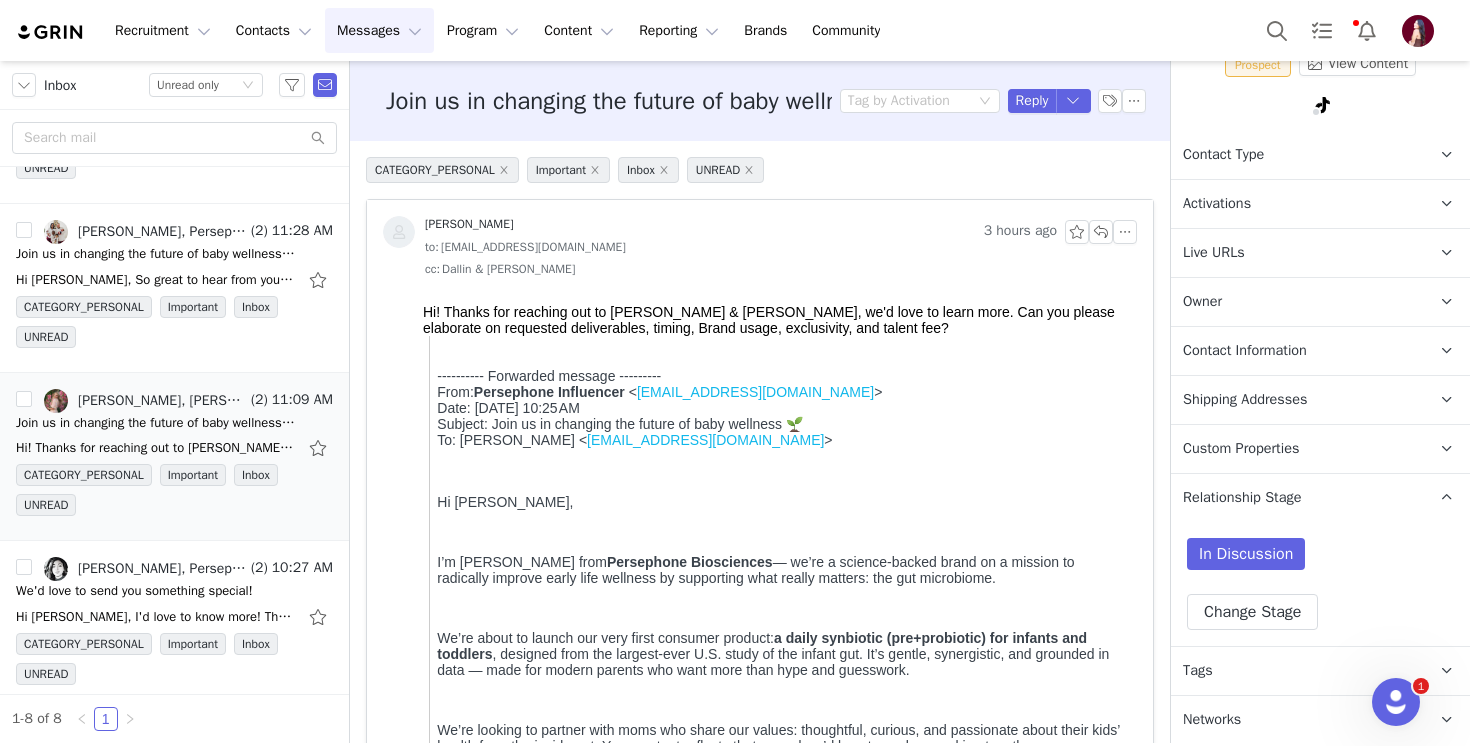 click on "Hi! Thanks for reaching out to Dallin & Bella, we'd love to learn more. Can you please elaborate on requested deliverables, timing, Brand usage, exclusivity, and talent fee?" at bounding box center [769, 320] 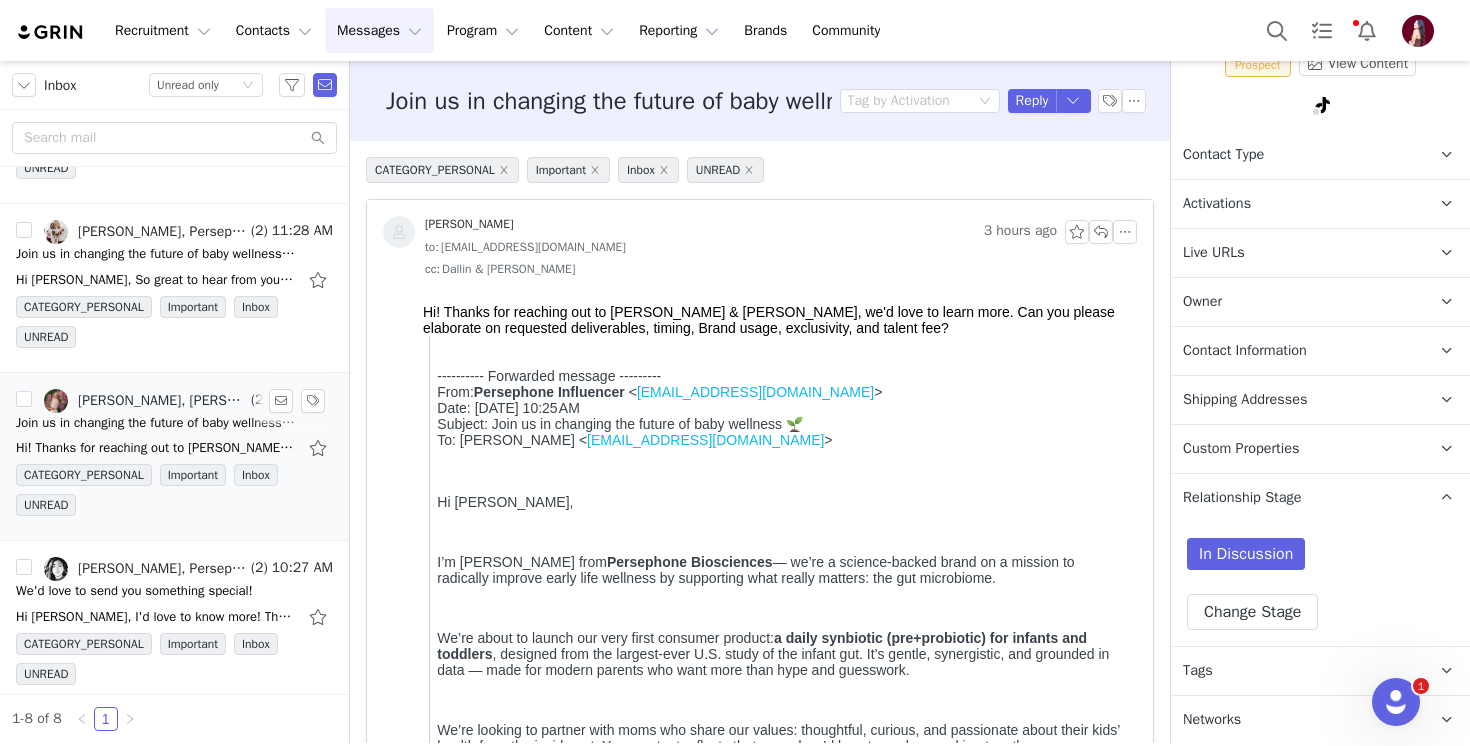 click on "Join us in changing the future of baby wellness 🌱" at bounding box center (156, 423) 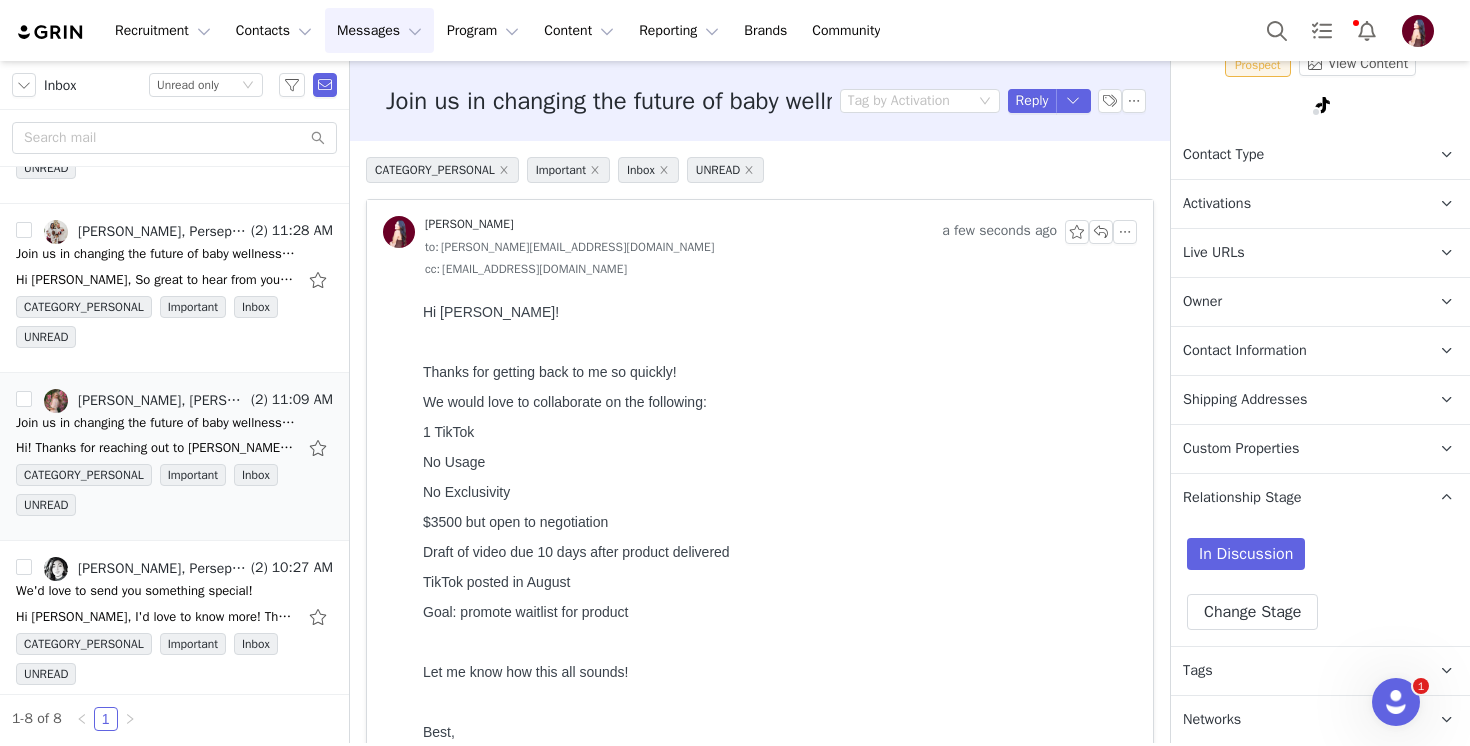 scroll, scrollTop: 0, scrollLeft: 0, axis: both 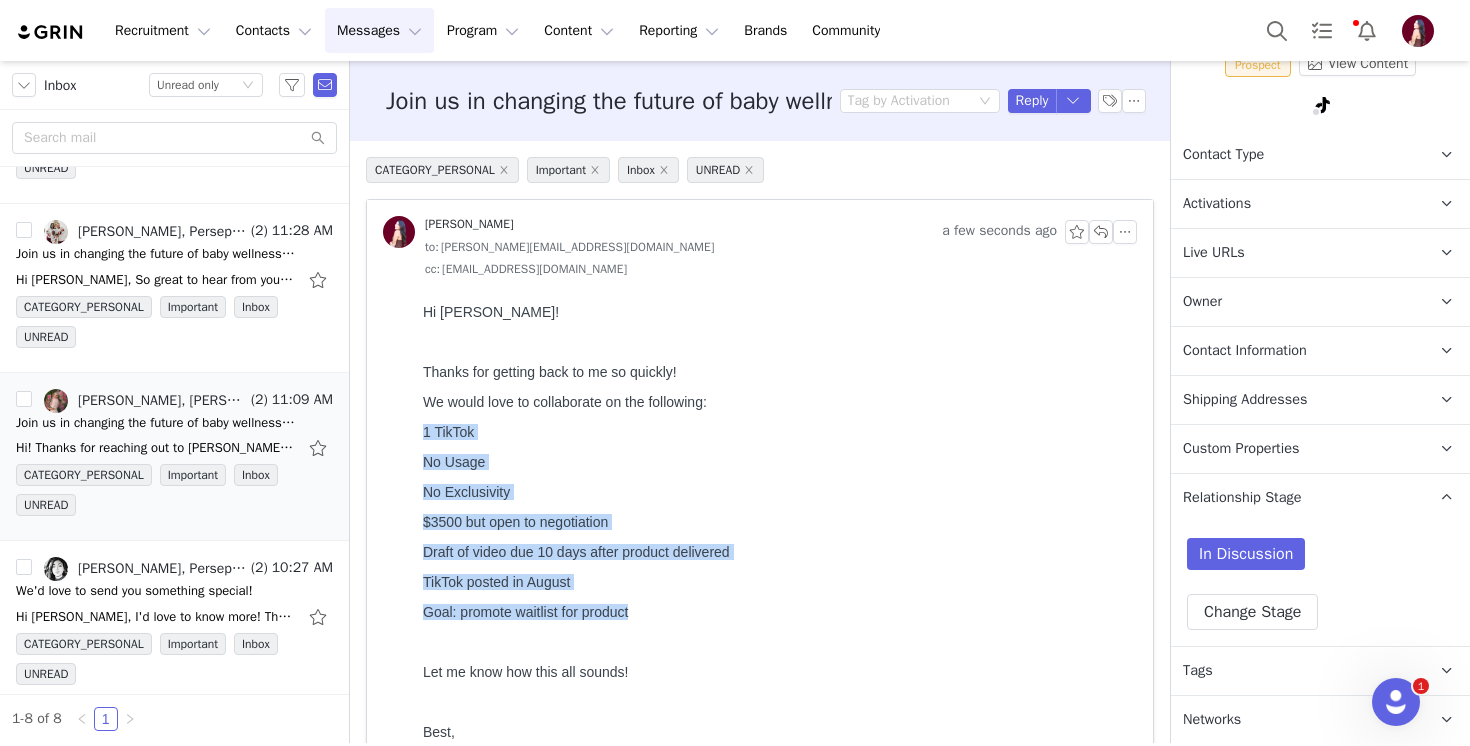 copy on "1 TikTok
No Usage
No Exclusivity
$3500 but open to negotiation
Draft of video due 10 days after product delivered
TikTok posted in August
Goal: promote waitlist for product" 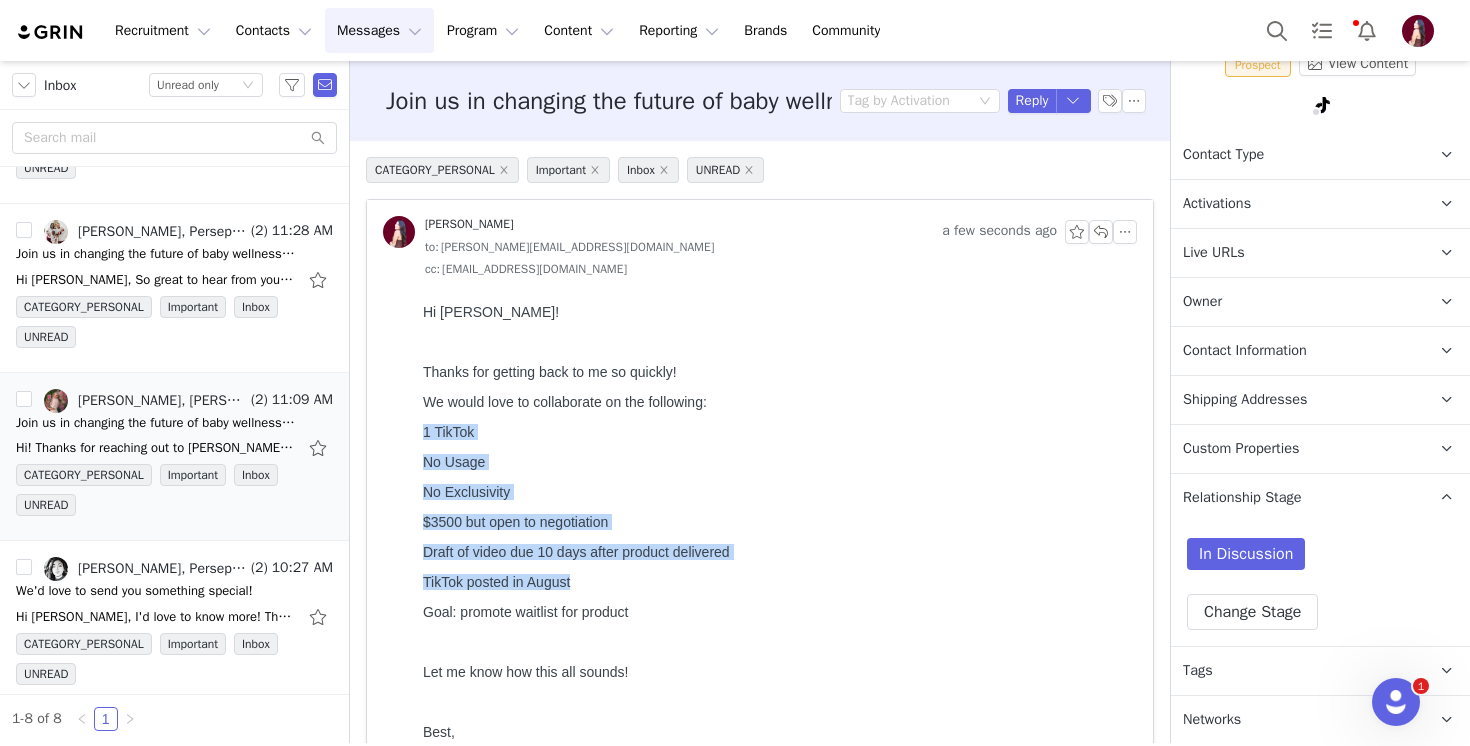 drag, startPoint x: 596, startPoint y: 594, endPoint x: 391, endPoint y: 431, distance: 261.90457 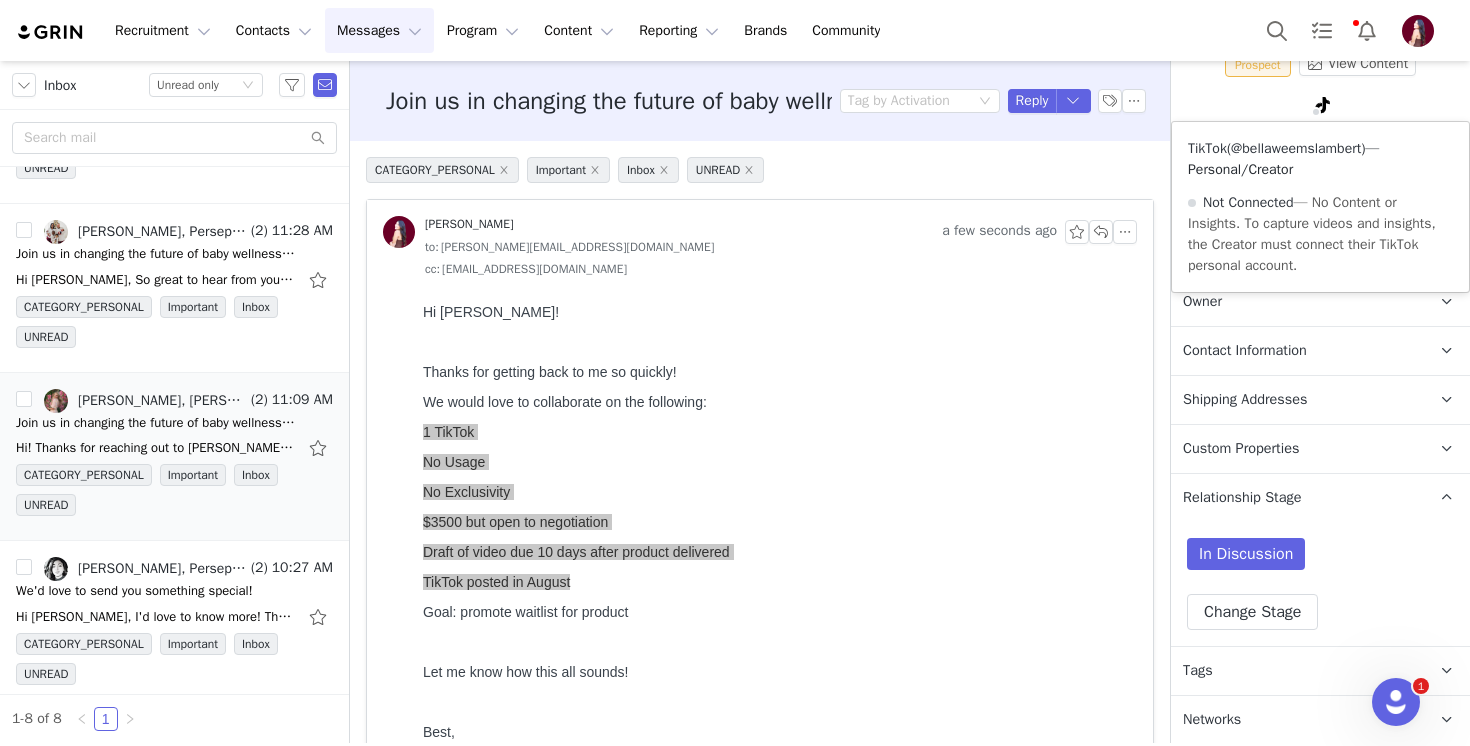 click on "@bellaweemslambert" at bounding box center (1296, 148) 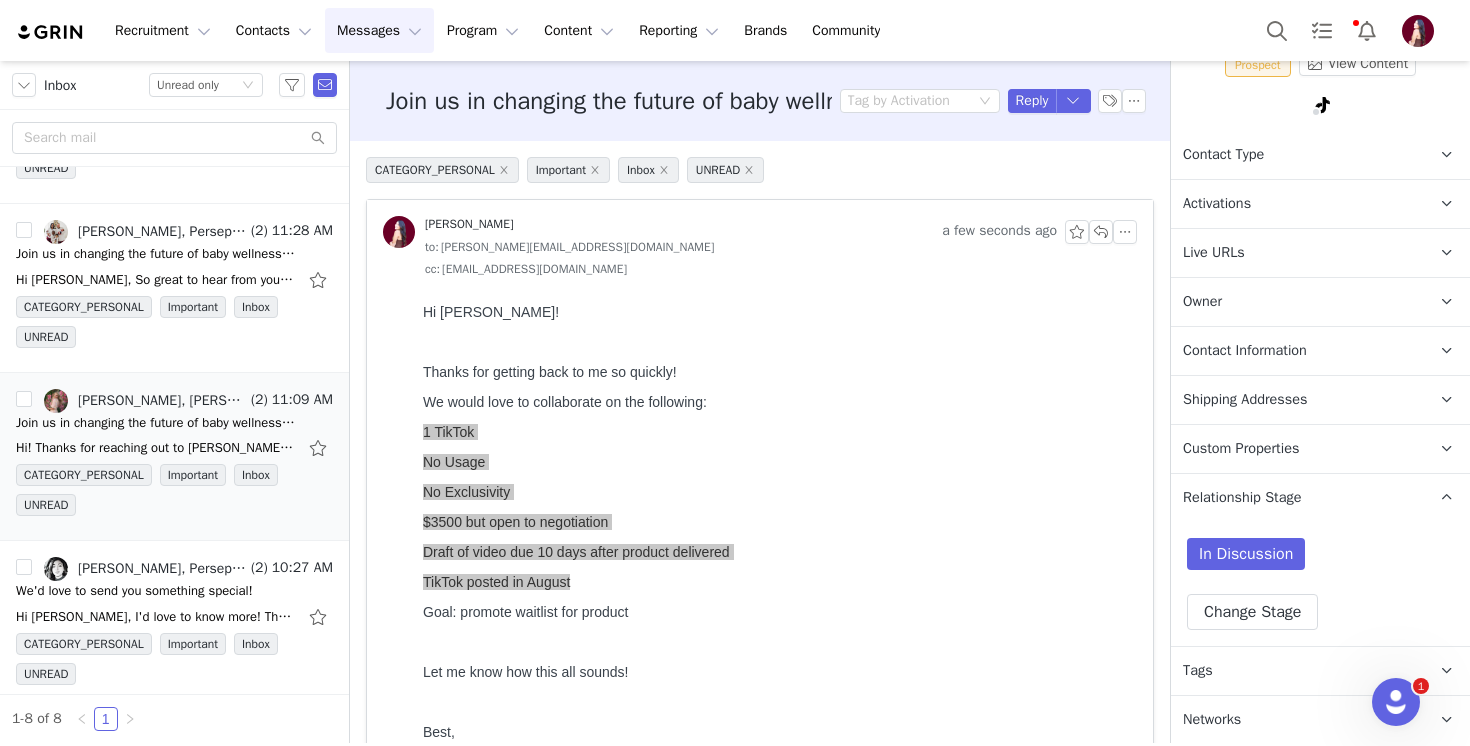 click on "Contact Information" at bounding box center (1245, 351) 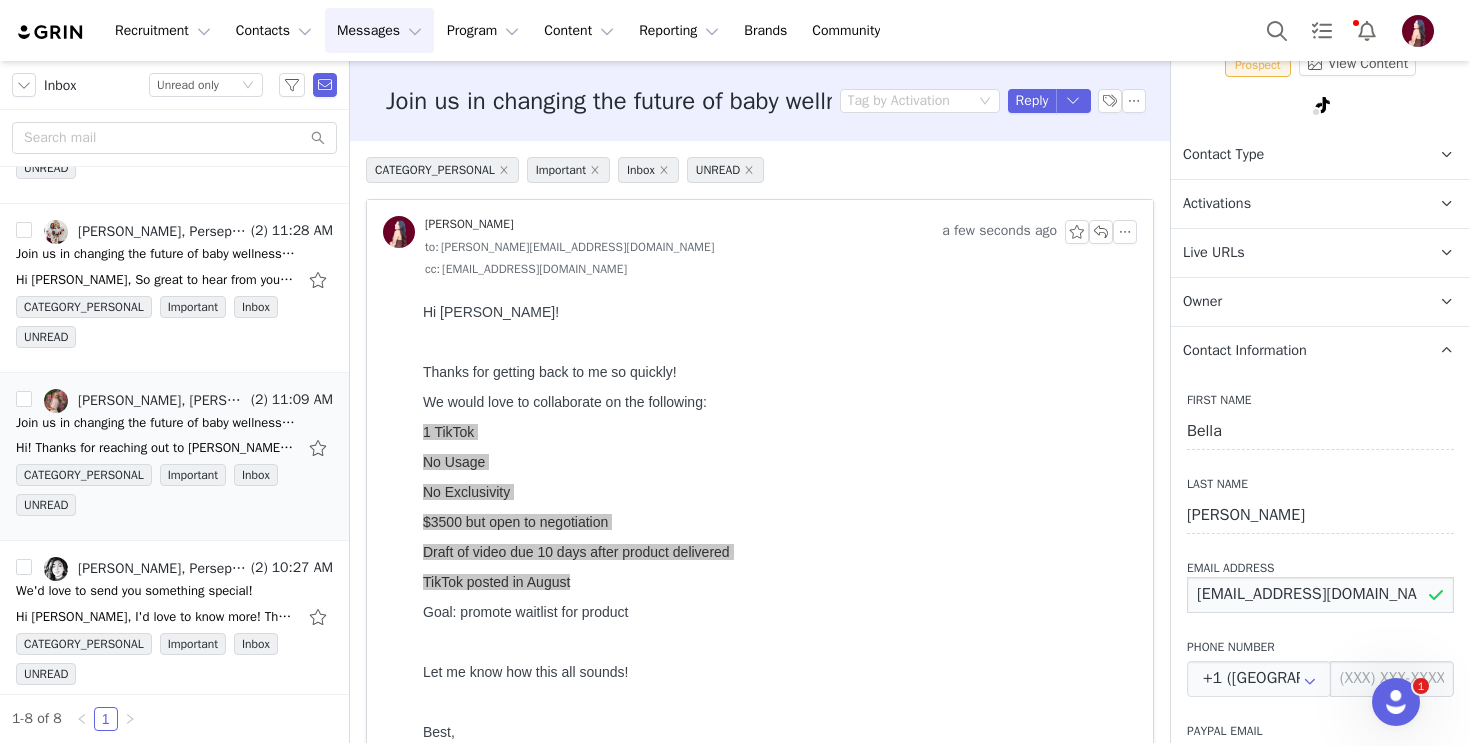 drag, startPoint x: 1825, startPoint y: 893, endPoint x: 1085, endPoint y: 594, distance: 798.1234 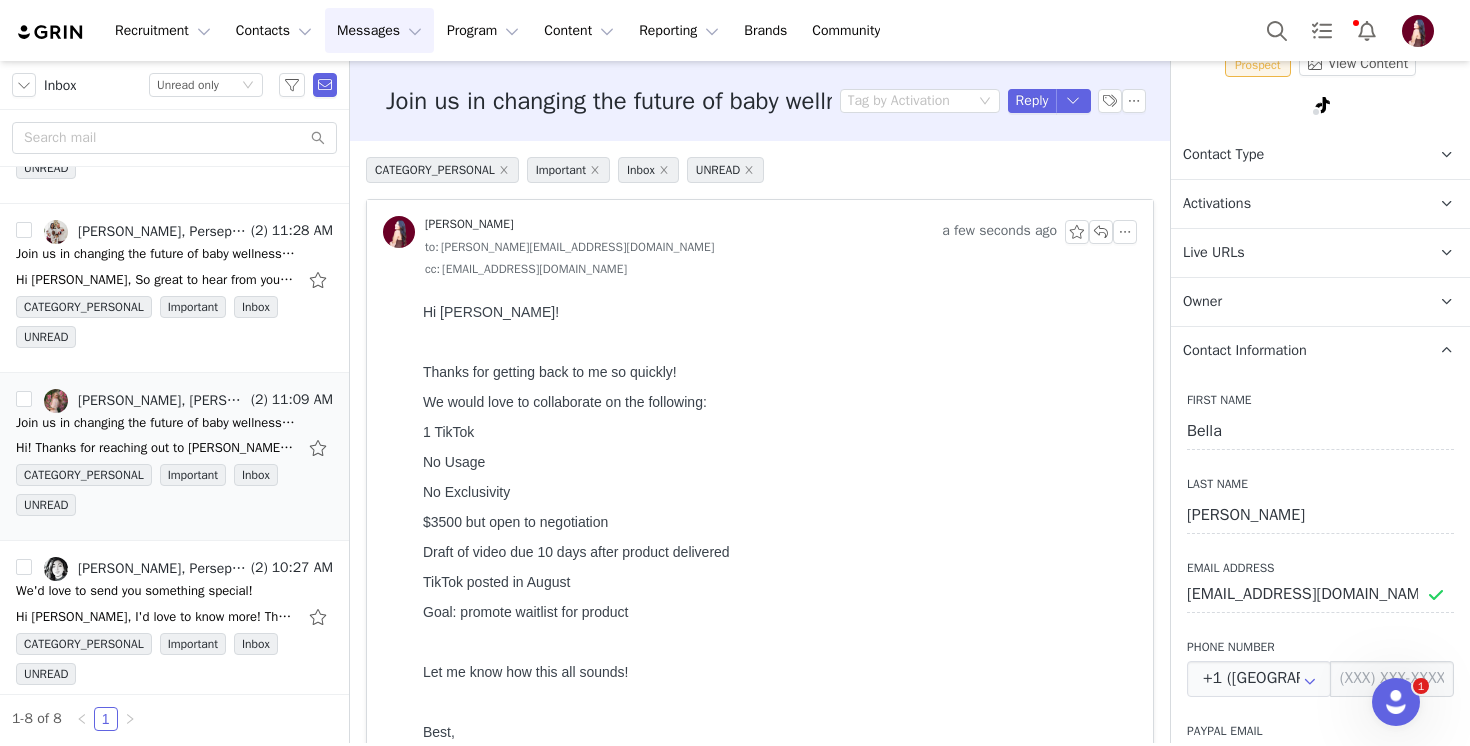 click on "Hi Sasha!
Thanks for getting back to me so quickly!
We would love to collaborate on the following:
1 TikTok
No Usage
No Exclusivity
$3500 but open to negotiation
Draft of video due 10 days after product delivered
TikTok posted in August
Goal: promote waitlist for product
Let me know how this all sounds!
Best," at bounding box center [776, 669] 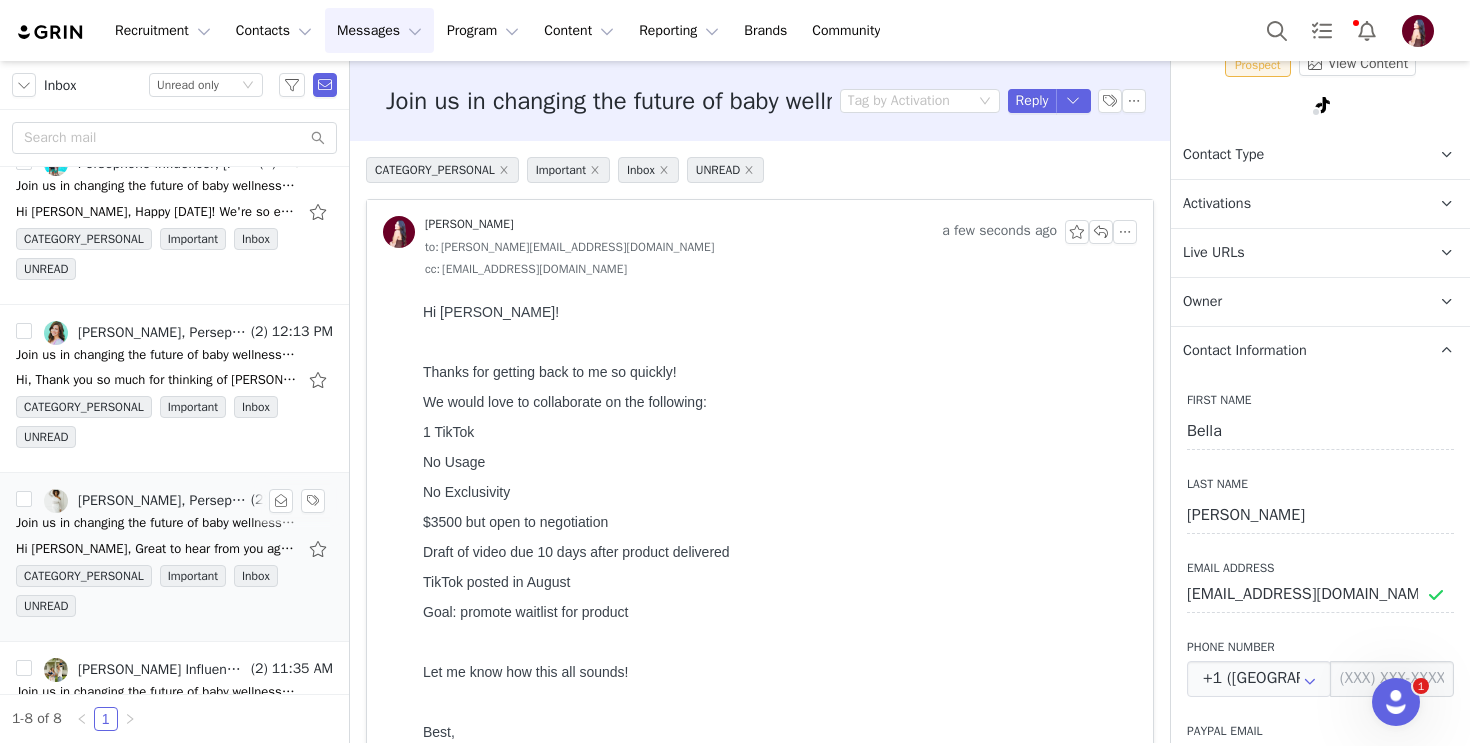 scroll, scrollTop: 0, scrollLeft: 0, axis: both 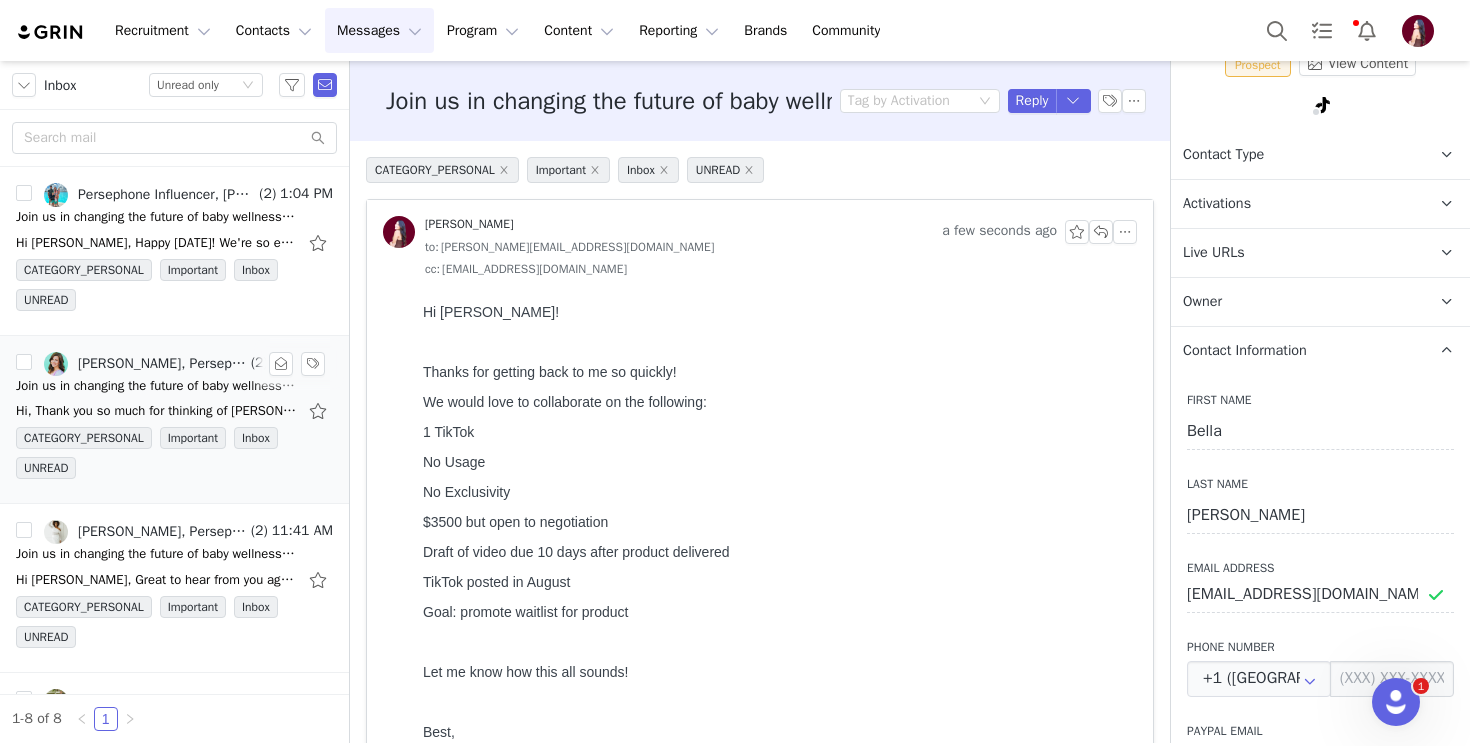 click on "Join us in changing the future of baby wellness 🌱" at bounding box center [156, 386] 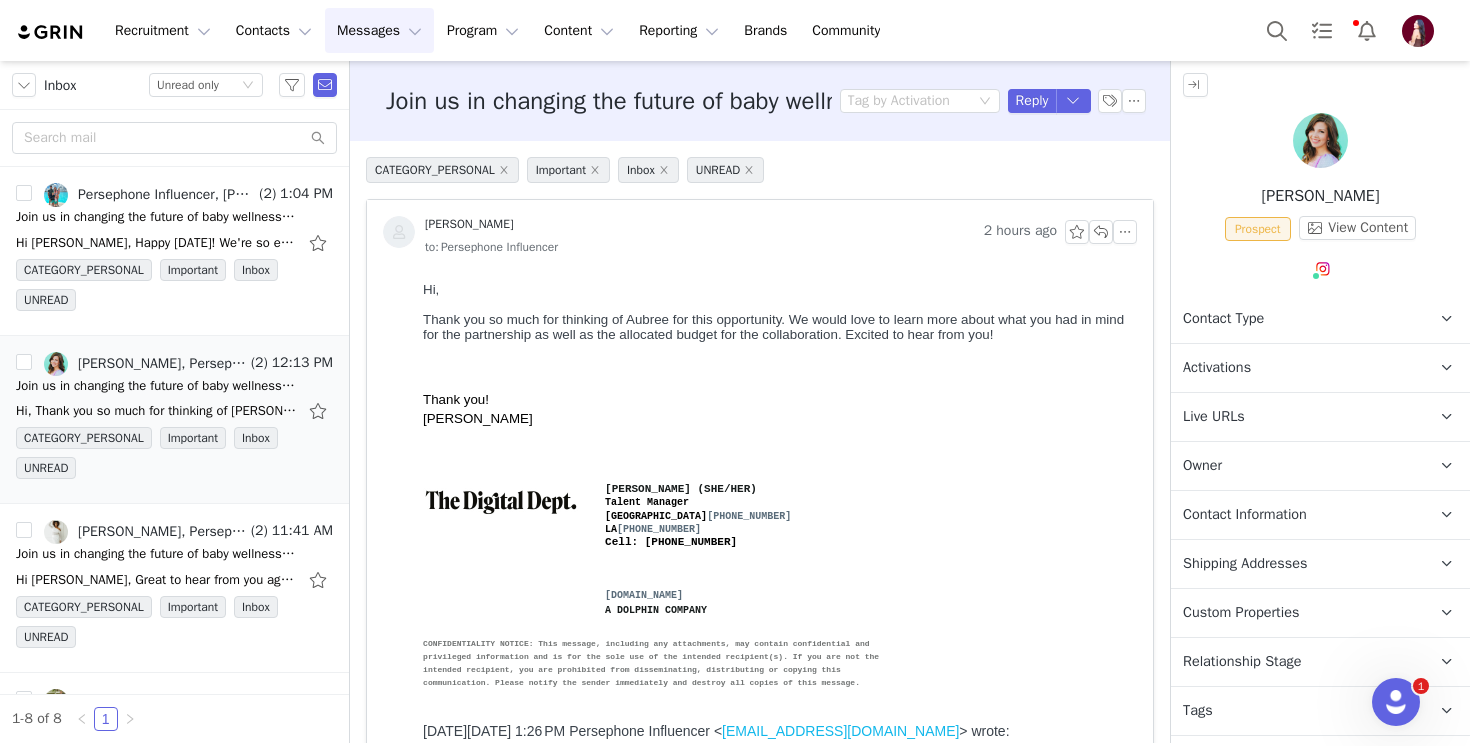 scroll, scrollTop: 0, scrollLeft: 0, axis: both 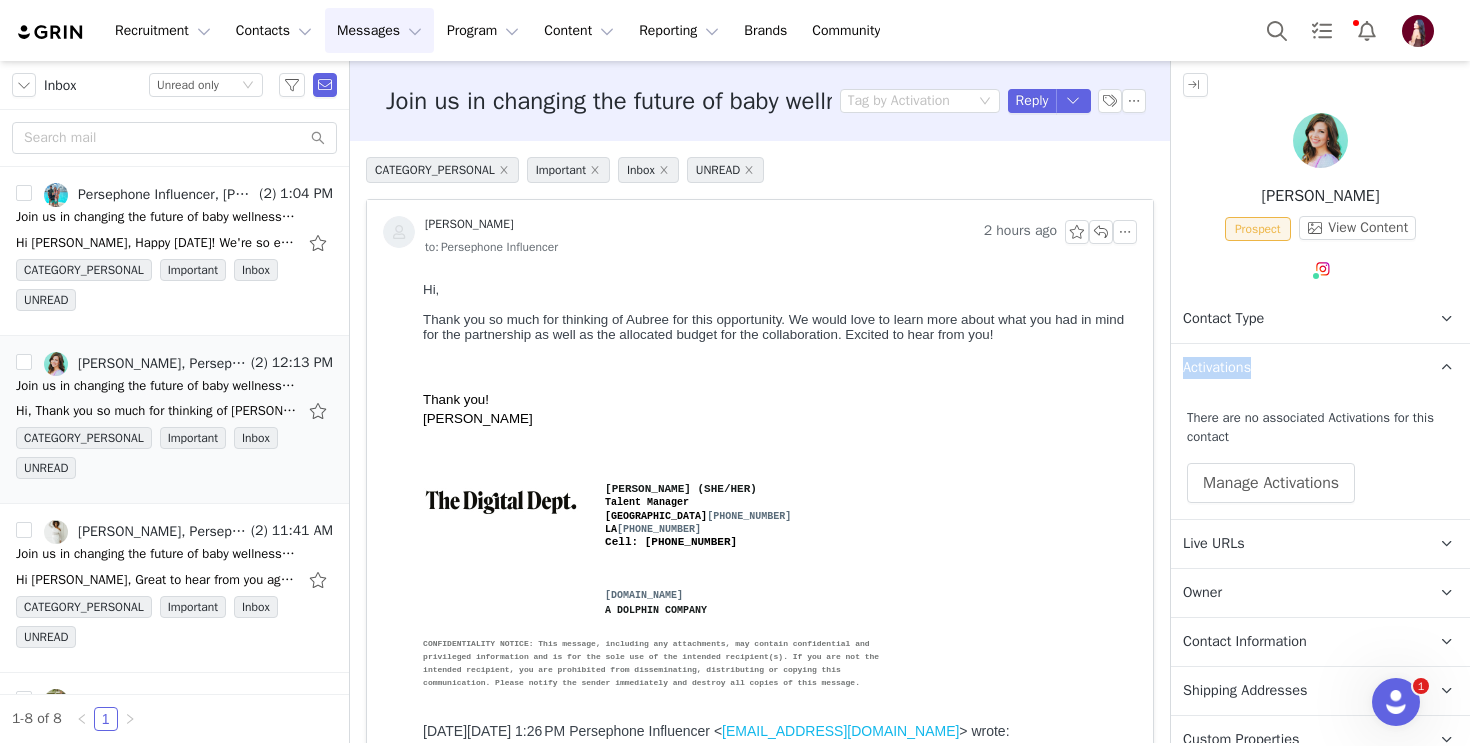 click on "Activations" at bounding box center [1217, 368] 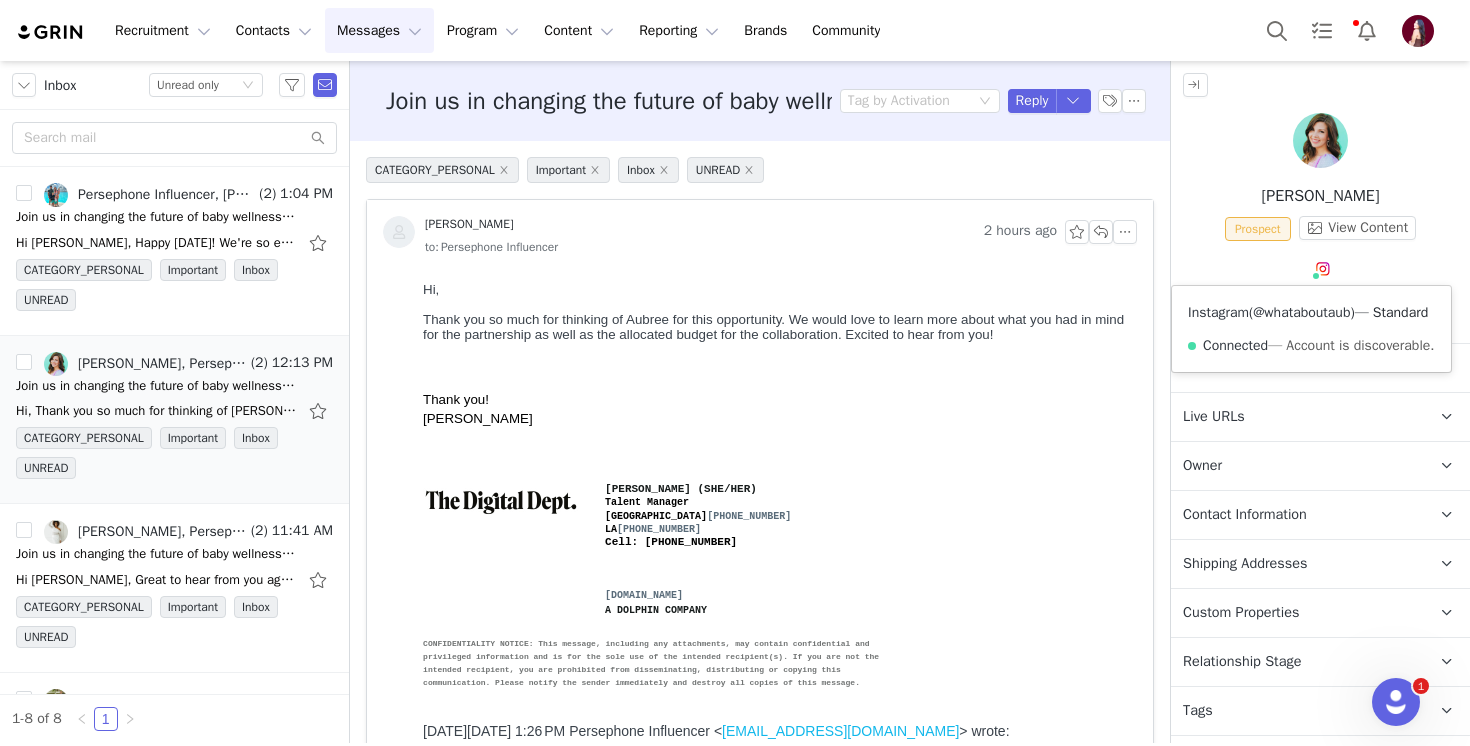 click on "@whataboutaub" at bounding box center [1301, 312] 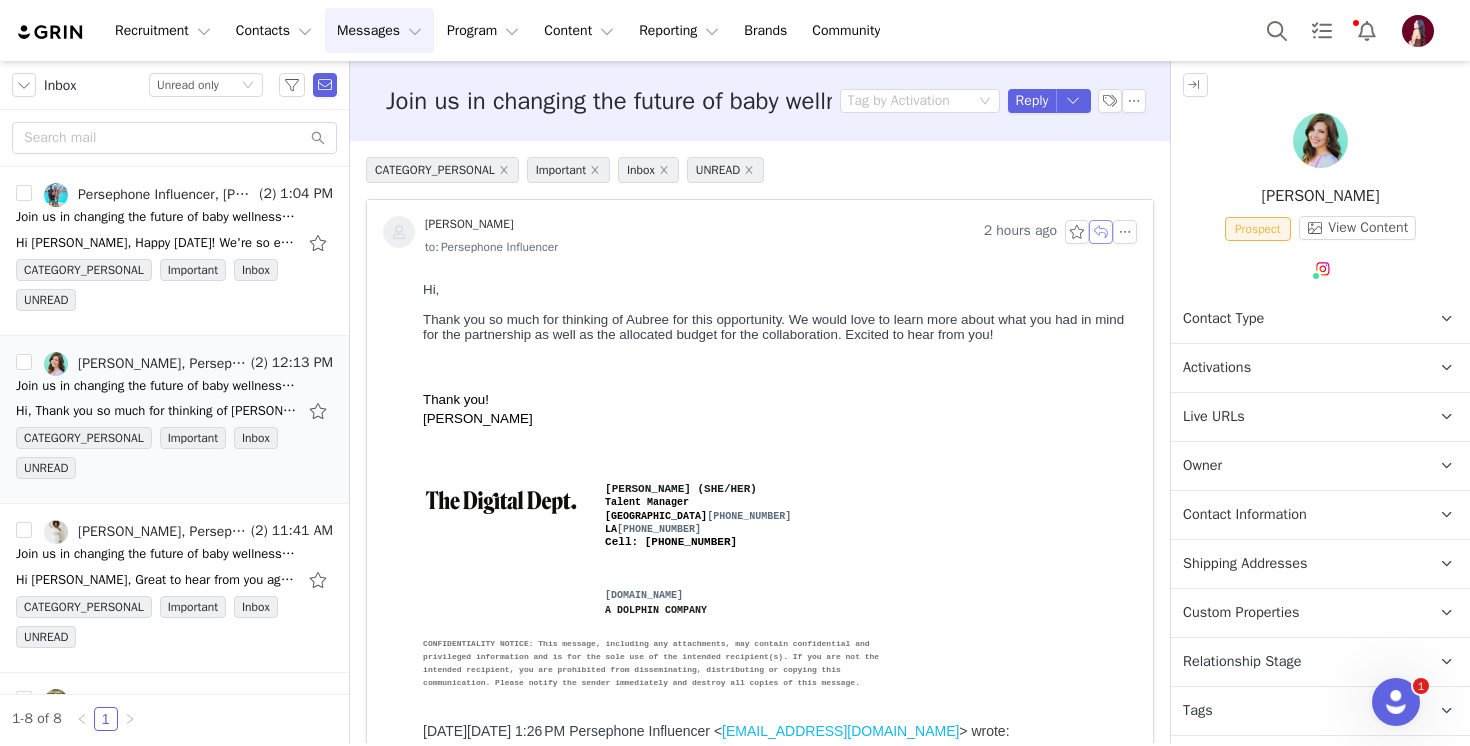 click at bounding box center (1101, 232) 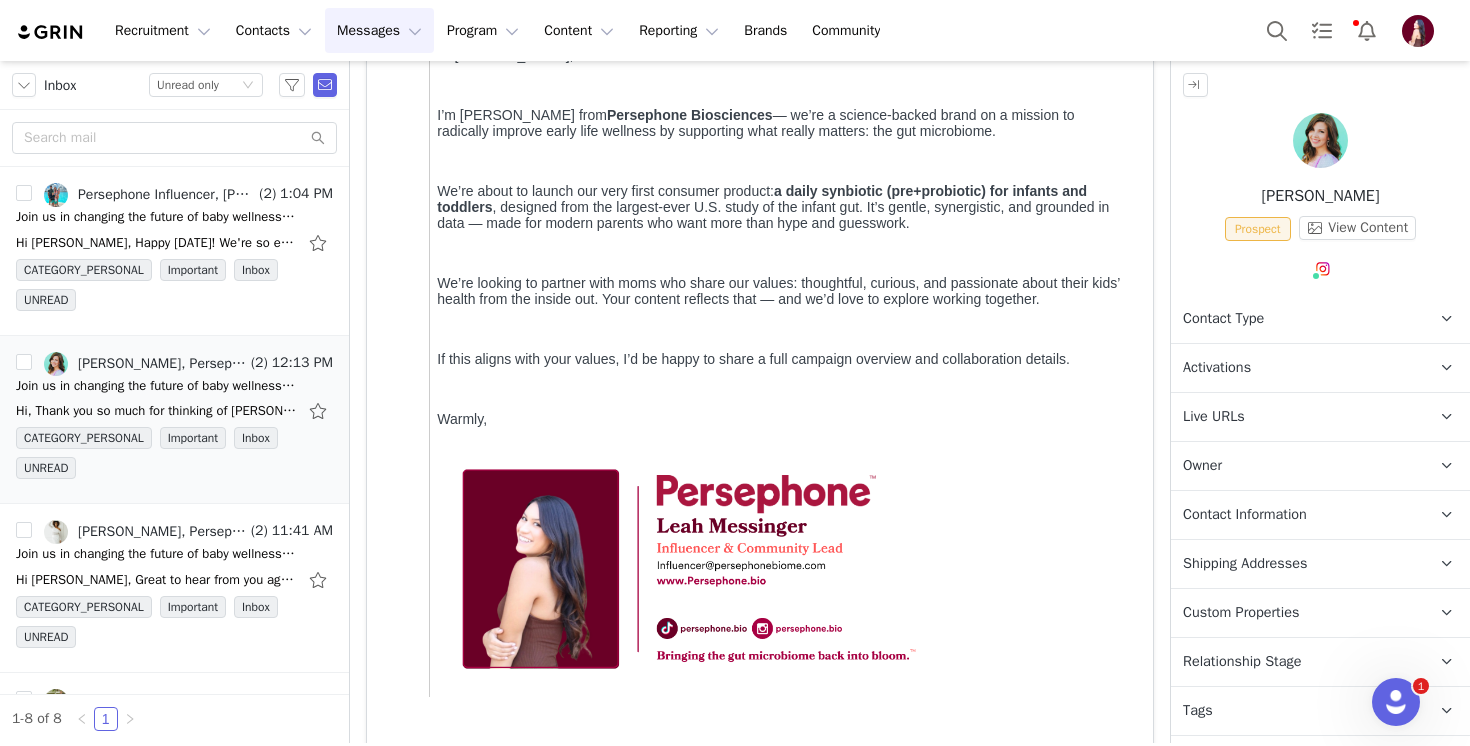 scroll, scrollTop: 0, scrollLeft: 0, axis: both 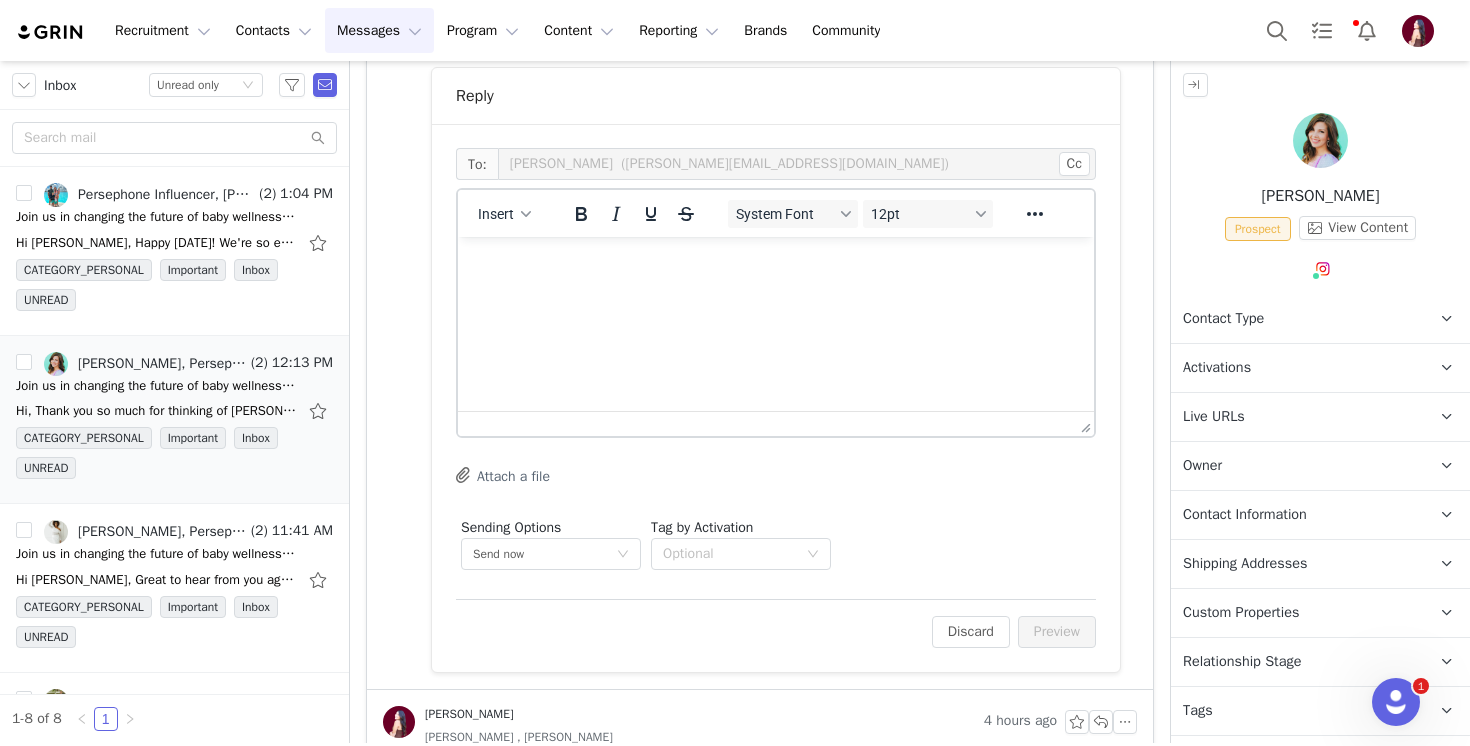 click at bounding box center [776, 264] 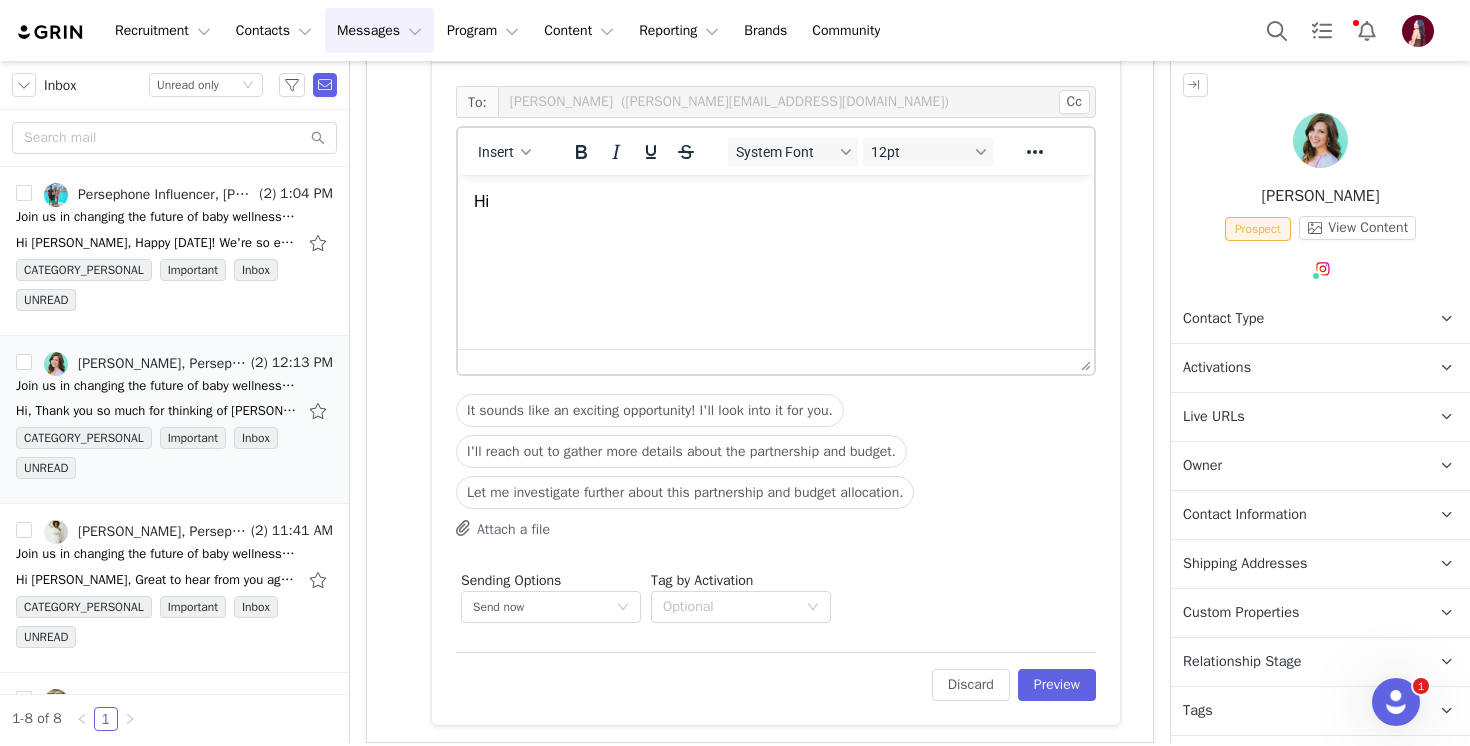 scroll, scrollTop: 1488, scrollLeft: 0, axis: vertical 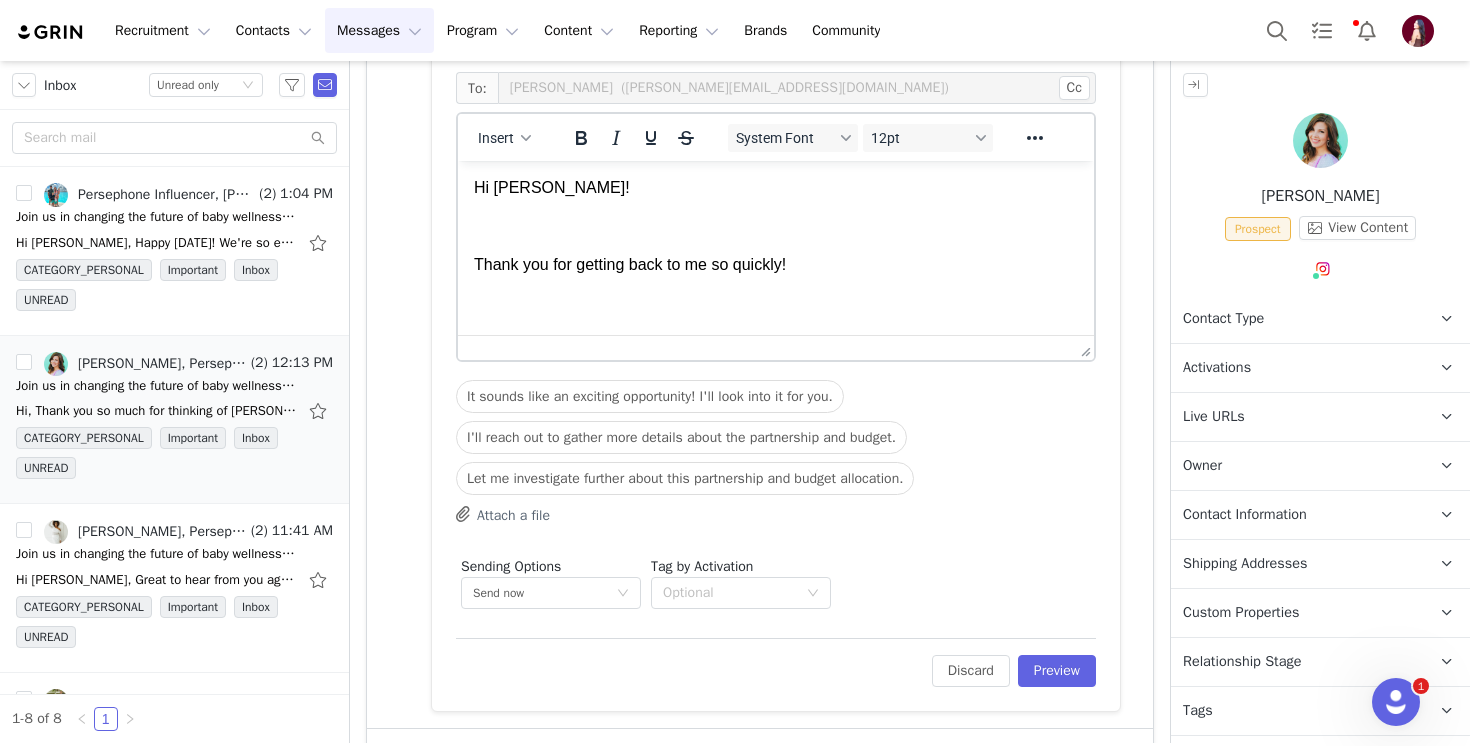 click on "Hi Teresa!" at bounding box center (776, 188) 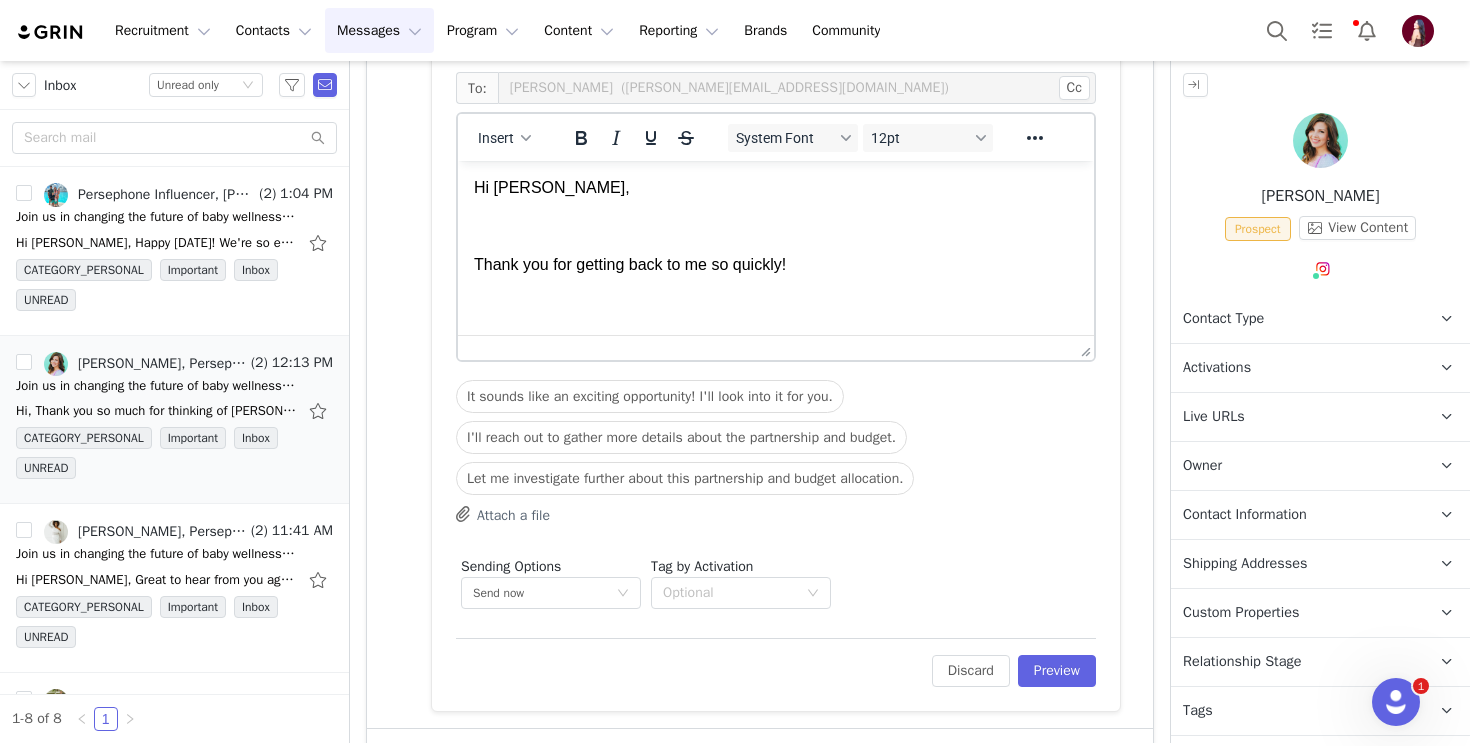 click on "Hi Teresa, Thank you for getting back to me so quickly!" at bounding box center [776, 226] 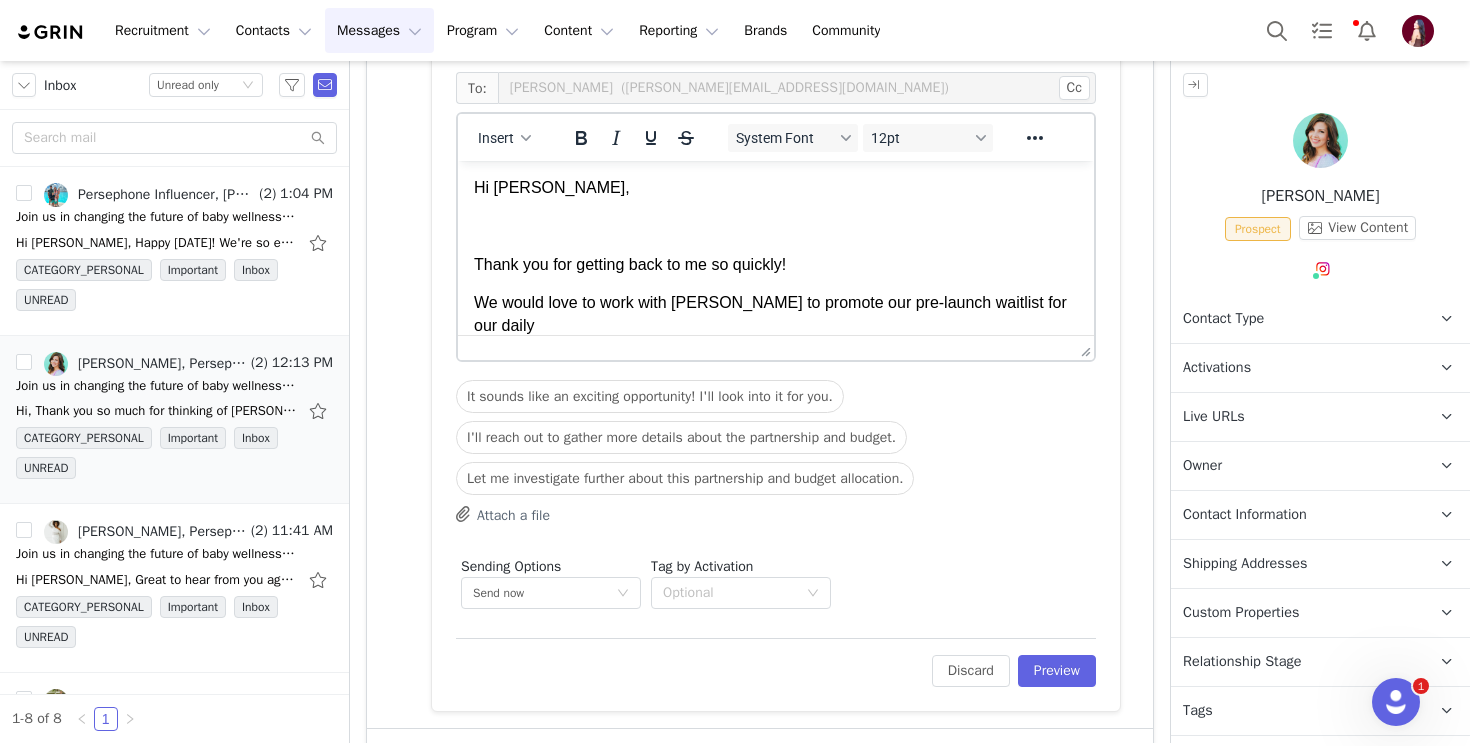 scroll, scrollTop: 0, scrollLeft: 0, axis: both 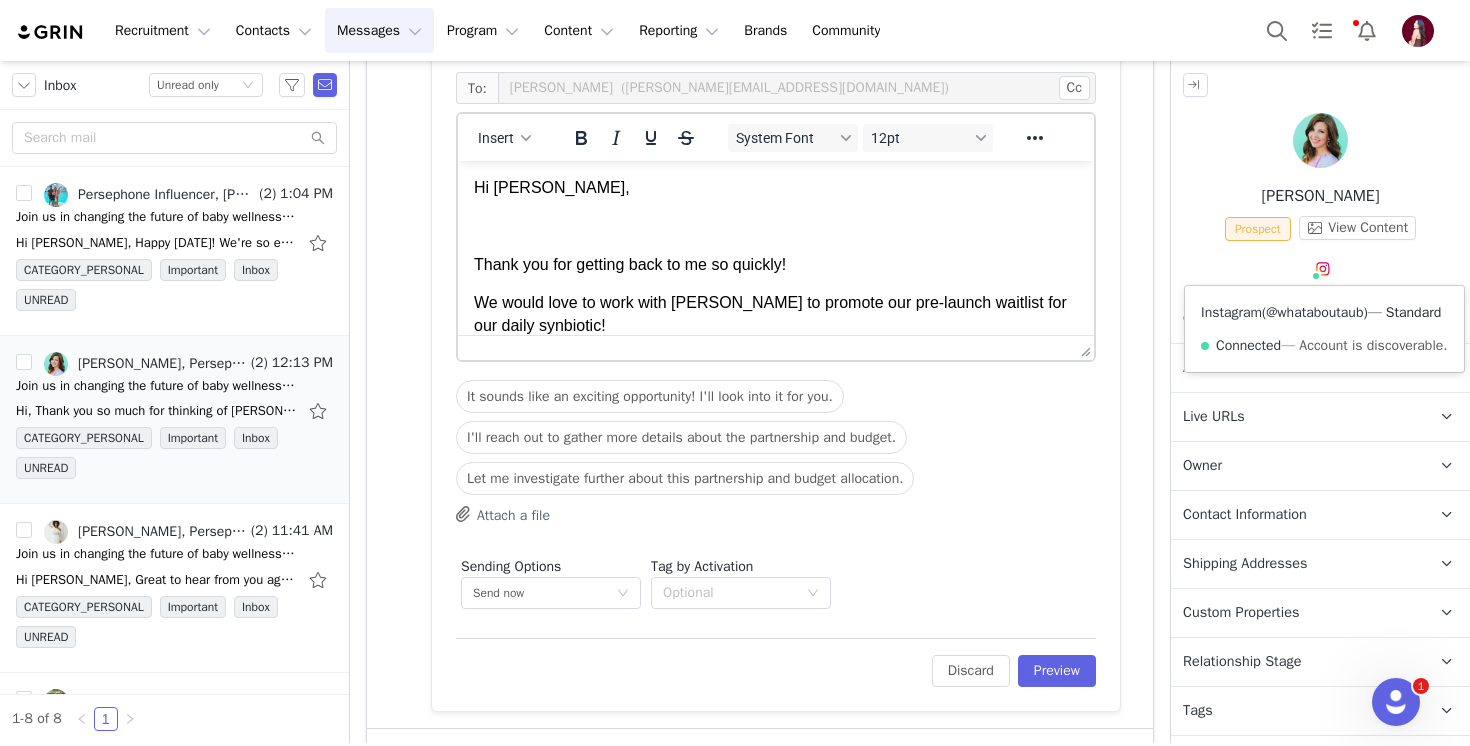 click on "@whataboutaub" at bounding box center (1314, 312) 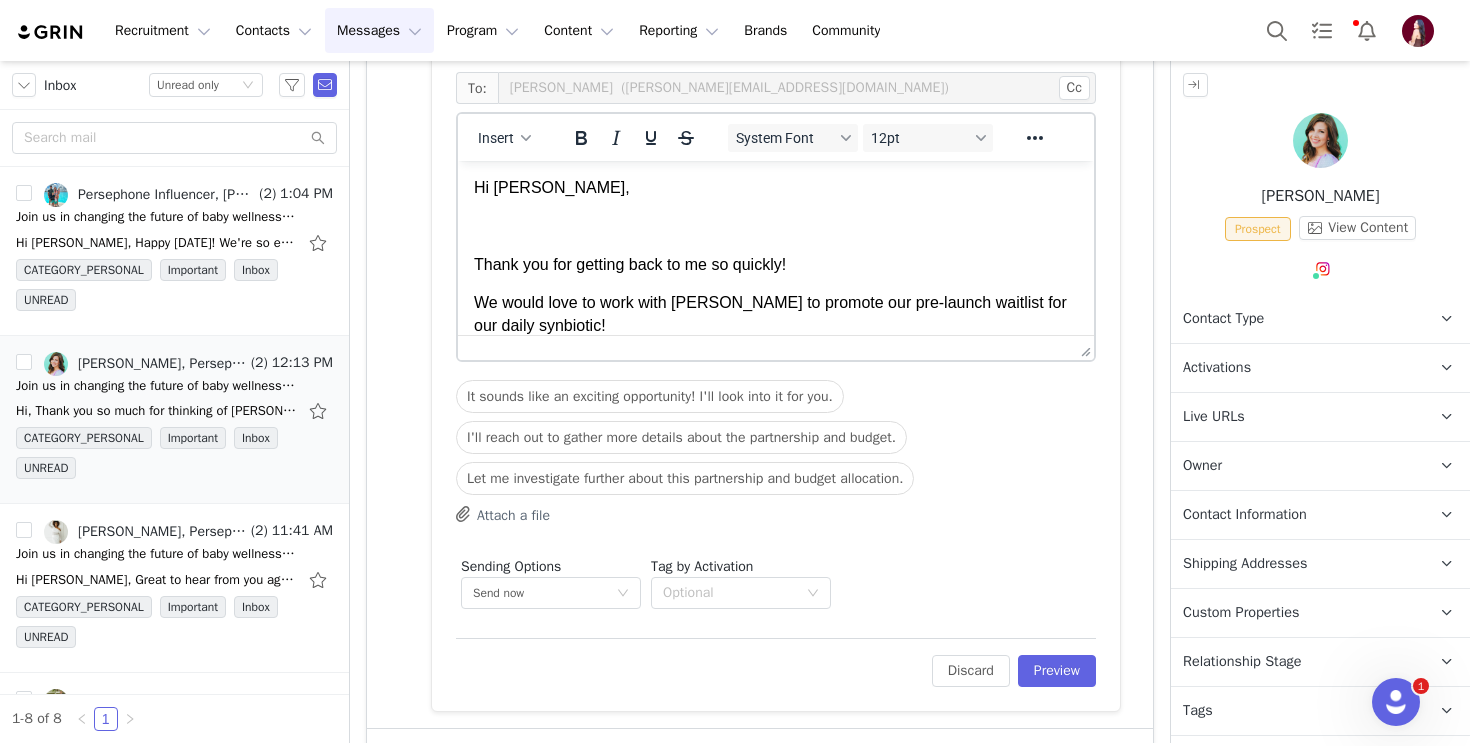 click on "Thank you for getting back to me so quickly!" at bounding box center (776, 265) 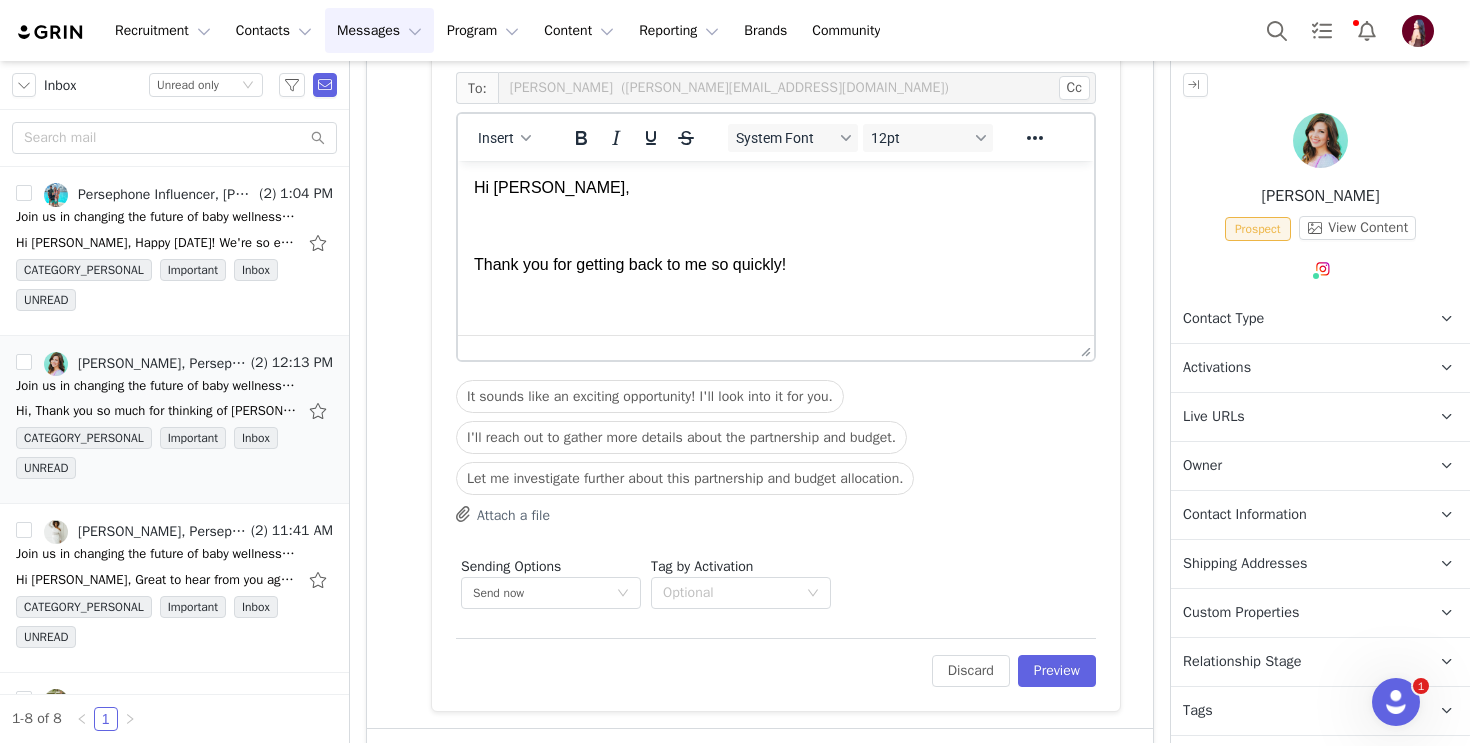 scroll, scrollTop: 56, scrollLeft: 0, axis: vertical 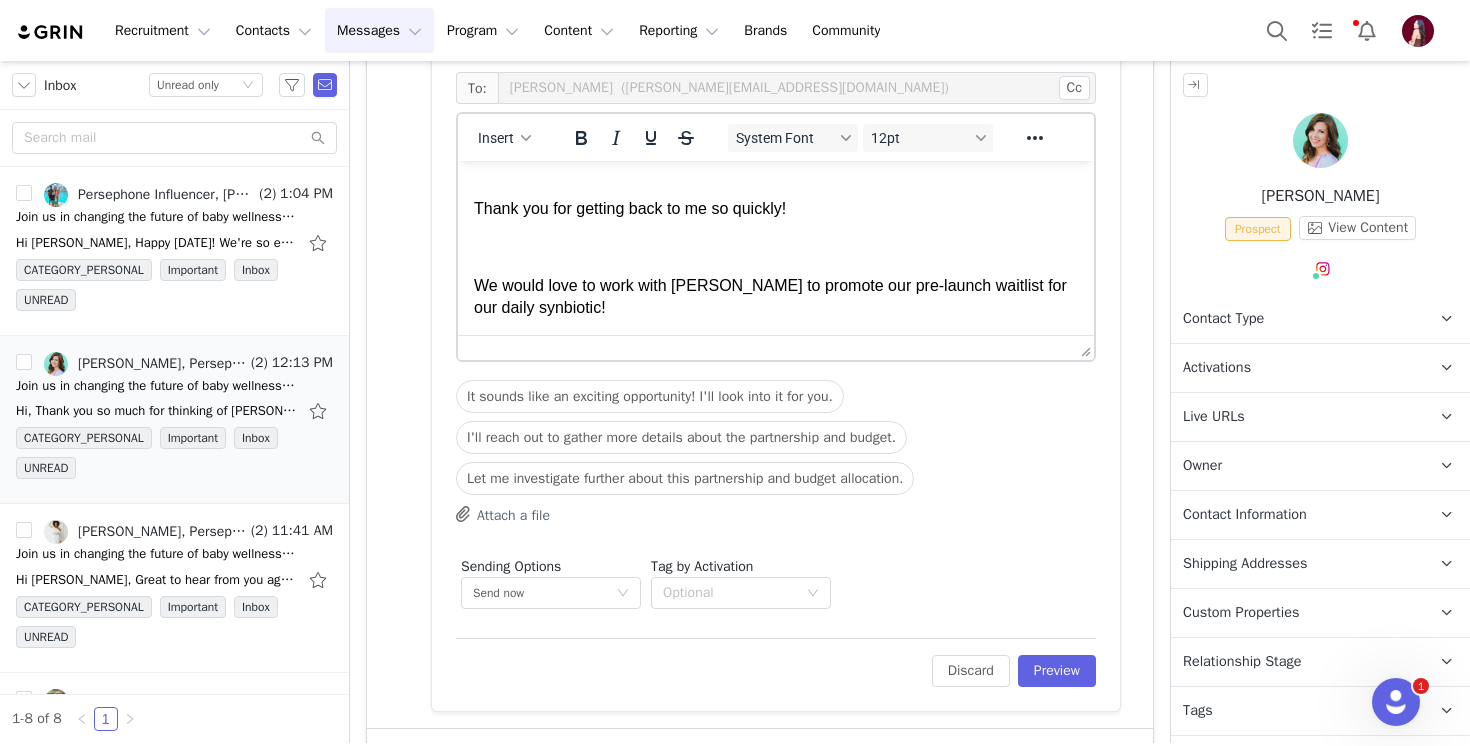 click on "We would love to work with Aubree to promote our pre-launch waitlist for our daily synbiotic!" at bounding box center (776, 297) 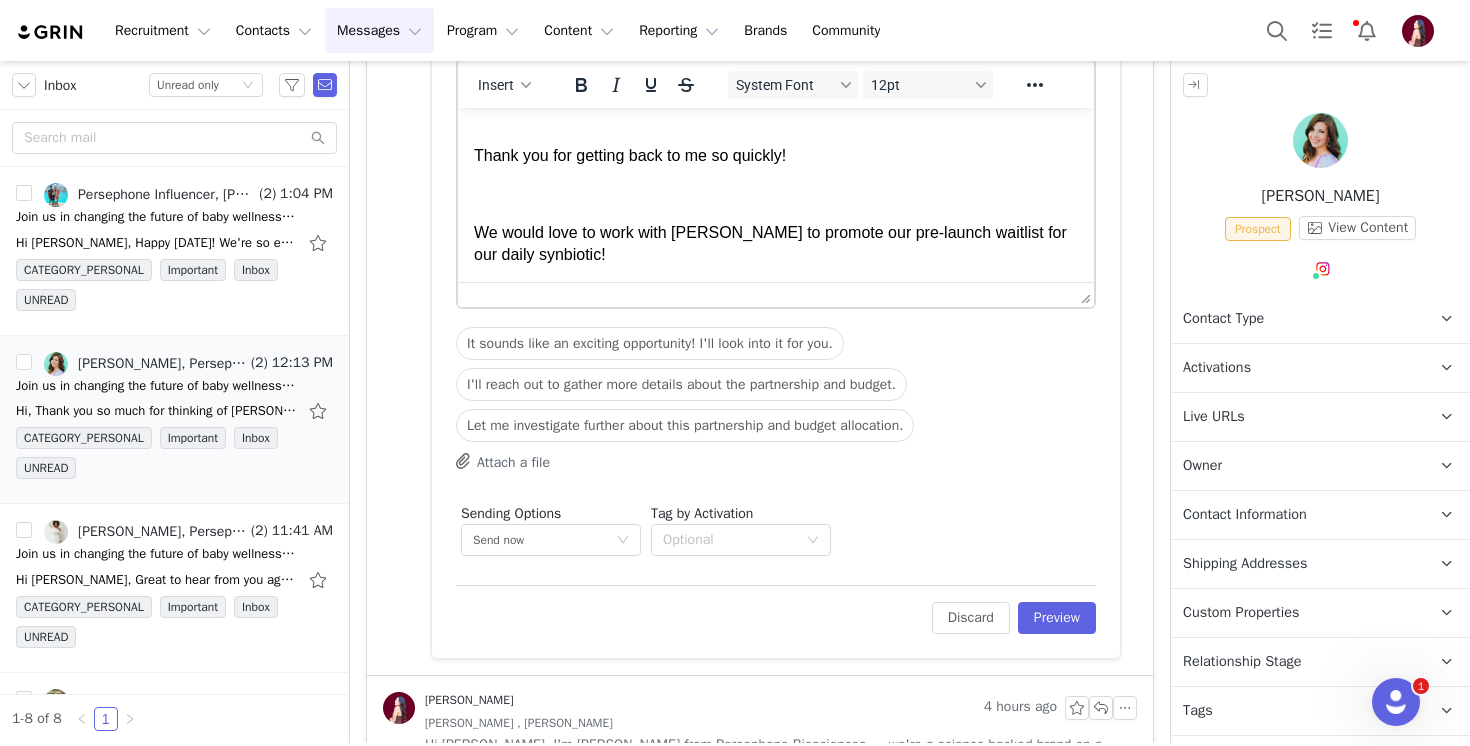 scroll, scrollTop: 1543, scrollLeft: 0, axis: vertical 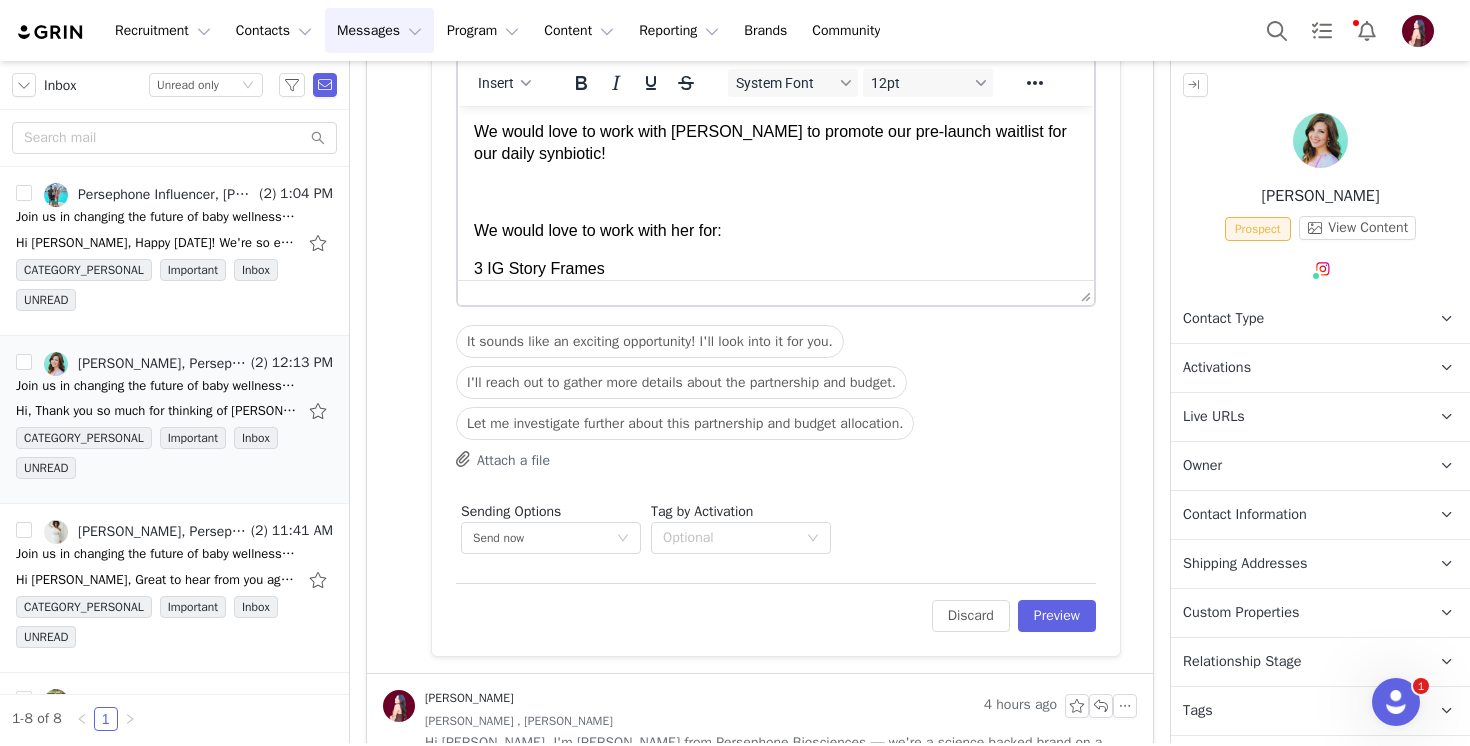 click on "3 IG Story Frames" at bounding box center (776, 269) 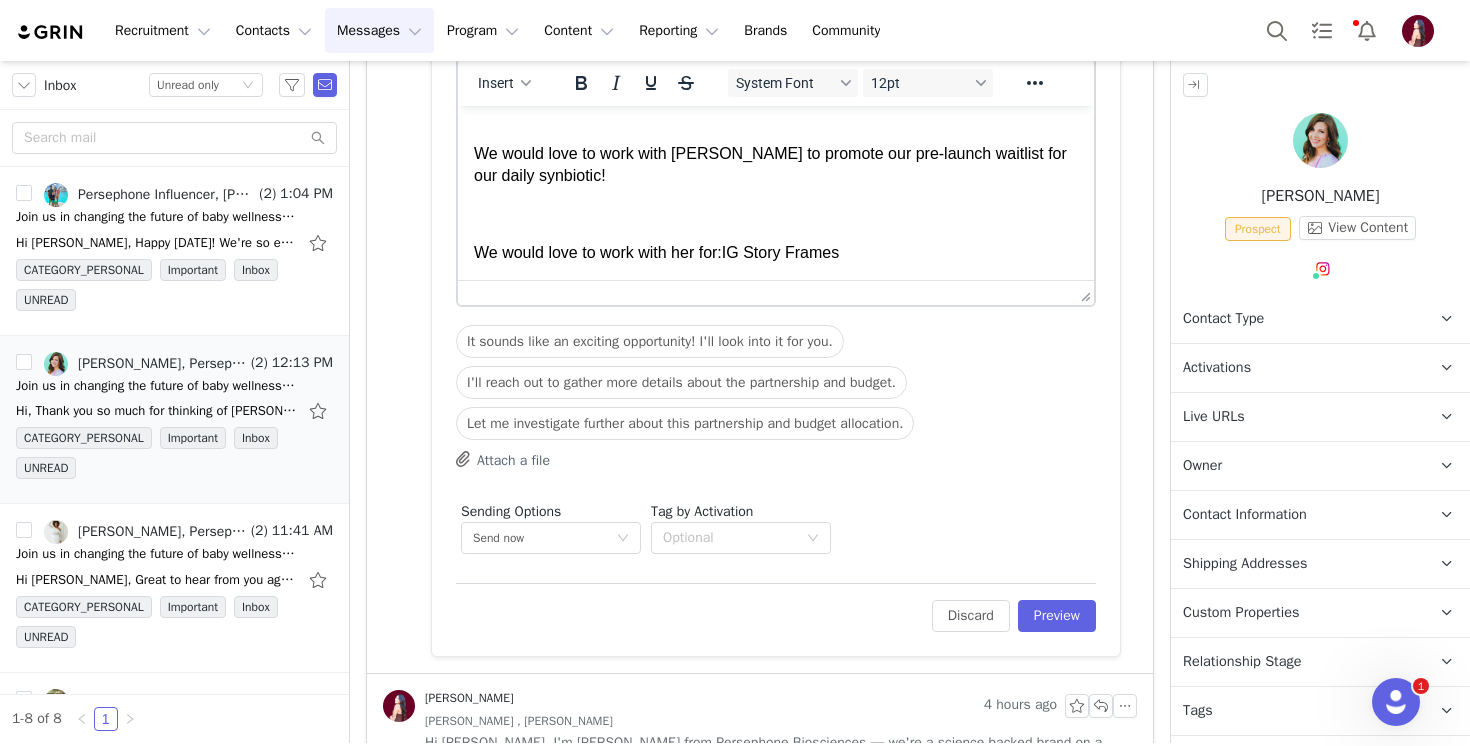 scroll, scrollTop: 155, scrollLeft: 0, axis: vertical 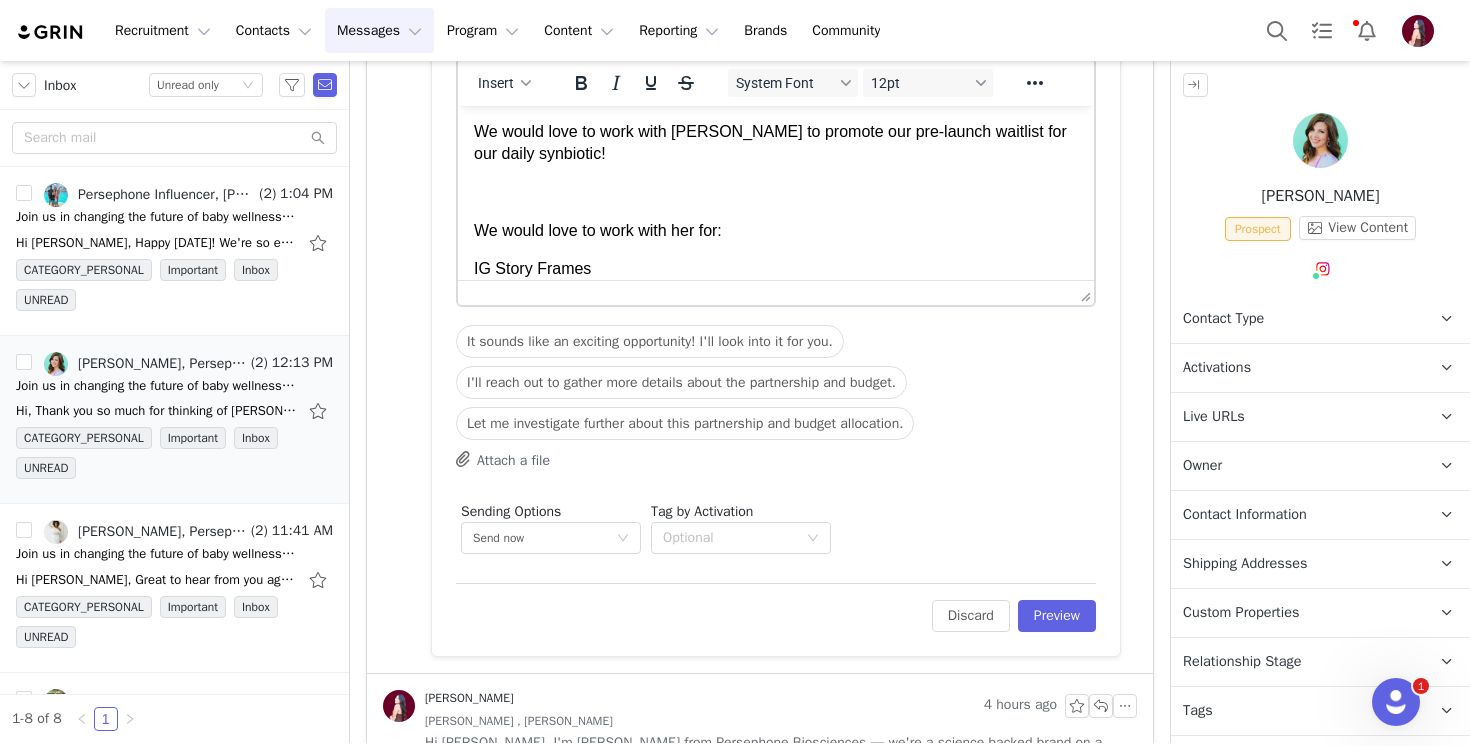 click on "IG Story Frames" at bounding box center [776, 269] 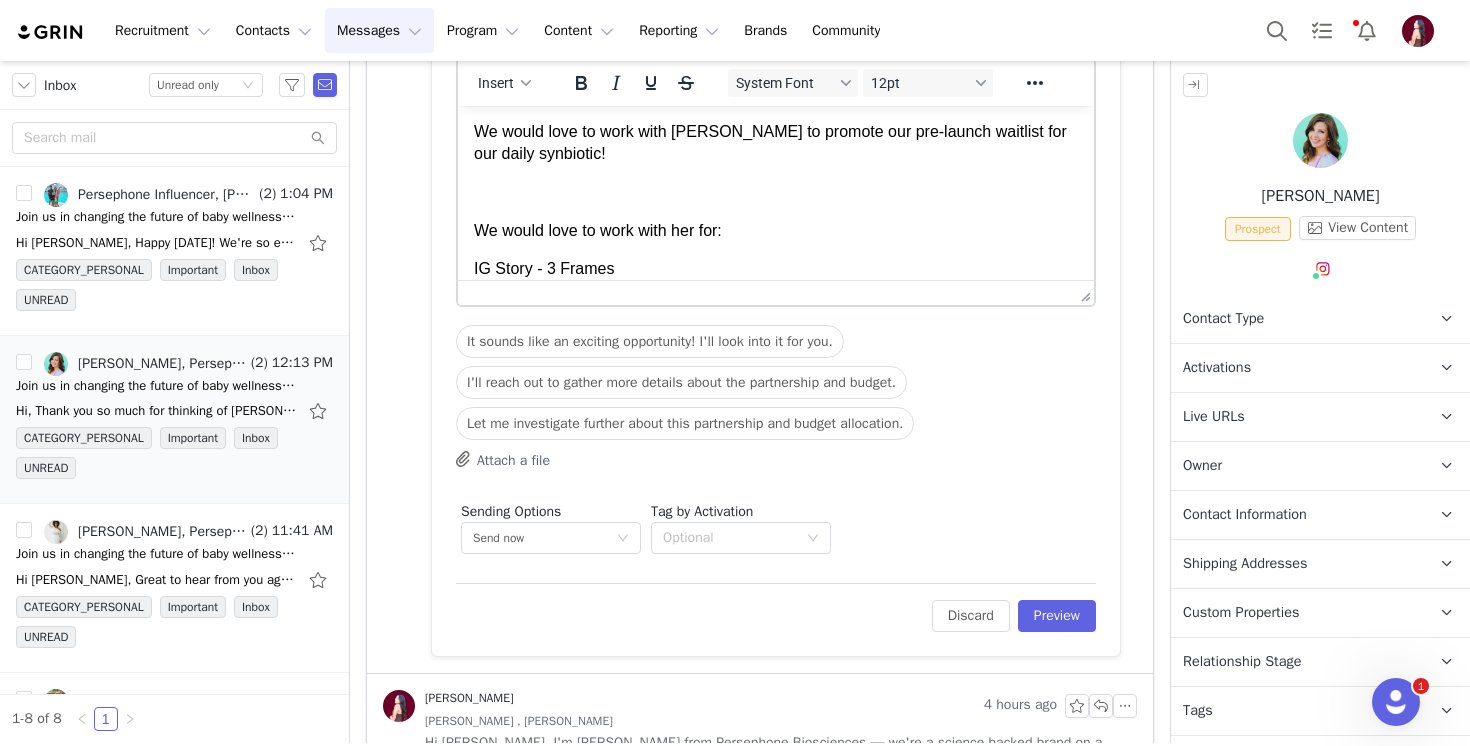 click on "IG Story - 3 Frames" at bounding box center [776, 269] 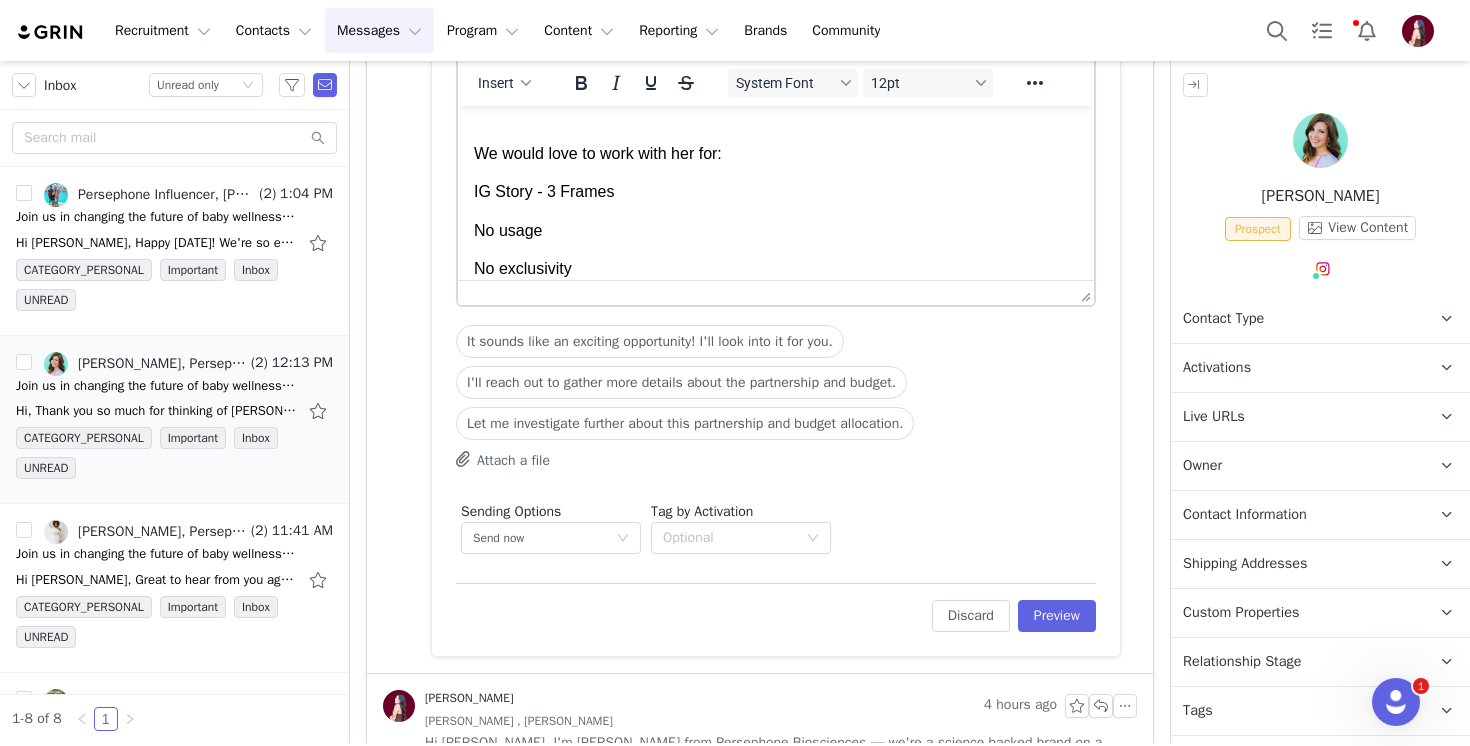 scroll, scrollTop: 271, scrollLeft: 0, axis: vertical 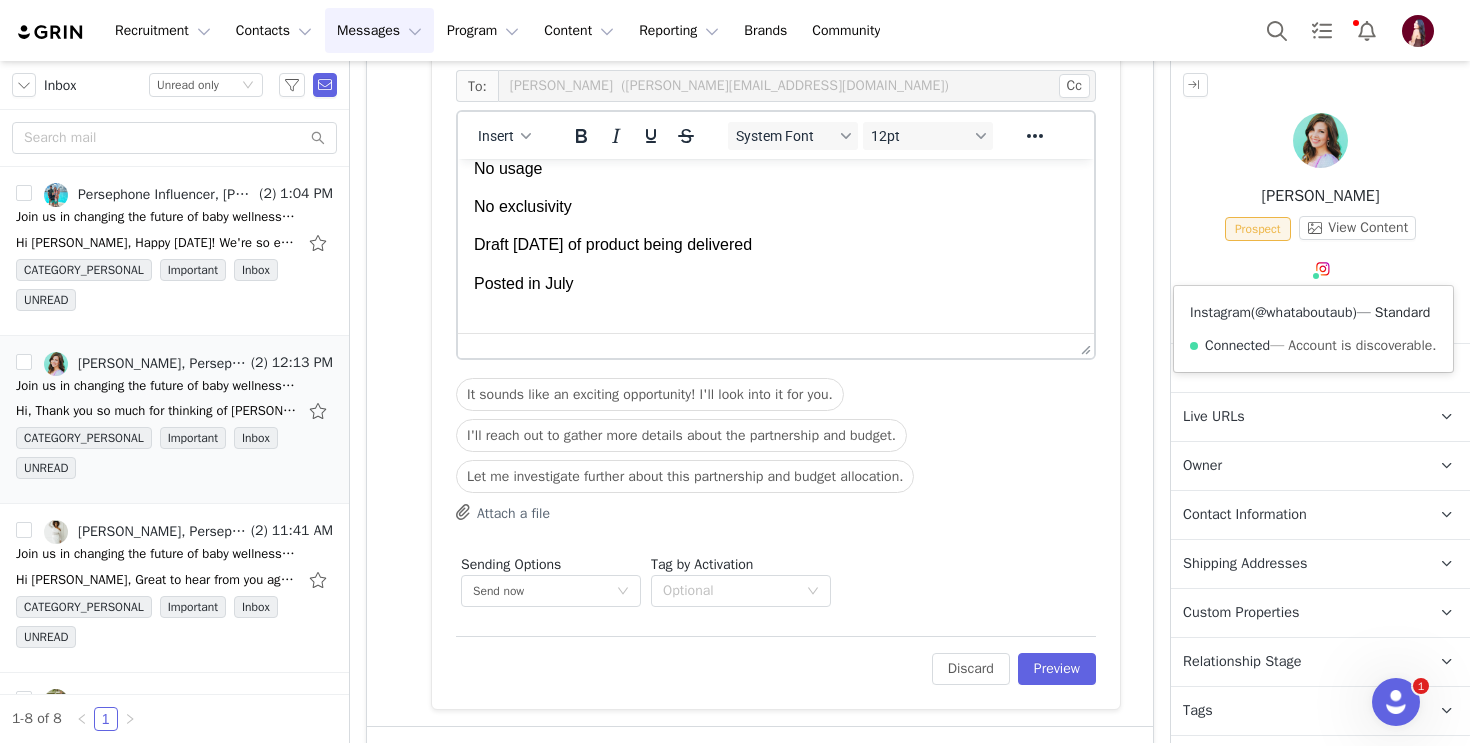 click on "@whataboutaub" at bounding box center (1303, 312) 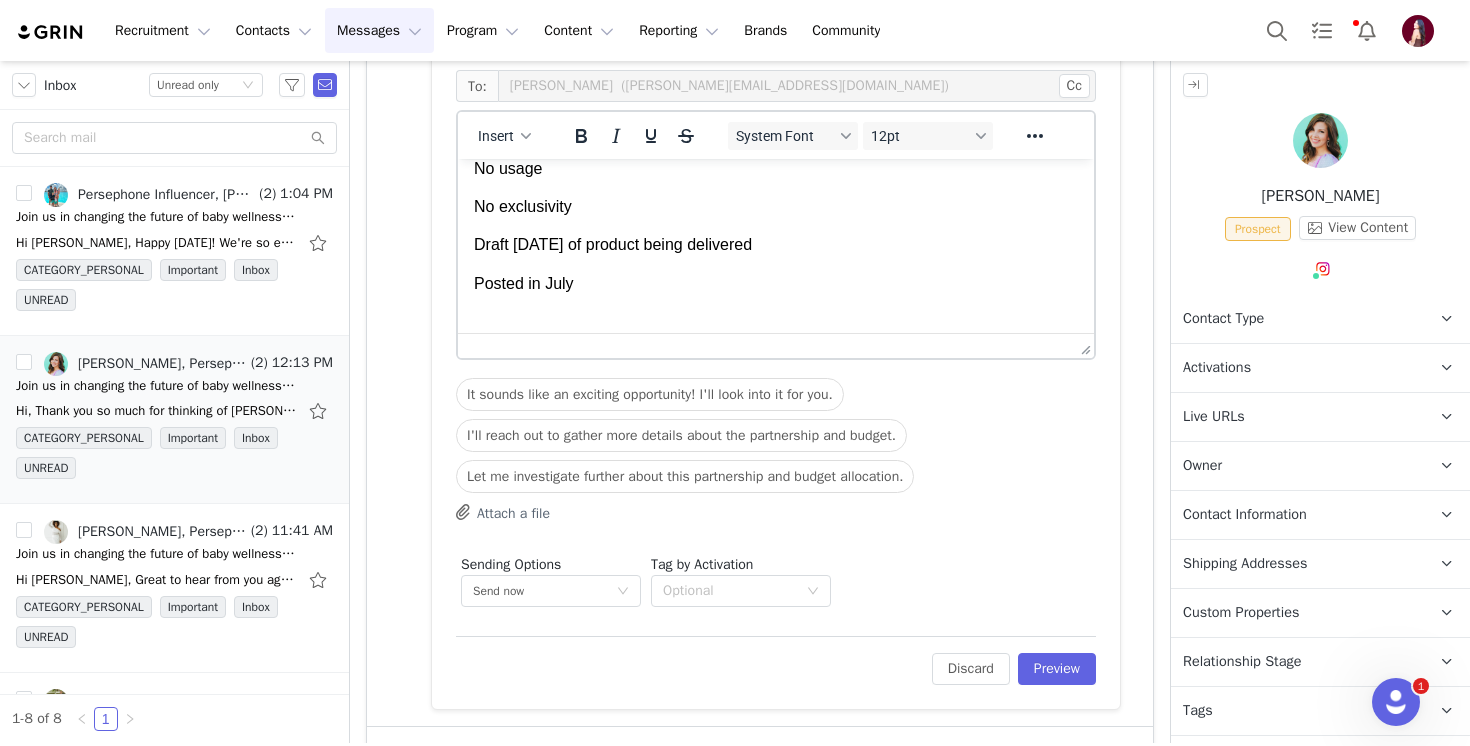 click at bounding box center [776, 322] 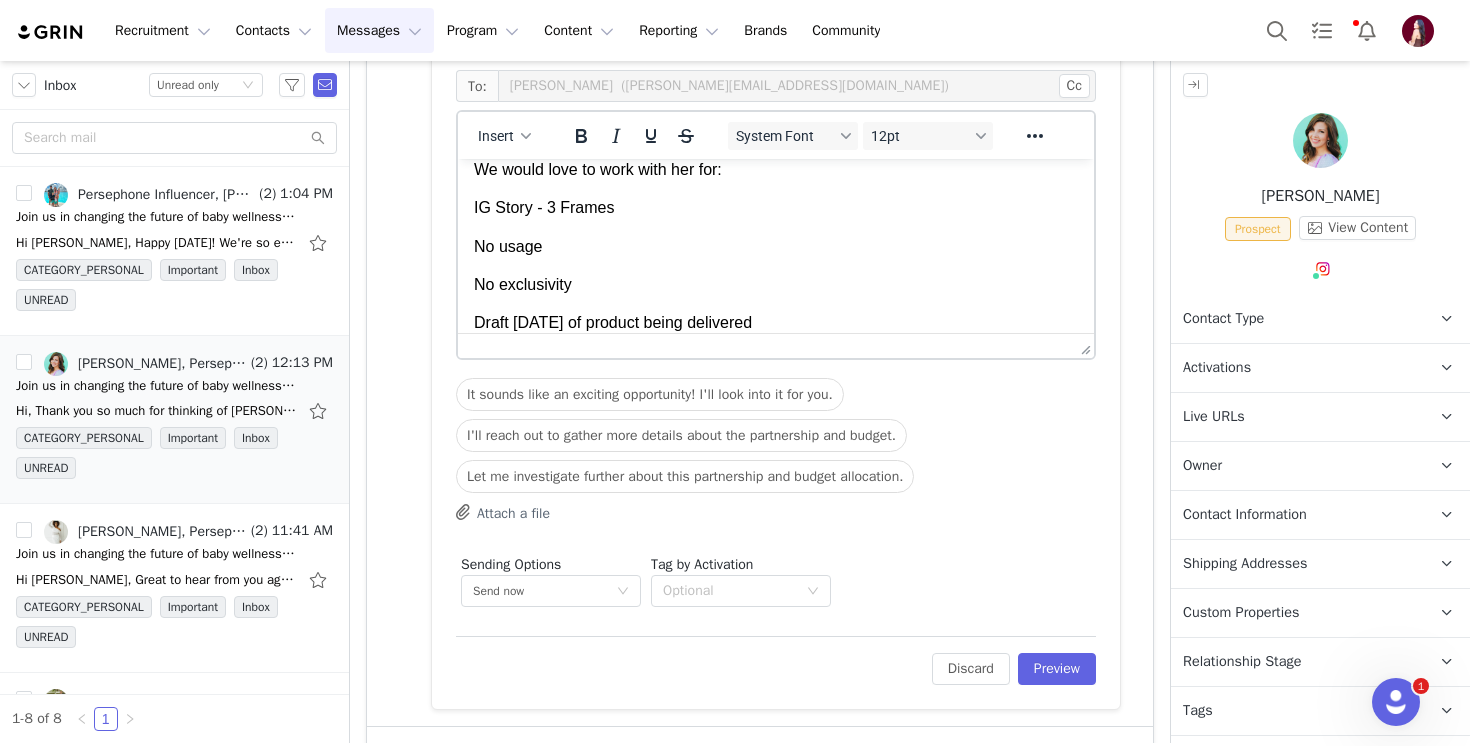 click on "No exclusivity" at bounding box center [776, 285] 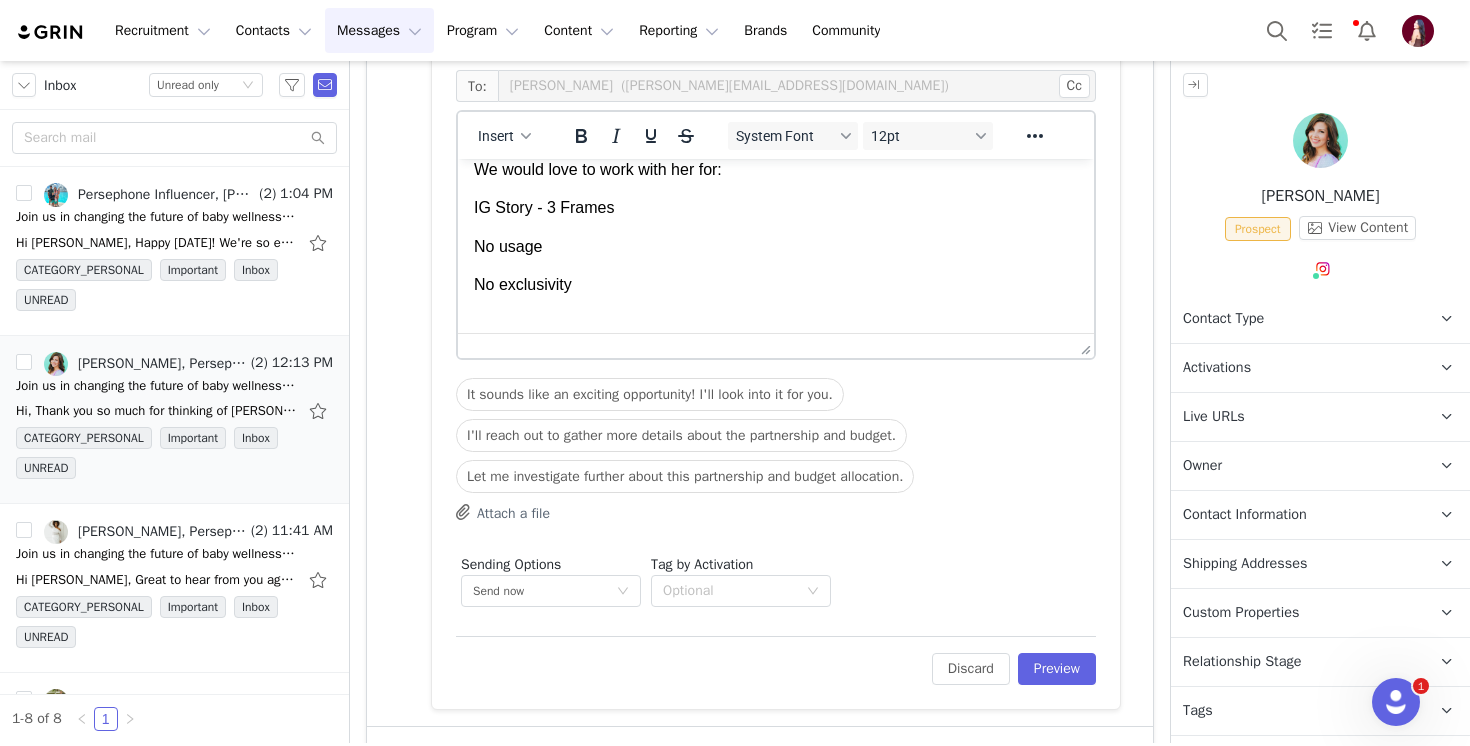 scroll, scrollTop: 271, scrollLeft: 0, axis: vertical 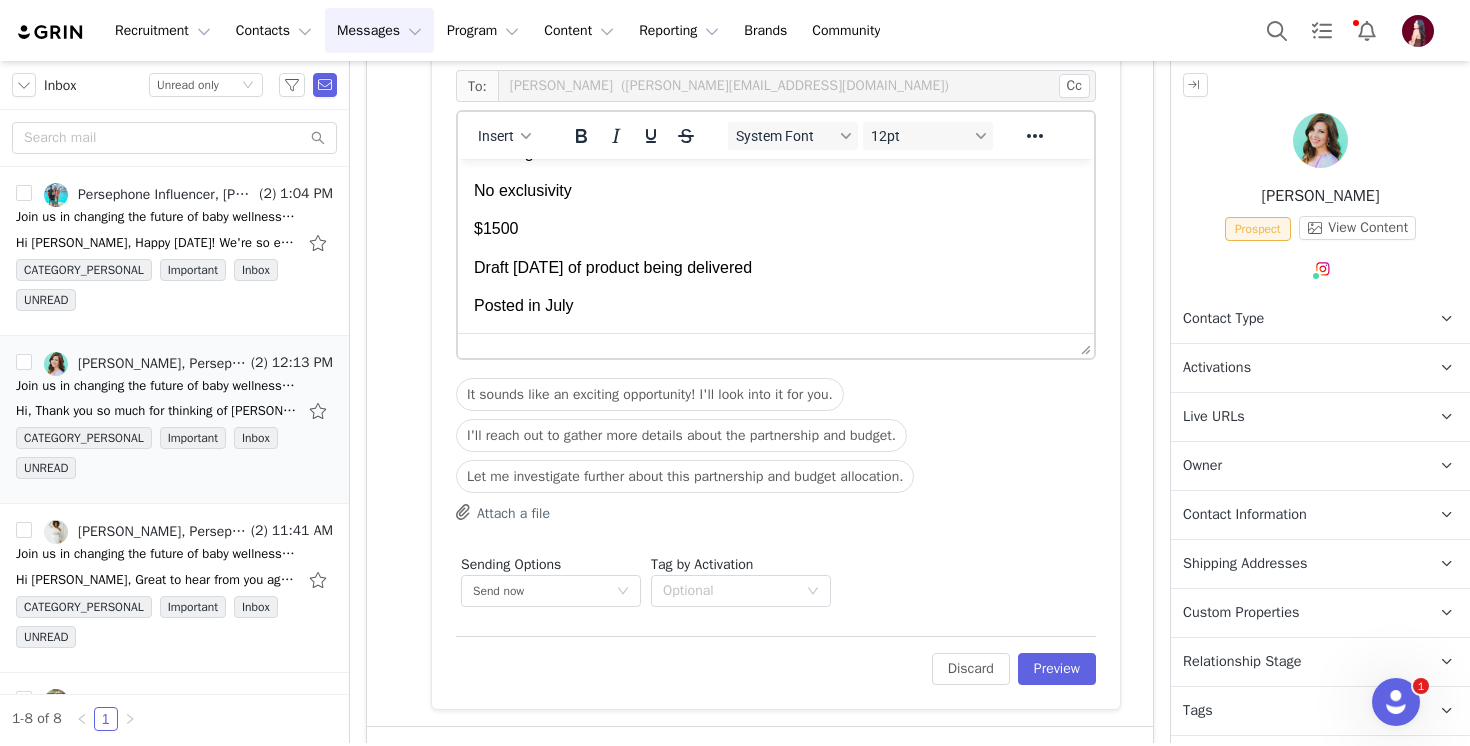 click on "Posted in July" at bounding box center [776, 306] 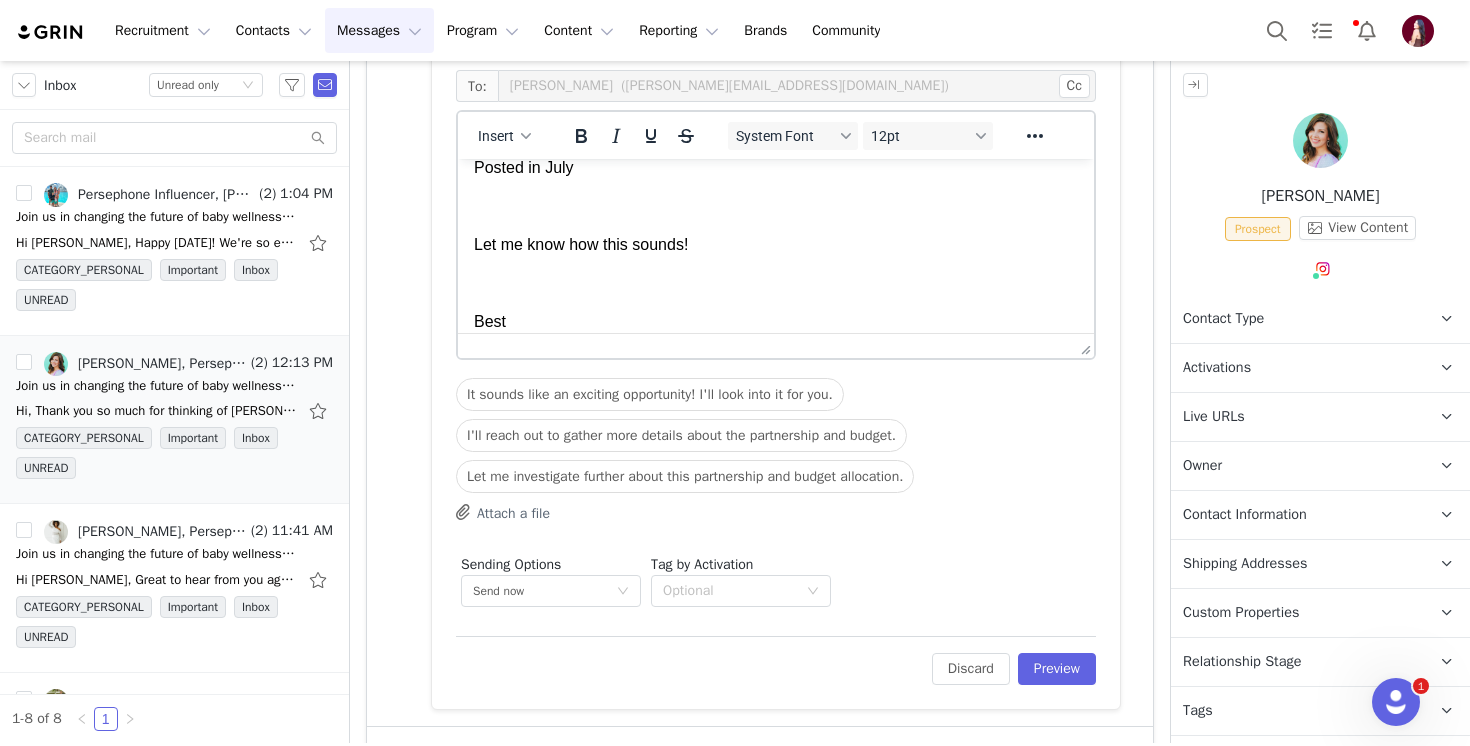 scroll, scrollTop: 539, scrollLeft: 0, axis: vertical 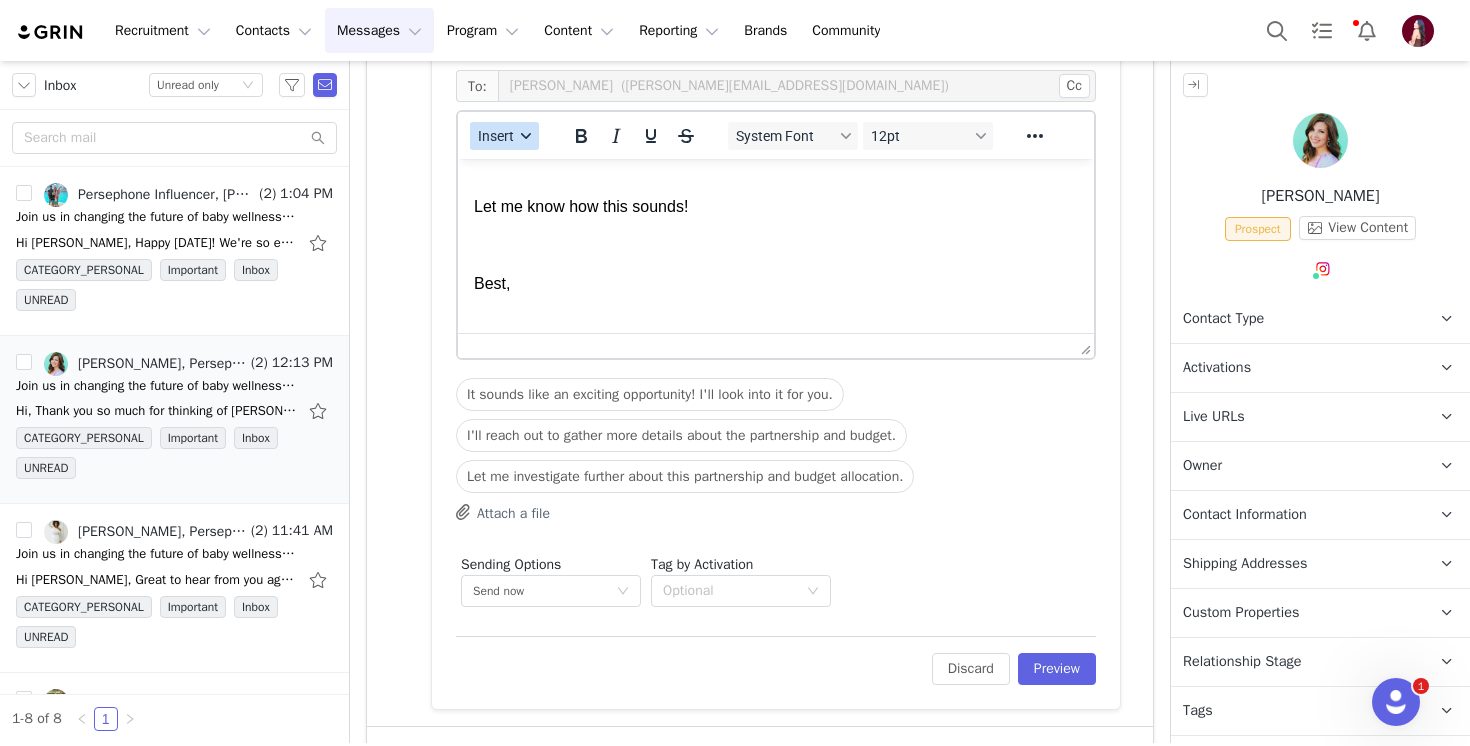 click on "Insert" at bounding box center [496, 136] 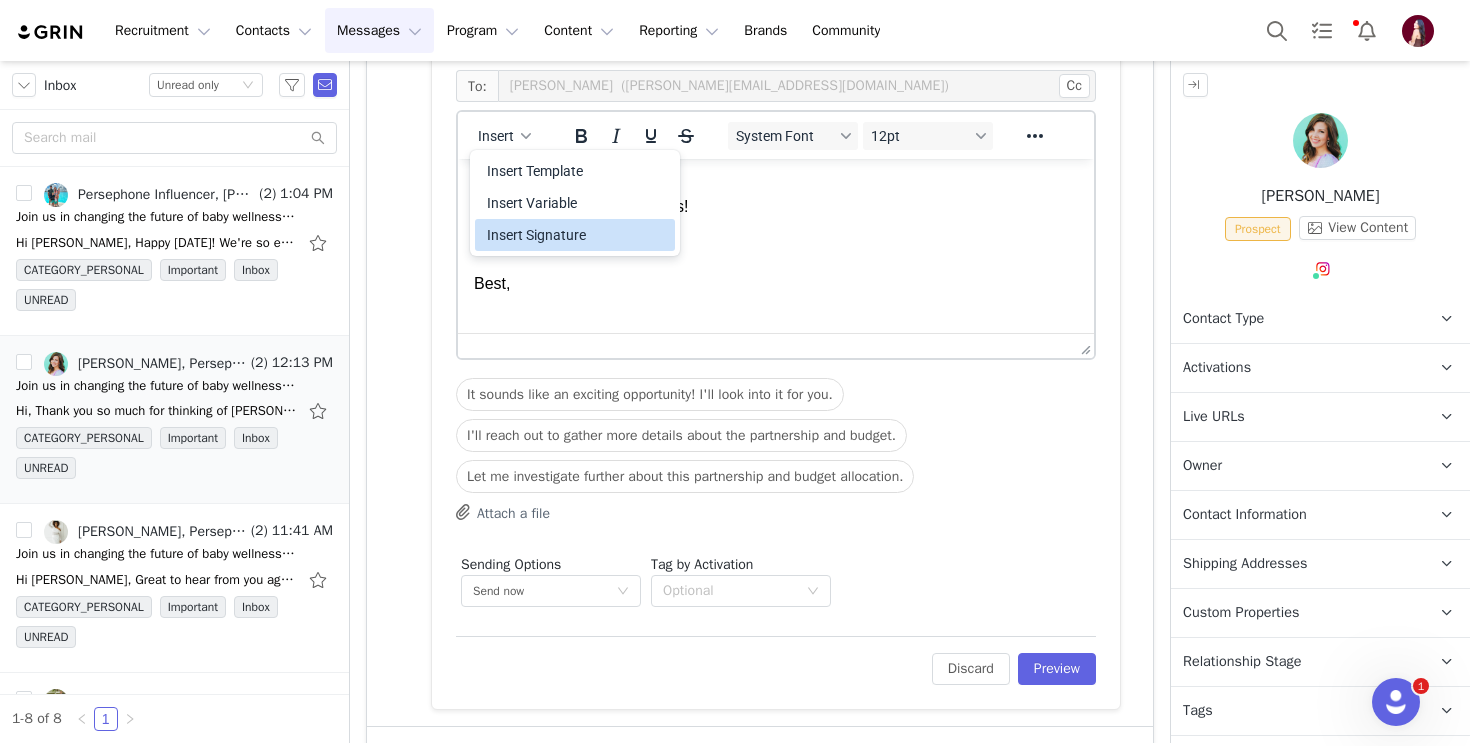 click on "Insert Signature" at bounding box center (575, 235) 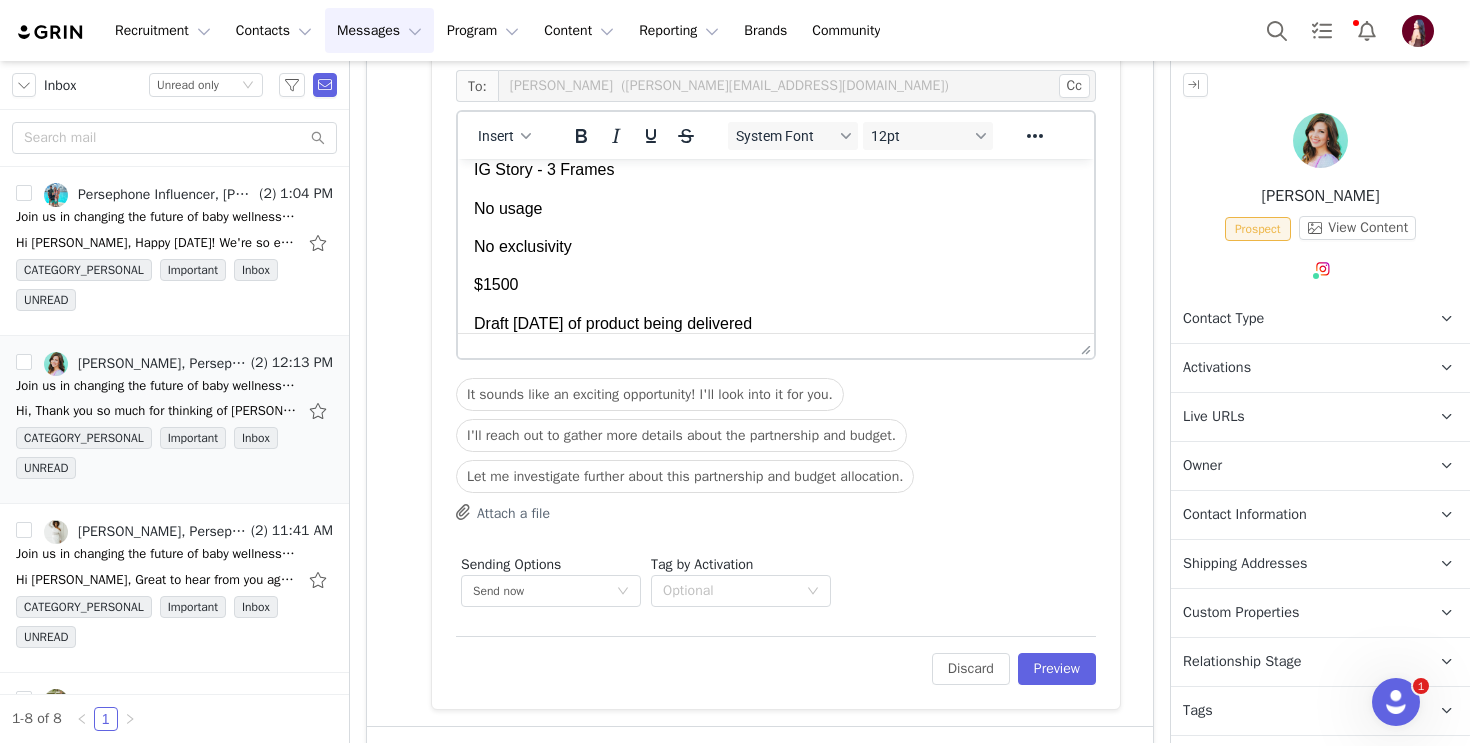 scroll, scrollTop: 284, scrollLeft: 0, axis: vertical 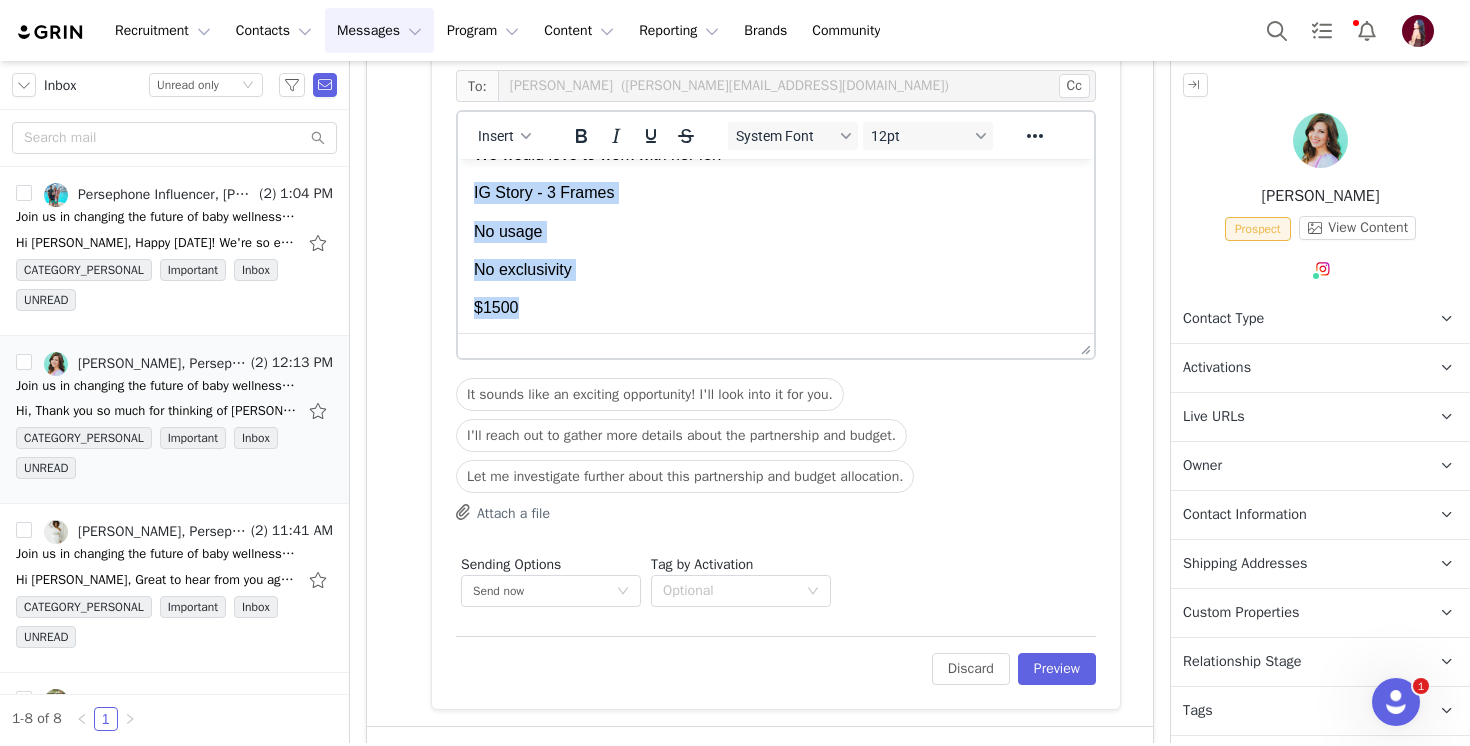 drag, startPoint x: 474, startPoint y: 194, endPoint x: 525, endPoint y: 302, distance: 119.43617 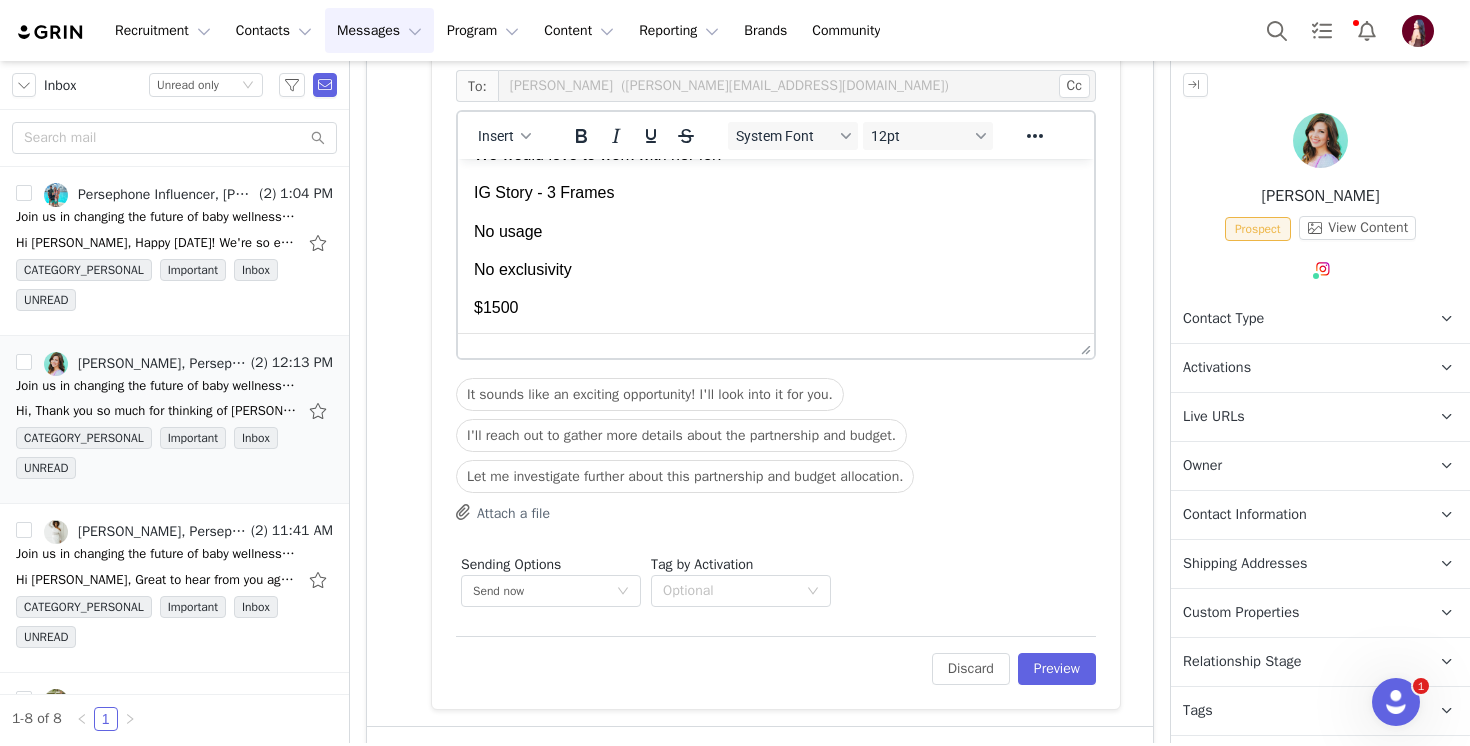 click on "No exclusivity" at bounding box center (776, 270) 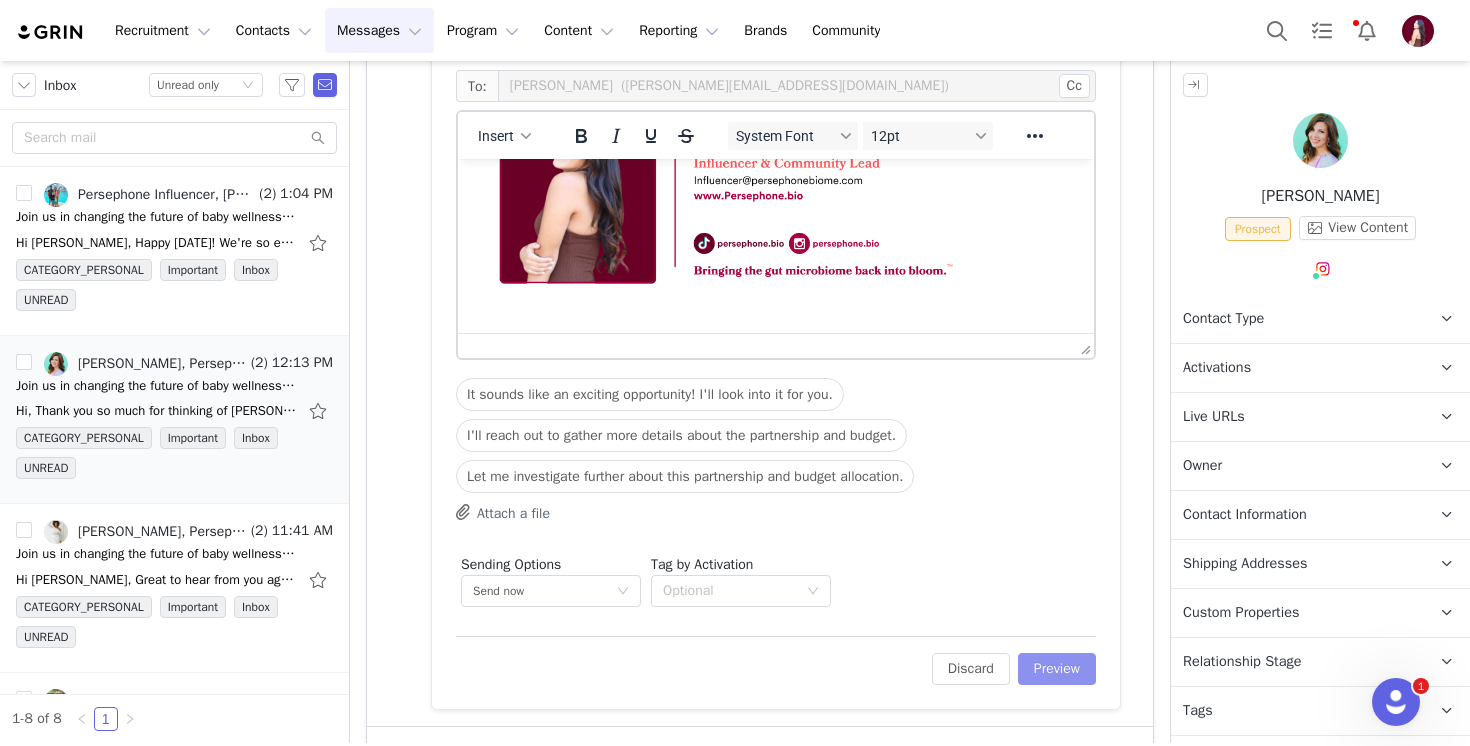 click on "Preview" at bounding box center [1057, 669] 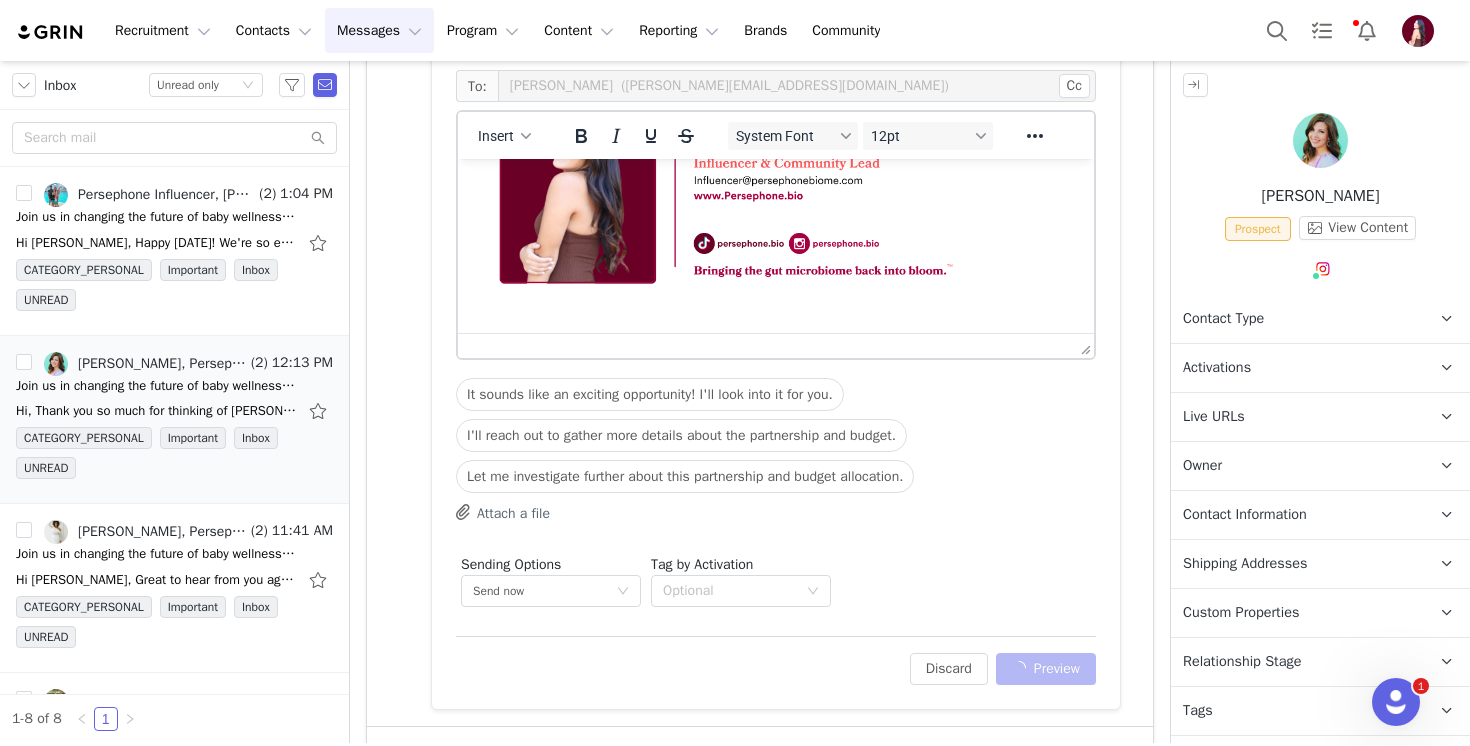 scroll, scrollTop: 1418, scrollLeft: 0, axis: vertical 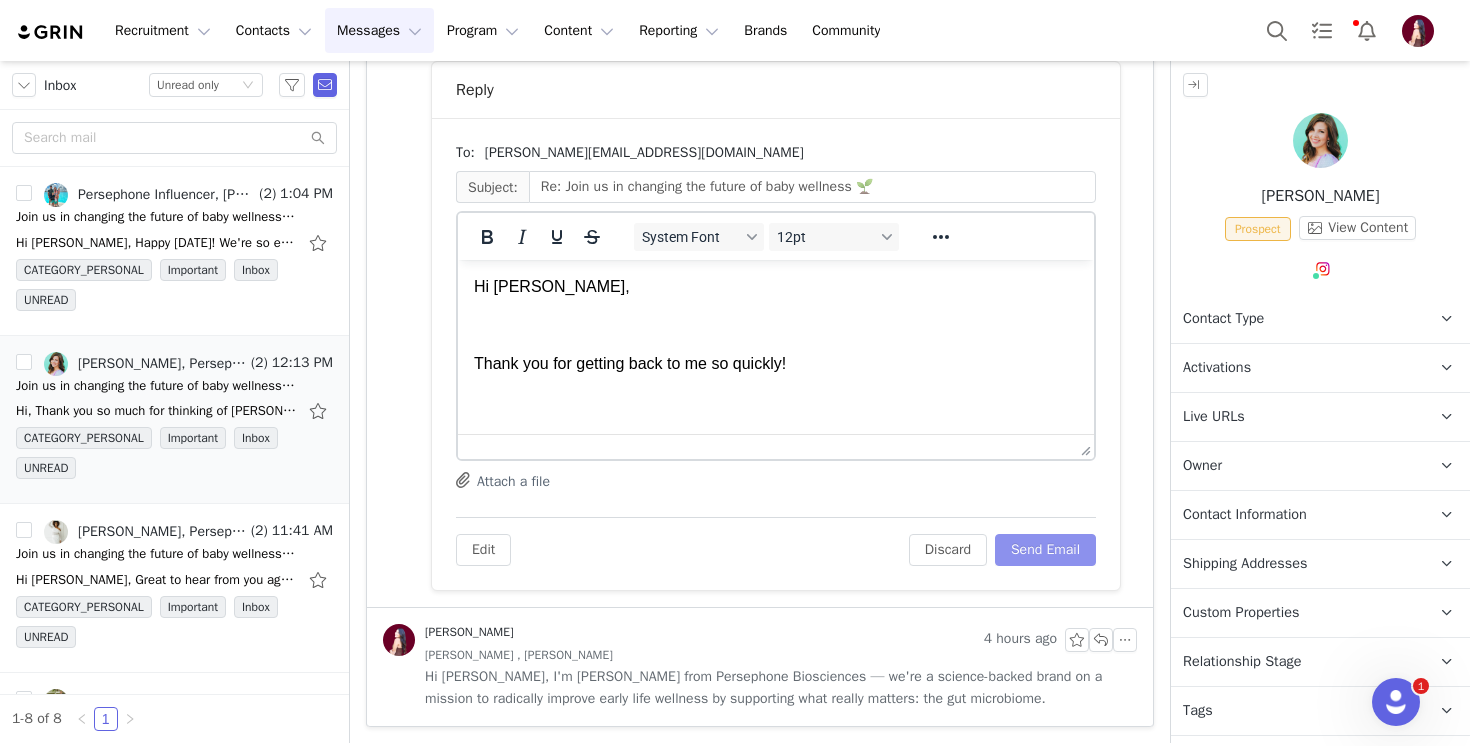 click on "Send Email" at bounding box center (1045, 550) 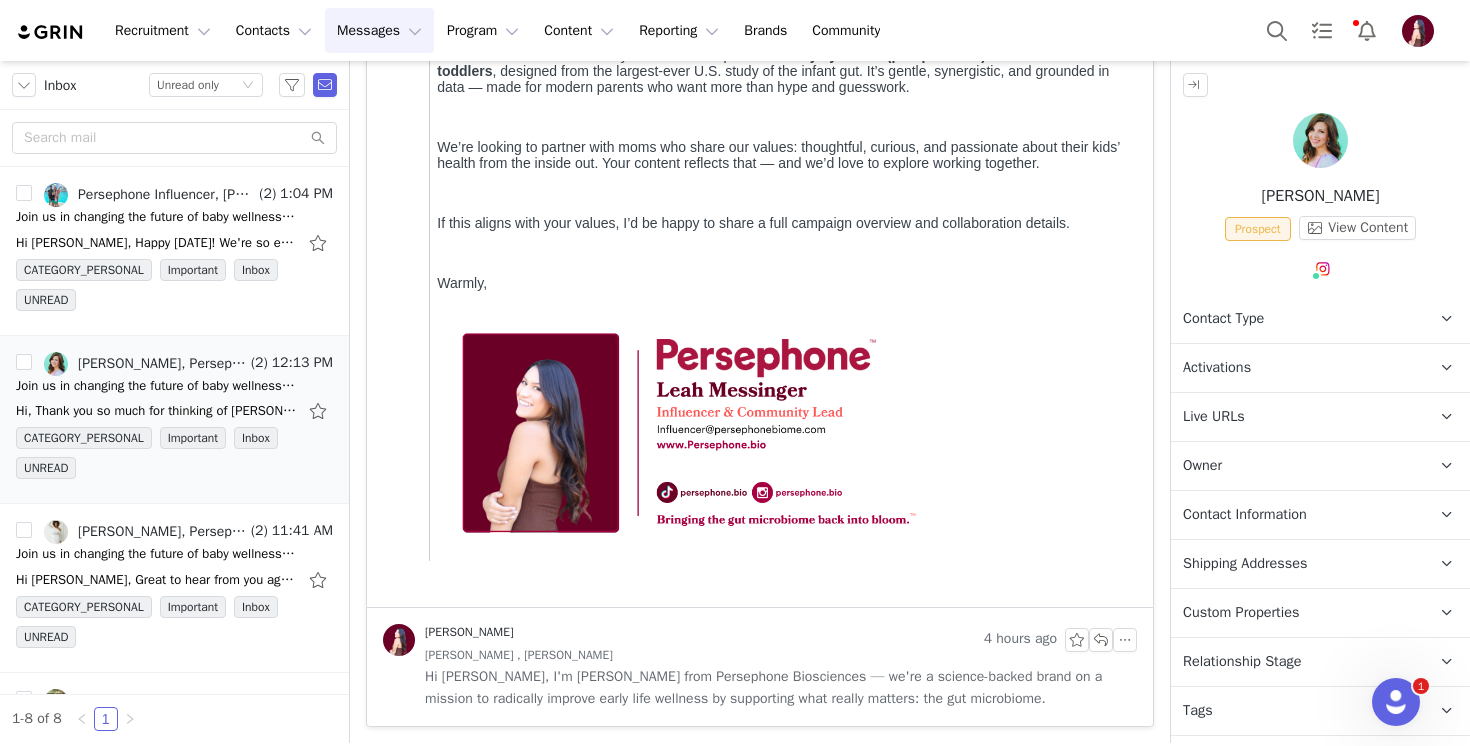 click on "Relationship Stage  Use relationship stages to move contacts through a logical sequence, from unaware of your brand to loyal ambassador" at bounding box center (1296, 662) 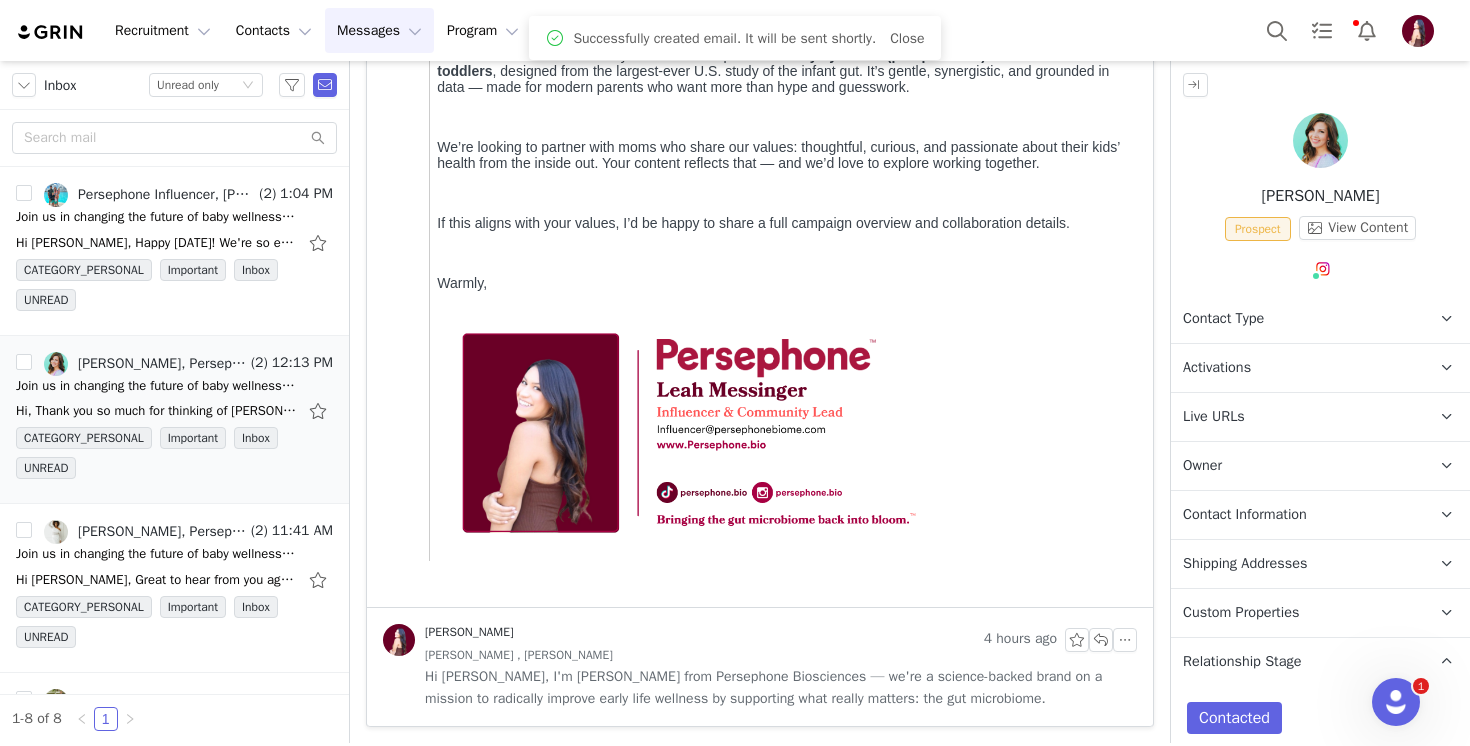 scroll, scrollTop: 164, scrollLeft: 0, axis: vertical 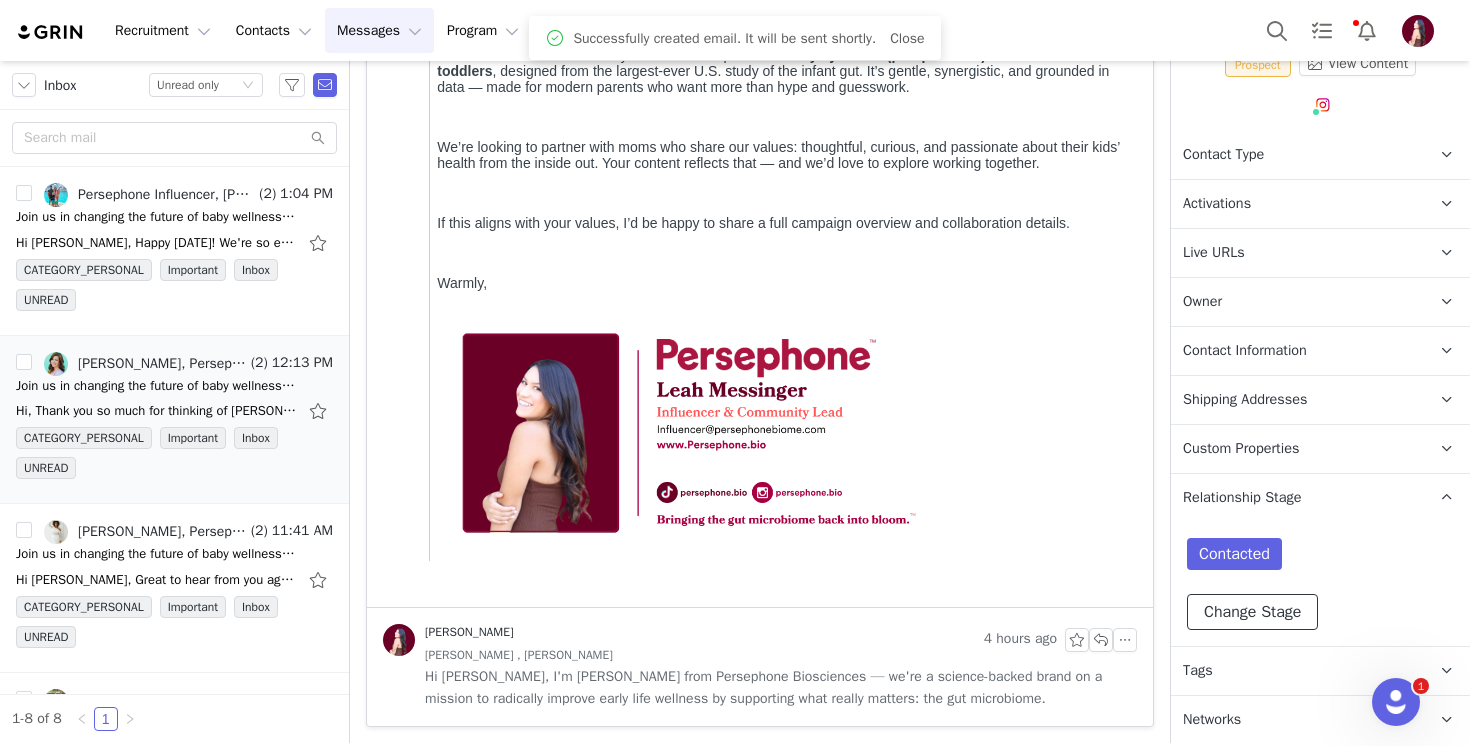 click on "Change Stage" at bounding box center [1252, 612] 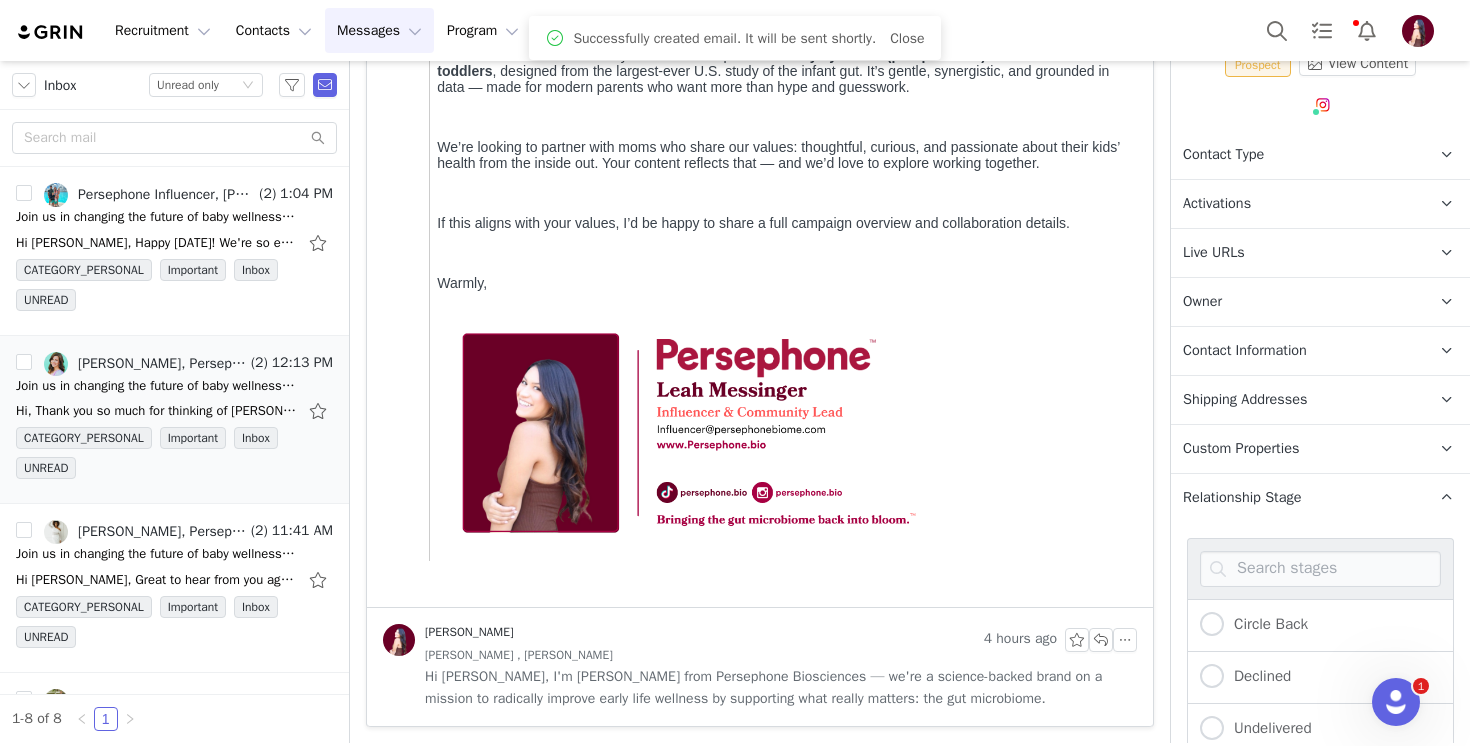 scroll, scrollTop: 504, scrollLeft: 0, axis: vertical 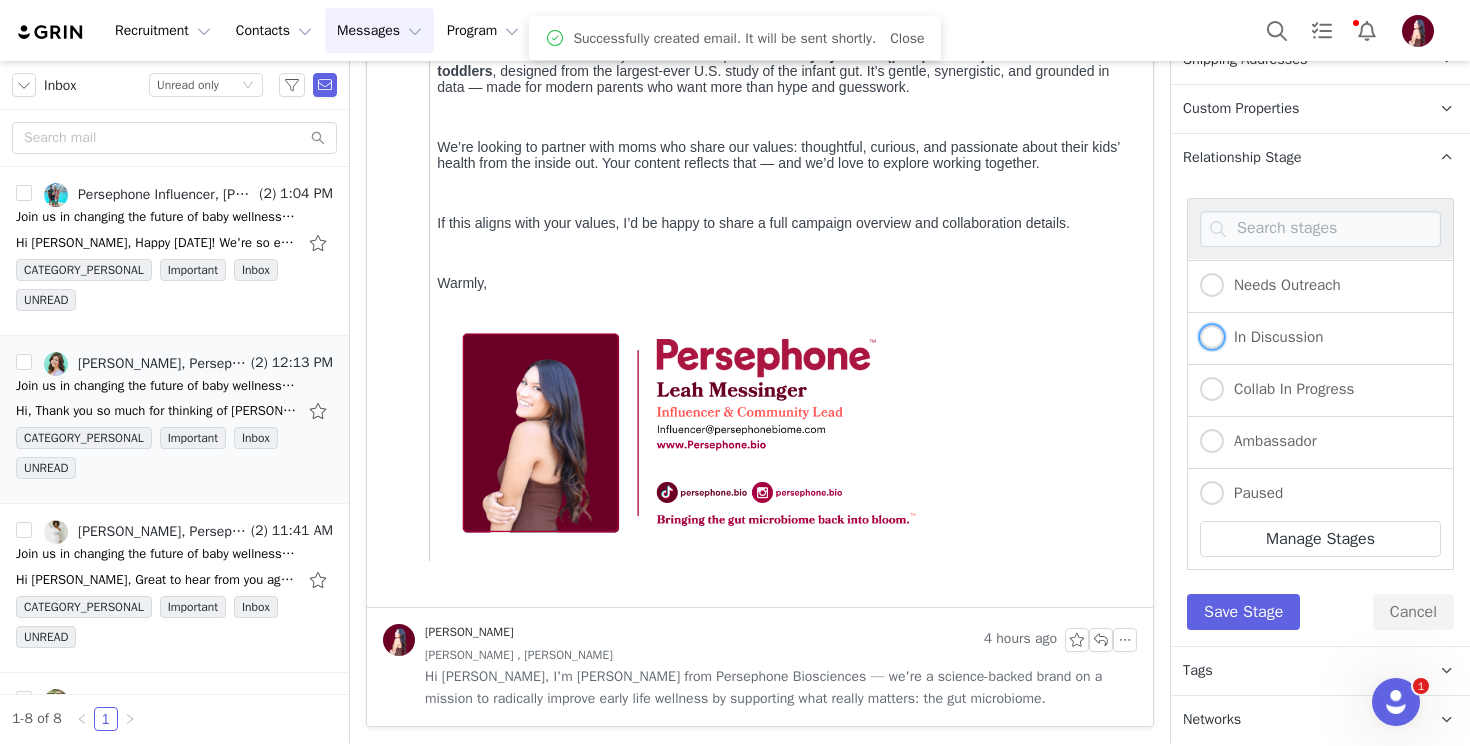 click at bounding box center (1212, 338) 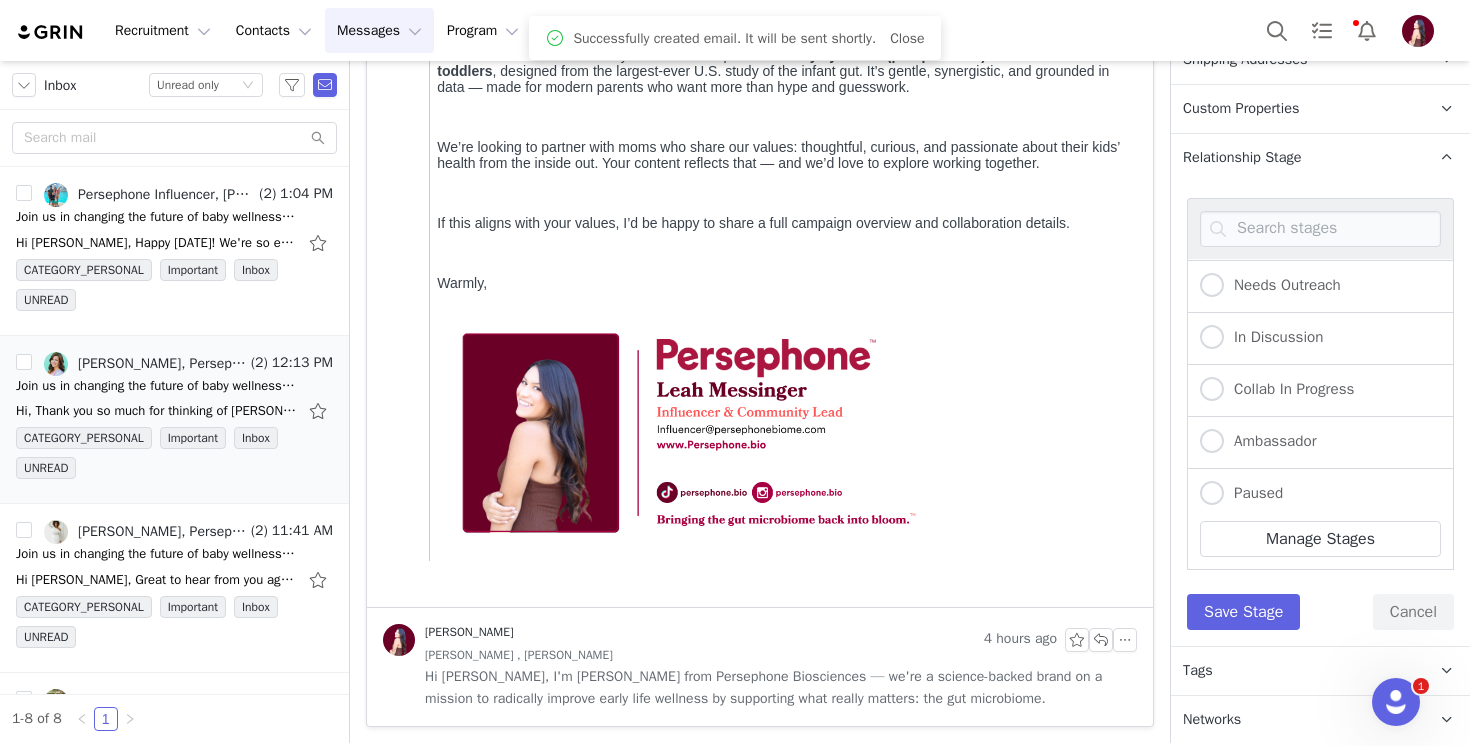 click on "In Discussion" at bounding box center [1212, 338] 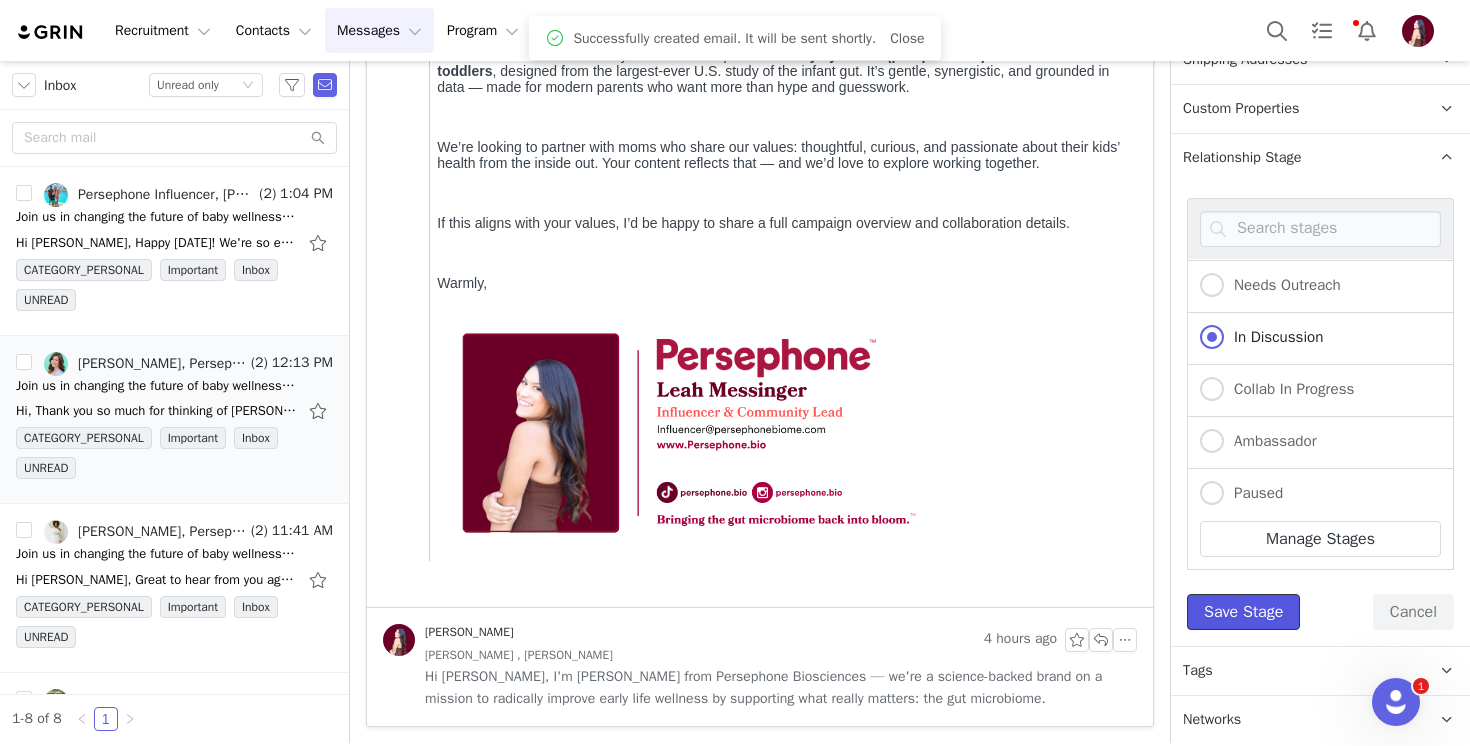 click on "Save Stage" at bounding box center (1243, 612) 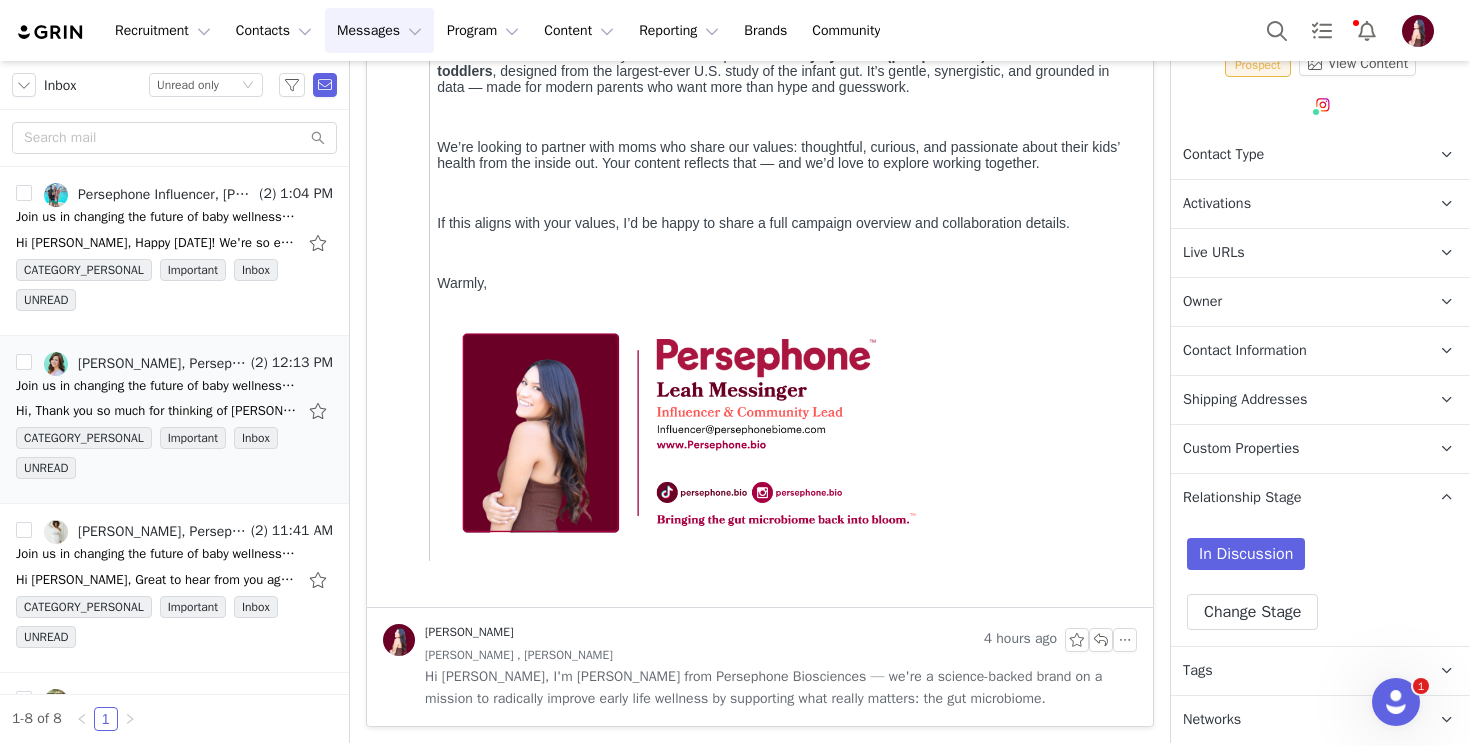 click on "Contact Information" at bounding box center [1245, 351] 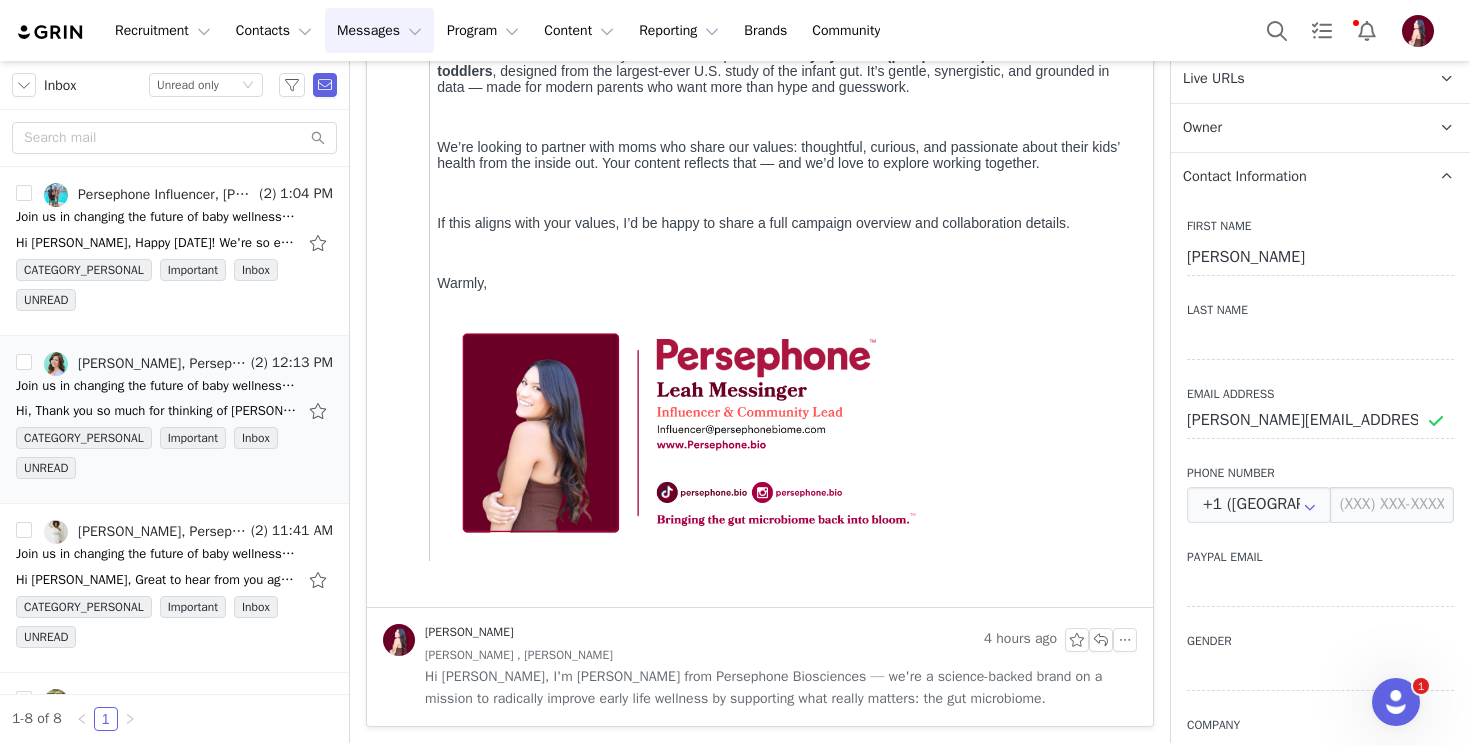 scroll, scrollTop: 326, scrollLeft: 0, axis: vertical 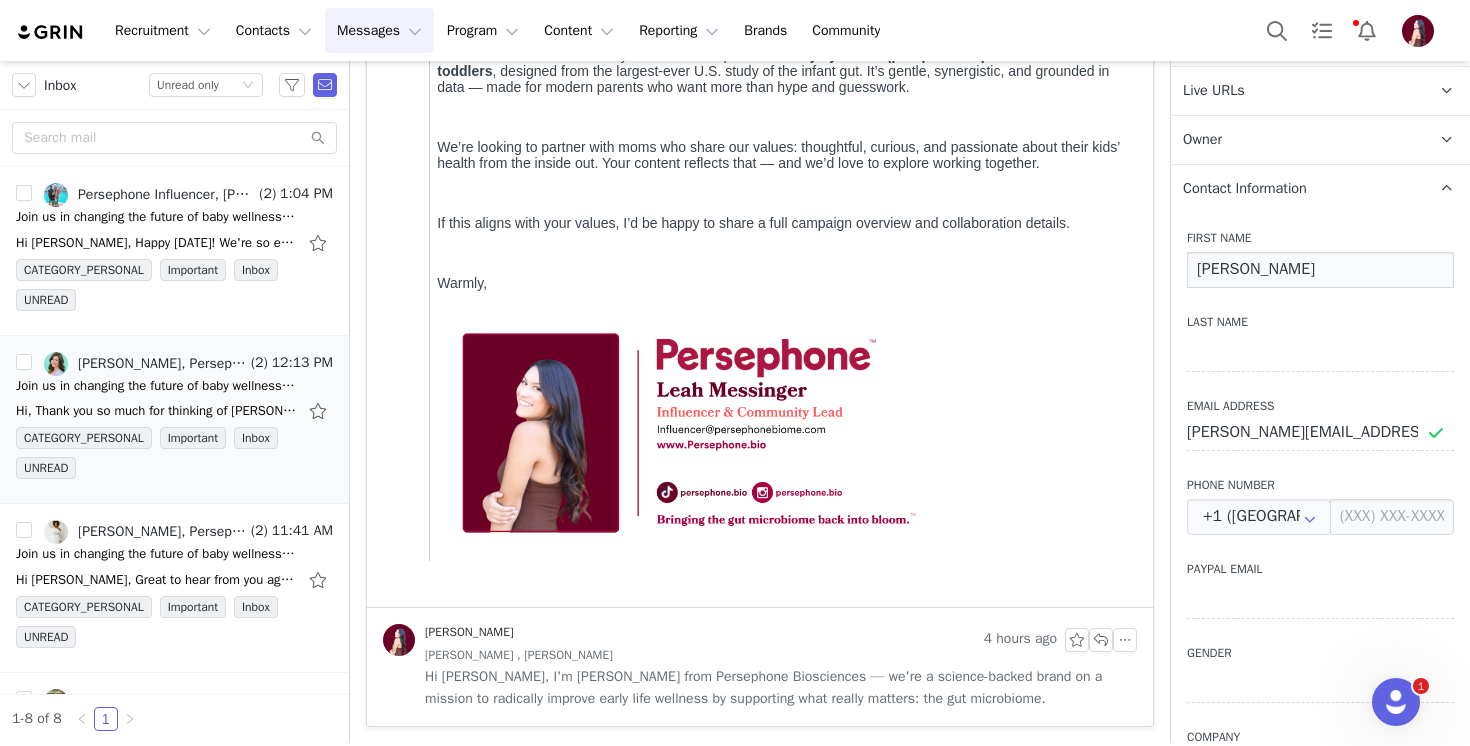 click on "Aubree Jones" at bounding box center (1320, 270) 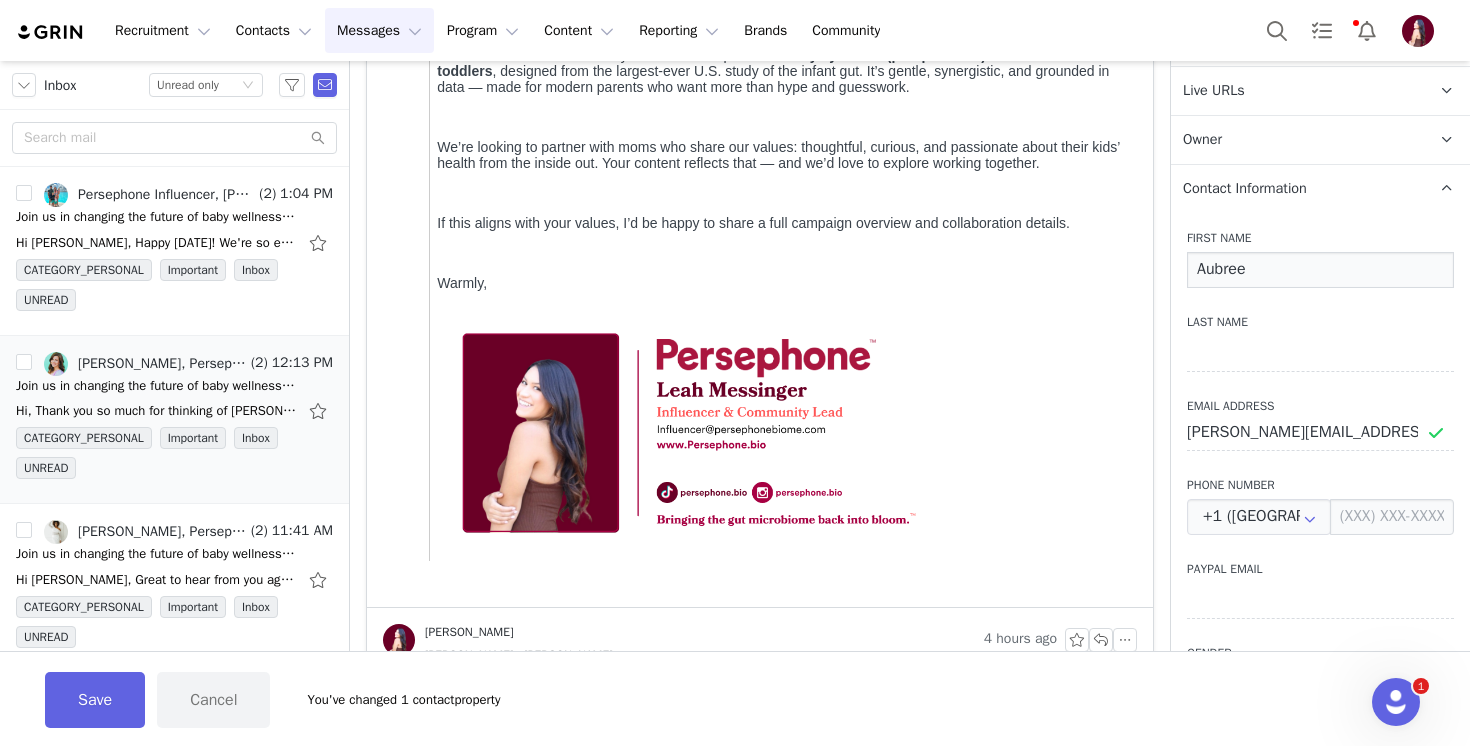 type on "Aubree" 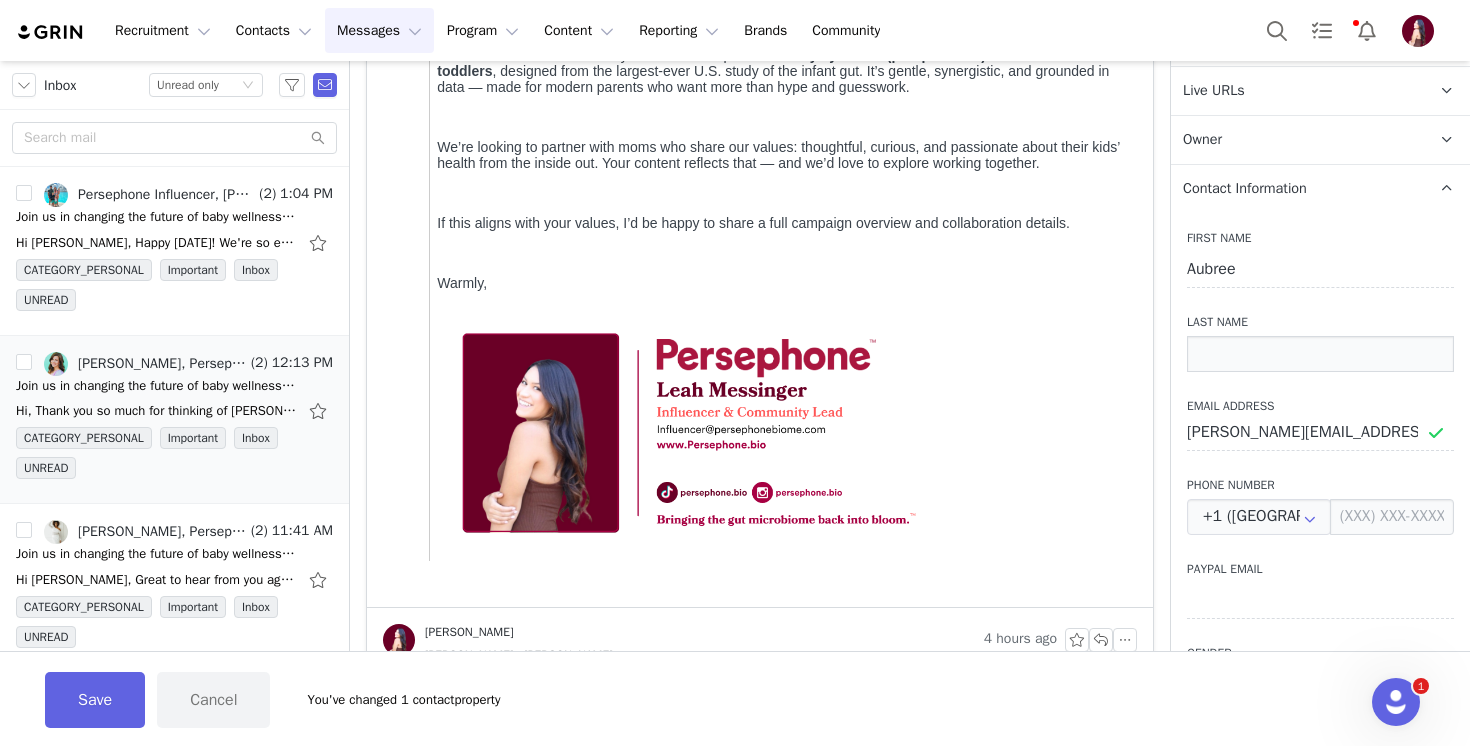 click at bounding box center [1320, 354] 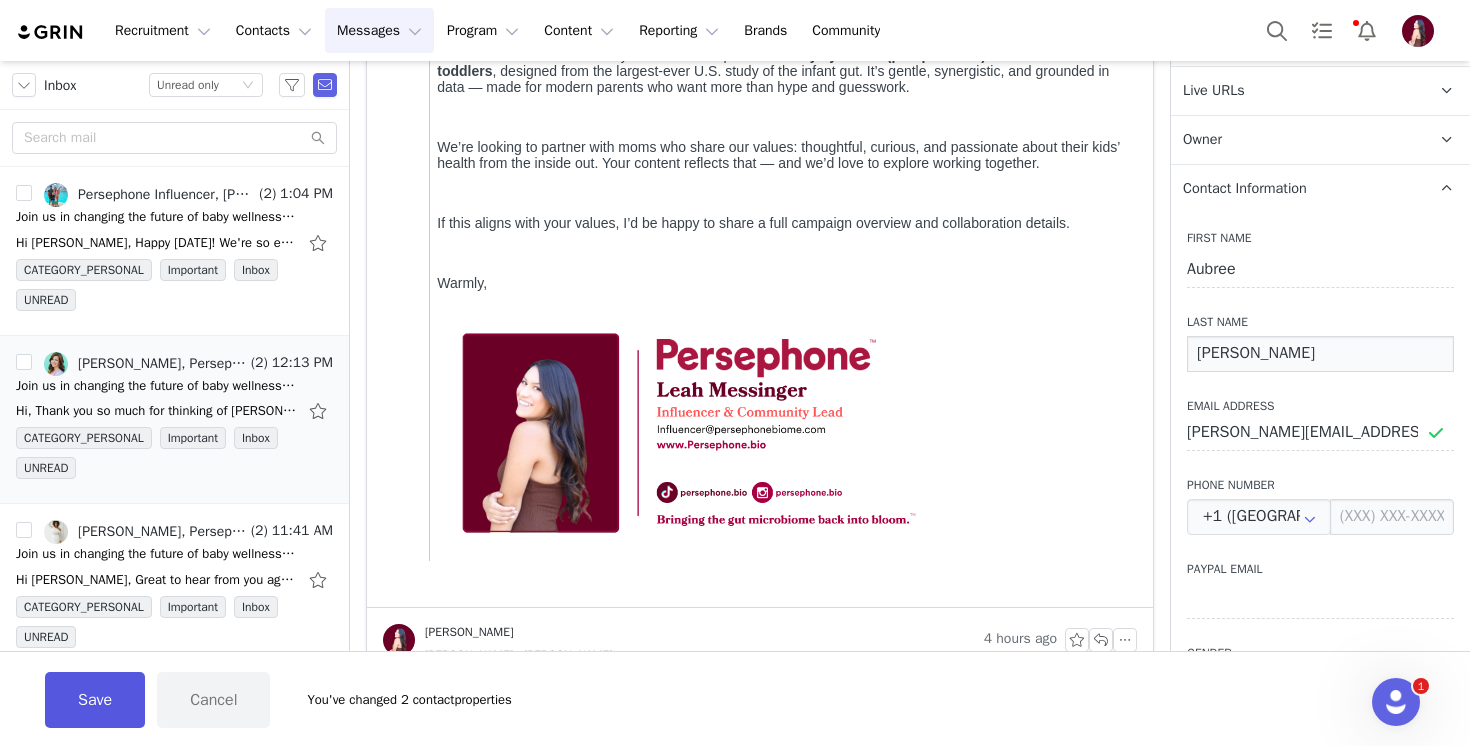 type on "Jones" 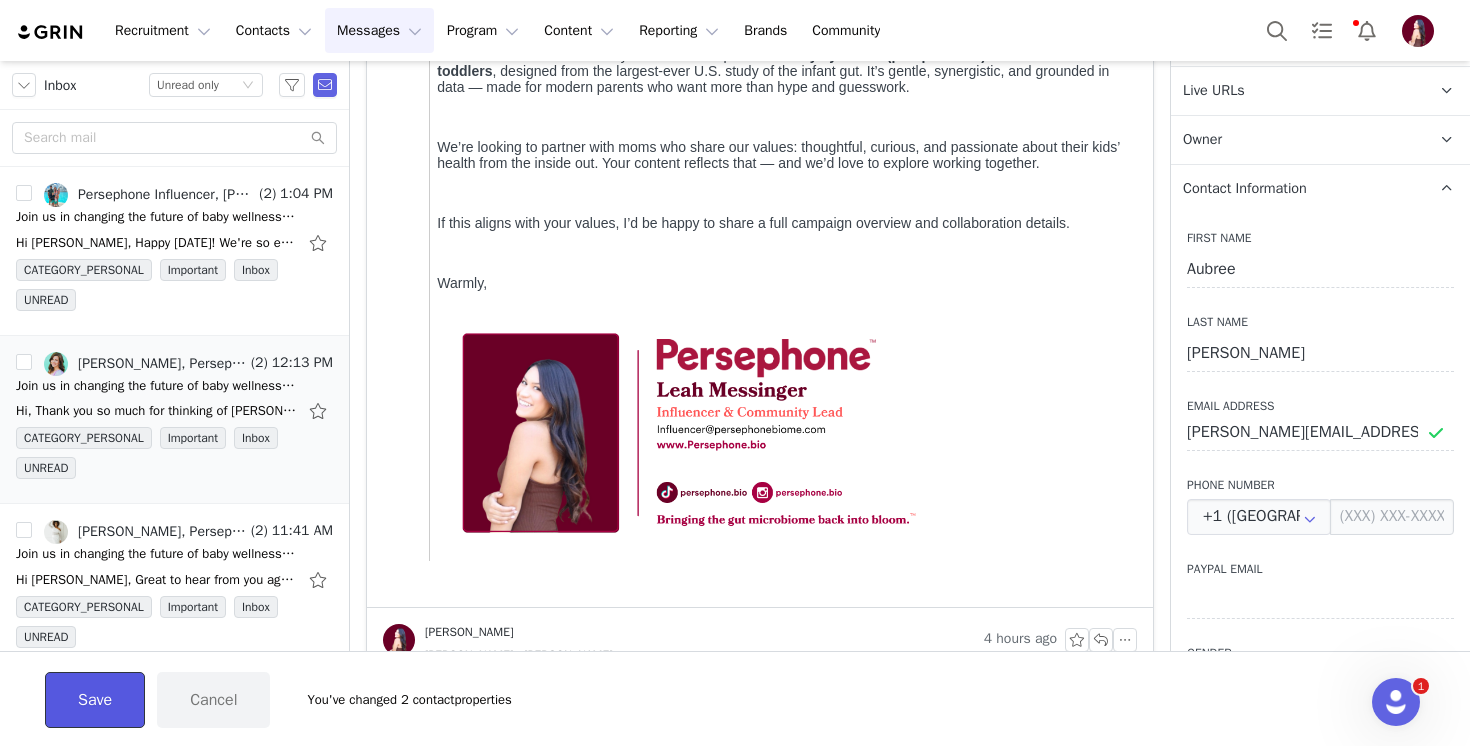 click on "Save" at bounding box center [95, 700] 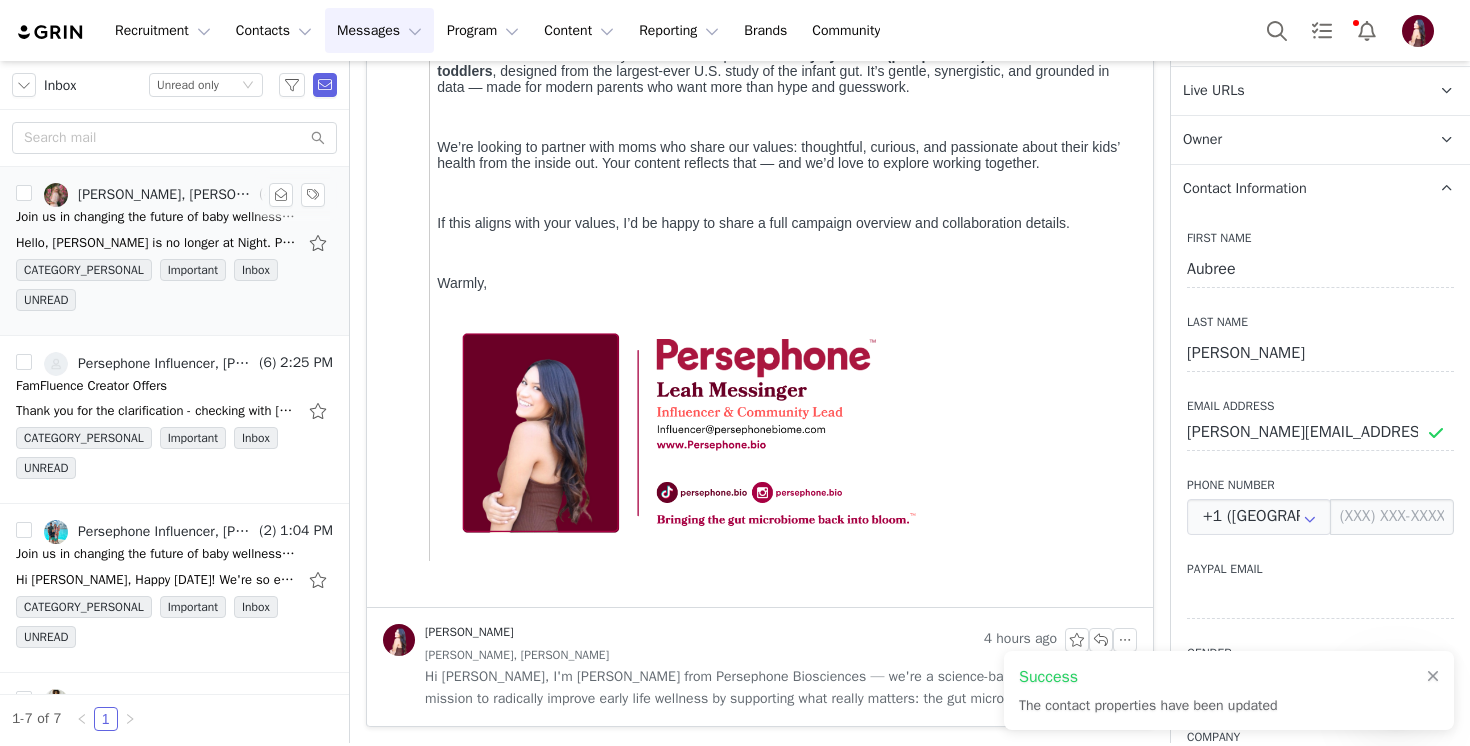 click on "Join us in changing the future of baby wellness 🌱" at bounding box center (156, 217) 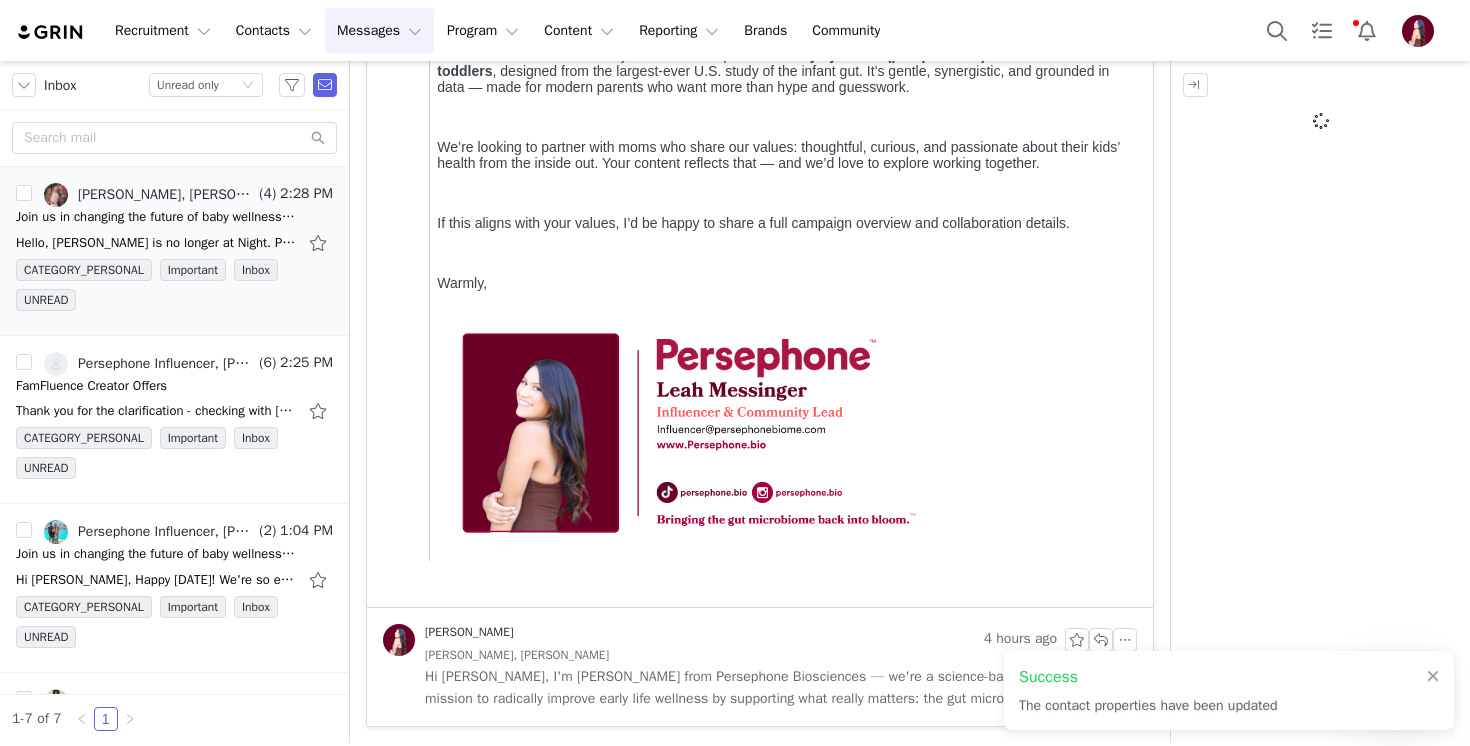 scroll, scrollTop: 0, scrollLeft: 0, axis: both 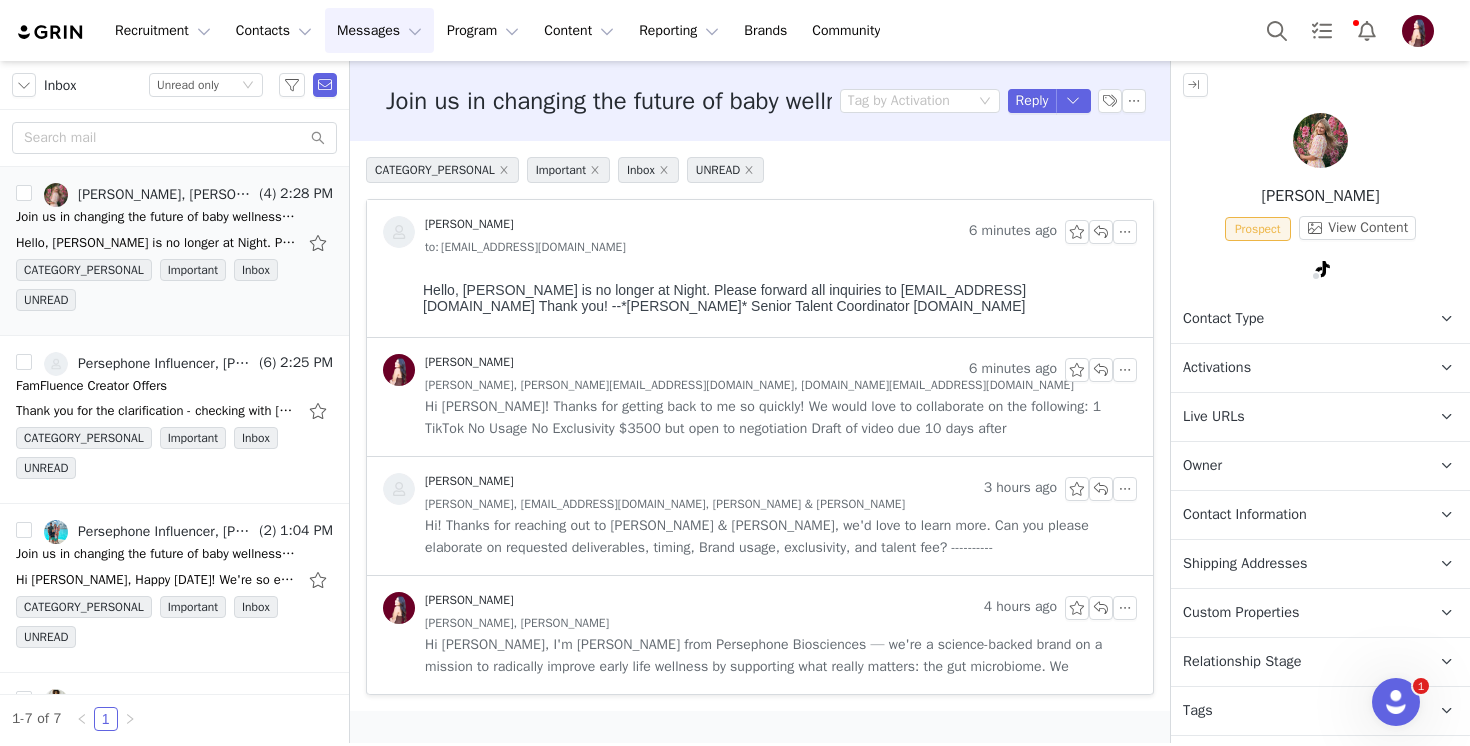 click on "Hi Sasha! Thanks for getting back to me so quickly! We would love to collaborate on the following: 1 TikTok No Usage No Exclusivity $3500 but open to negotiation Draft of video due 10 days after" at bounding box center [781, 418] 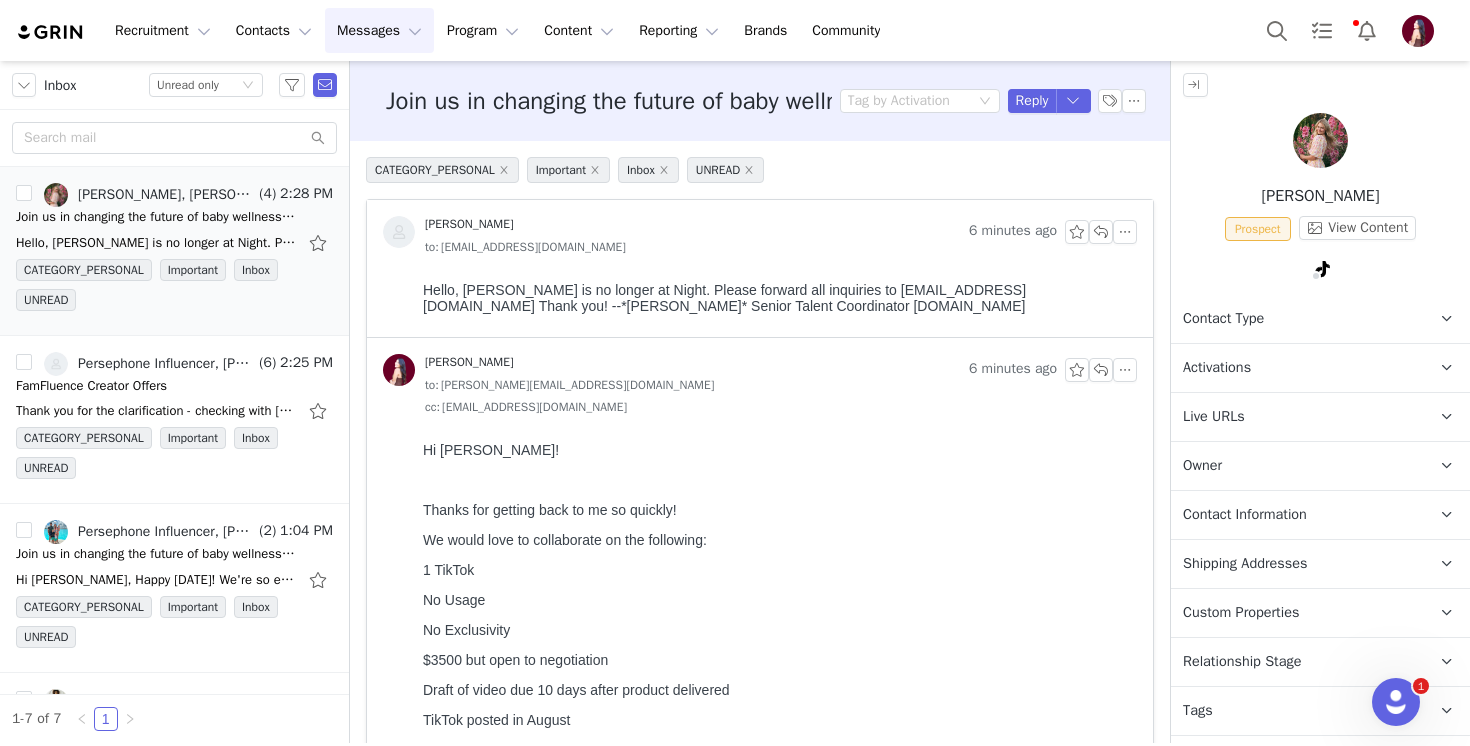 scroll, scrollTop: 0, scrollLeft: 0, axis: both 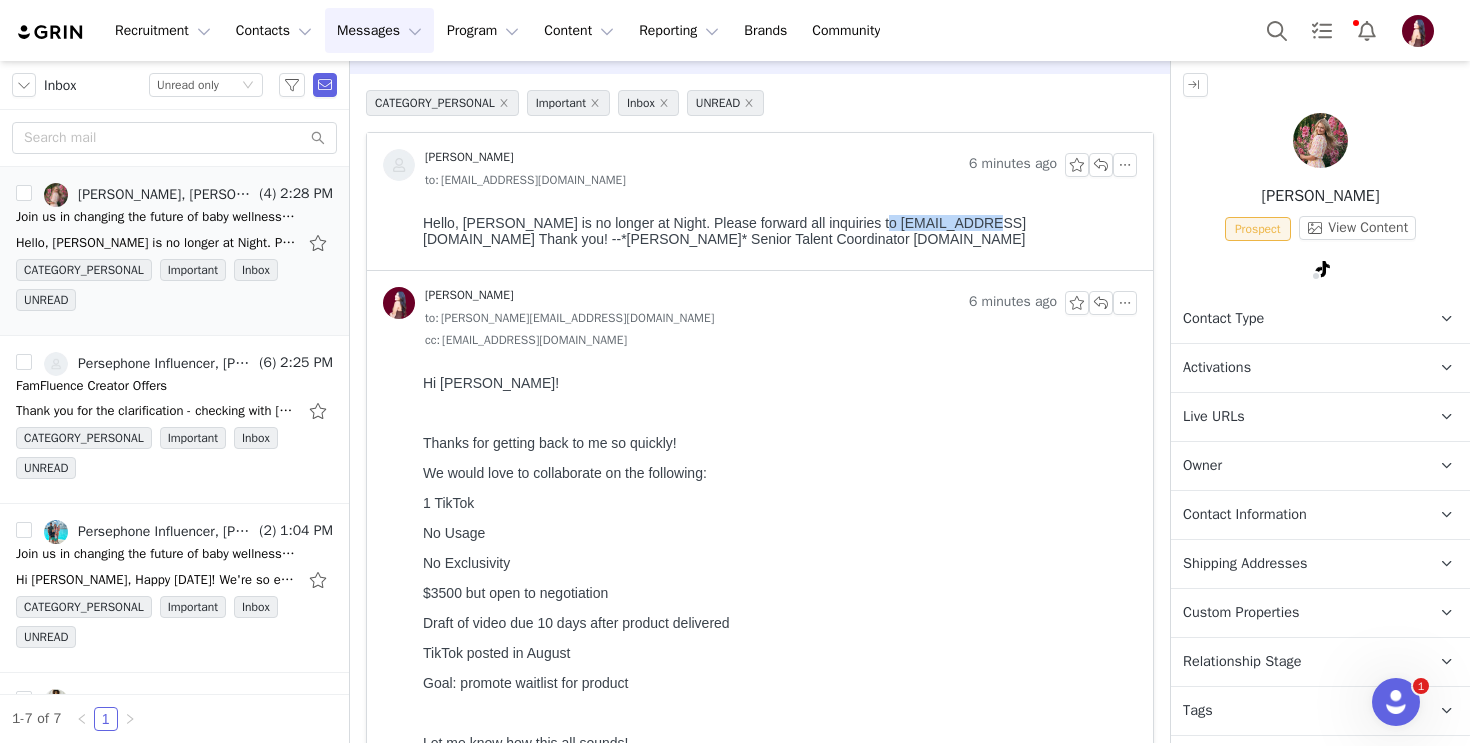 drag, startPoint x: 954, startPoint y: 219, endPoint x: 863, endPoint y: 221, distance: 91.02197 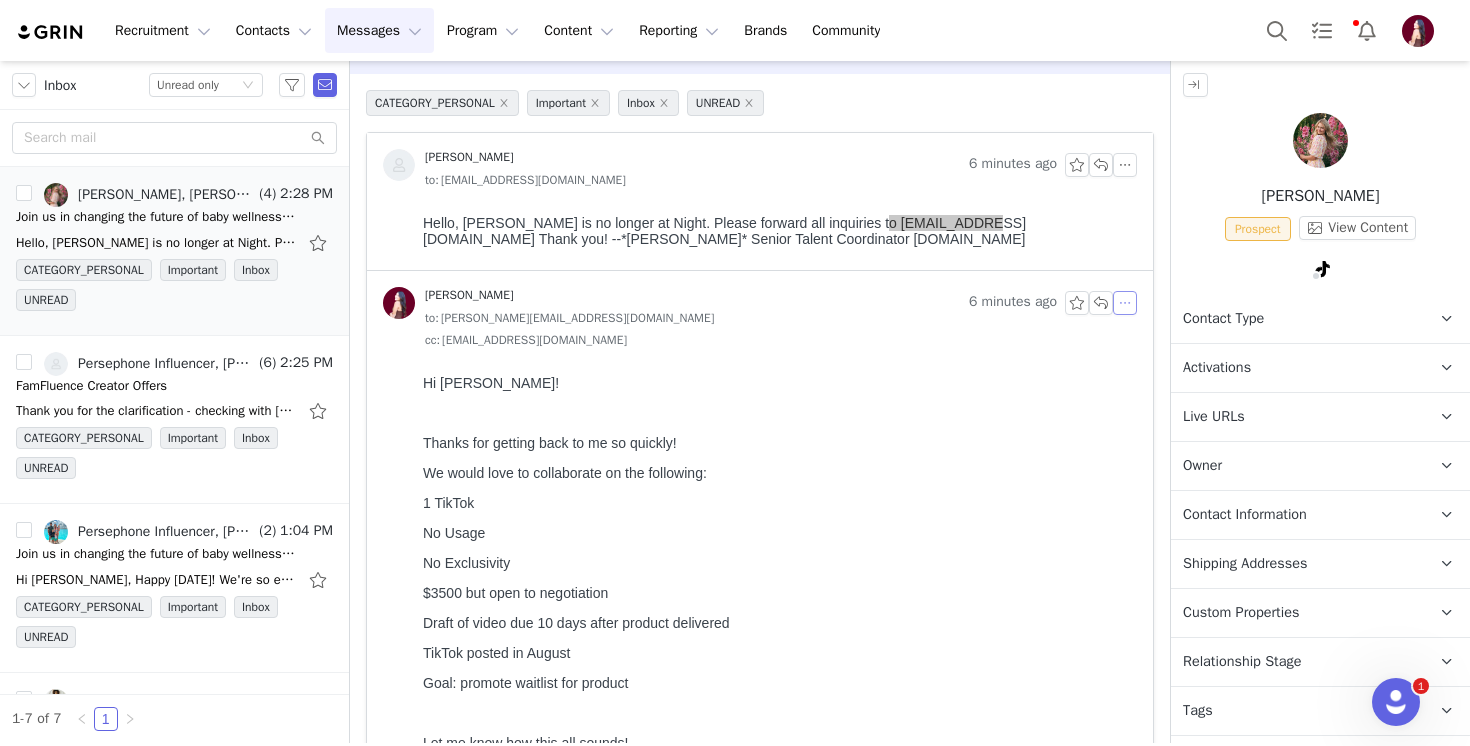 click at bounding box center [1125, 303] 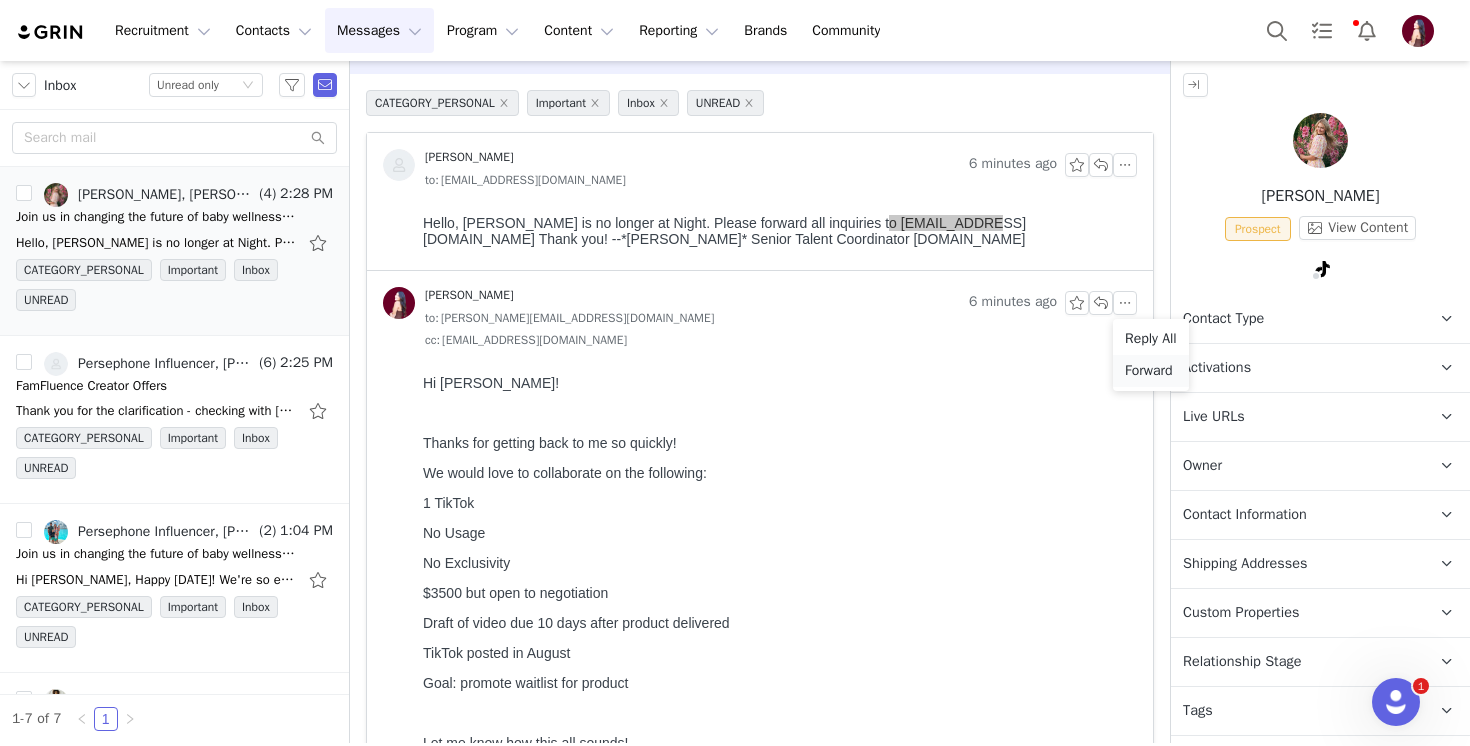 click on "Forward" at bounding box center (1151, 371) 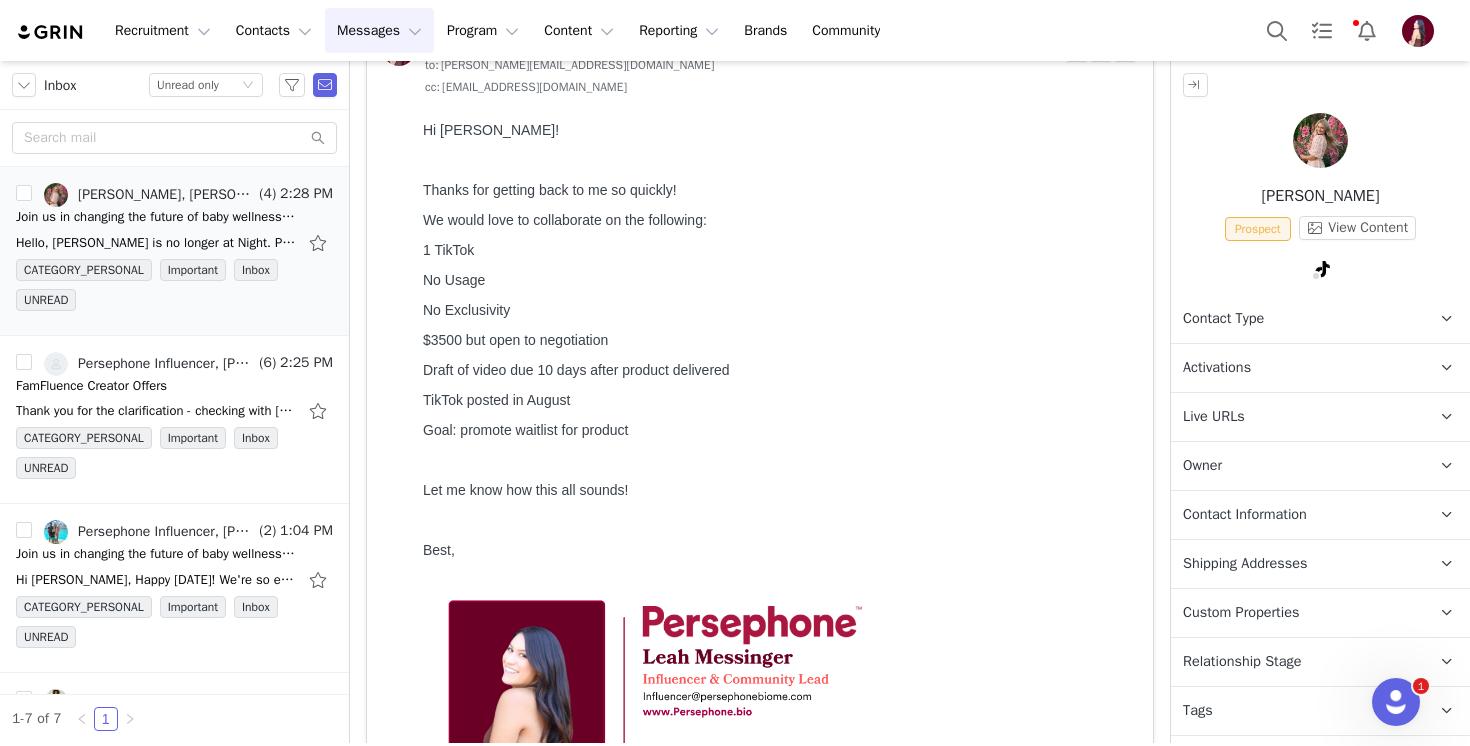 scroll, scrollTop: 610, scrollLeft: 0, axis: vertical 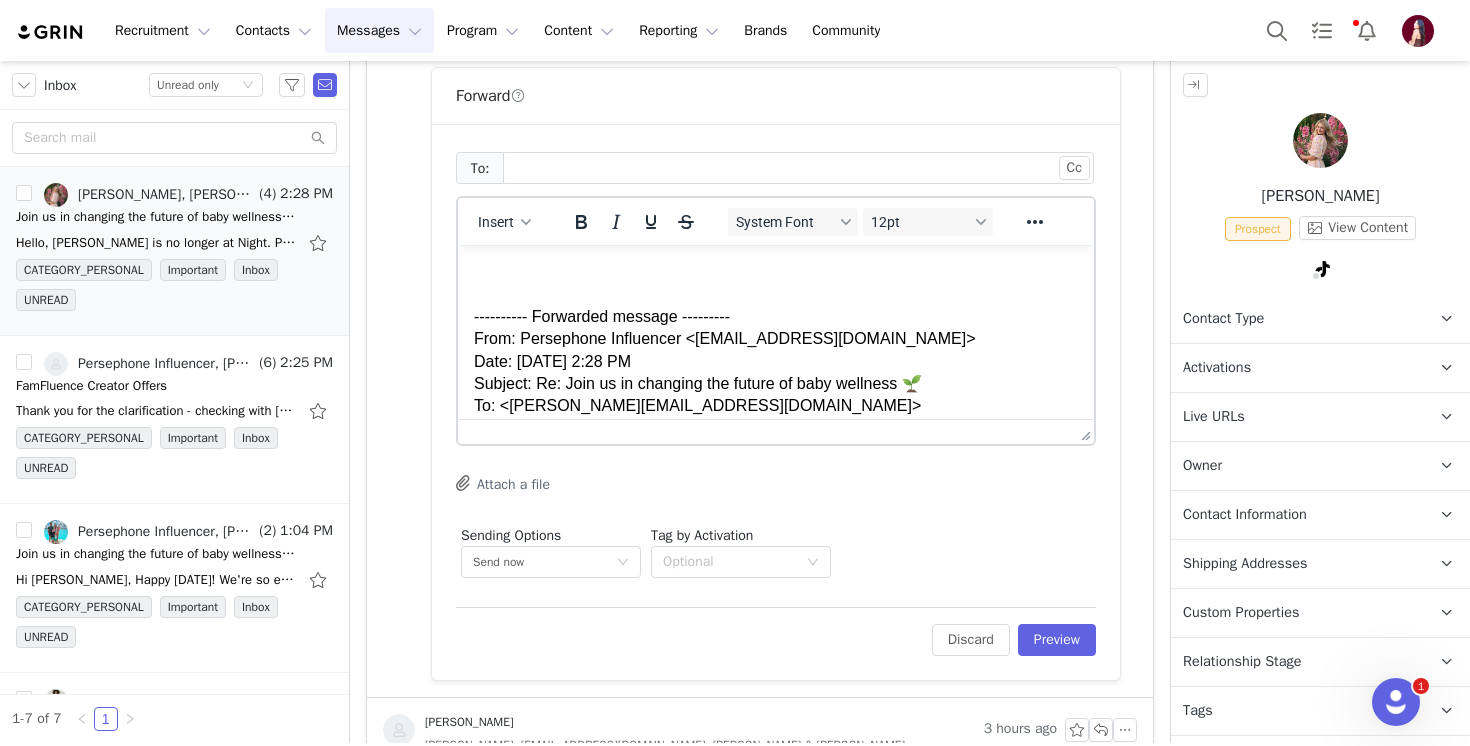 click on "To:       Cc  Cc:       Insert System Font 12pt To open the popup, press Shift+Enter To open the popup, press Shift+Enter To open the popup, press Shift+Enter To open the popup, press Shift+Enter Attach a file Sending Options  Send now       This will be sent outside of your set  email hours .       Tag by Activation  Optional" at bounding box center (776, 365) 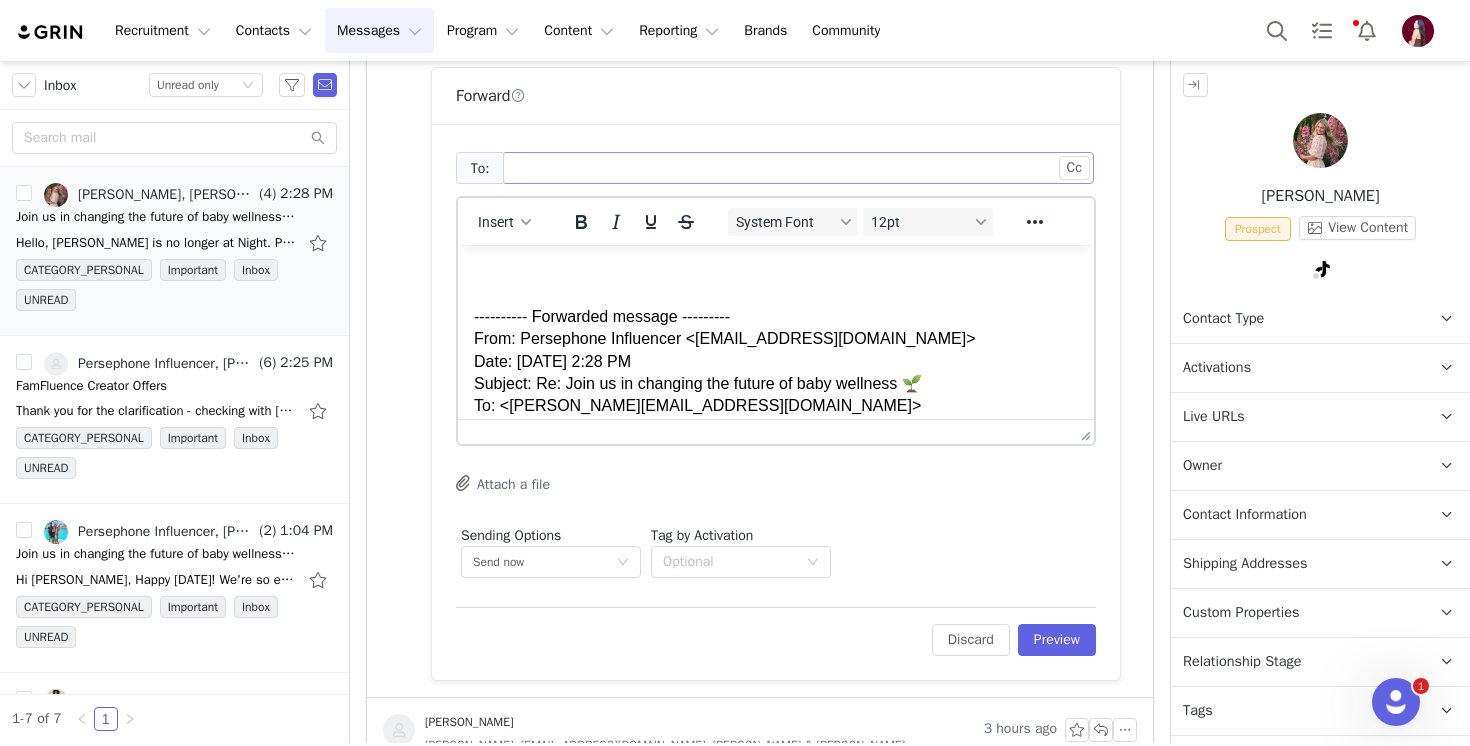 click at bounding box center (790, 168) 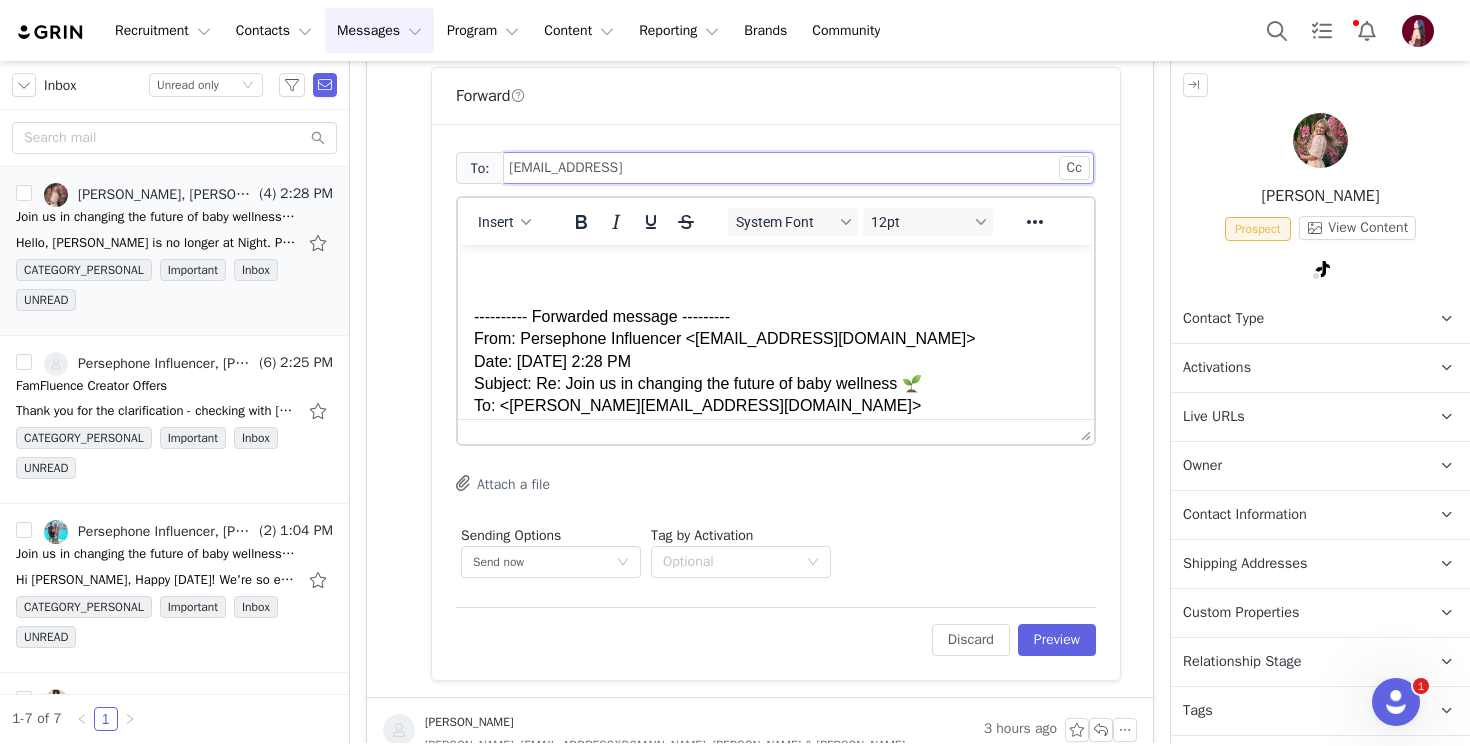 type on "blpod@night.co" 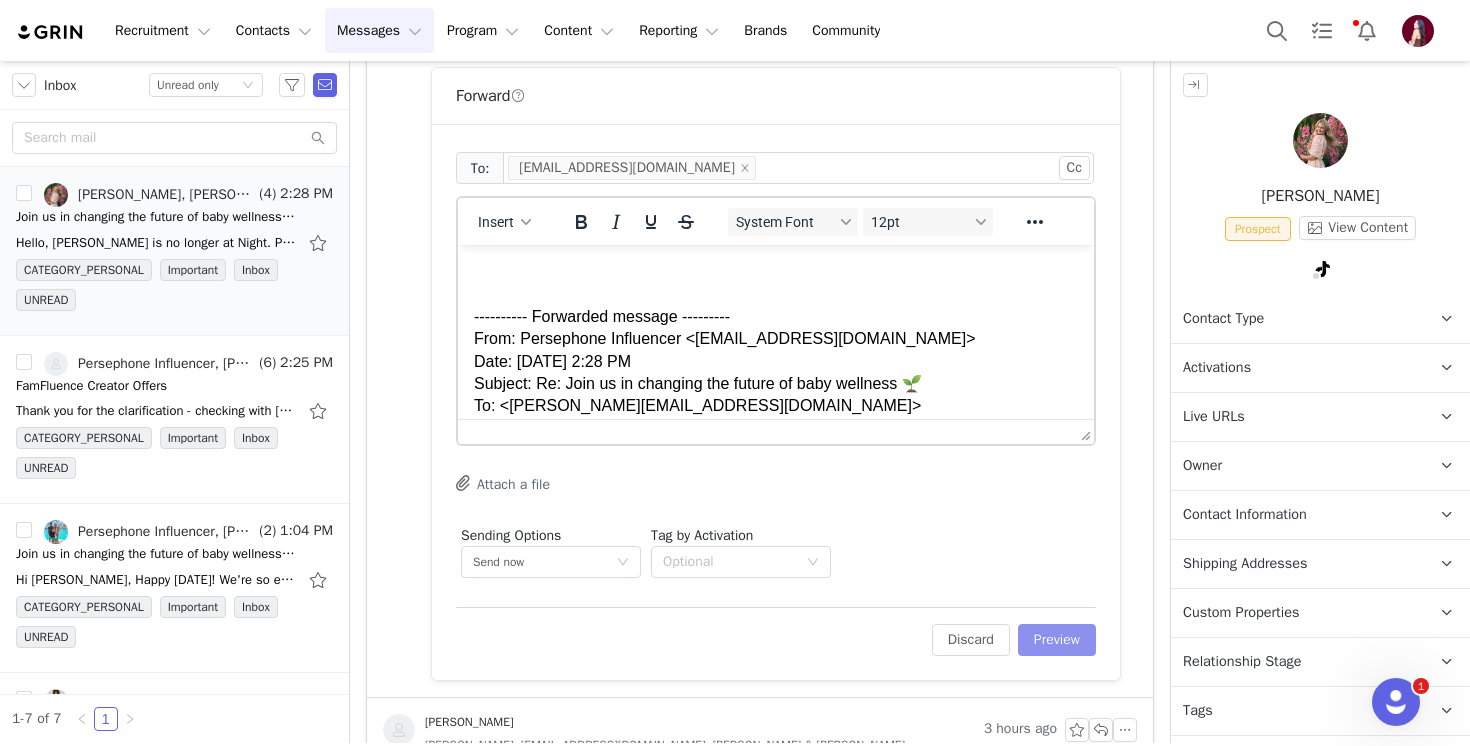 click on "Preview" at bounding box center (1057, 640) 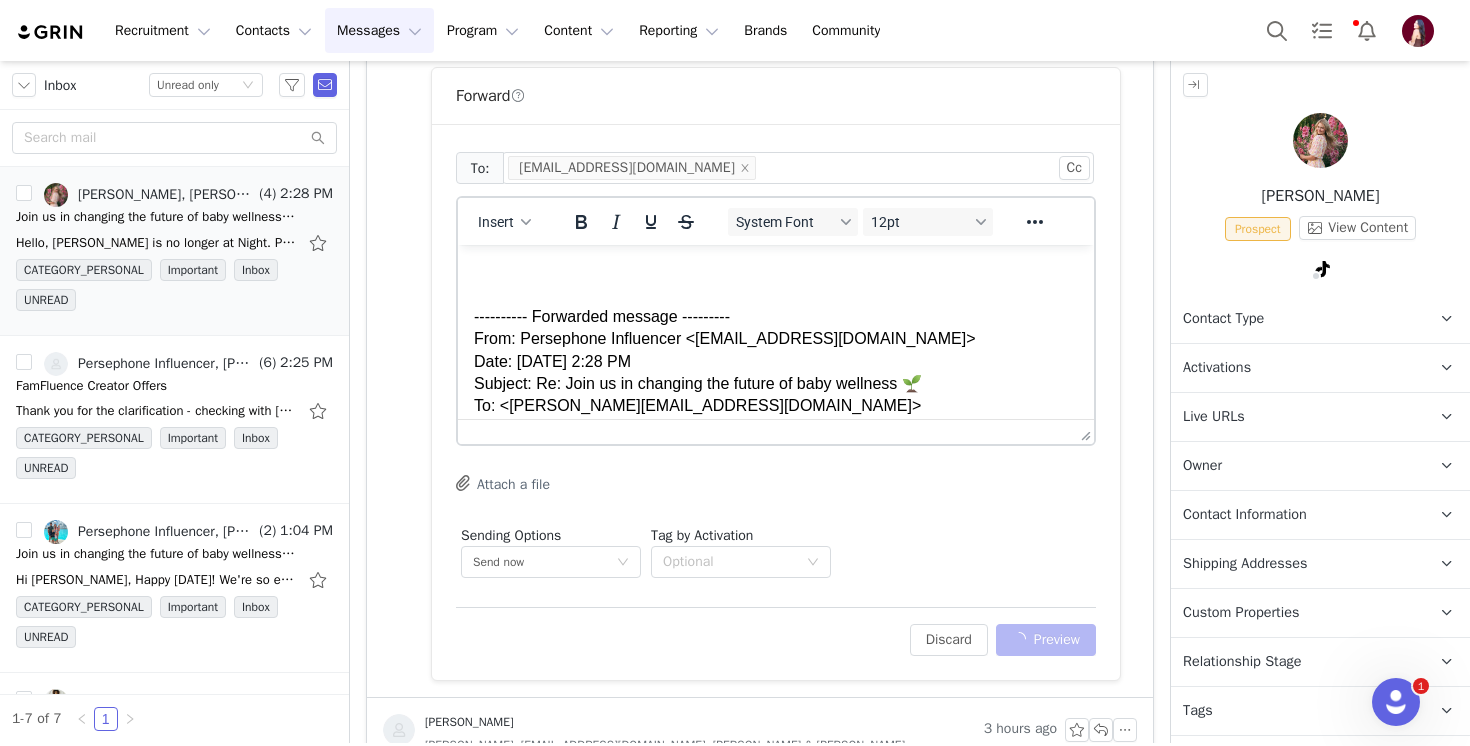 scroll, scrollTop: 1150, scrollLeft: 0, axis: vertical 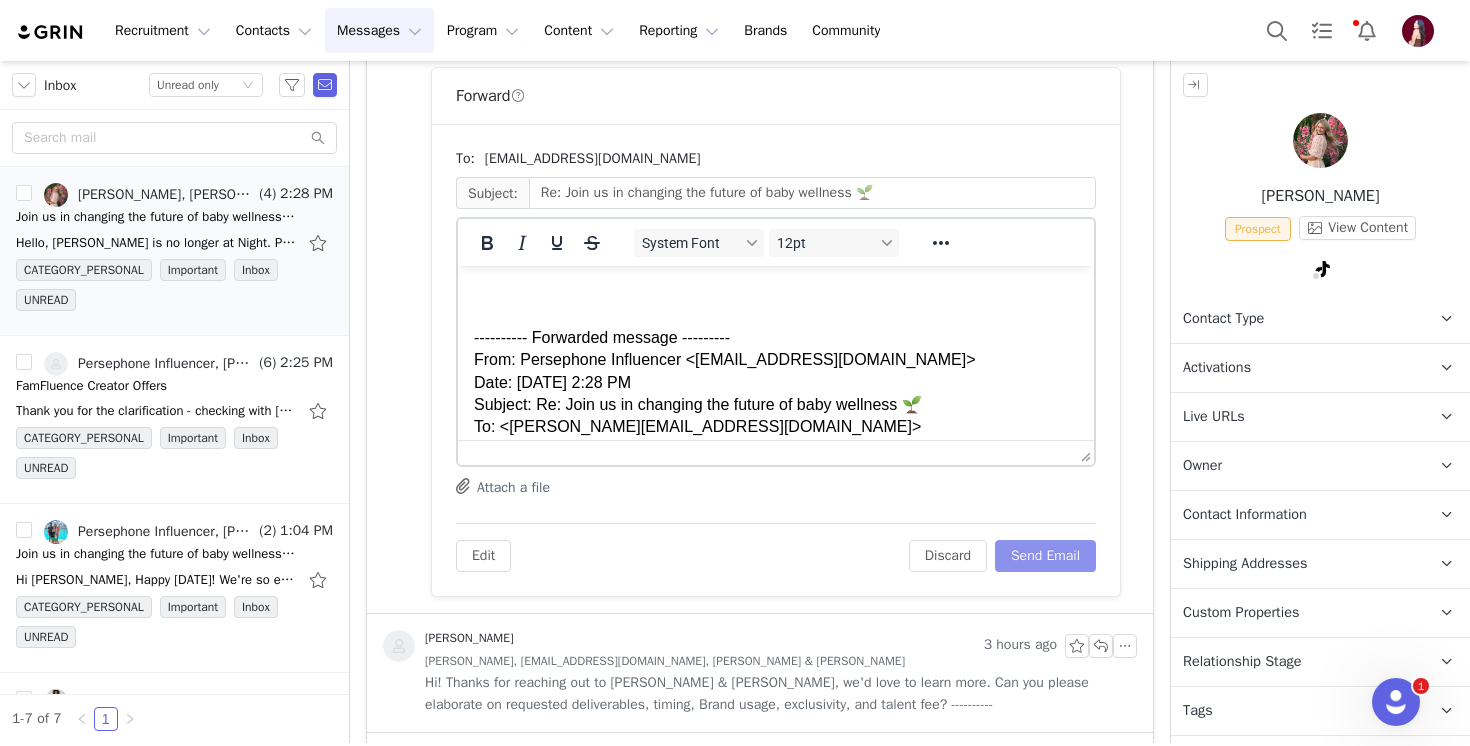 click on "Send Email" at bounding box center [1045, 556] 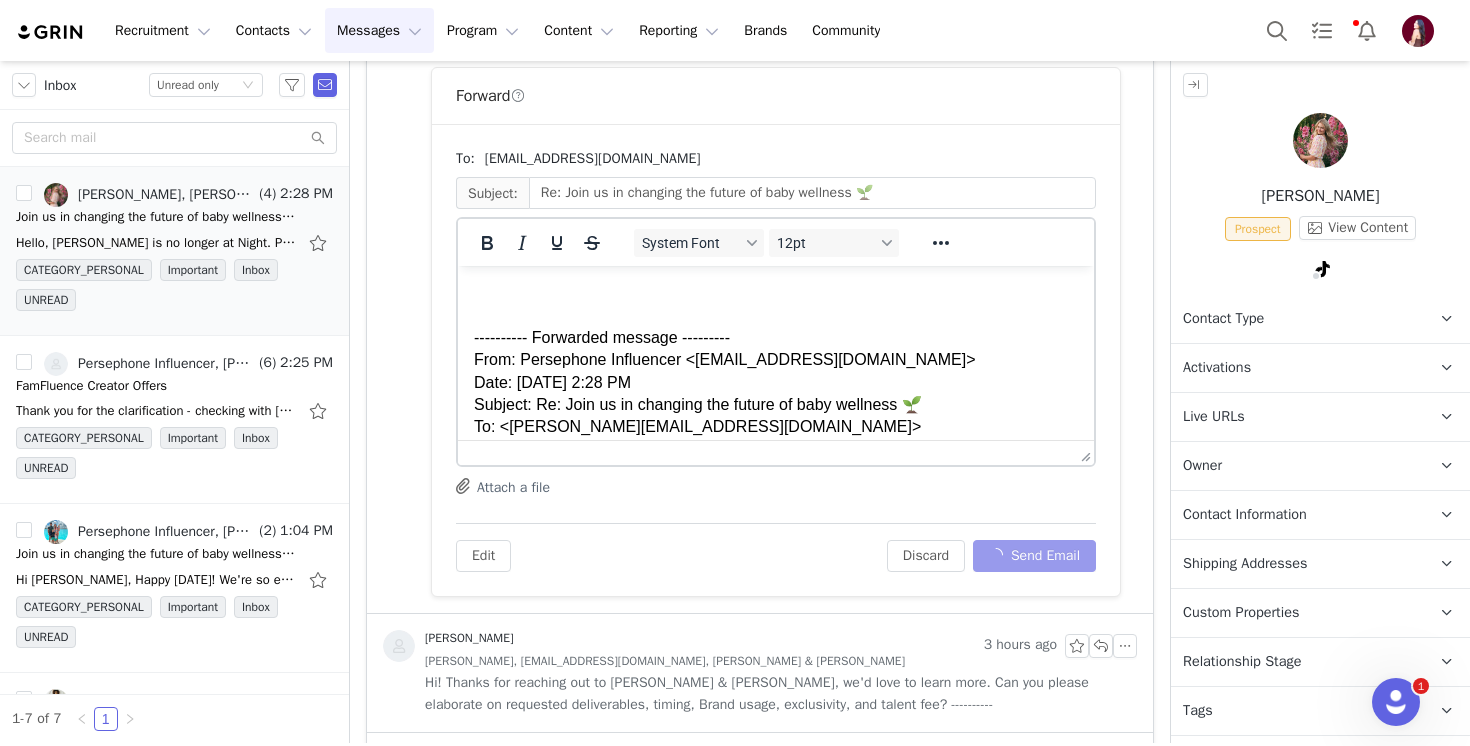 scroll, scrollTop: 699, scrollLeft: 0, axis: vertical 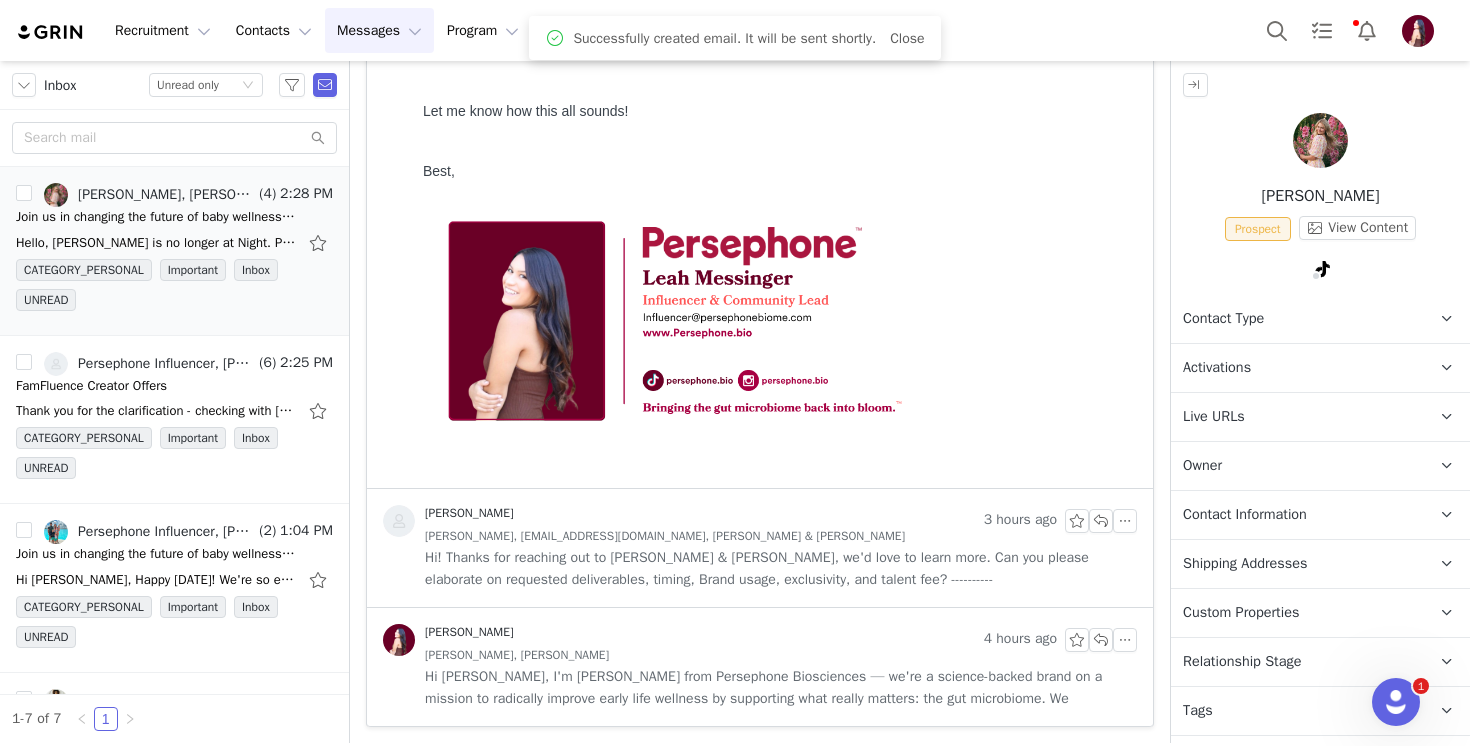 click on "Relationship Stage" at bounding box center [1242, 662] 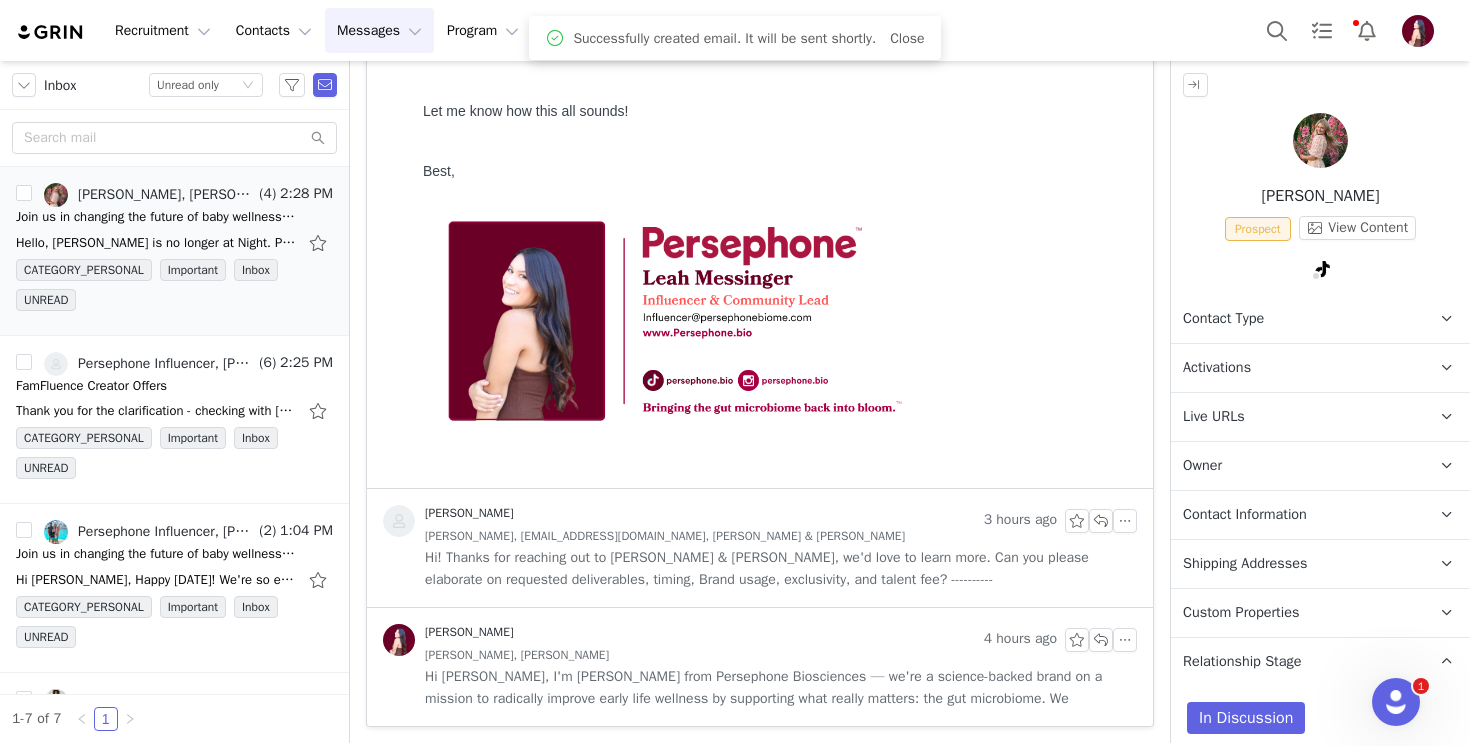 click on "Relationship Stage" at bounding box center (1242, 662) 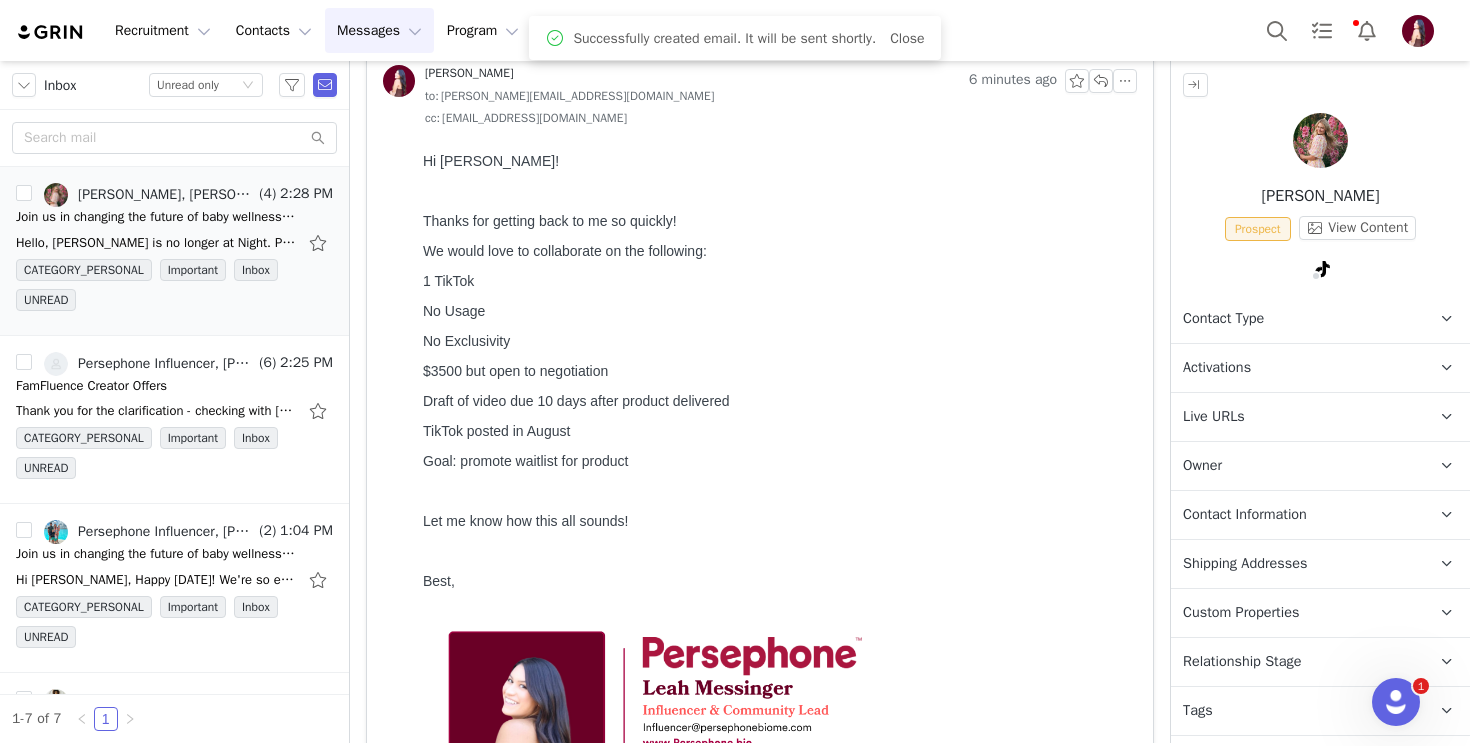 scroll, scrollTop: 0, scrollLeft: 0, axis: both 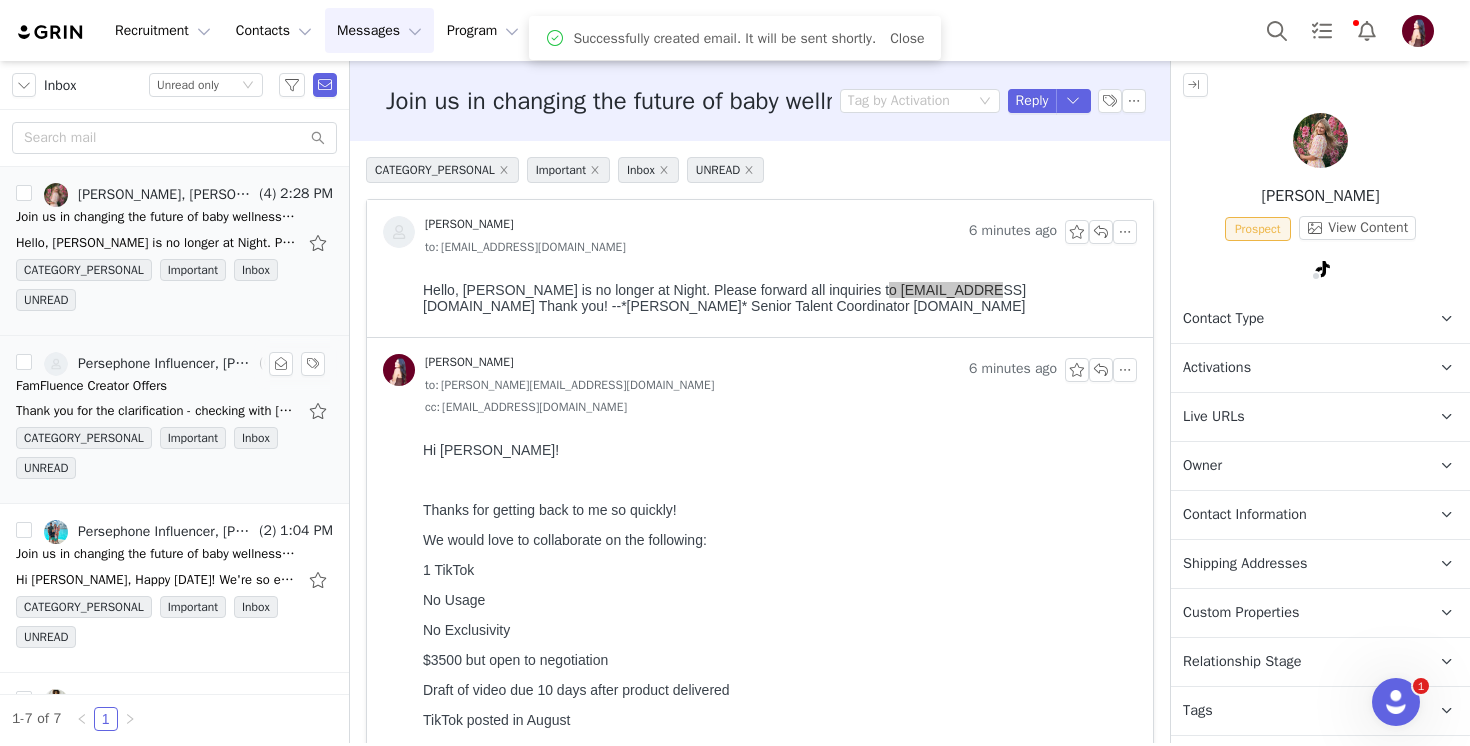 click on "FamFluence Creator Offers" at bounding box center (91, 386) 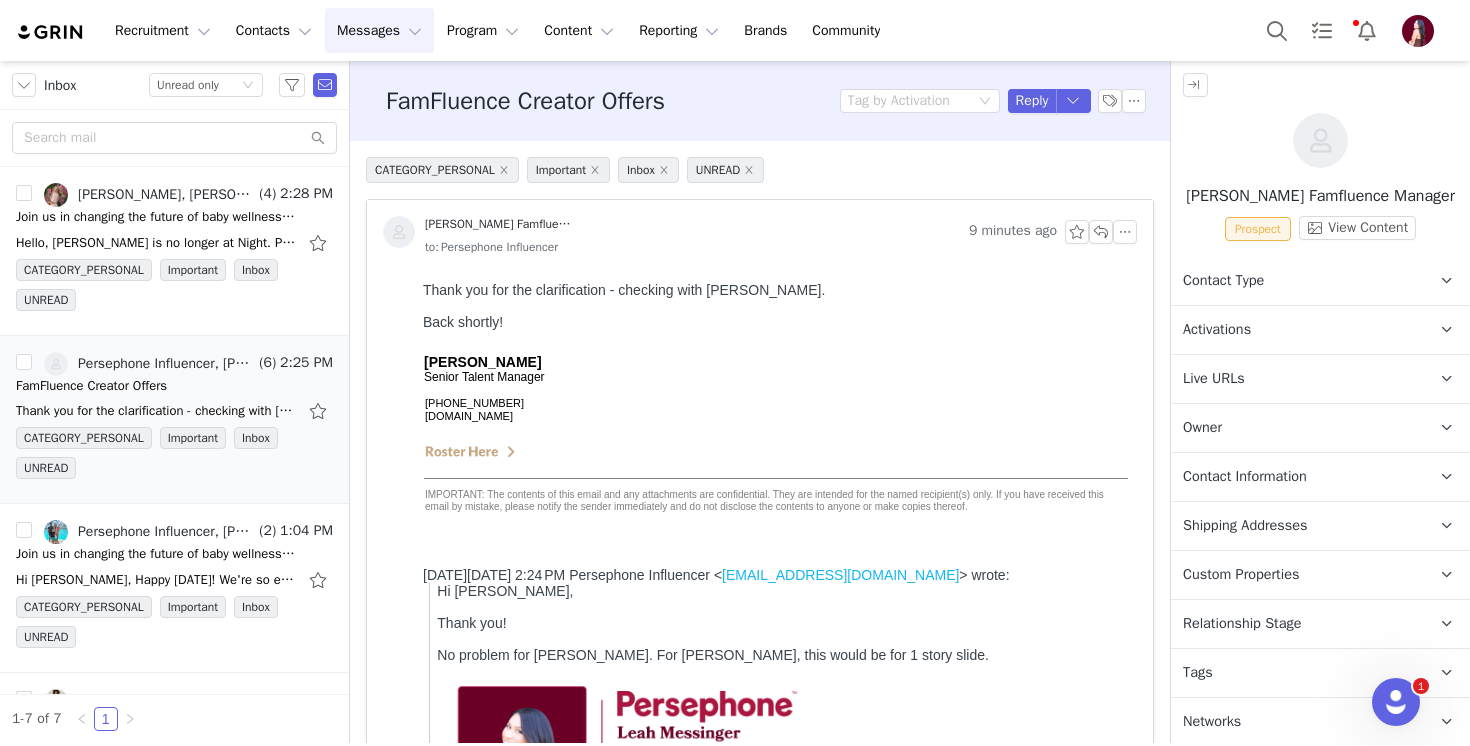 scroll, scrollTop: 0, scrollLeft: 0, axis: both 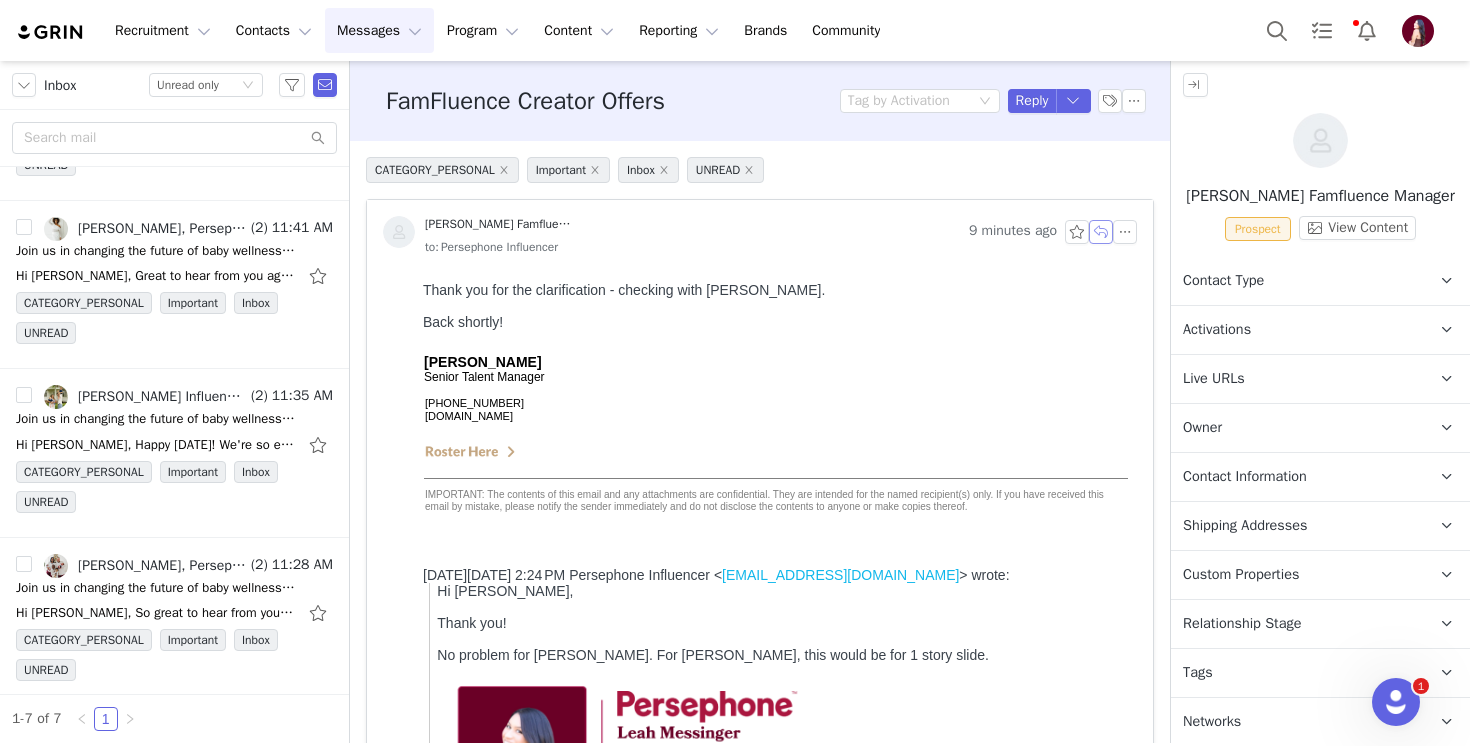 click at bounding box center (1101, 232) 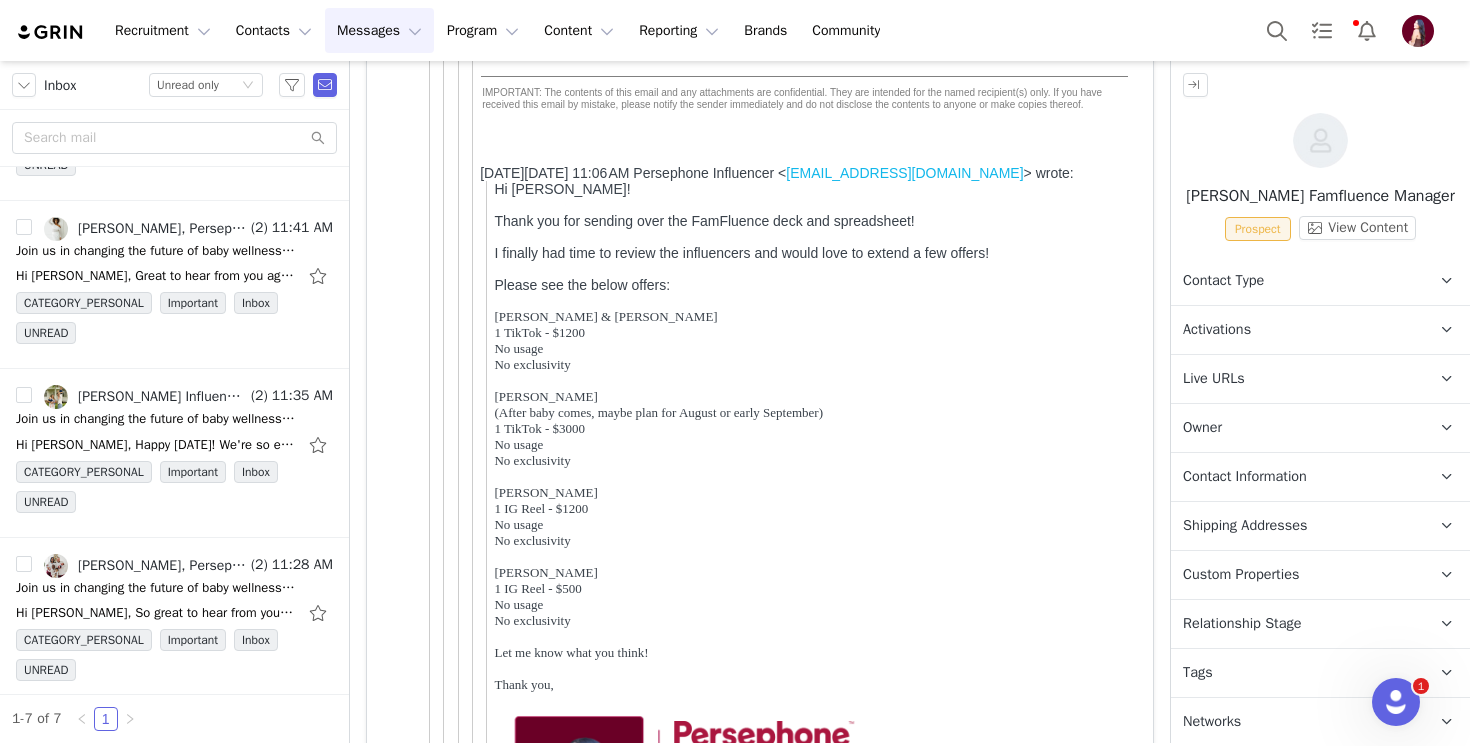 scroll, scrollTop: 2949, scrollLeft: 0, axis: vertical 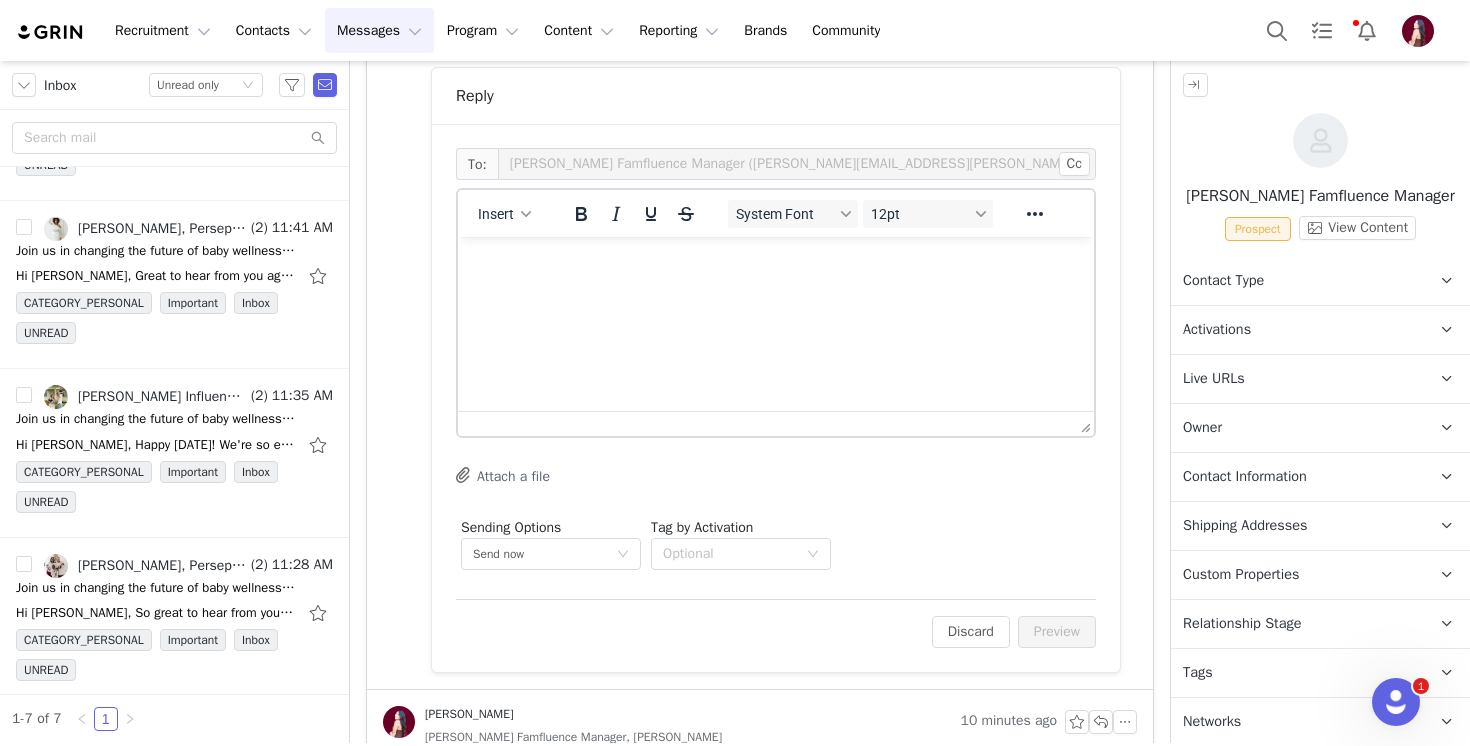 click at bounding box center [776, 264] 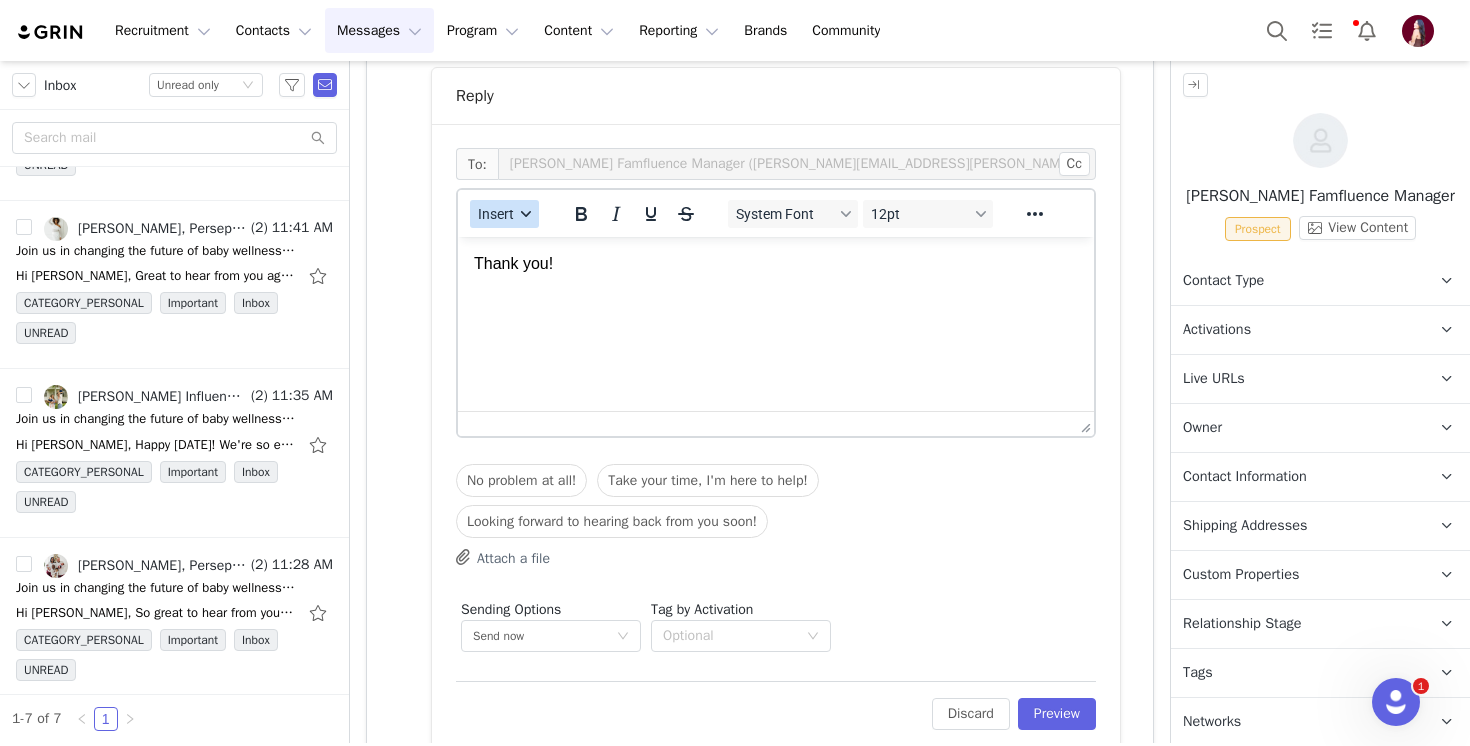 click on "Insert" at bounding box center [496, 214] 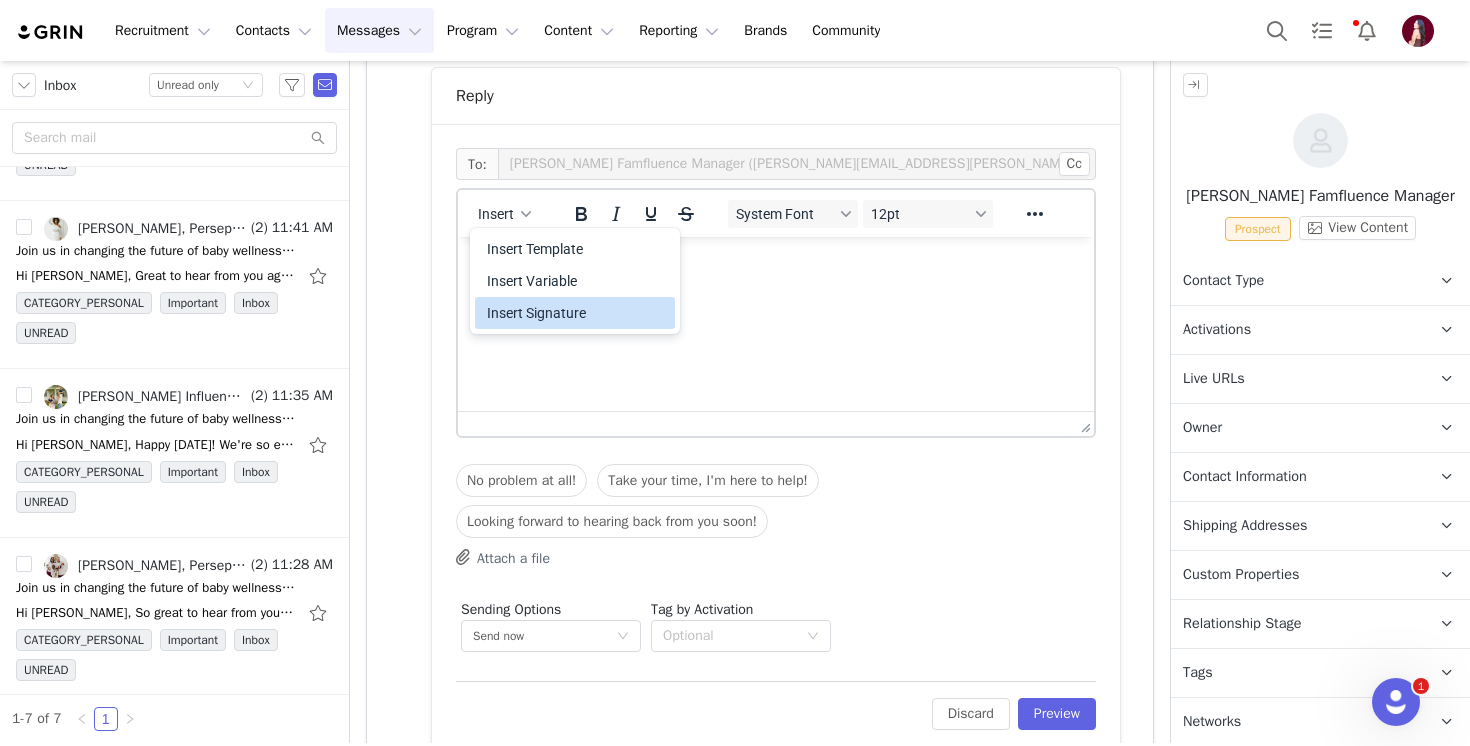 click on "Insert Signature" at bounding box center (577, 313) 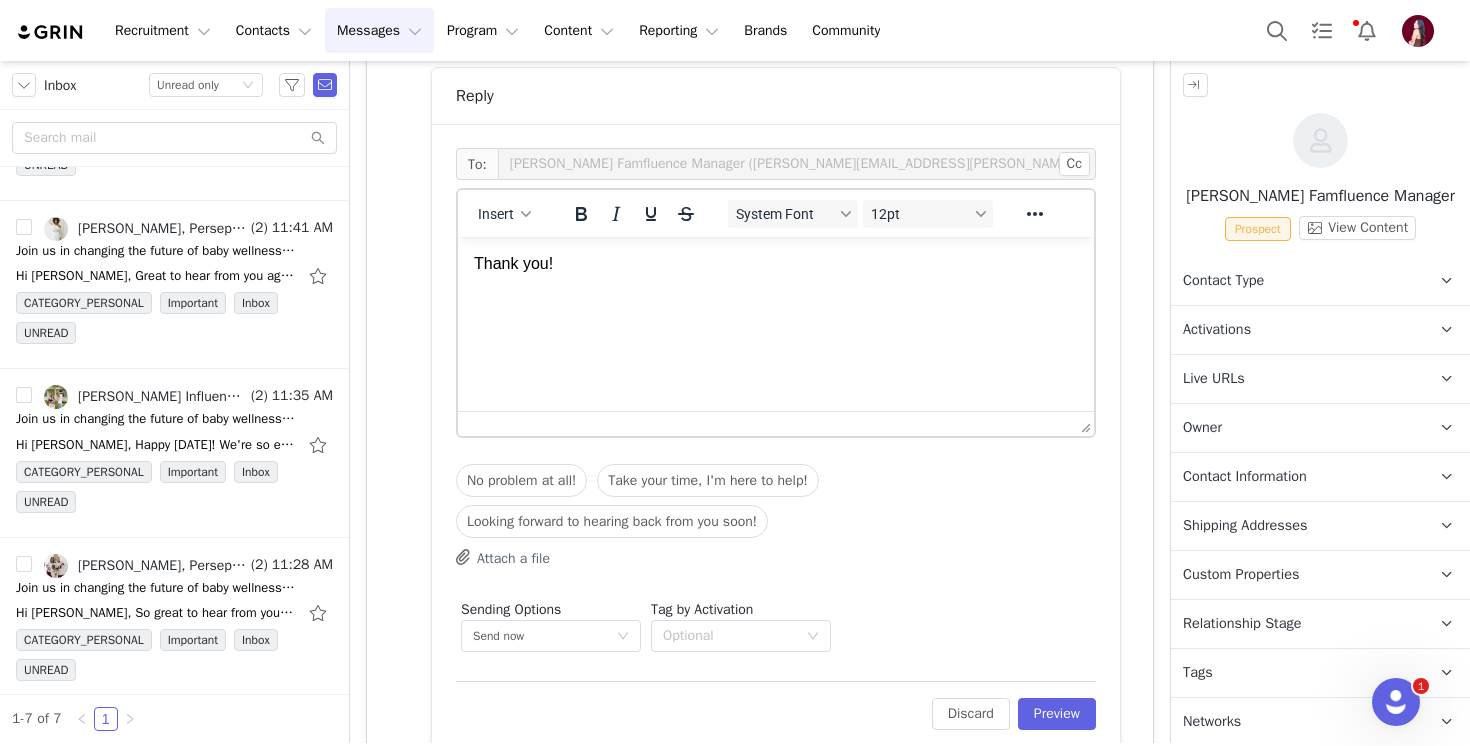 scroll, scrollTop: 178, scrollLeft: 0, axis: vertical 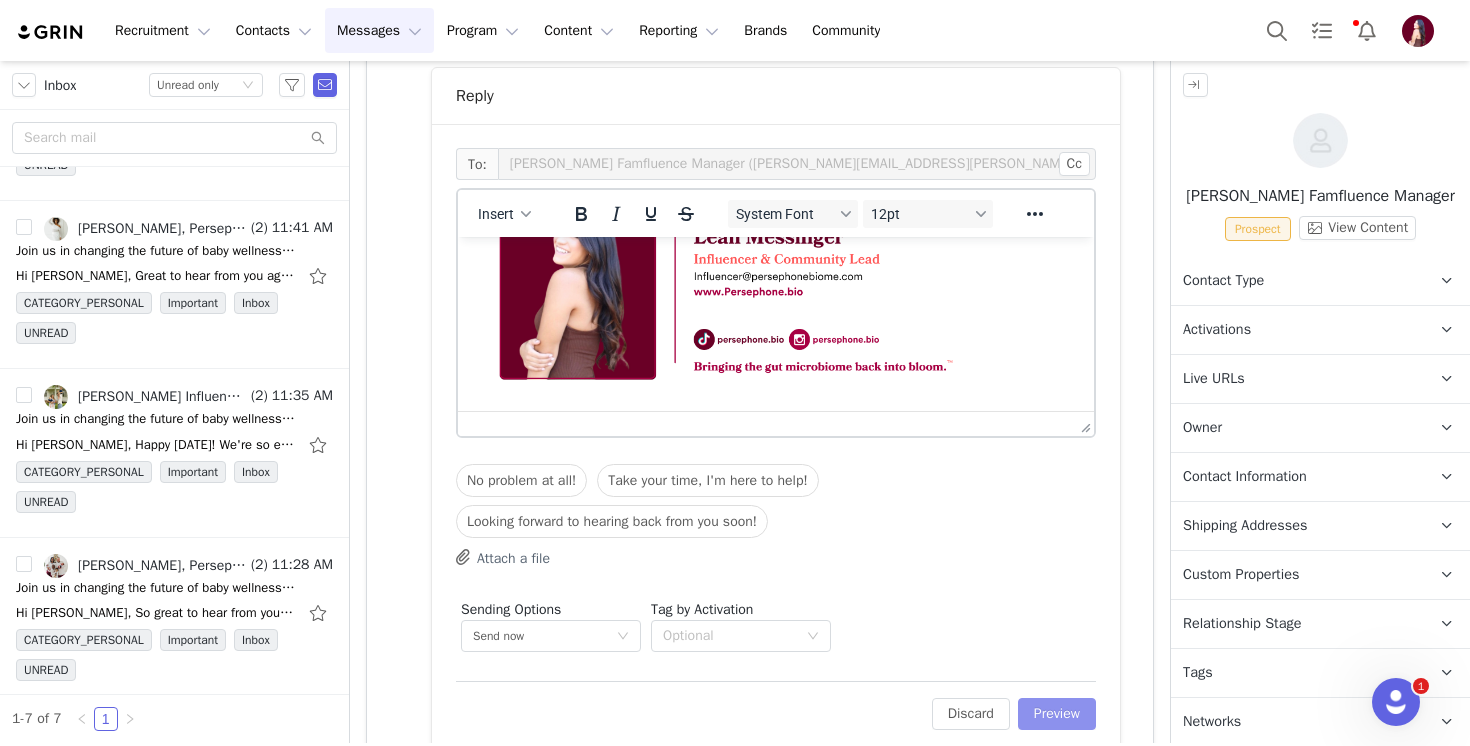 click on "Preview" at bounding box center [1057, 714] 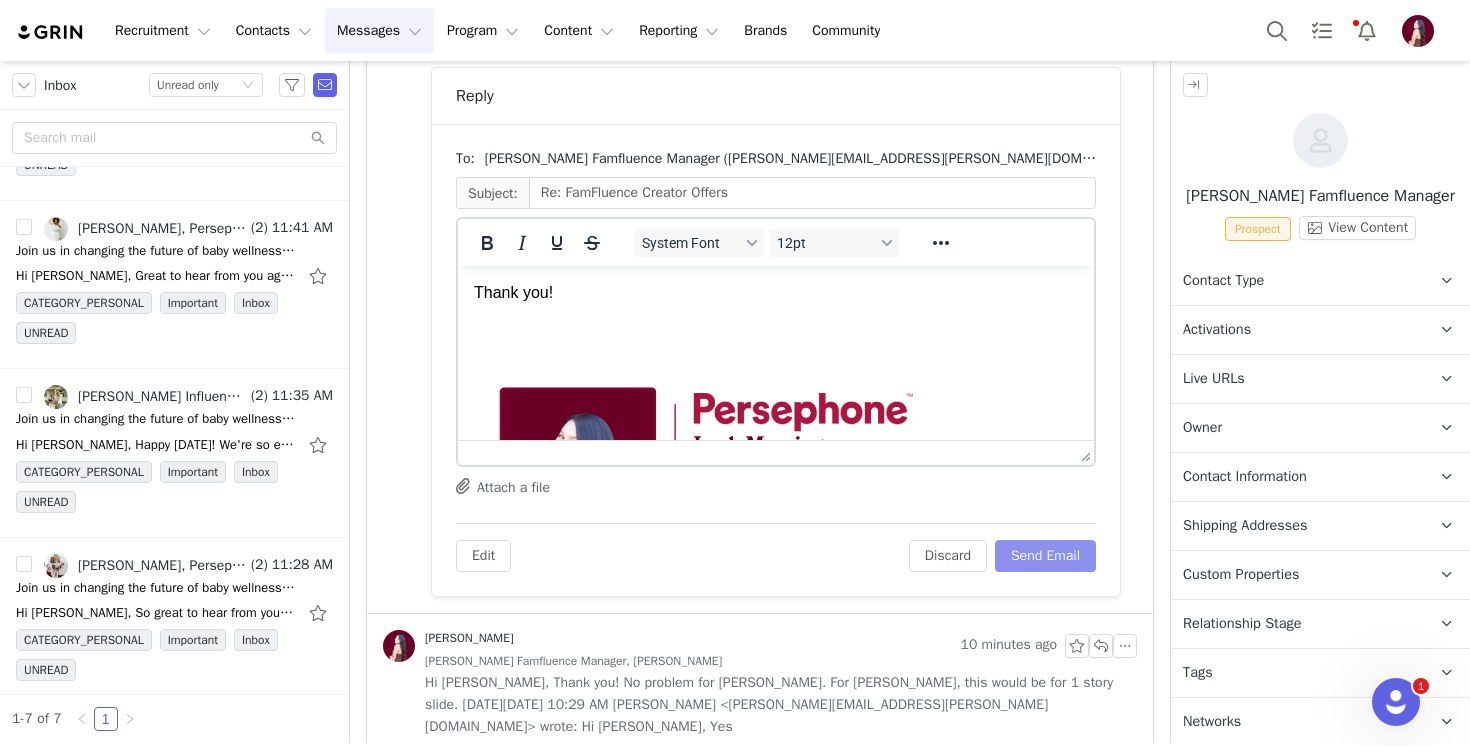 click on "Send Email" at bounding box center [1045, 556] 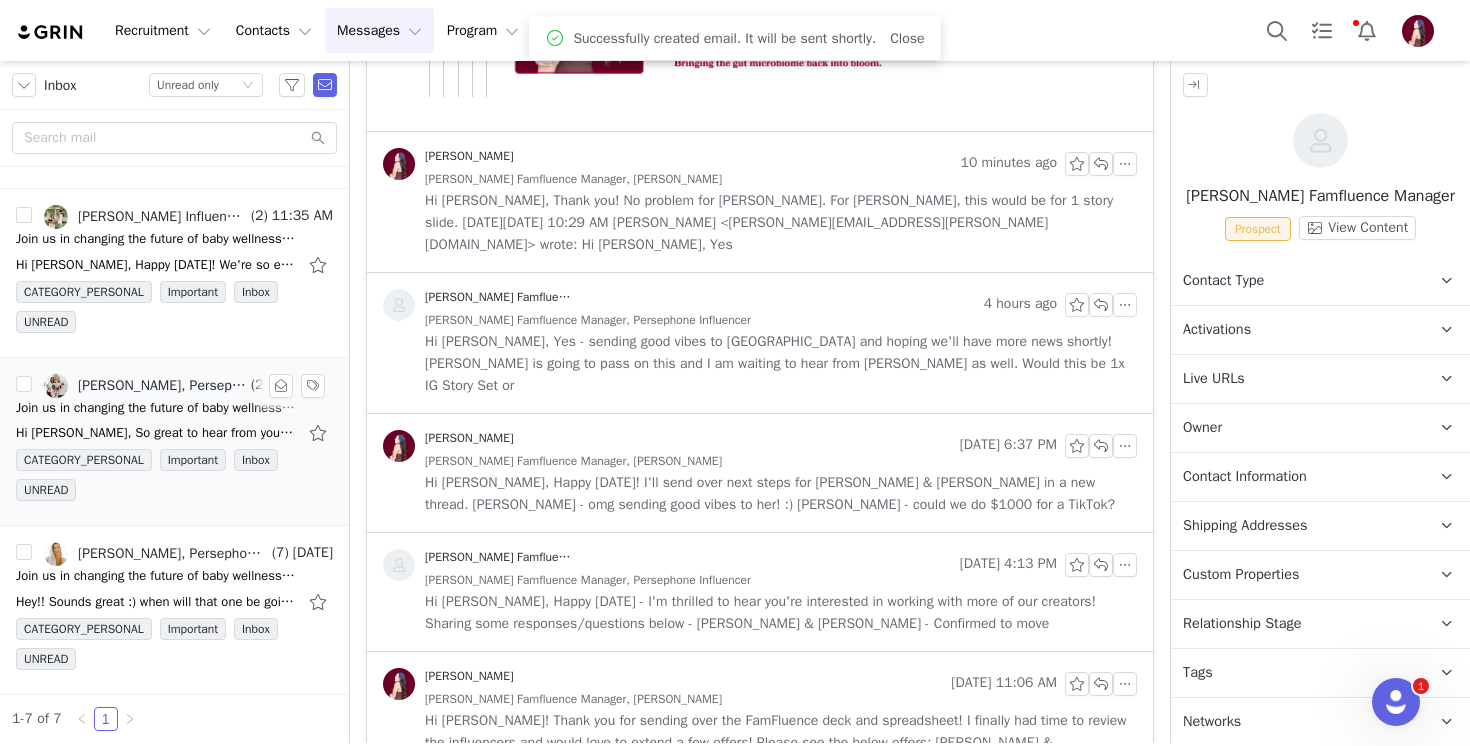 click on "Hi Leah, So great to hear from you! I'm thrilled that you're interested in working with Meghan Holcomb as well. :) Please send over what you're thinking in terms of deliverables and budget" at bounding box center (174, 433) 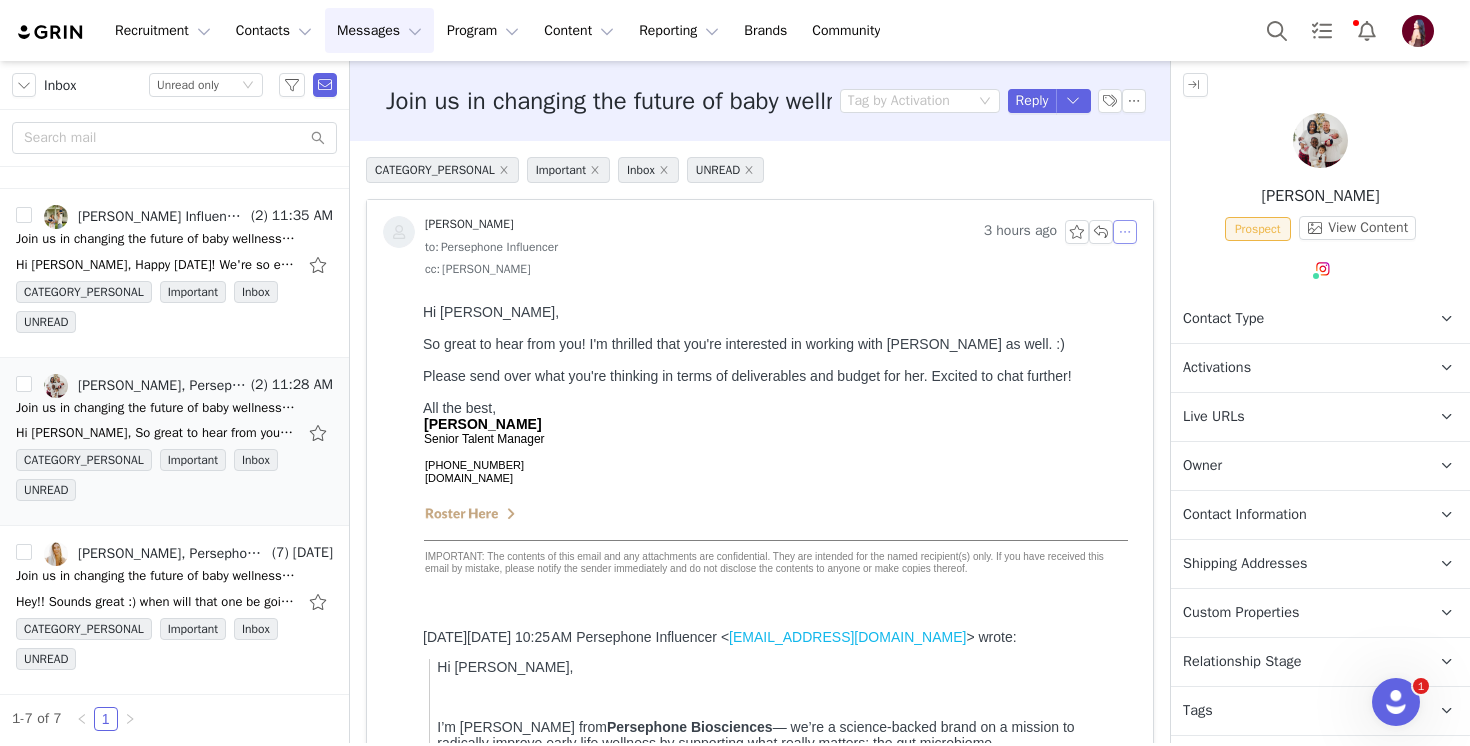 click at bounding box center (1125, 232) 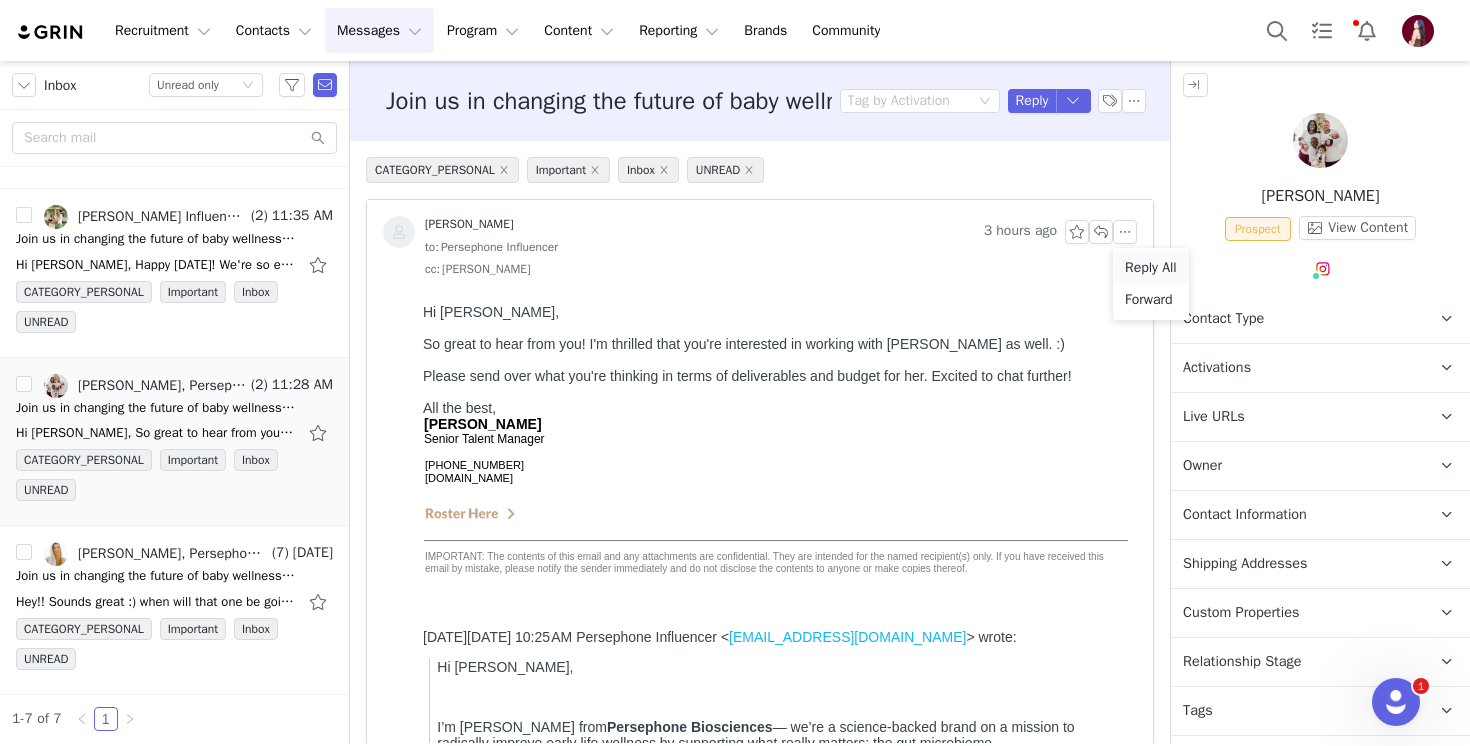 click on "Reply All" at bounding box center (1151, 268) 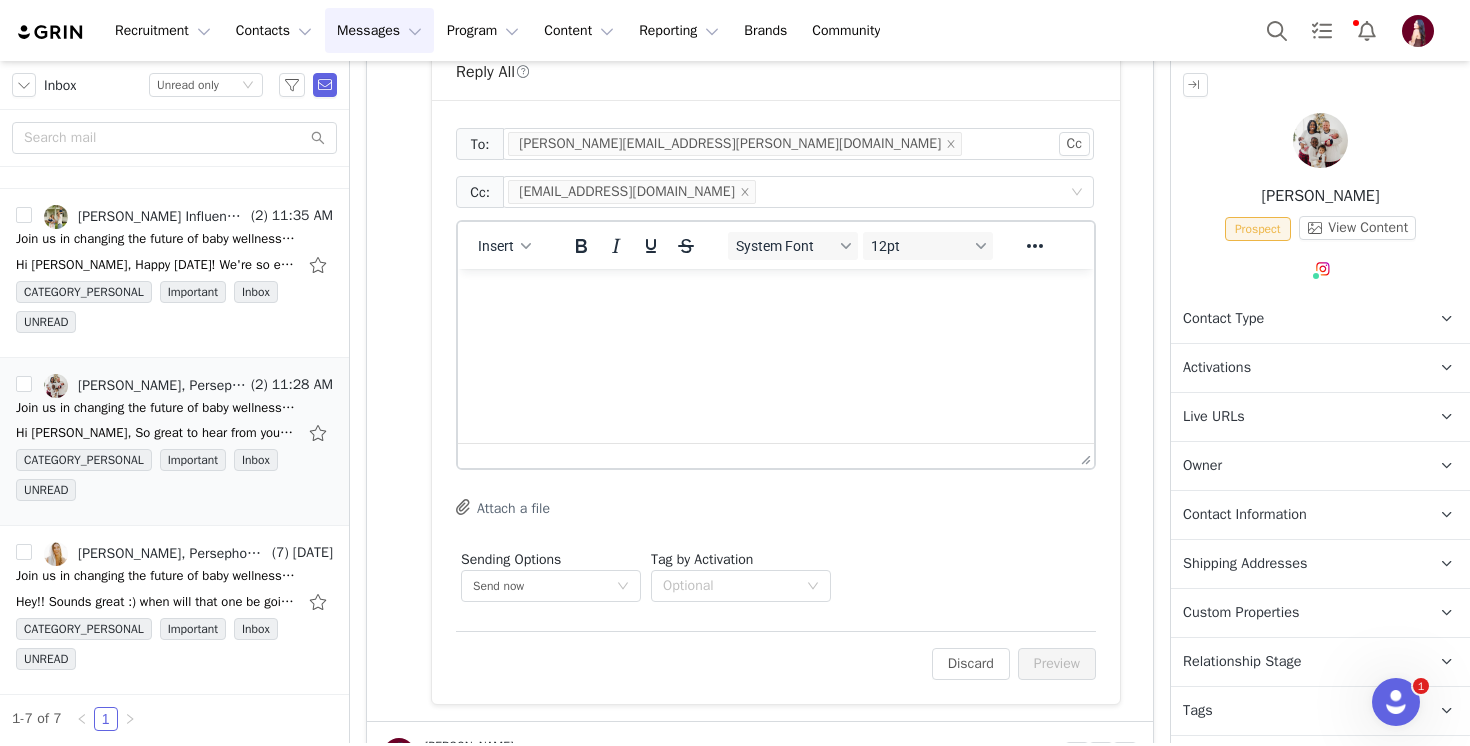 click at bounding box center [776, 296] 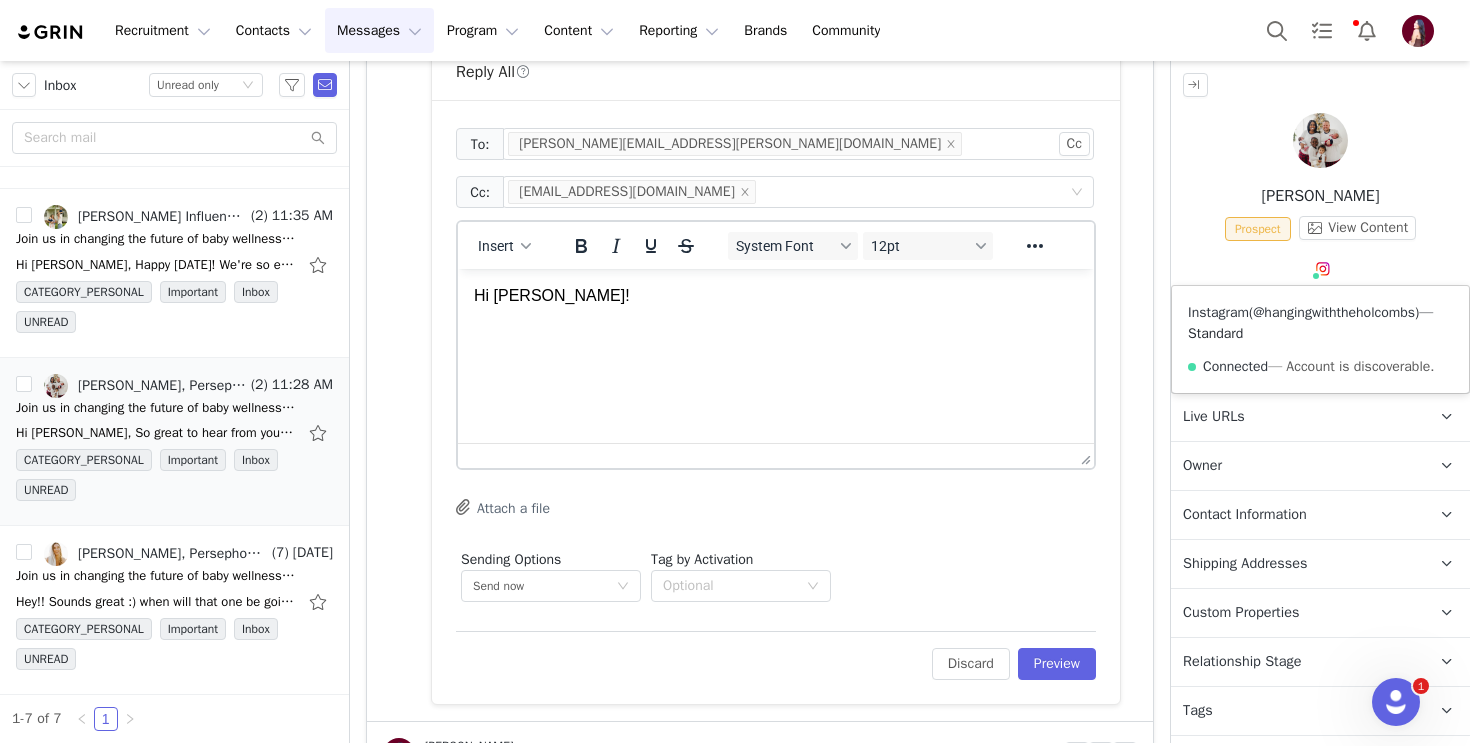 click on "@hangingwiththeholcombs" at bounding box center (1334, 312) 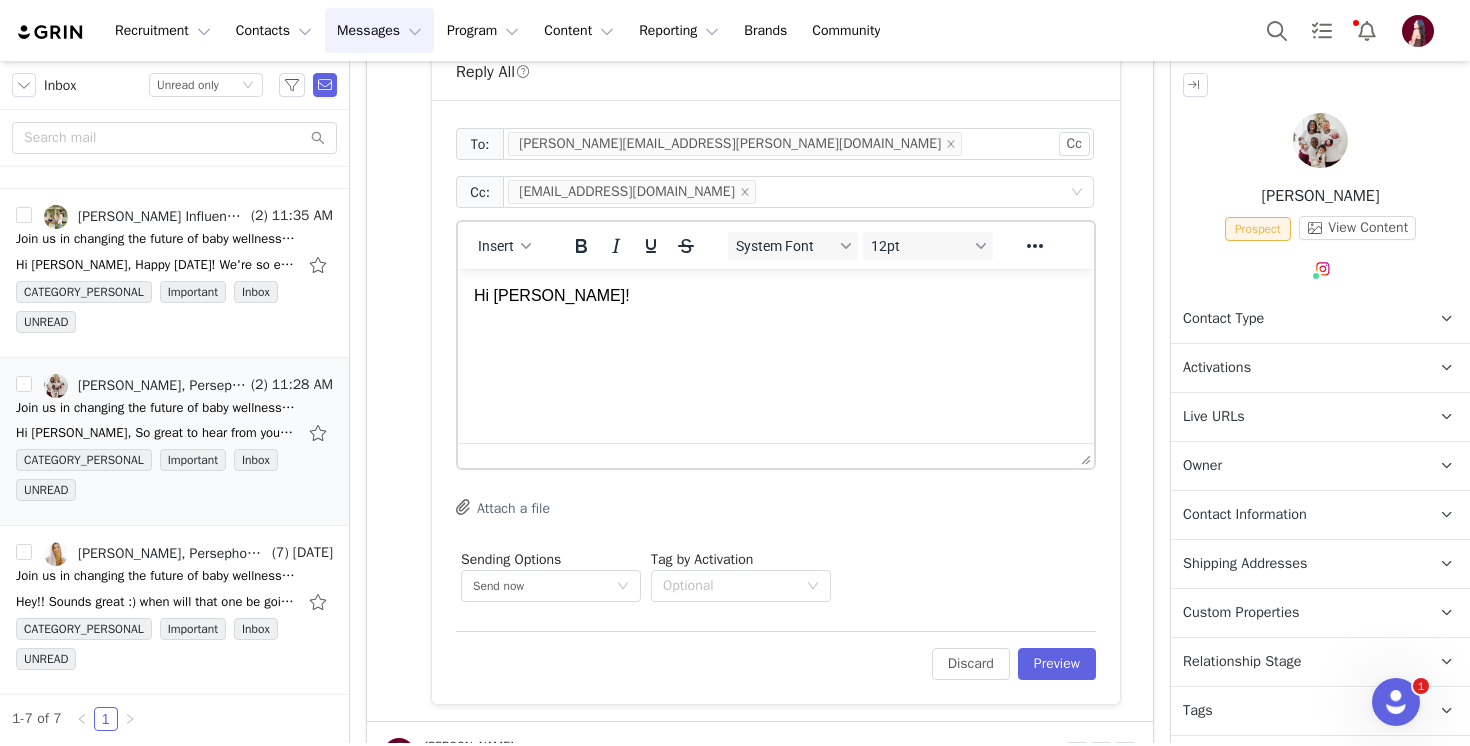 click at bounding box center (776, 373) 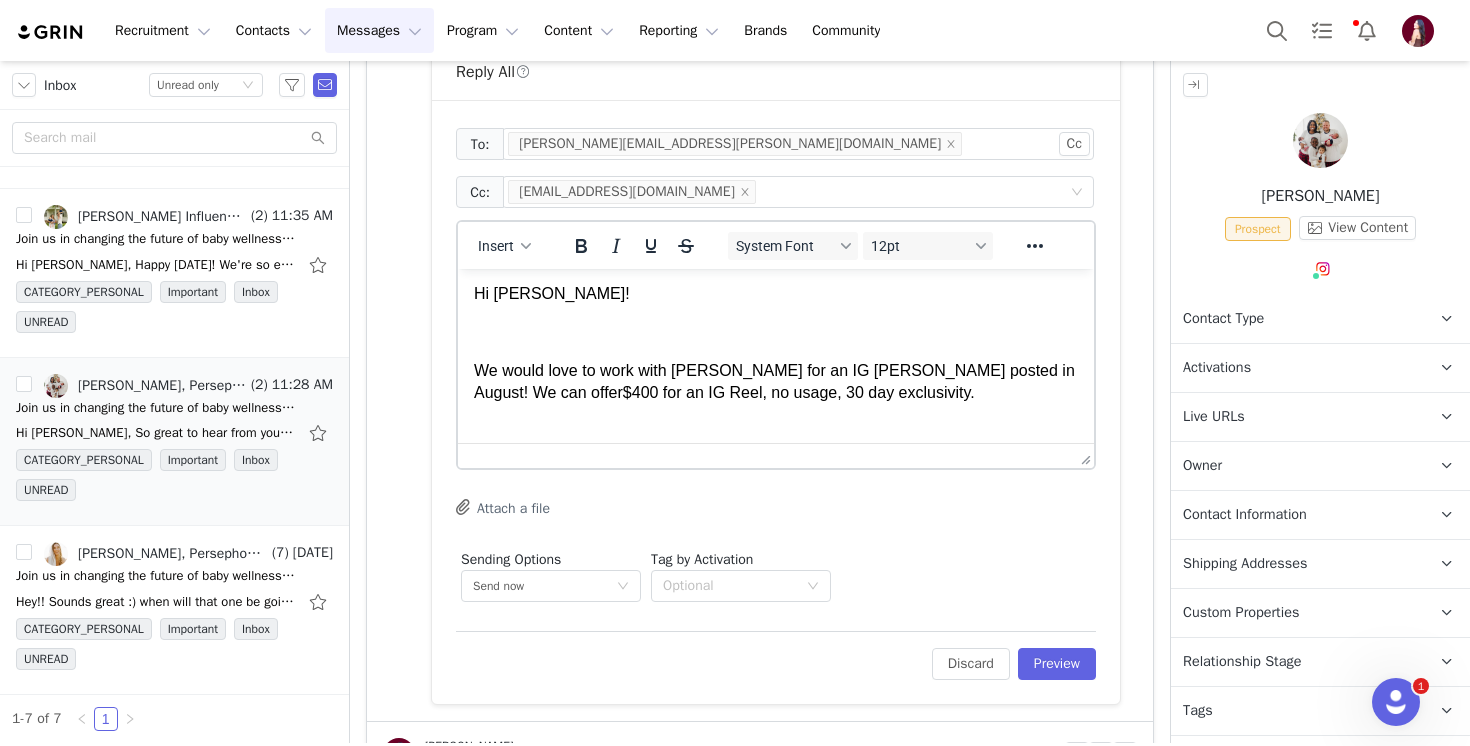 scroll, scrollTop: 40, scrollLeft: 0, axis: vertical 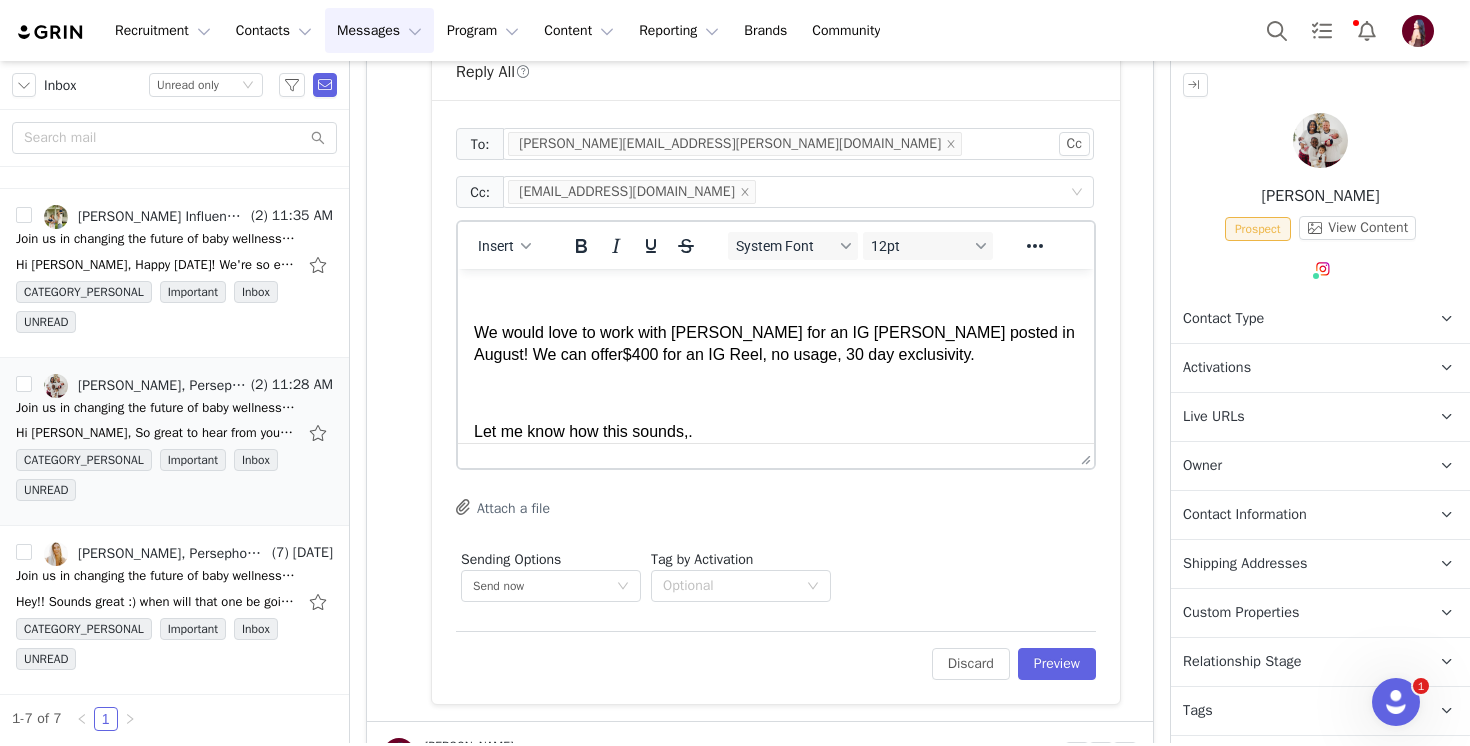 click on "We would love to work with Meghan for an IG Reel posted in August! We can offer  $400 for an IG Reel, no usage, 30 day exclusivity." at bounding box center [776, 344] 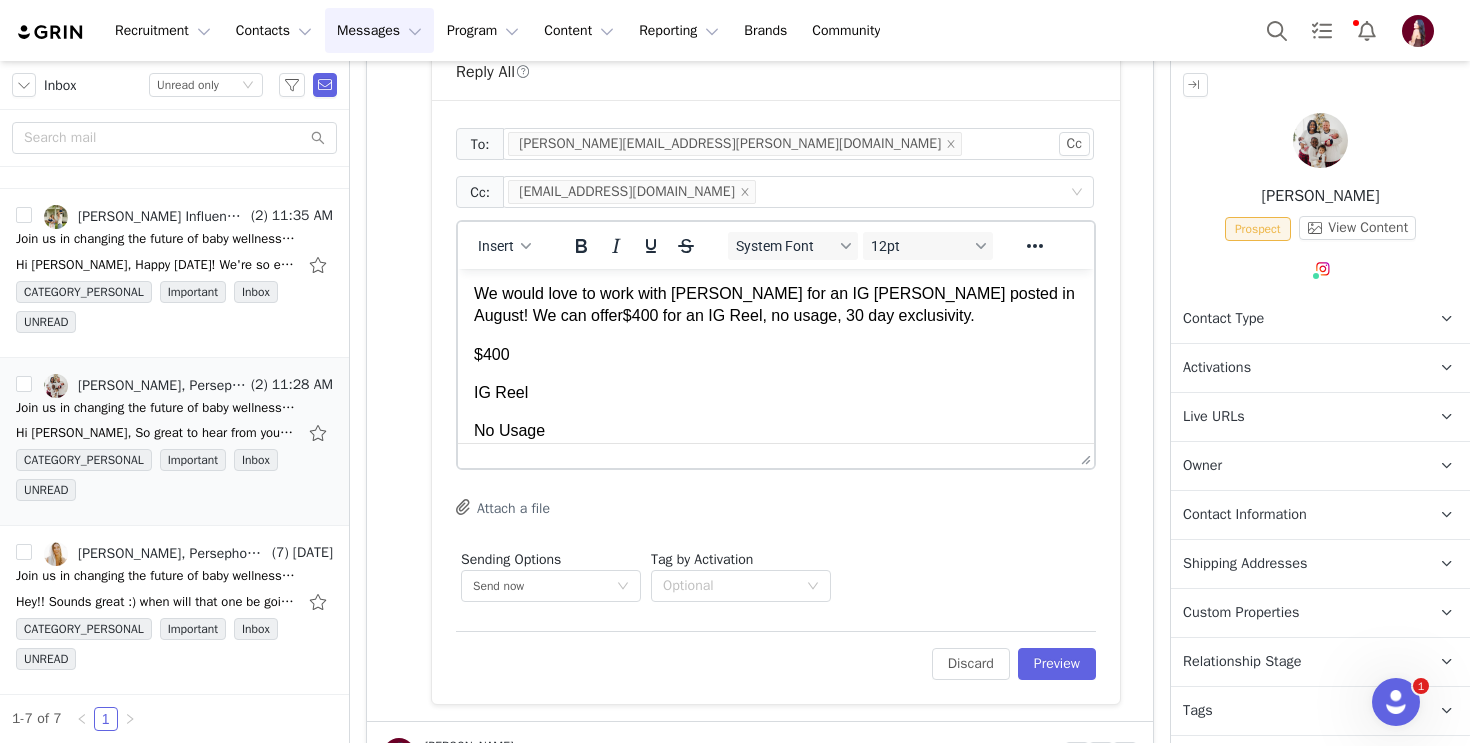 scroll, scrollTop: 117, scrollLeft: 0, axis: vertical 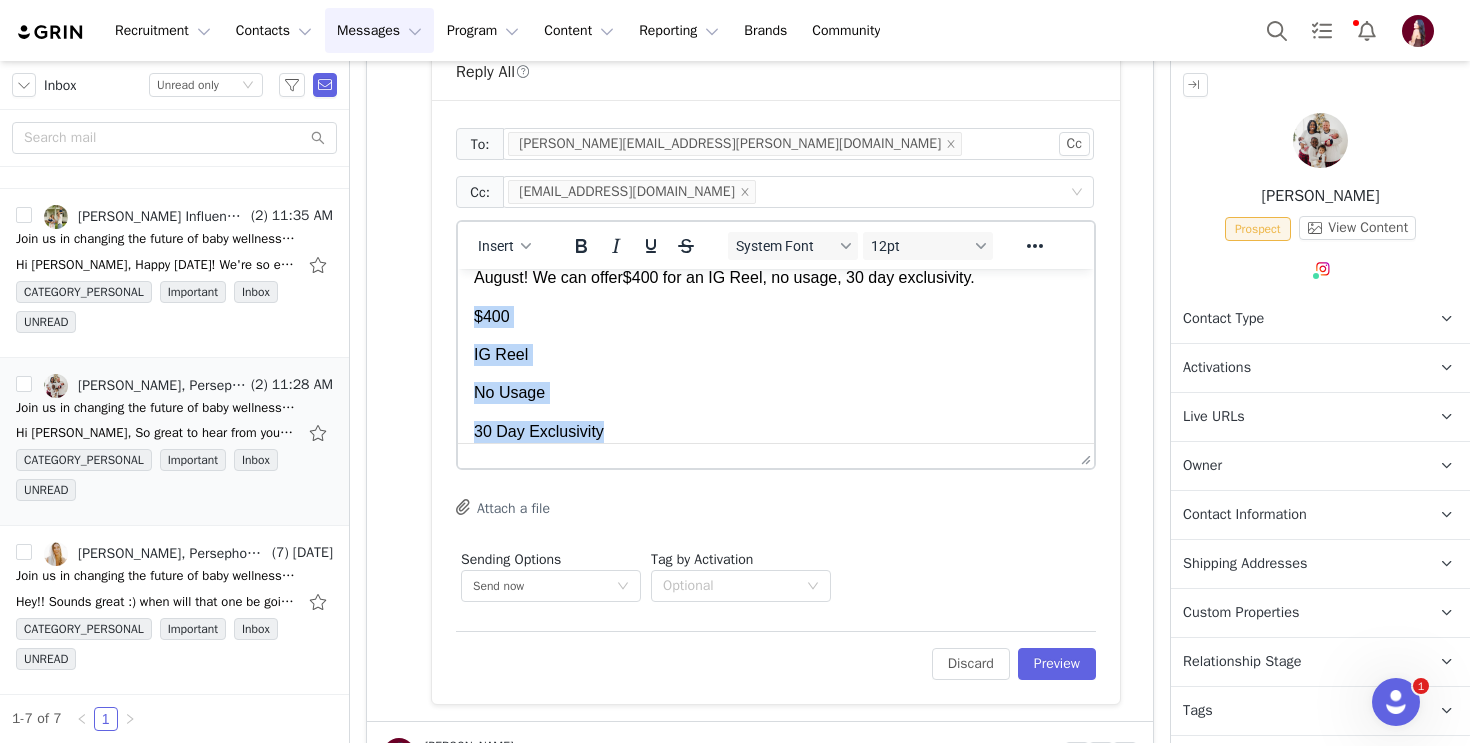 drag, startPoint x: 626, startPoint y: 428, endPoint x: 464, endPoint y: 319, distance: 195.25624 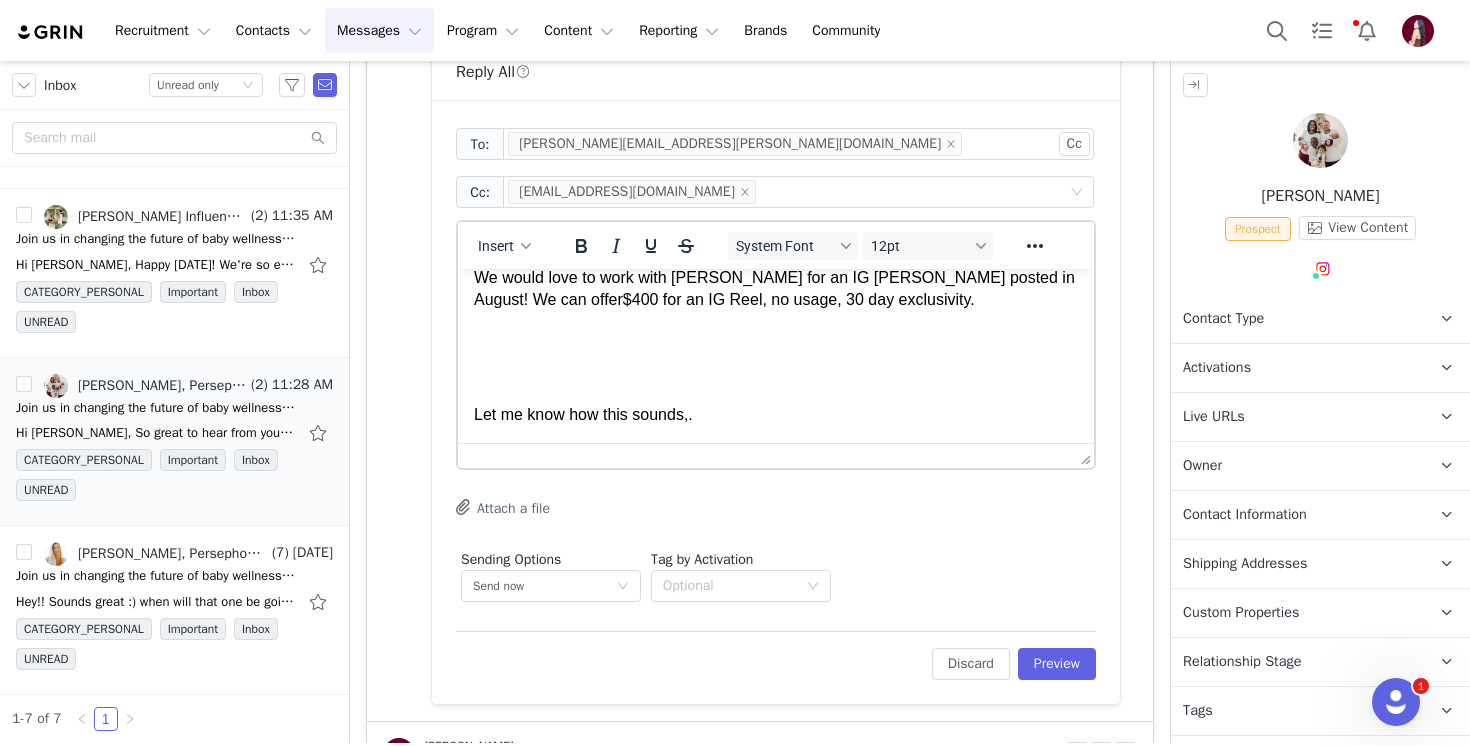 scroll, scrollTop: 56, scrollLeft: 0, axis: vertical 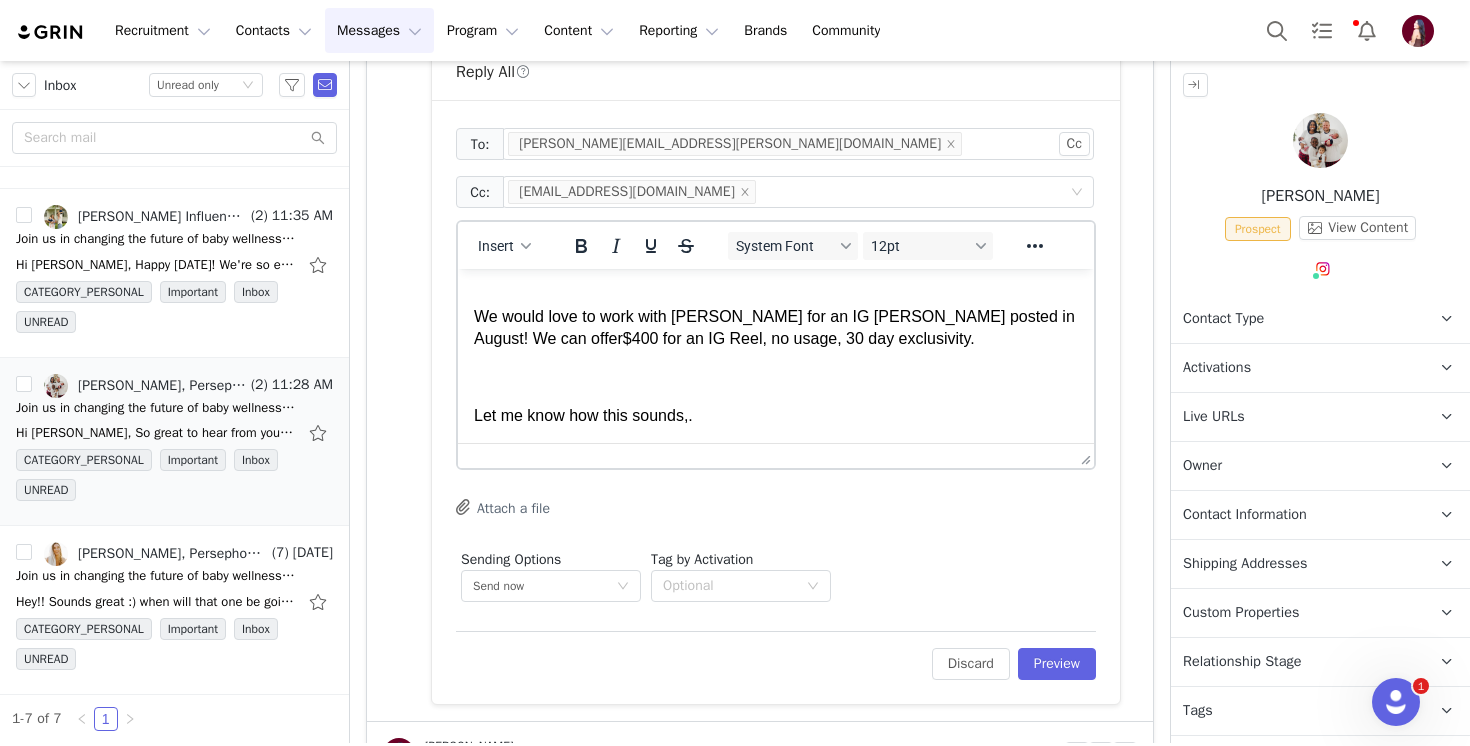click on "Let me know how this sounds,." at bounding box center (776, 416) 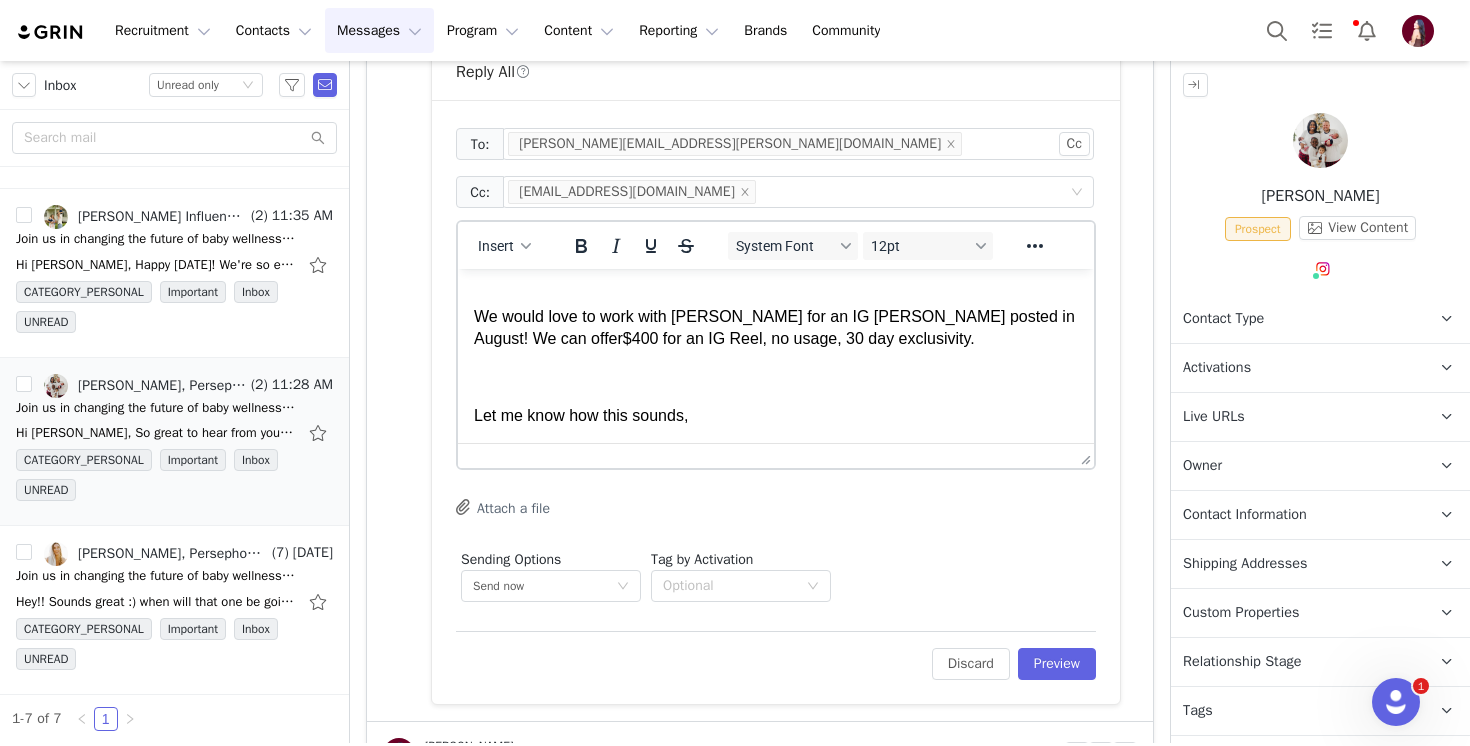 scroll, scrollTop: 95, scrollLeft: 0, axis: vertical 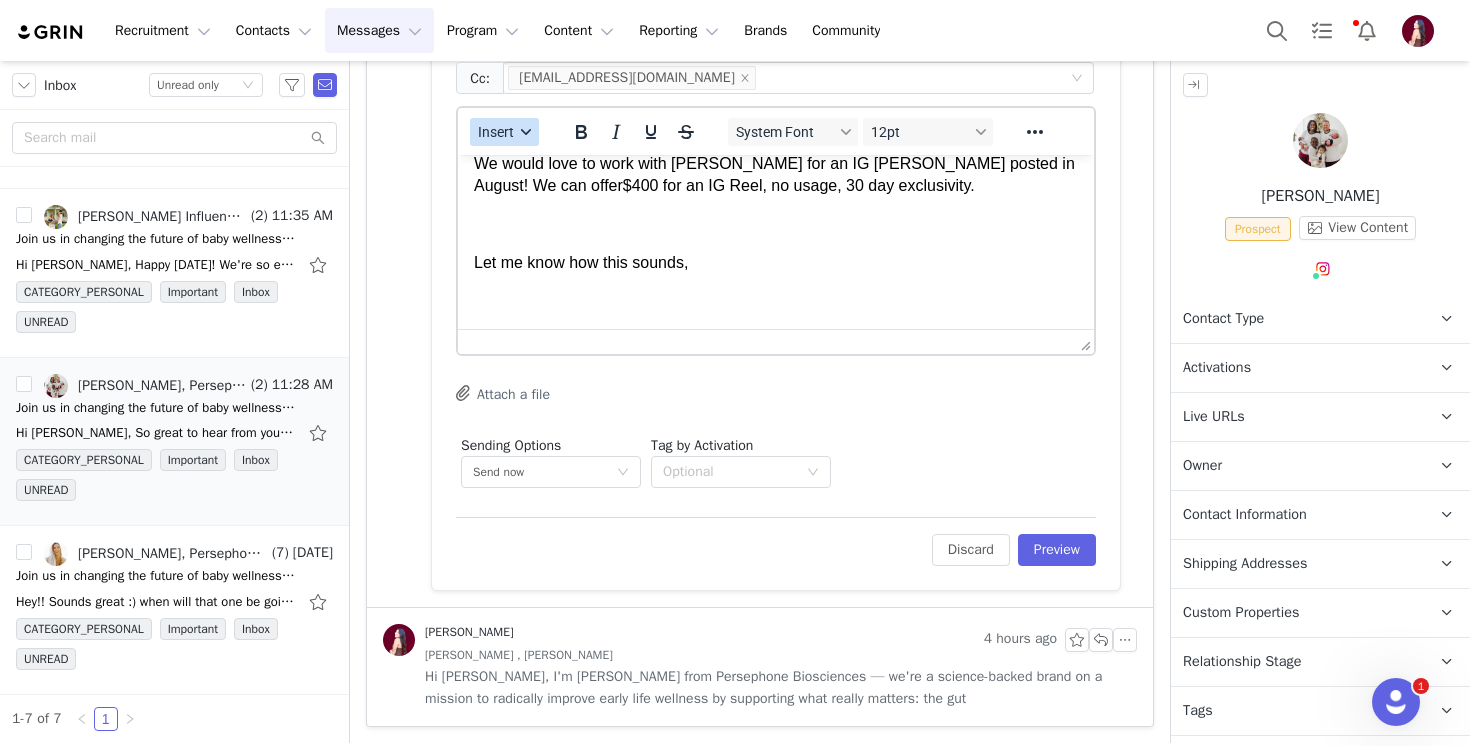 click on "Insert" at bounding box center (496, 132) 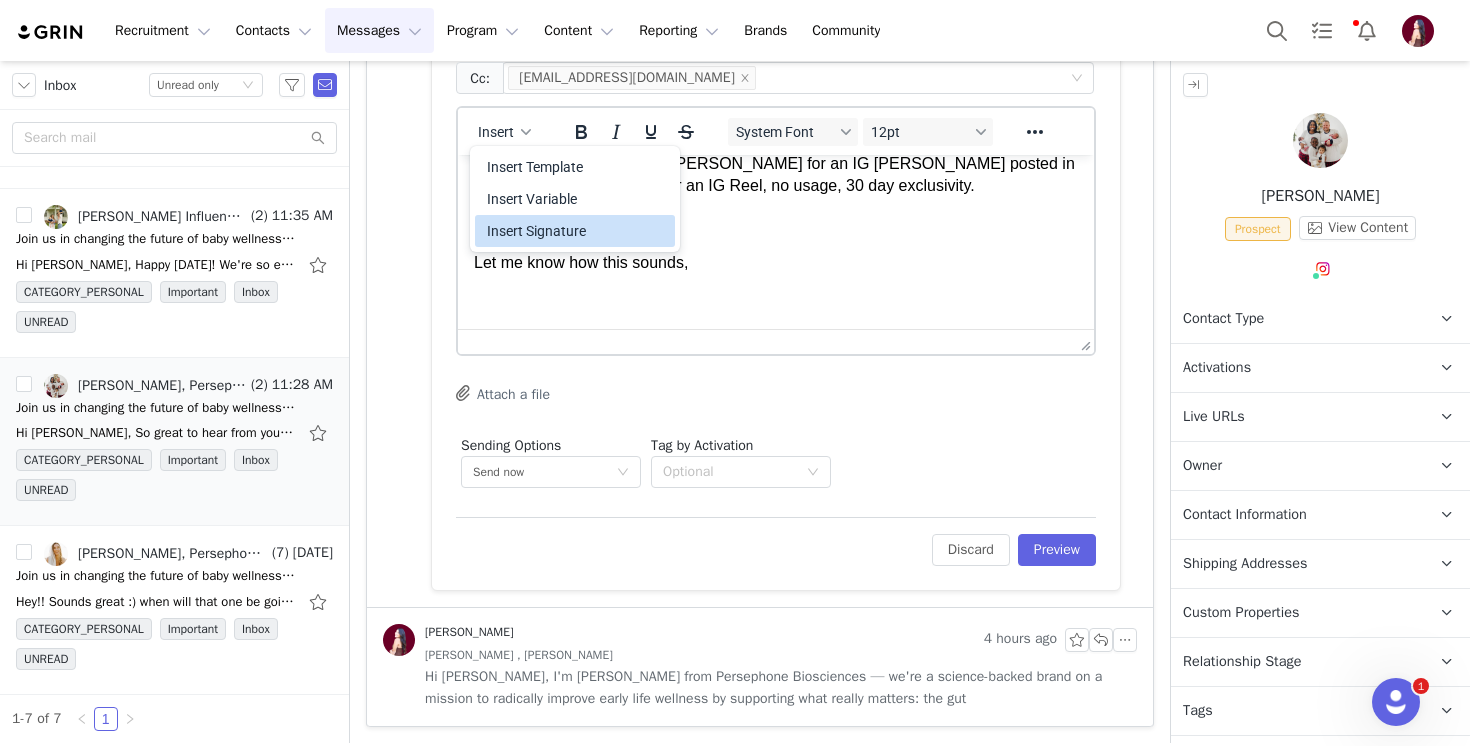 click on "Insert Signature" at bounding box center (575, 231) 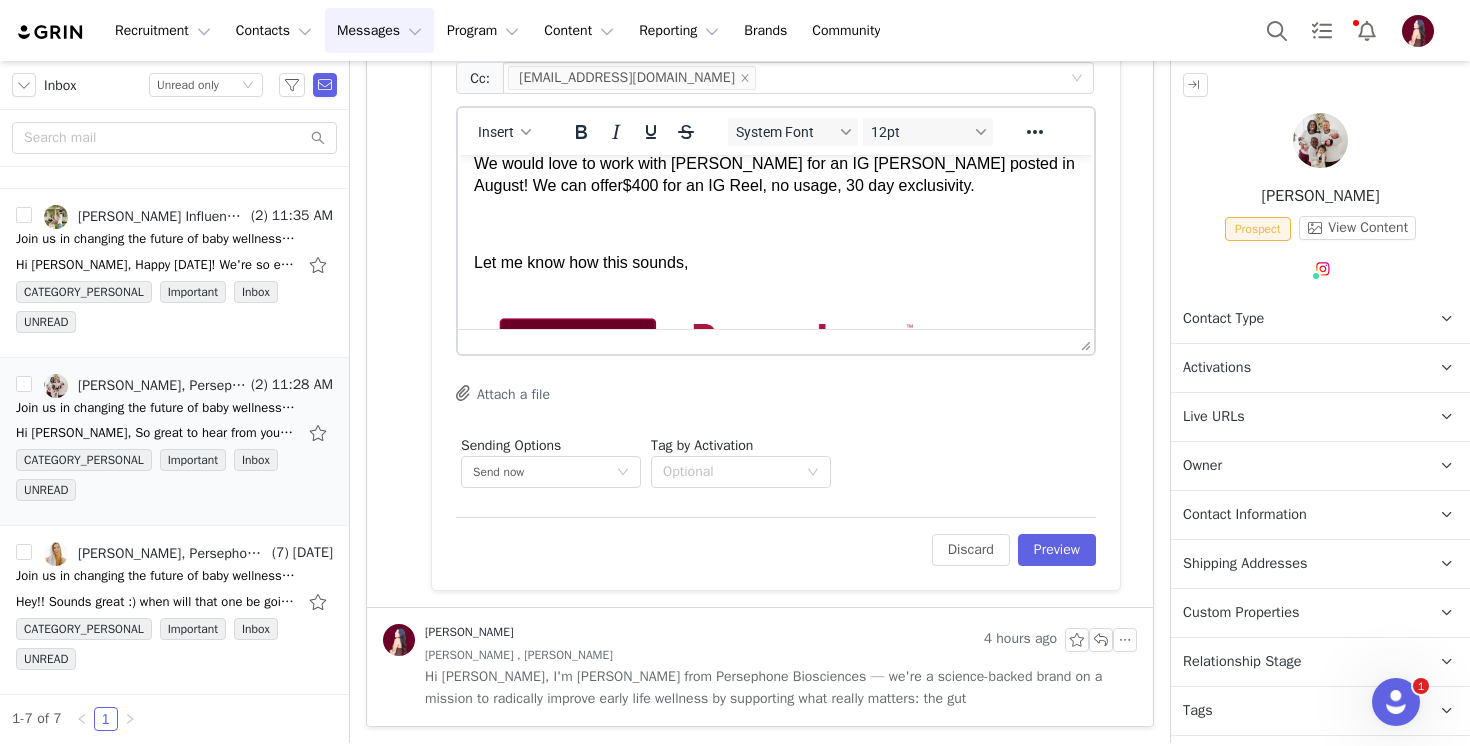 scroll, scrollTop: 316, scrollLeft: 0, axis: vertical 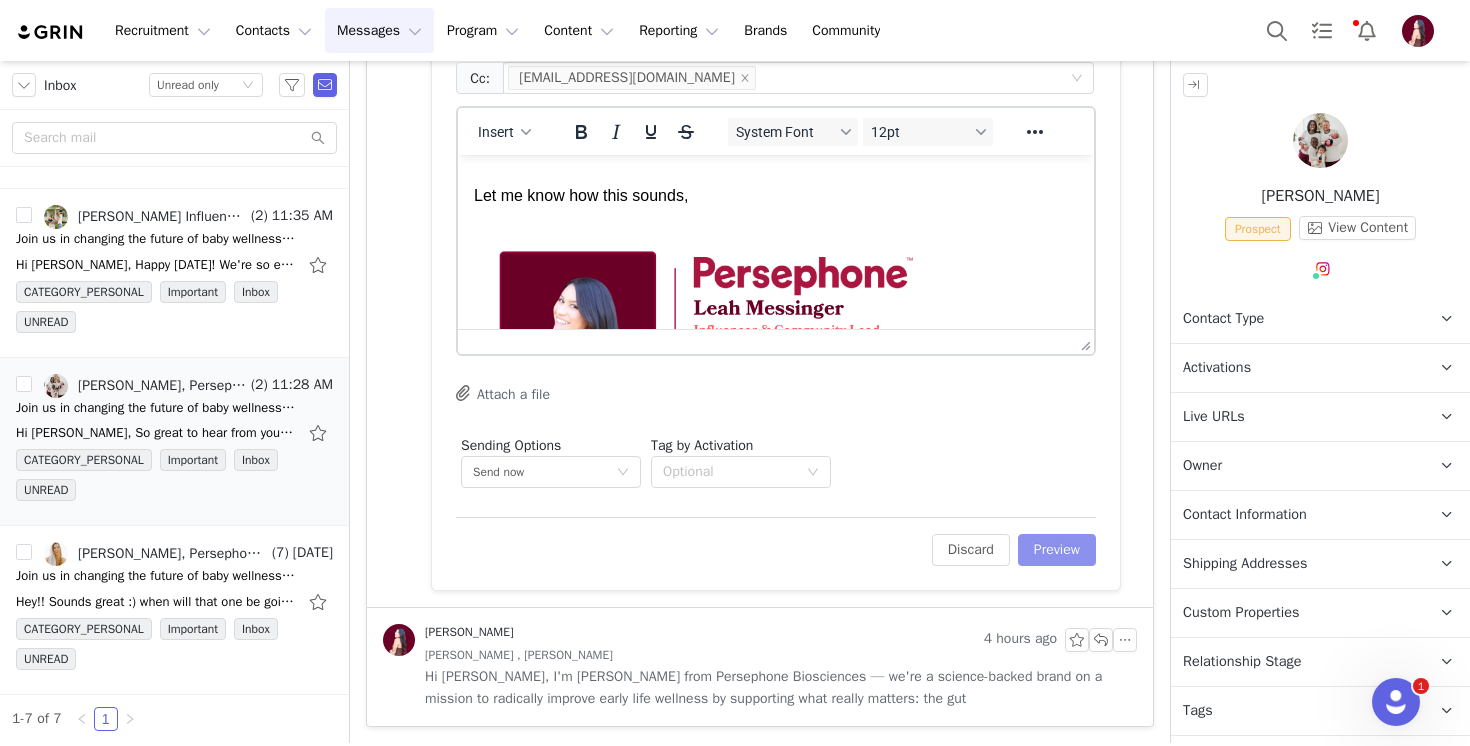click on "Preview" at bounding box center (1057, 550) 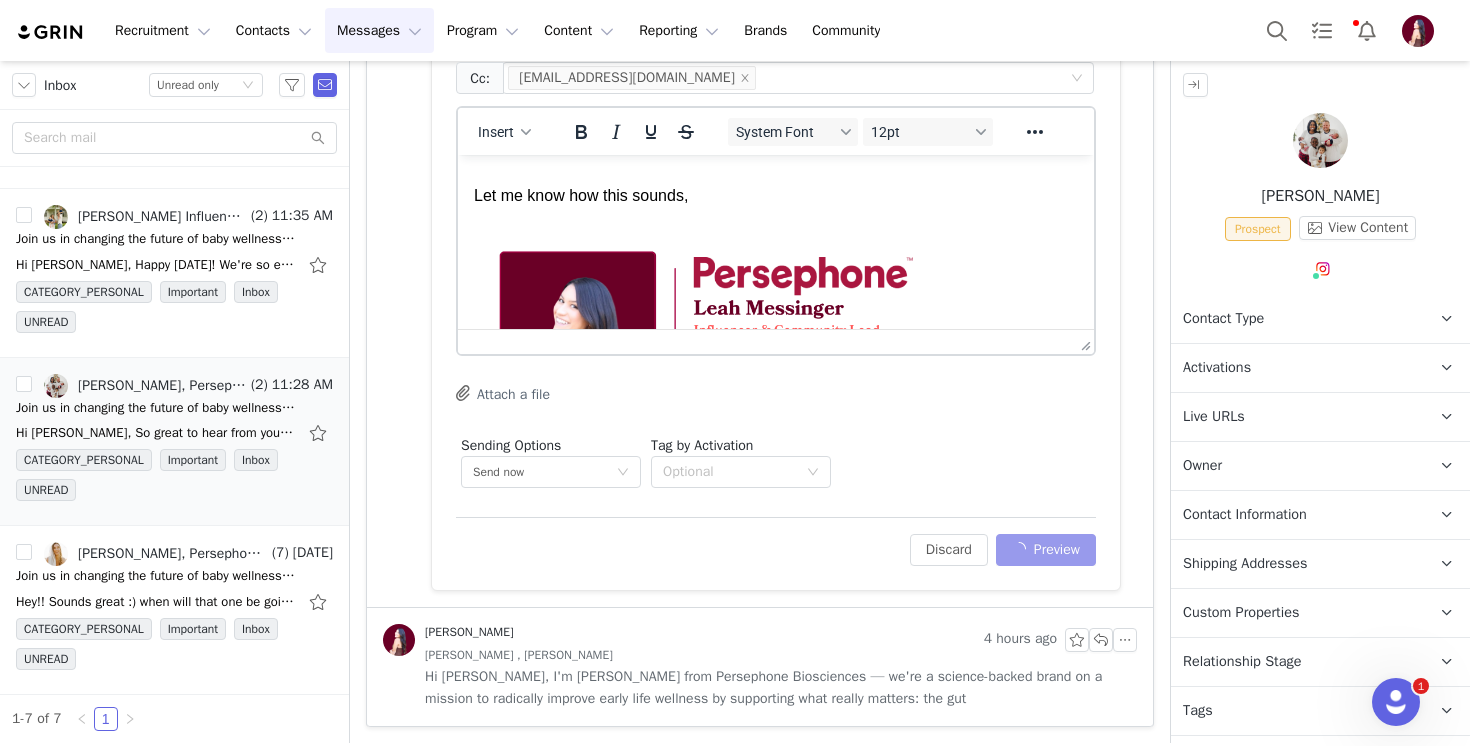 scroll, scrollTop: 1353, scrollLeft: 0, axis: vertical 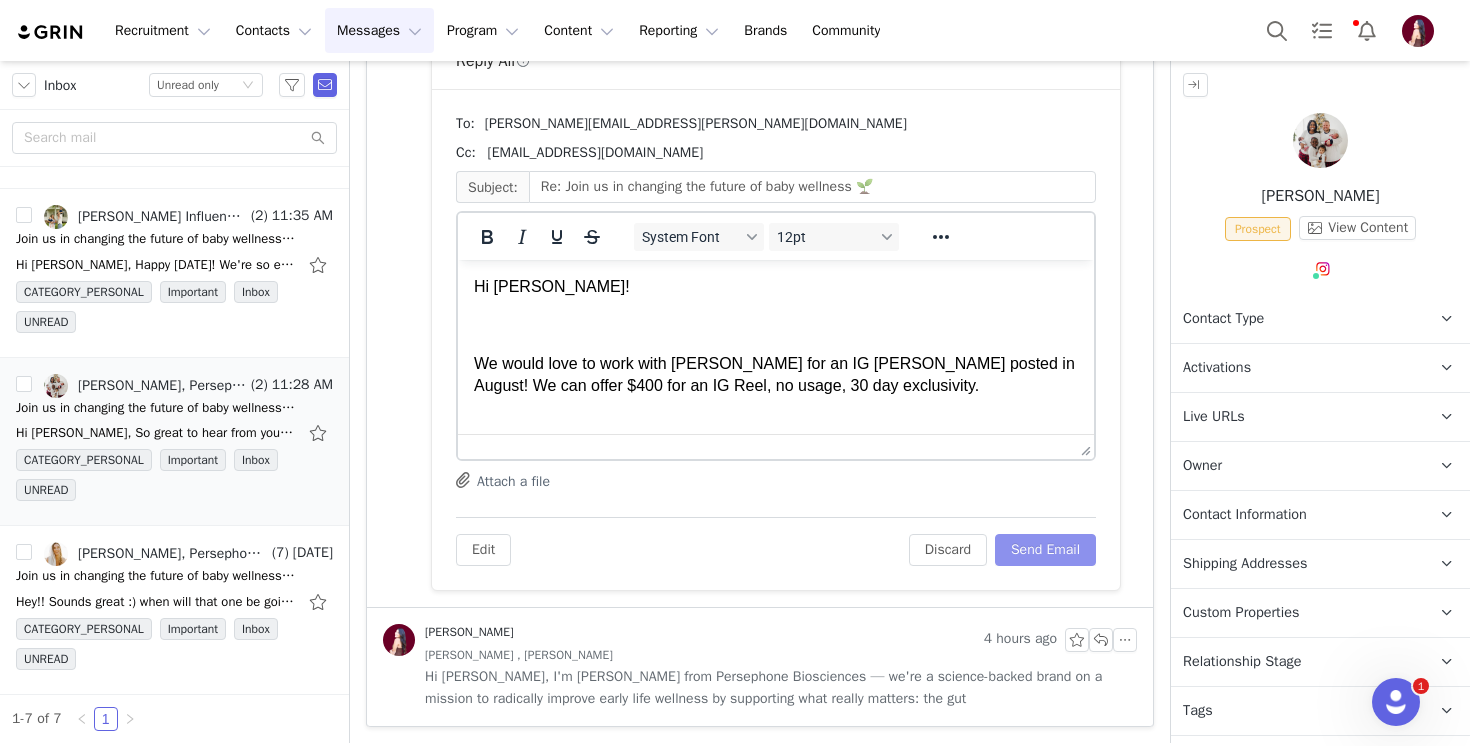click on "Send Email" at bounding box center (1045, 550) 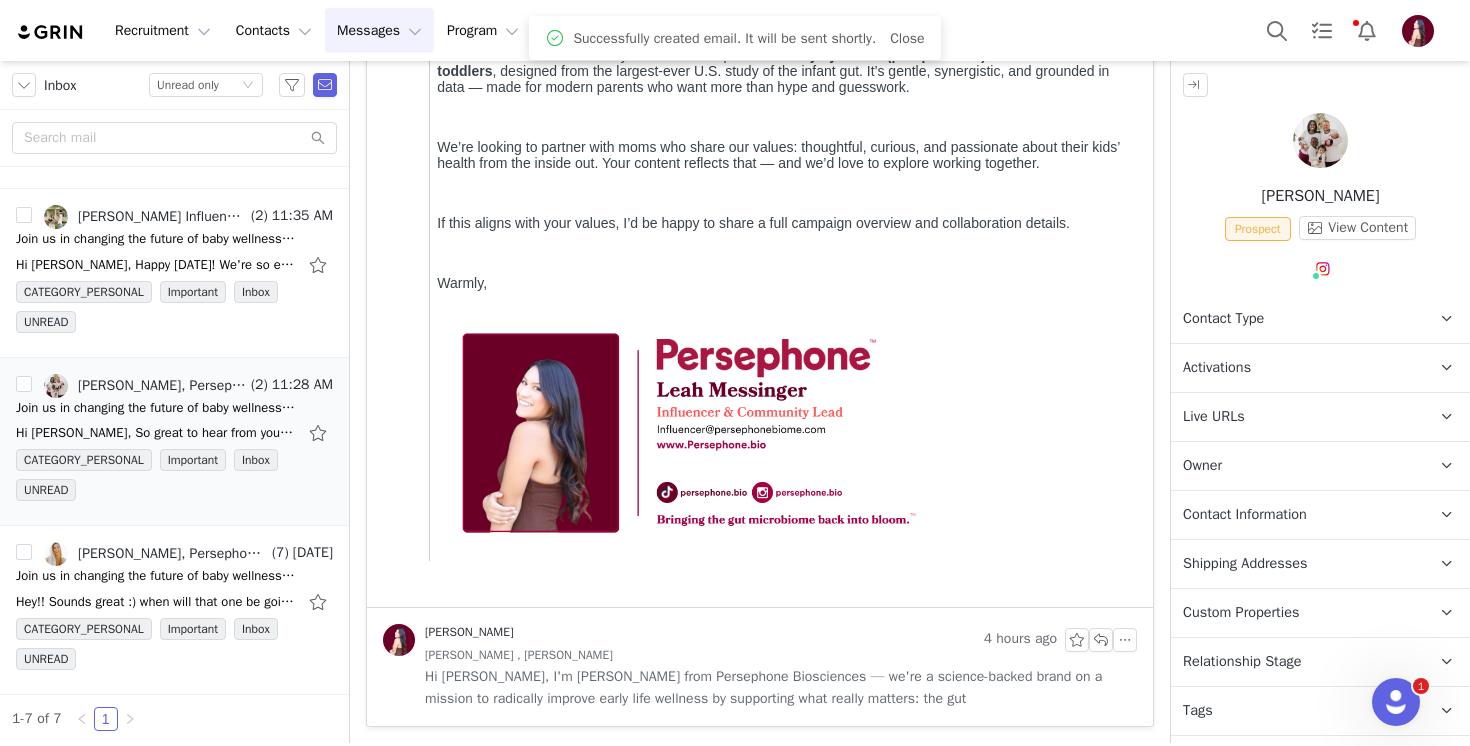 scroll, scrollTop: 748, scrollLeft: 0, axis: vertical 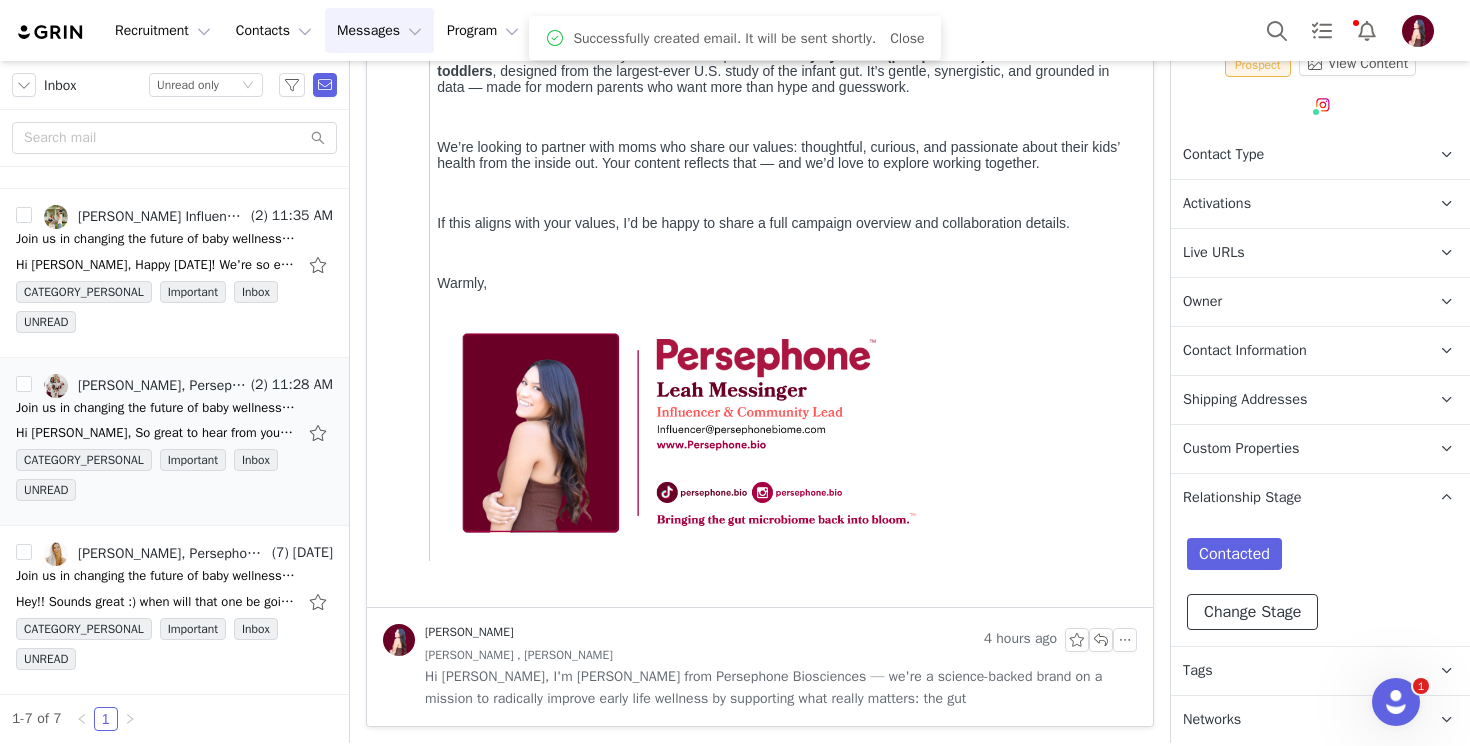 click on "Change Stage" at bounding box center [1252, 612] 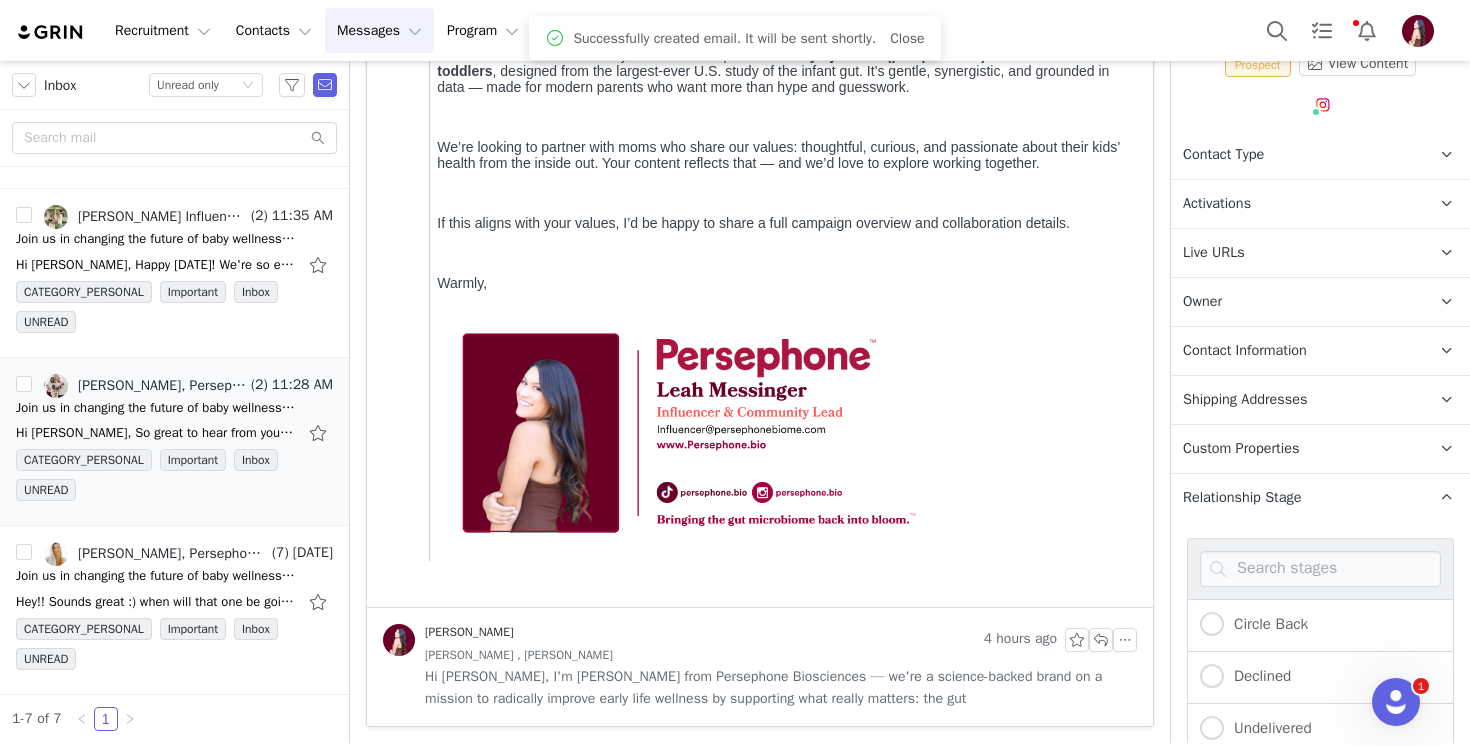 scroll, scrollTop: 504, scrollLeft: 0, axis: vertical 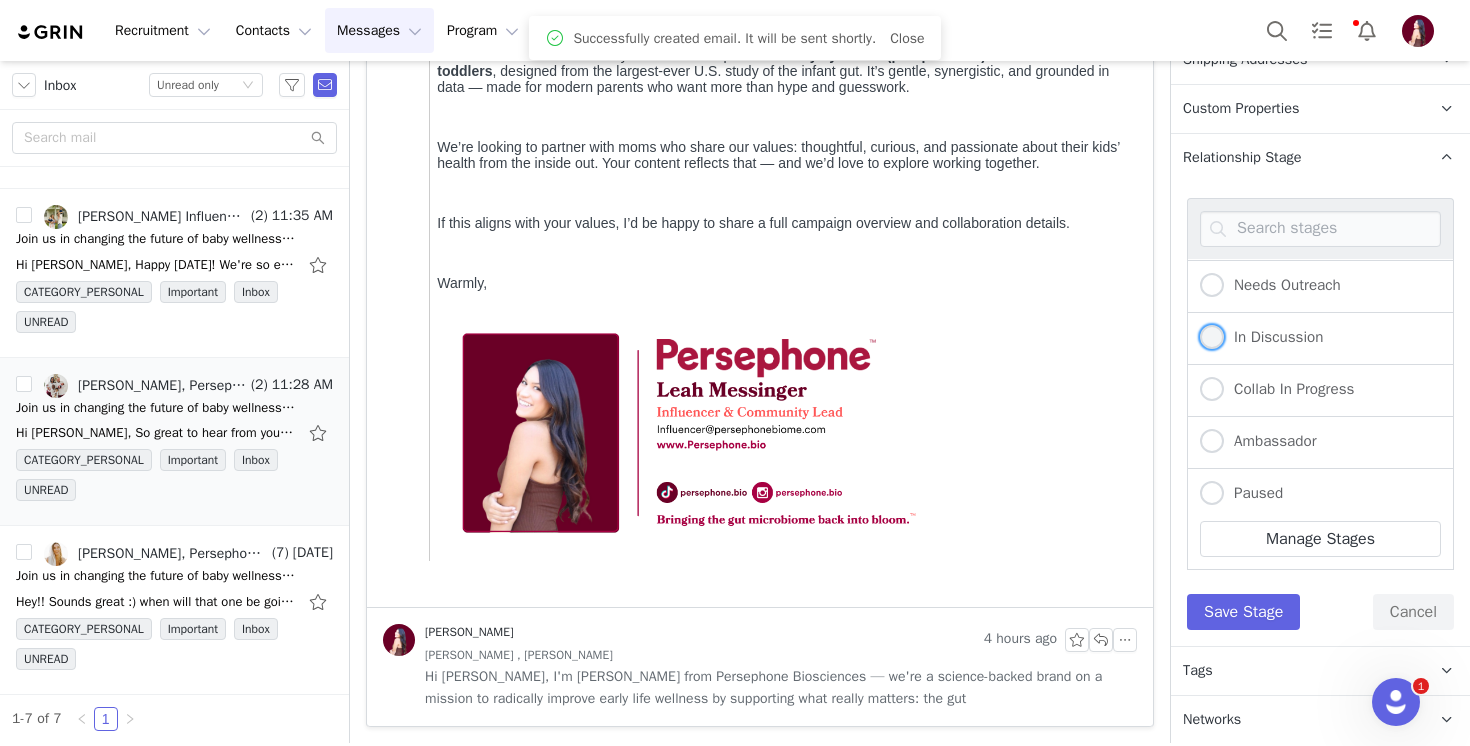 click on "In Discussion" at bounding box center [1273, 337] 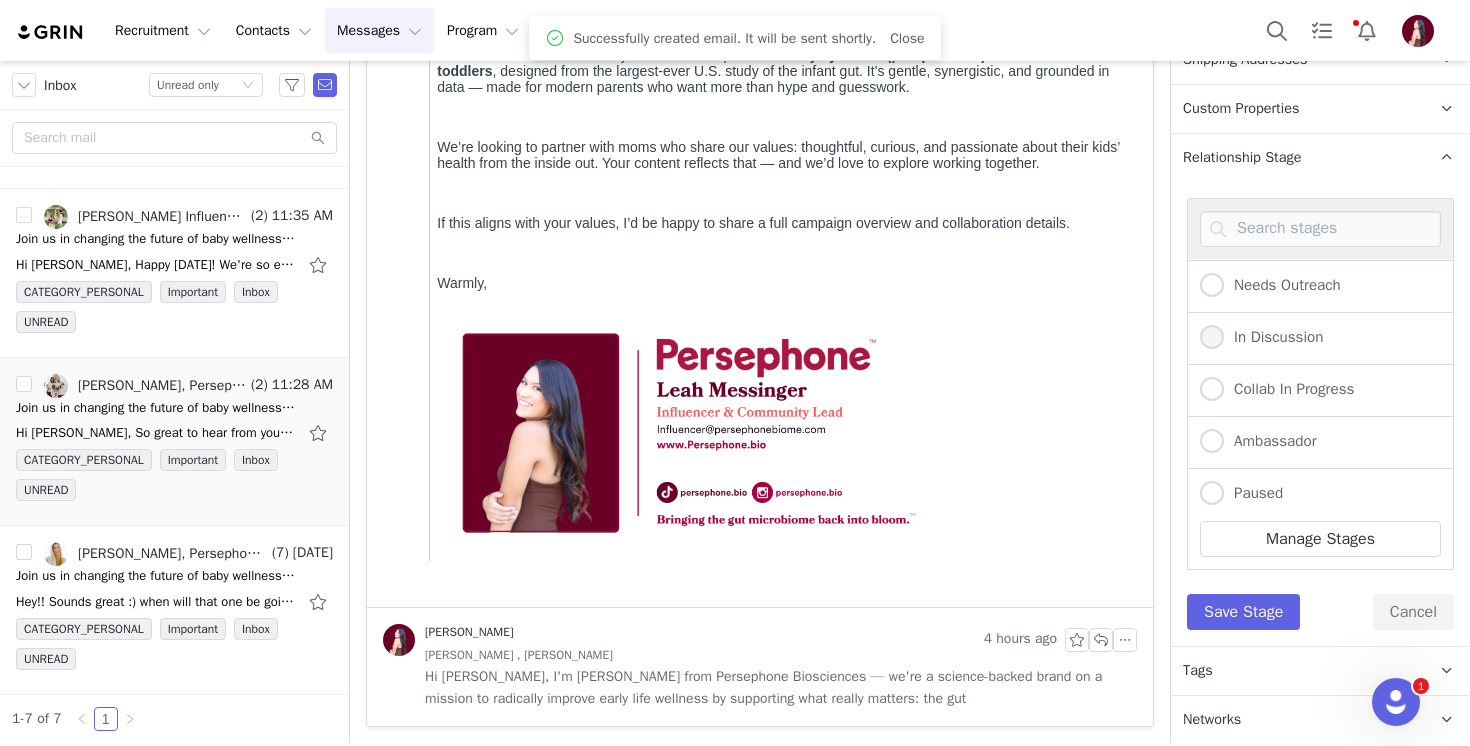 click on "In Discussion" at bounding box center [1212, 338] 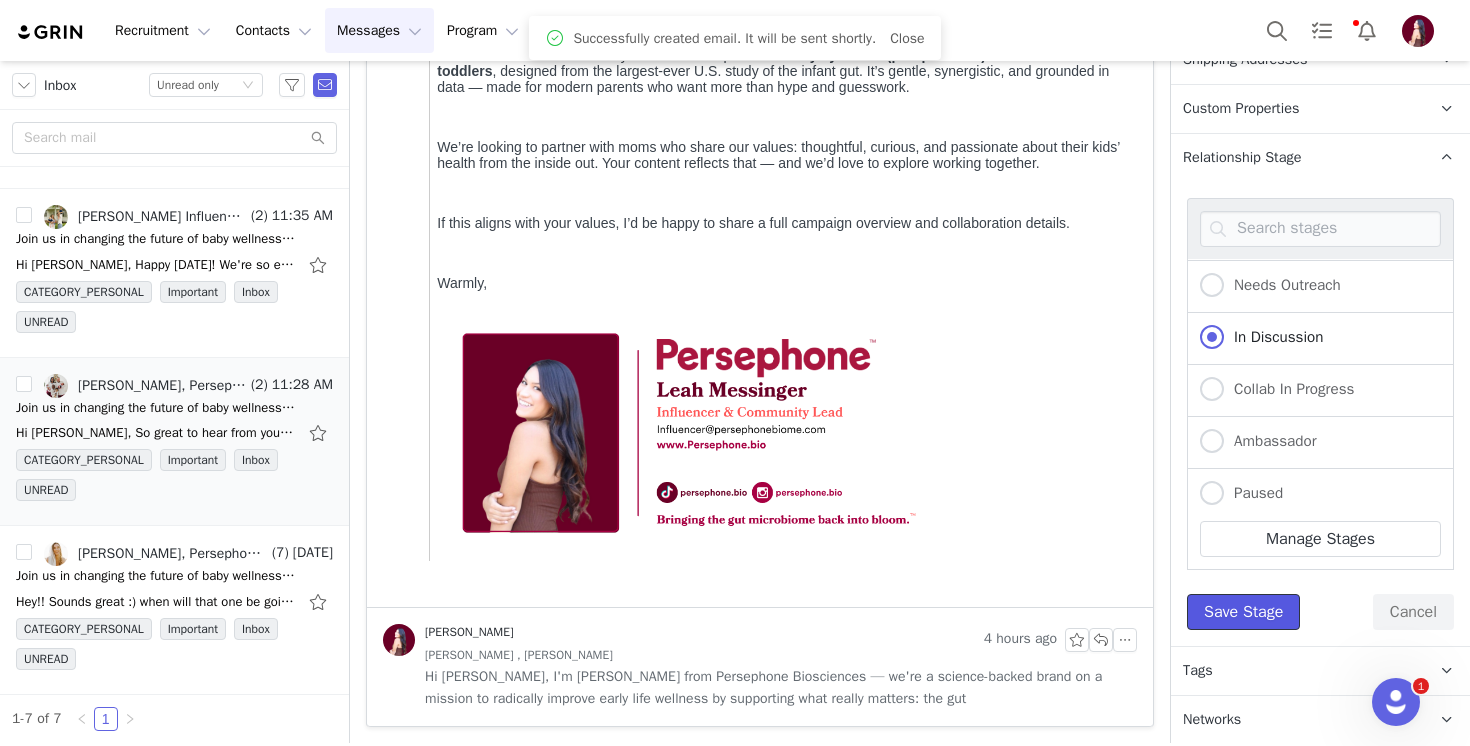 click on "Save Stage" at bounding box center [1243, 612] 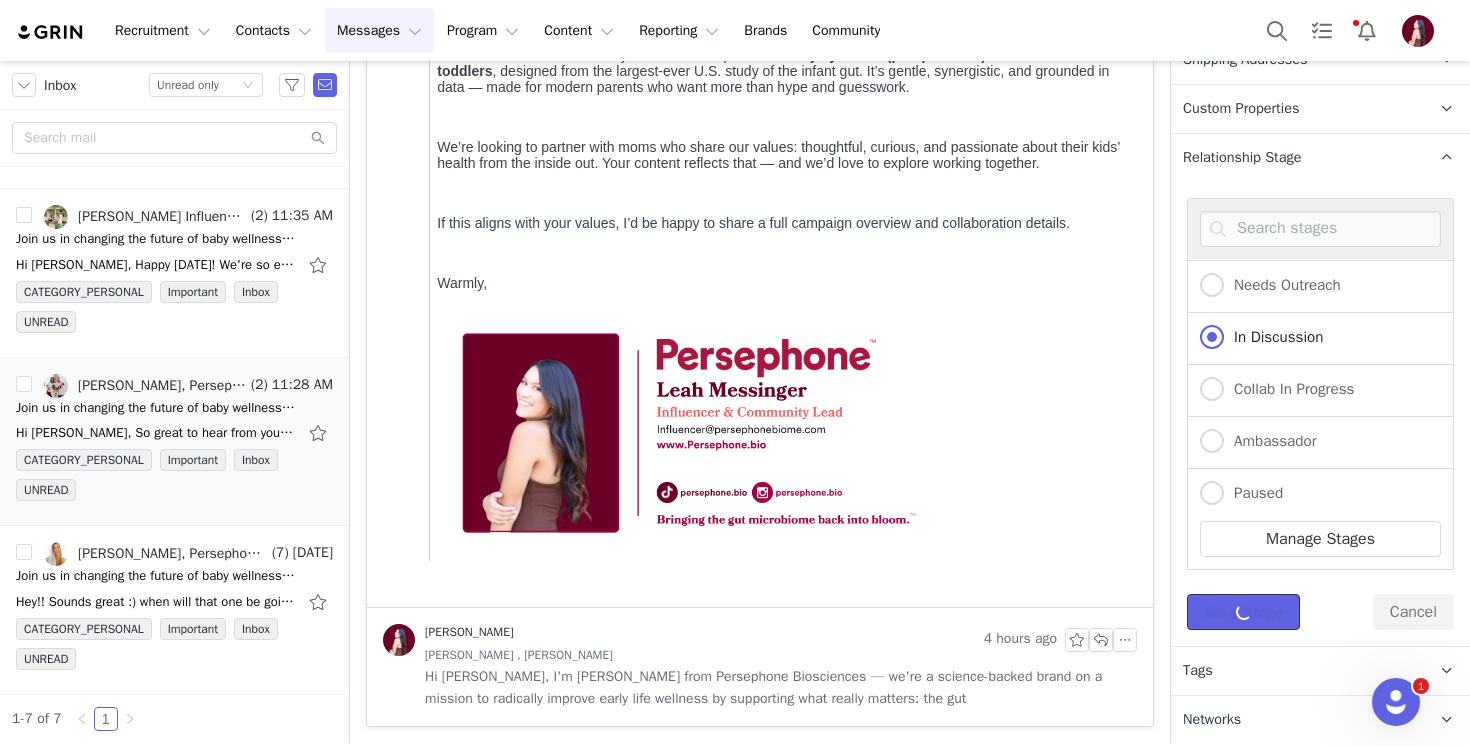 scroll, scrollTop: 0, scrollLeft: 0, axis: both 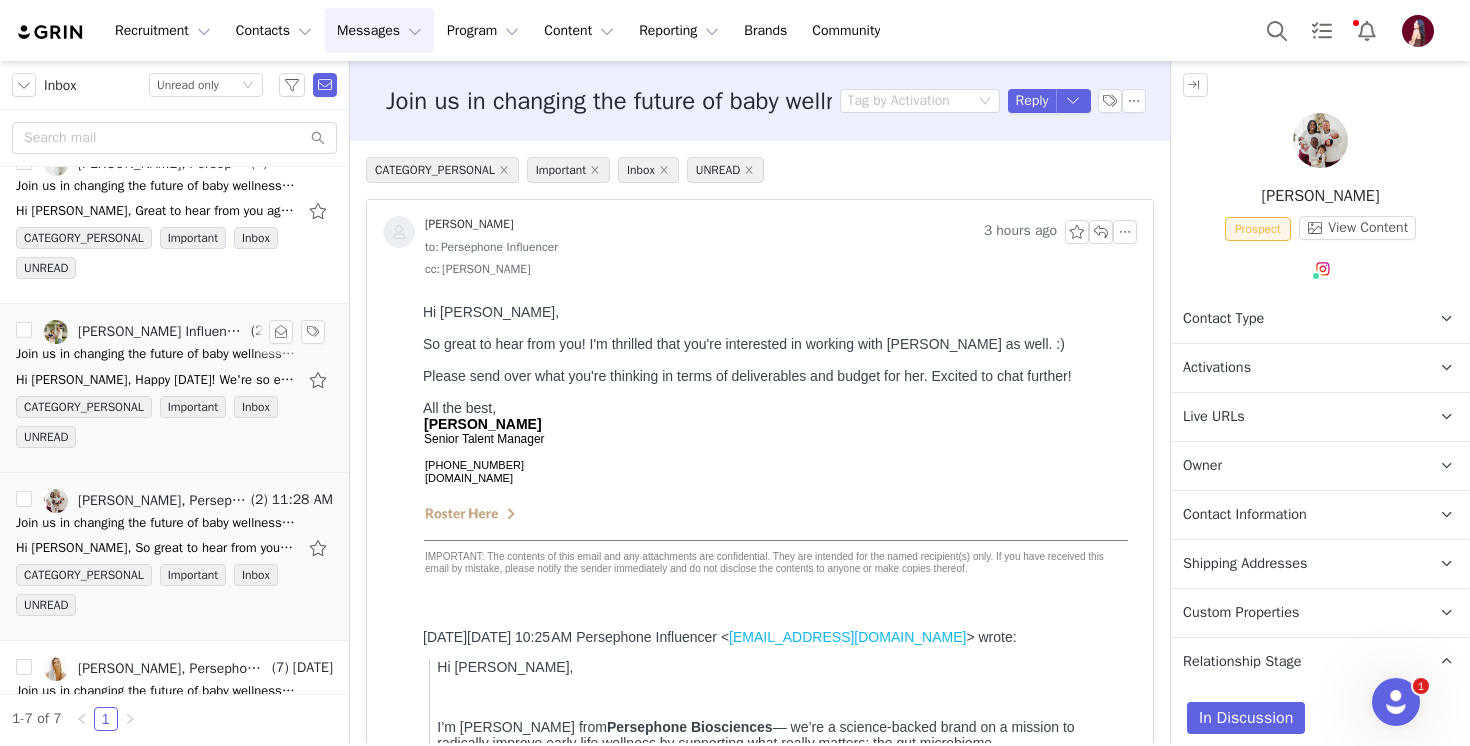 click on "Join us in changing the future of baby wellness 🌱" at bounding box center (156, 354) 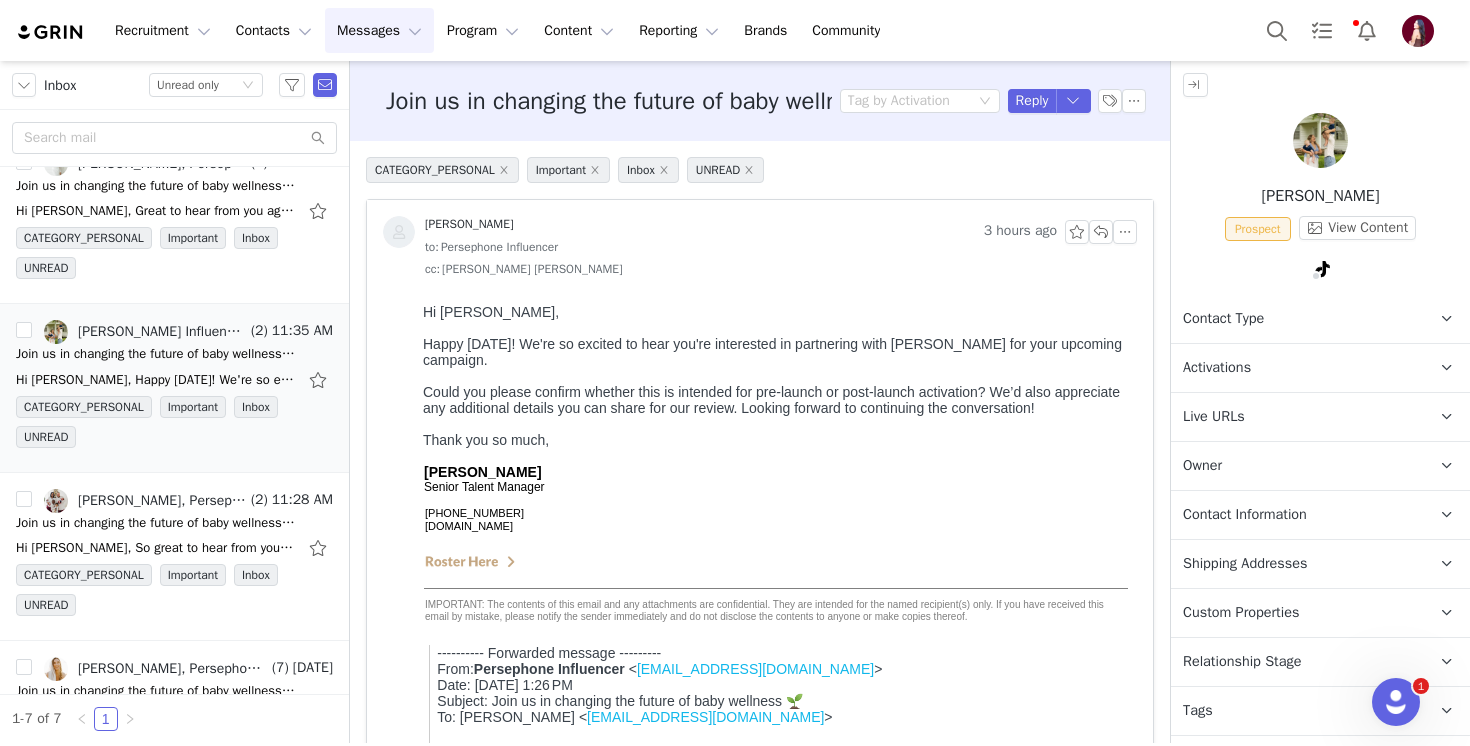scroll, scrollTop: 0, scrollLeft: 0, axis: both 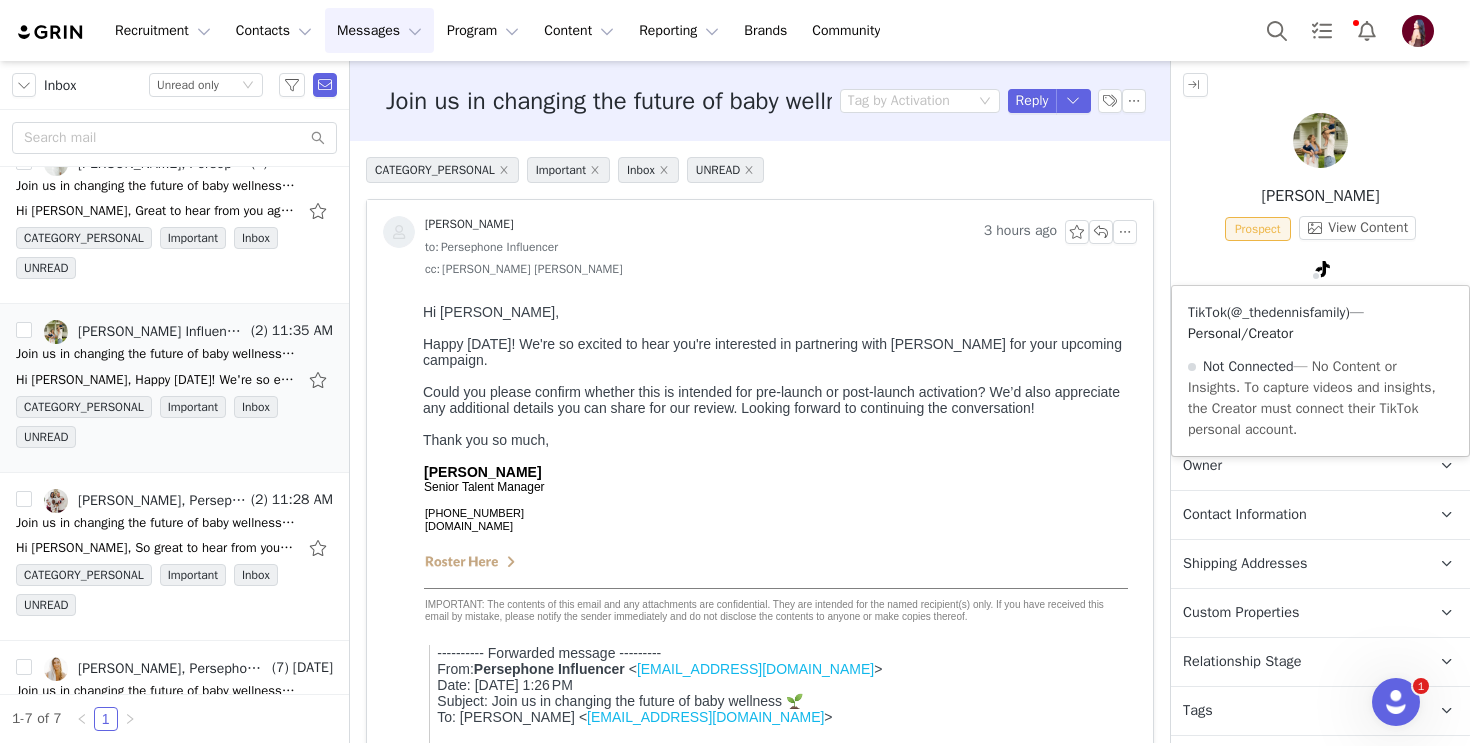 click on "@_thedennisfamily" at bounding box center (1288, 312) 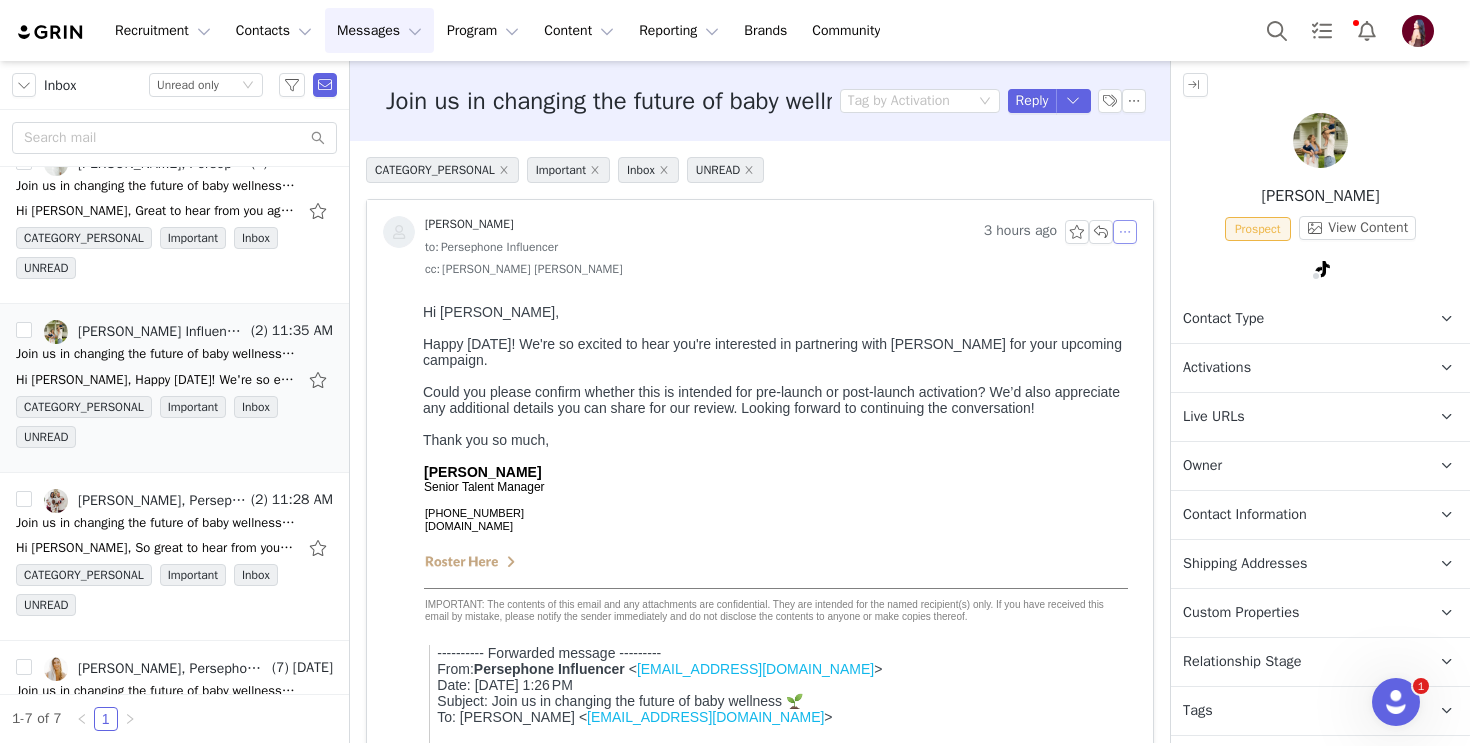 click at bounding box center (1125, 232) 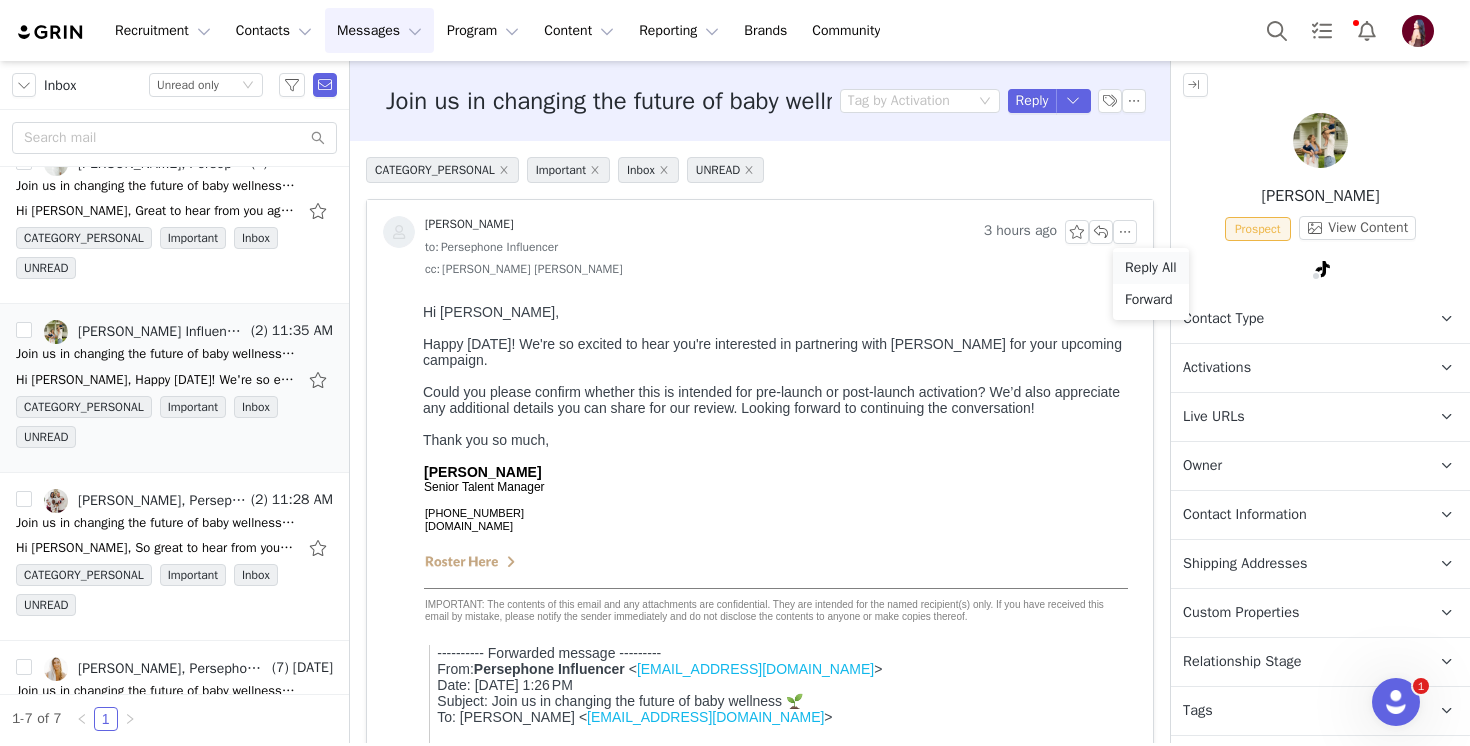 click on "Reply All" at bounding box center [1151, 268] 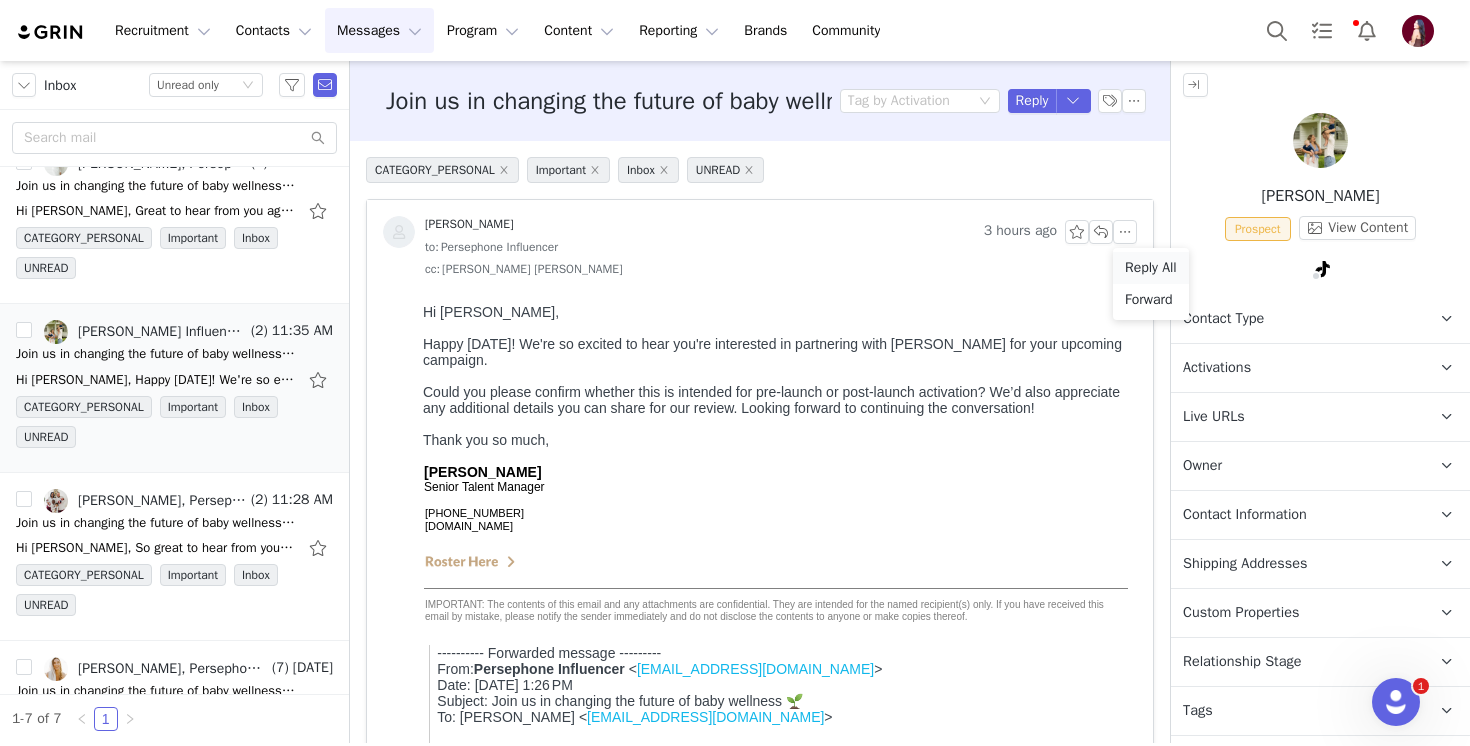 scroll, scrollTop: 339, scrollLeft: 0, axis: vertical 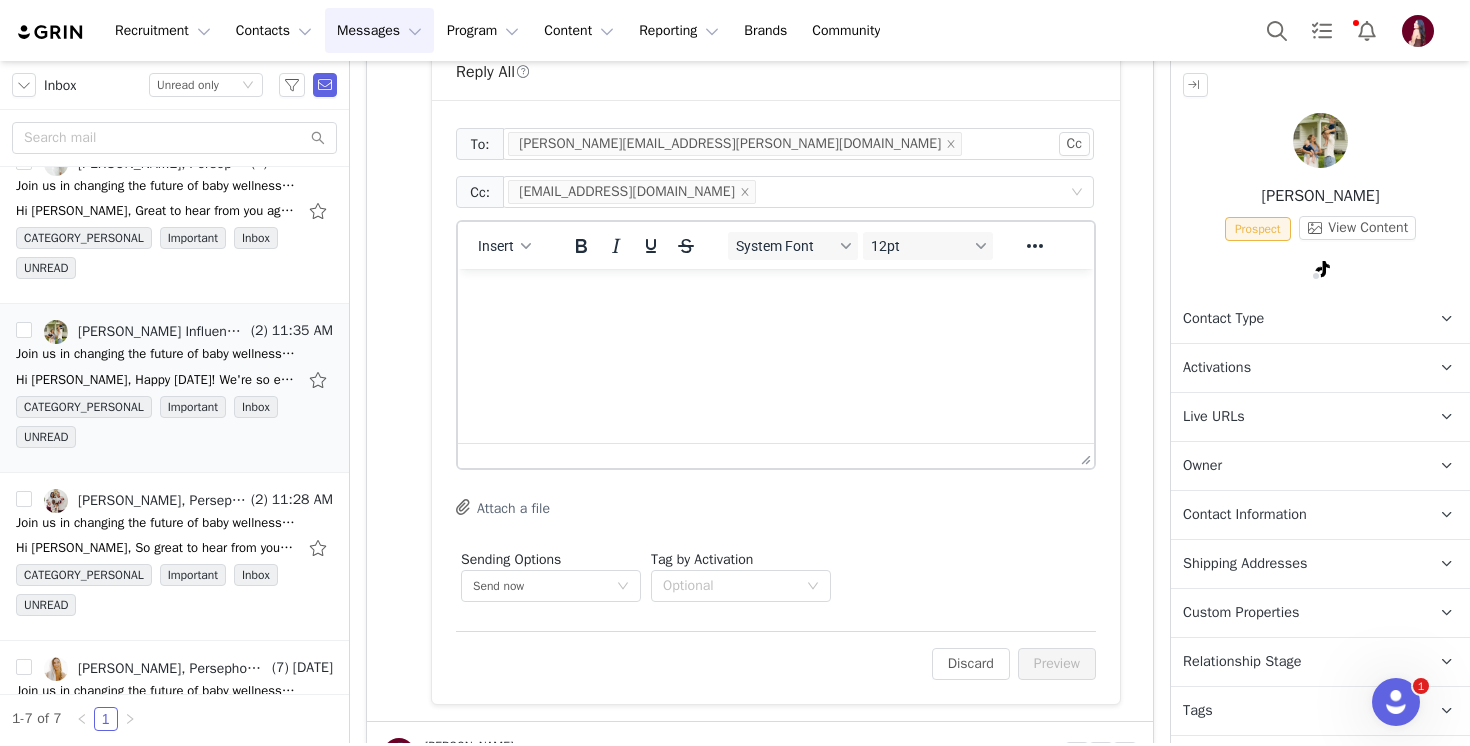 click at bounding box center (776, 296) 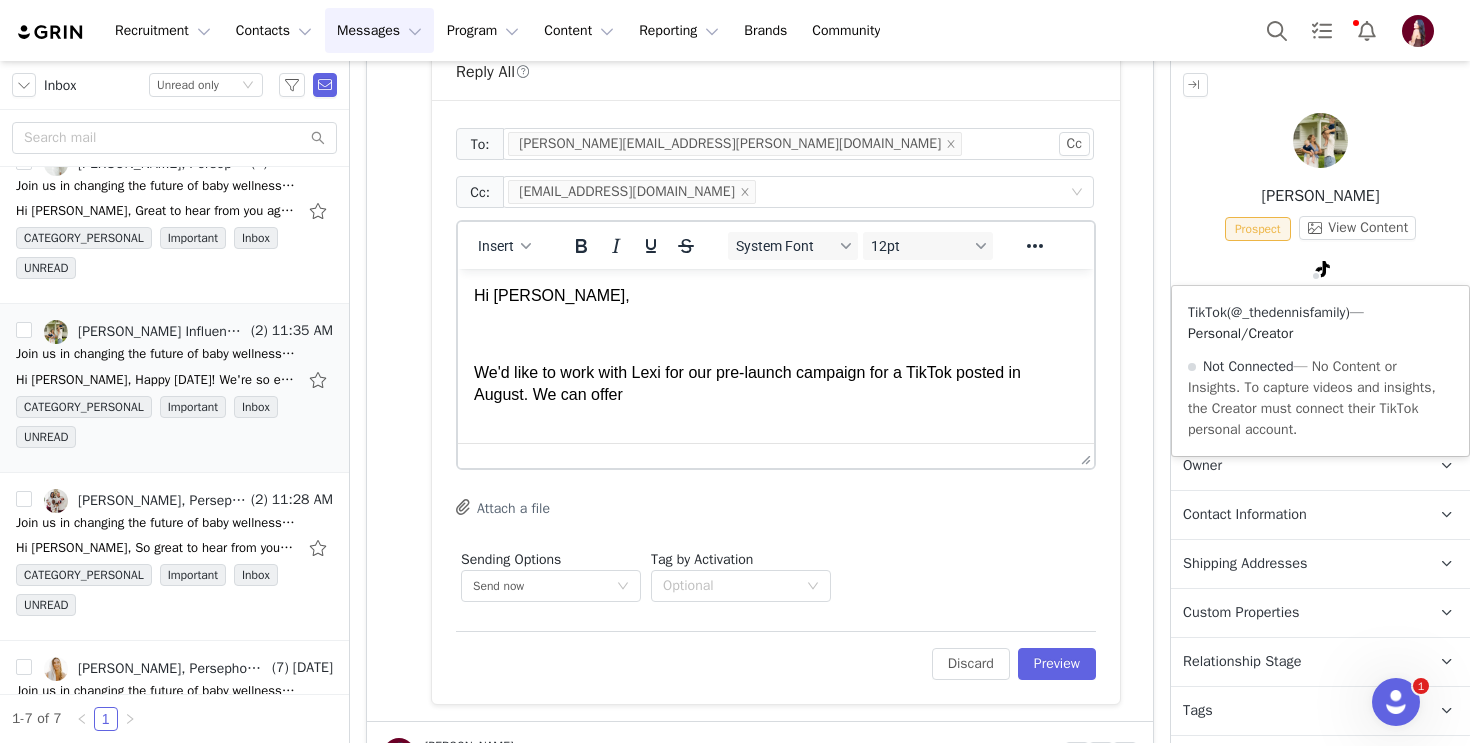 click on "@_thedennisfamily" at bounding box center [1288, 312] 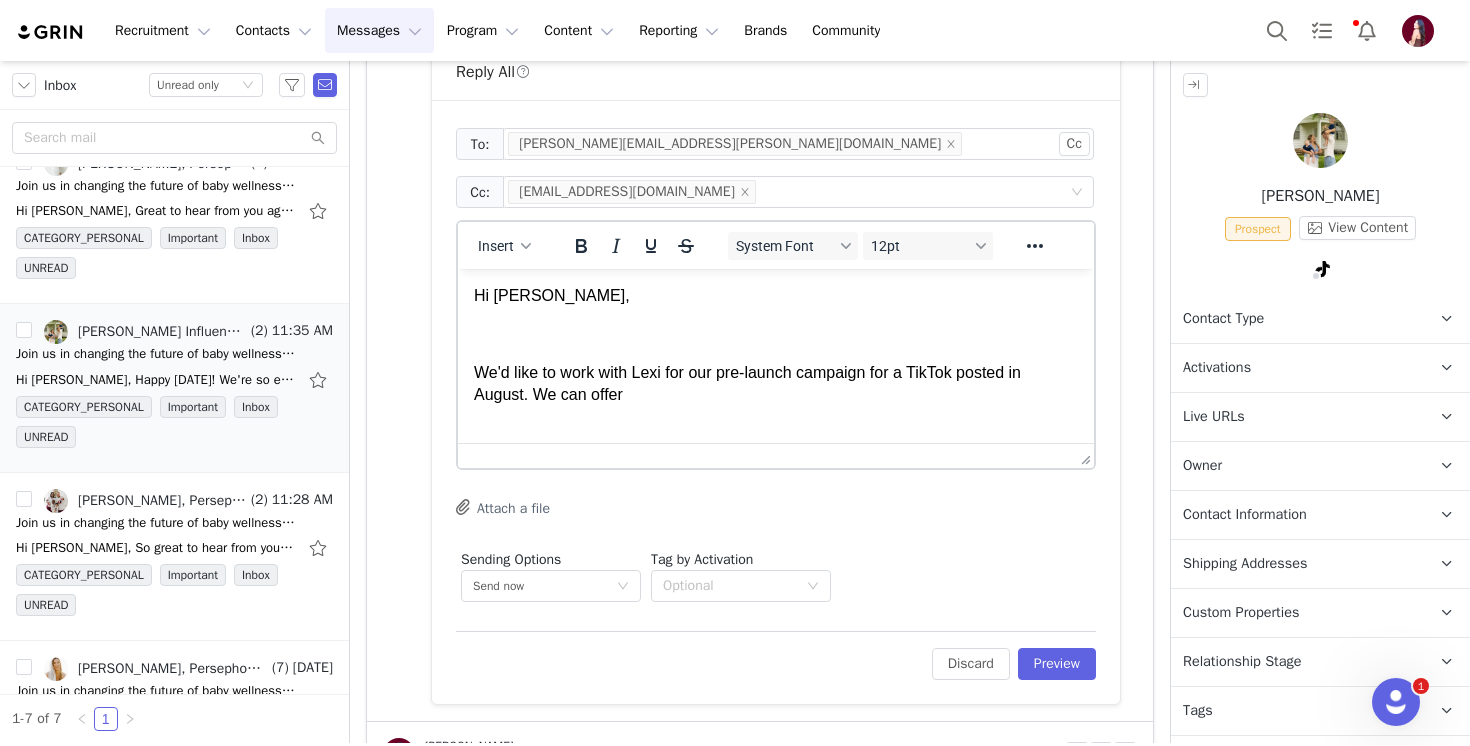 click on "We'd like to work with Lexi for our pre-launch campaign for a TikTok posted in August. We can offer" at bounding box center (776, 384) 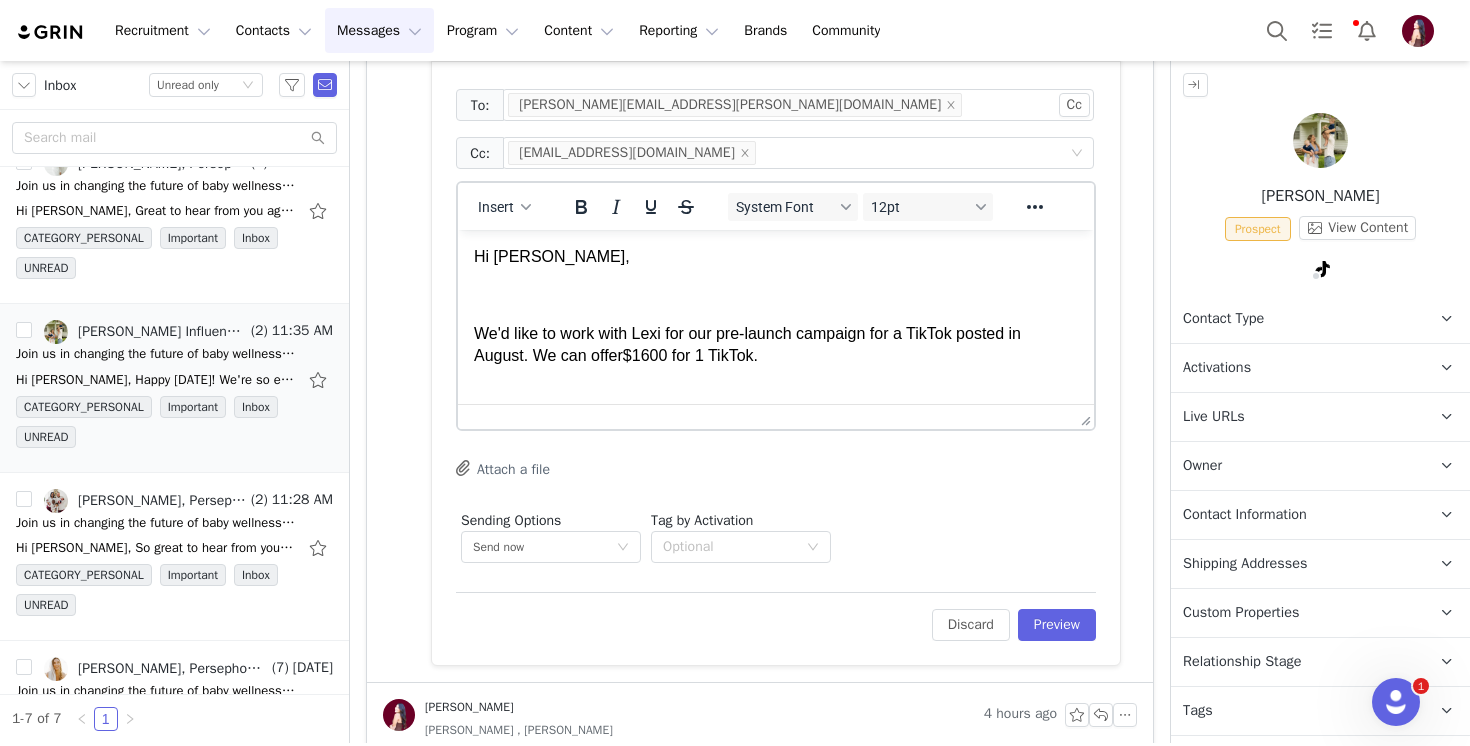 scroll, scrollTop: 1507, scrollLeft: 0, axis: vertical 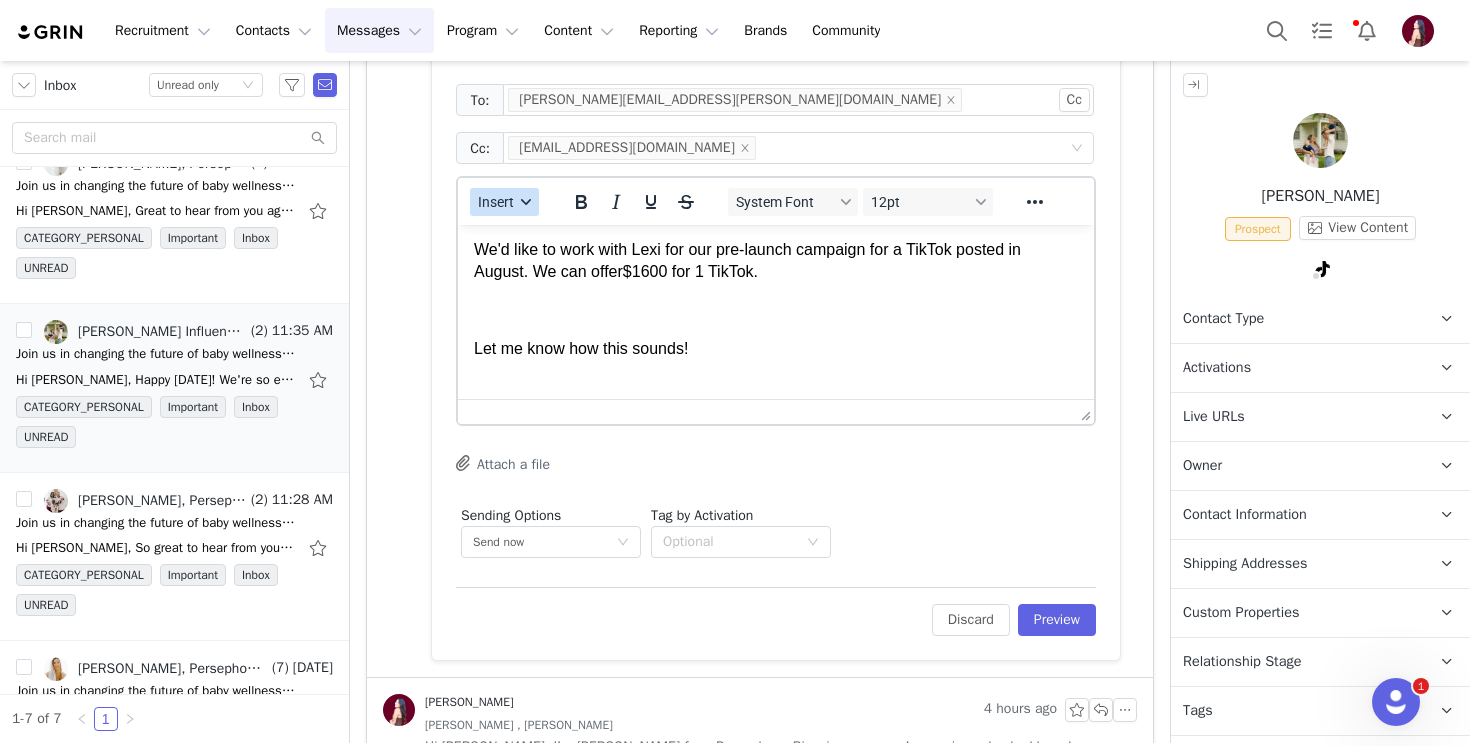 click on "Insert" at bounding box center (504, 202) 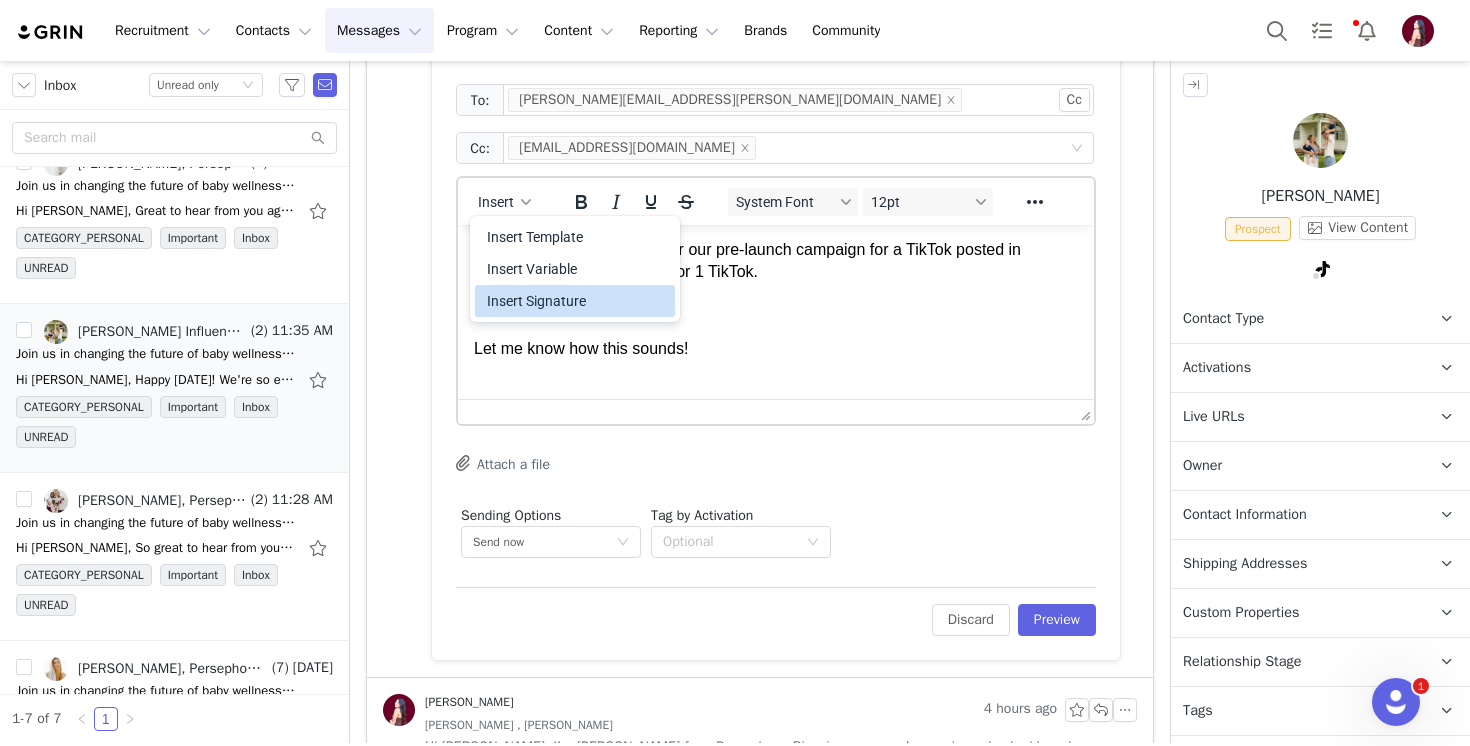 click on "Insert Signature" at bounding box center (577, 301) 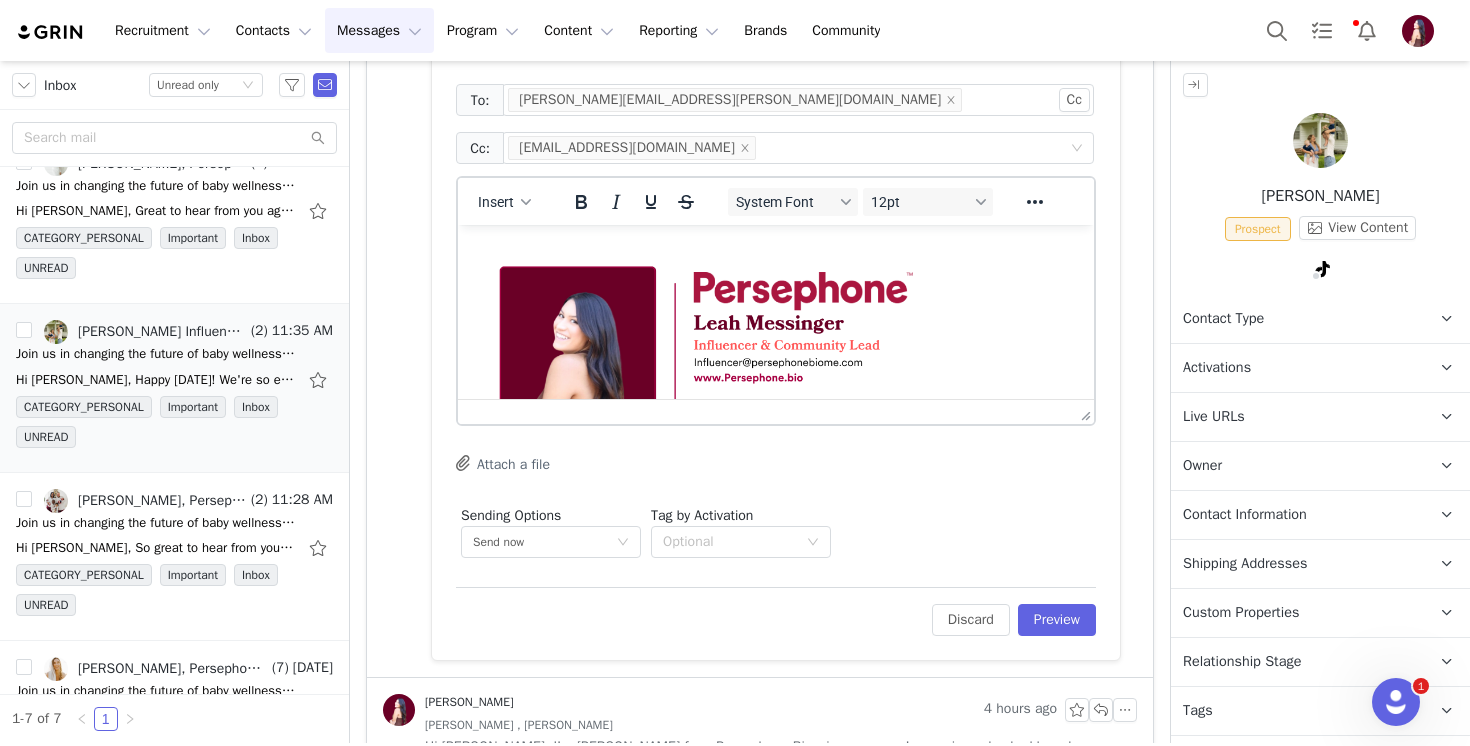 scroll, scrollTop: 65, scrollLeft: 0, axis: vertical 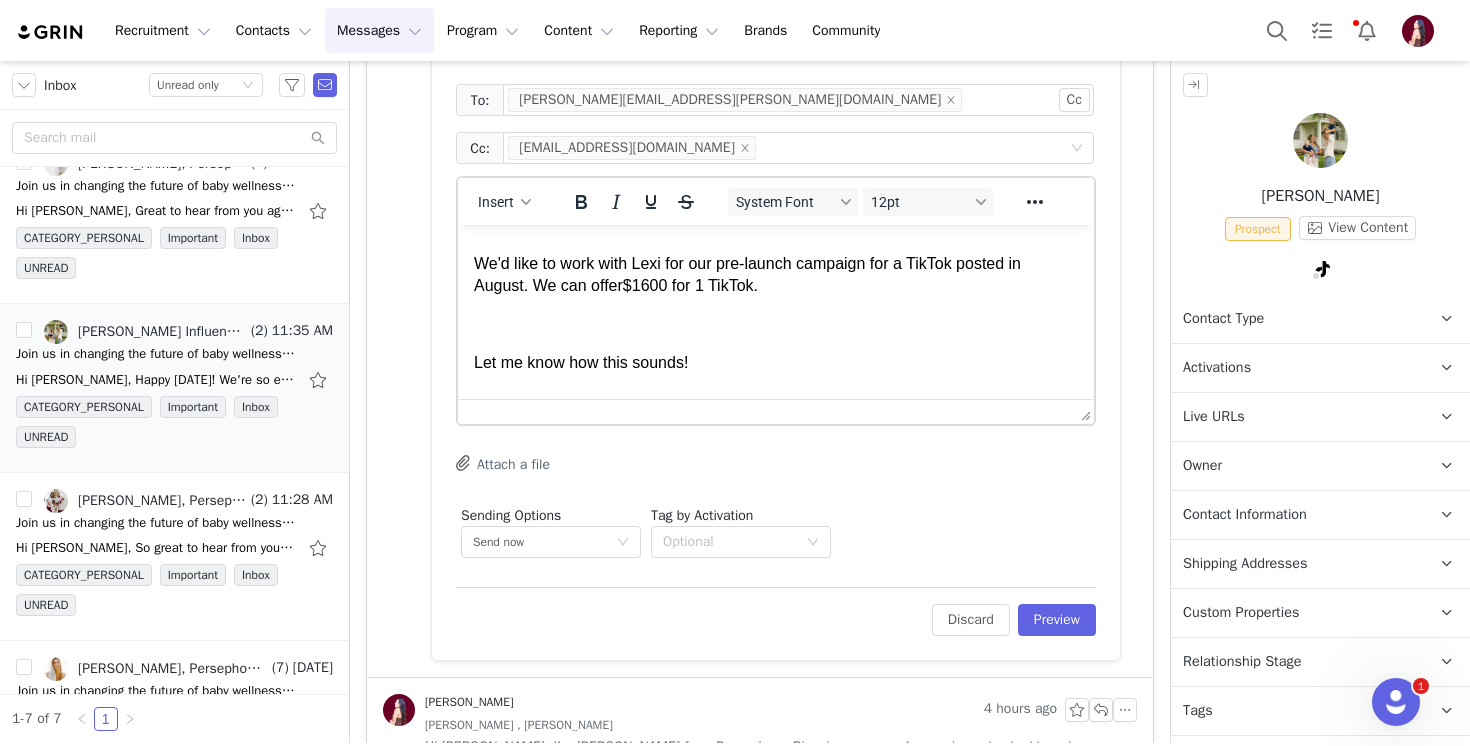click on "We'd like to work with Lexi for our pre-launch campaign for a TikTok posted in August. We can offer  $1600 for 1 TikTok." at bounding box center [776, 275] 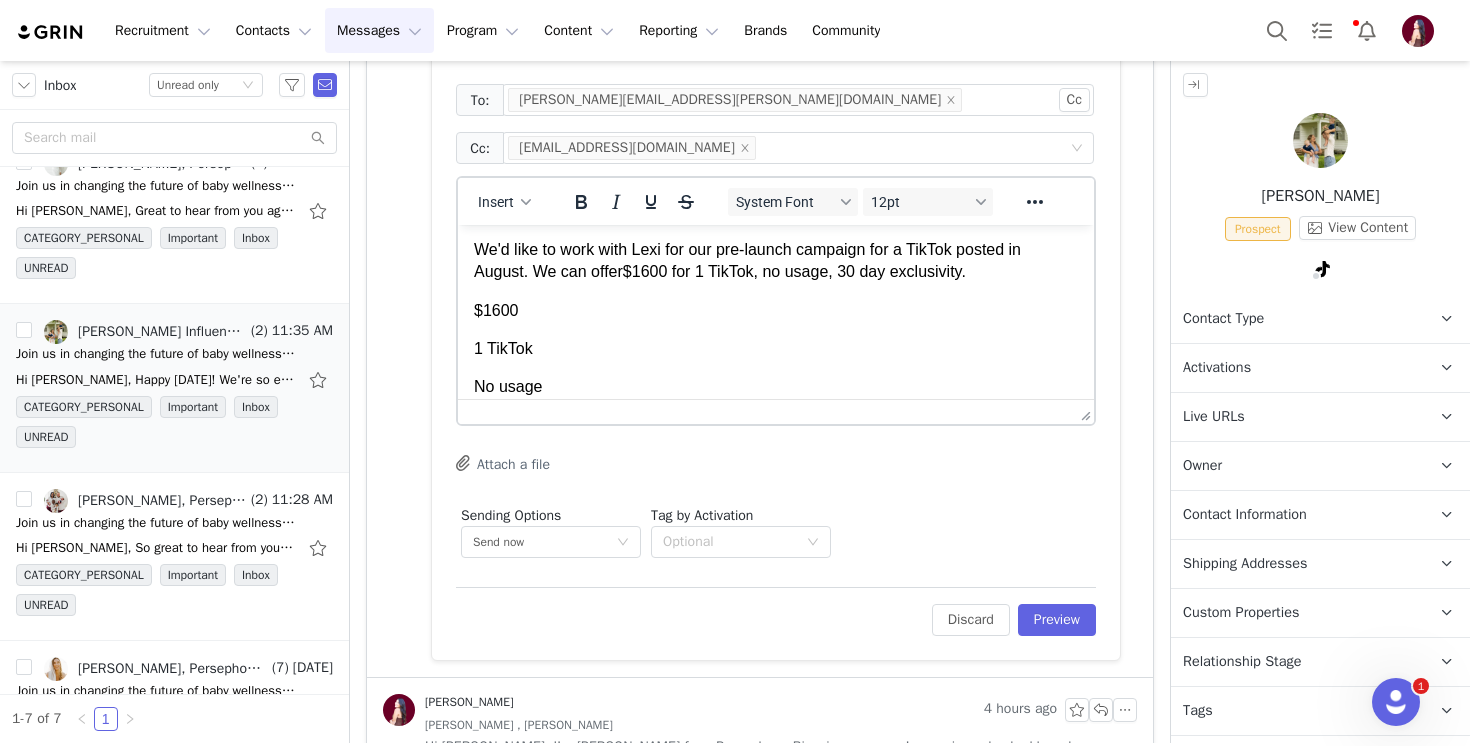 scroll, scrollTop: 117, scrollLeft: 0, axis: vertical 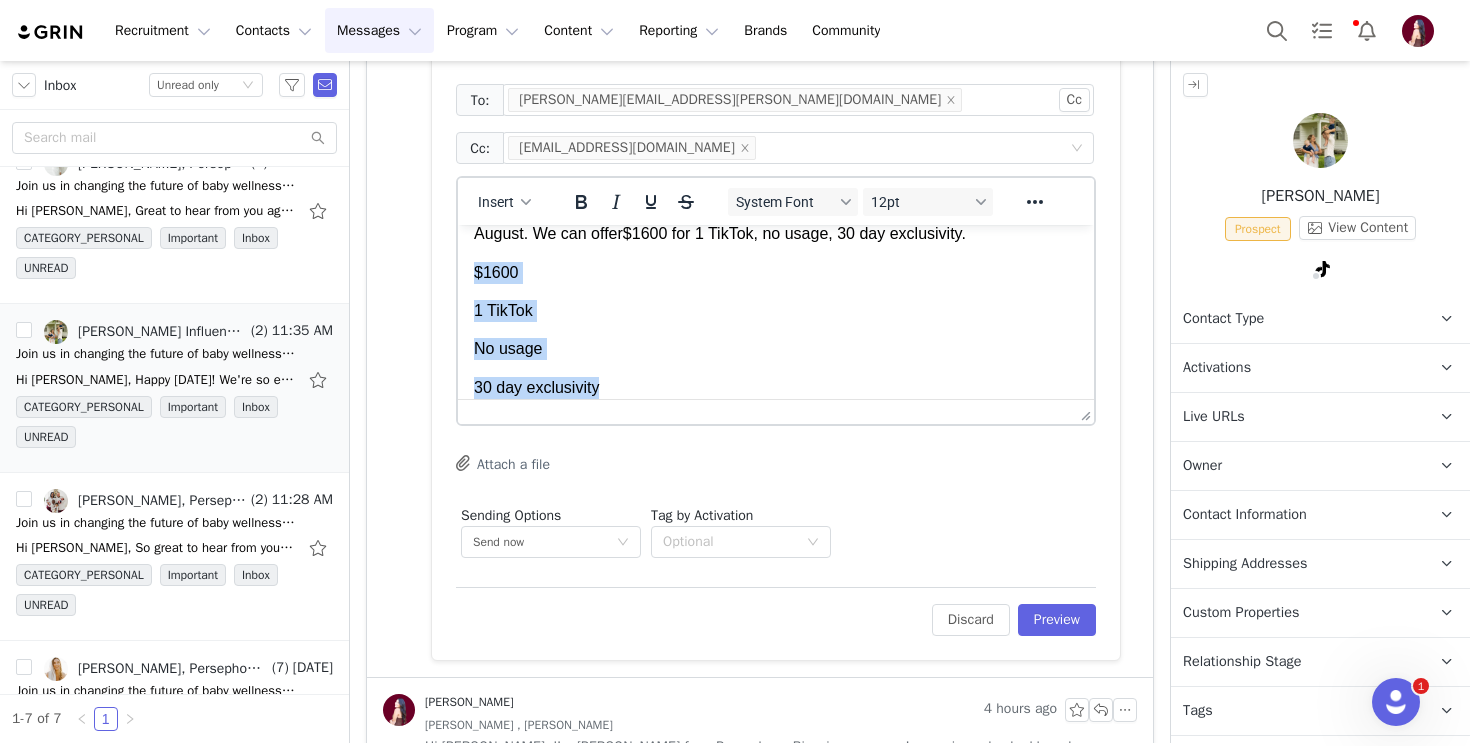 drag, startPoint x: 614, startPoint y: 385, endPoint x: 472, endPoint y: 260, distance: 189.17981 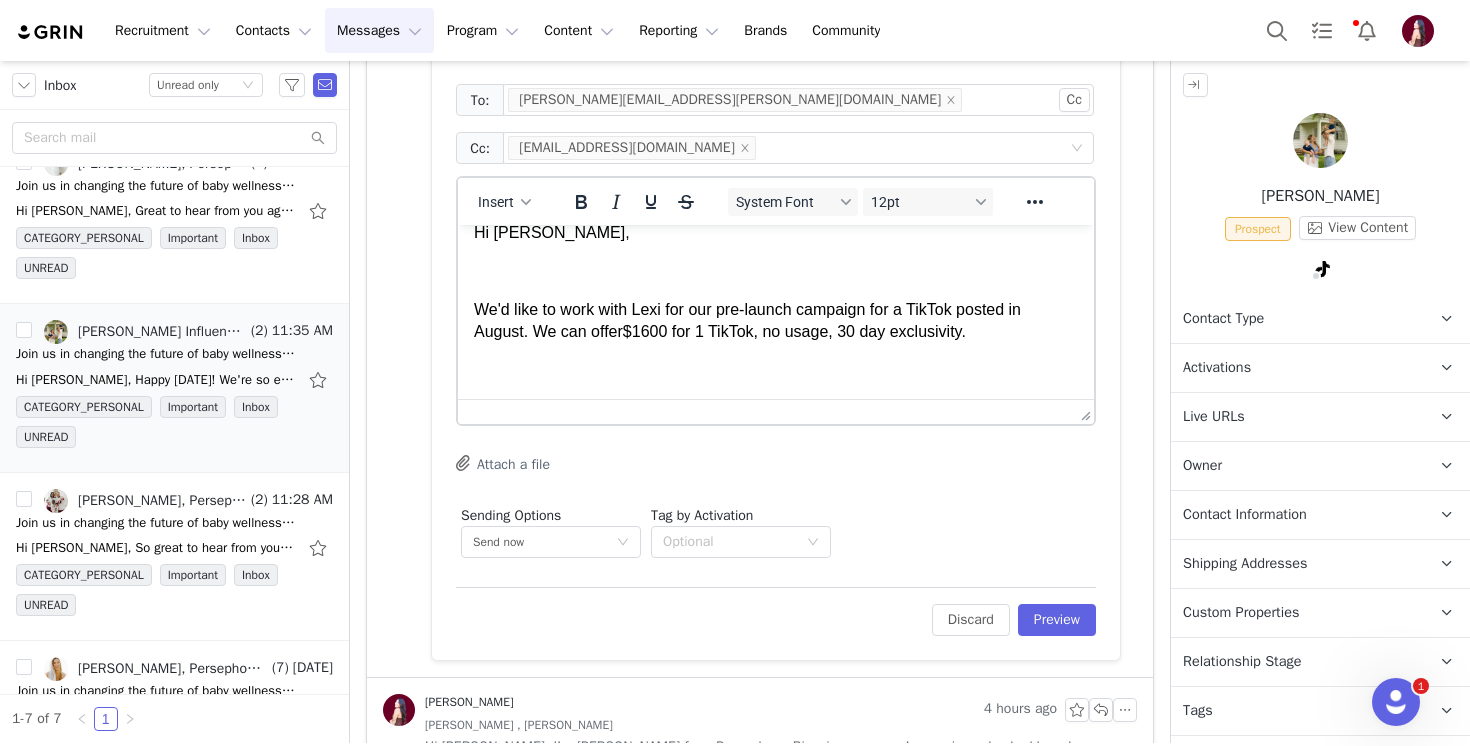 scroll, scrollTop: 0, scrollLeft: 0, axis: both 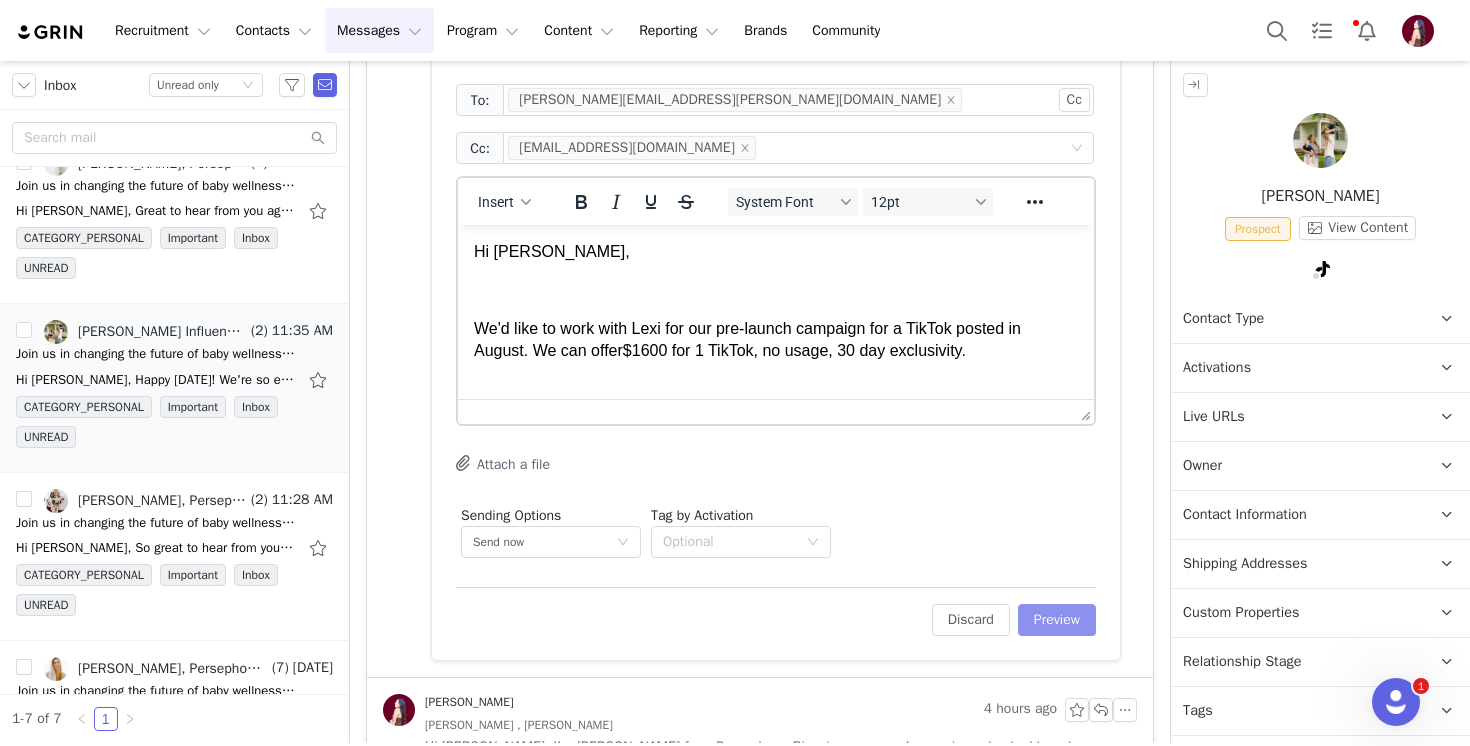 click on "Preview" at bounding box center (1057, 620) 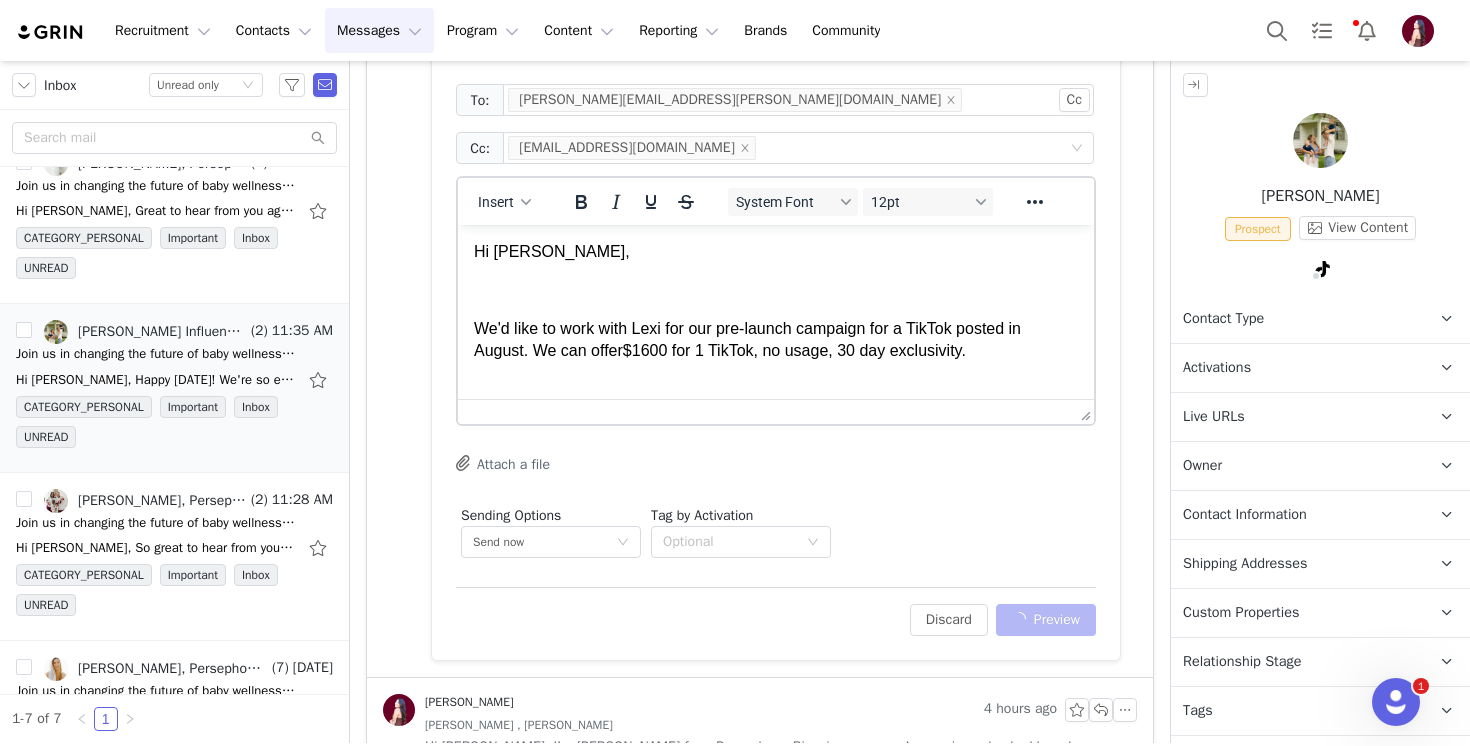 scroll, scrollTop: 1474, scrollLeft: 0, axis: vertical 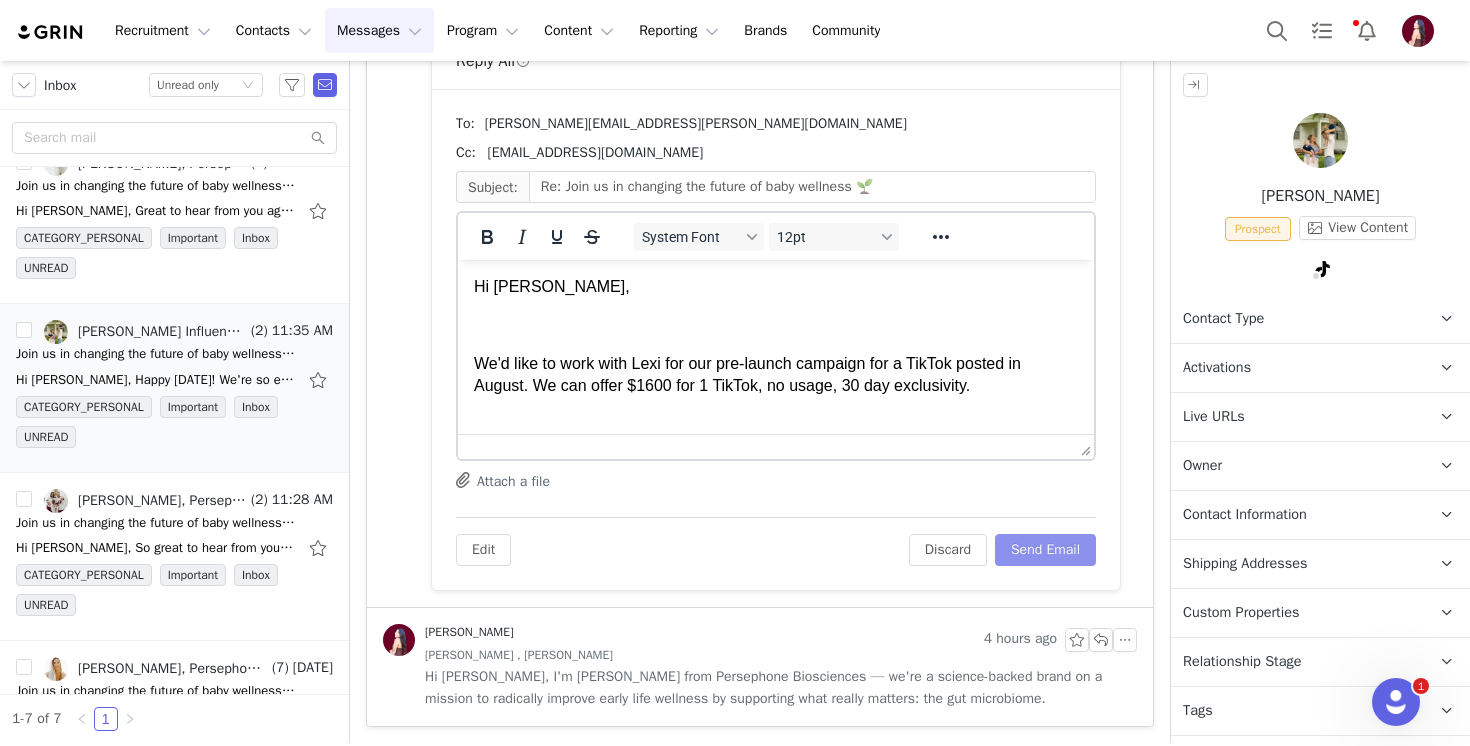 click on "Send Email" at bounding box center (1045, 550) 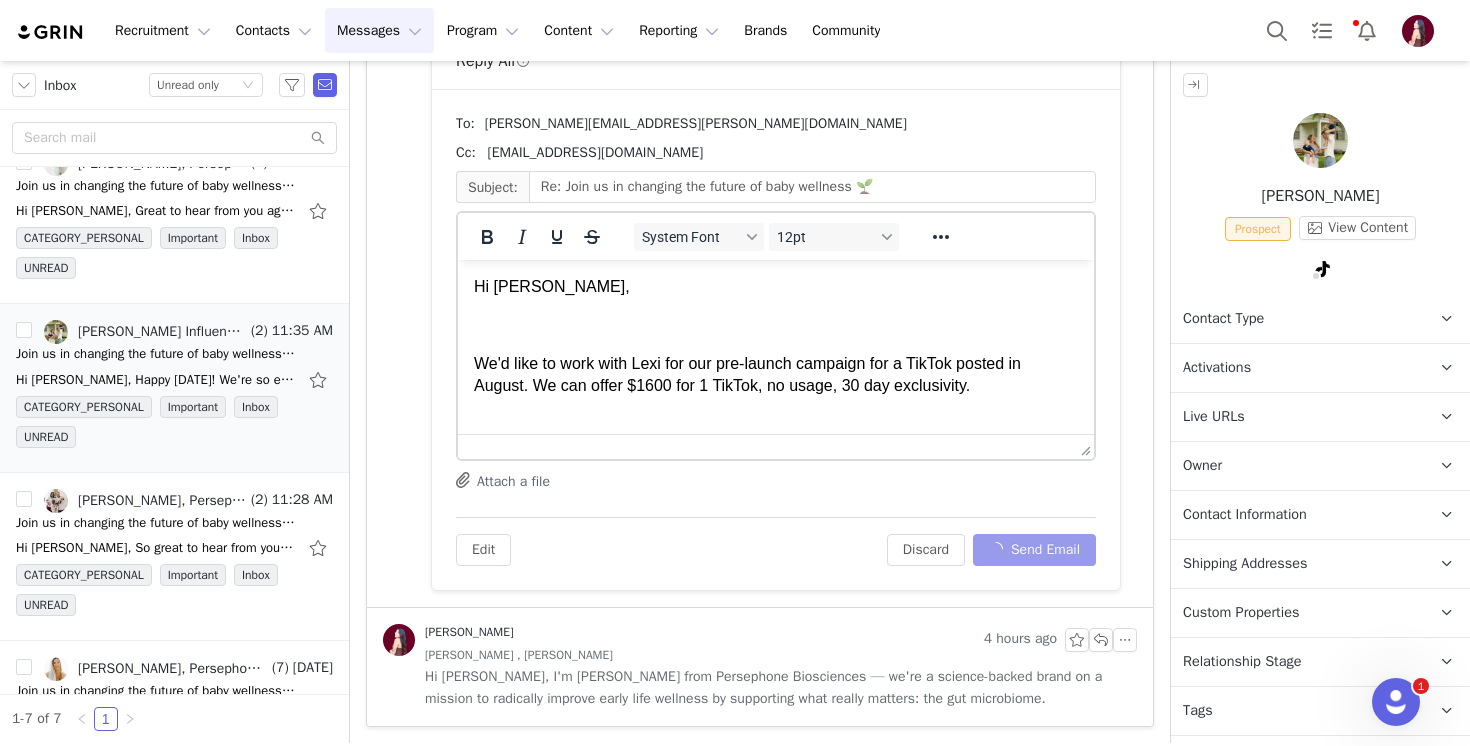 click on "Relationship Stage" at bounding box center (1242, 662) 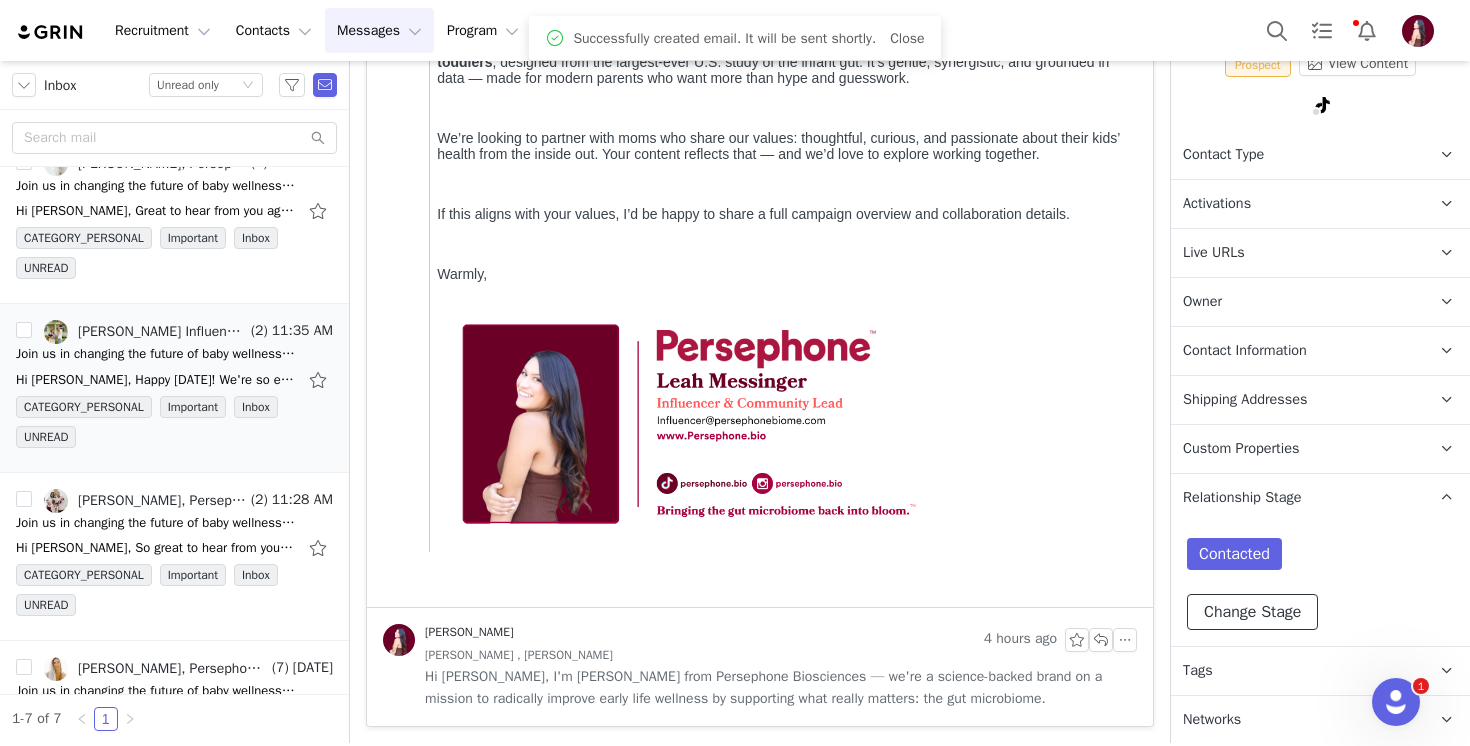 click on "Change Stage" at bounding box center (1252, 612) 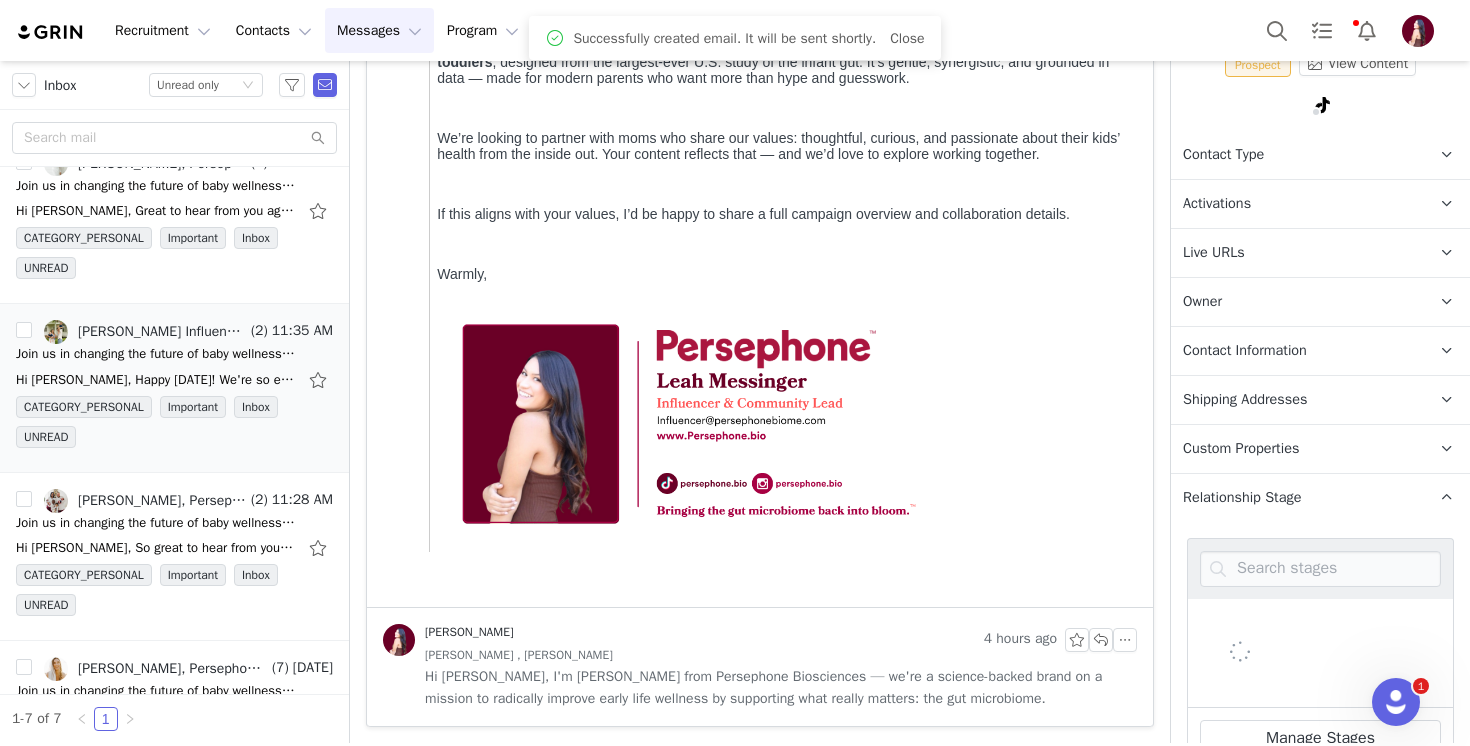scroll, scrollTop: 504, scrollLeft: 0, axis: vertical 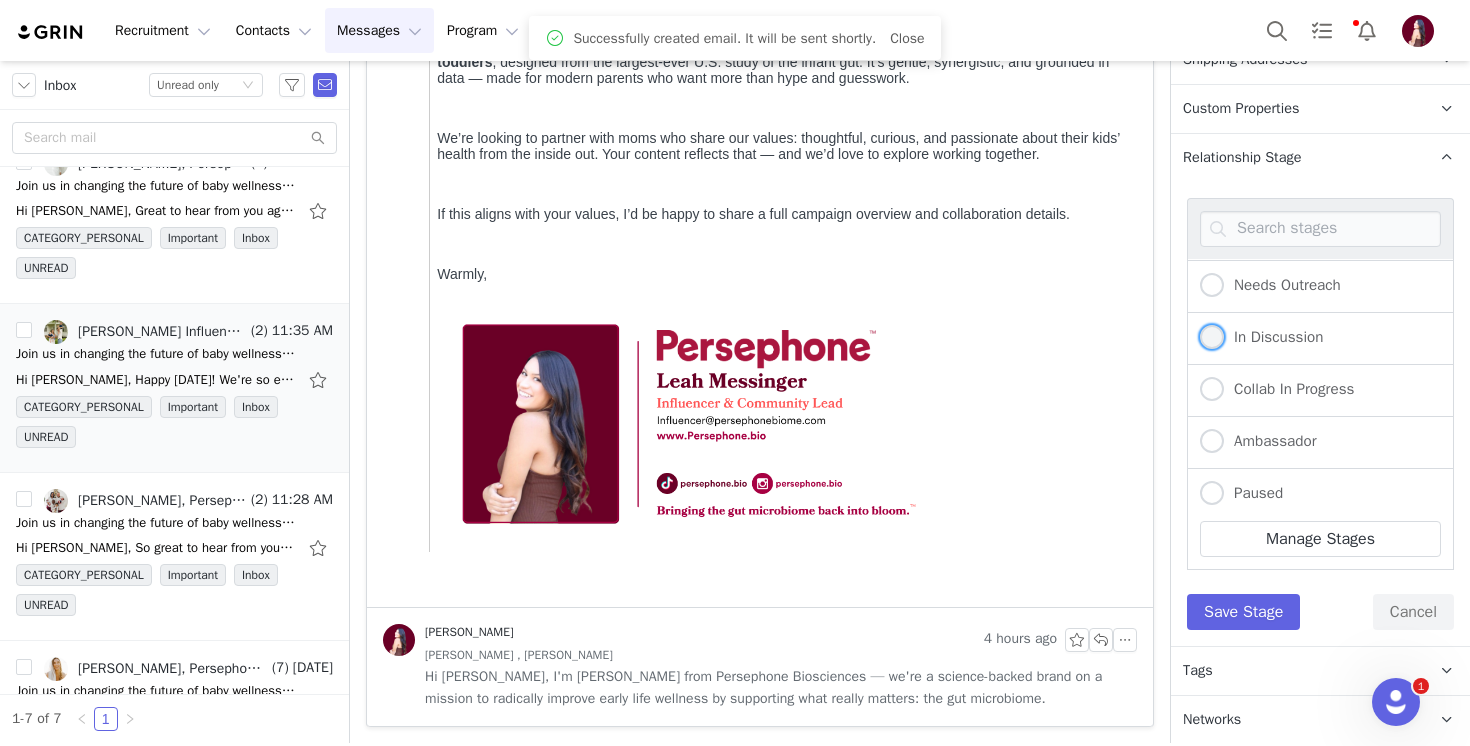 click on "In Discussion" at bounding box center [1273, 337] 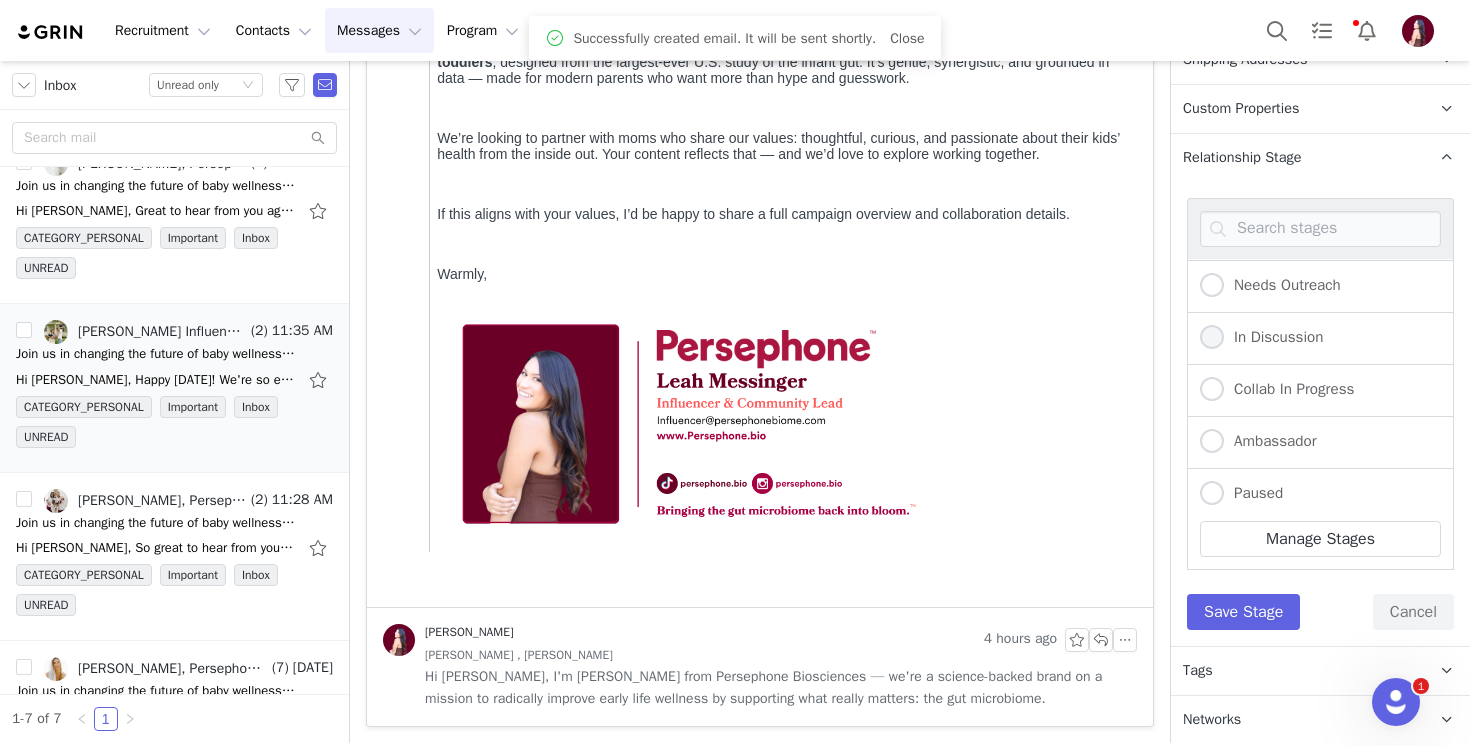 click on "In Discussion" at bounding box center [1212, 338] 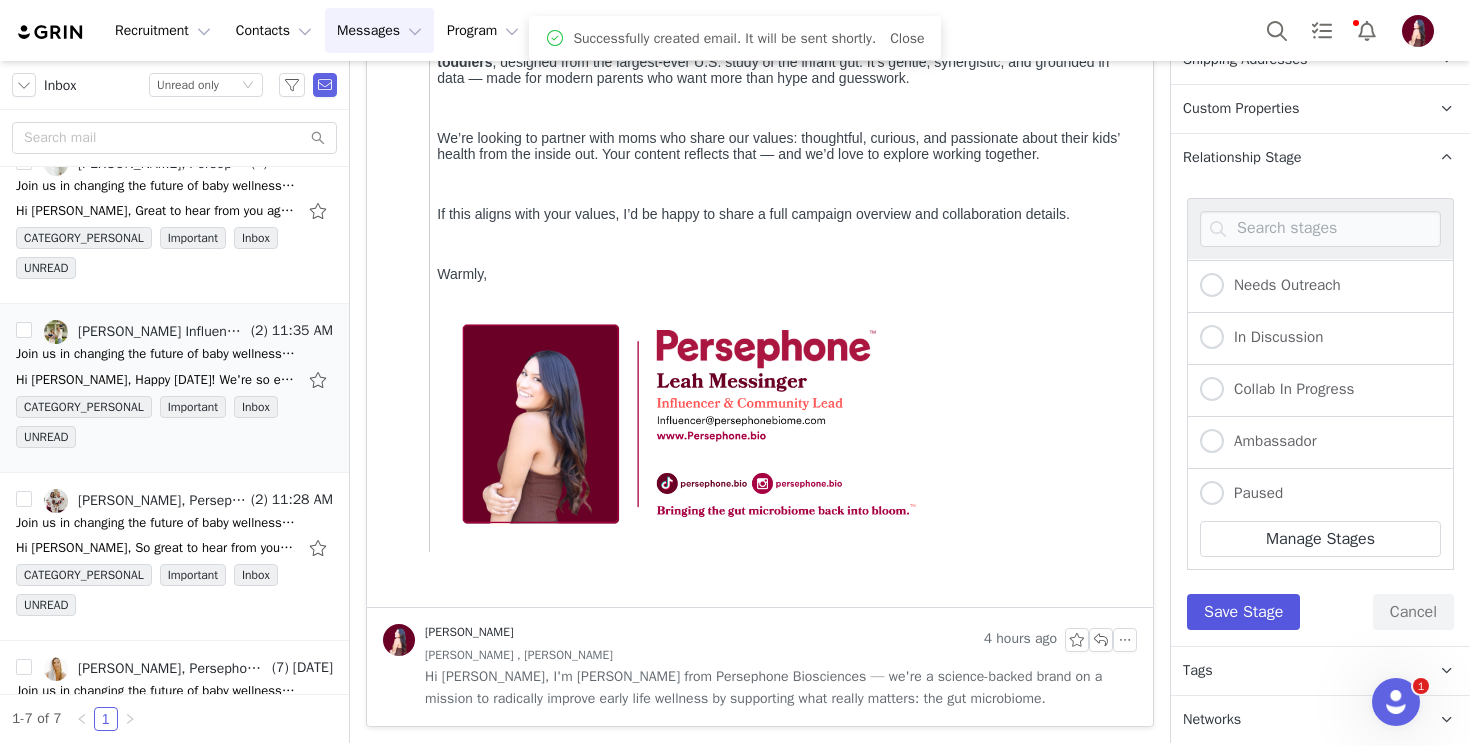 radio on "false" 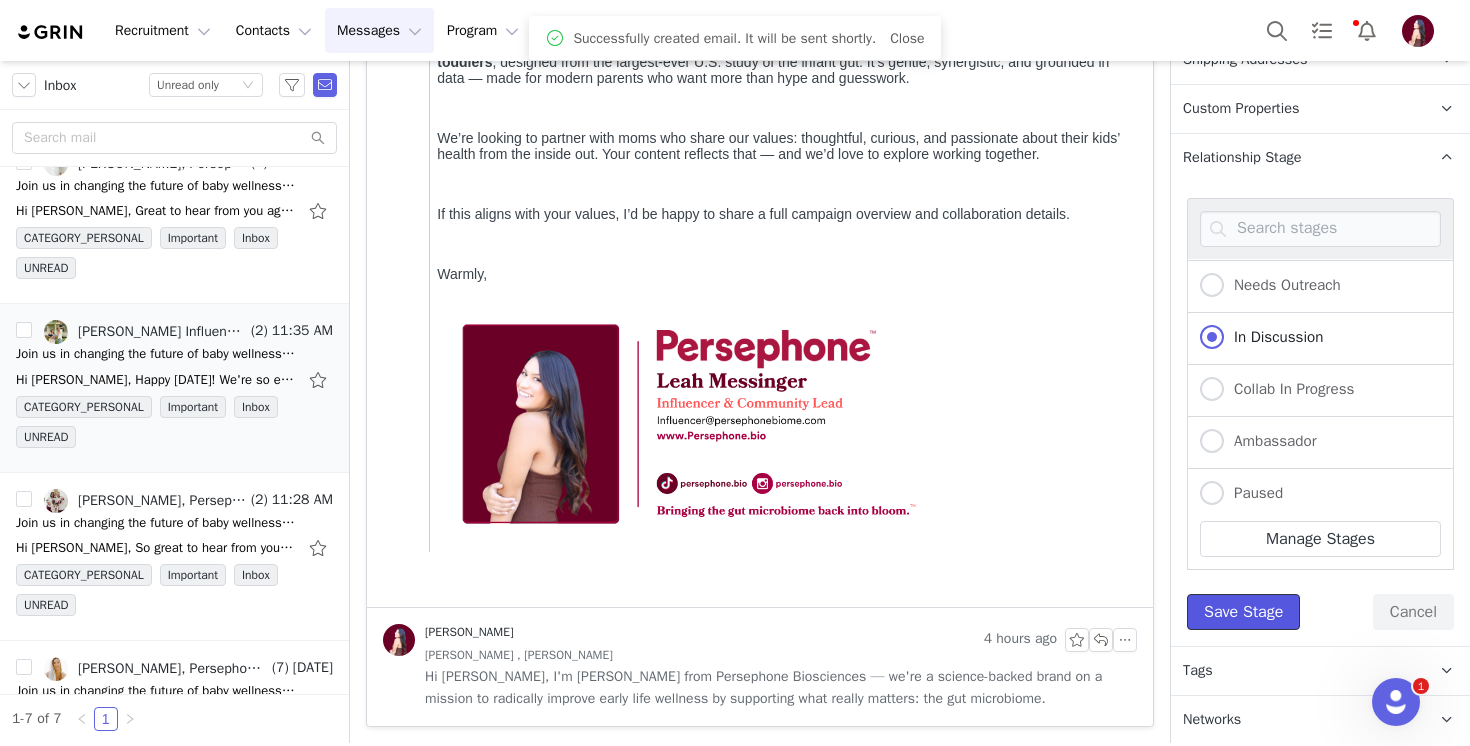 click on "Save Stage" at bounding box center [1243, 612] 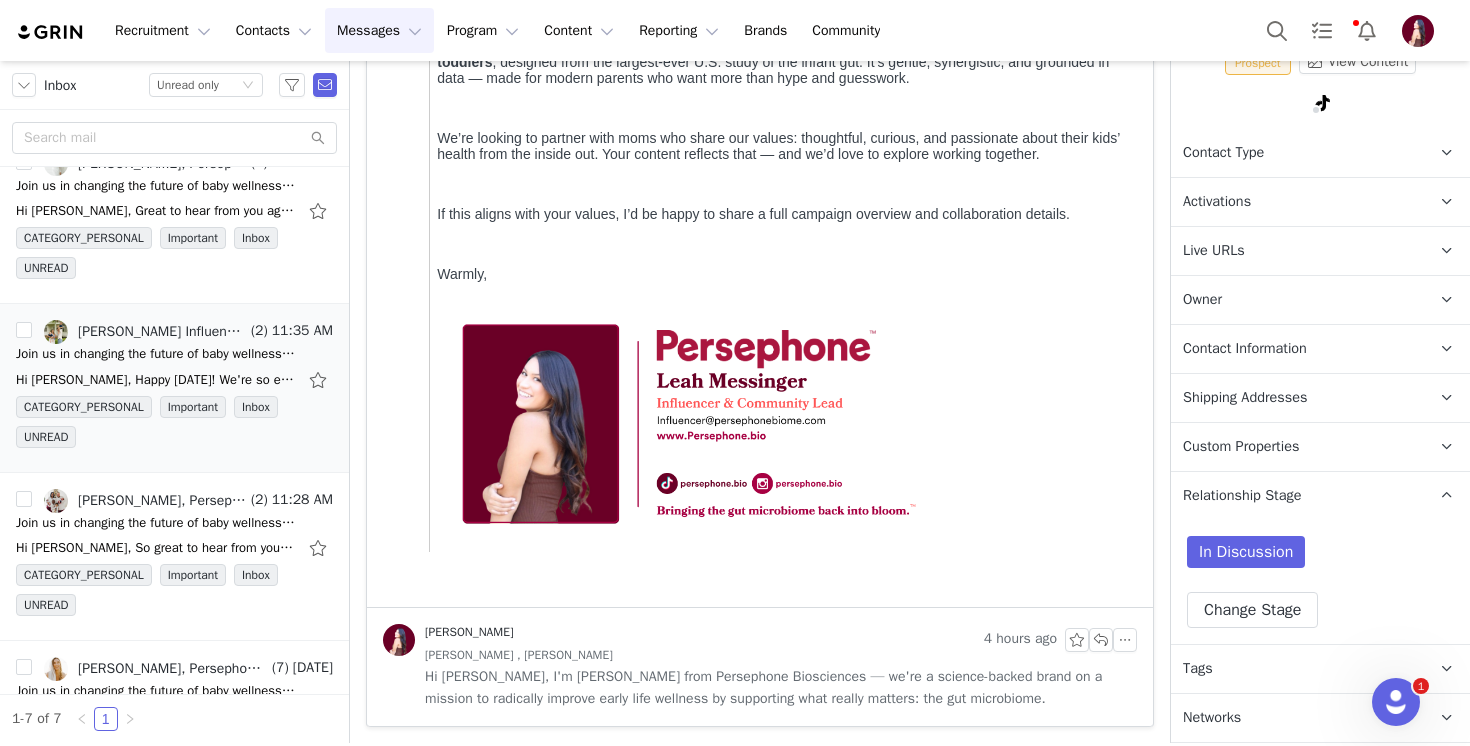 scroll, scrollTop: 164, scrollLeft: 0, axis: vertical 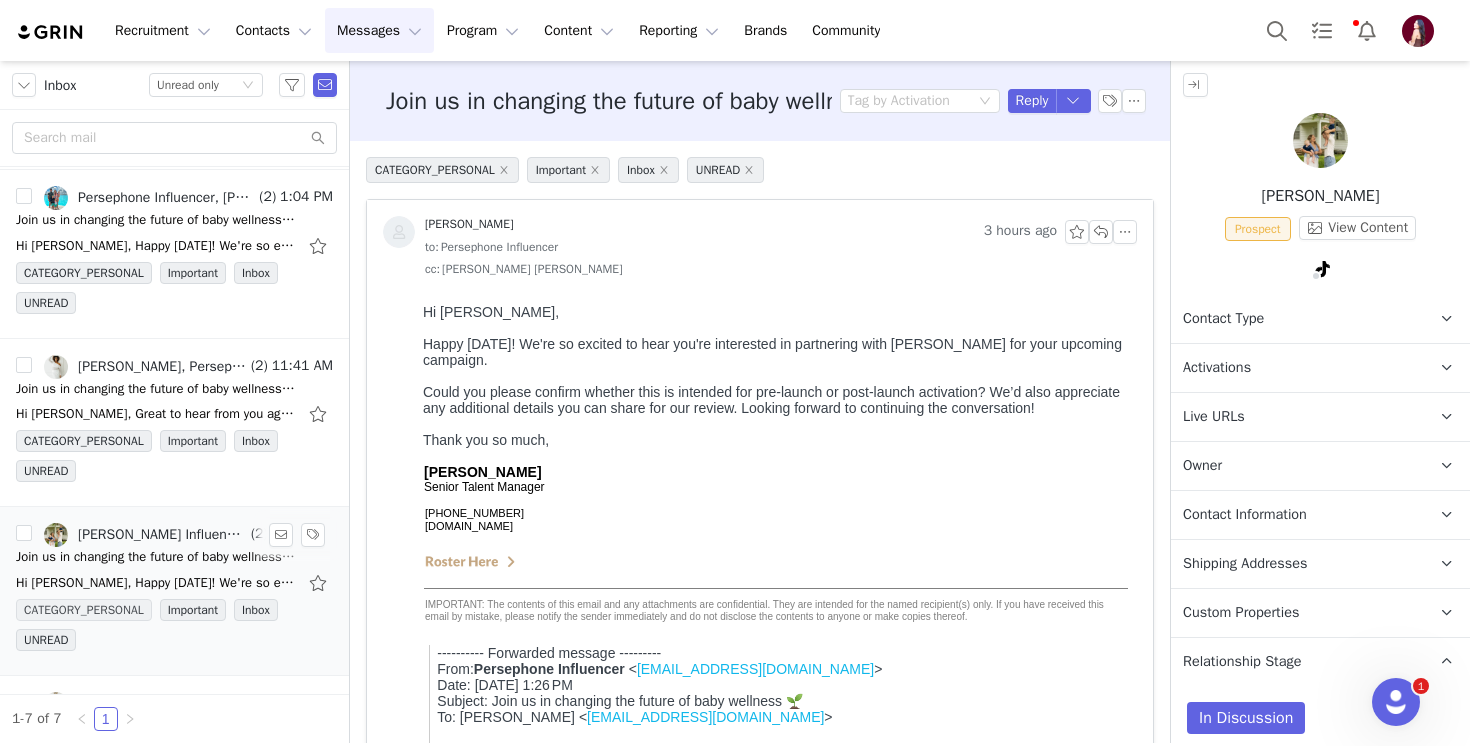 click on "Hi Leah, Great to hear from you again! :) We're thrilled to hear you're interested in partnering with Alexis for this upcoming campaign. Please send over additional details so we can discuss" at bounding box center [174, 414] 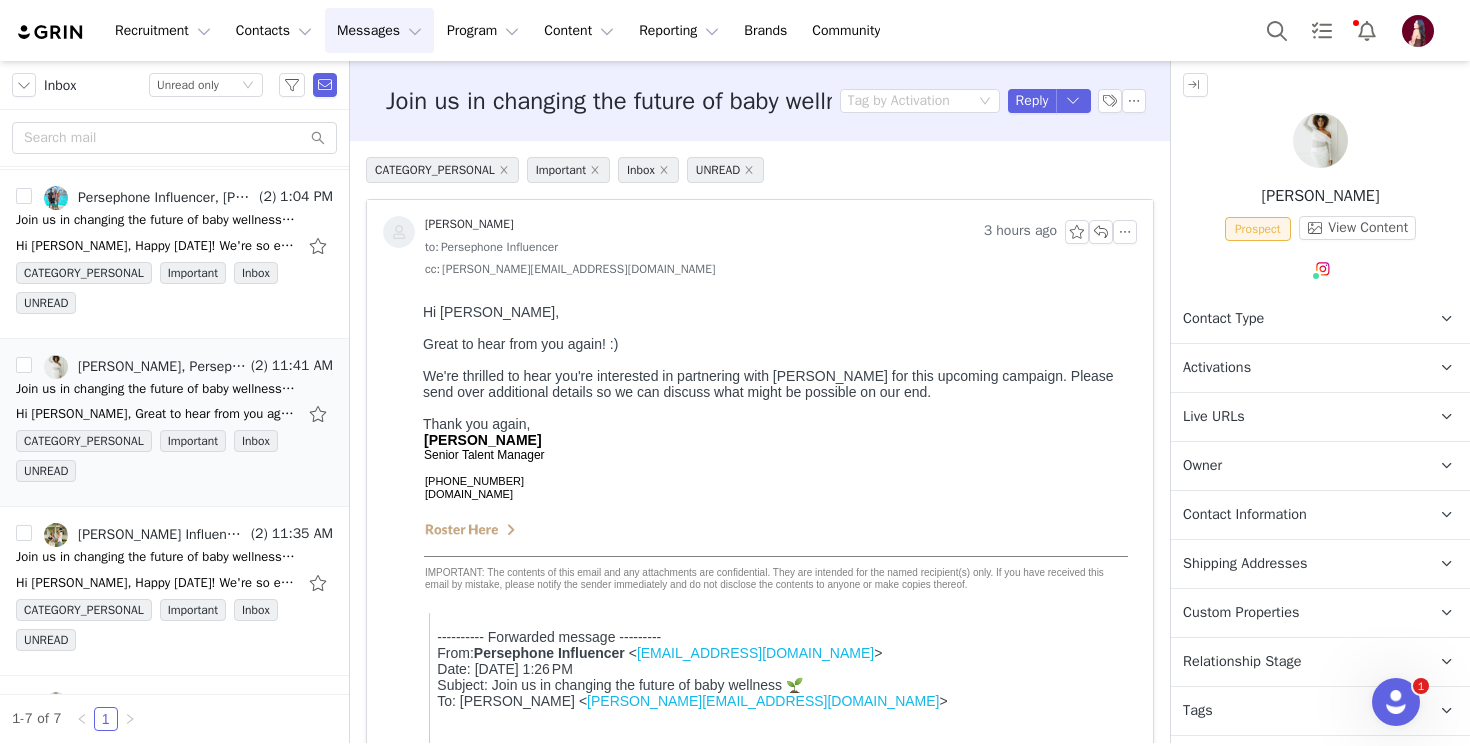 scroll, scrollTop: 0, scrollLeft: 0, axis: both 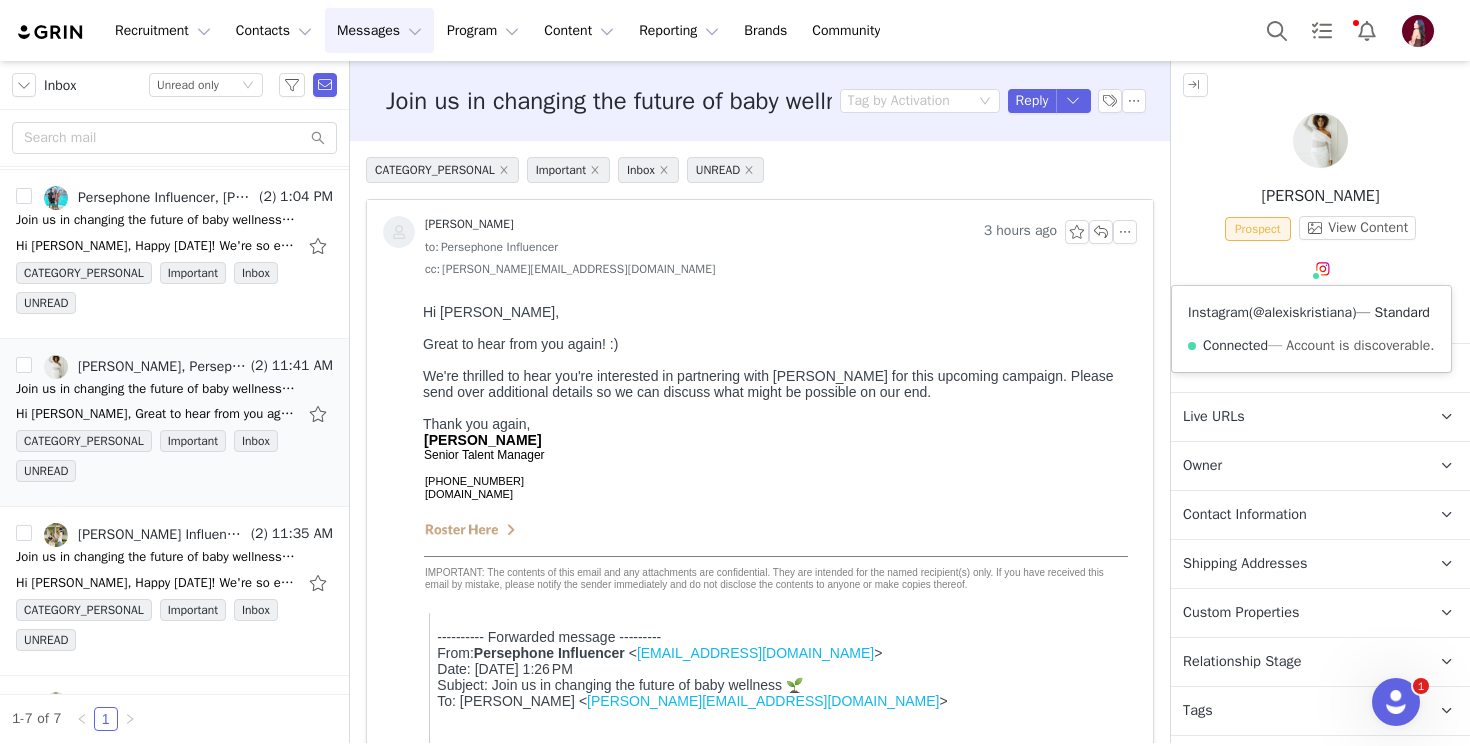 click on "@alexiskristiana" at bounding box center (1302, 312) 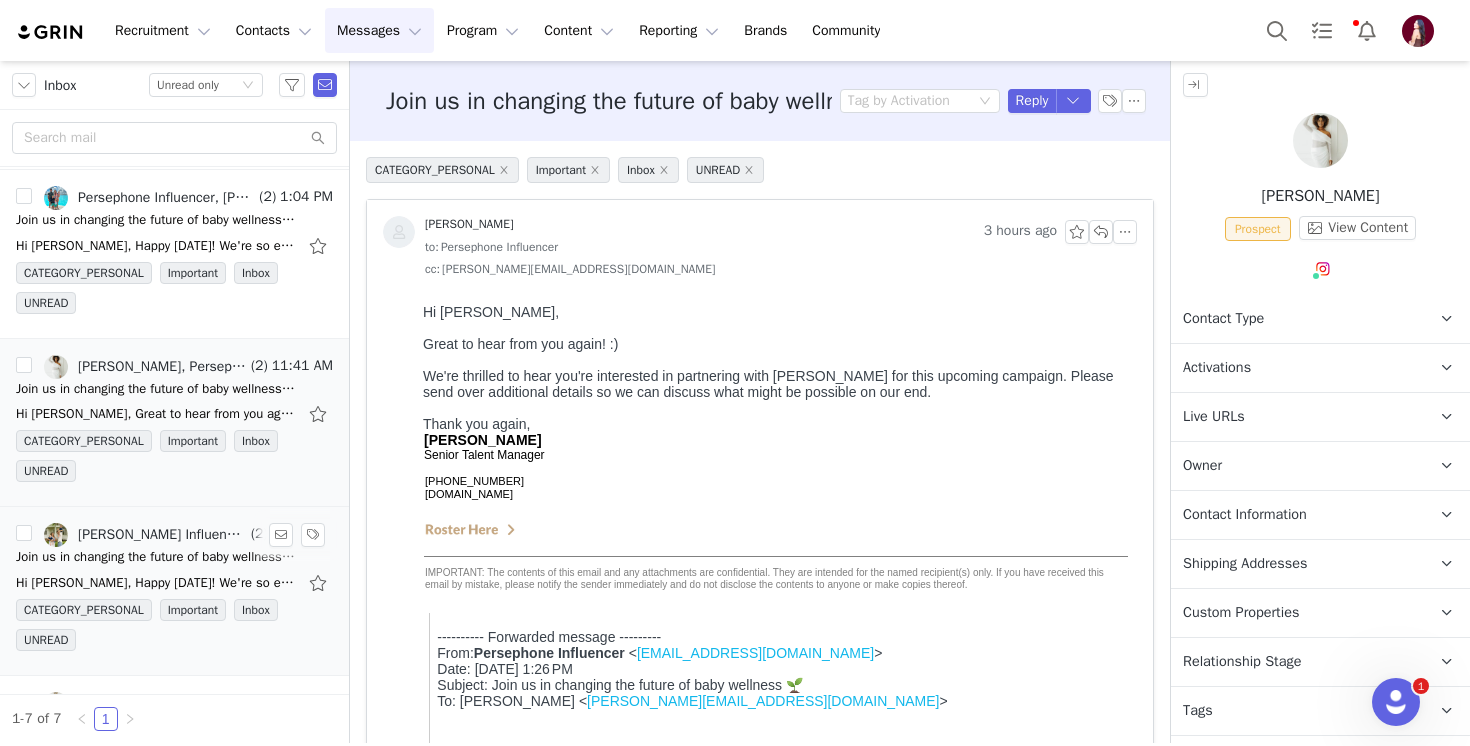 click on "Join us in changing the future of baby wellness 🌱" at bounding box center (156, 557) 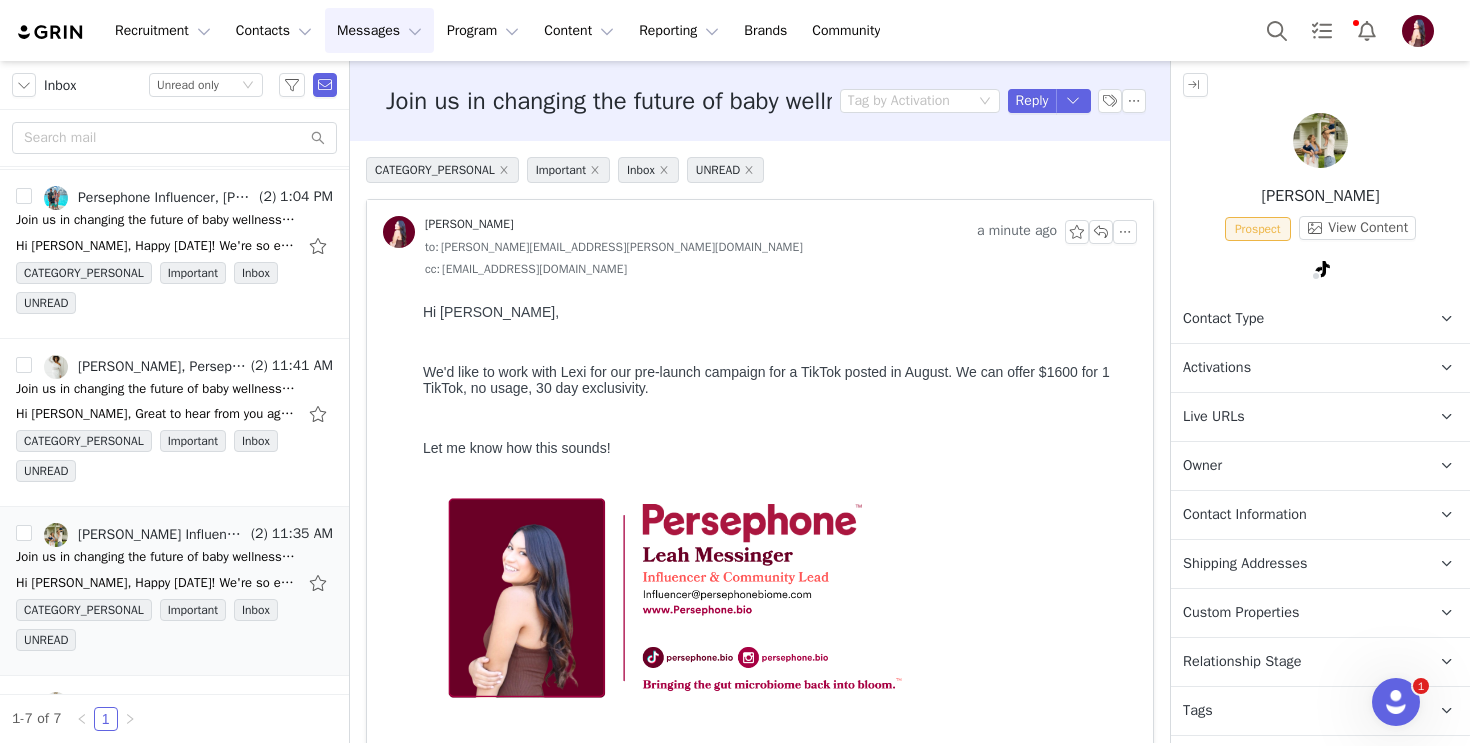 scroll, scrollTop: 0, scrollLeft: 0, axis: both 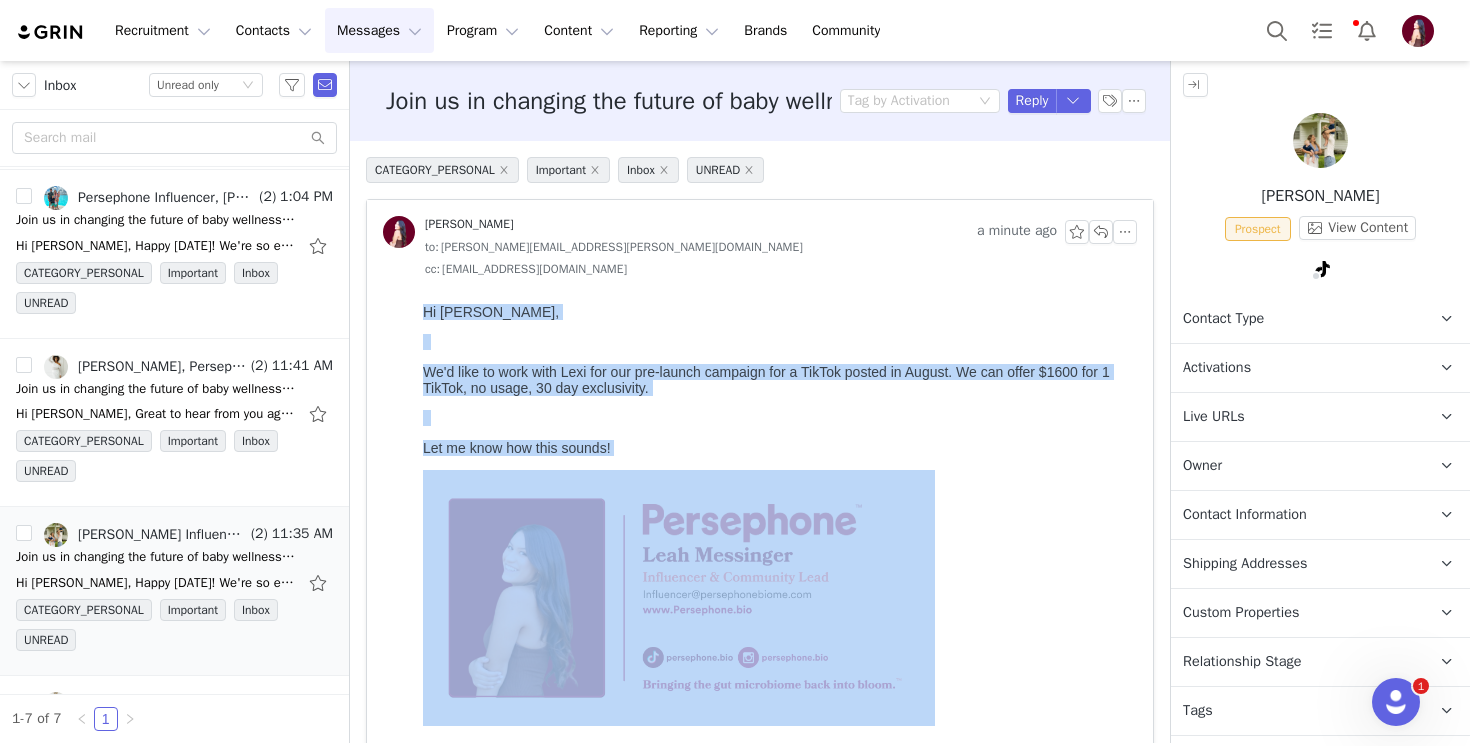 drag, startPoint x: 420, startPoint y: 308, endPoint x: 641, endPoint y: 472, distance: 275.20355 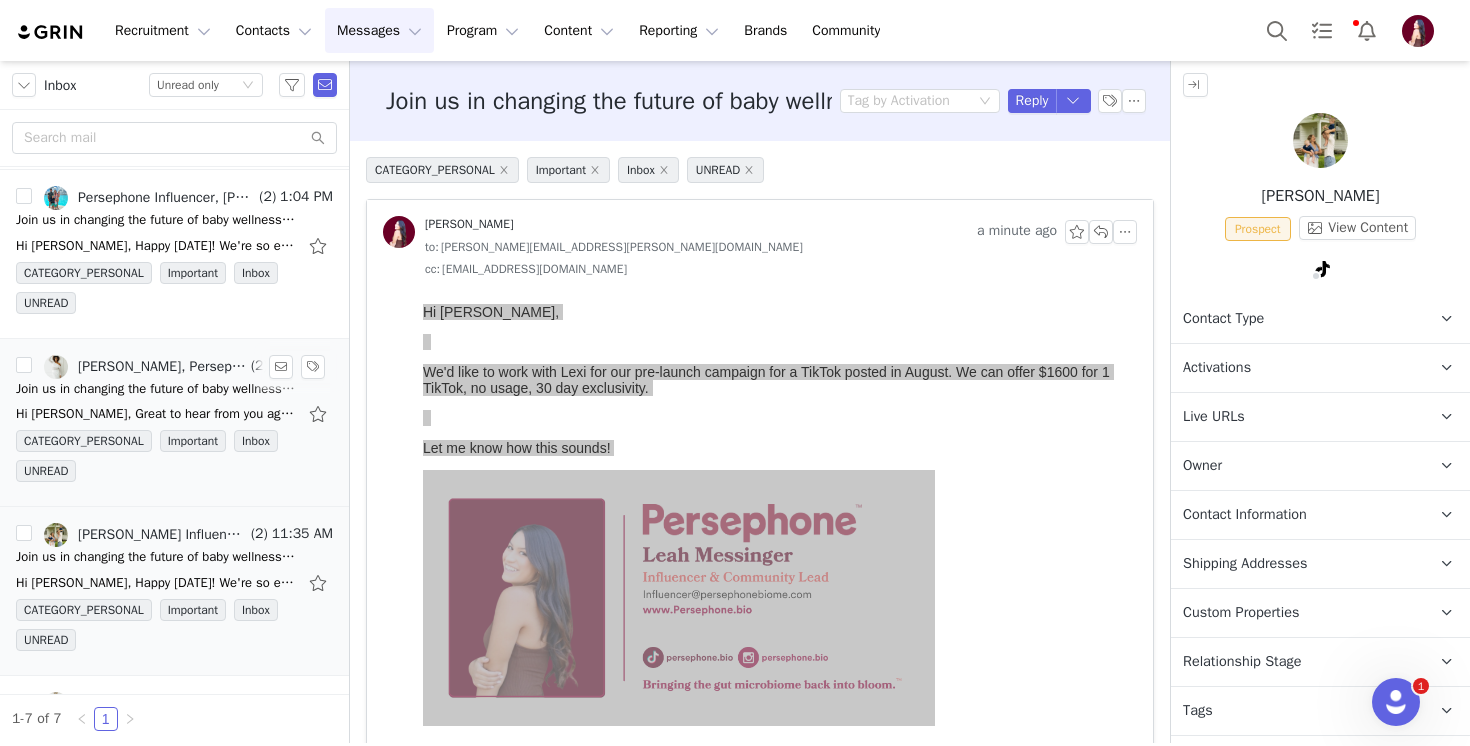 click on "Hi Leah, Great to hear from you again! :) We're thrilled to hear you're interested in partnering with Alexis for this upcoming campaign. Please send over additional details so we can discuss" at bounding box center [156, 414] 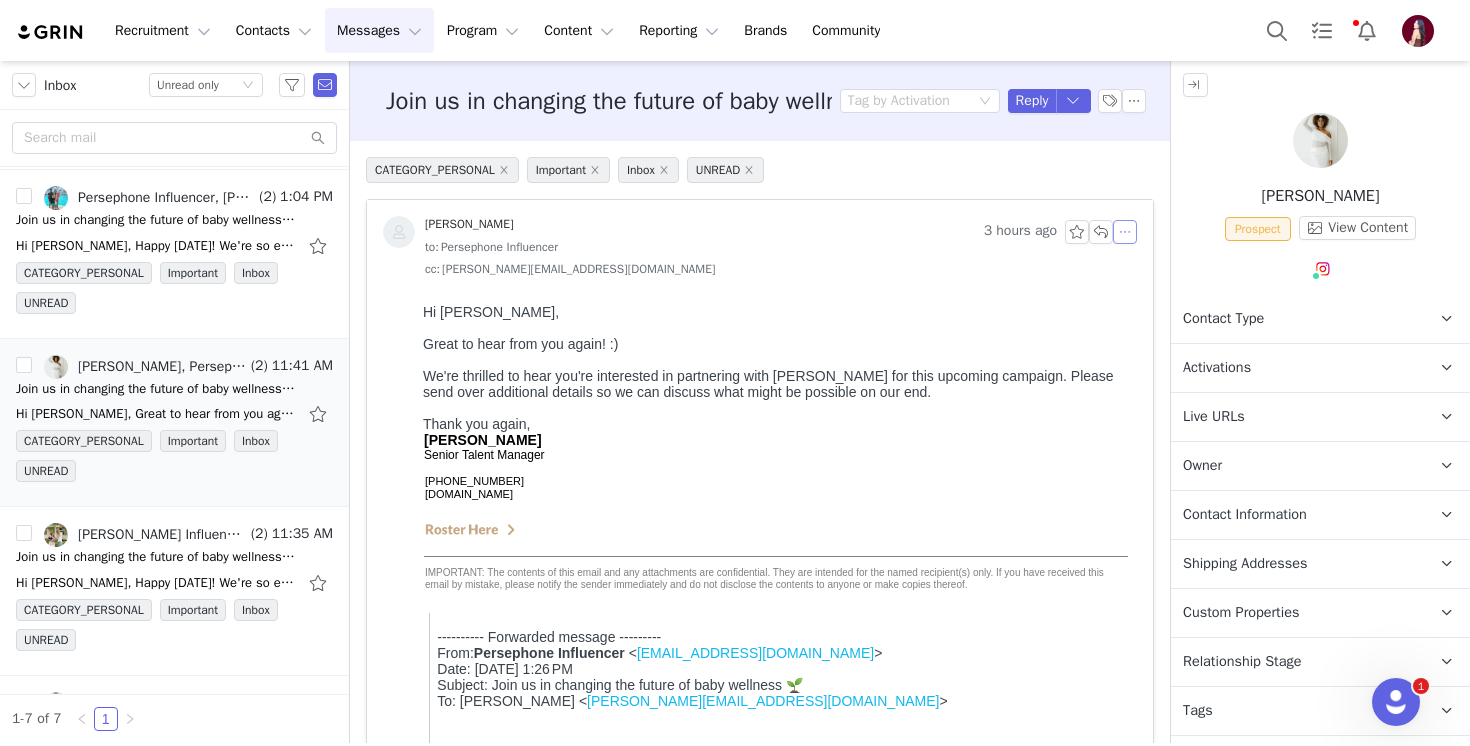 scroll, scrollTop: 0, scrollLeft: 0, axis: both 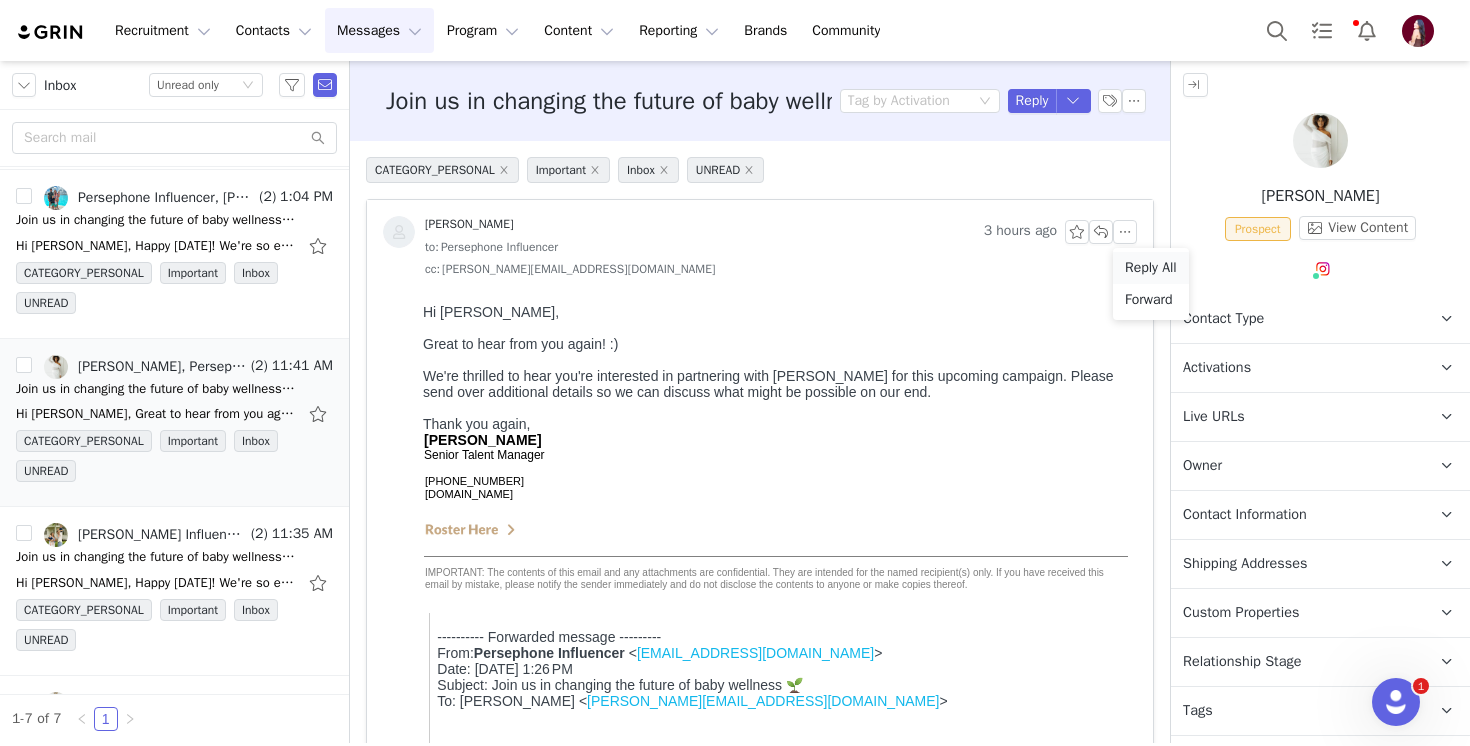click on "Reply All" at bounding box center [1151, 268] 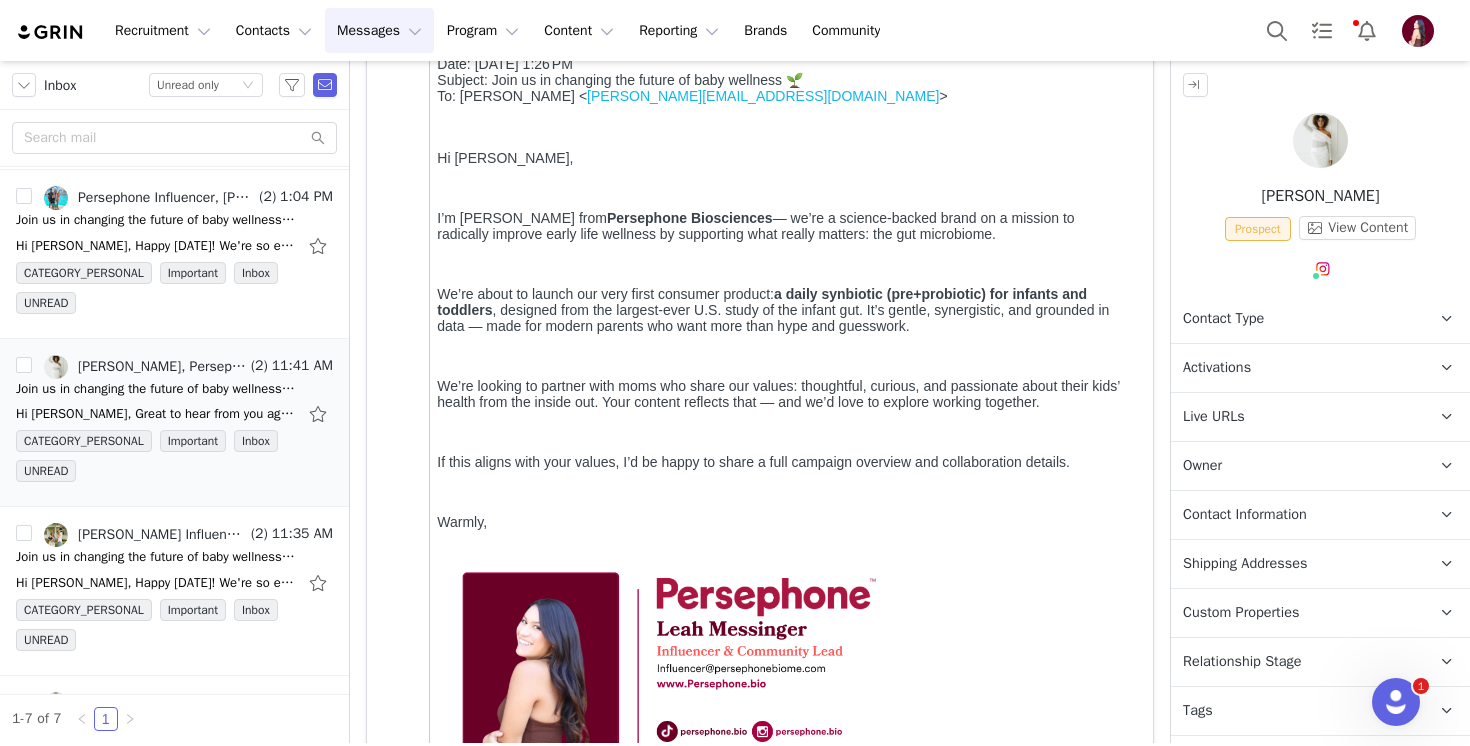 scroll, scrollTop: 1009, scrollLeft: 0, axis: vertical 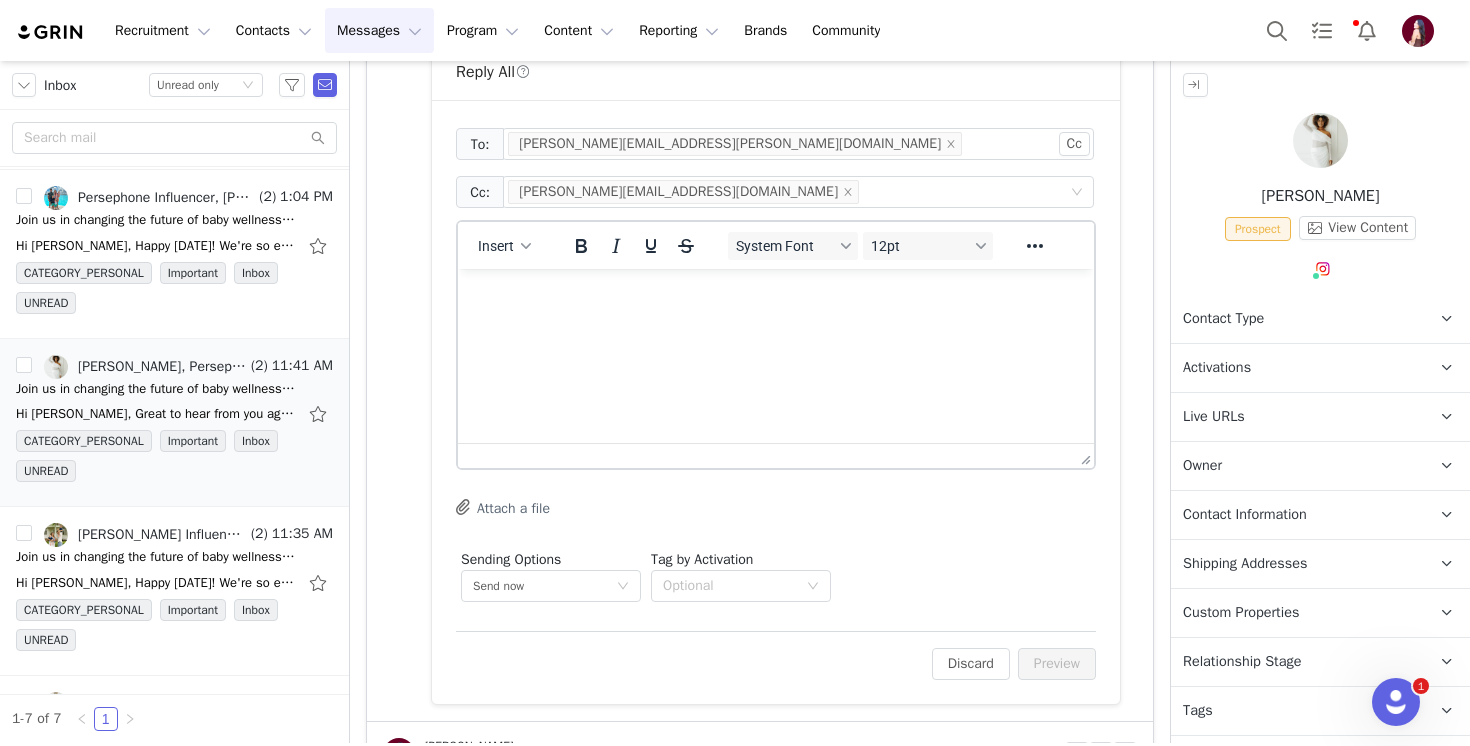 click at bounding box center [776, 296] 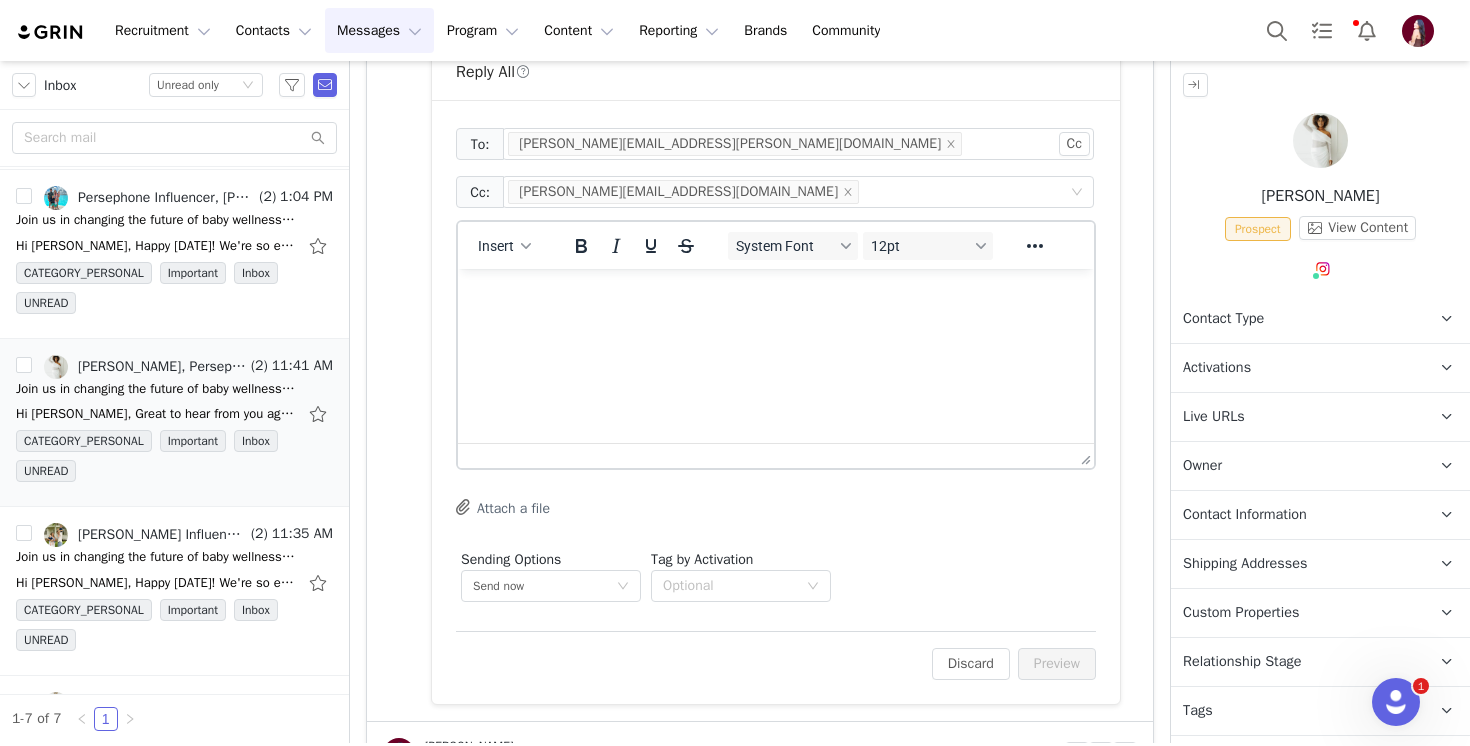 type 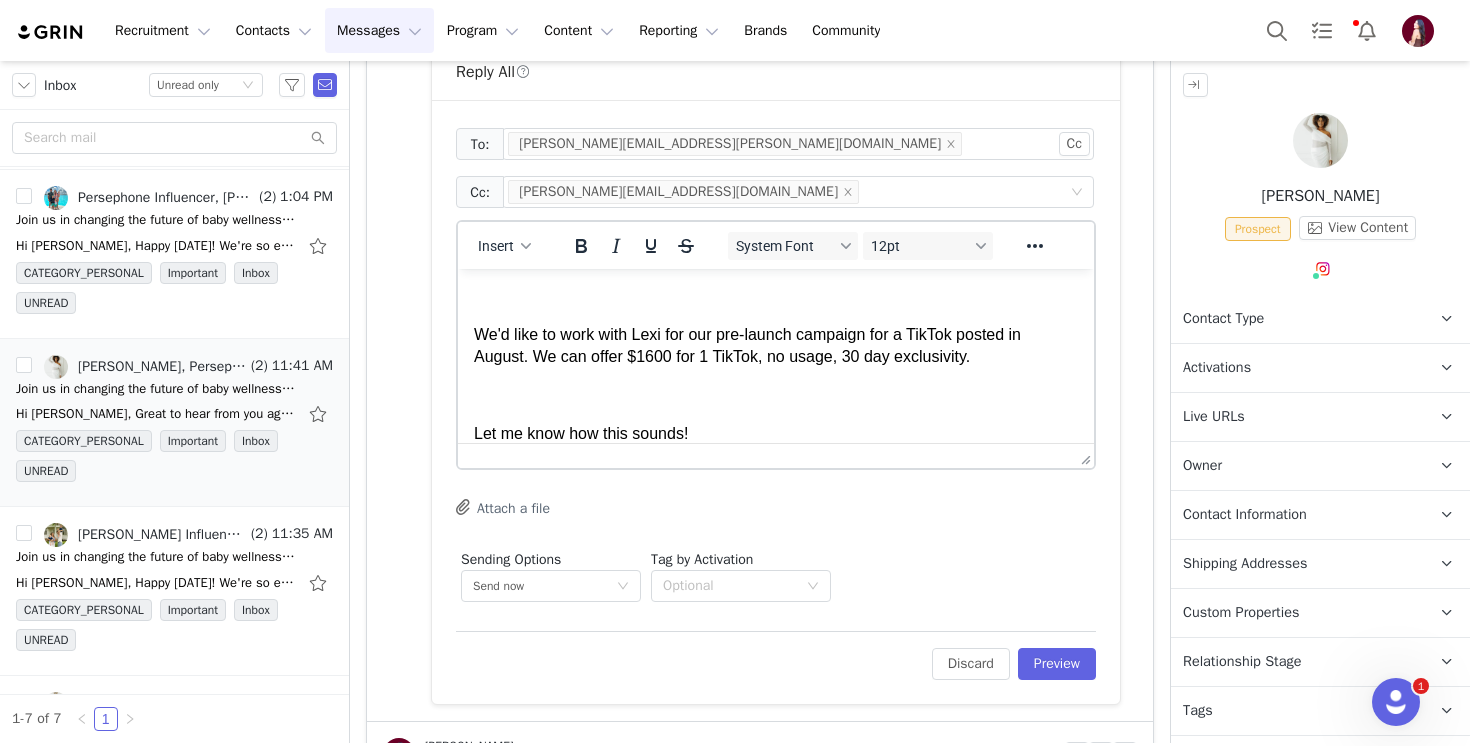 scroll, scrollTop: 79, scrollLeft: 0, axis: vertical 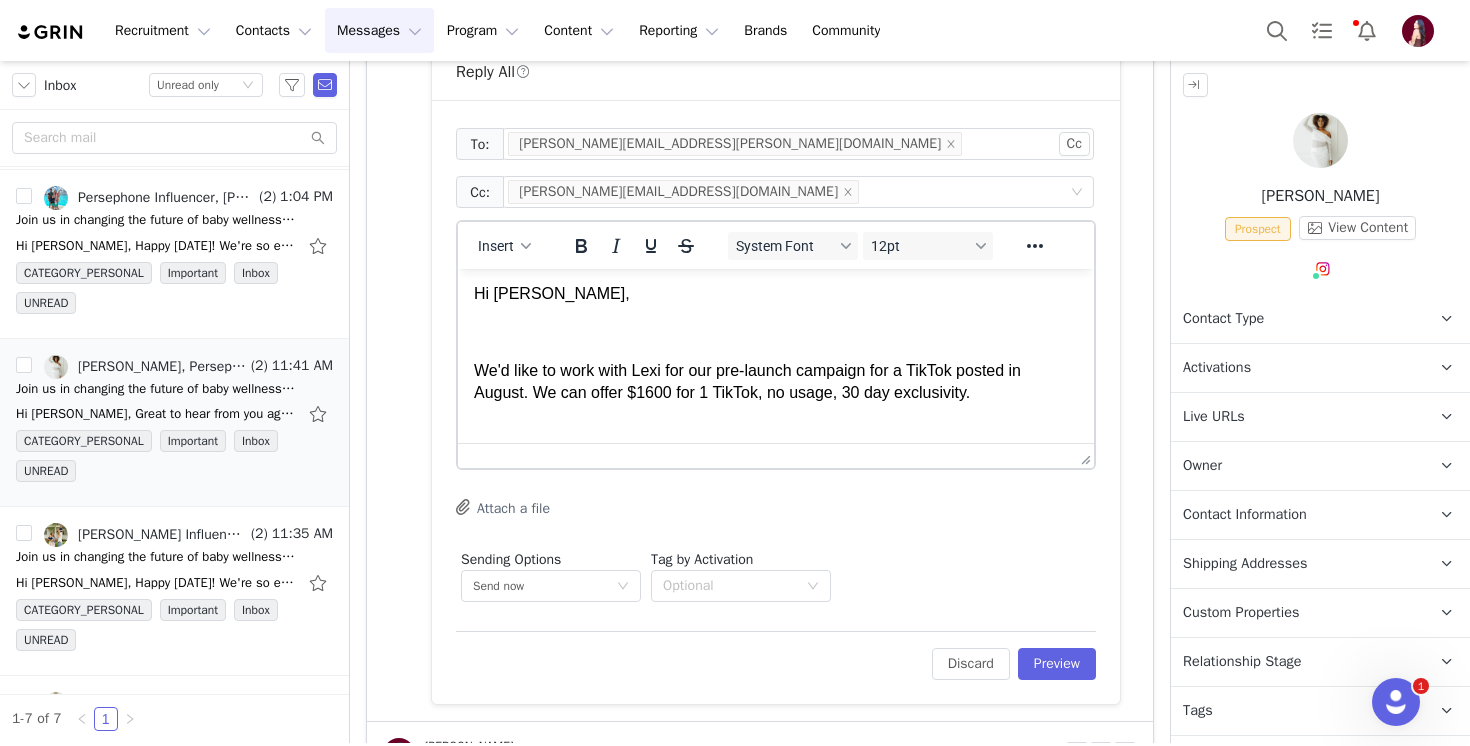 click on "We'd like to work with Lexi for our pre-launch campaign for a TikTok posted in August. We can offer $1600 for 1 TikTok, no usage, 30 day exclusivity." at bounding box center (776, 382) 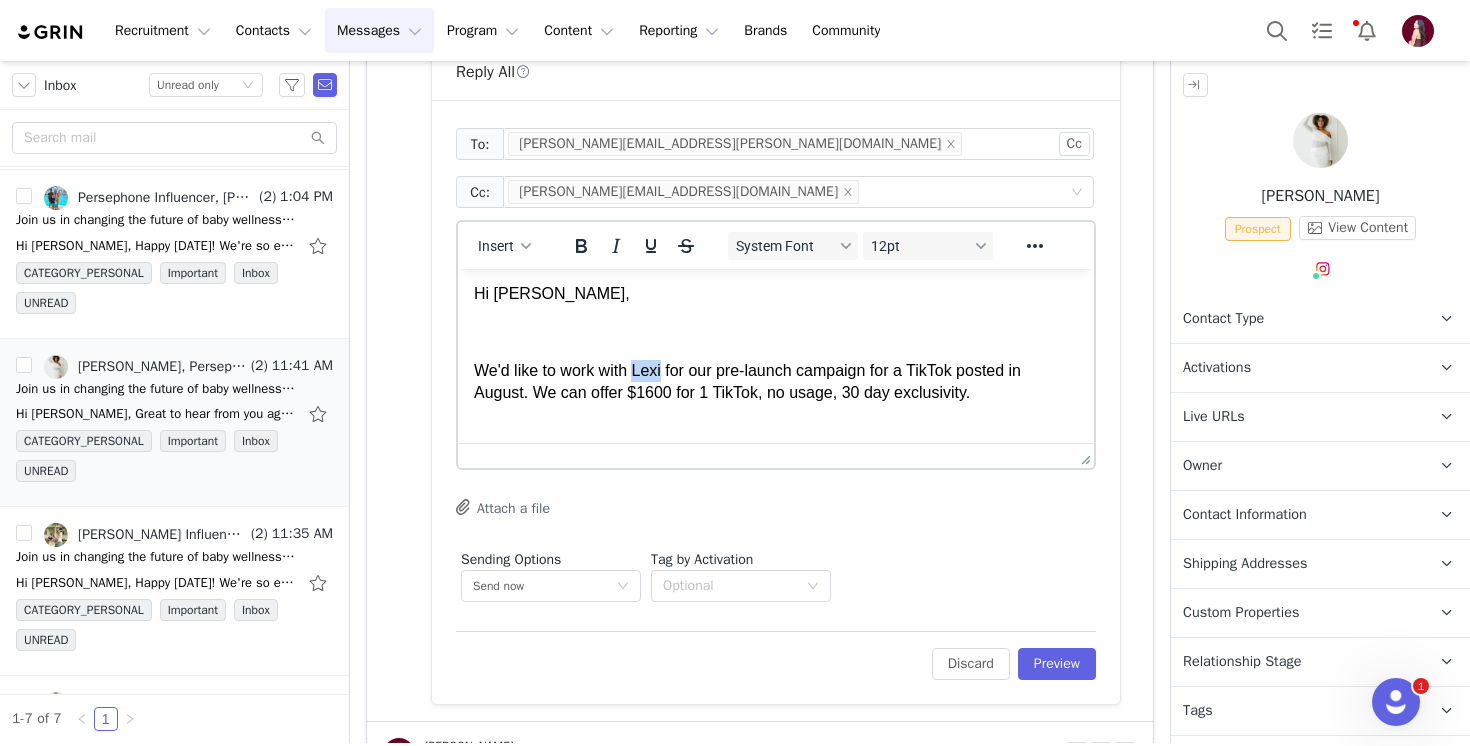 click on "We'd like to work with Lexi for our pre-launch campaign for a TikTok posted in August. We can offer $1600 for 1 TikTok, no usage, 30 day exclusivity." at bounding box center [776, 382] 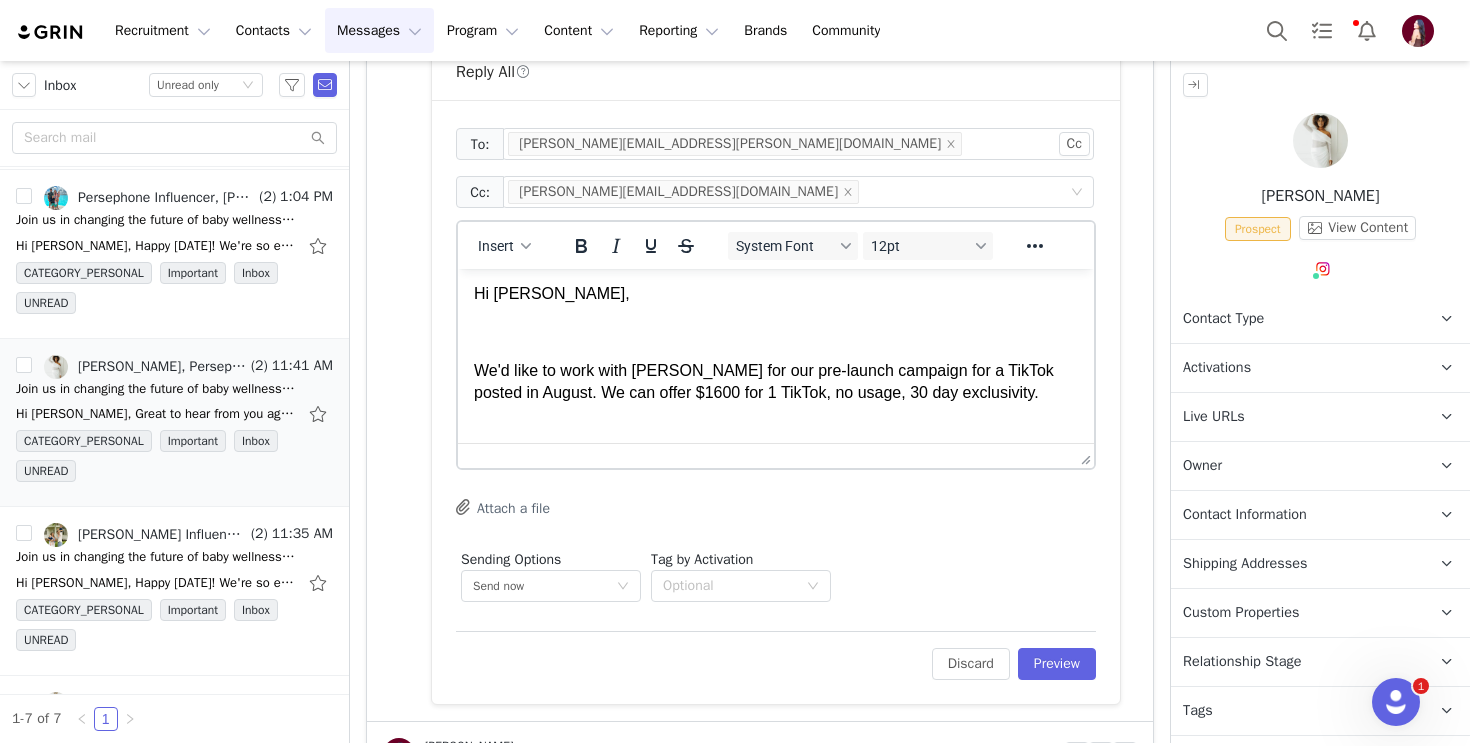 click on "We'd like to work with Alexis for our pre-launch campaign for a TikTok posted in August. We can offer $1600 for 1 TikTok, no usage, 30 day exclusivity." at bounding box center (776, 382) 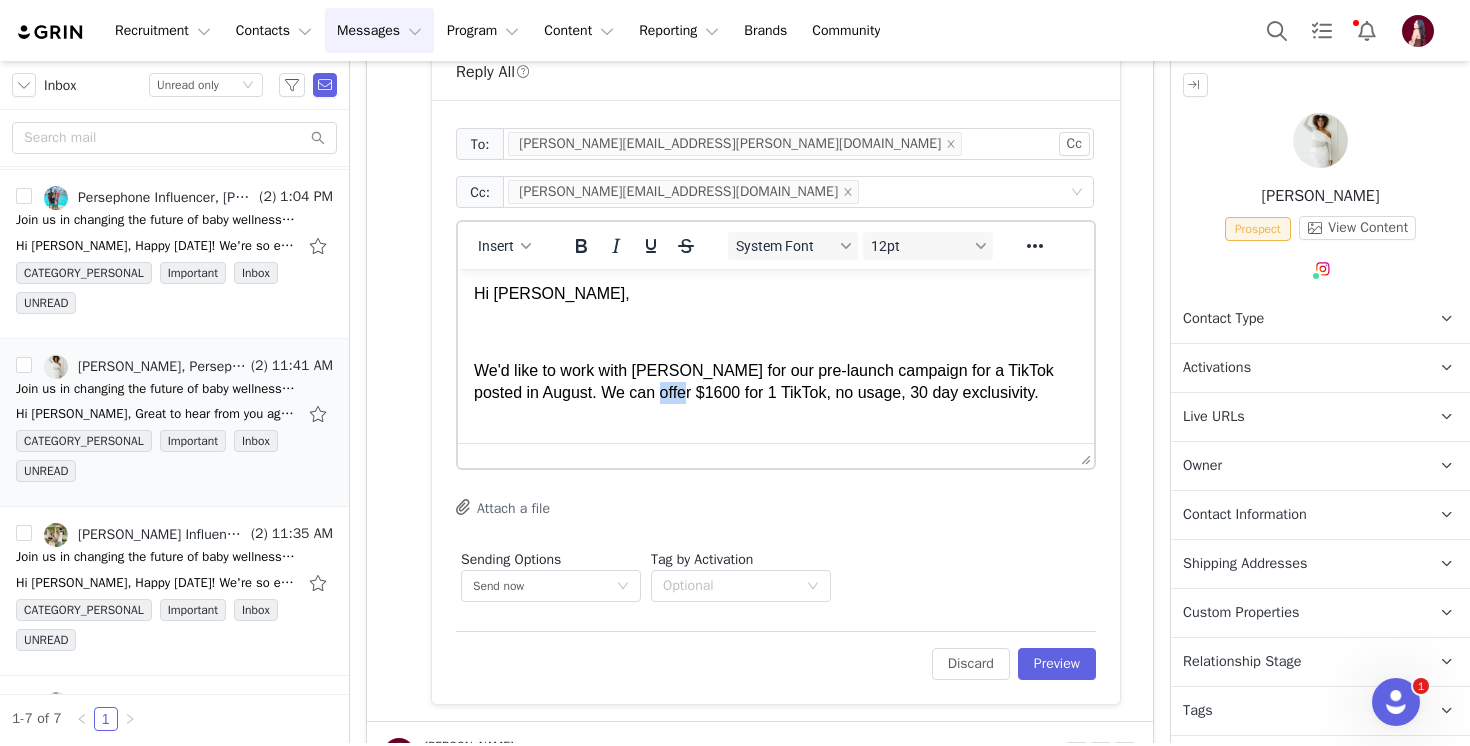 click on "We'd like to work with Alexis for our pre-launch campaign for a TikTok posted in August. We can offer $1600 for 1 TikTok, no usage, 30 day exclusivity." at bounding box center [776, 382] 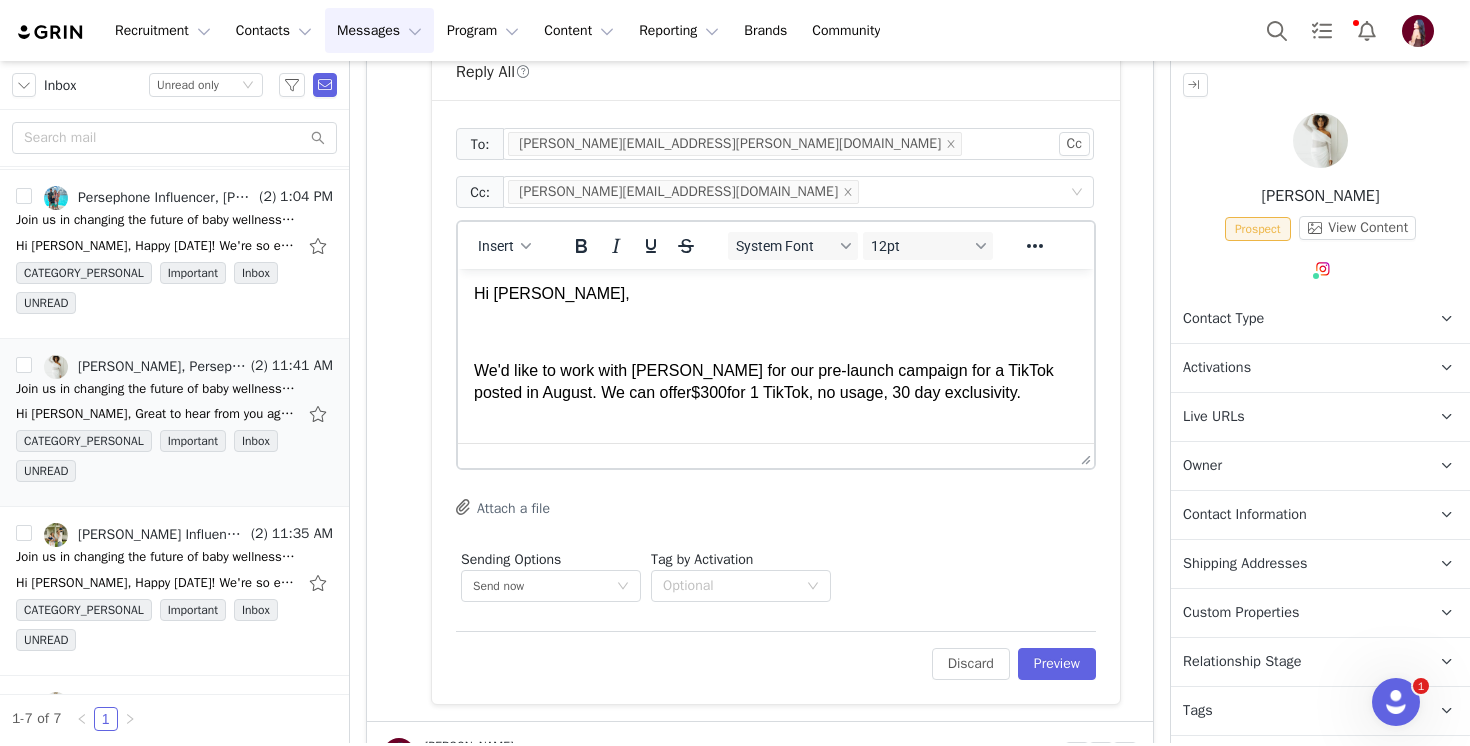 click on "We'd like to work with Alexis for our pre-launch campaign for a TikTok posted in August. We can offer  $300  for 1 TikTok, no usage, 30 day exclusivity." at bounding box center (776, 382) 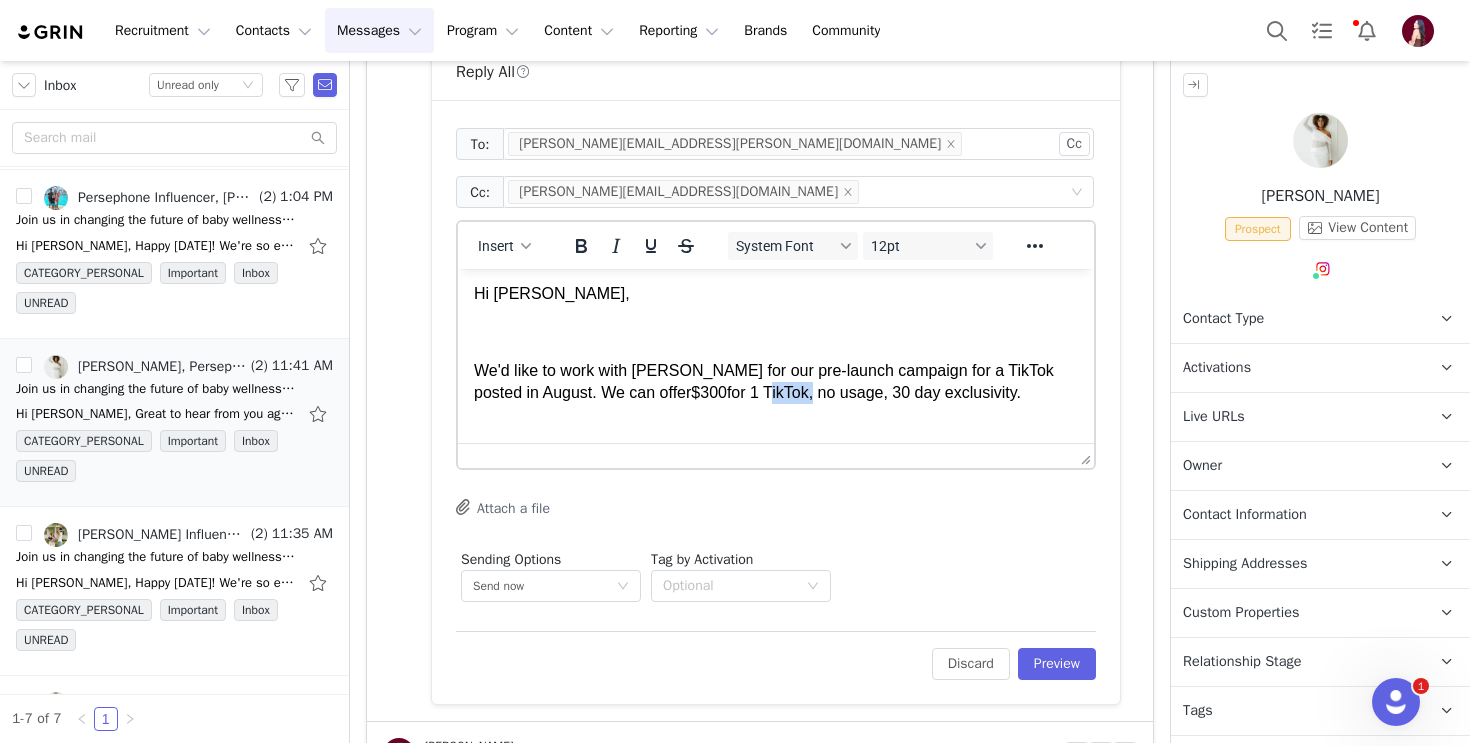 click on "We'd like to work with Alexis for our pre-launch campaign for a TikTok posted in August. We can offer  $300  for 1 TikTok, no usage, 30 day exclusivity." at bounding box center (776, 382) 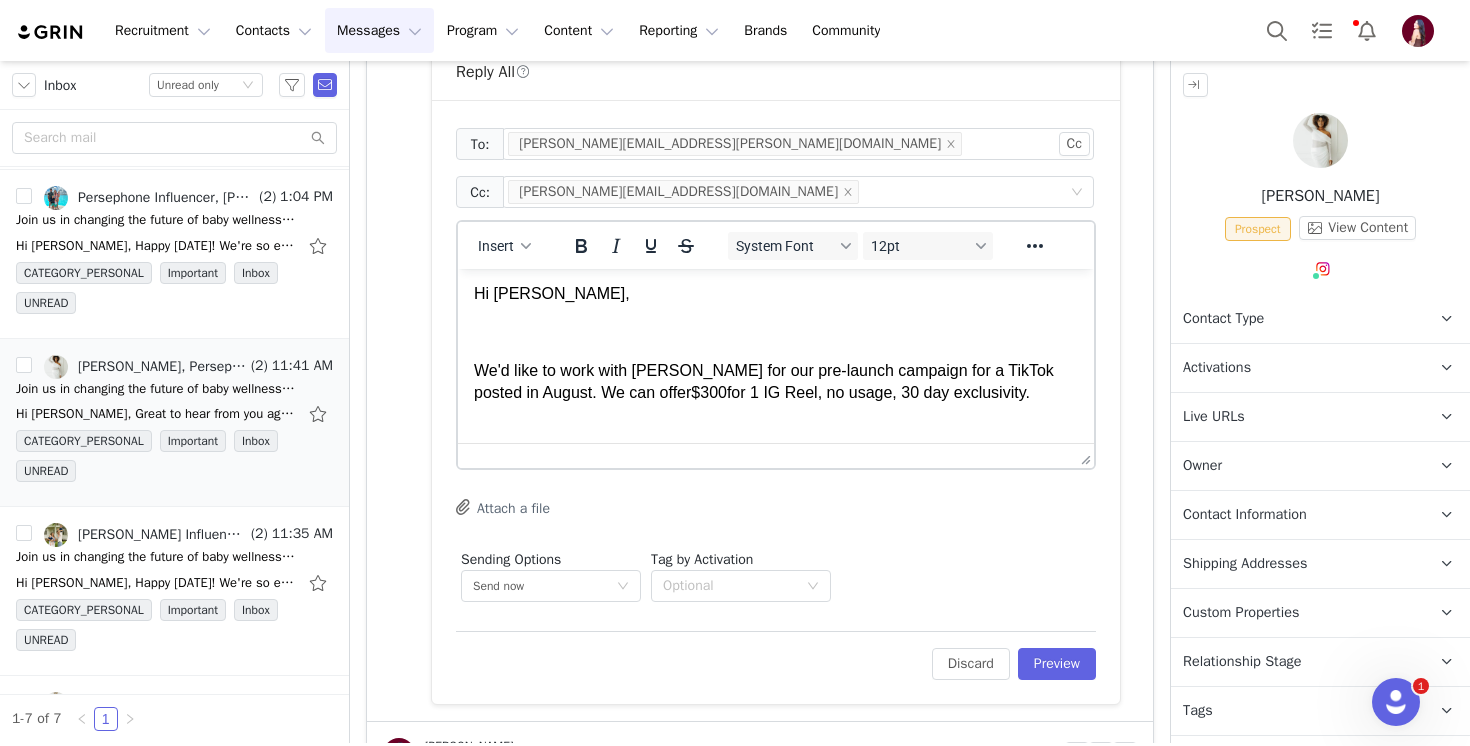 scroll, scrollTop: 133, scrollLeft: 0, axis: vertical 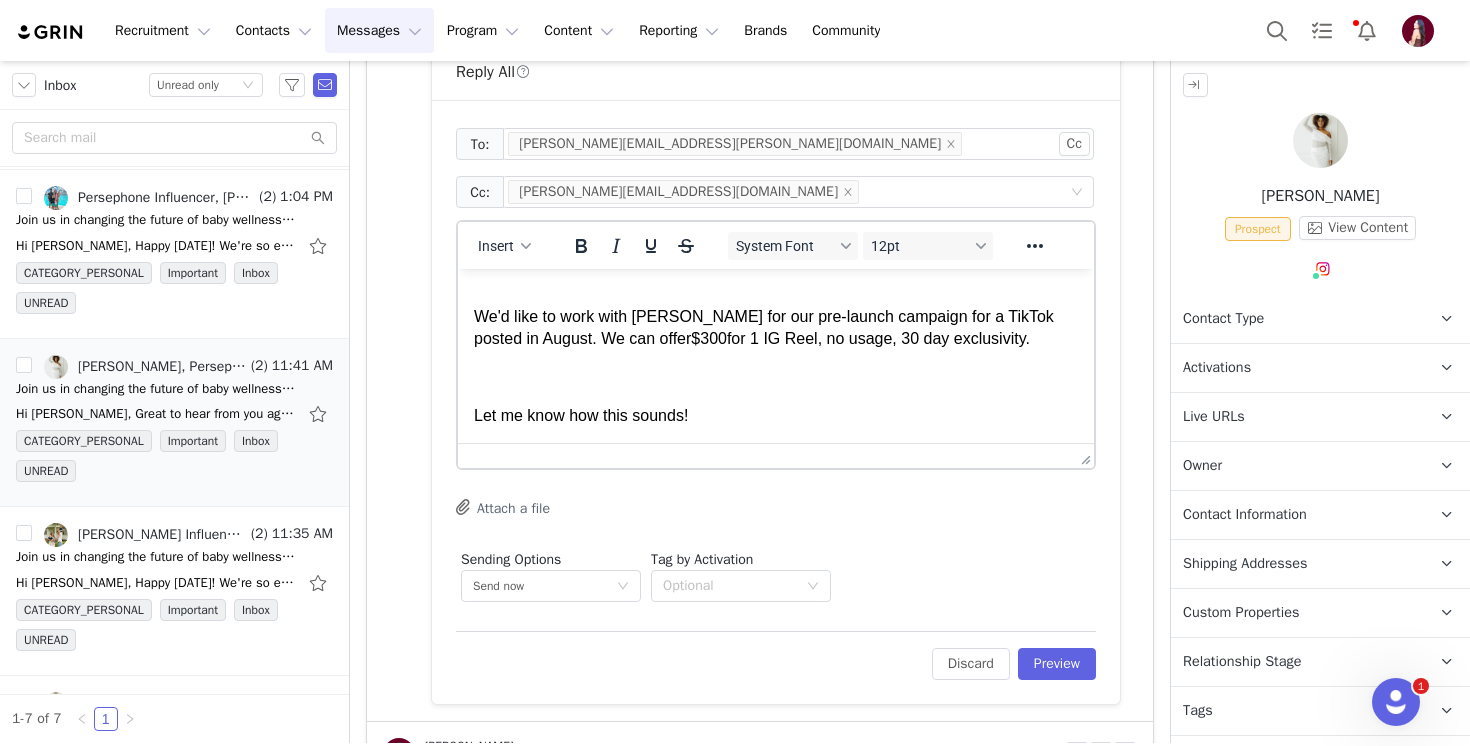click on "We'd like to work with Alexis for our pre-launch campaign for a TikTok posted in August. We can offer  $300  for 1 IG Reel, no usage, 30 day exclusivity." at bounding box center (776, 328) 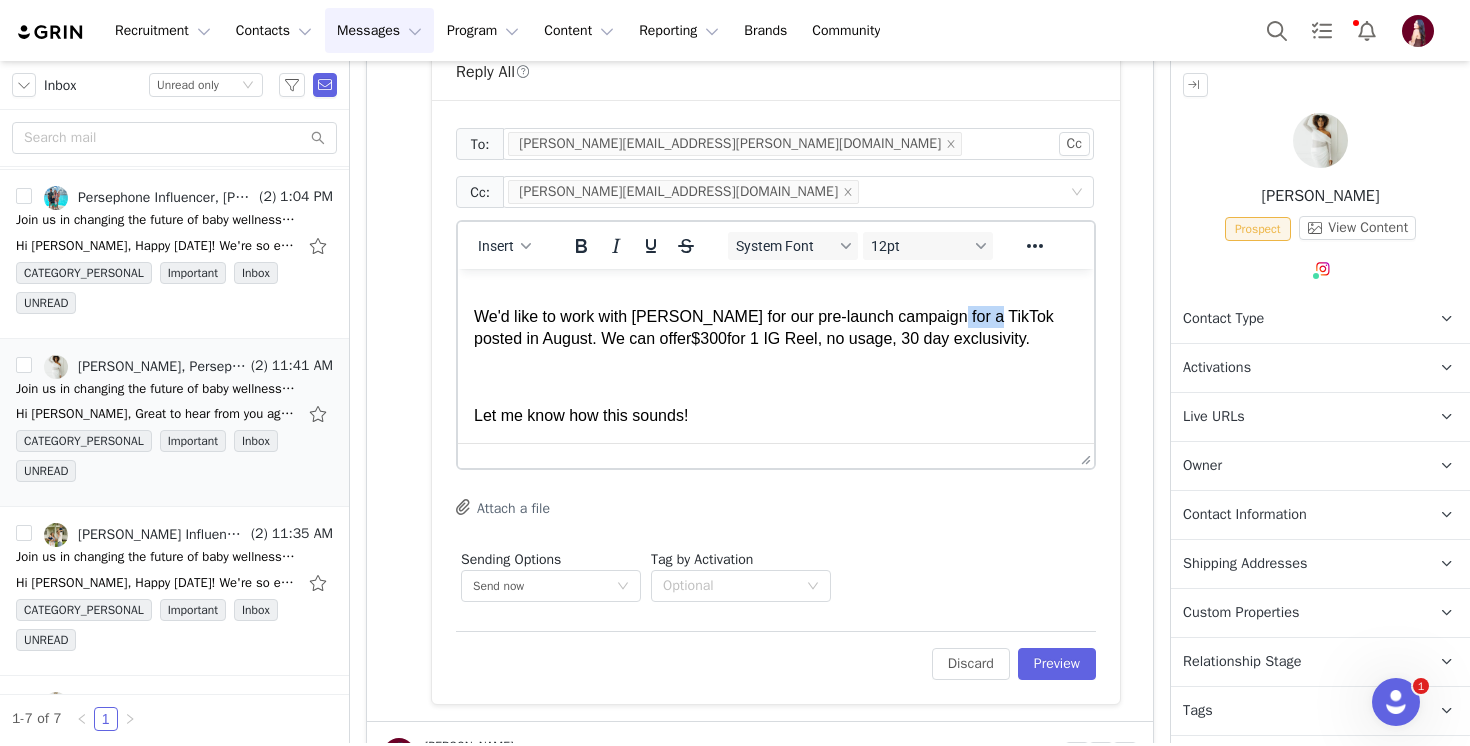 click on "We'd like to work with Alexis for our pre-launch campaign for a TikTok posted in August. We can offer  $300  for 1 IG Reel, no usage, 30 day exclusivity." at bounding box center [776, 328] 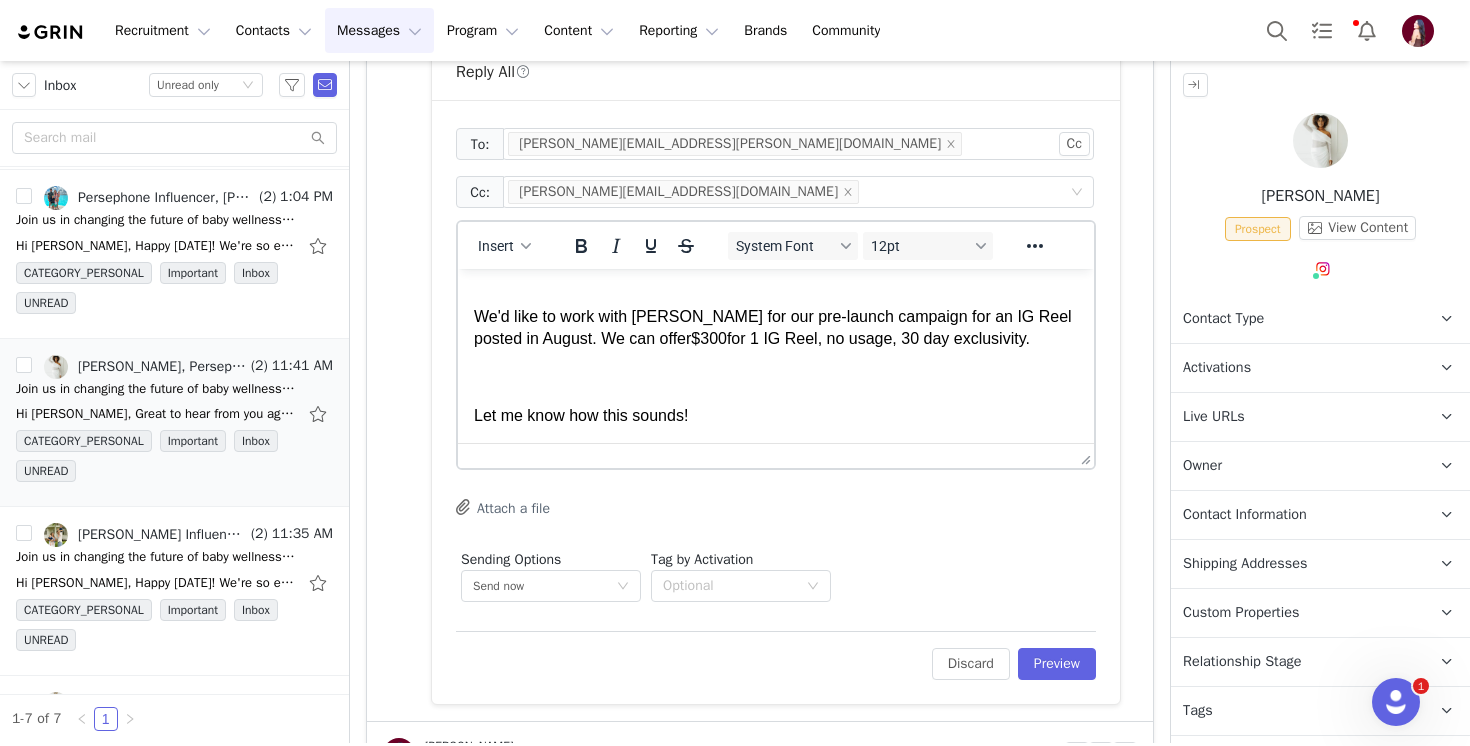 click at bounding box center (776, 377) 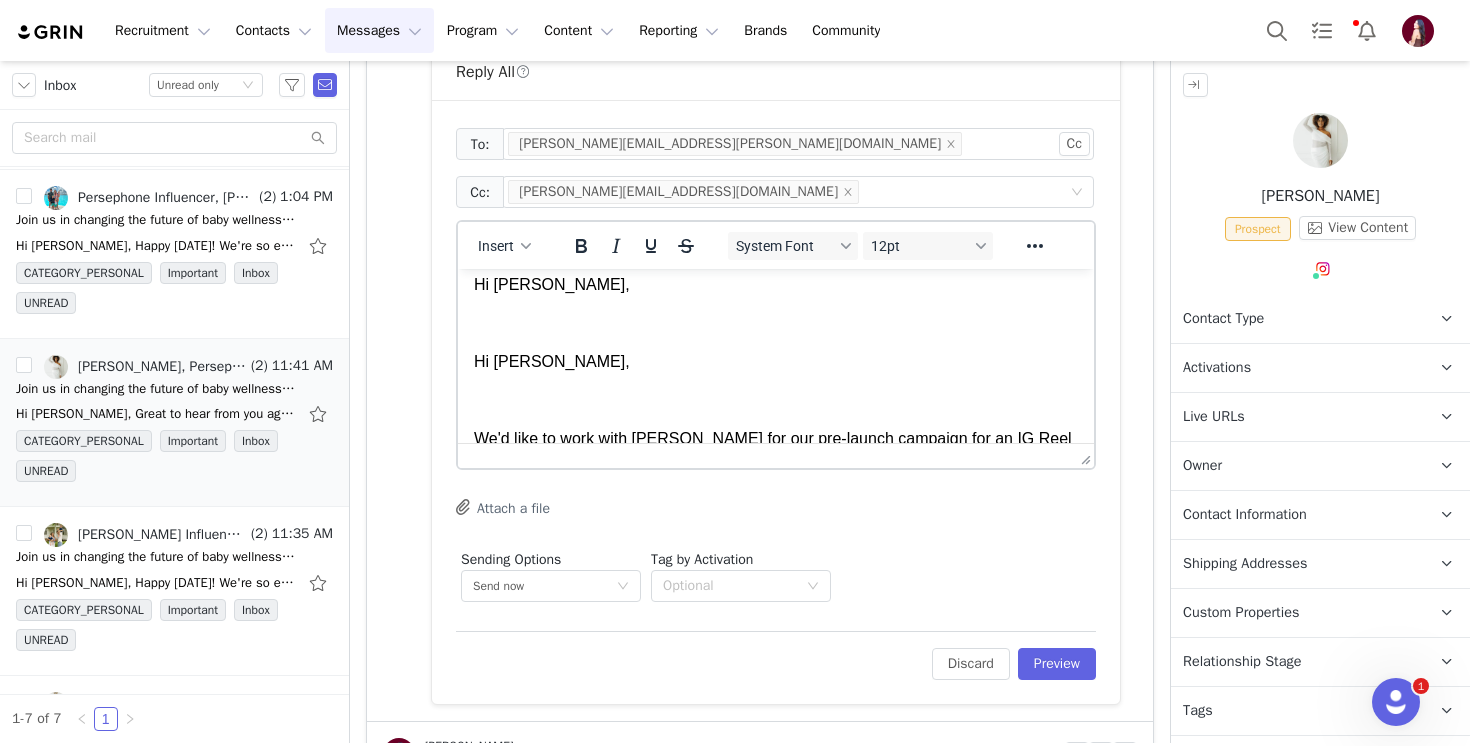 scroll, scrollTop: 0, scrollLeft: 0, axis: both 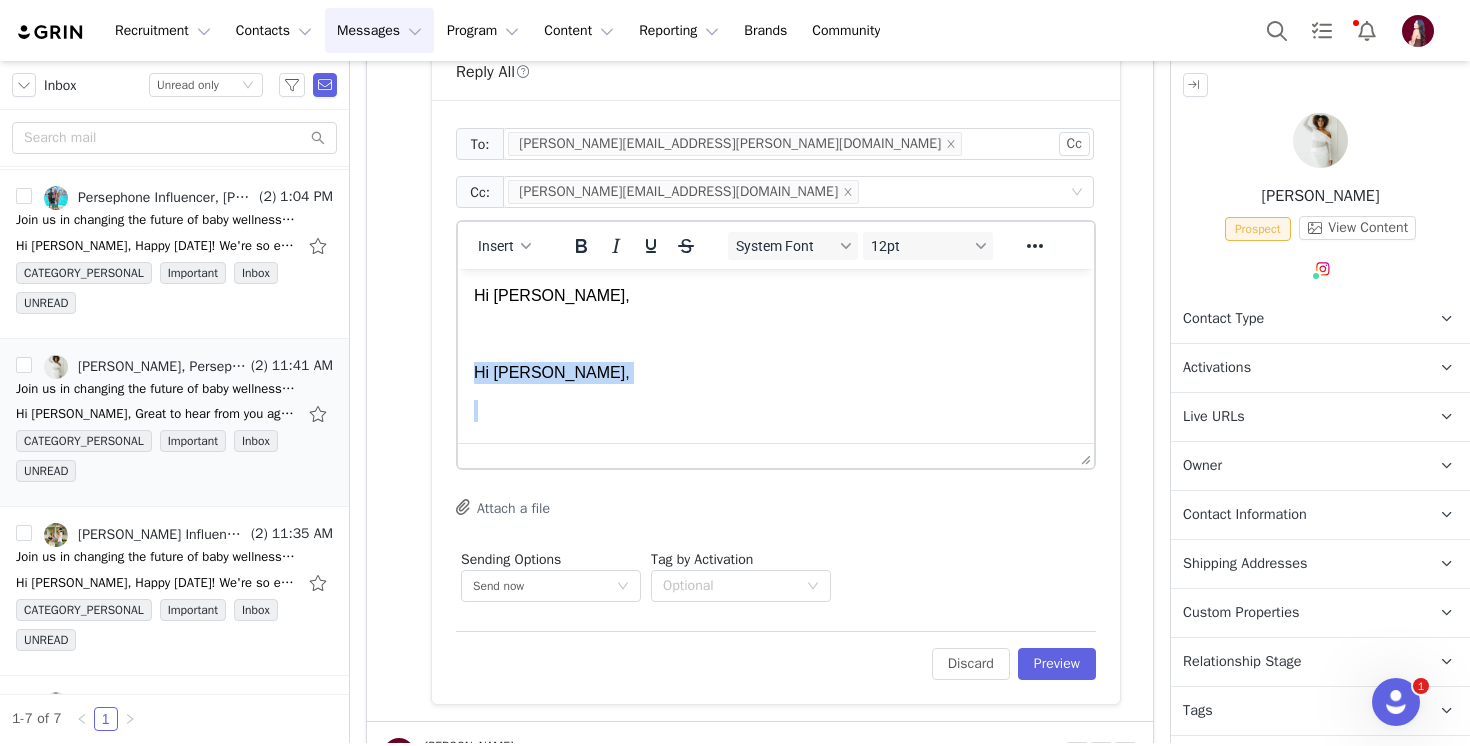 drag, startPoint x: 596, startPoint y: 357, endPoint x: 614, endPoint y: 395, distance: 42.047592 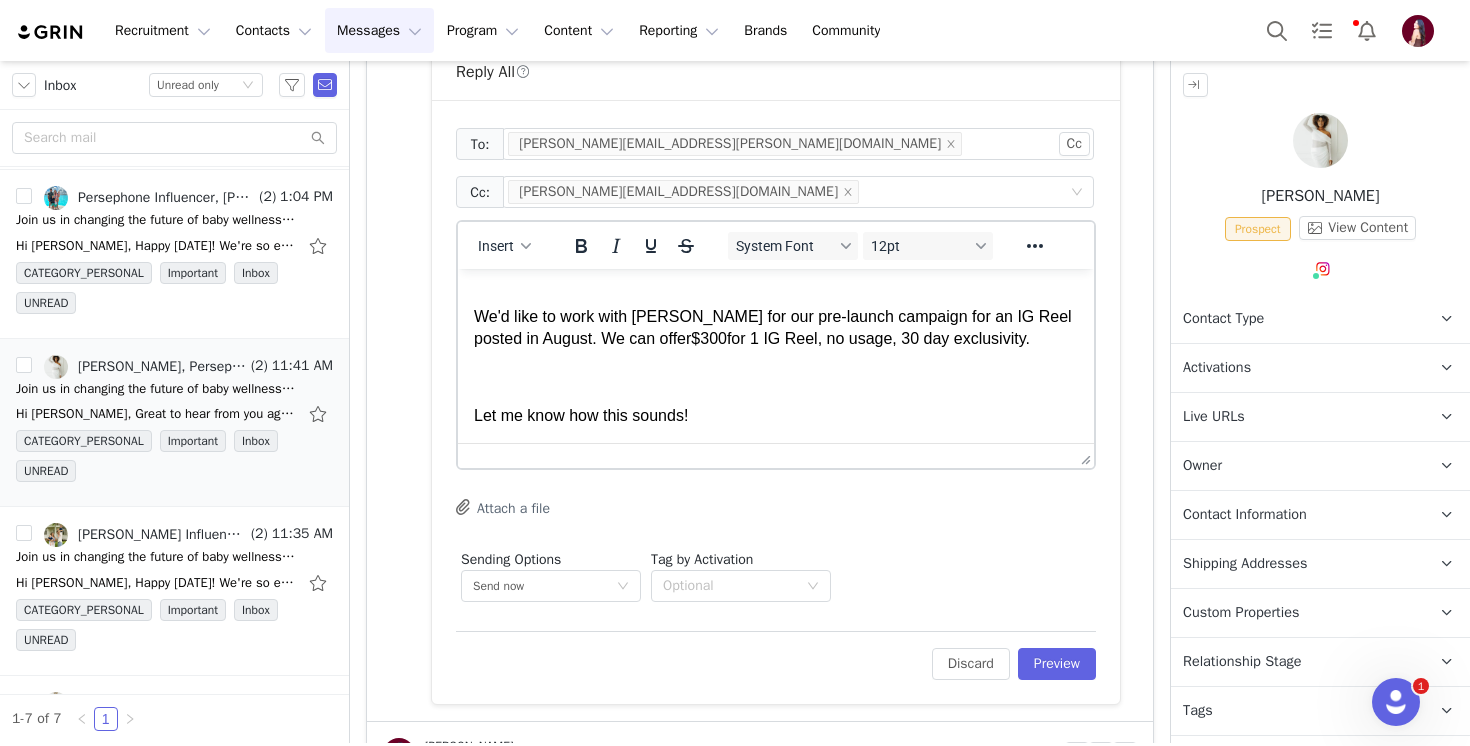 scroll, scrollTop: 56, scrollLeft: 0, axis: vertical 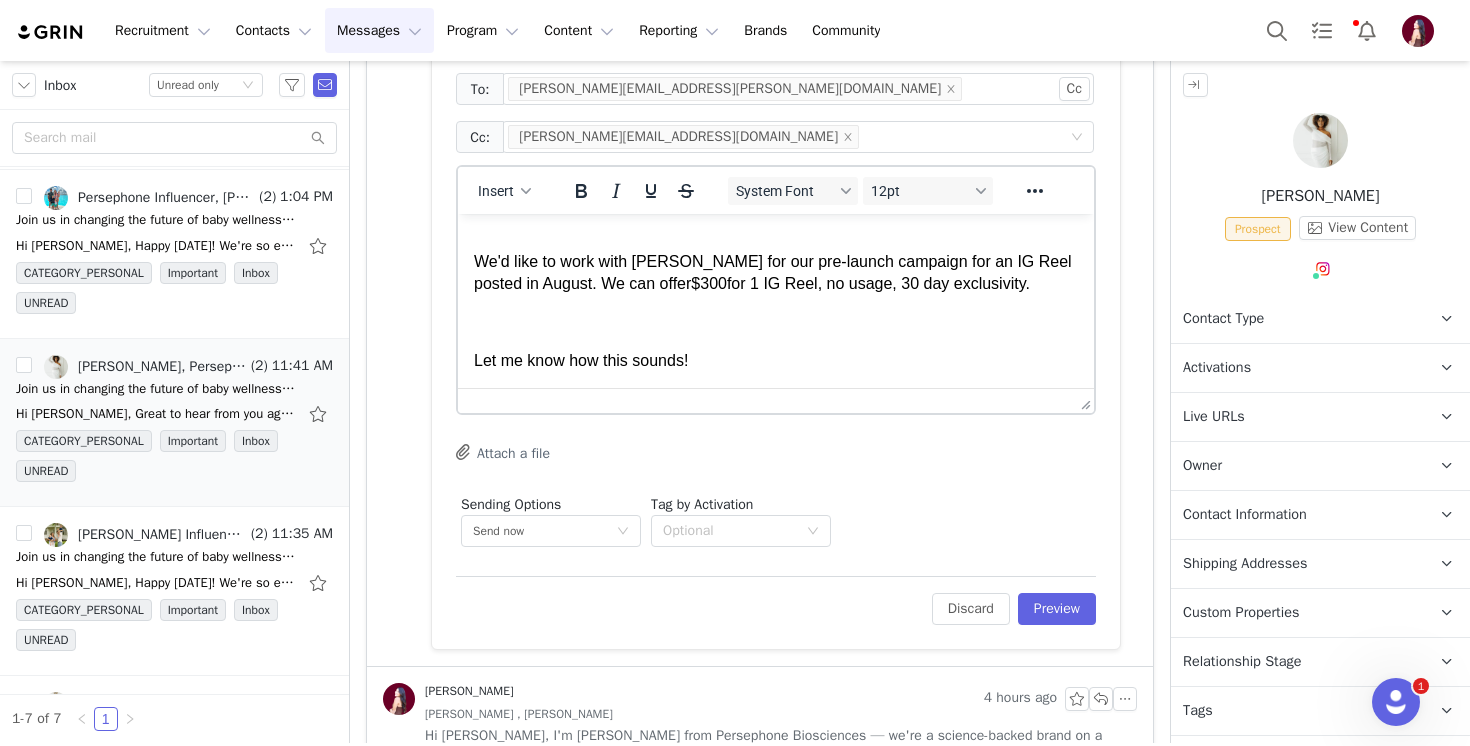click on "We'd like to work with Alexis for our pre-launch campaign for an IG Reel posted in August. We can offer  $300  for 1 IG Reel, no usage, 30 day exclusivity." at bounding box center [776, 273] 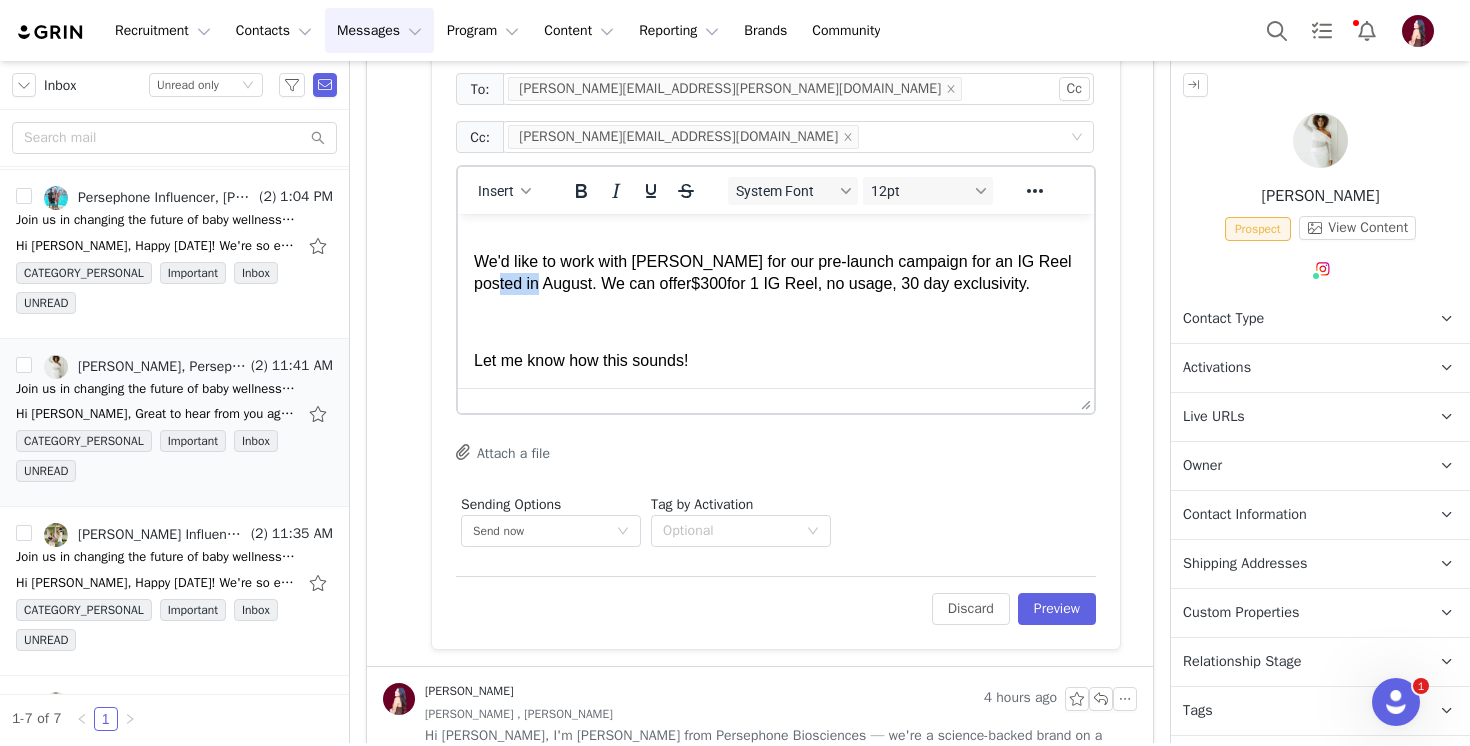 click on "We'd like to work with Alexis for our pre-launch campaign for an IG Reel posted in August. We can offer  $300  for 1 IG Reel, no usage, 30 day exclusivity." at bounding box center [776, 273] 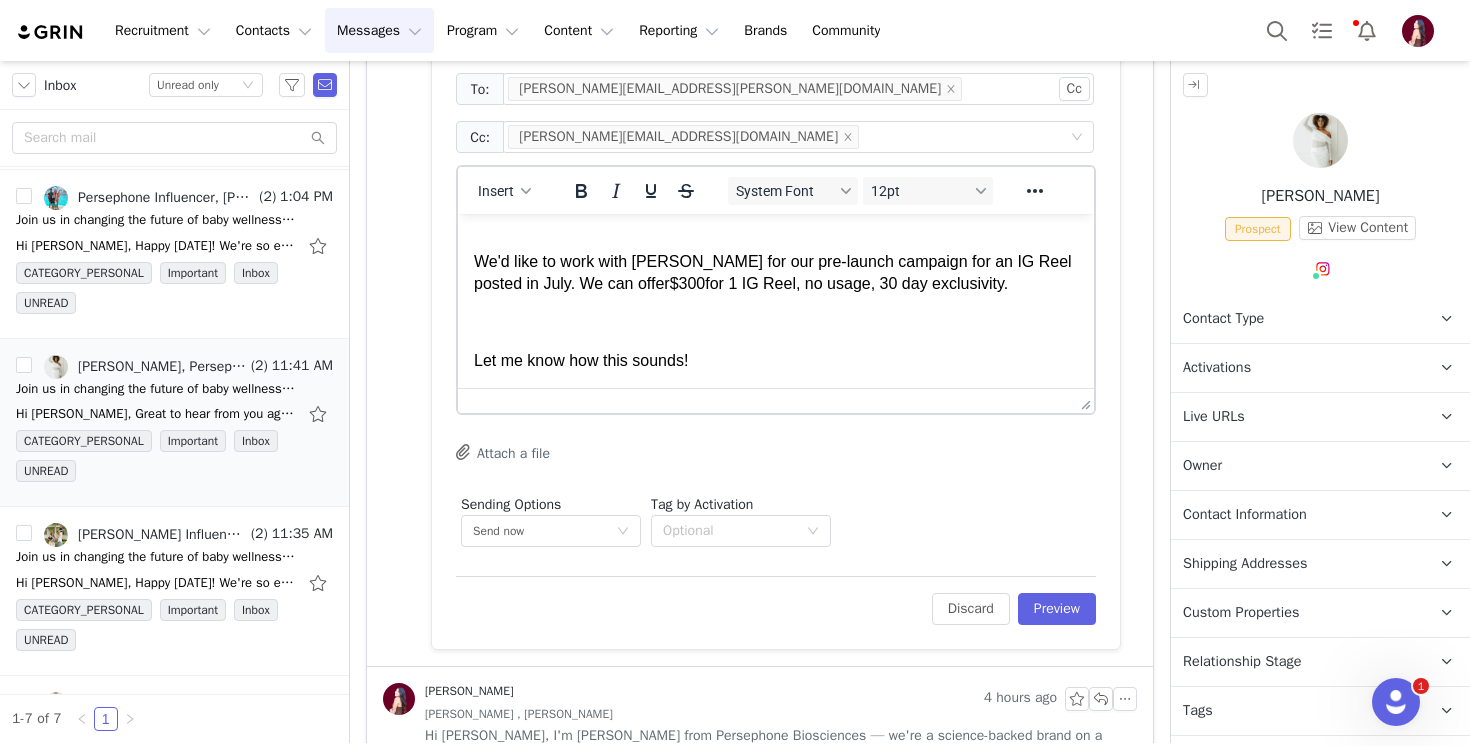 click on "Hi Katherine, We'd like to work with Alexis for our pre-launch campaign for an IG Reel posted in July. We can offer  $300  for 1 IG Reel, no usage, 30 day exclusivity. Let me know how this sounds!" at bounding box center [776, 273] 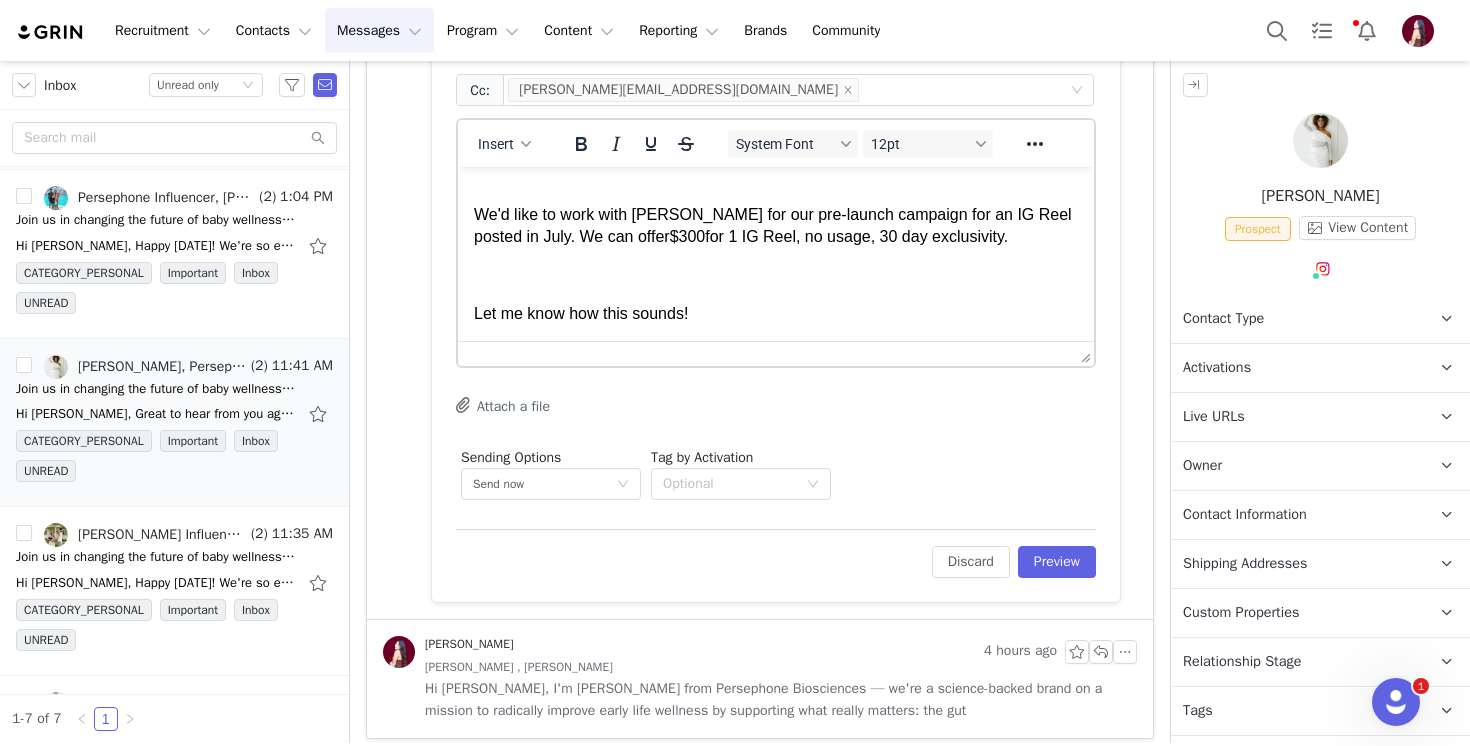 scroll, scrollTop: 1560, scrollLeft: 0, axis: vertical 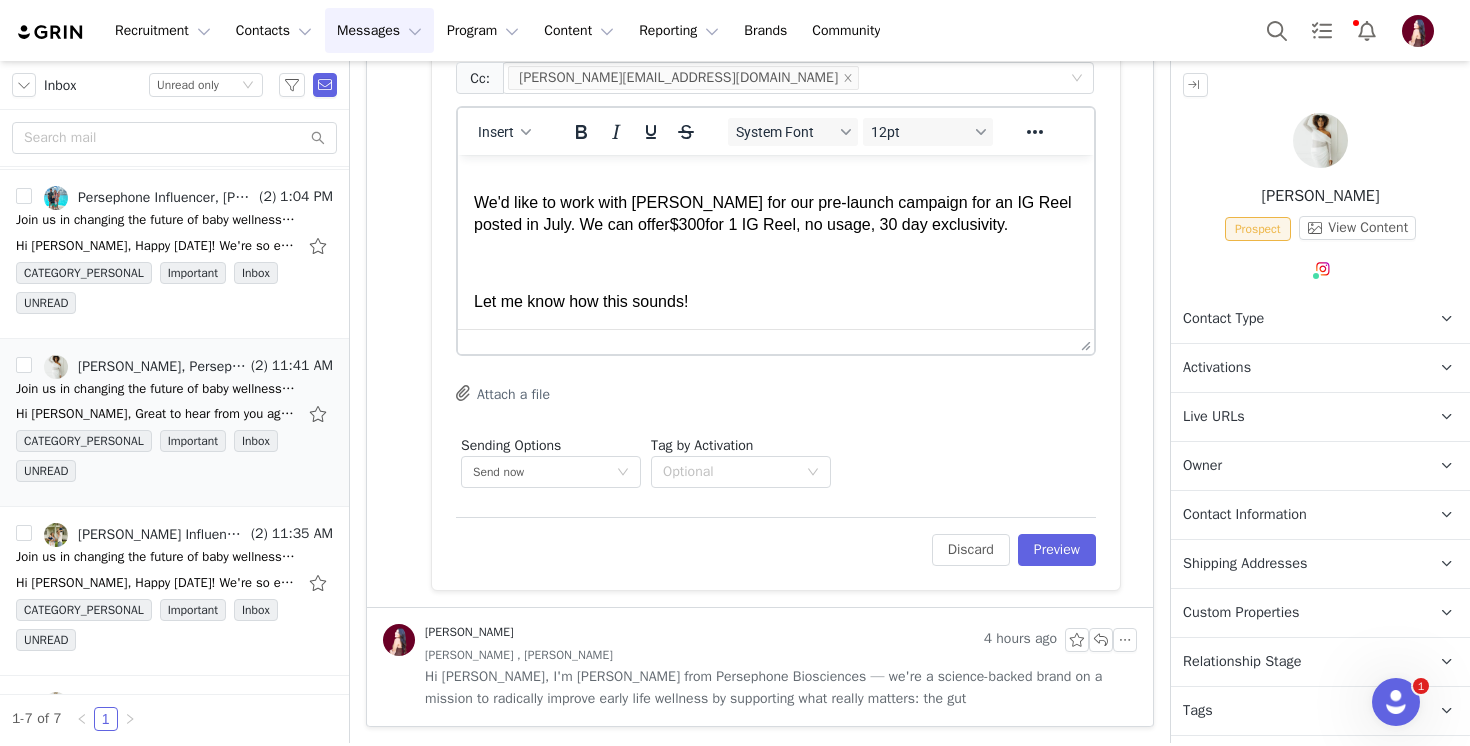 click on "Let me know how this sounds!" at bounding box center [776, 302] 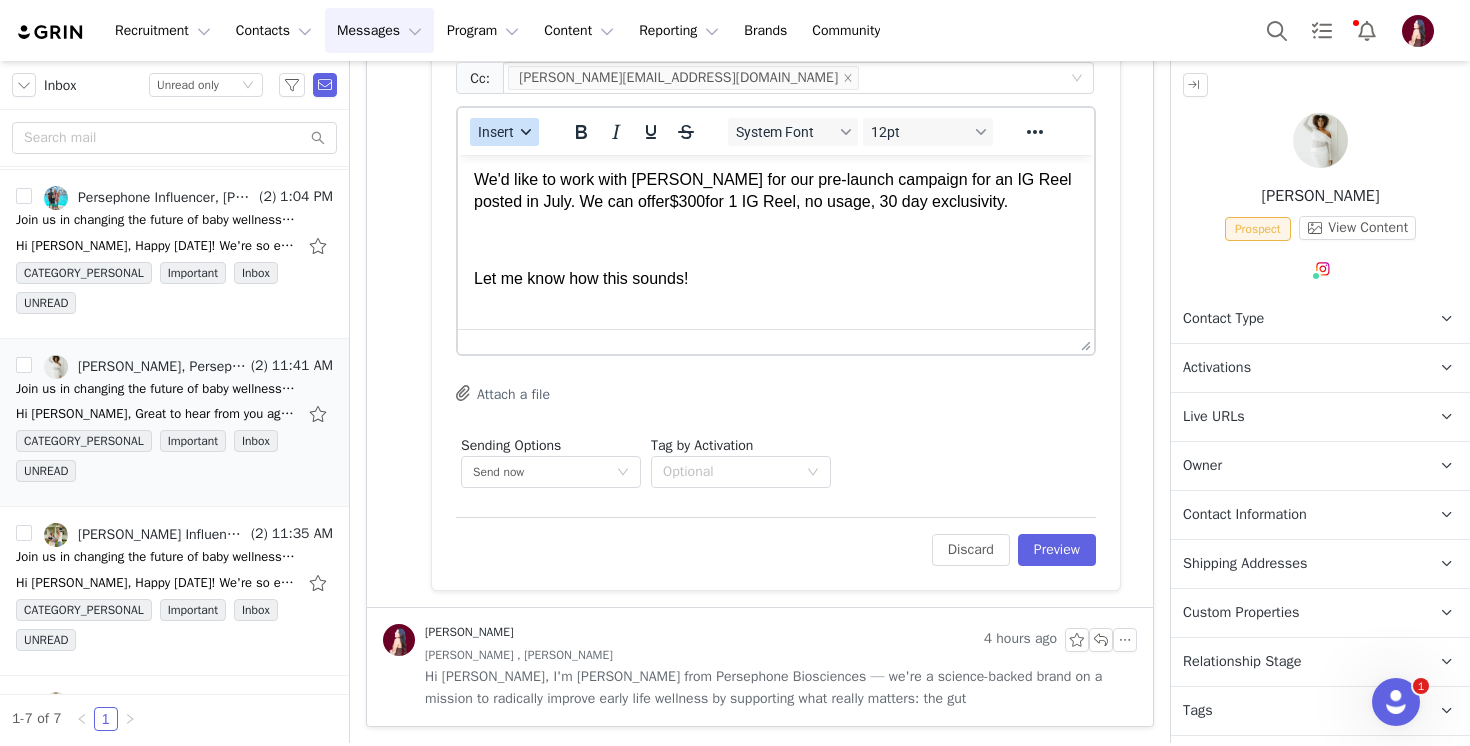 click on "Insert" at bounding box center (496, 132) 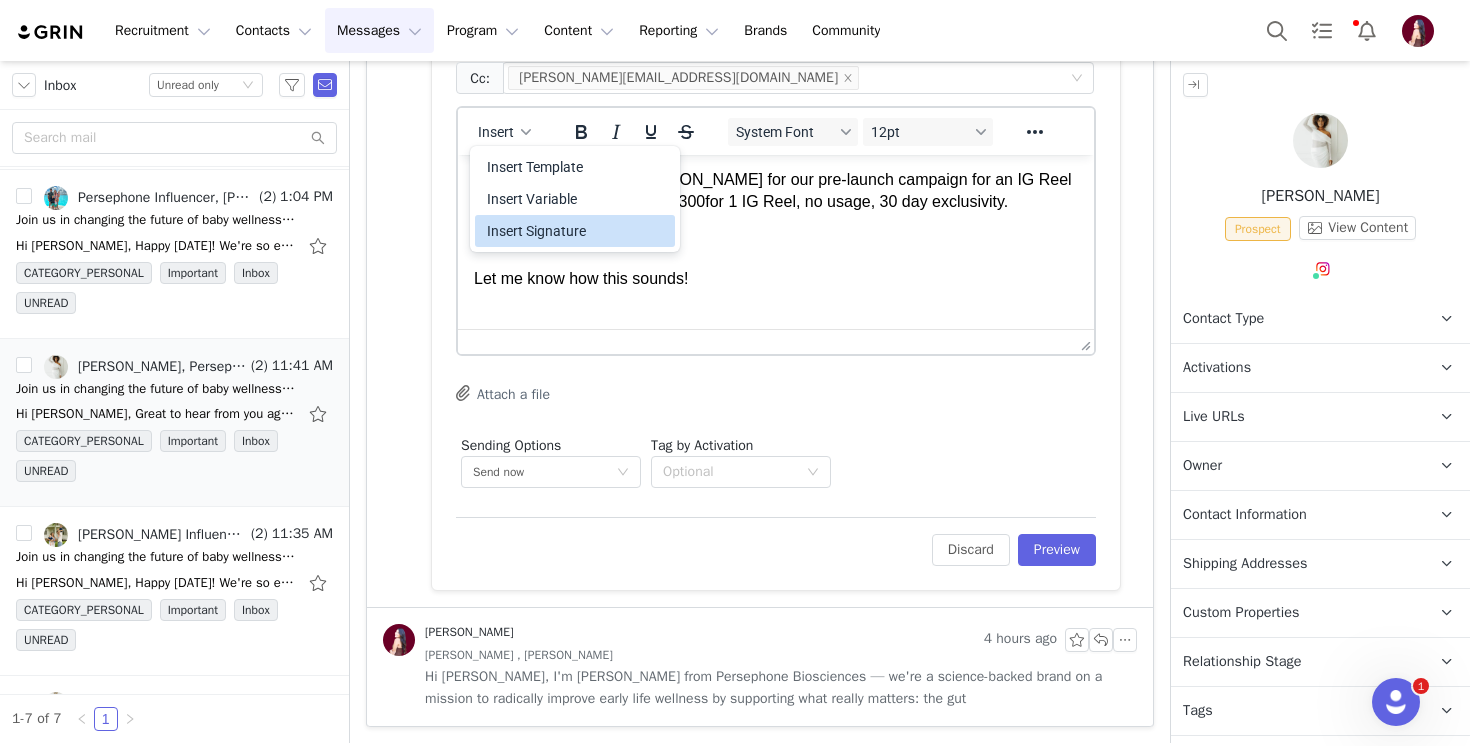 click on "Insert Signature" at bounding box center [577, 231] 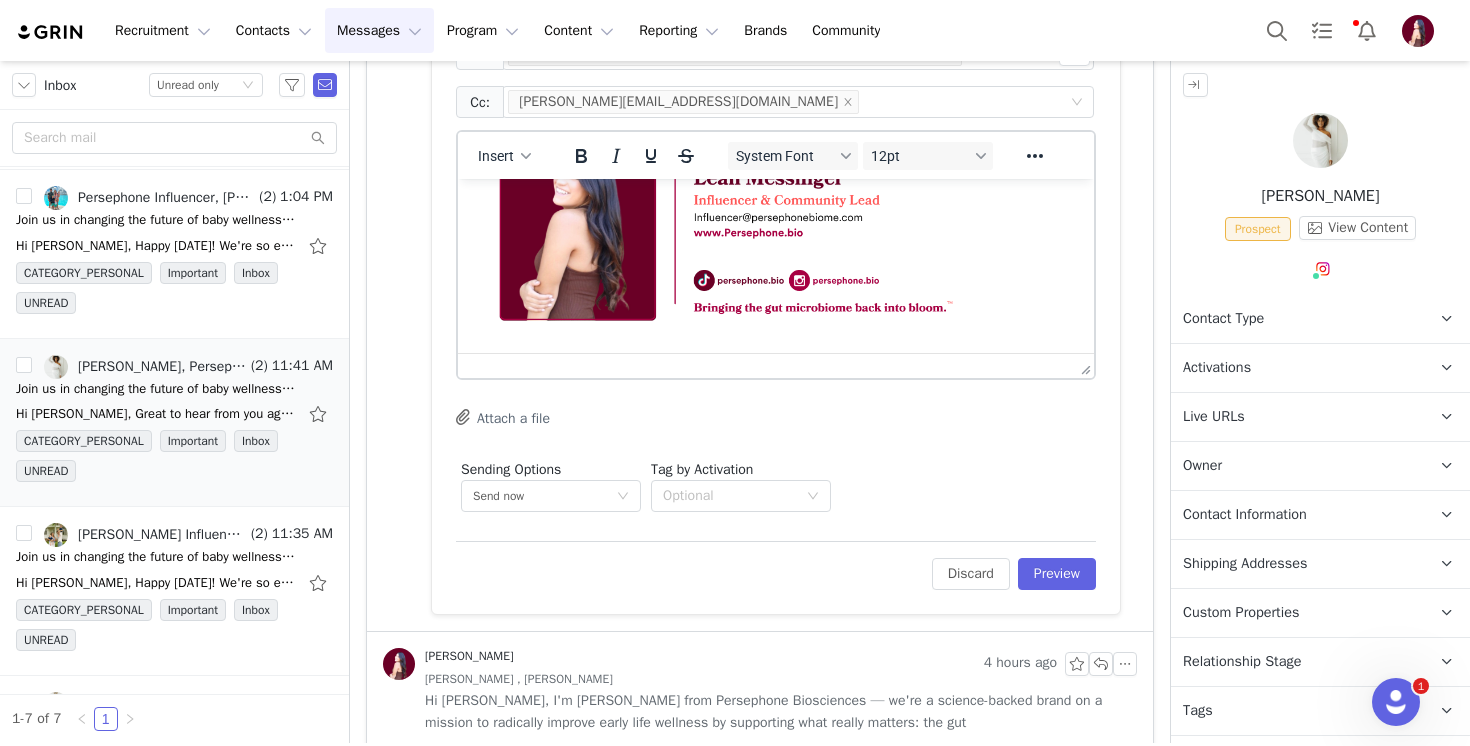 scroll, scrollTop: 1538, scrollLeft: 0, axis: vertical 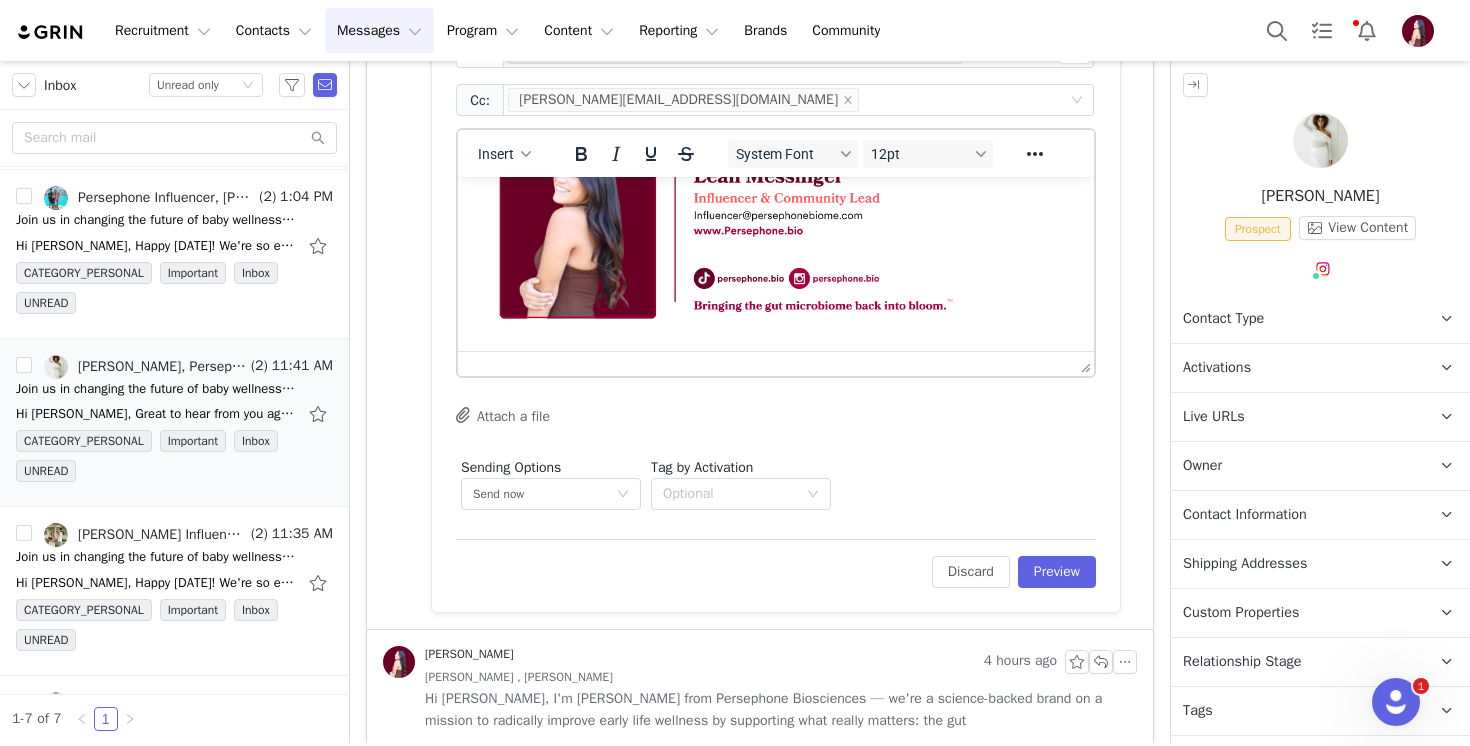click on "Relationship Stage" at bounding box center (1242, 662) 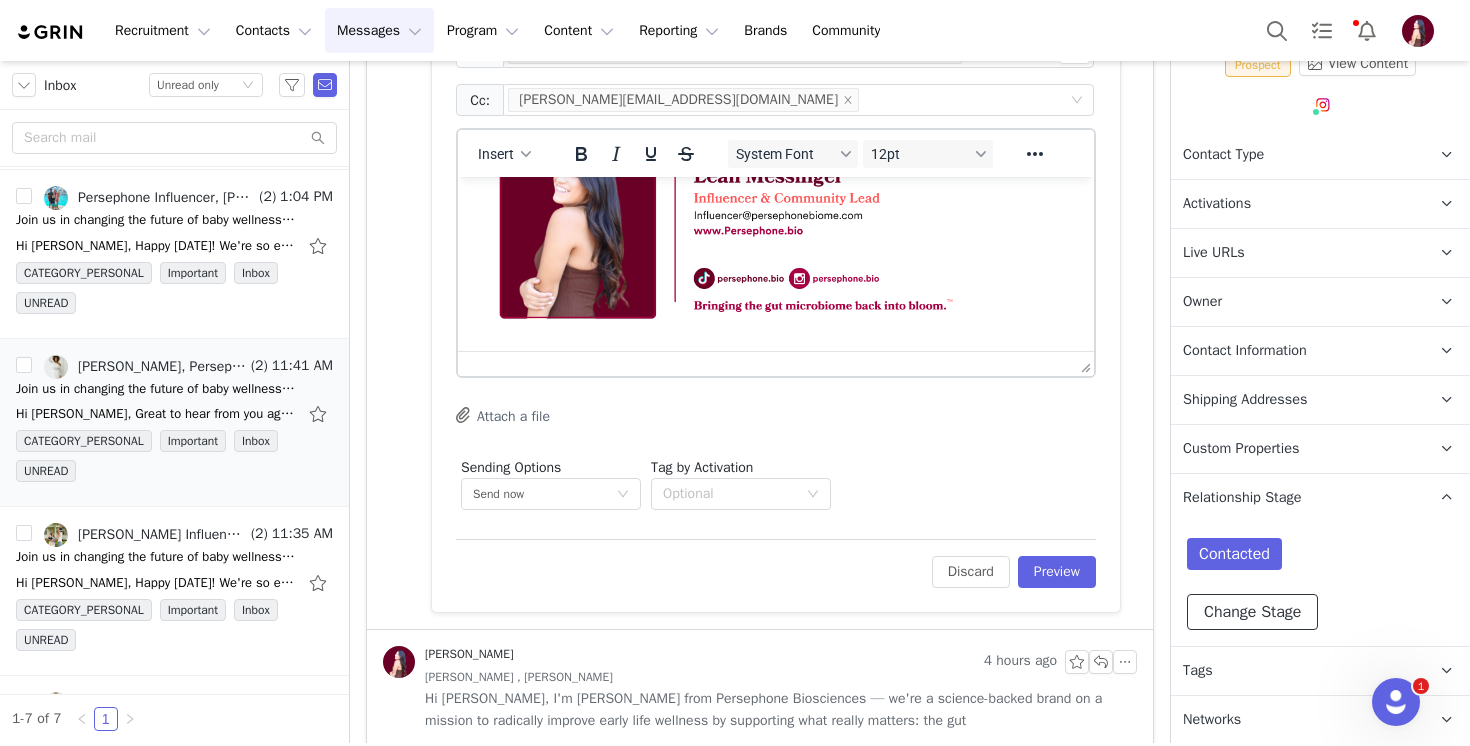 click on "Change Stage" at bounding box center (1252, 612) 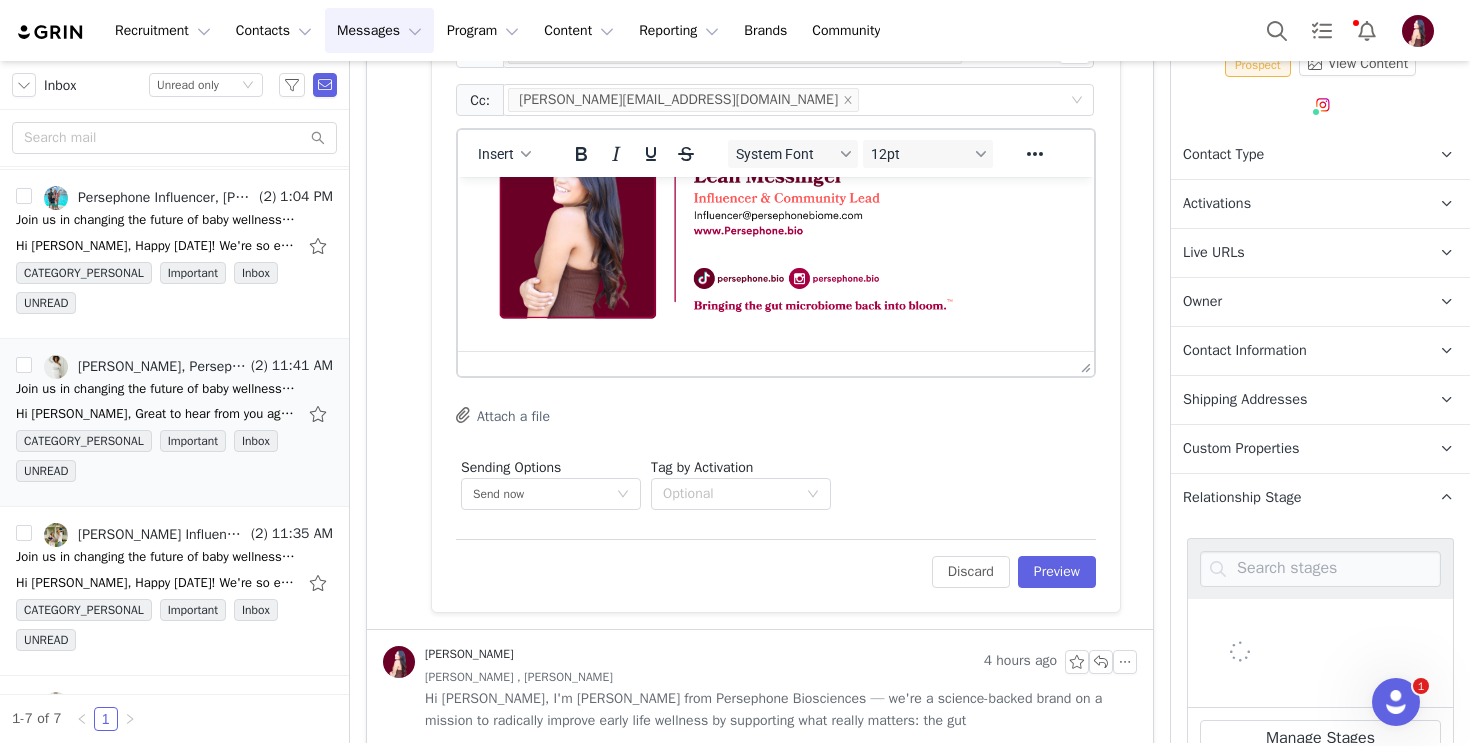 scroll, scrollTop: 504, scrollLeft: 0, axis: vertical 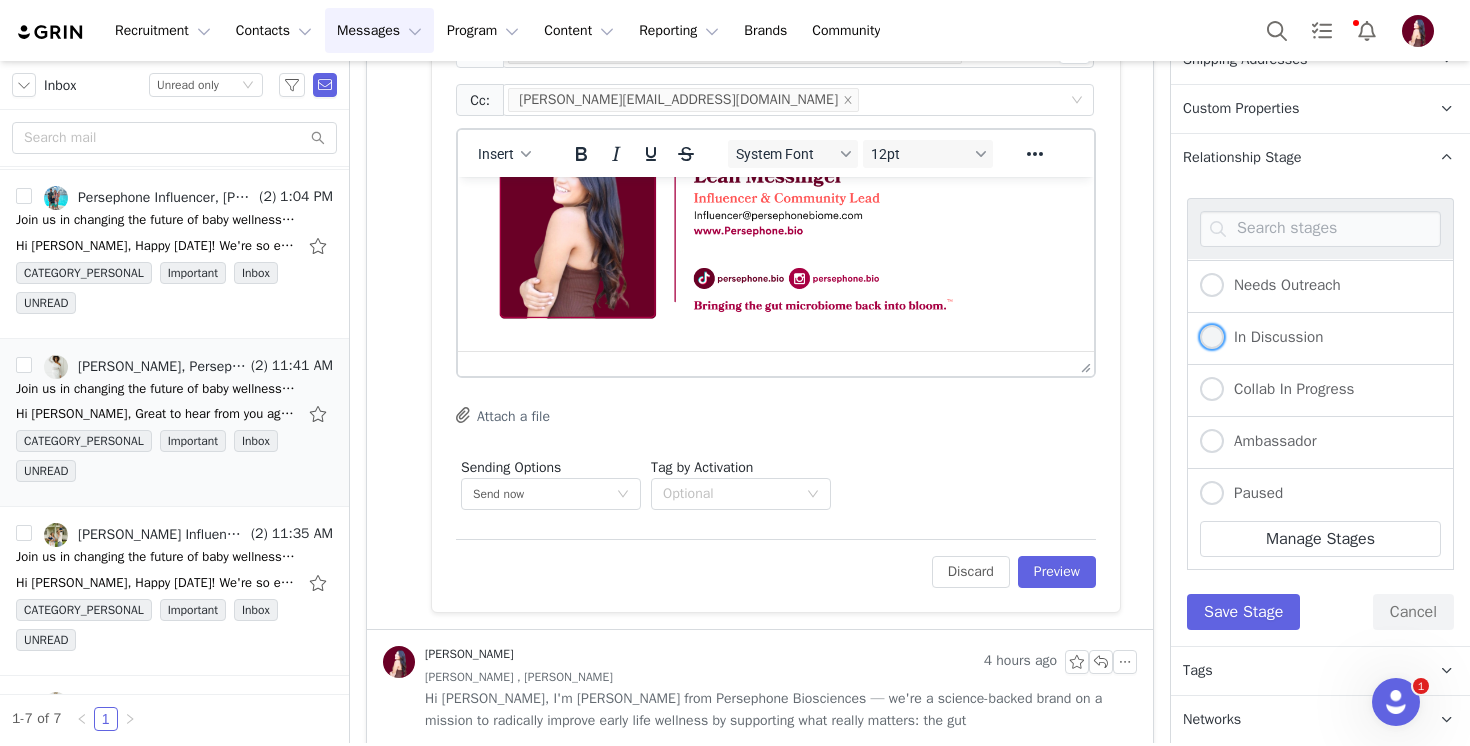 click on "In Discussion" at bounding box center [1261, 338] 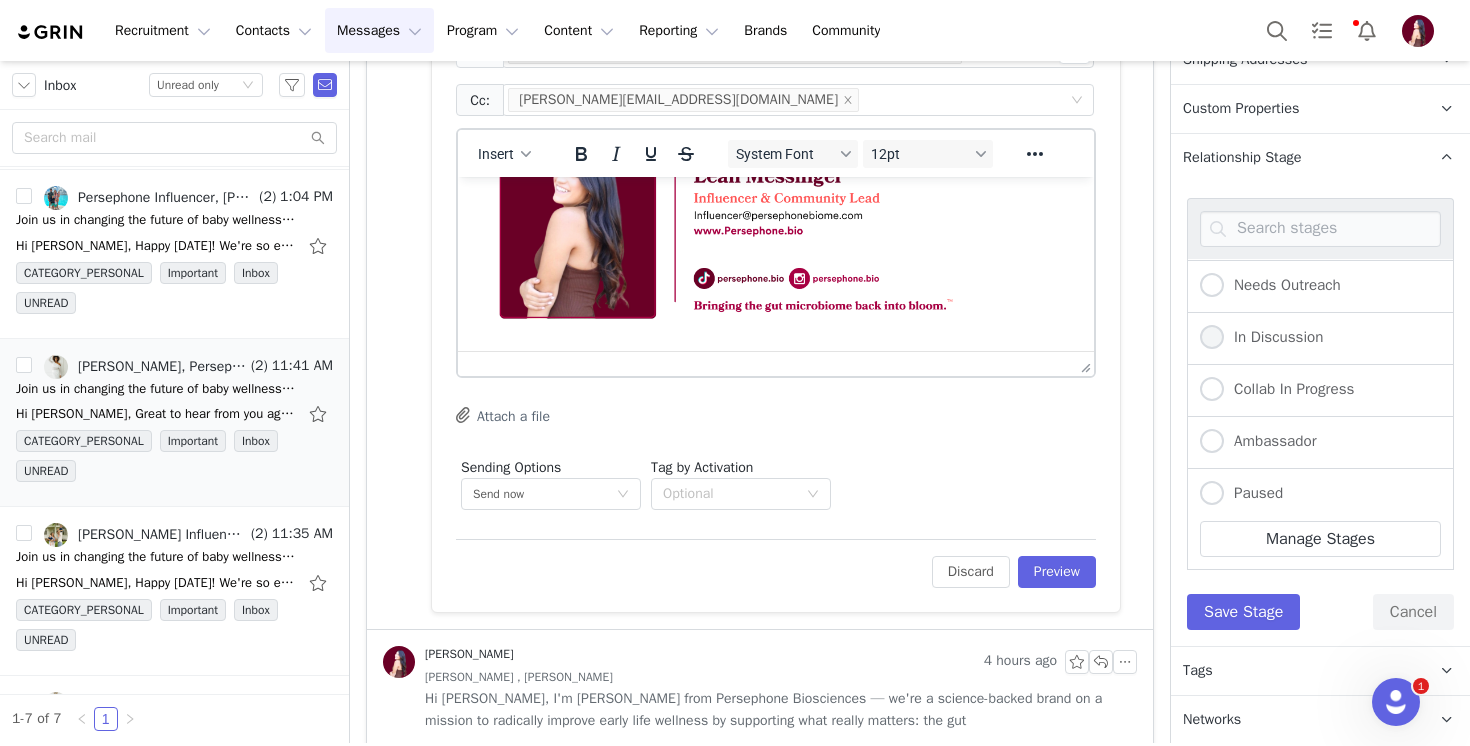 click on "In Discussion" at bounding box center [1212, 338] 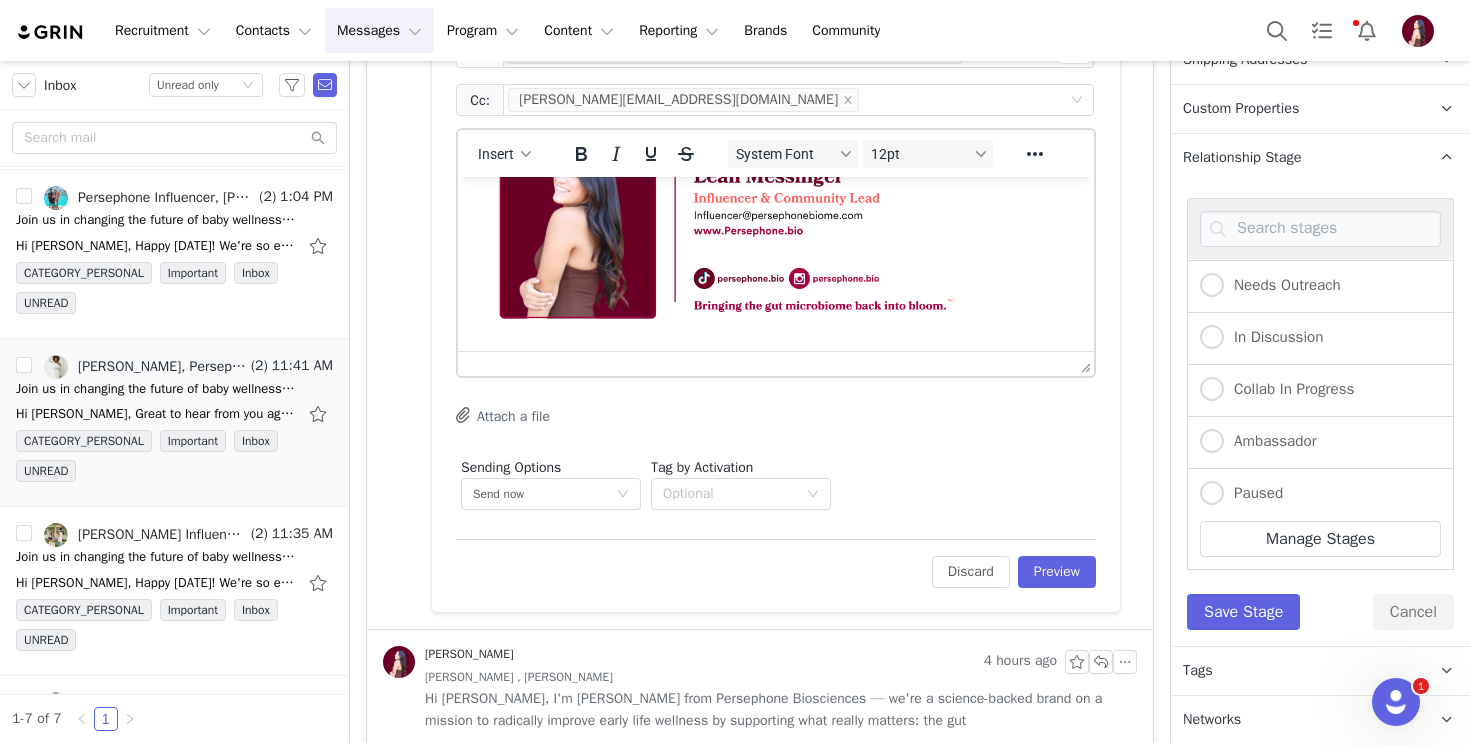 radio on "false" 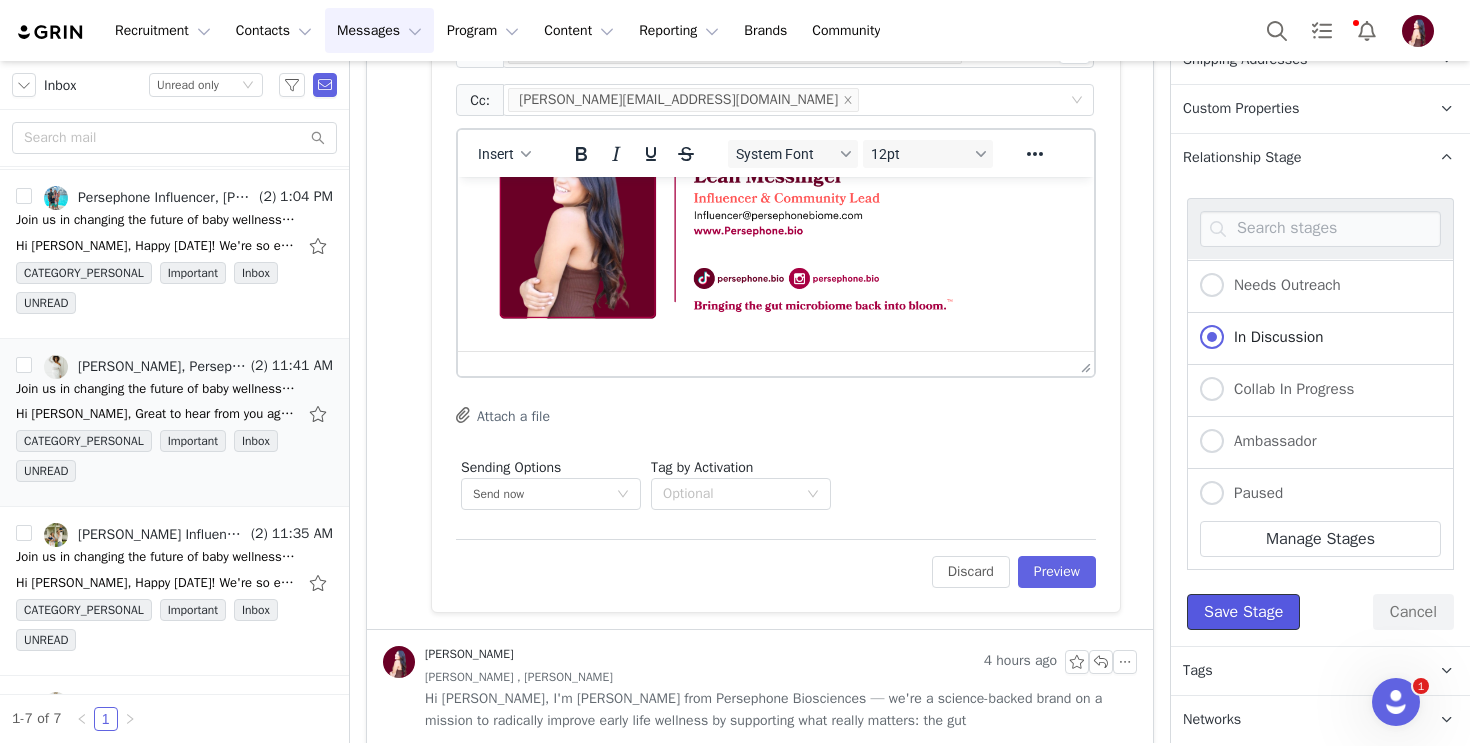 click on "Save Stage" at bounding box center (1243, 612) 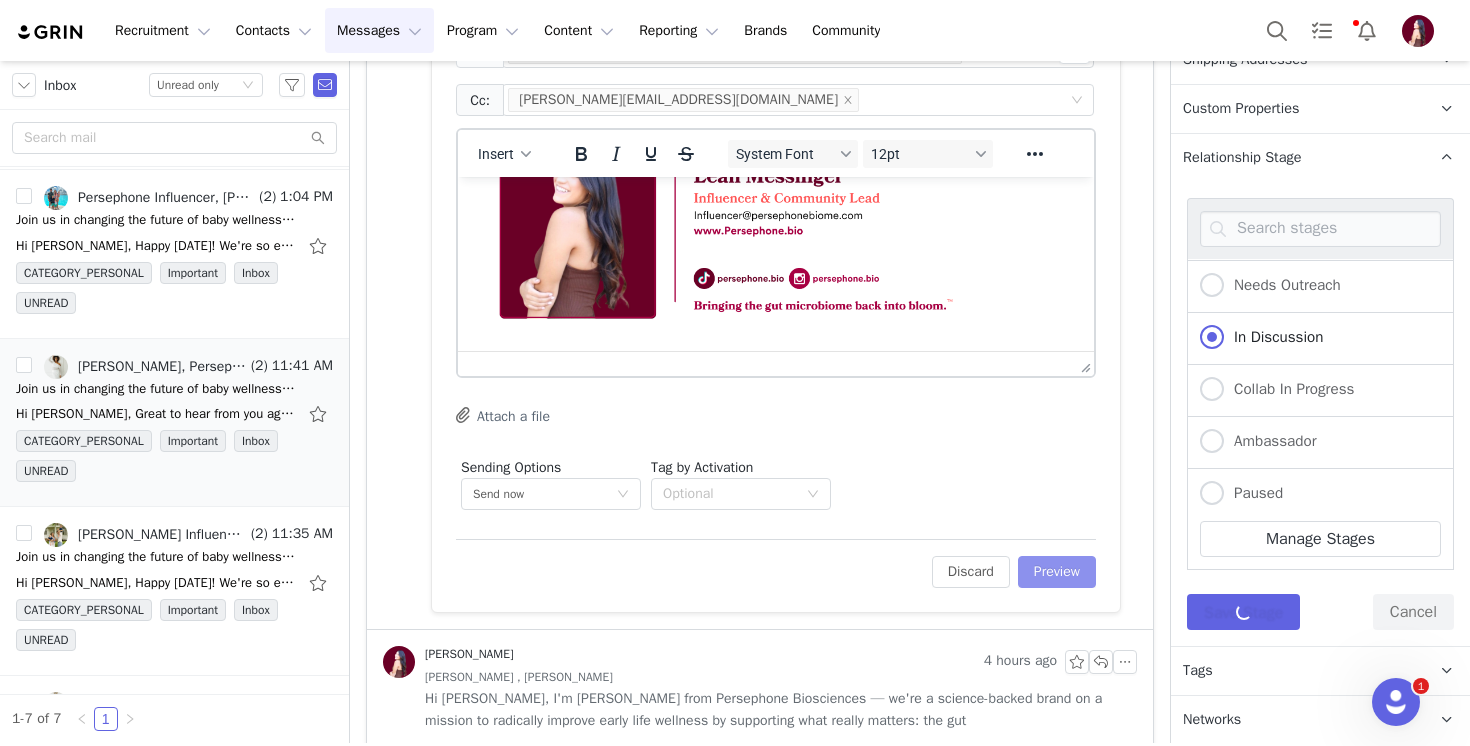 click on "Preview" at bounding box center [1057, 572] 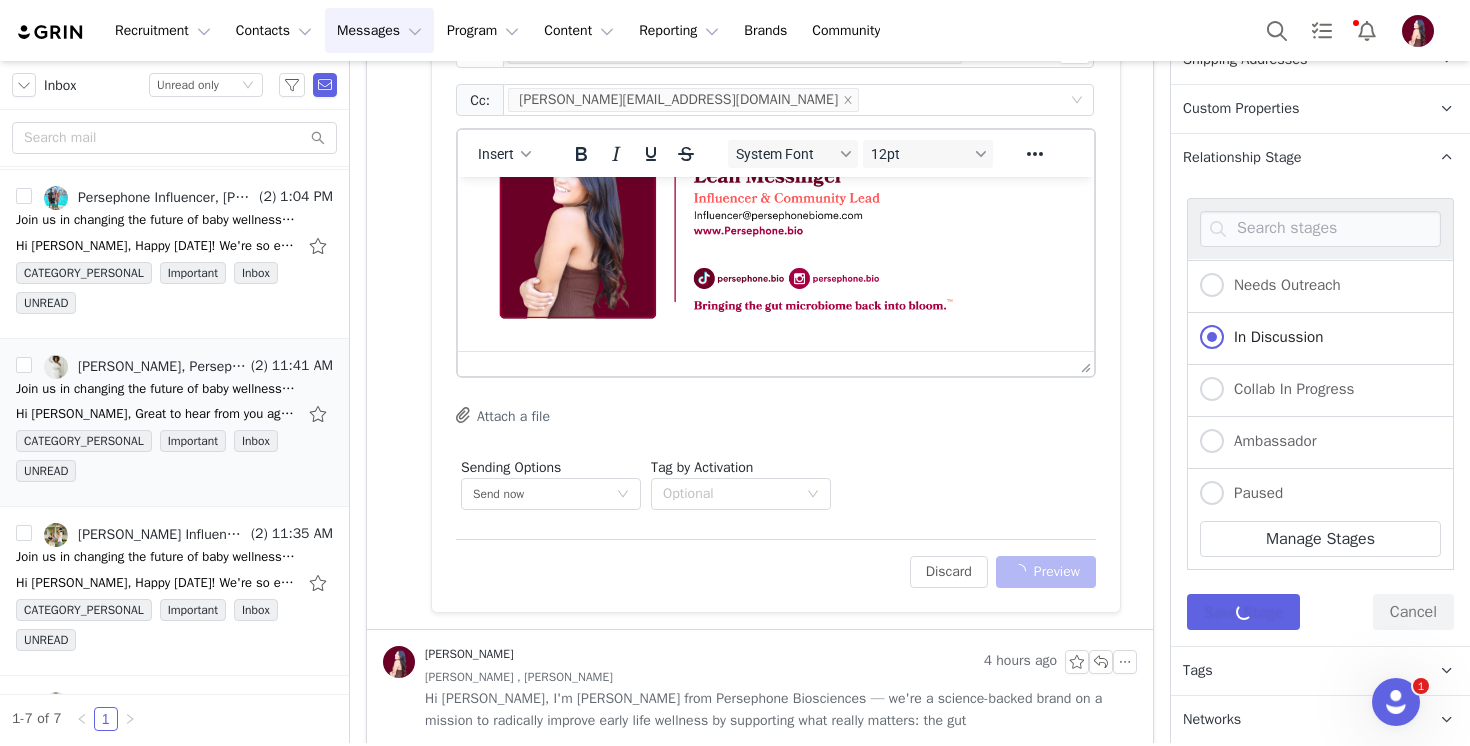 scroll, scrollTop: 1435, scrollLeft: 0, axis: vertical 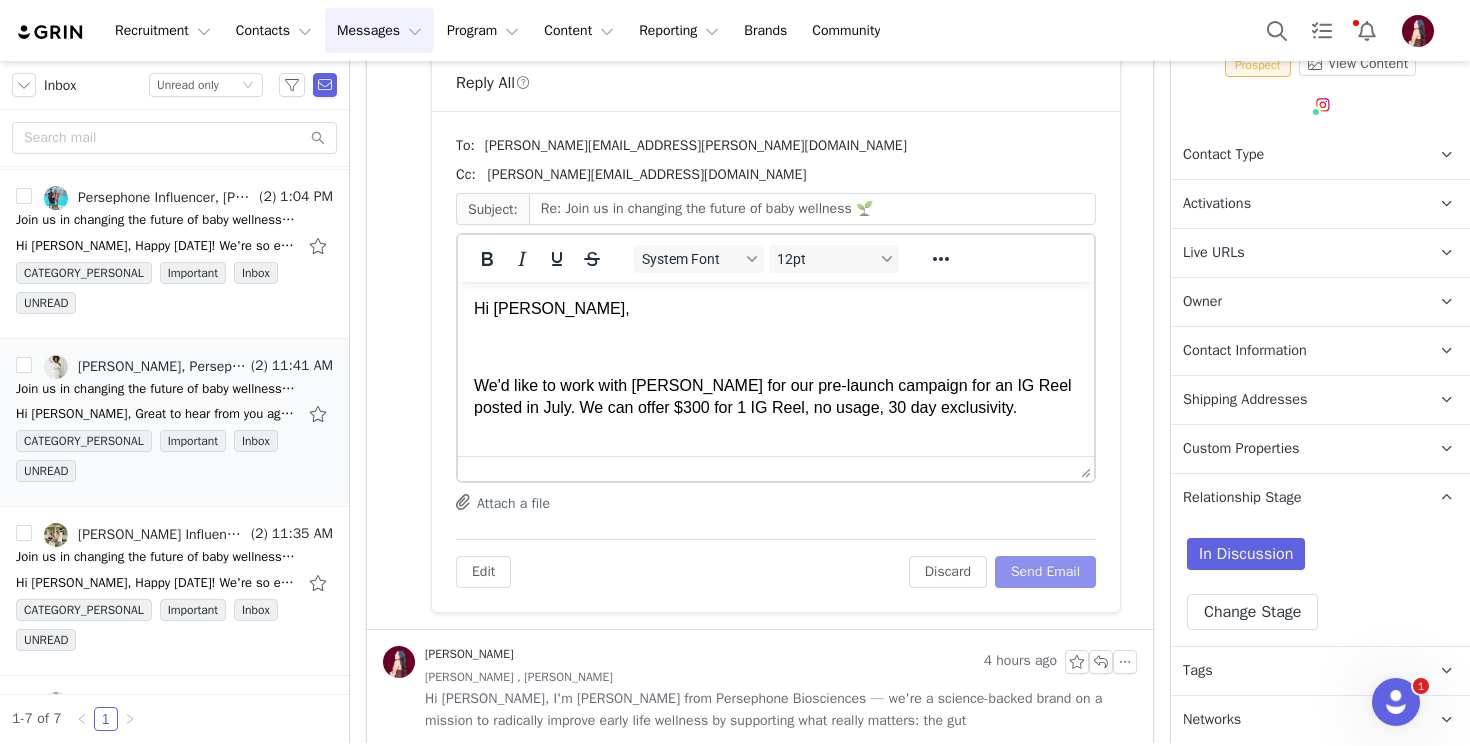 click on "Send Email" at bounding box center [1045, 572] 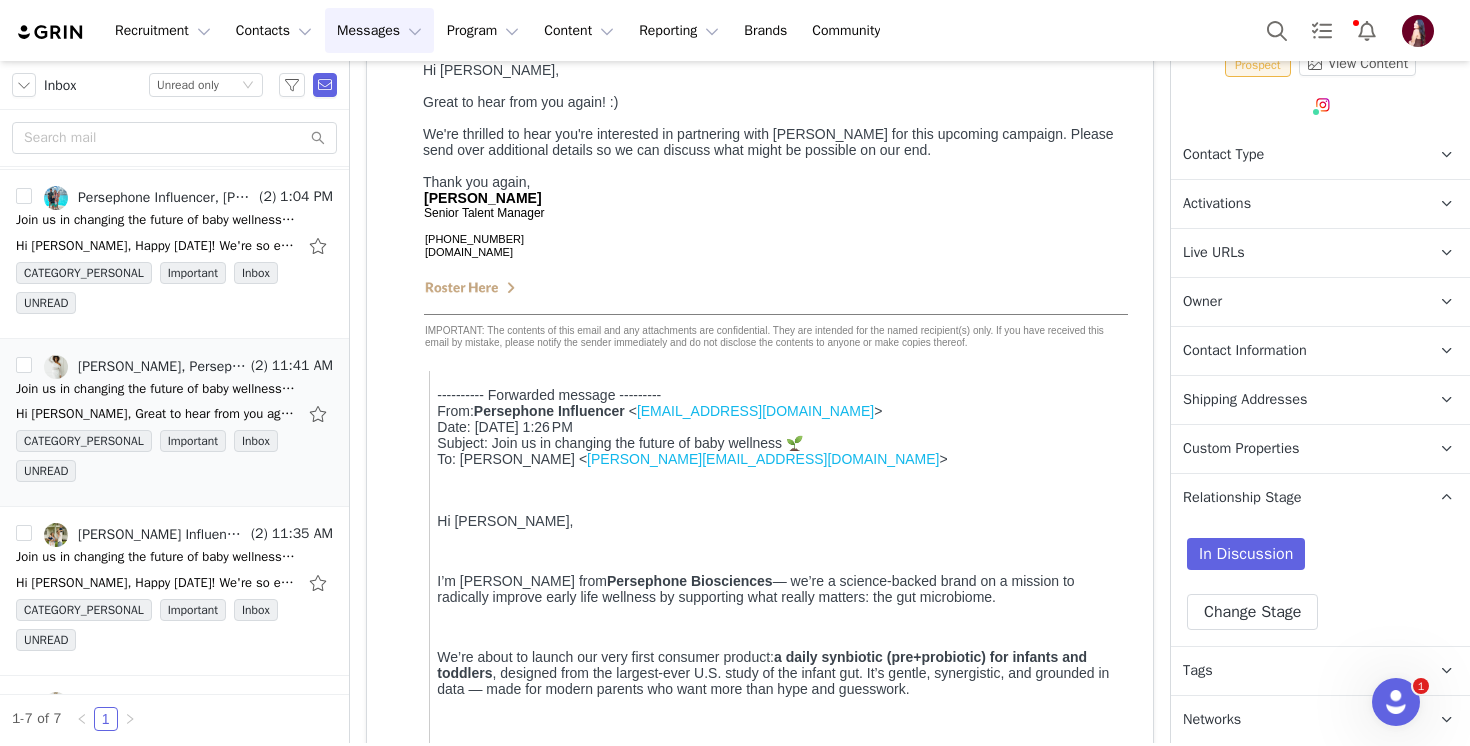 scroll, scrollTop: 0, scrollLeft: 0, axis: both 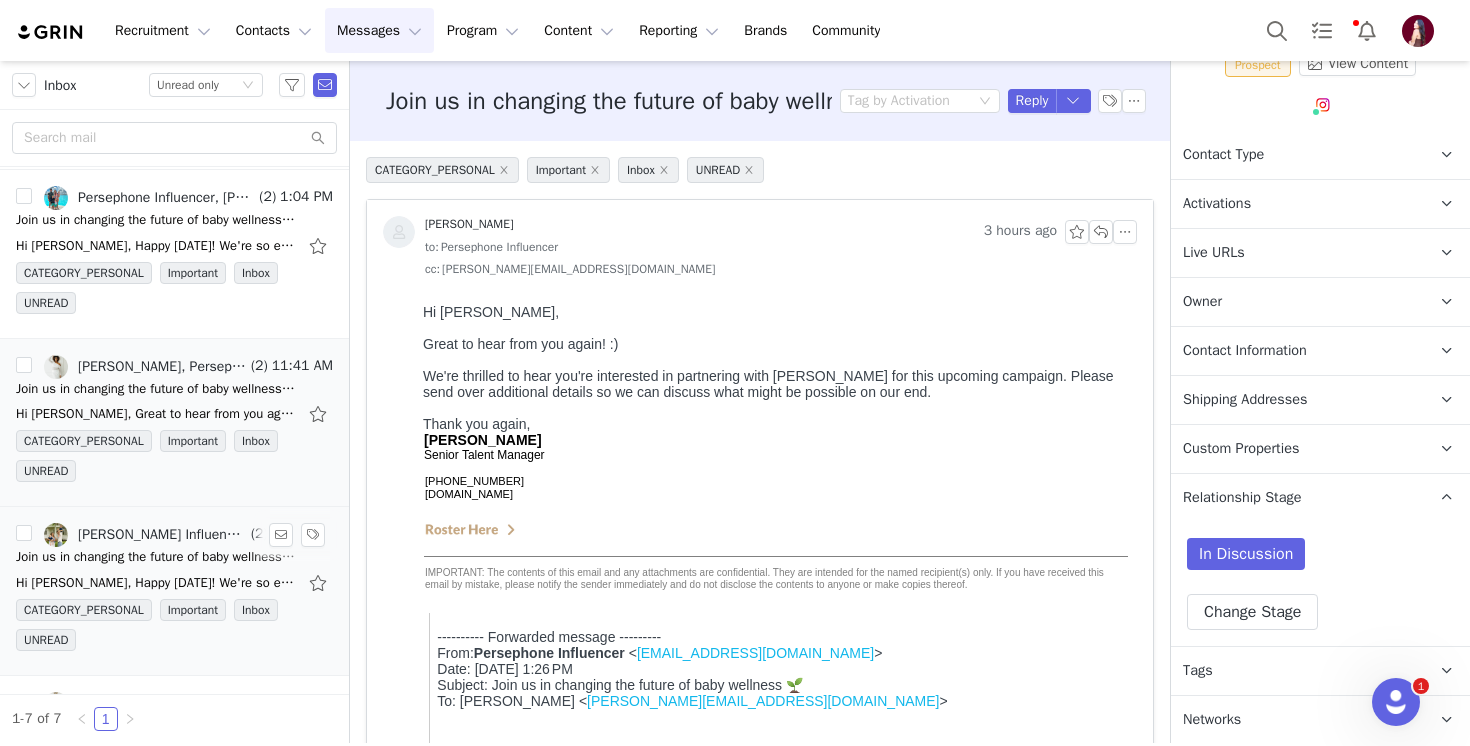 click on "Join us in changing the future of baby wellness 🌱" at bounding box center (156, 557) 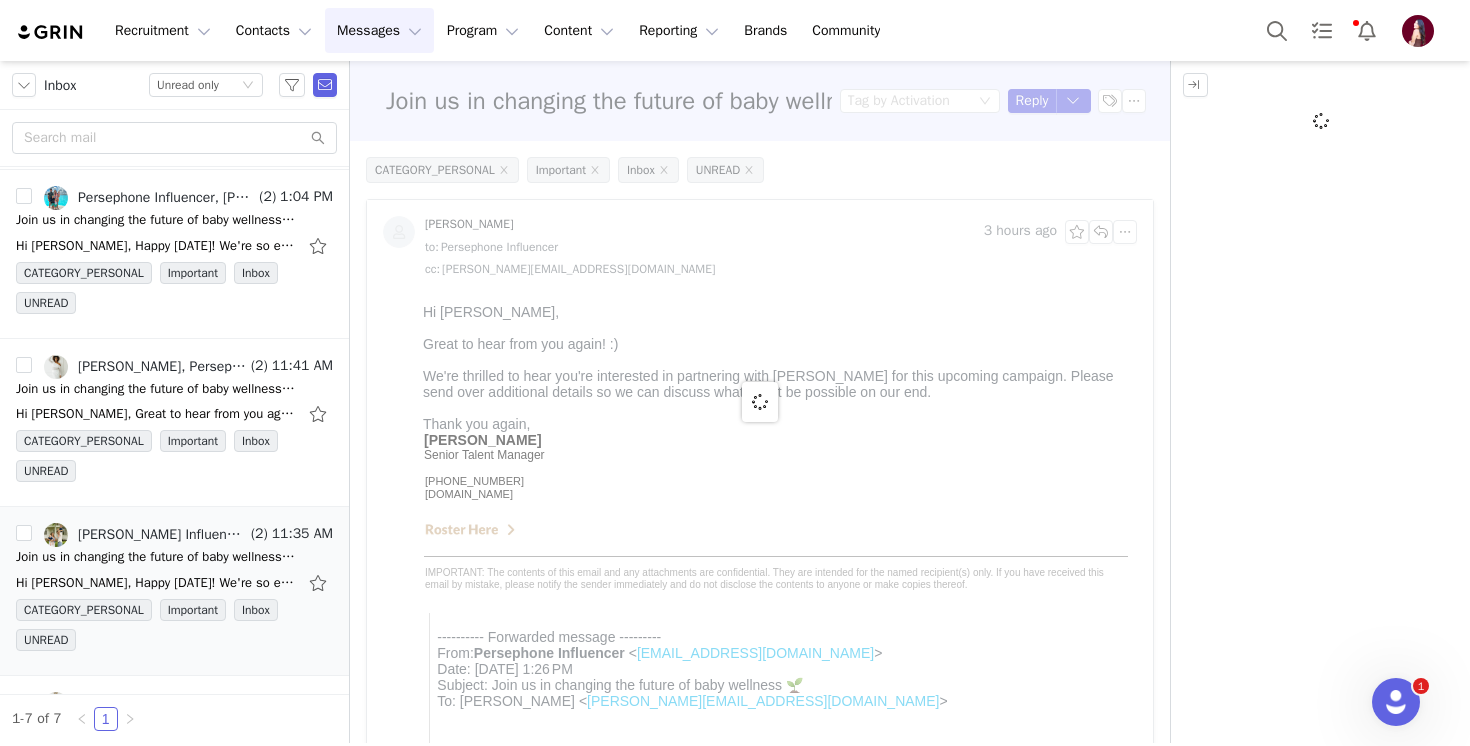 scroll, scrollTop: 0, scrollLeft: 0, axis: both 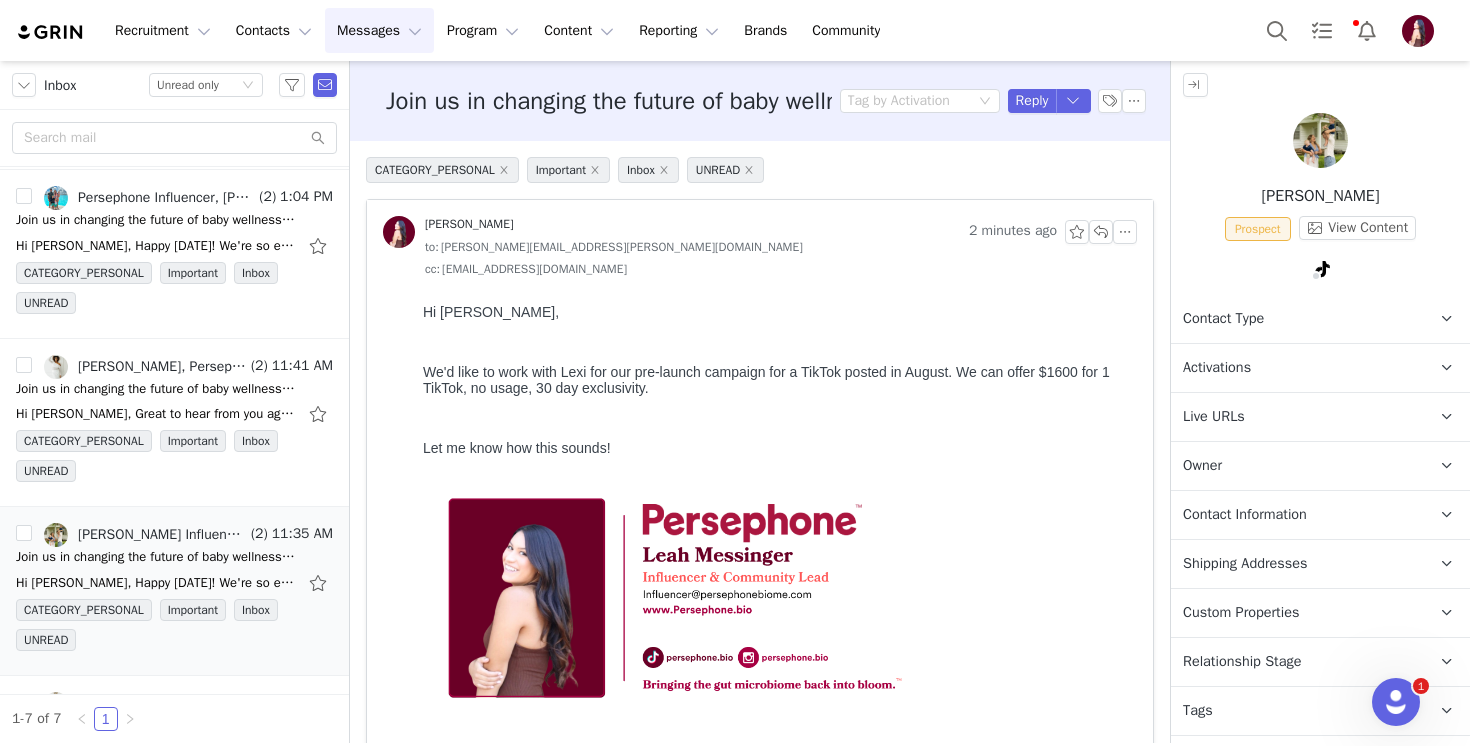 click on "Relationship Stage" at bounding box center [1242, 662] 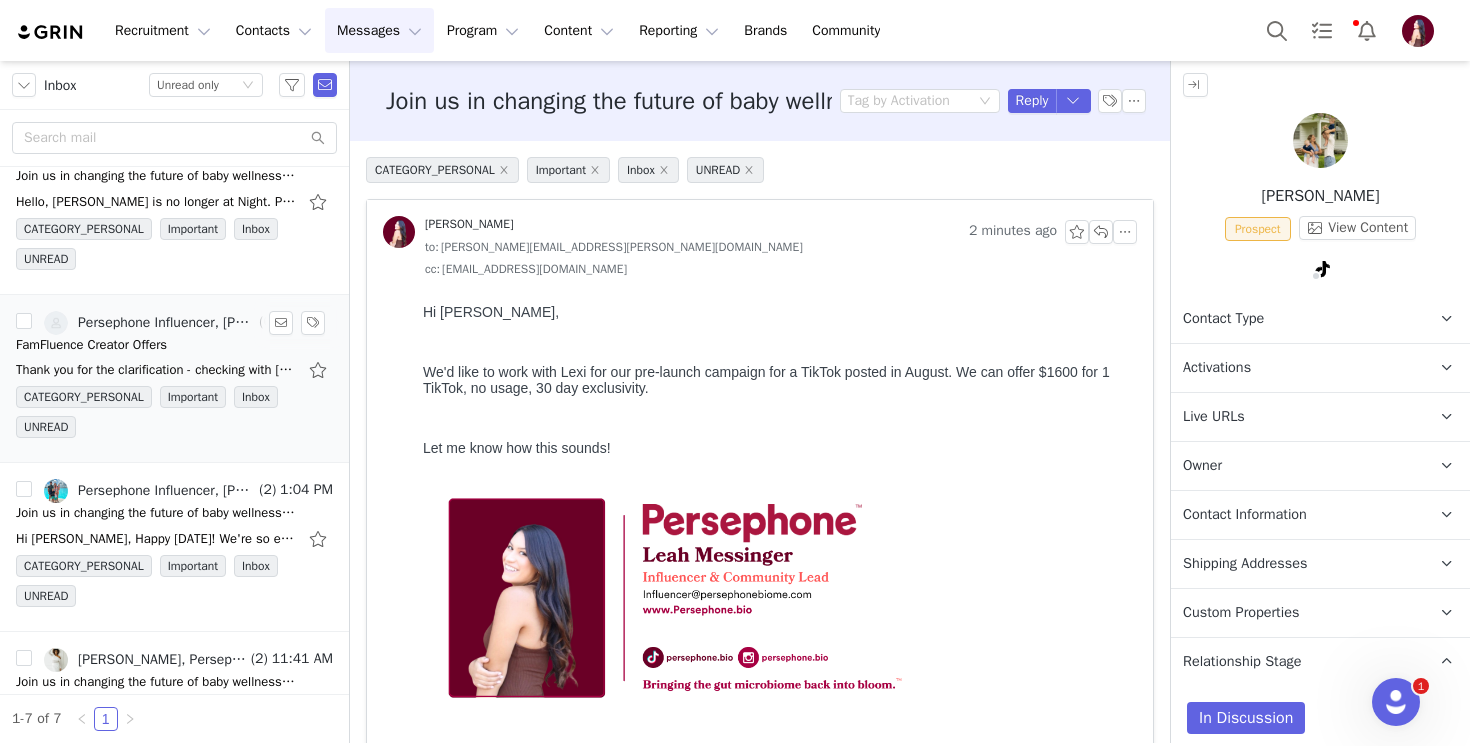 scroll, scrollTop: 11, scrollLeft: 0, axis: vertical 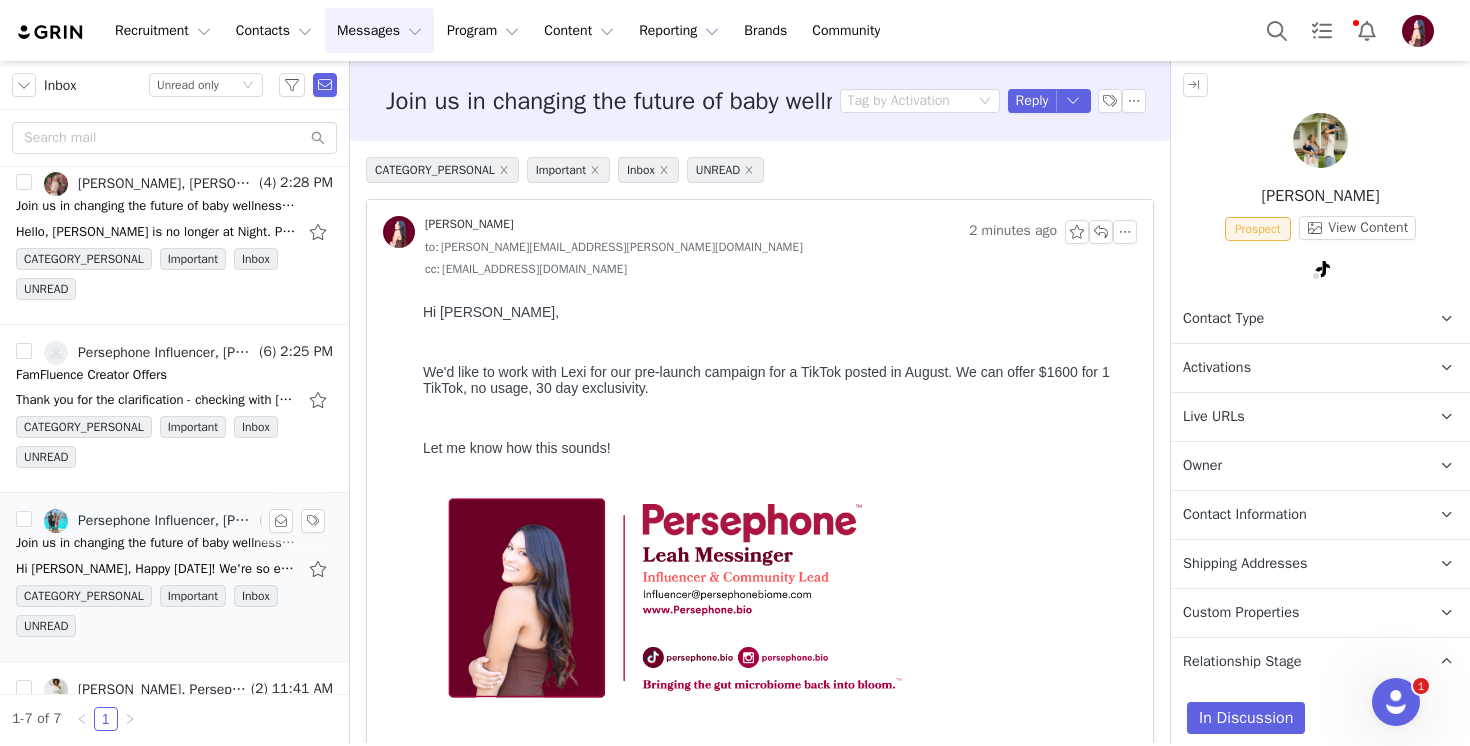 click on "Join us in changing the future of baby wellness 🌱" at bounding box center [156, 543] 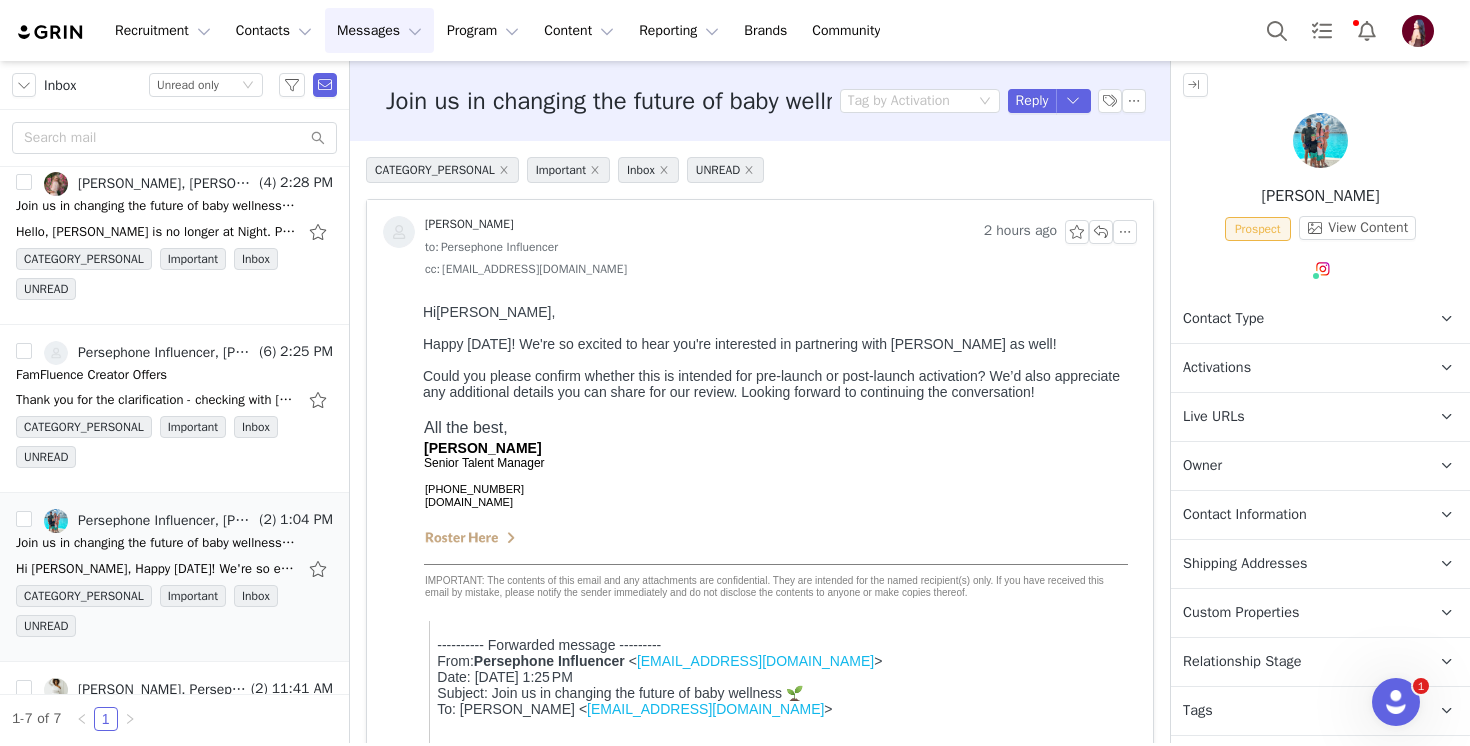 scroll, scrollTop: 0, scrollLeft: 0, axis: both 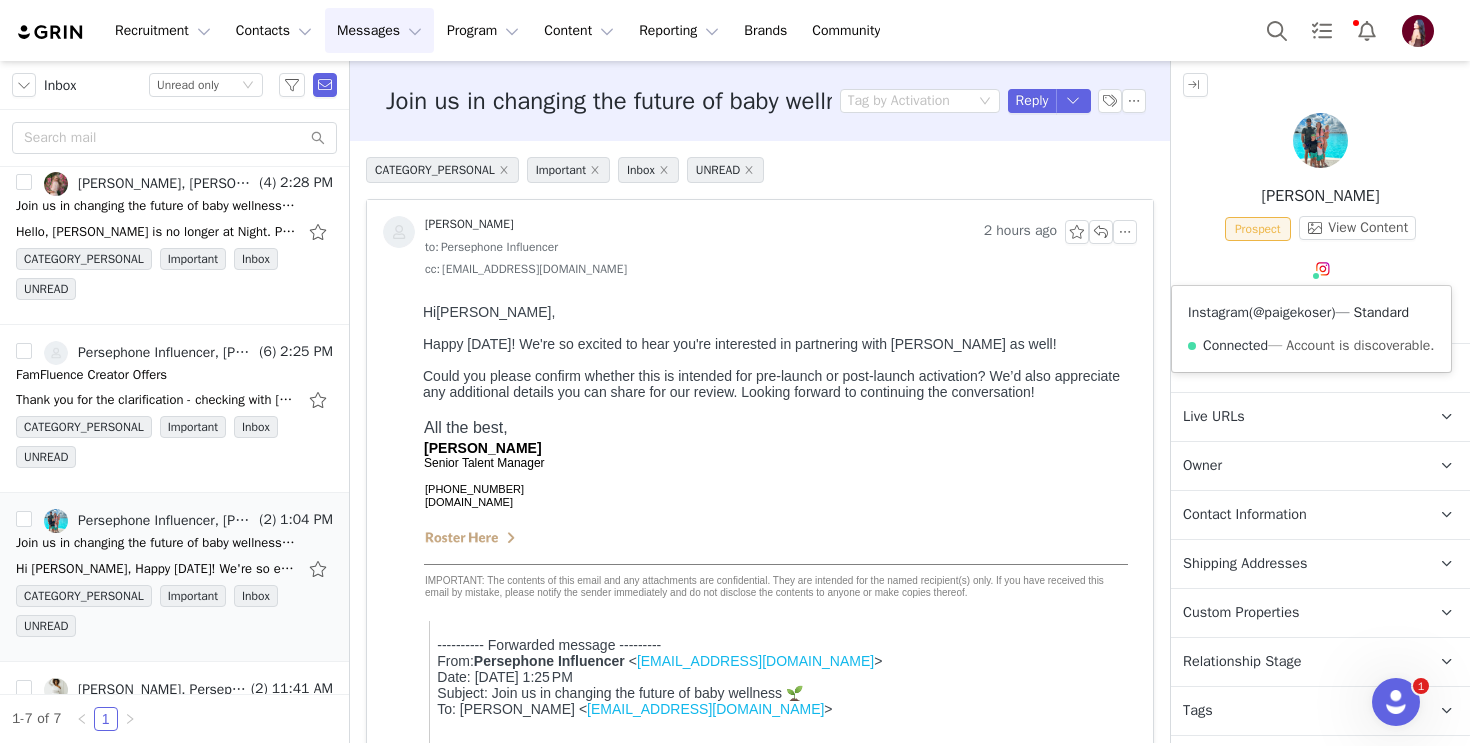click on "@paigekoser" at bounding box center [1292, 312] 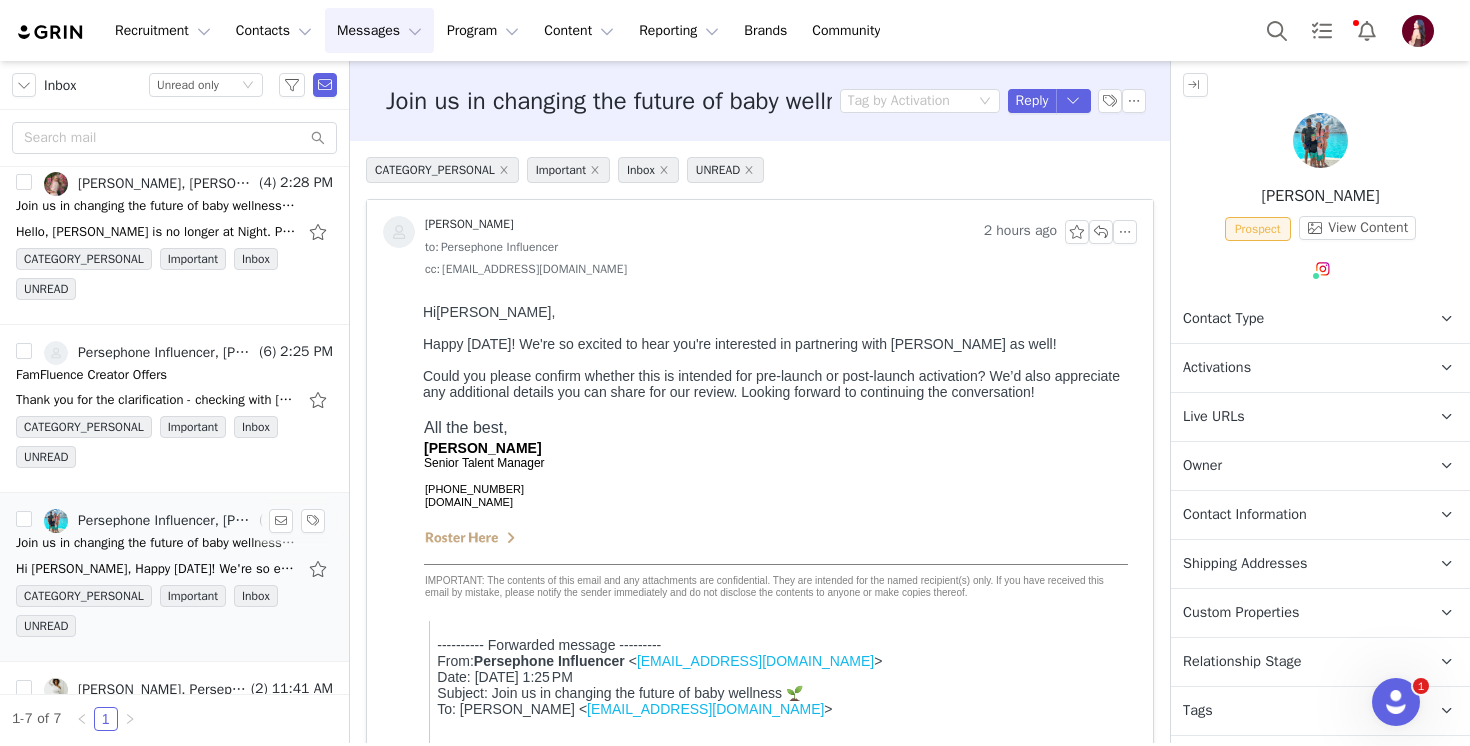 scroll, scrollTop: 169, scrollLeft: 0, axis: vertical 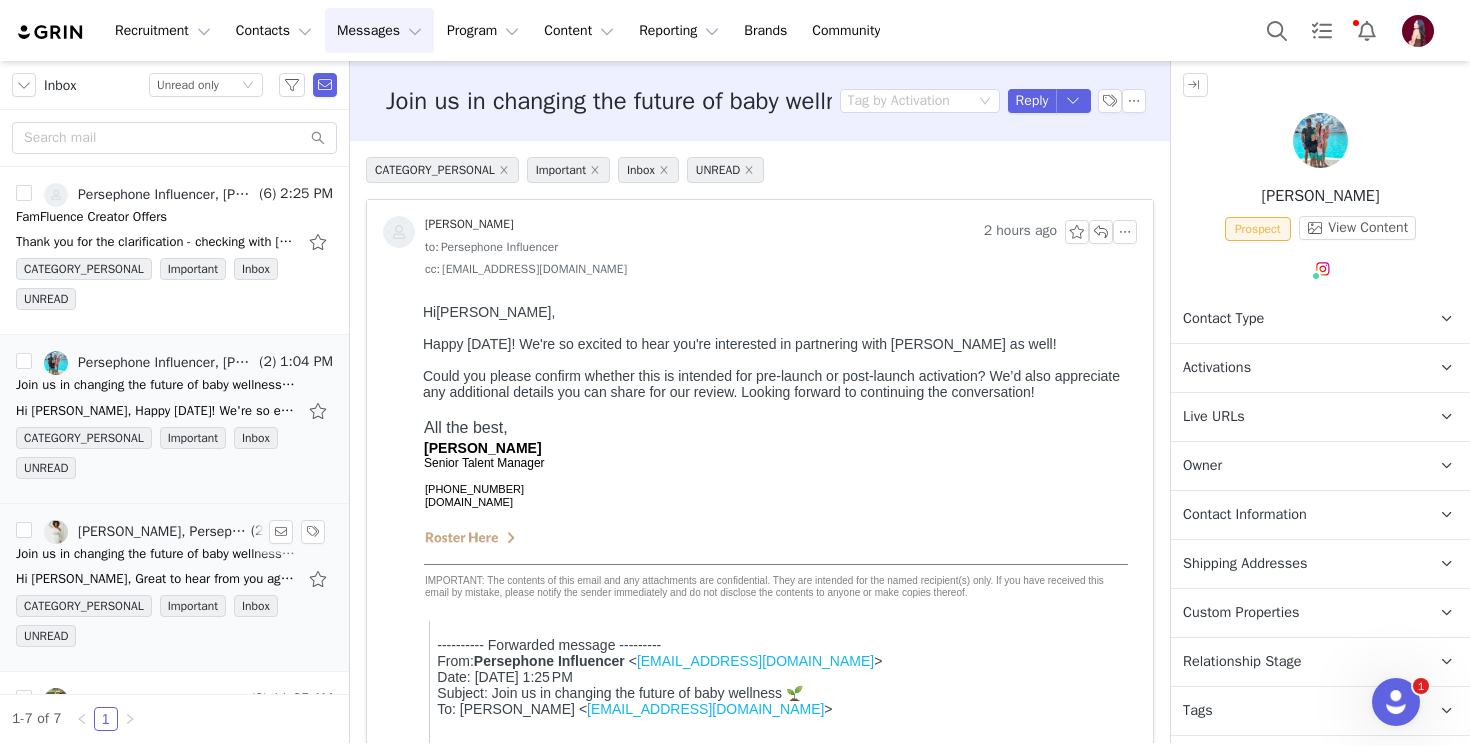 click on "Join us in changing the future of baby wellness 🌱" at bounding box center (156, 554) 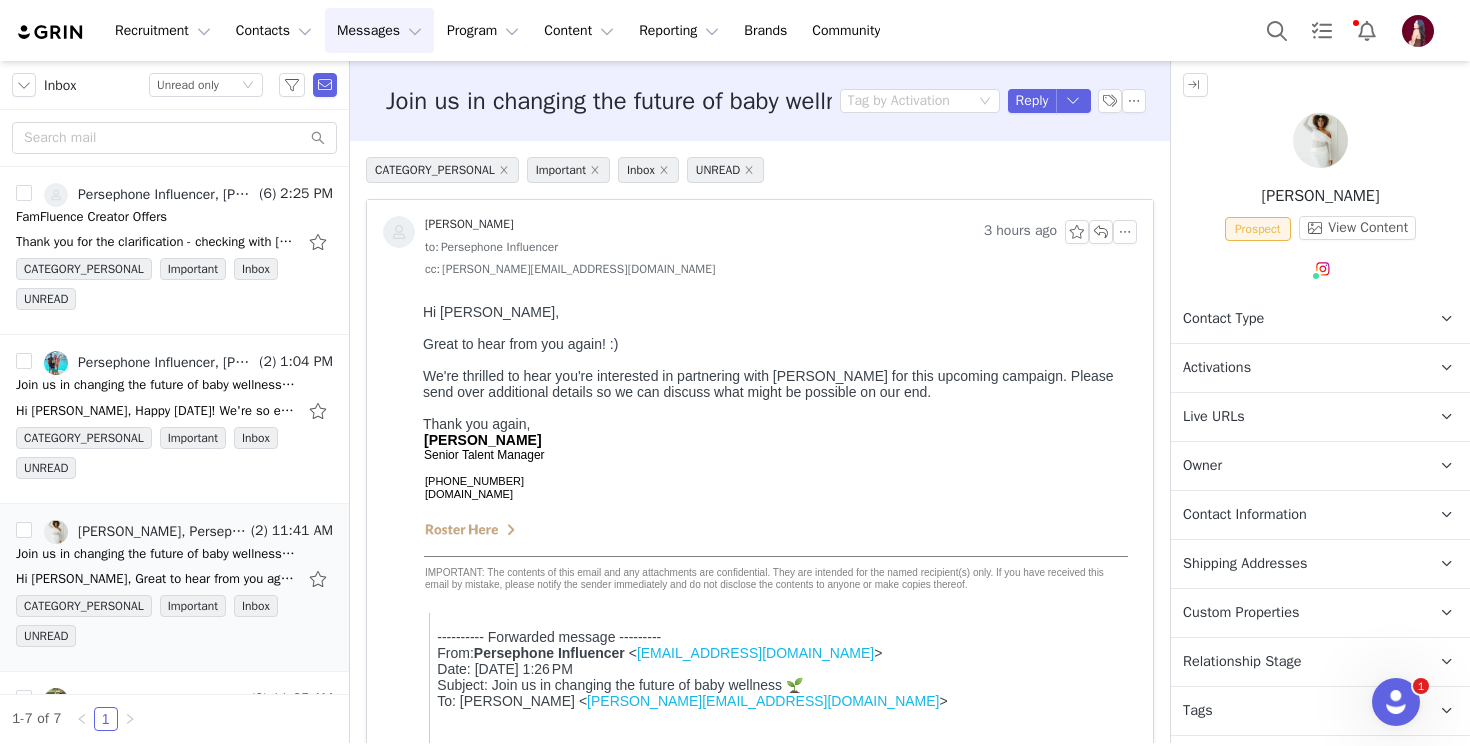 scroll, scrollTop: 0, scrollLeft: 0, axis: both 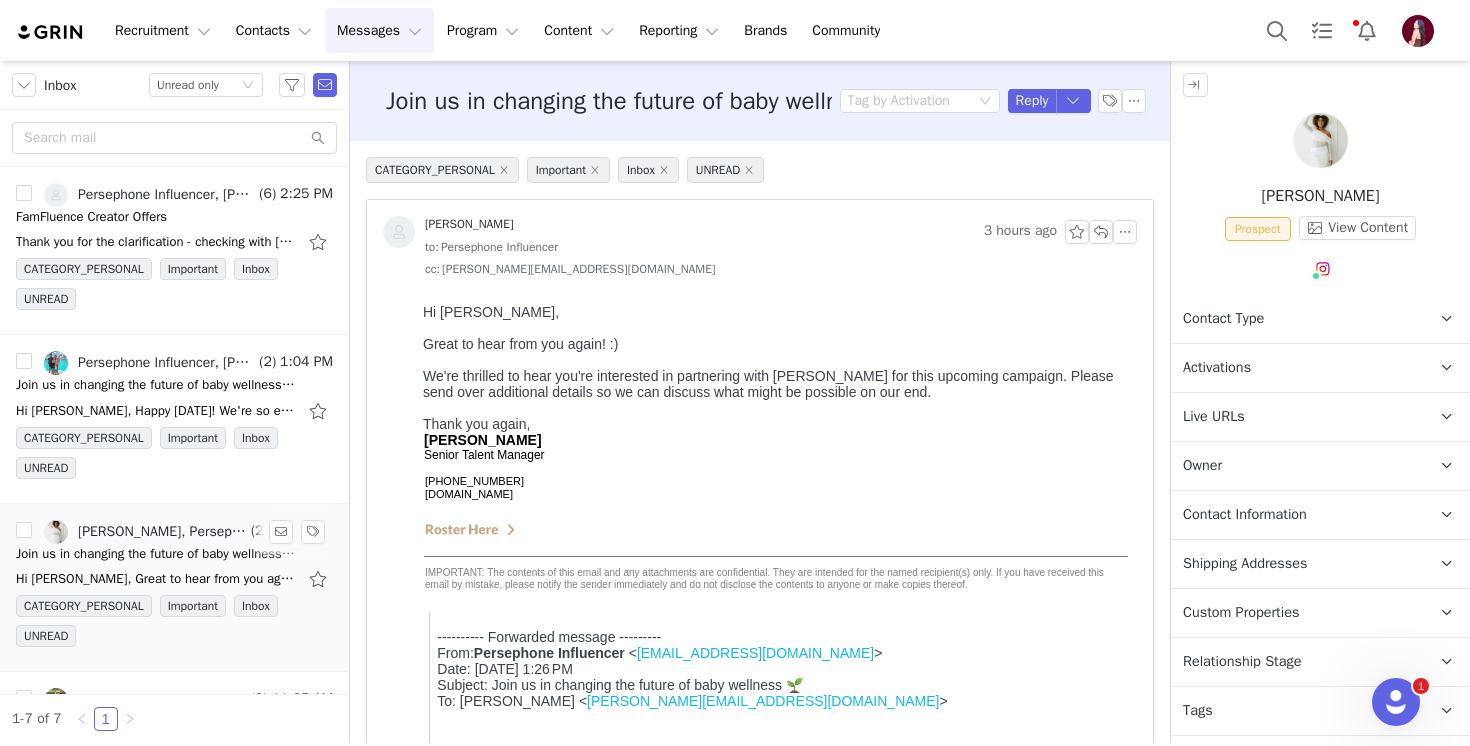 click on "Alexis Adegoke, Persephone Influencer, Katherine Blidy" at bounding box center (162, 532) 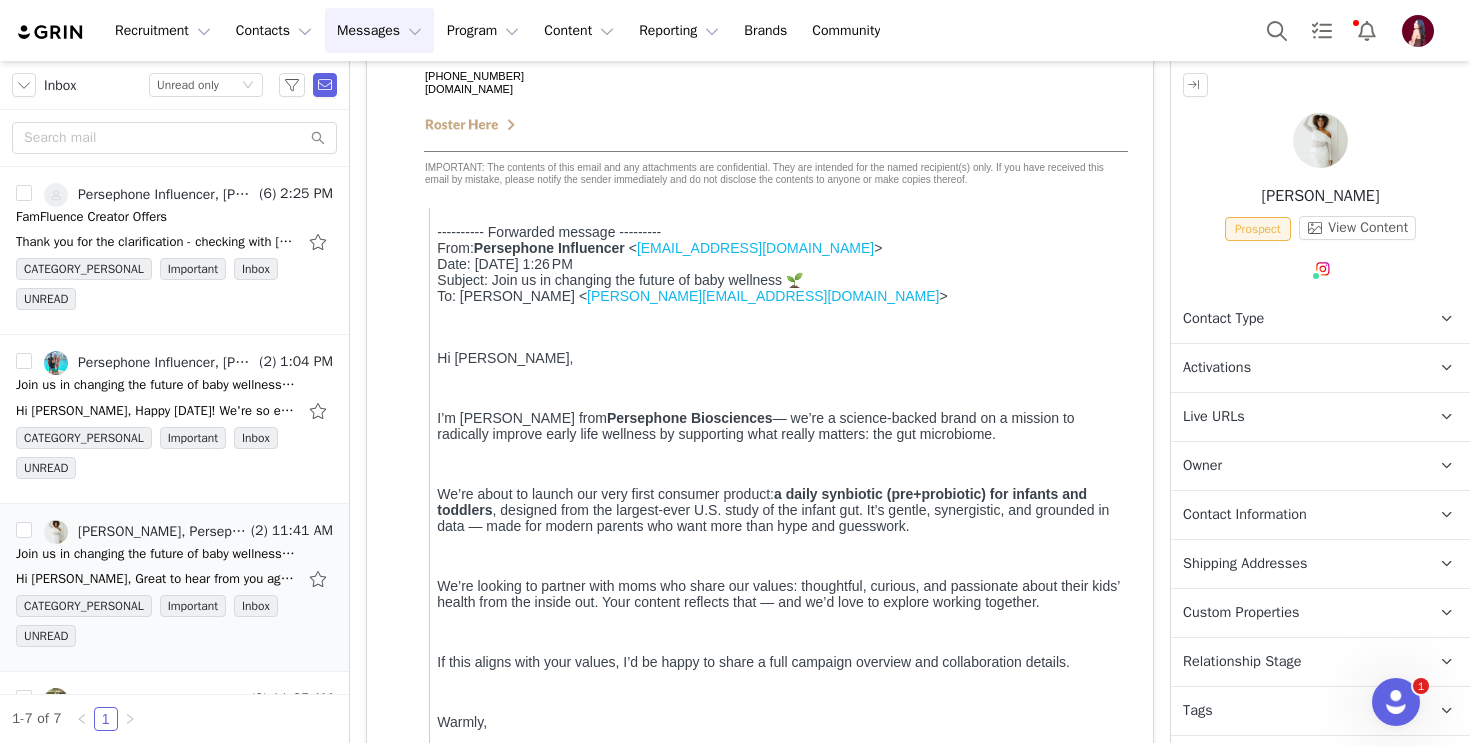 scroll, scrollTop: 517, scrollLeft: 0, axis: vertical 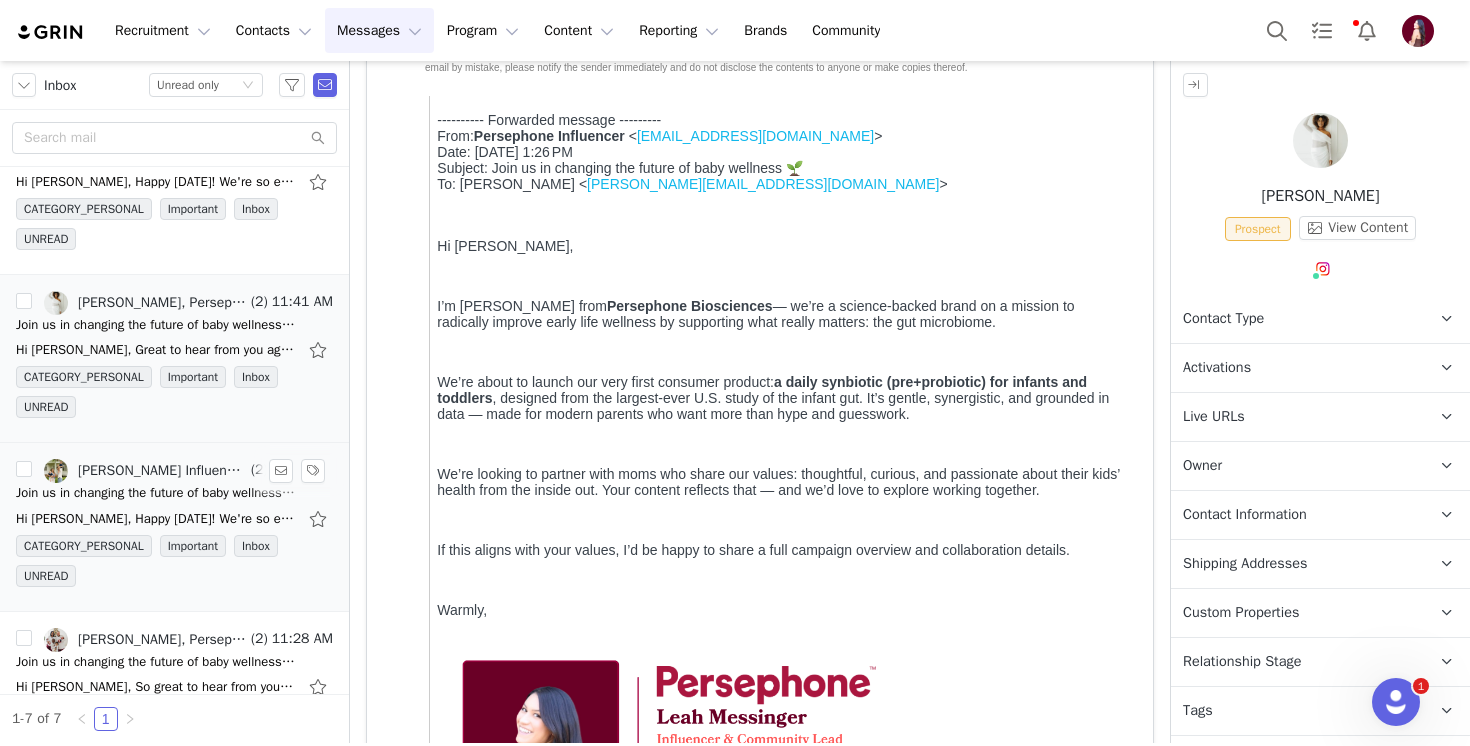 click on "Join us in changing the future of baby wellness 🌱" at bounding box center [156, 493] 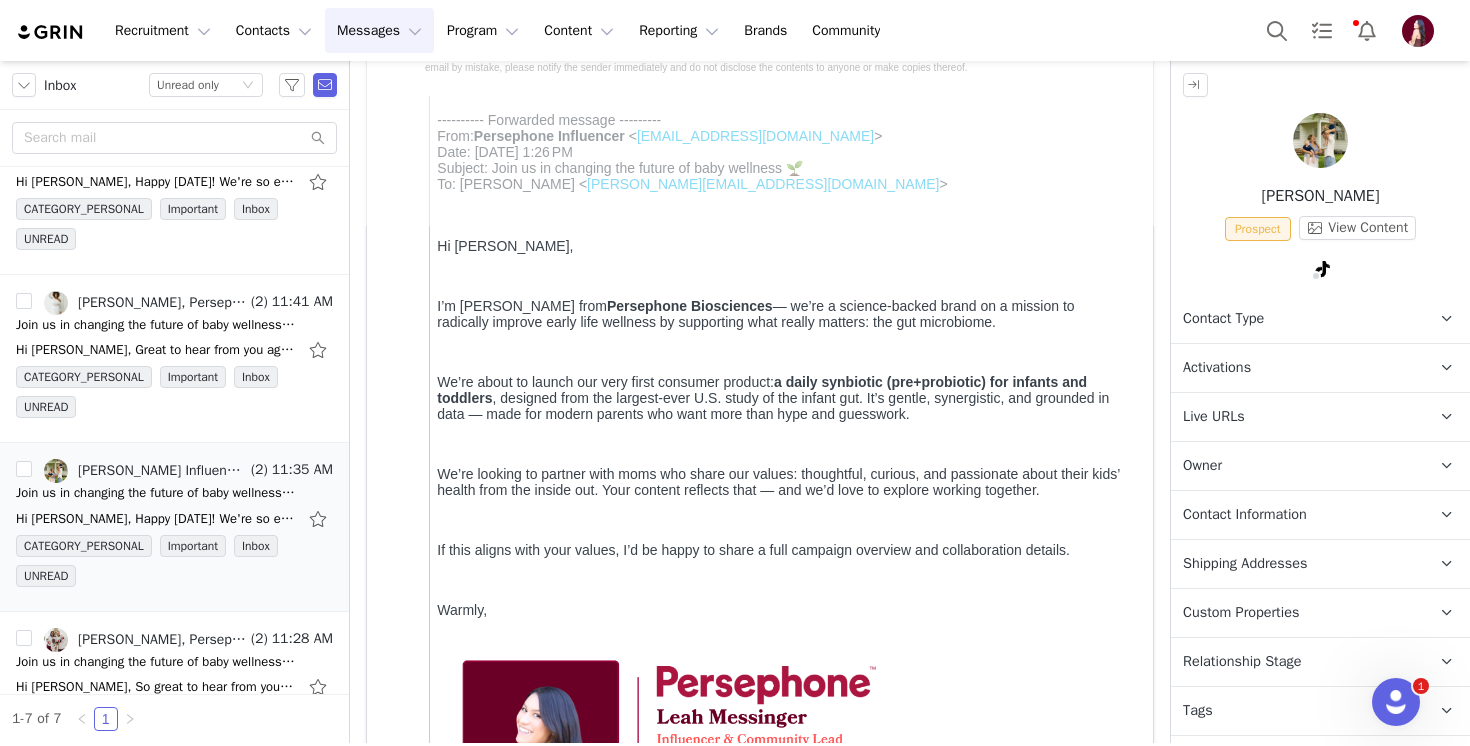 scroll, scrollTop: 0, scrollLeft: 0, axis: both 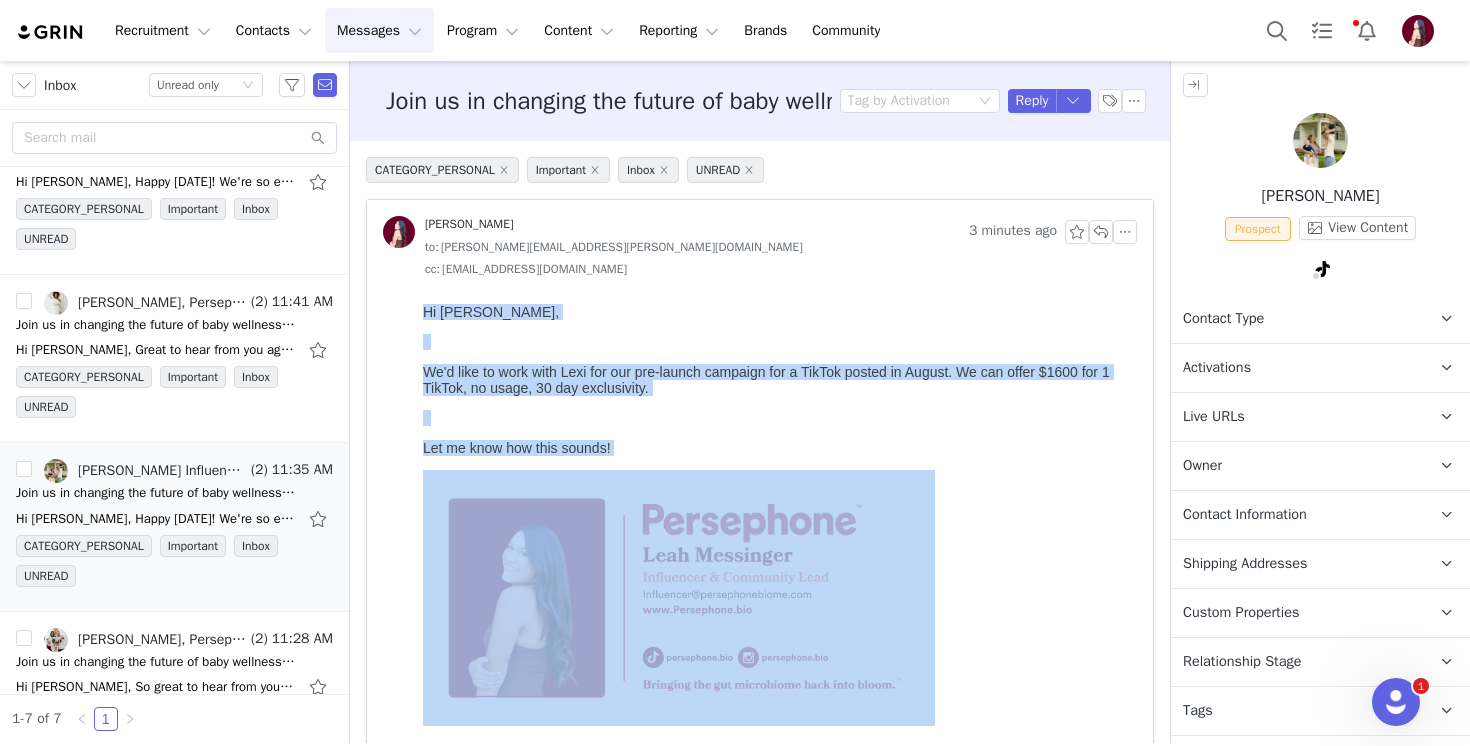 drag, startPoint x: 422, startPoint y: 307, endPoint x: 659, endPoint y: 461, distance: 282.63934 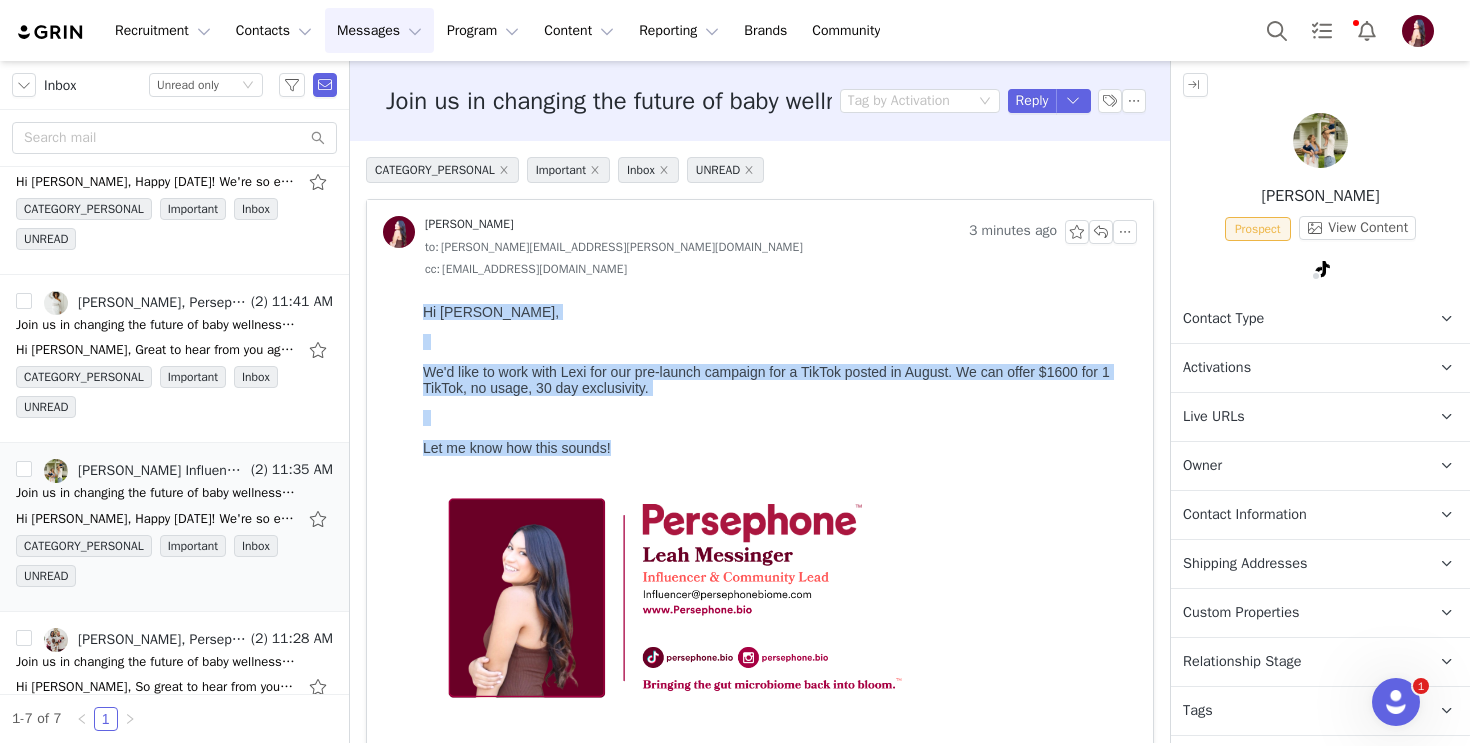 copy on "Hi Katherine,
We'd like to work with Lexi for our pre-launch campaign for a TikTok posted in August. We can offer $1600 for 1 TikTok, no usage, 30 day exclusivity.
Let me know how this sounds!" 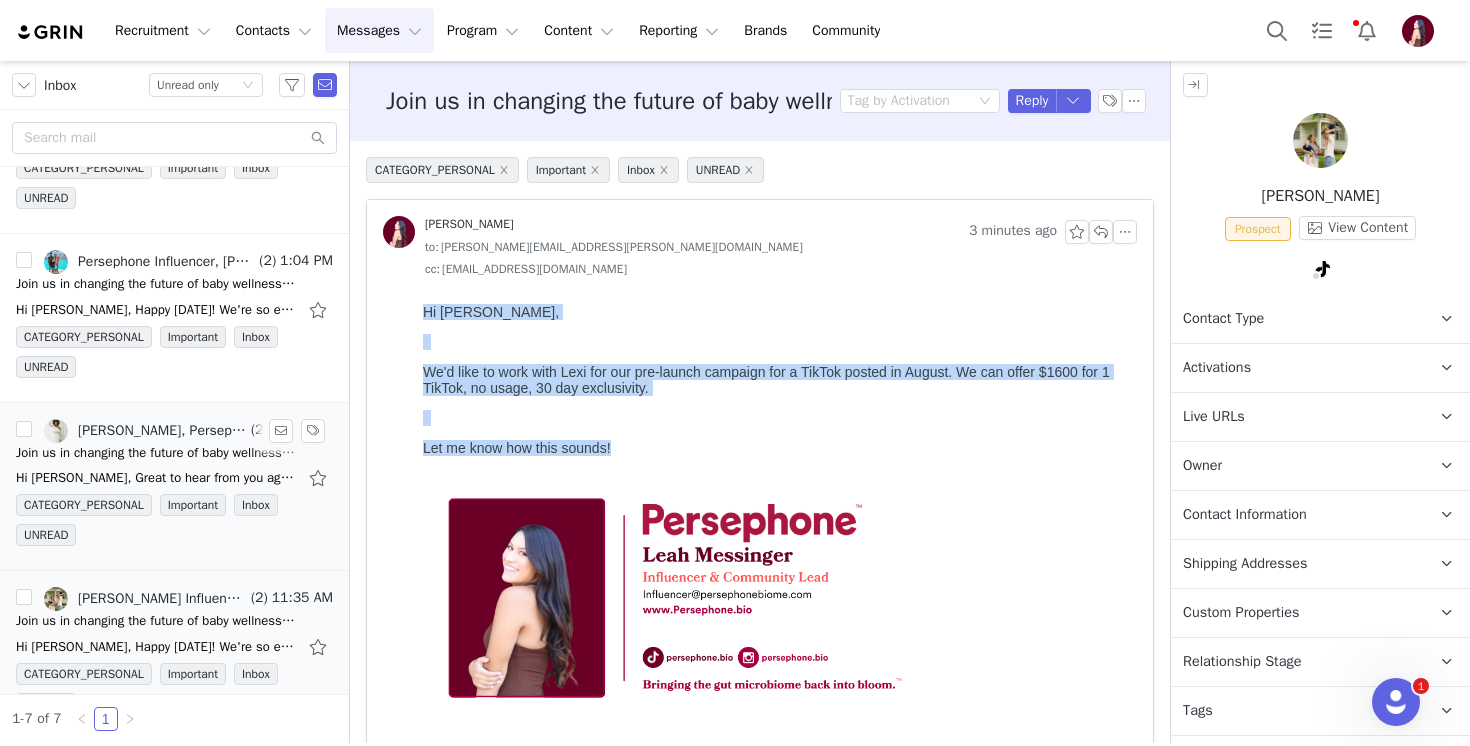 scroll, scrollTop: 236, scrollLeft: 0, axis: vertical 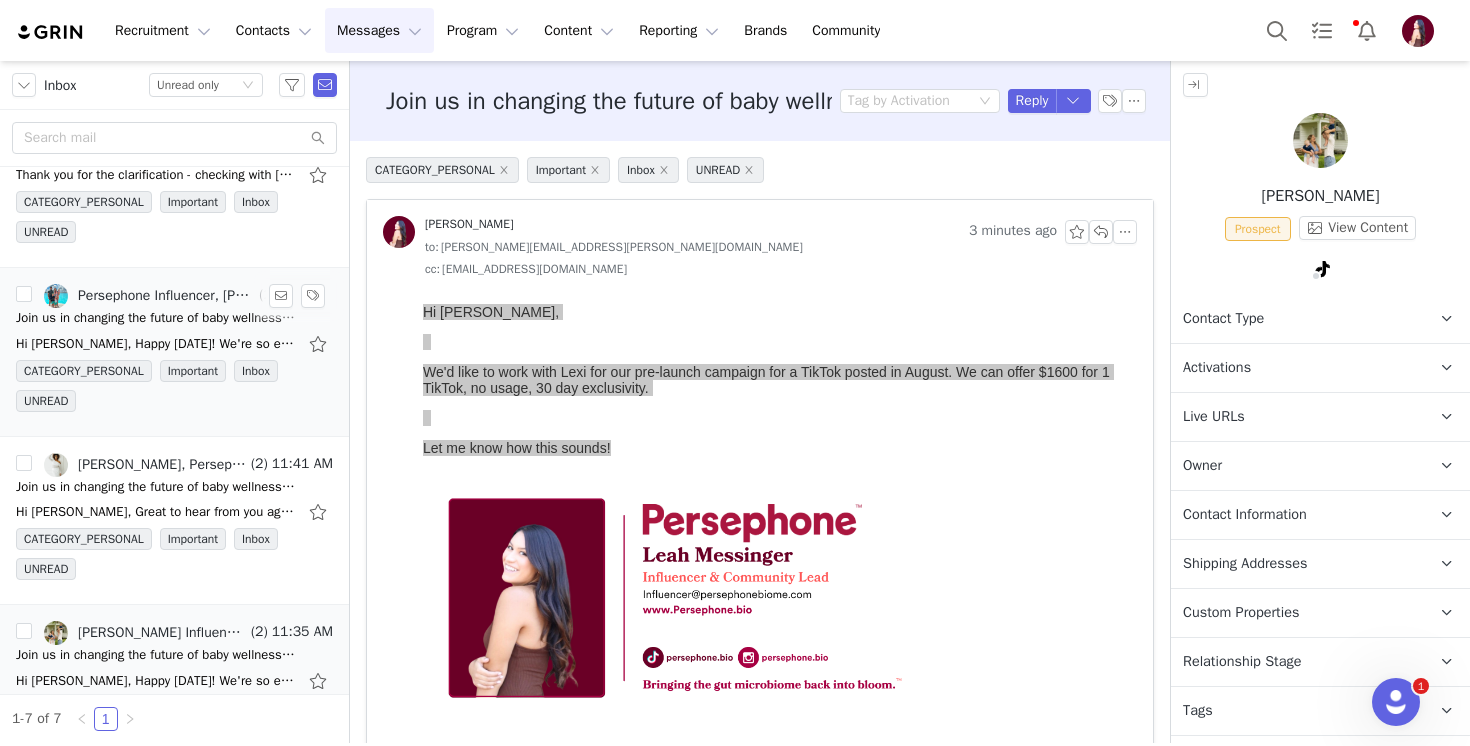 click on "Join us in changing the future of baby wellness 🌱" at bounding box center (156, 318) 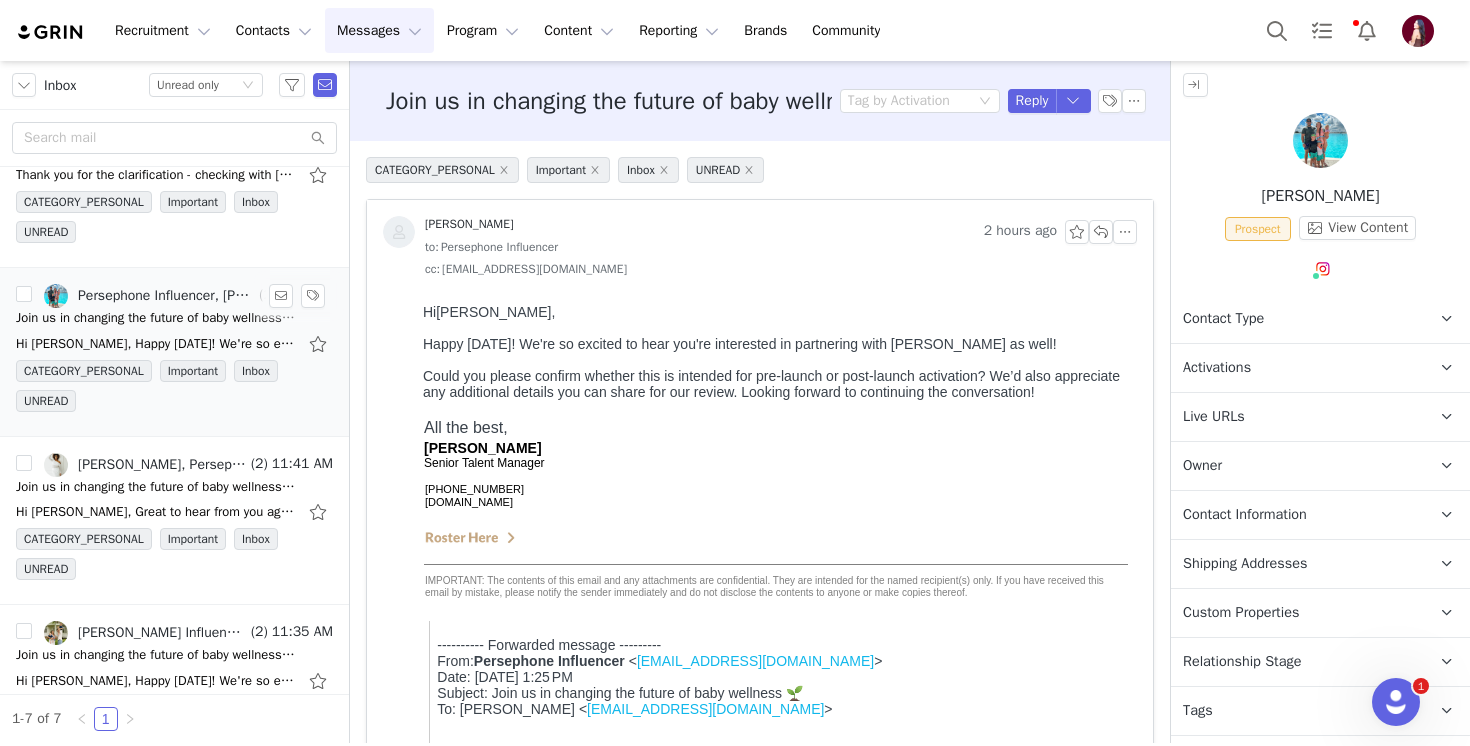 scroll, scrollTop: 0, scrollLeft: 0, axis: both 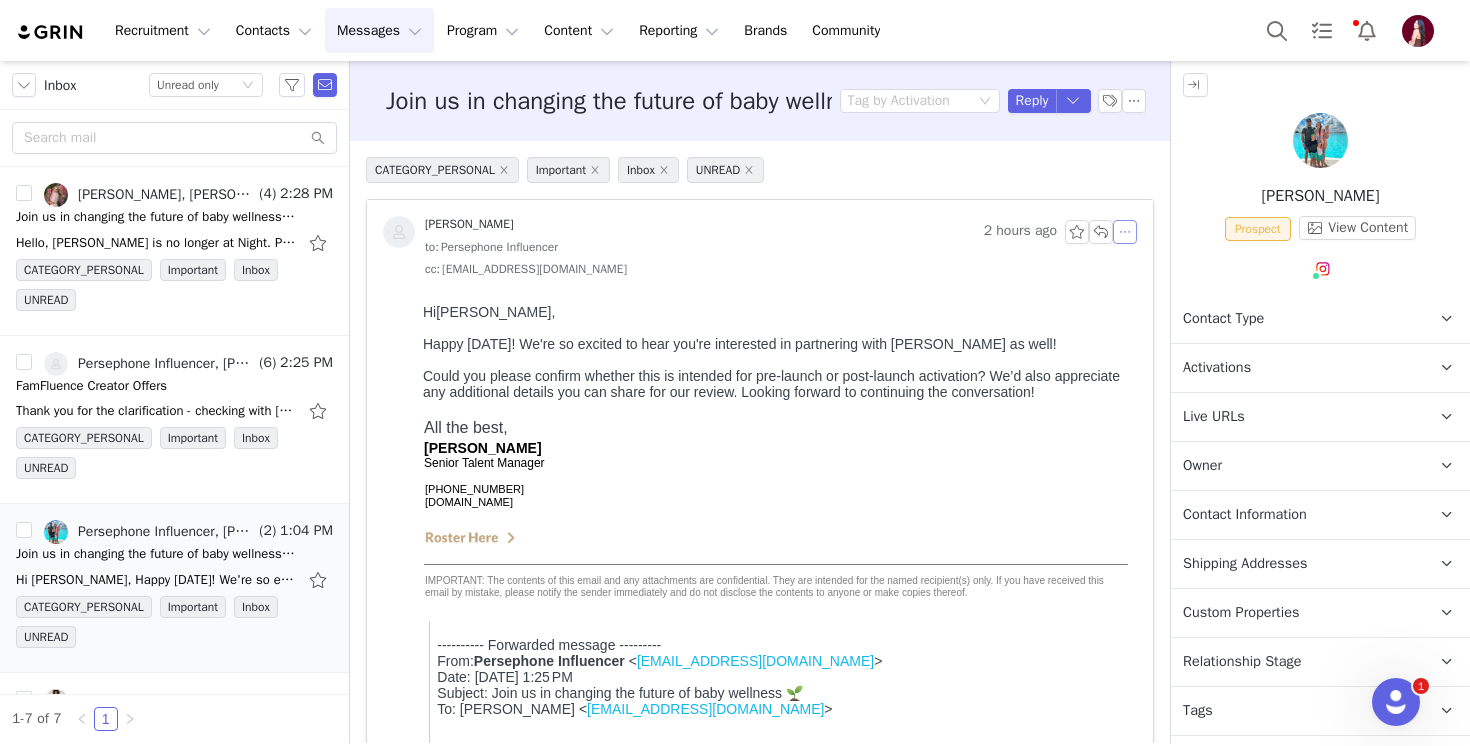 click at bounding box center (1125, 232) 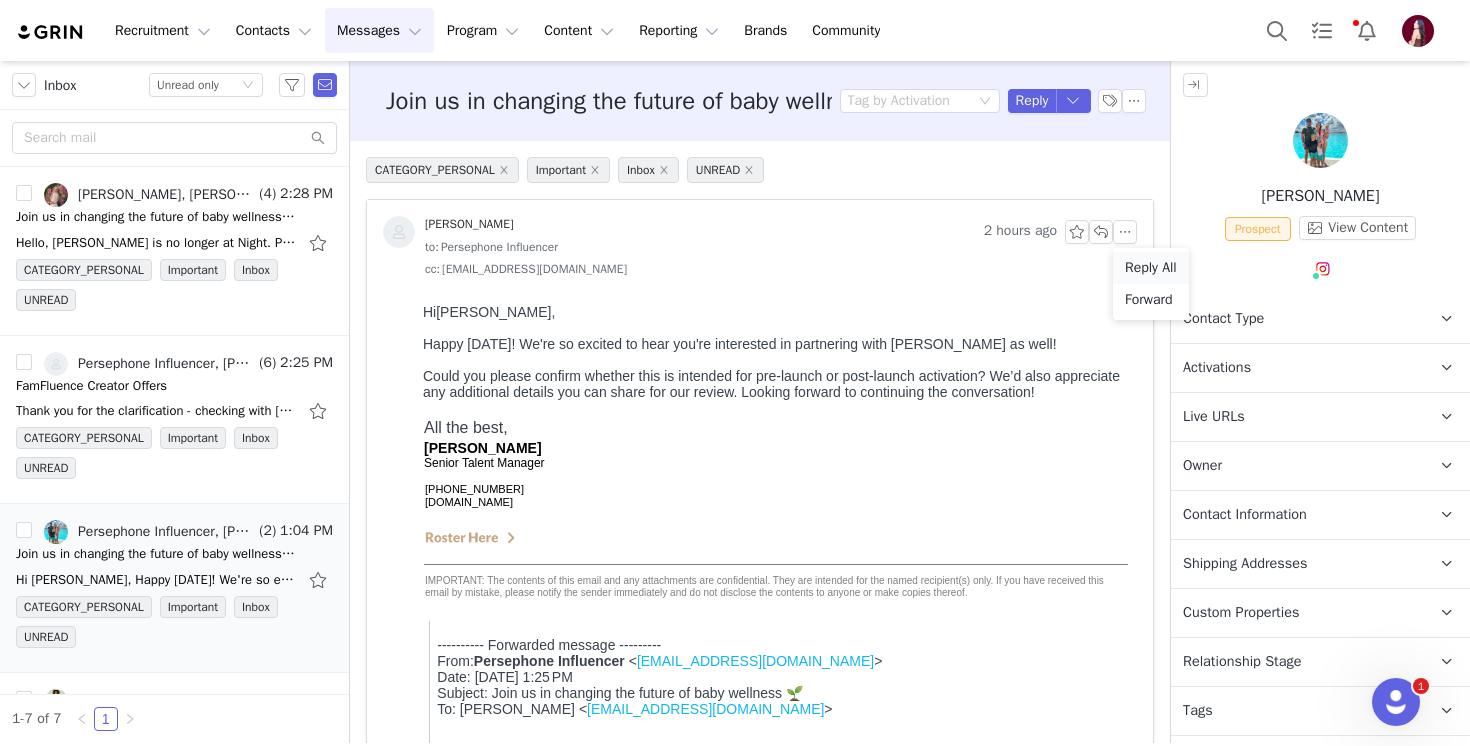 click on "Reply All" at bounding box center [1151, 268] 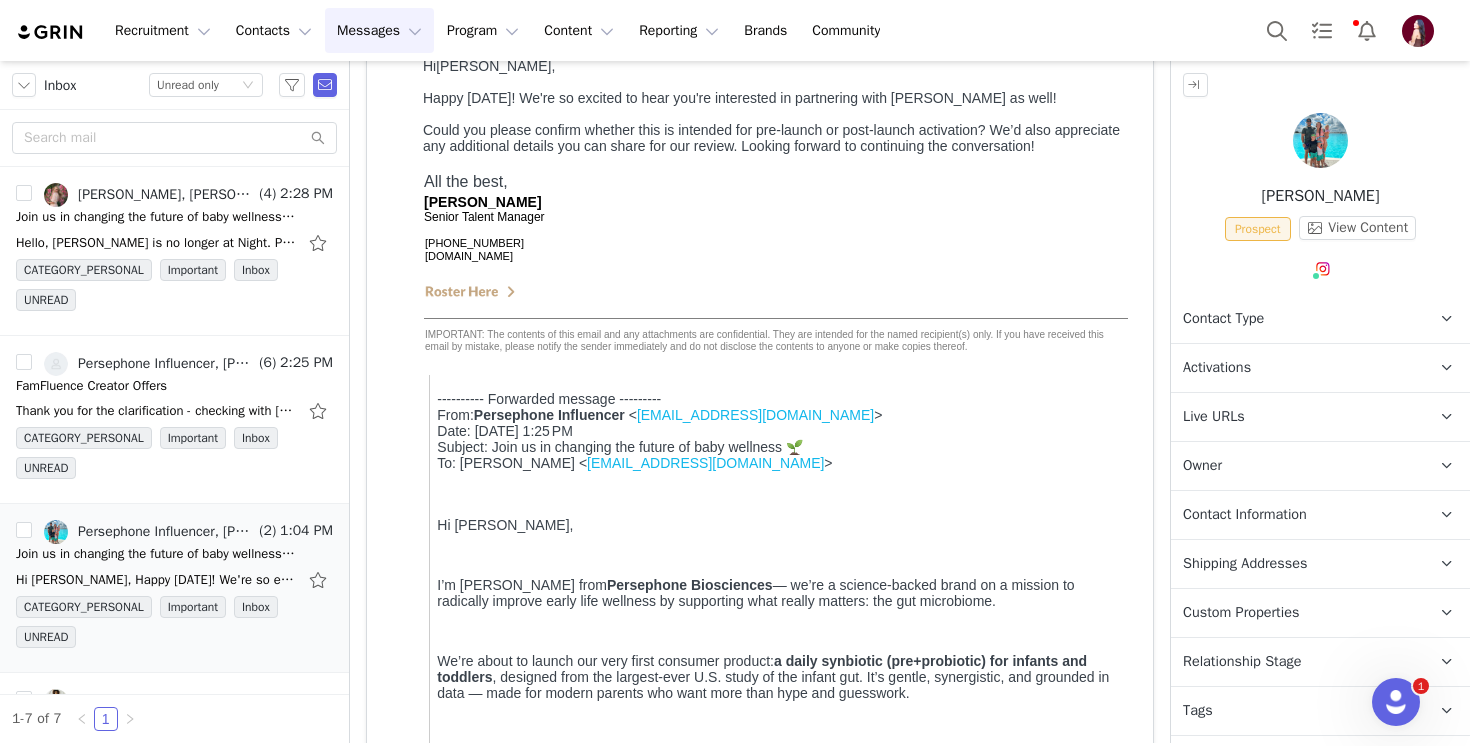 scroll, scrollTop: 1066, scrollLeft: 0, axis: vertical 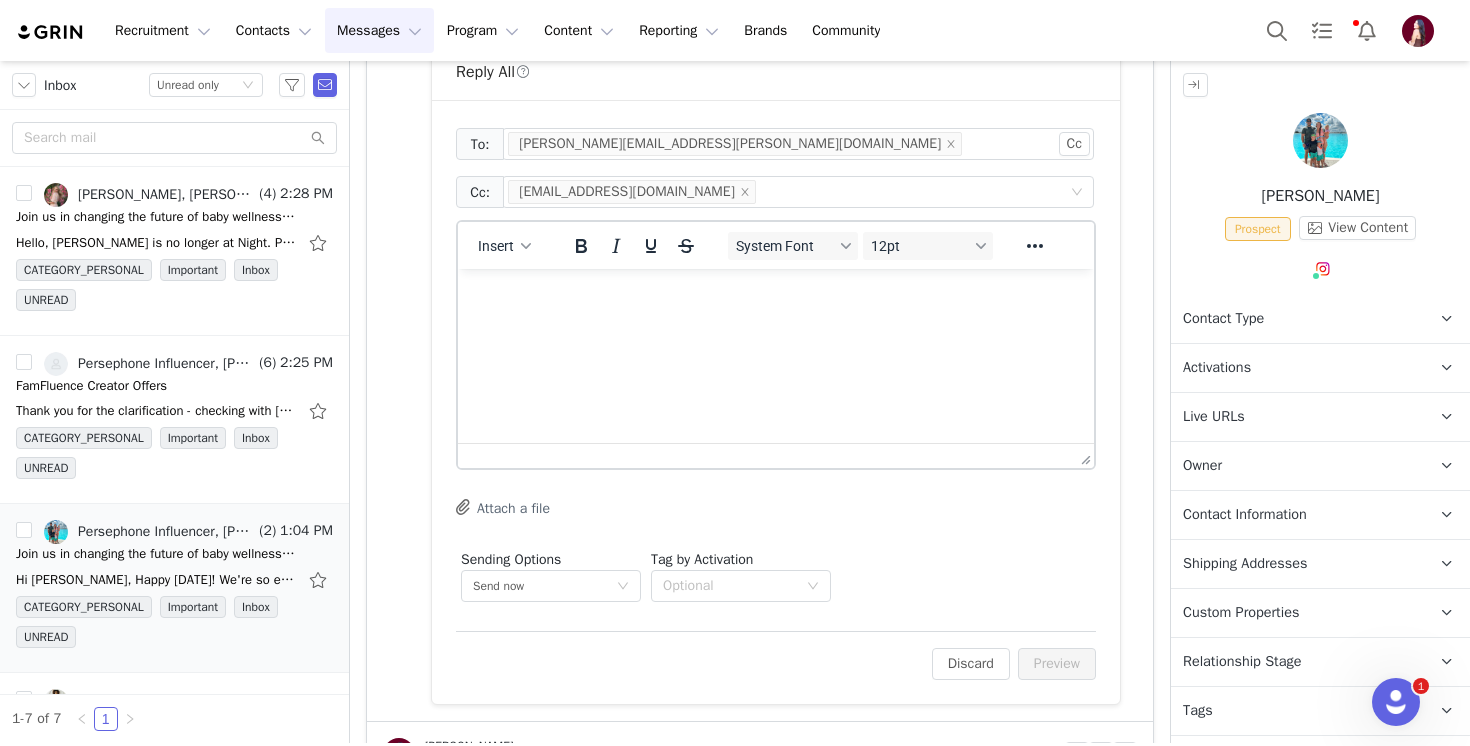 click at bounding box center [776, 296] 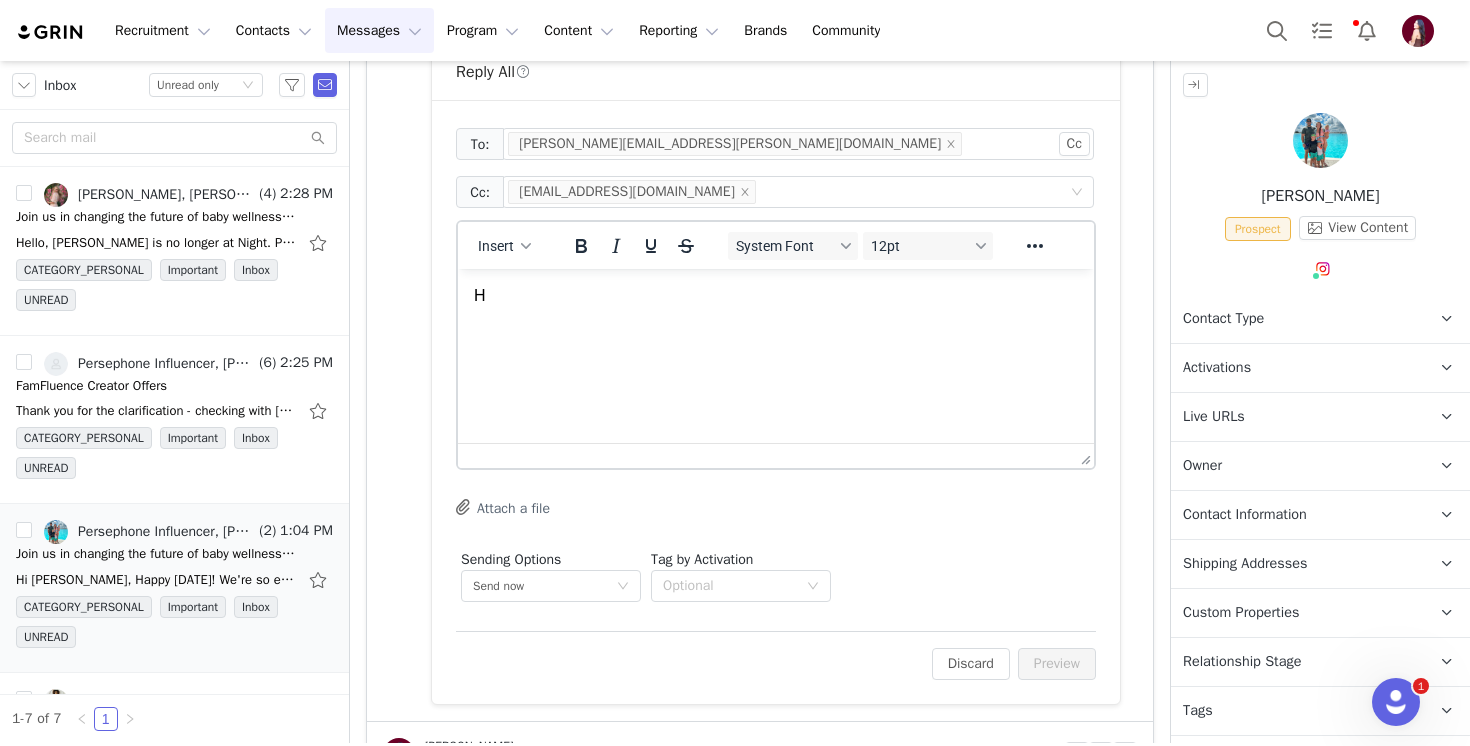 type 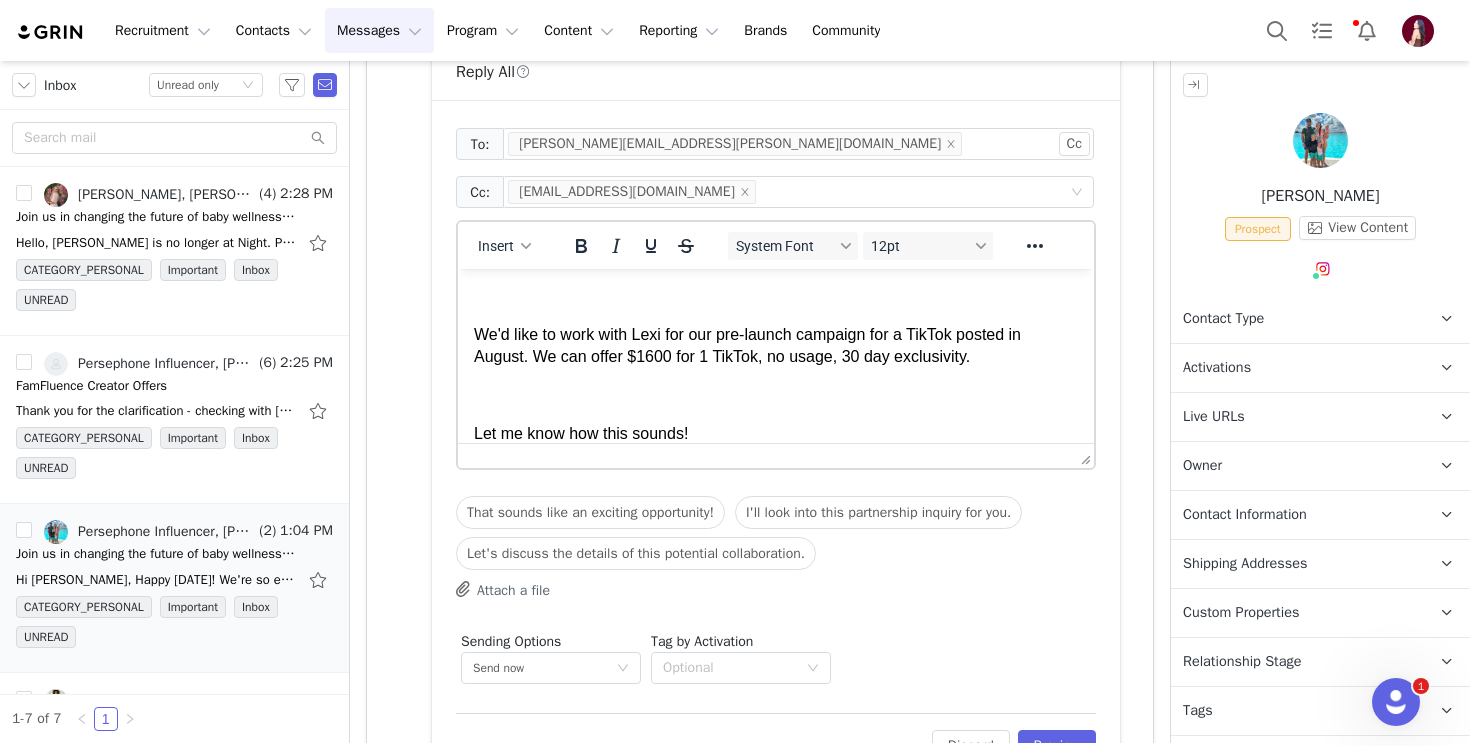 scroll, scrollTop: 82, scrollLeft: 0, axis: vertical 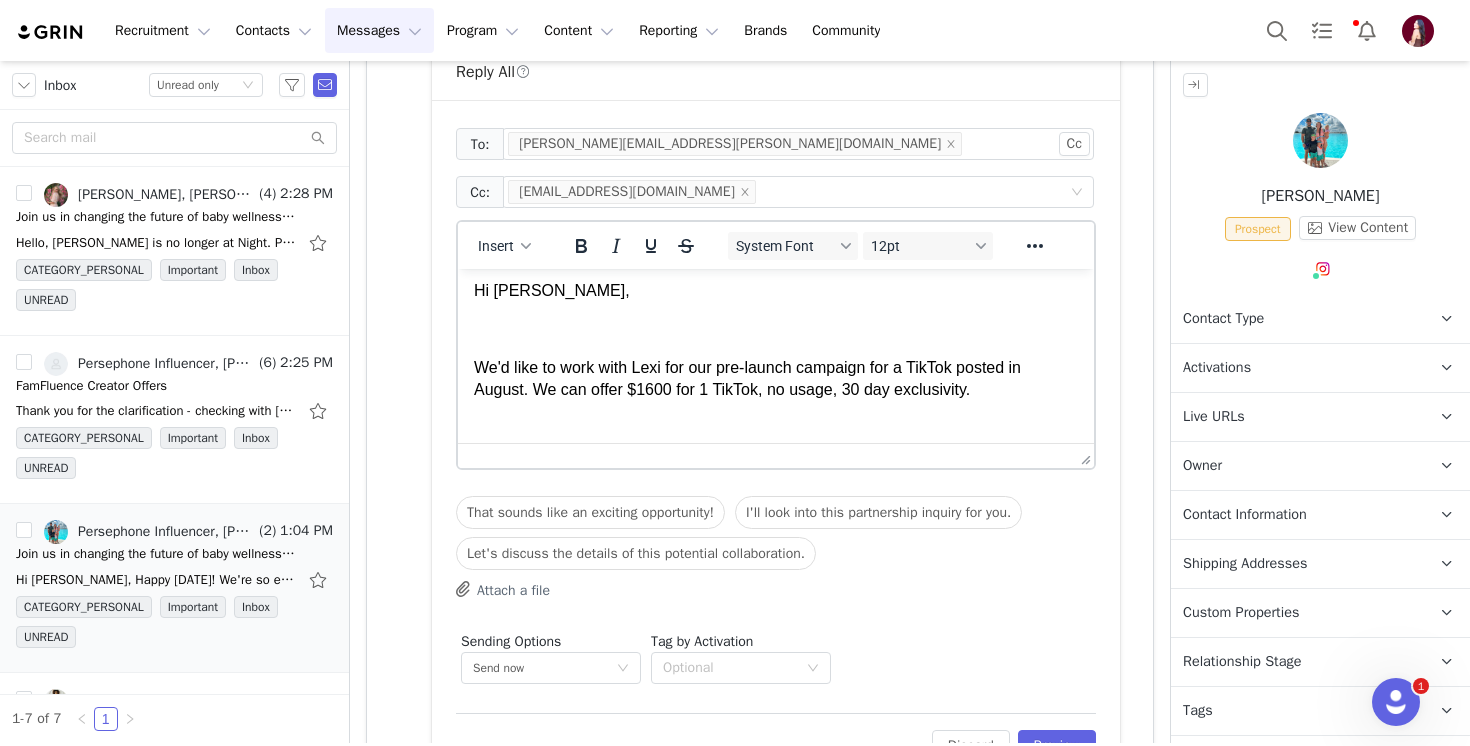 click on "We'd like to work with Lexi for our pre-launch campaign for a TikTok posted in August. We can offer $1600 for 1 TikTok, no usage, 30 day exclusivity." at bounding box center [776, 379] 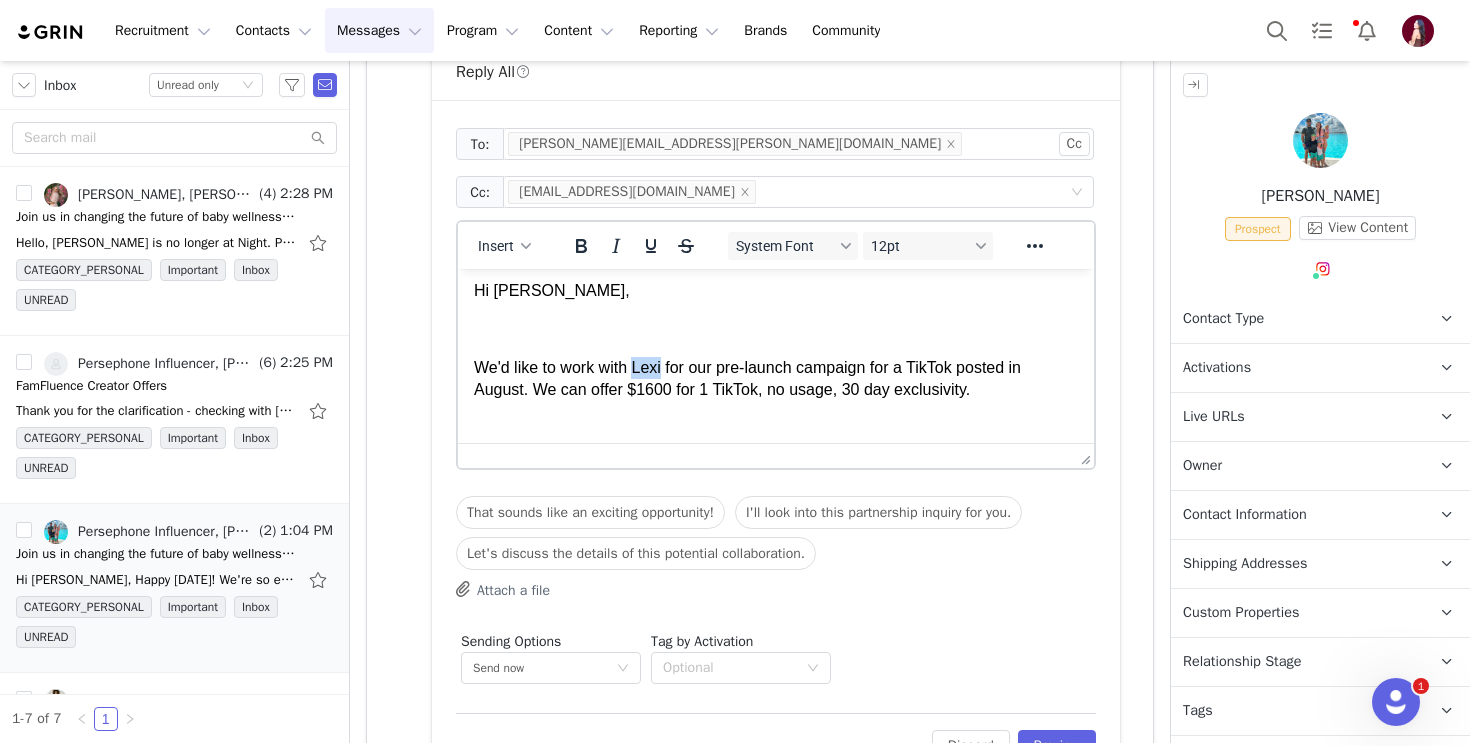 click on "We'd like to work with Lexi for our pre-launch campaign for a TikTok posted in August. We can offer $1600 for 1 TikTok, no usage, 30 day exclusivity." at bounding box center [776, 379] 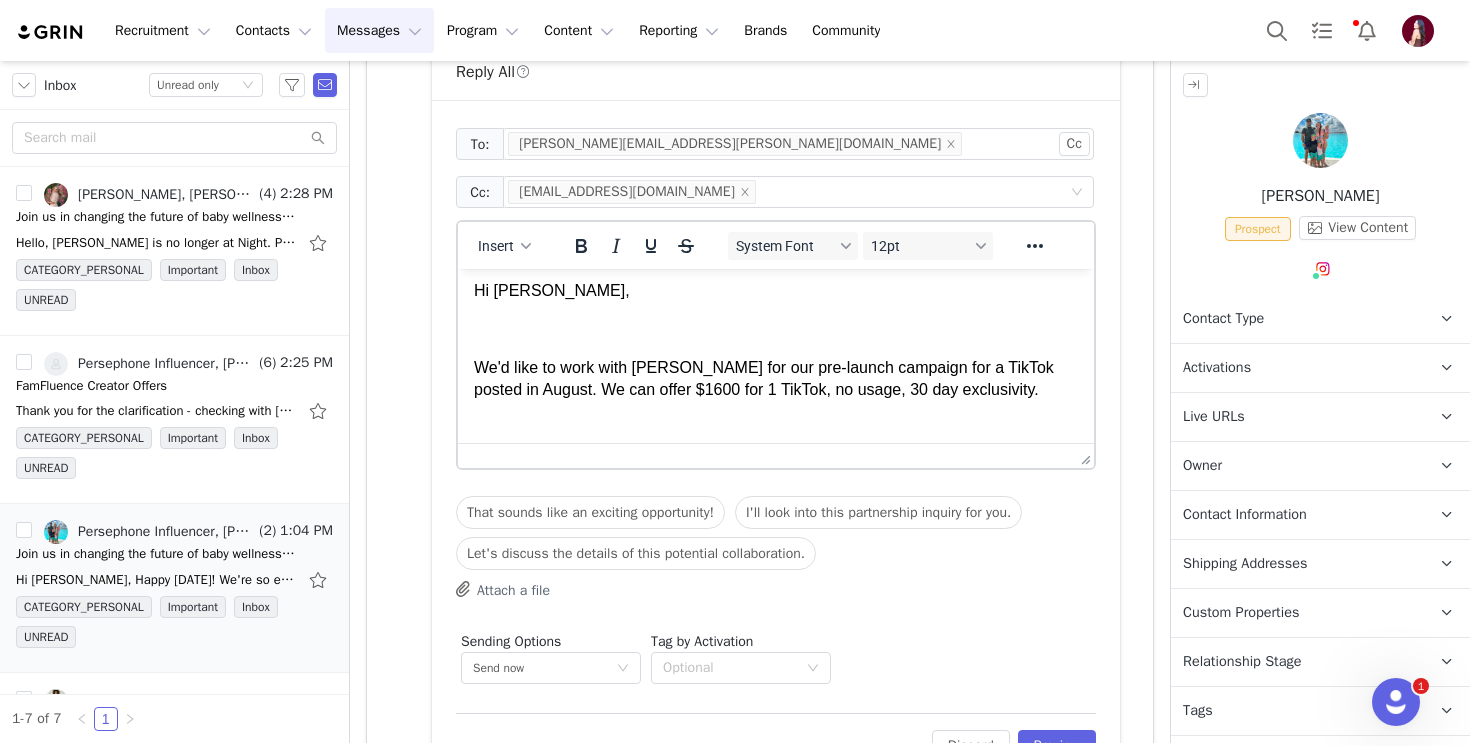 click on "We'd like to work with Paige for our pre-launch campaign for a TikTok posted in August. We can offer $1600 for 1 TikTok, no usage, 30 day exclusivity." at bounding box center (776, 379) 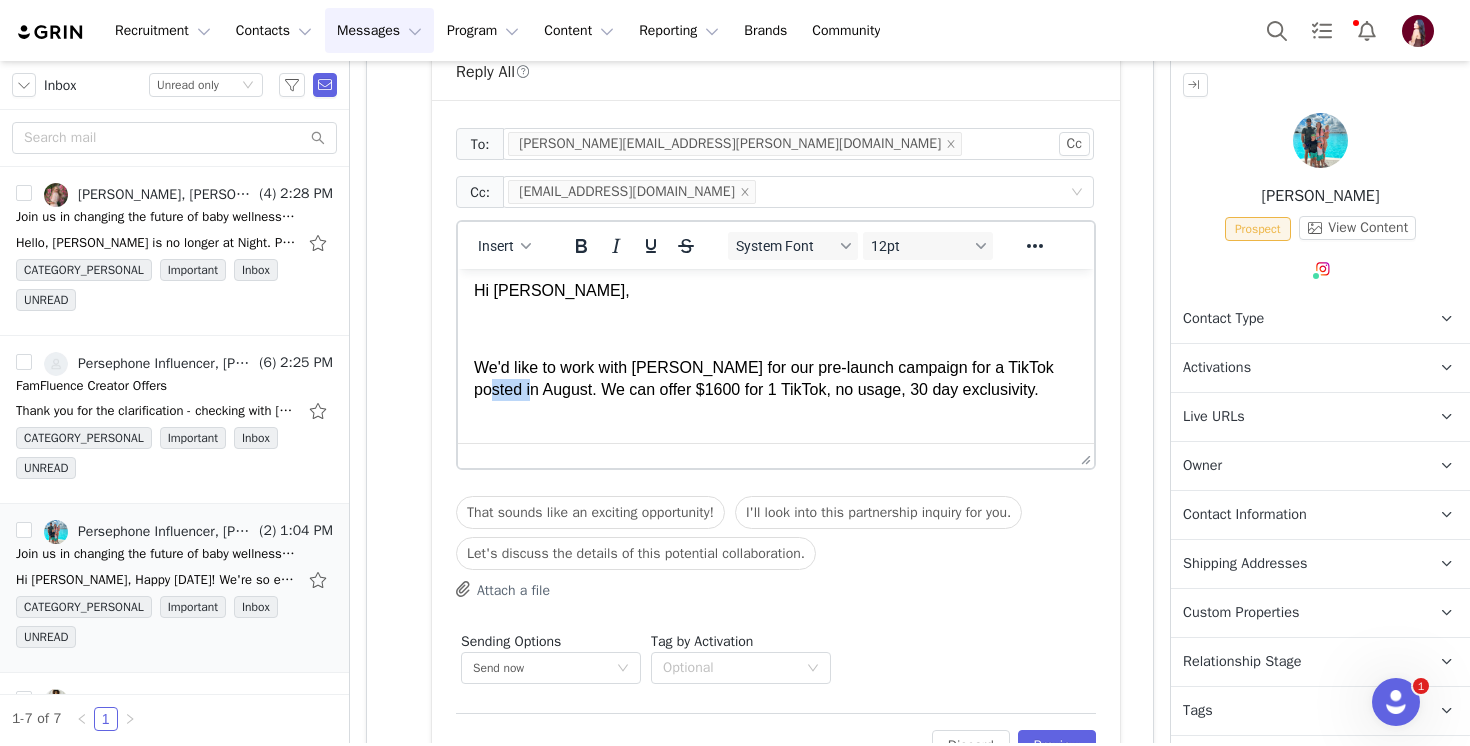 click on "We'd like to work with Paige for our pre-launch campaign for a TikTok posted in August. We can offer $1600 for 1 TikTok, no usage, 30 day exclusivity." at bounding box center [776, 379] 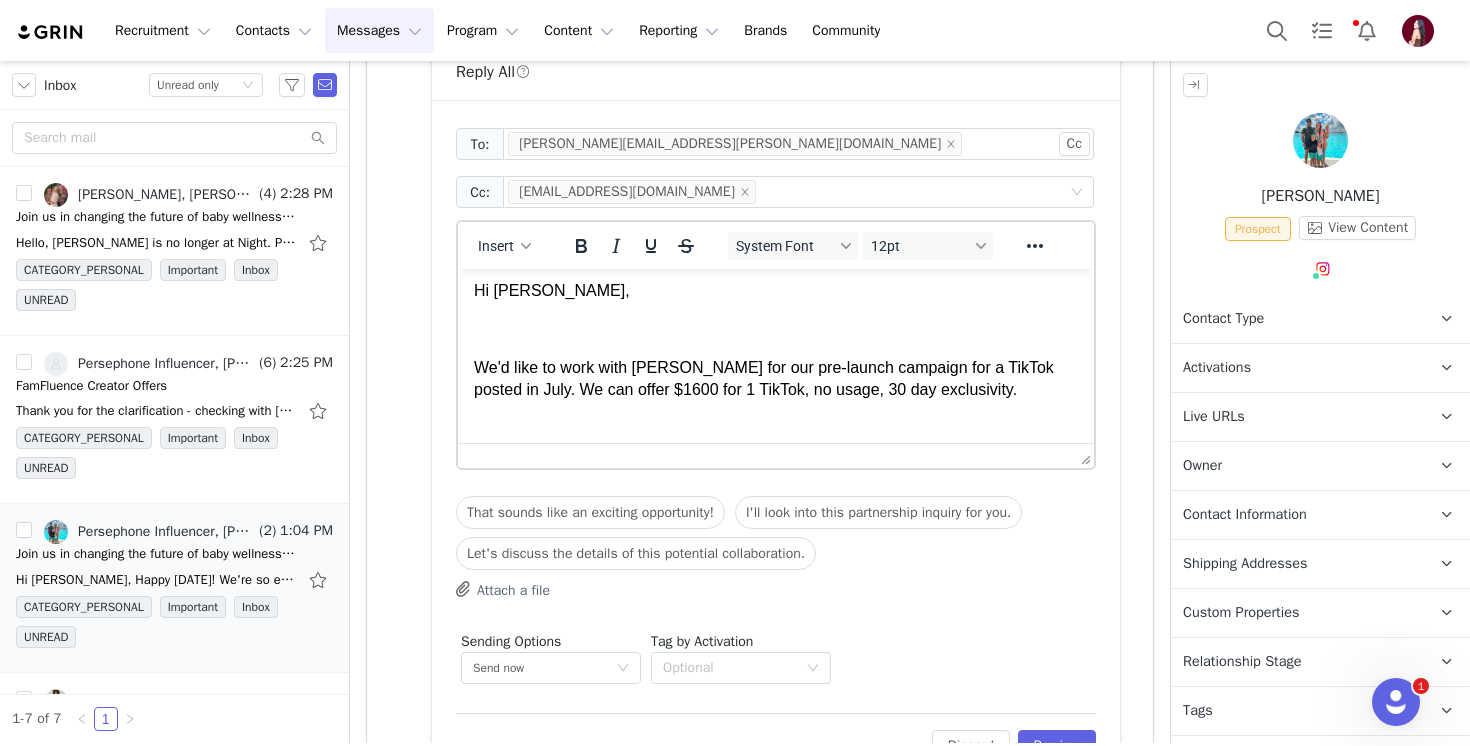 click on "We'd like to work with Paige for our pre-launch campaign for a TikTok posted in July. We can offer $1600 for 1 TikTok, no usage, 30 day exclusivity." at bounding box center (776, 379) 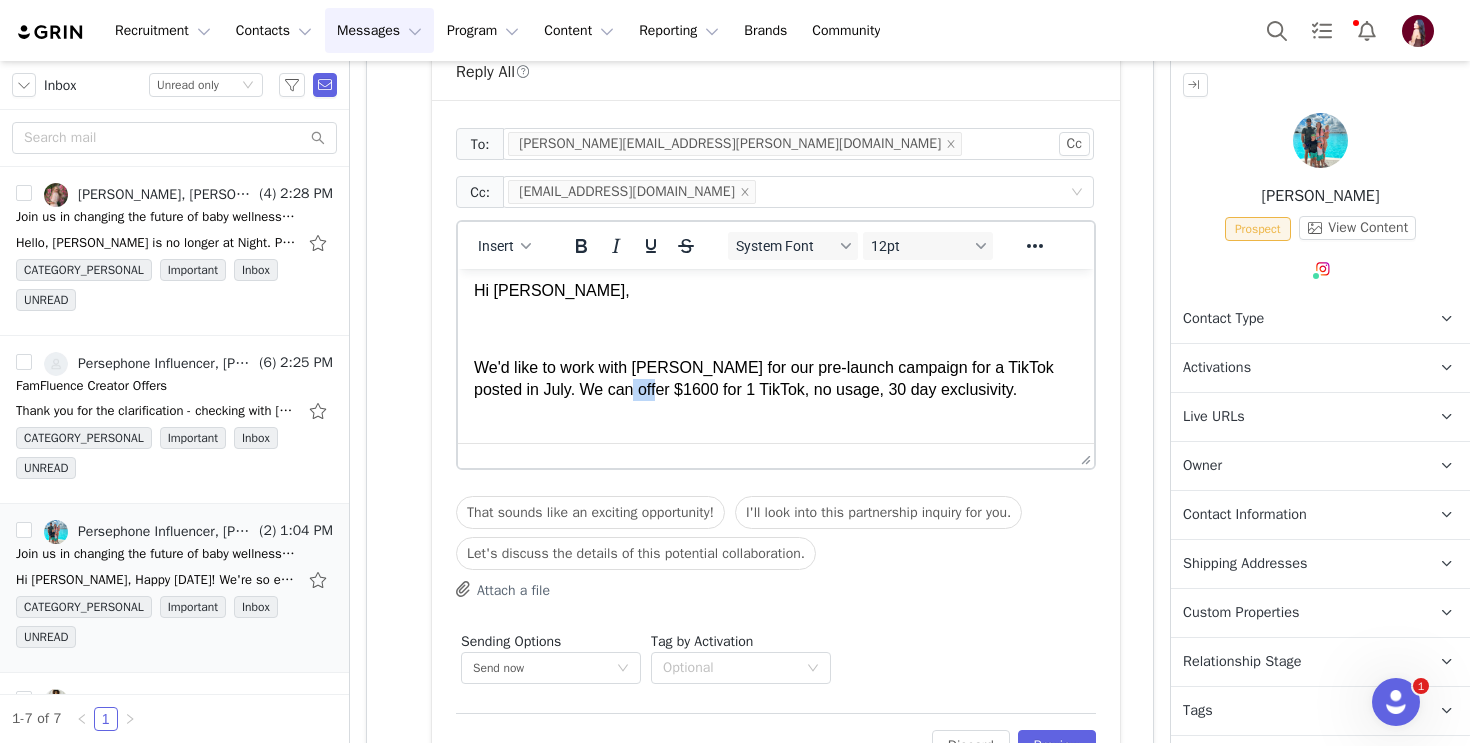 click on "We'd like to work with Paige for our pre-launch campaign for a TikTok posted in July. We can offer $1600 for 1 TikTok, no usage, 30 day exclusivity." at bounding box center (776, 379) 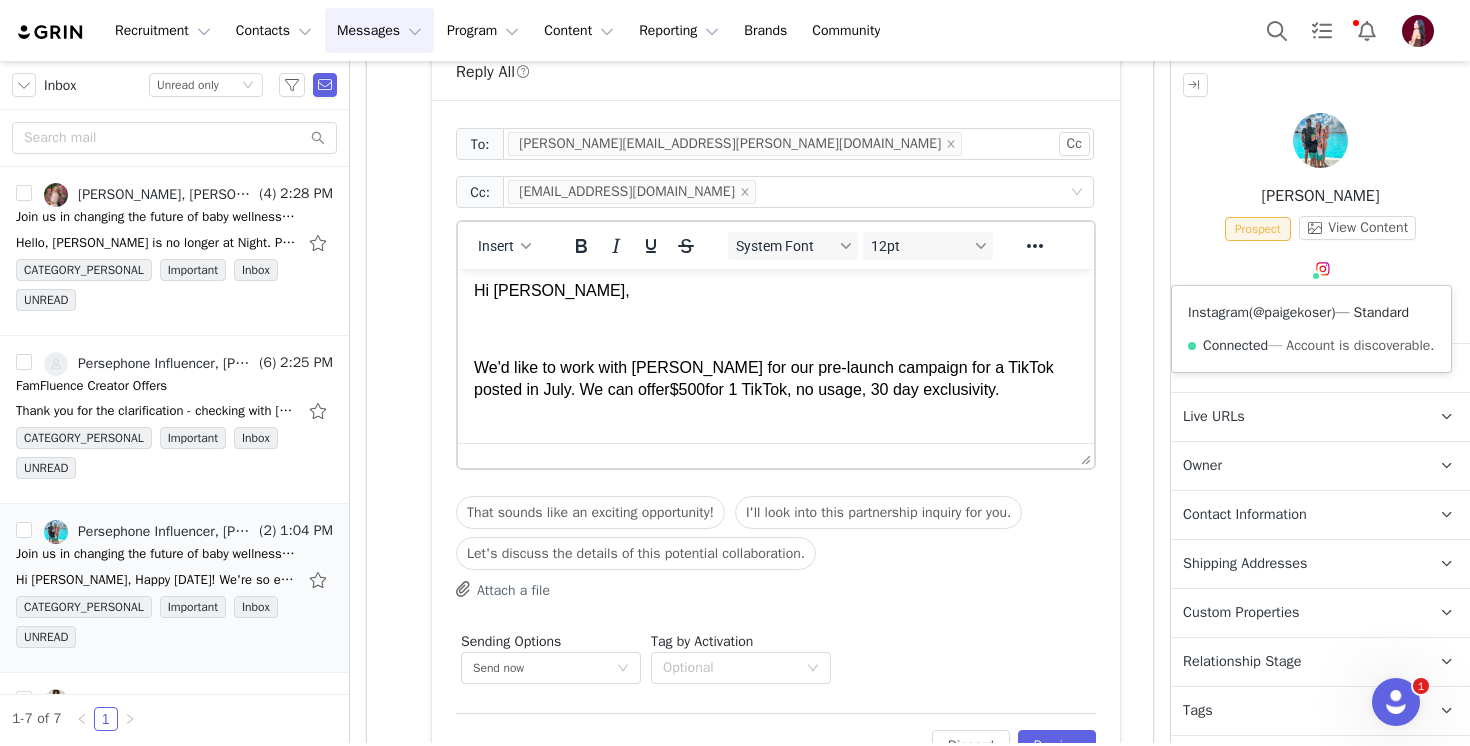 click on "@paigekoser" at bounding box center (1292, 312) 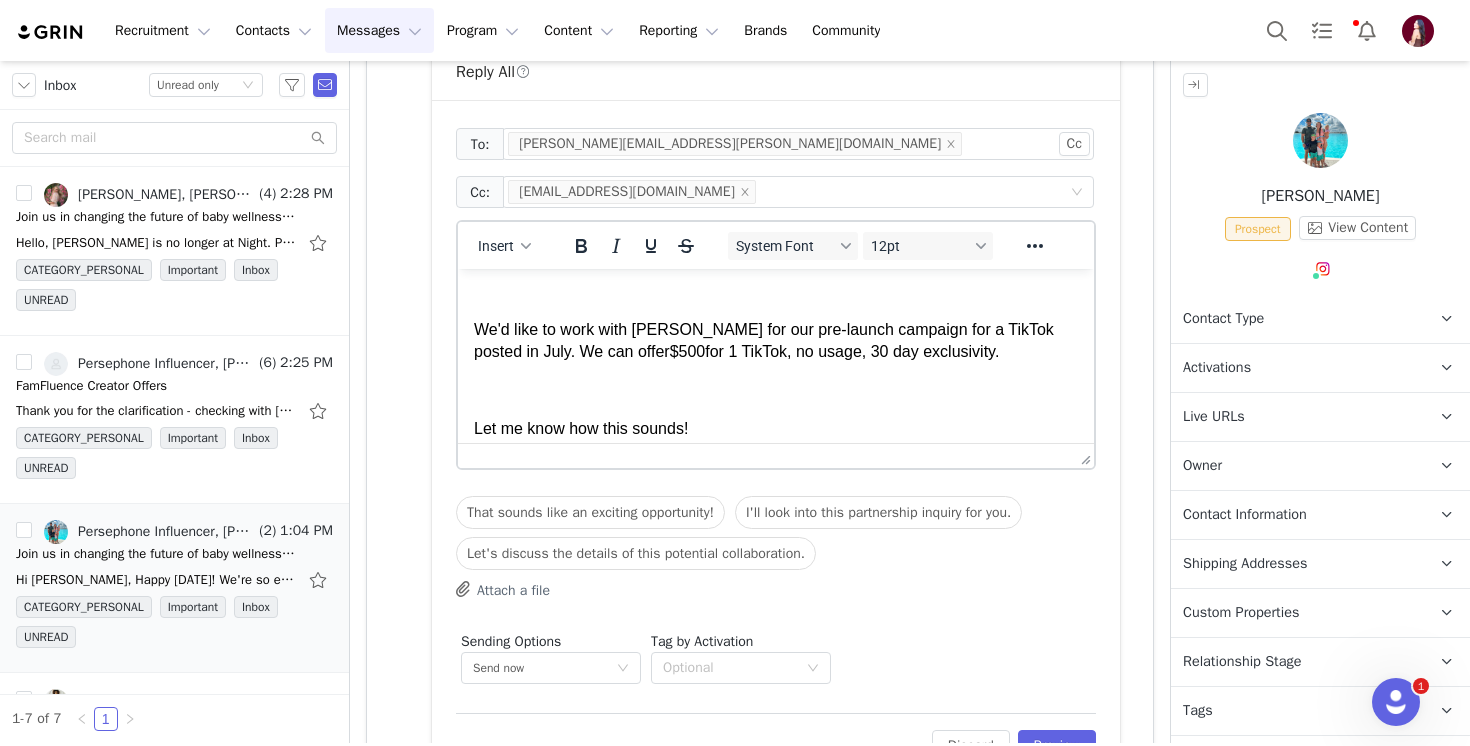 scroll, scrollTop: 124, scrollLeft: 0, axis: vertical 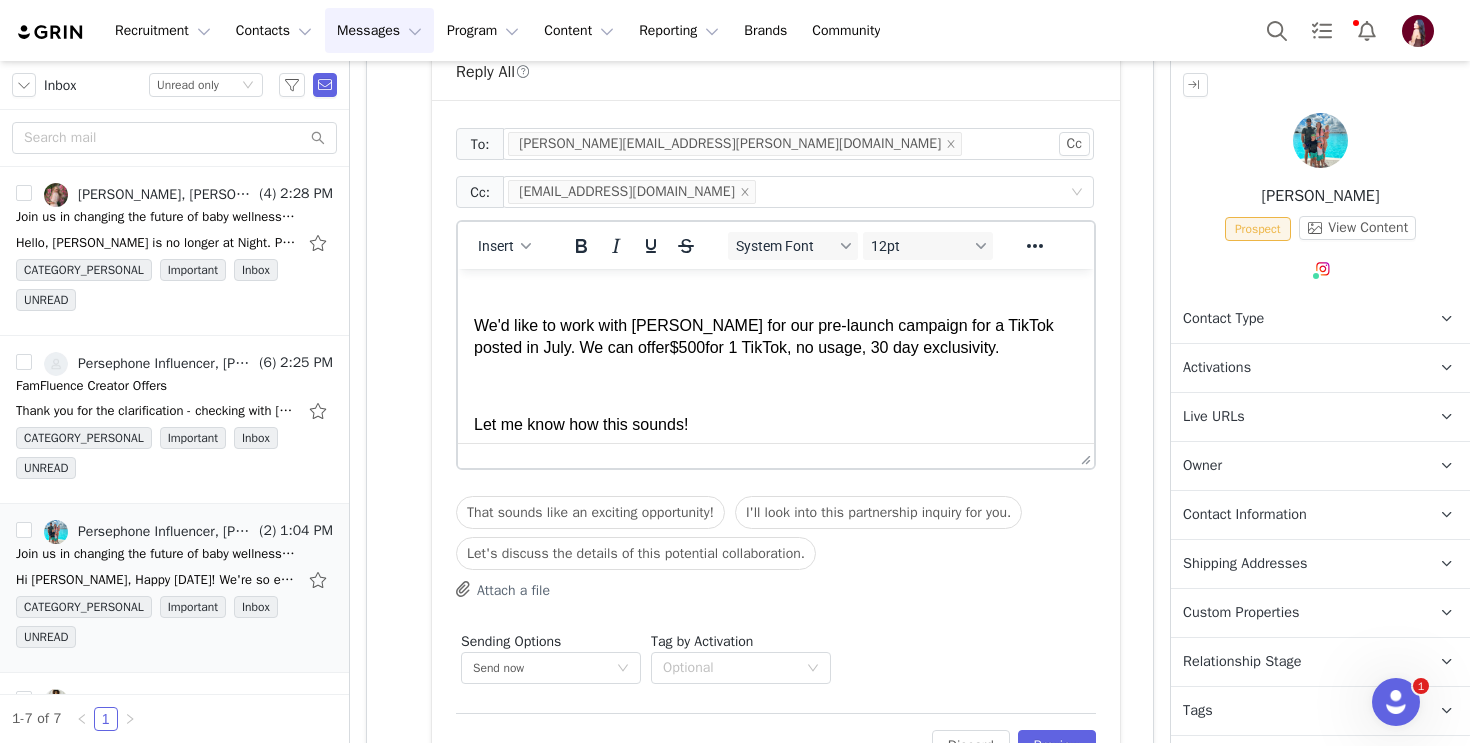 click on "We'd like to work with Paige for our pre-launch campaign for a TikTok posted in July. We can offer  $500  for 1 TikTok, no usage, 30 day exclusivity." at bounding box center [776, 337] 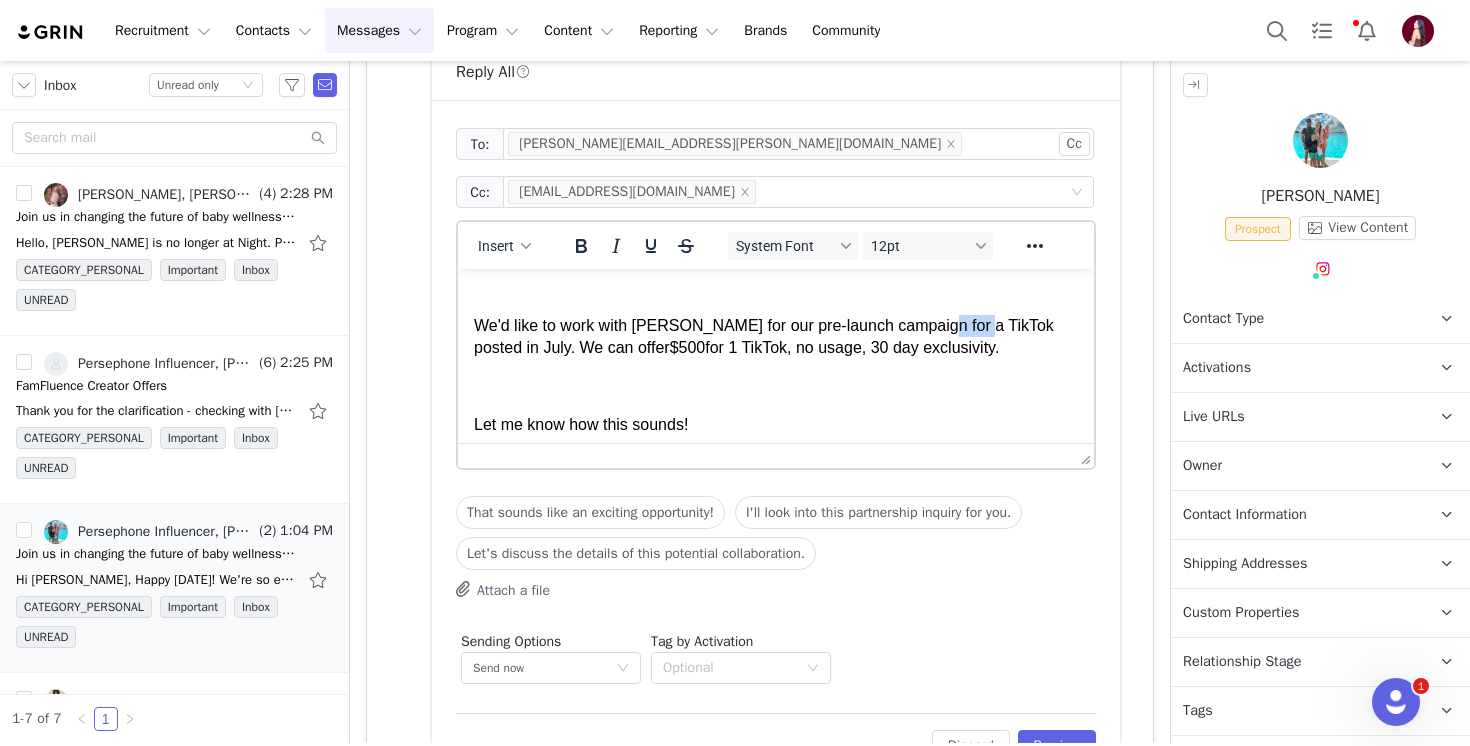 click on "We'd like to work with Paige for our pre-launch campaign for a TikTok posted in July. We can offer  $500  for 1 TikTok, no usage, 30 day exclusivity." at bounding box center (776, 337) 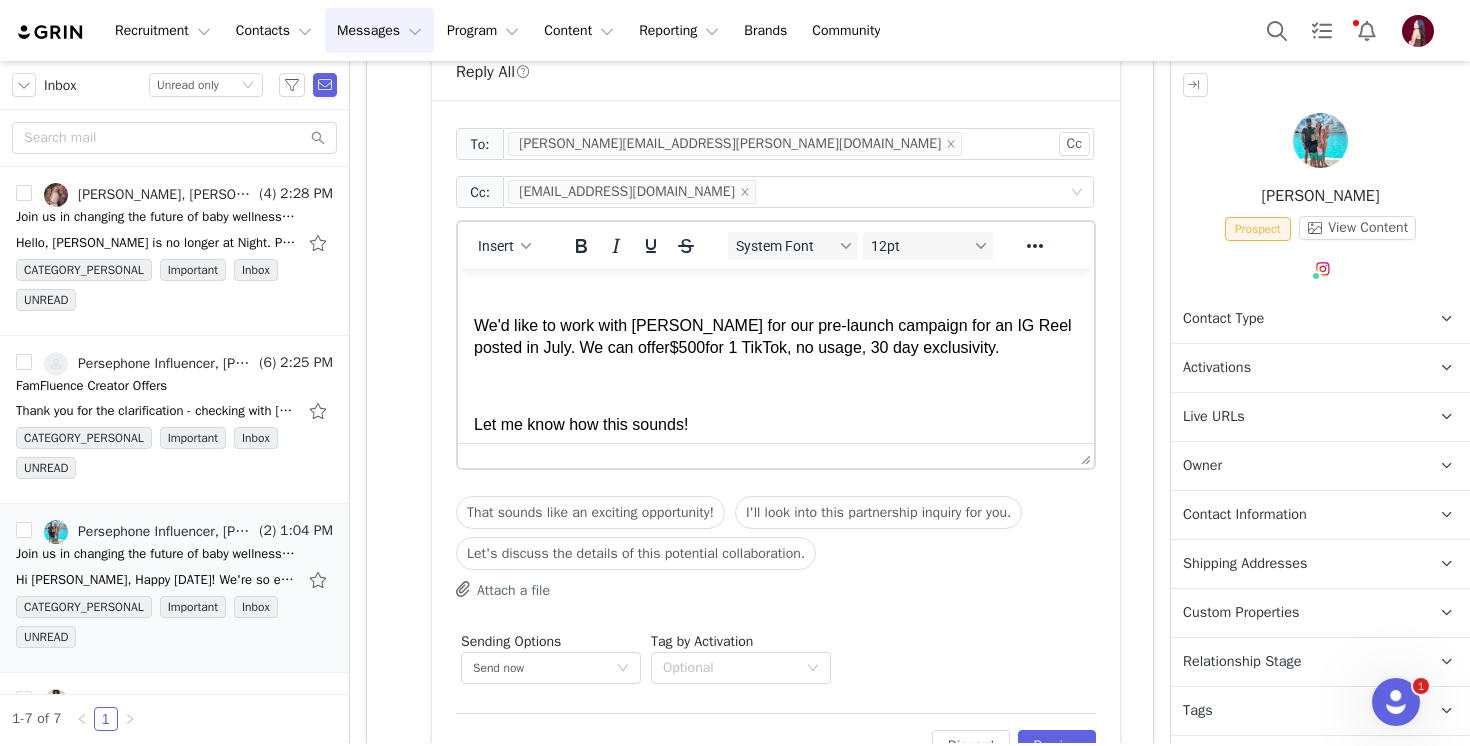 click on "We'd like to work with Paige for our pre-launch campaign for an IG Reel posted in July. We can offer  $500  for 1 TikTok, no usage, 30 day exclusivity." at bounding box center [776, 337] 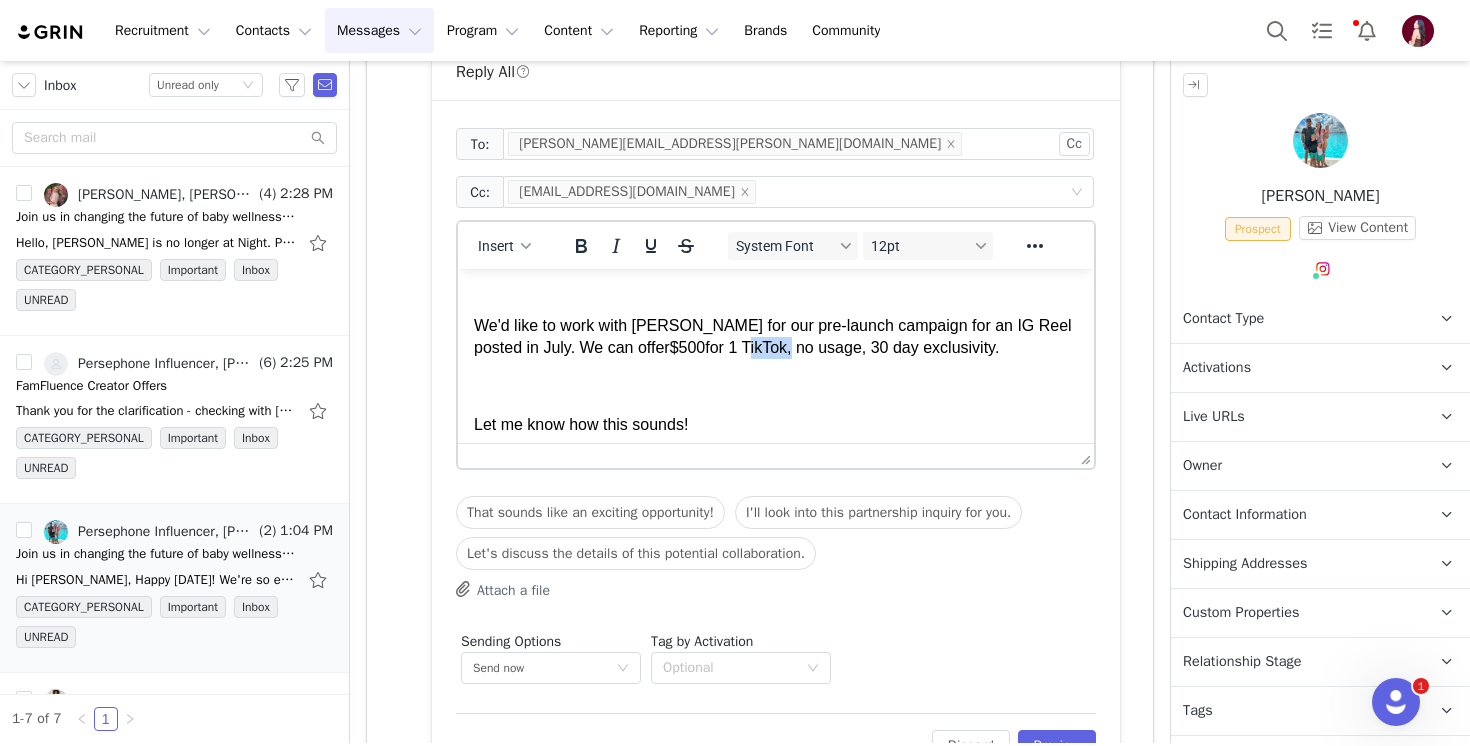 click on "We'd like to work with Paige for our pre-launch campaign for an IG Reel posted in July. We can offer  $500  for 1 TikTok, no usage, 30 day exclusivity." at bounding box center (776, 337) 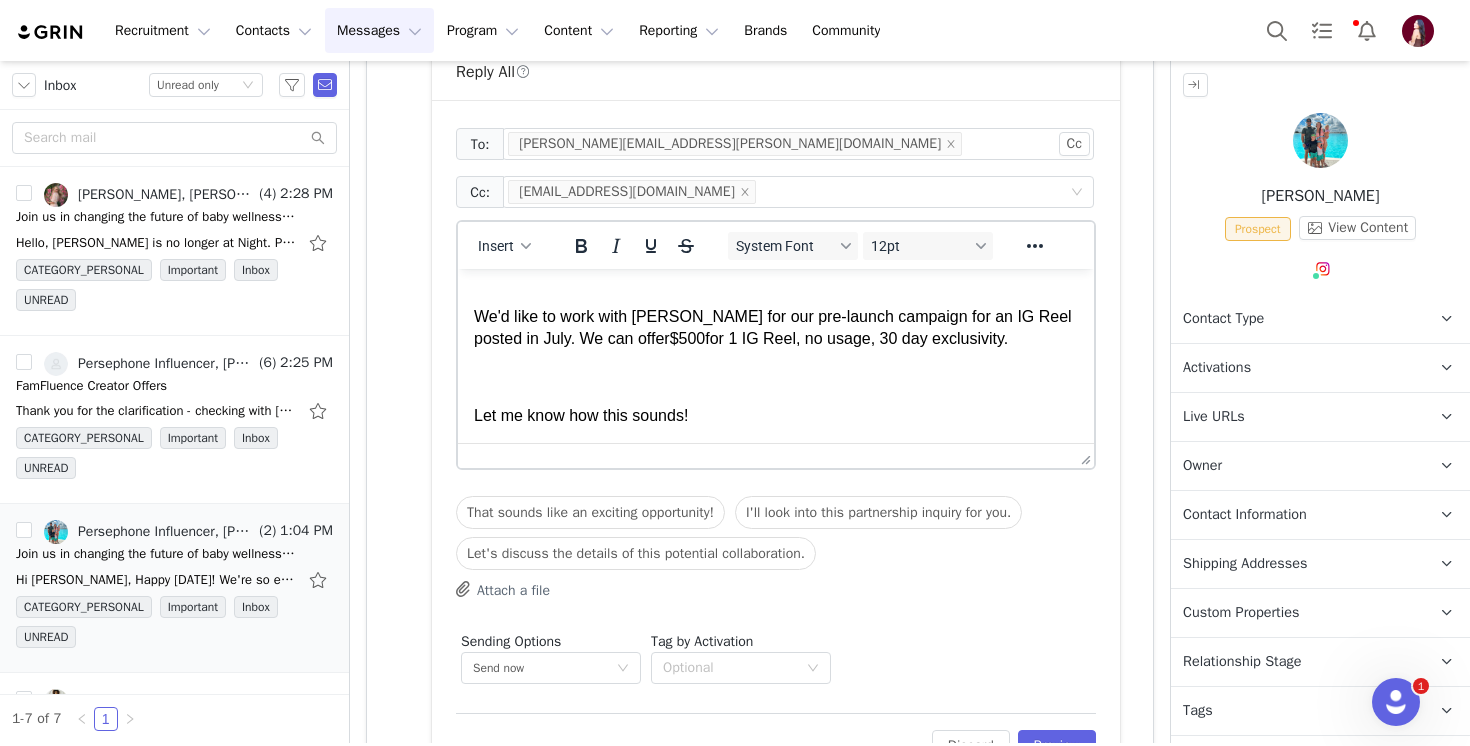 click on "Let me know how this sounds!" at bounding box center (776, 416) 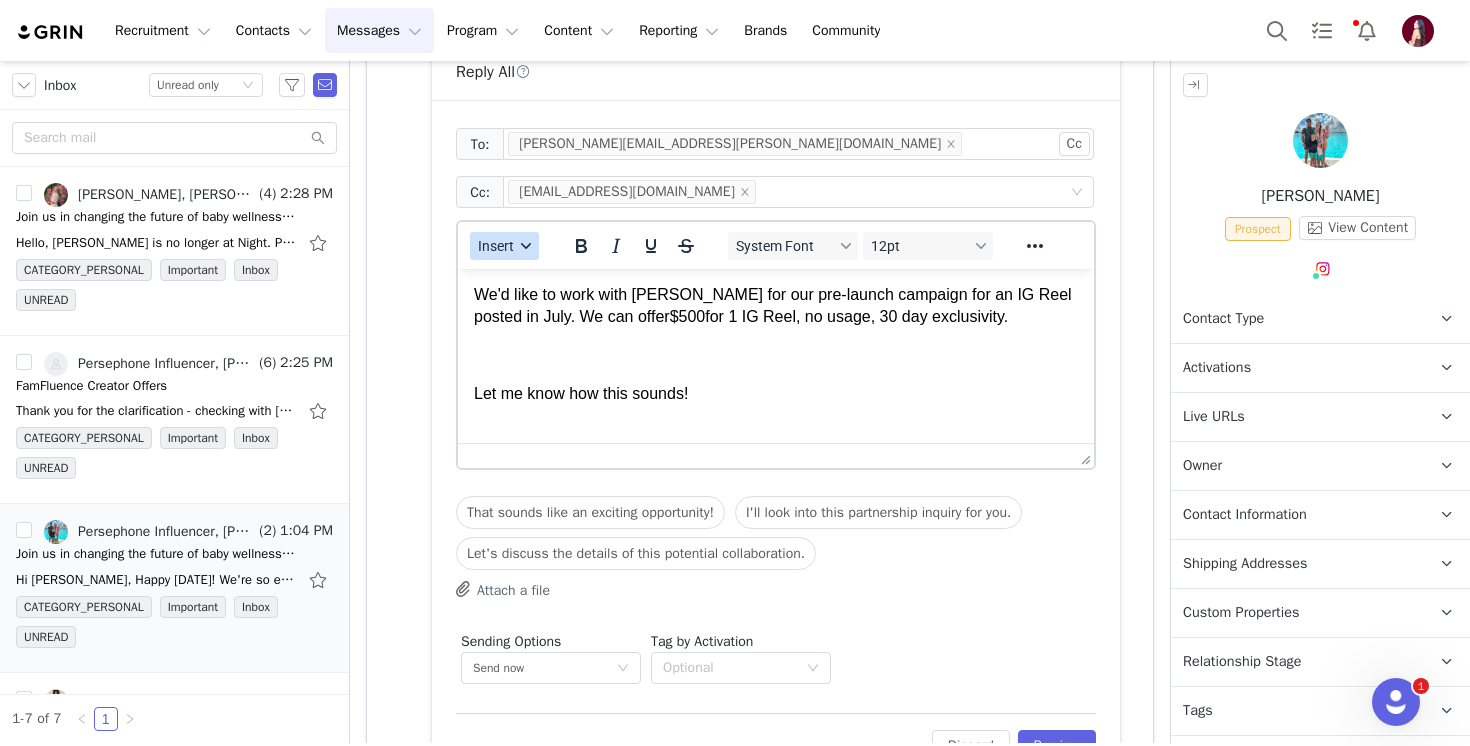 click at bounding box center (526, 246) 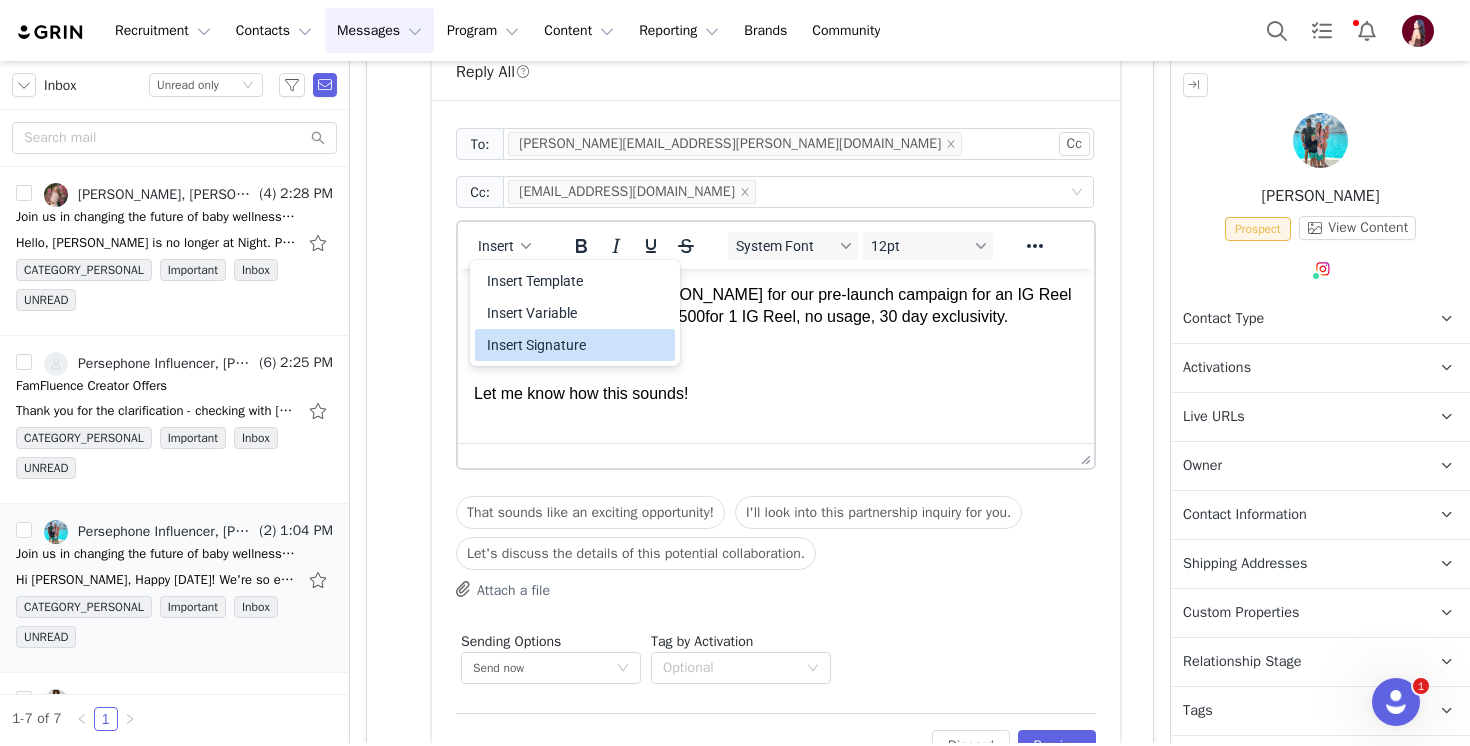 click on "Insert Signature" at bounding box center [577, 345] 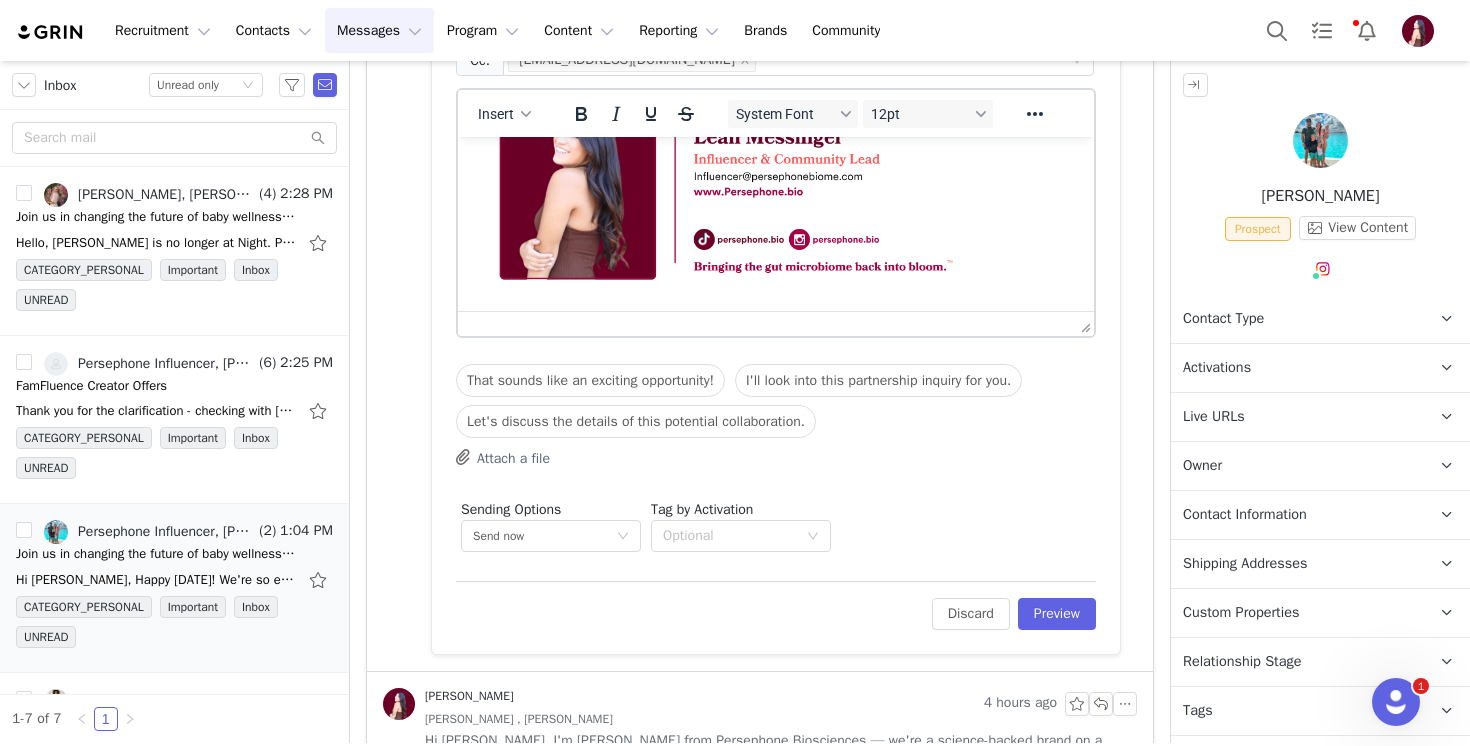 scroll, scrollTop: 1589, scrollLeft: 0, axis: vertical 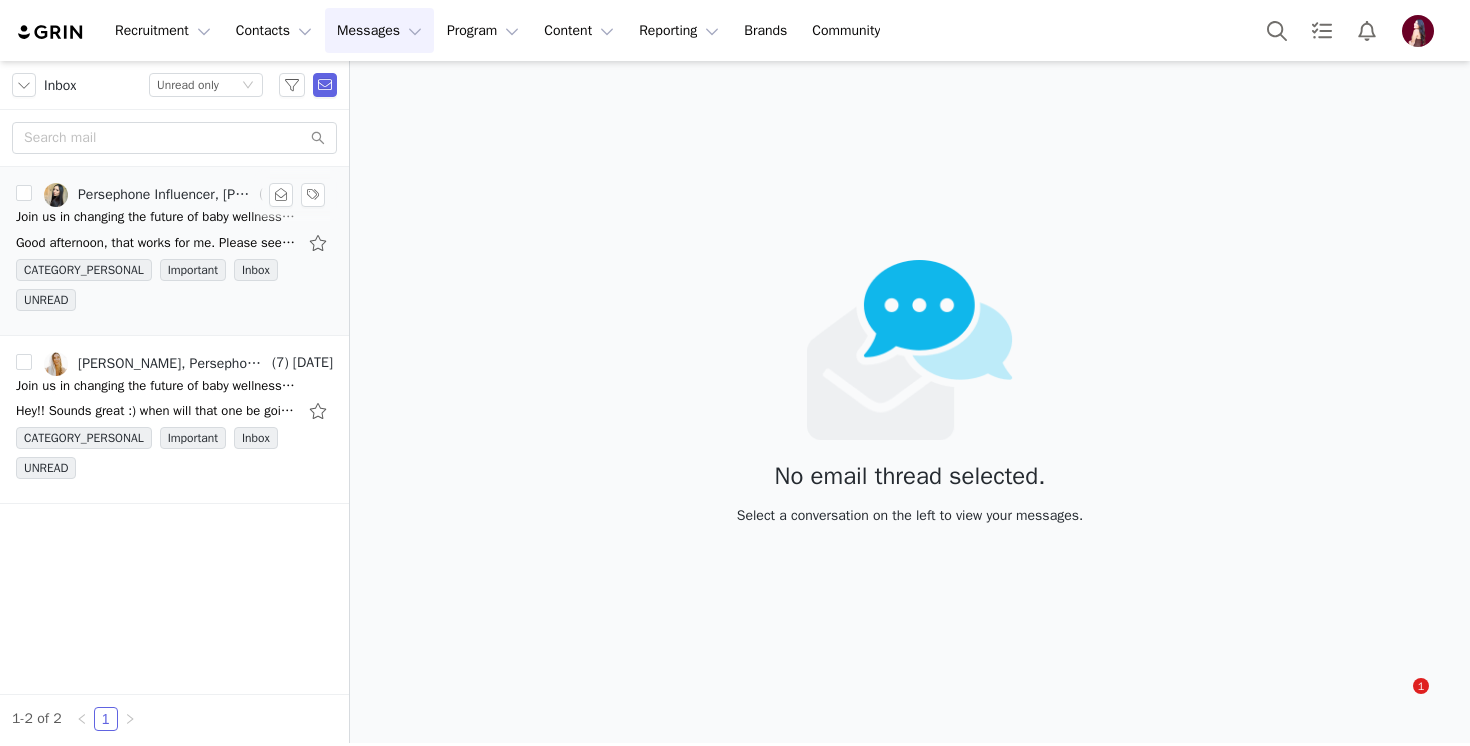 click on "Persephone Influencer, [PERSON_NAME]" at bounding box center (166, 195) 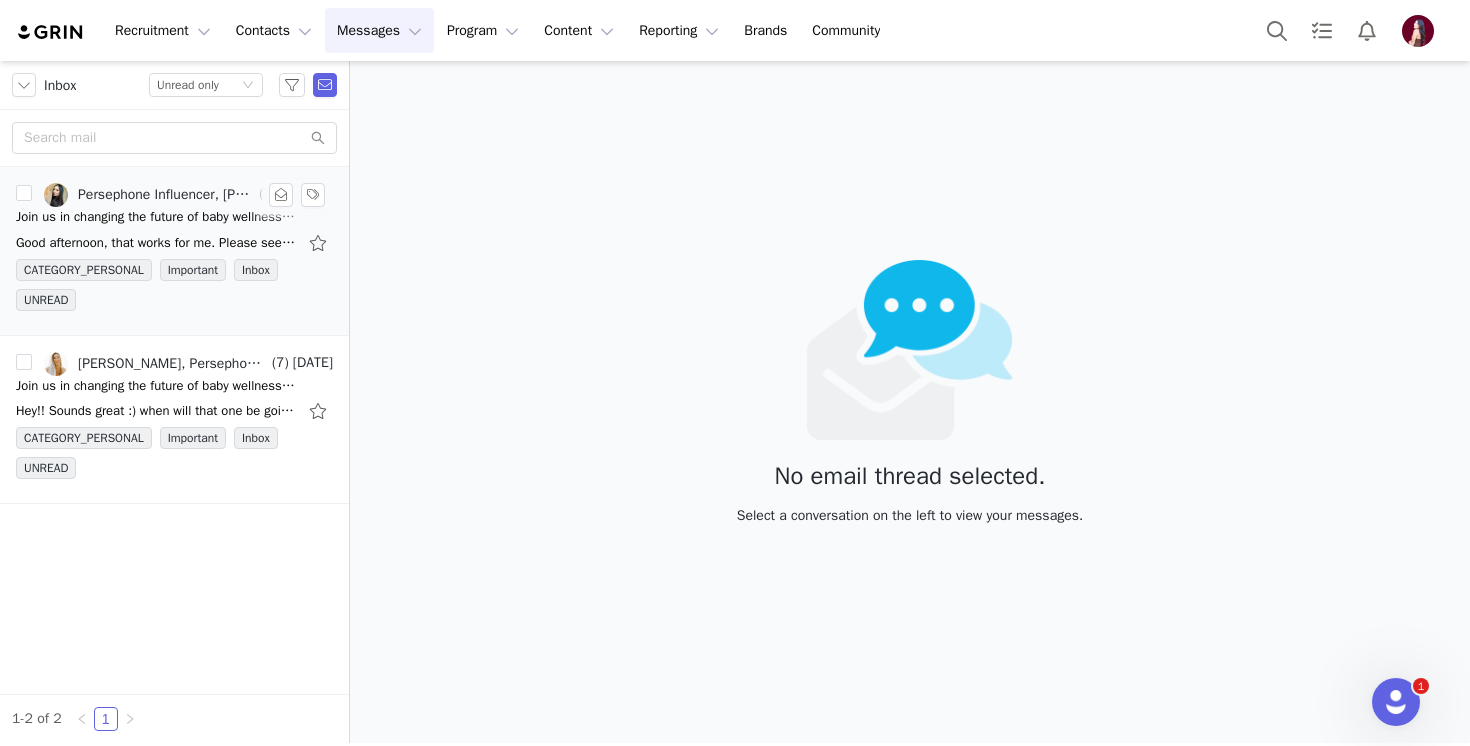 scroll, scrollTop: 0, scrollLeft: 0, axis: both 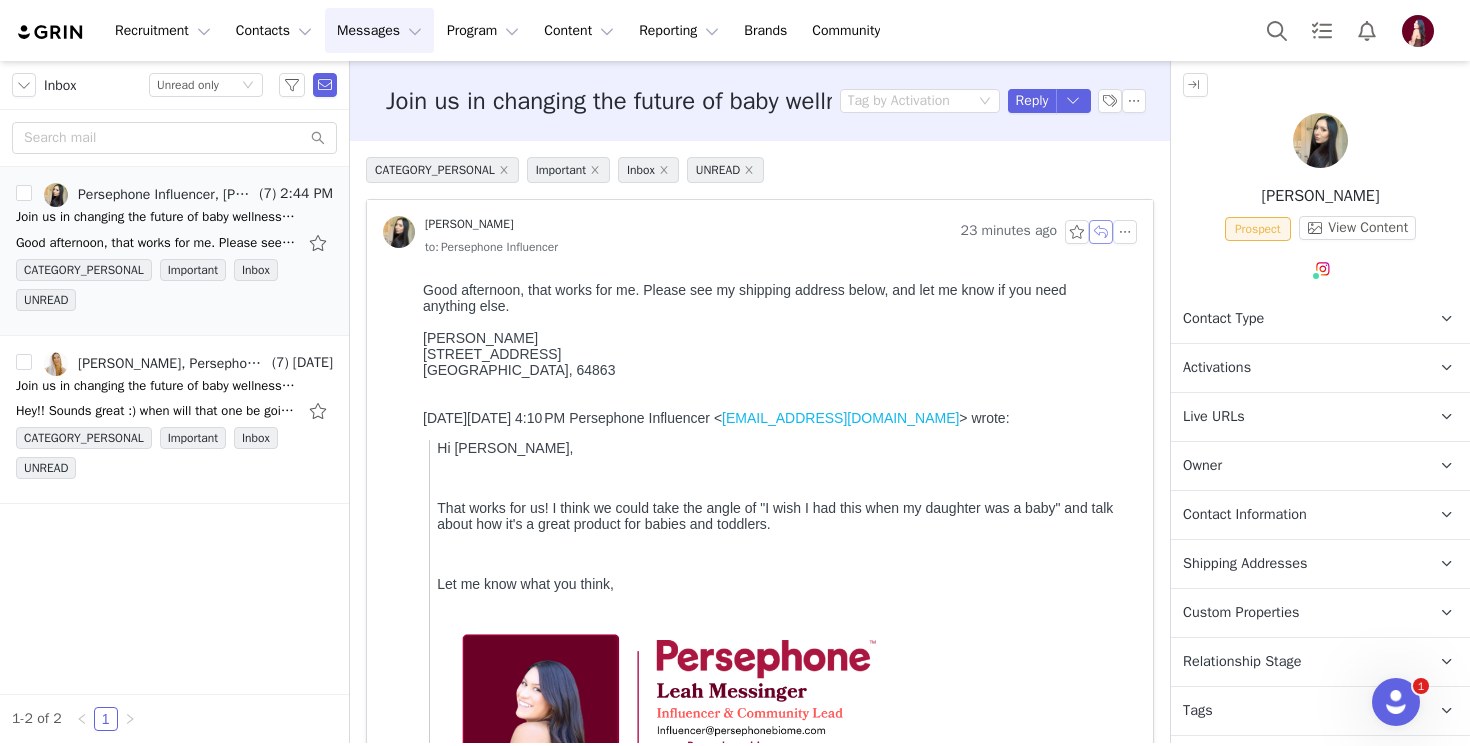 click at bounding box center [1101, 232] 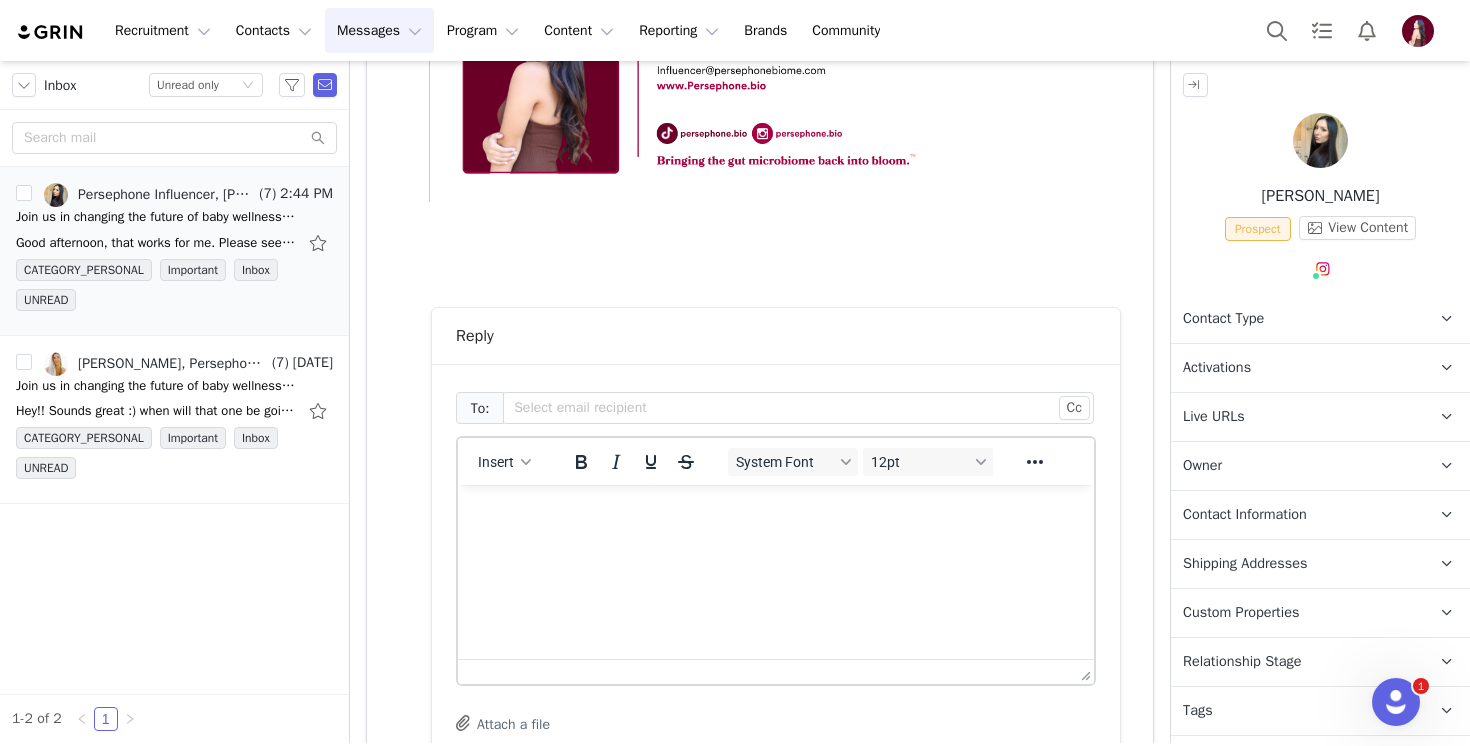 scroll, scrollTop: 0, scrollLeft: 0, axis: both 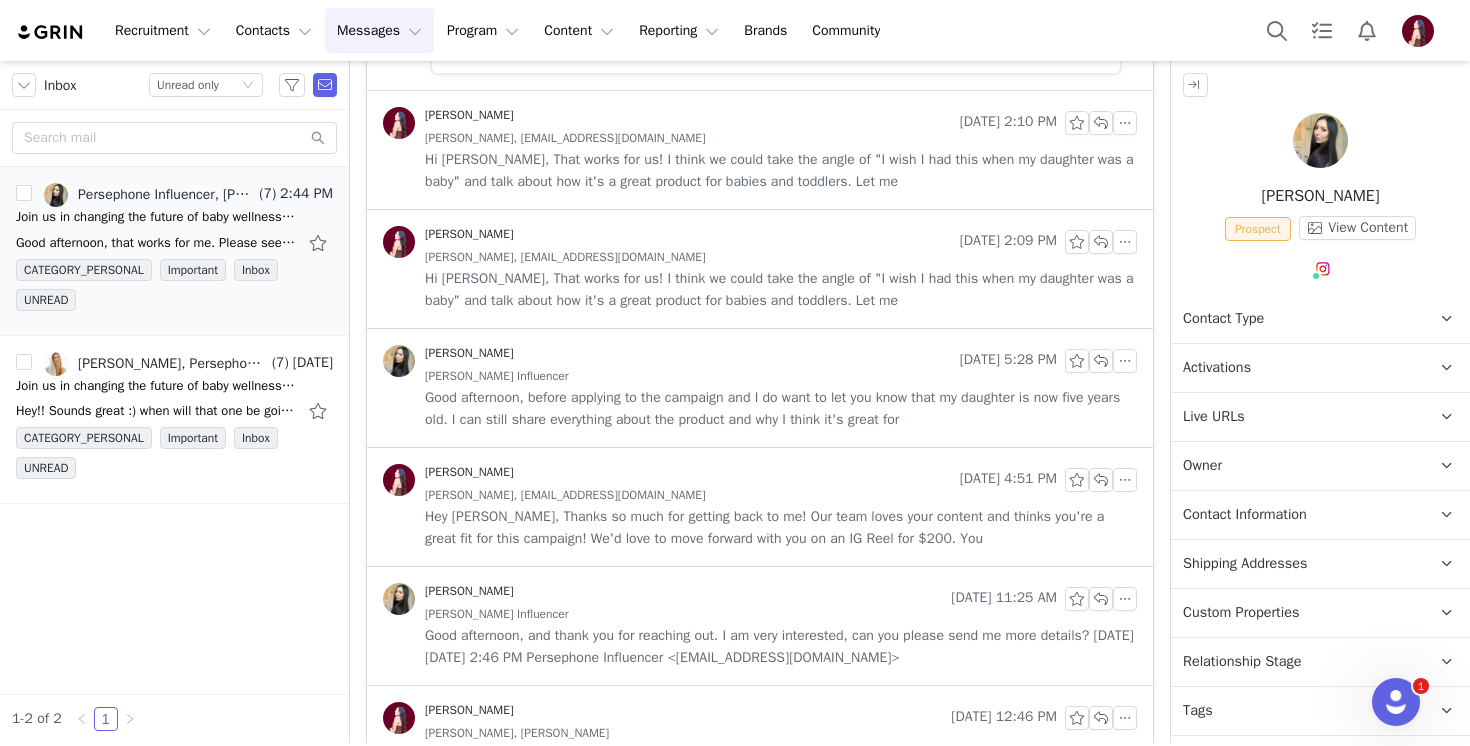 click on "Hey Yatziri, Thanks so much for getting back to me! Our team loves your content and thinks you're a great fit for this campaign! We'd love to move forward with you on an IG Reel for $200. You" at bounding box center (781, 528) 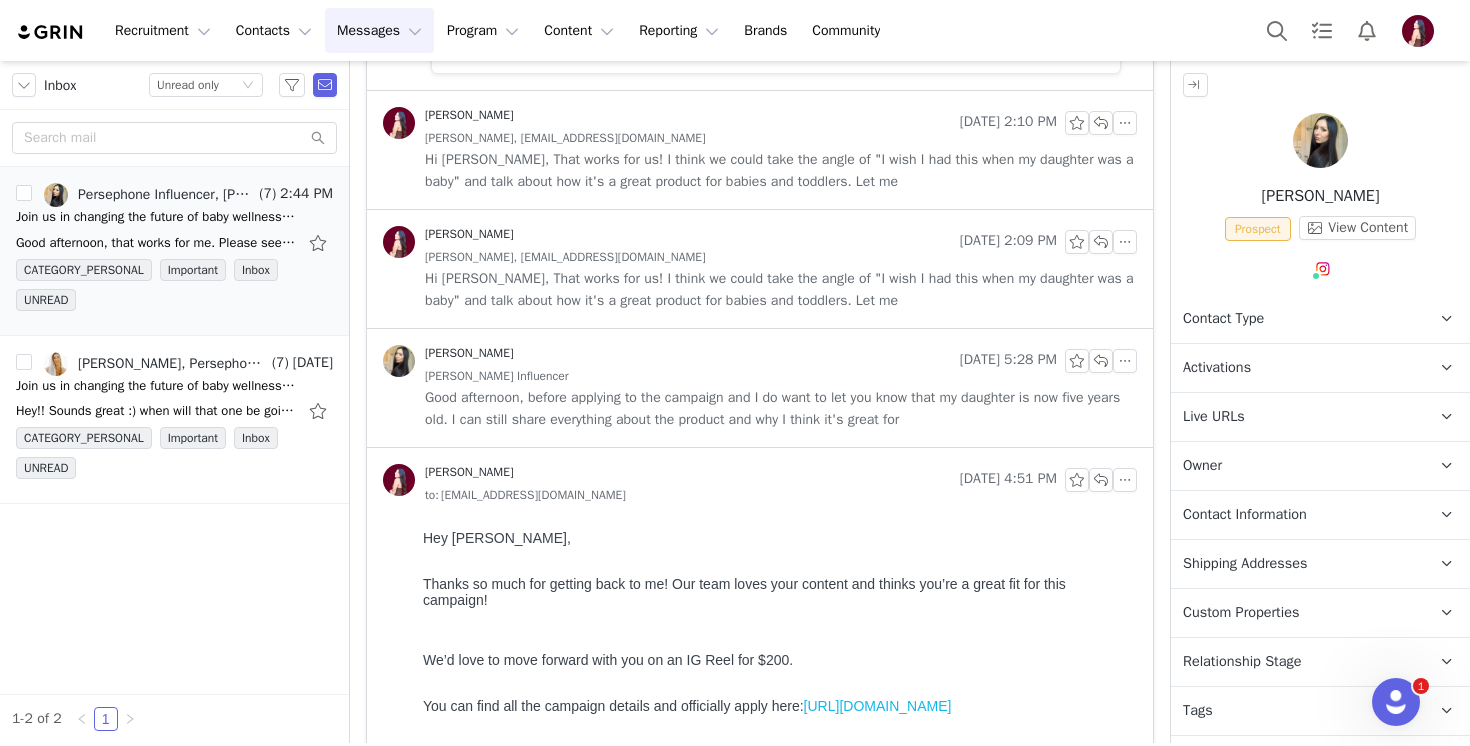 scroll, scrollTop: 0, scrollLeft: 0, axis: both 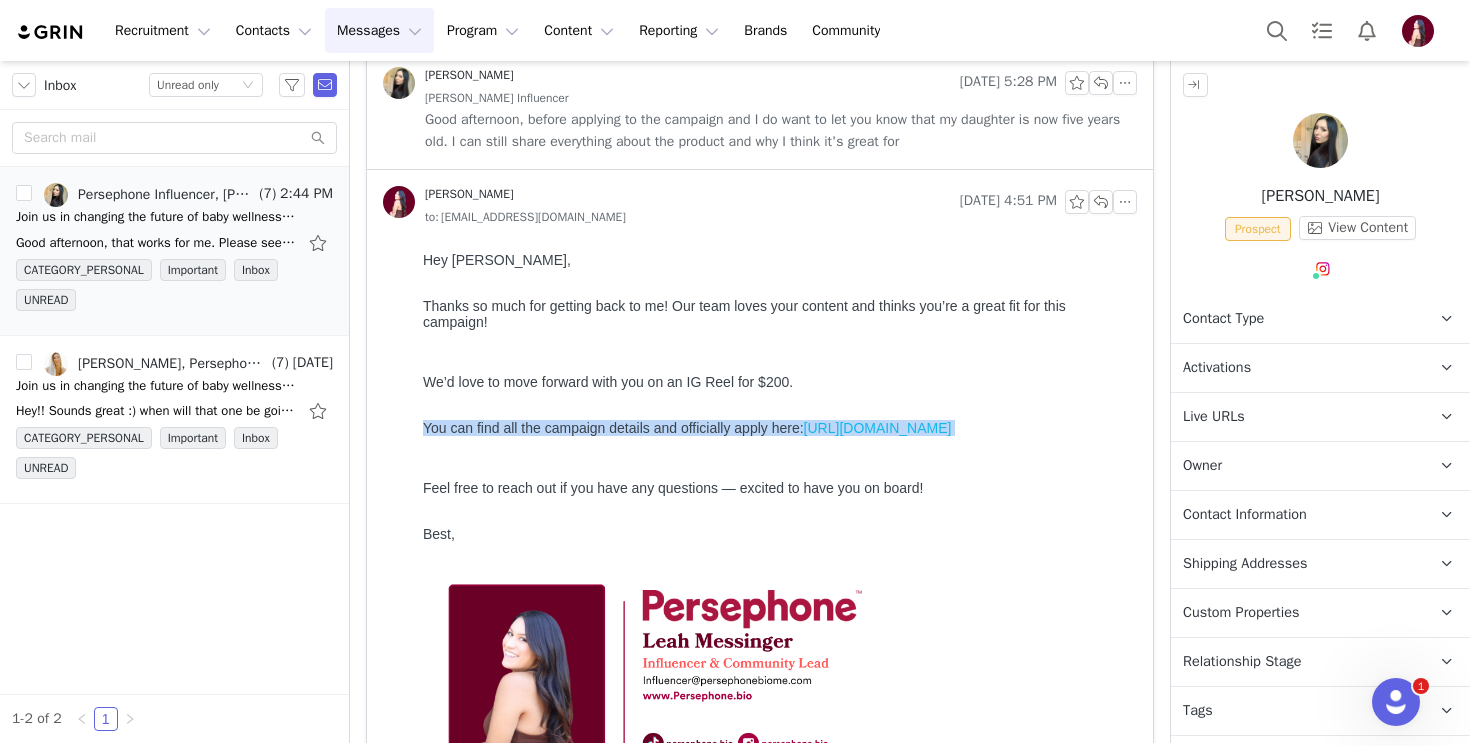 drag, startPoint x: 415, startPoint y: 428, endPoint x: 671, endPoint y: 457, distance: 257.63733 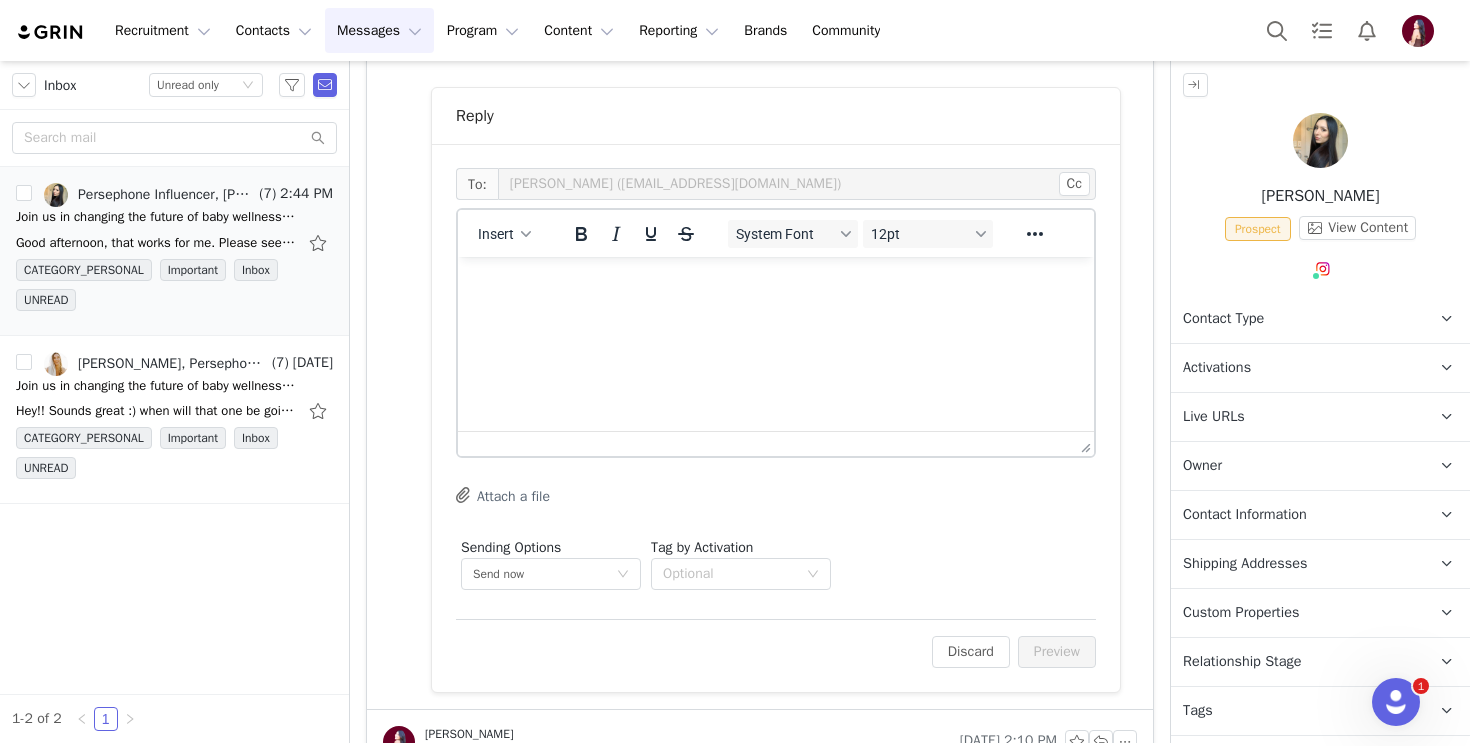 scroll, scrollTop: 883, scrollLeft: 0, axis: vertical 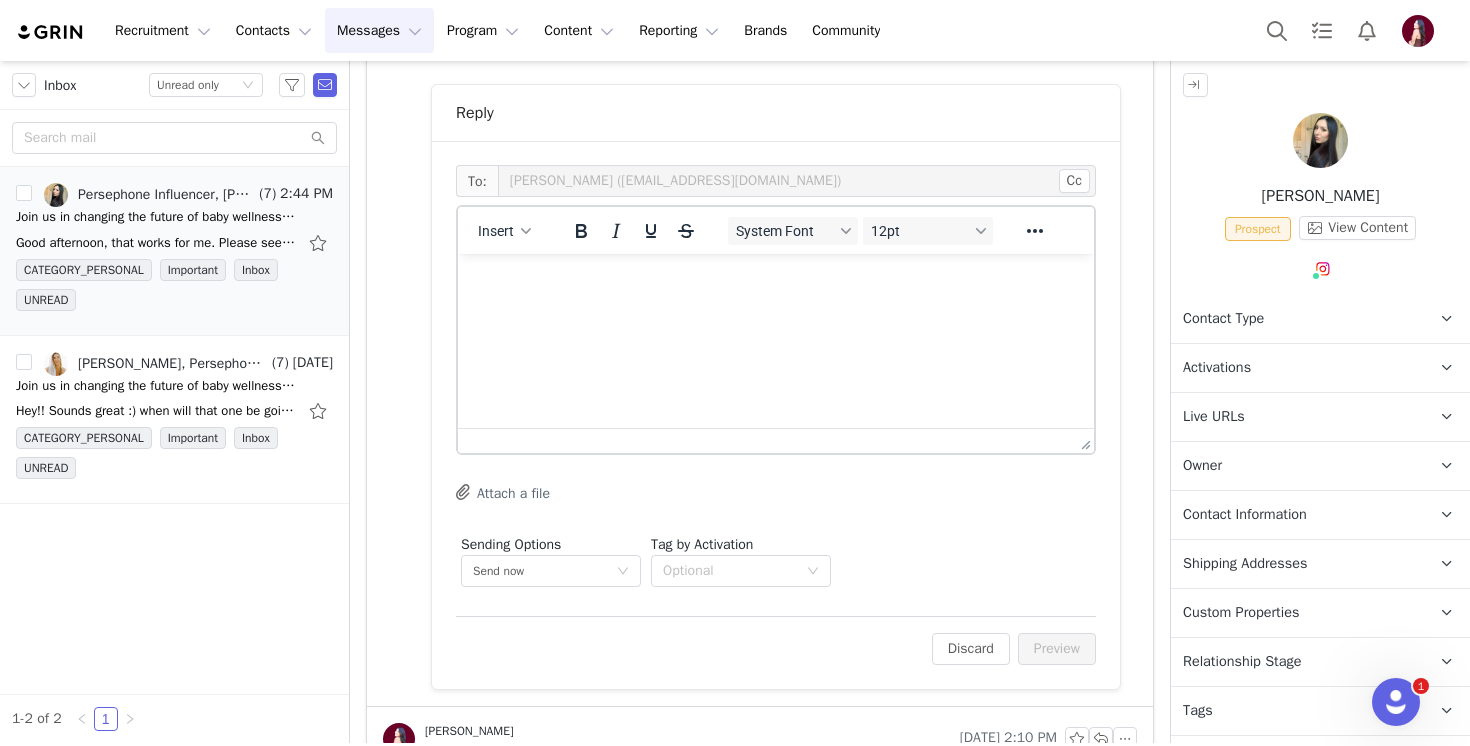 click at bounding box center (776, 281) 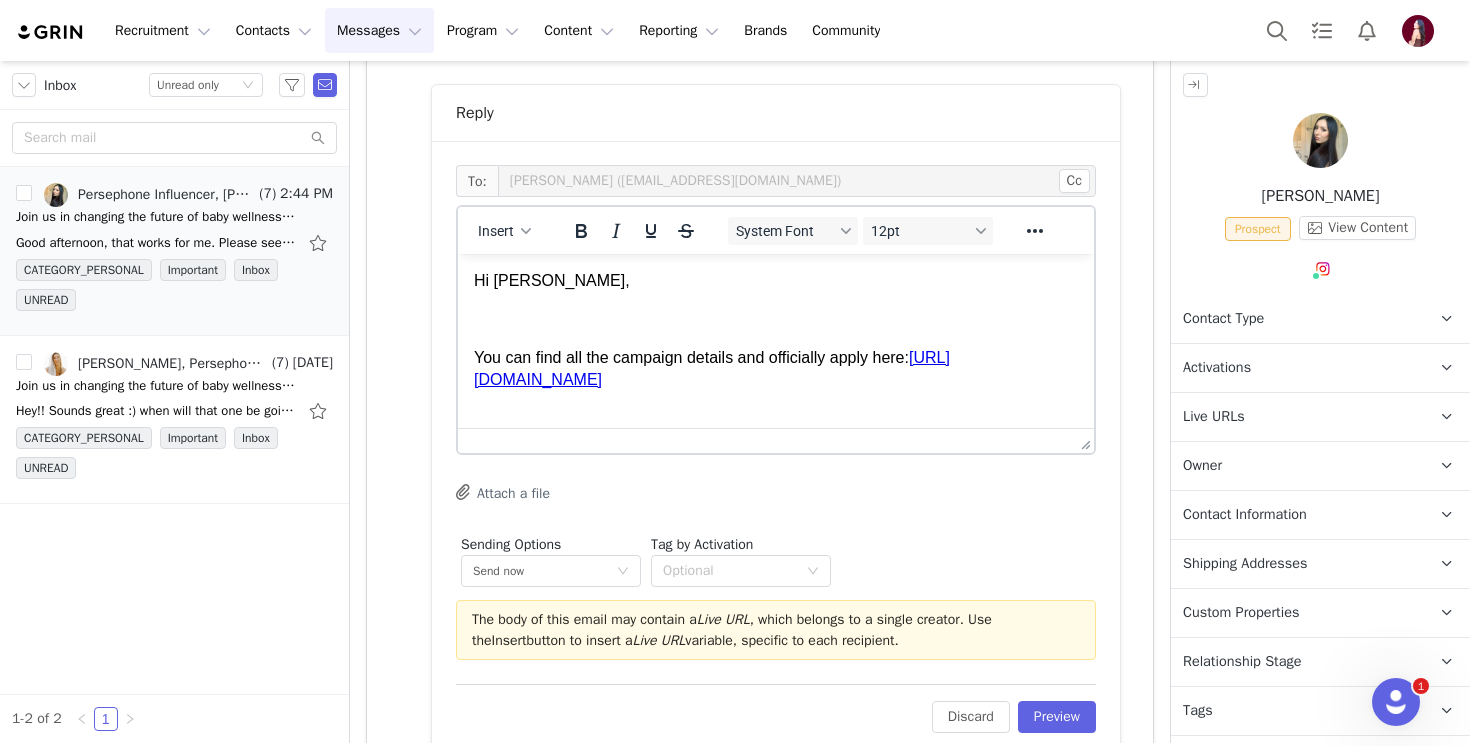 scroll, scrollTop: 954, scrollLeft: 0, axis: vertical 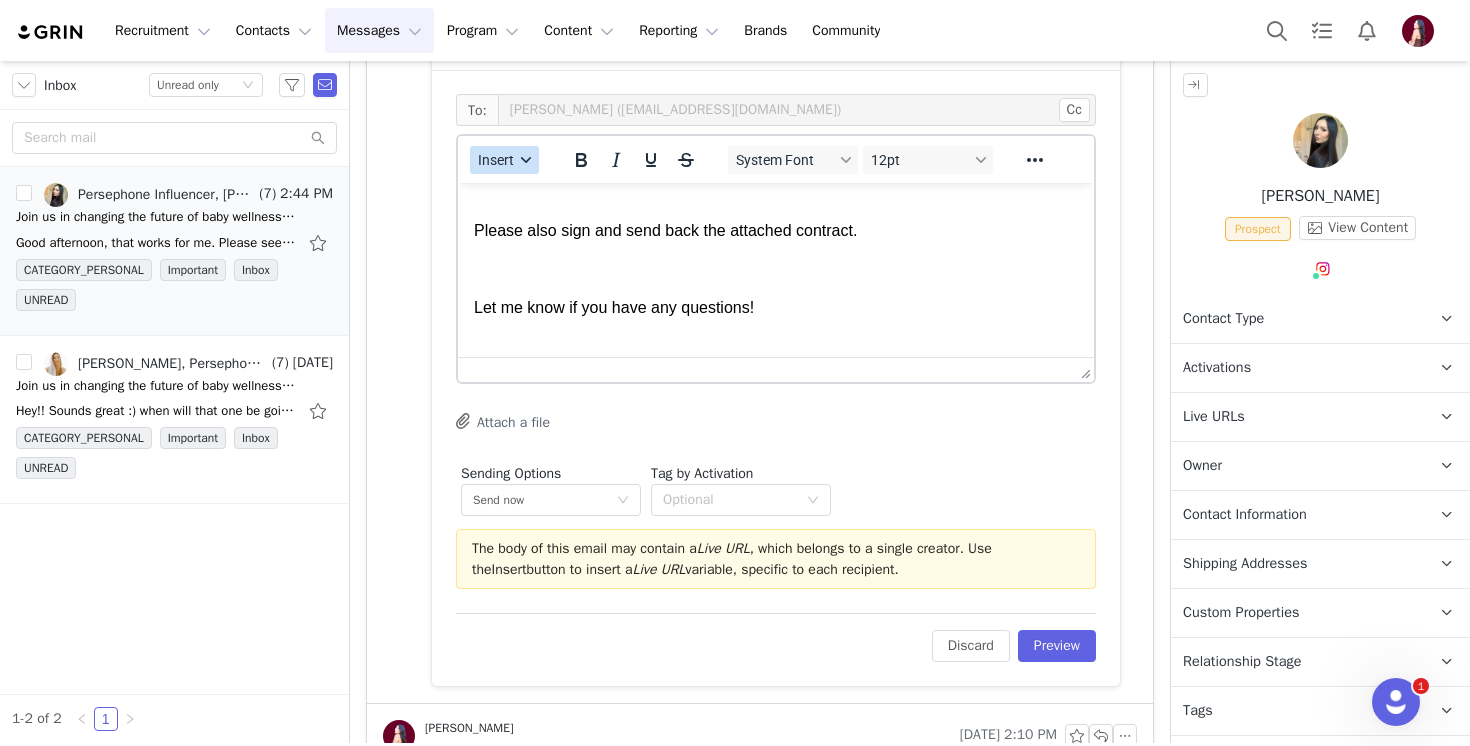 click on "Insert" at bounding box center (504, 160) 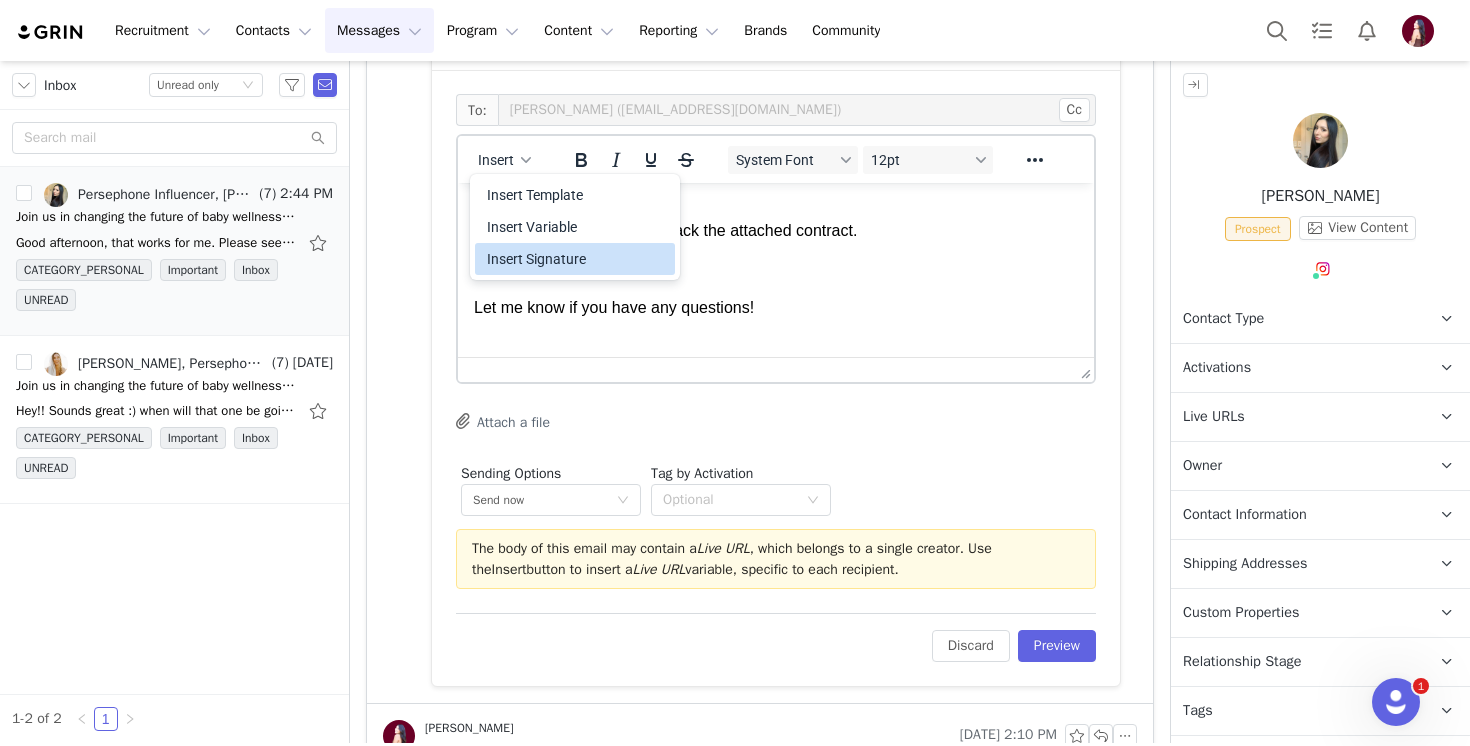 click on "Insert Signature" at bounding box center (577, 259) 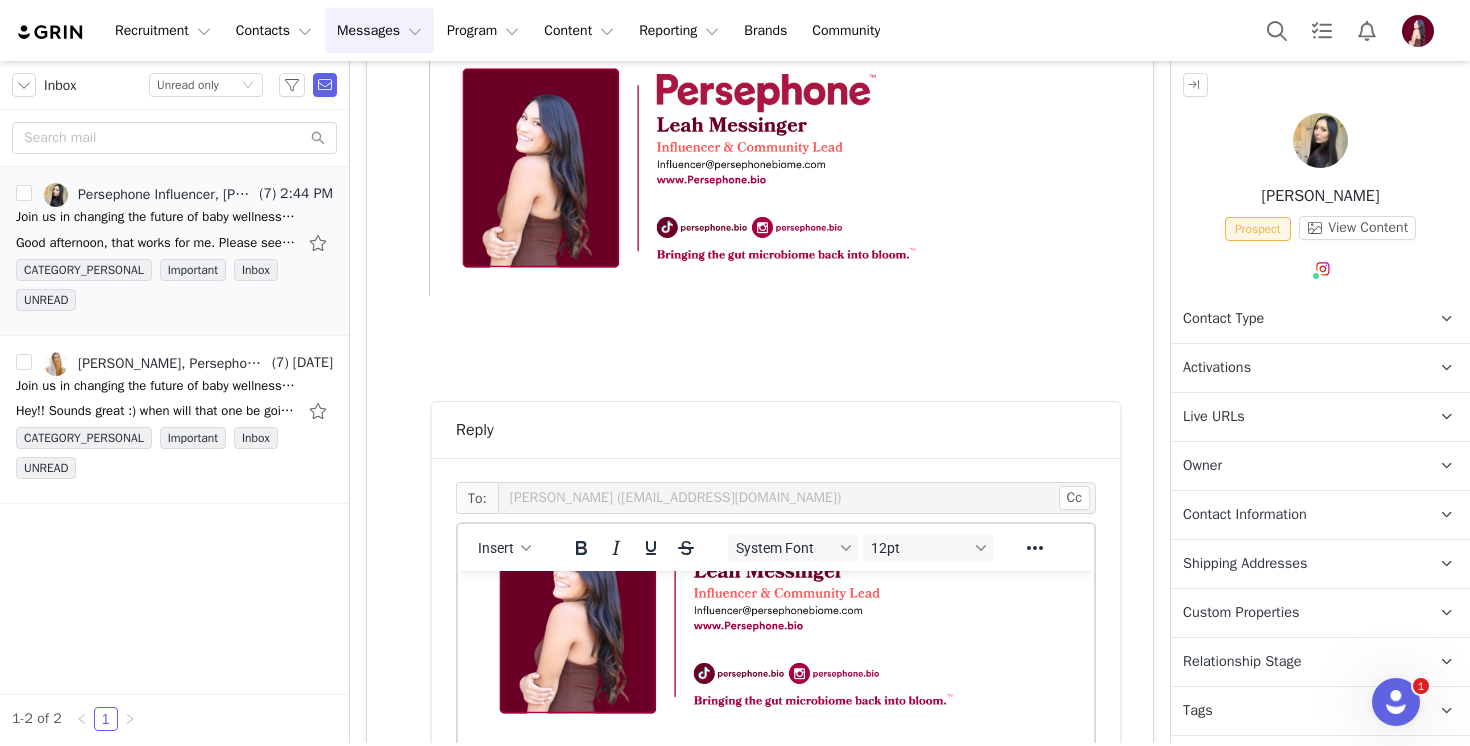 scroll, scrollTop: 0, scrollLeft: 0, axis: both 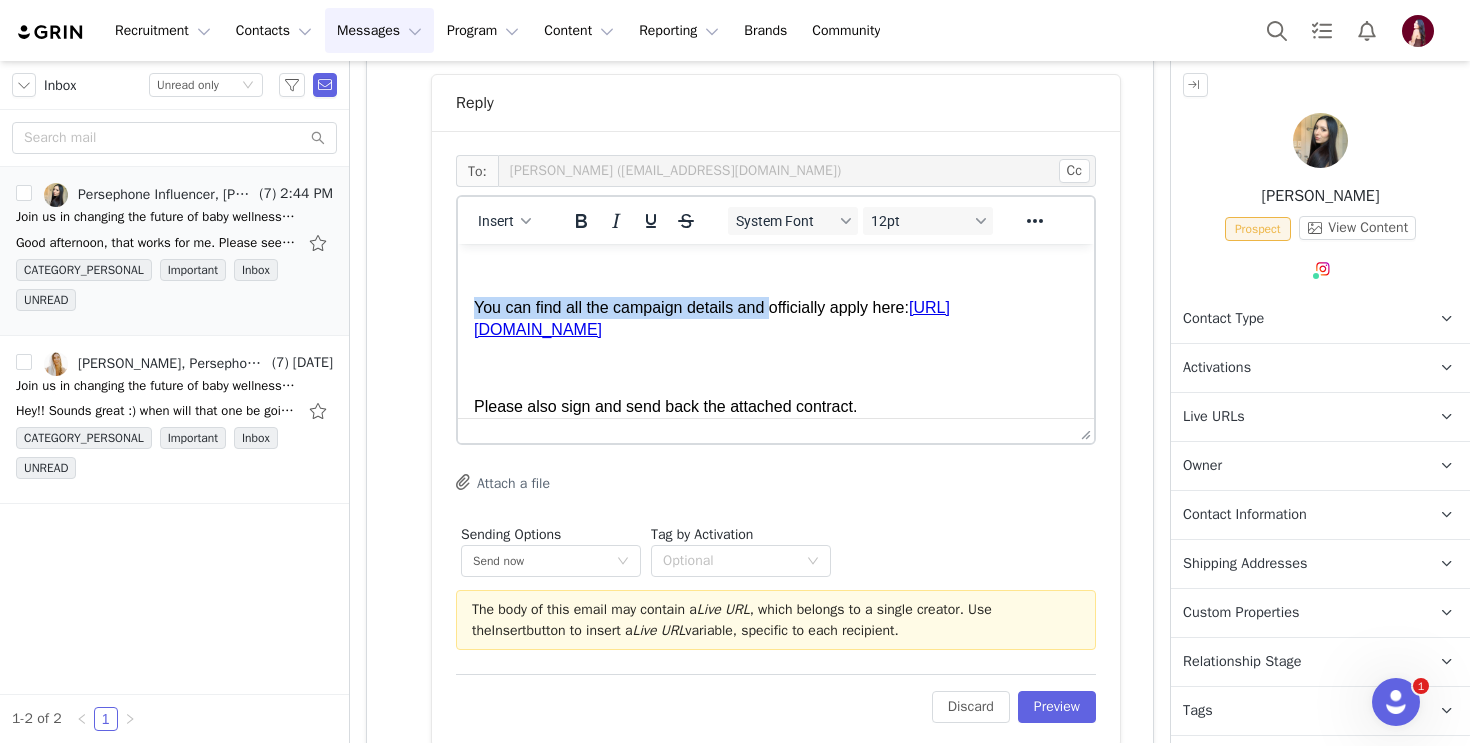 drag, startPoint x: 767, startPoint y: 306, endPoint x: 437, endPoint y: 303, distance: 330.01364 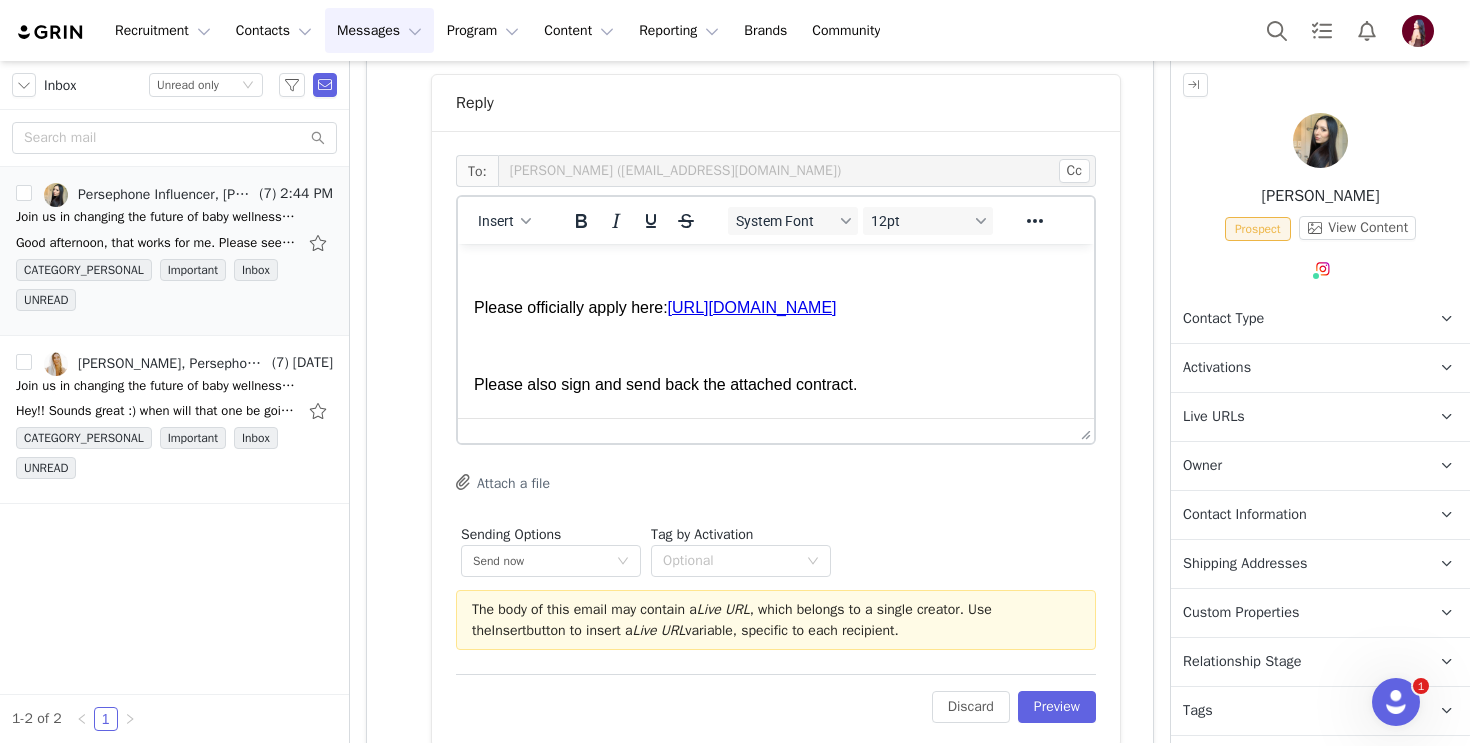 click on "Please officially apply here:  https://persephonebio.grin.live/549b7c45-37ca-4728-b216-a8e76fb80259" at bounding box center (776, 308) 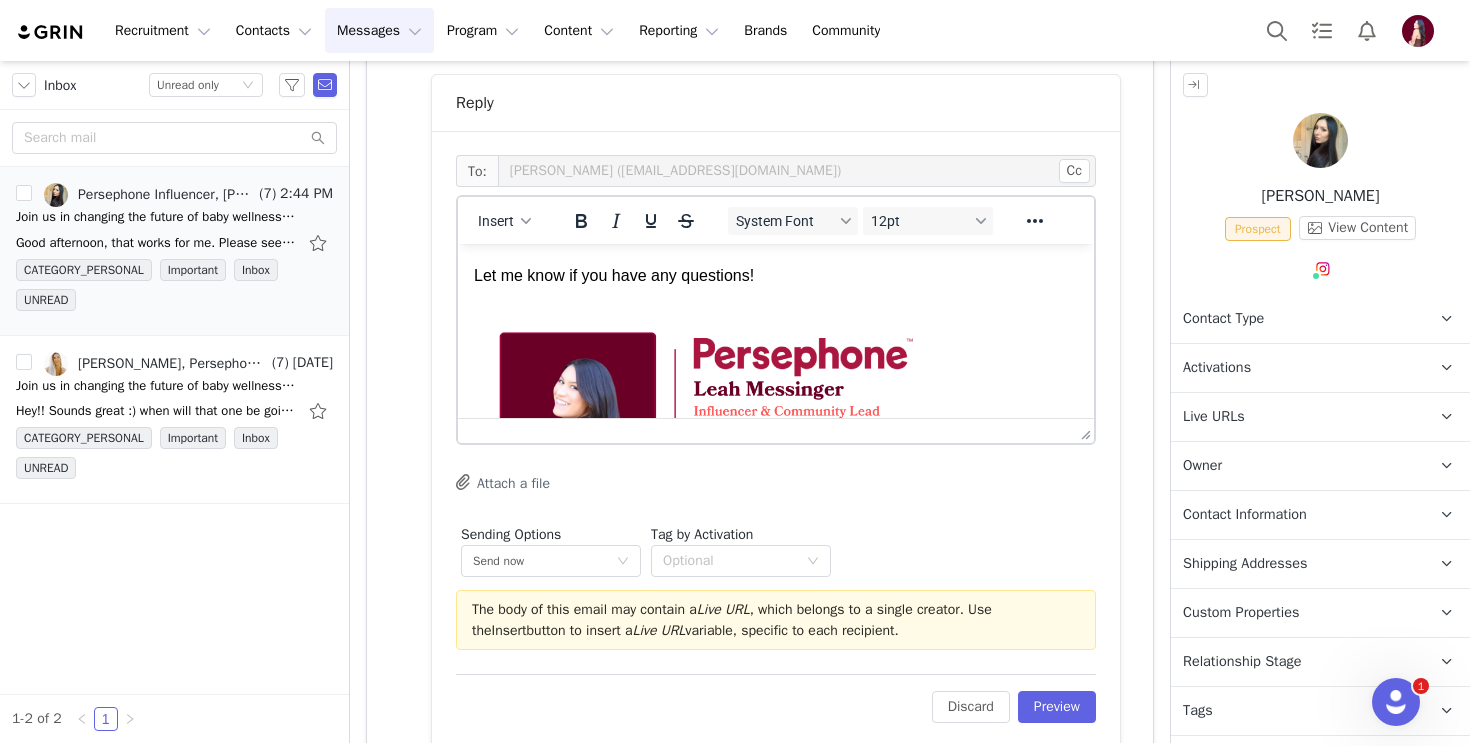 scroll, scrollTop: 228, scrollLeft: 0, axis: vertical 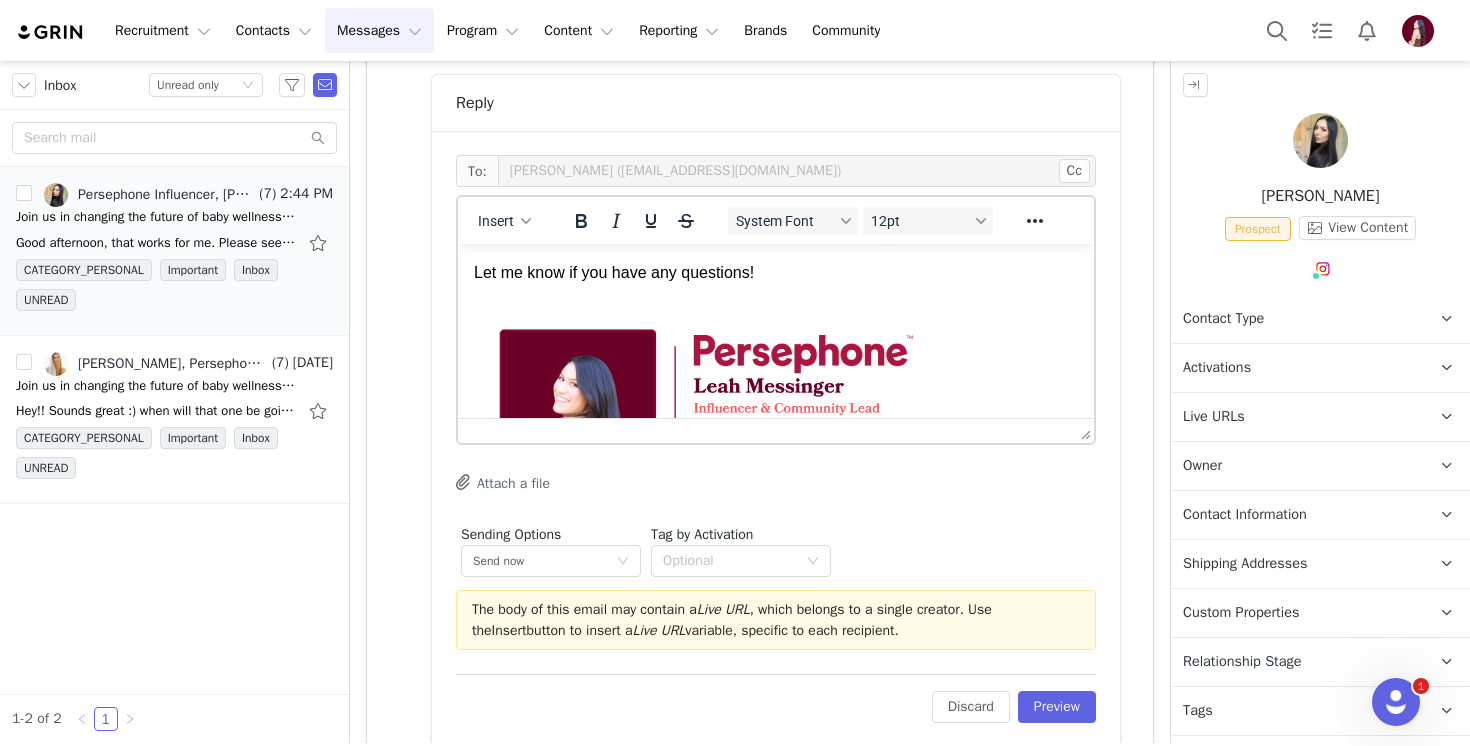 click on "Attach a file" at bounding box center [503, 482] 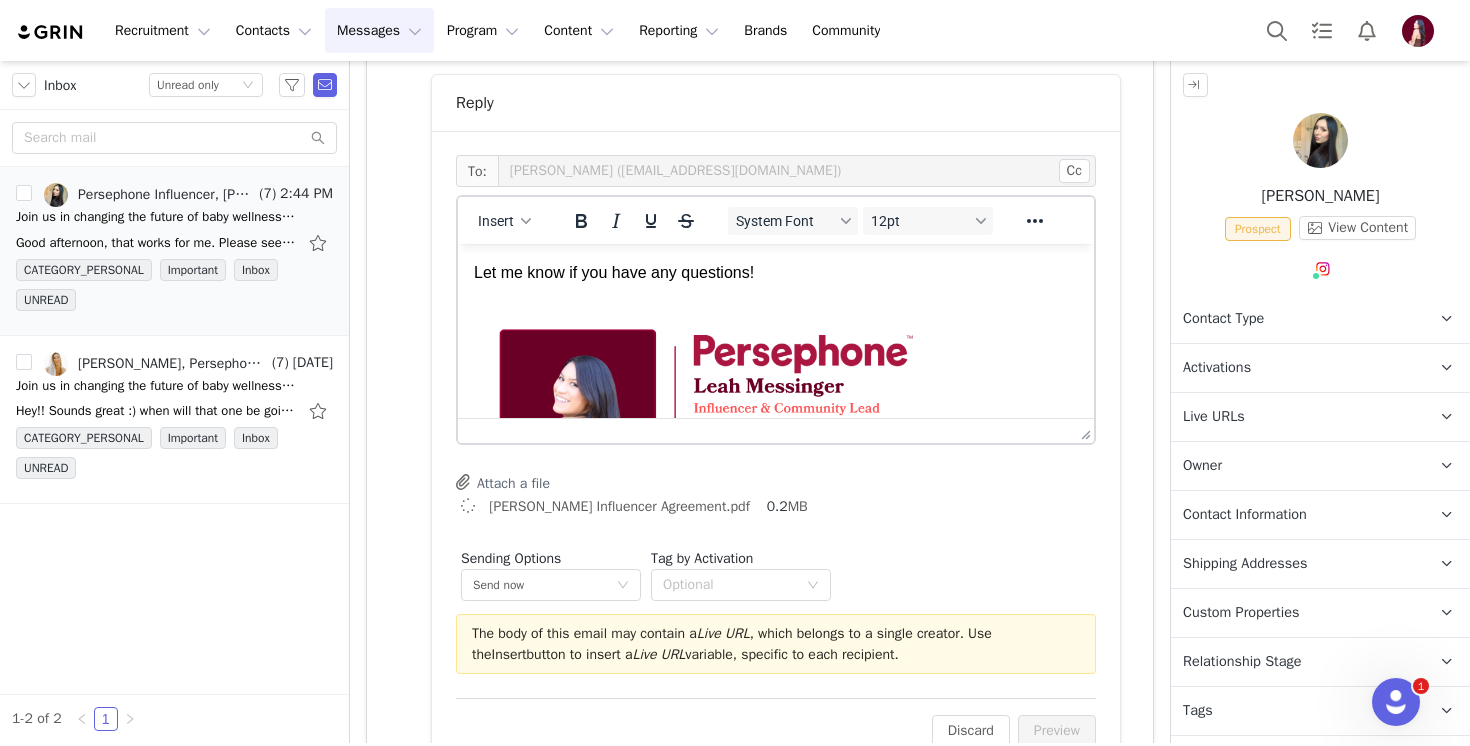 scroll, scrollTop: 0, scrollLeft: 0, axis: both 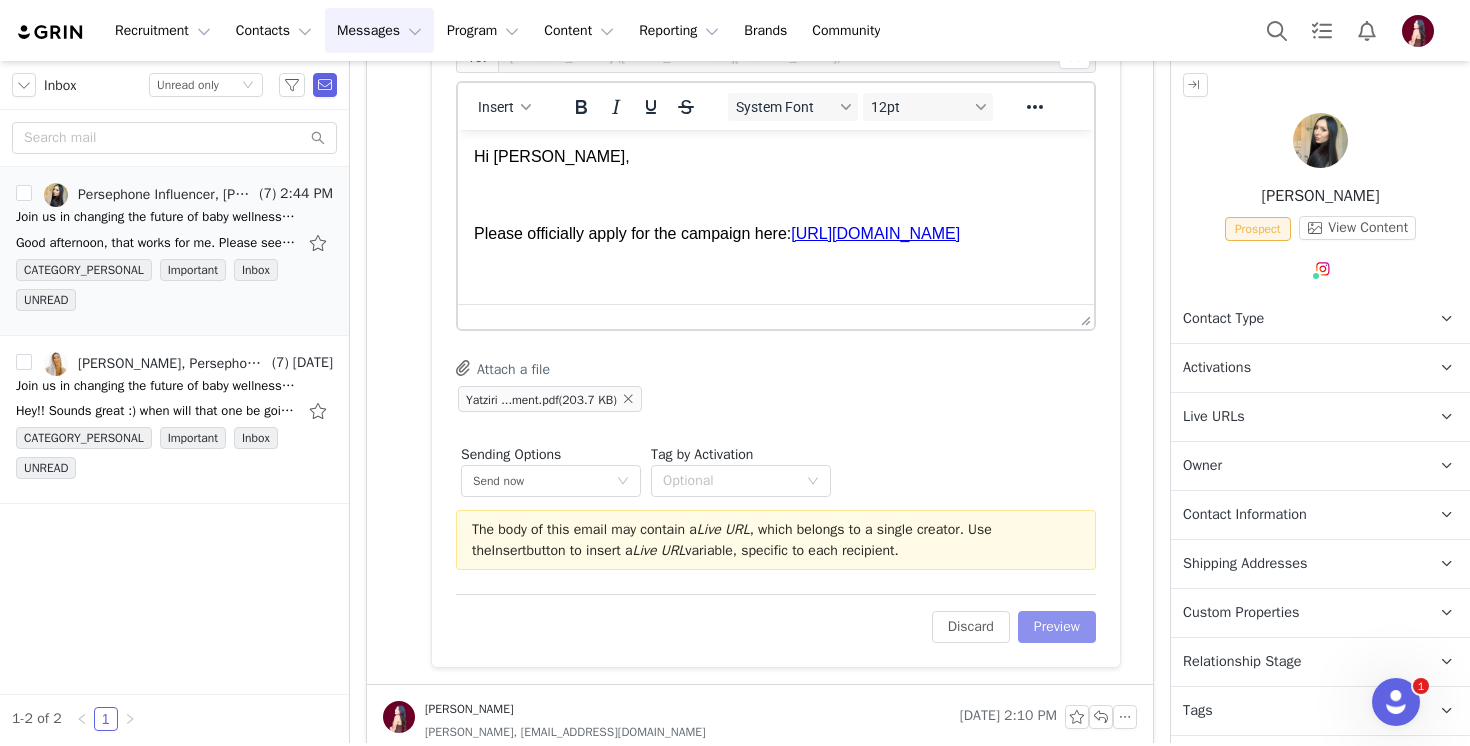 click on "Preview" at bounding box center [1057, 627] 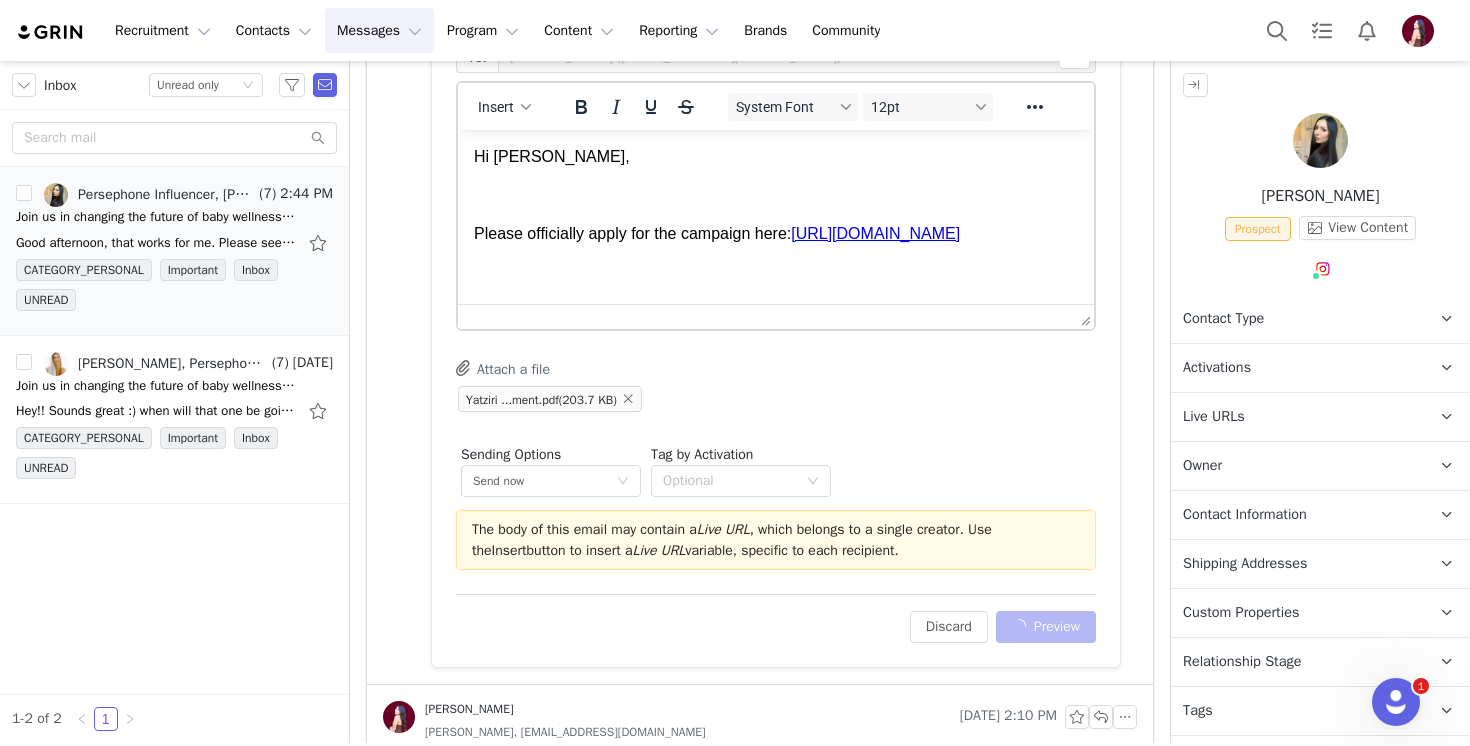 scroll, scrollTop: 947, scrollLeft: 0, axis: vertical 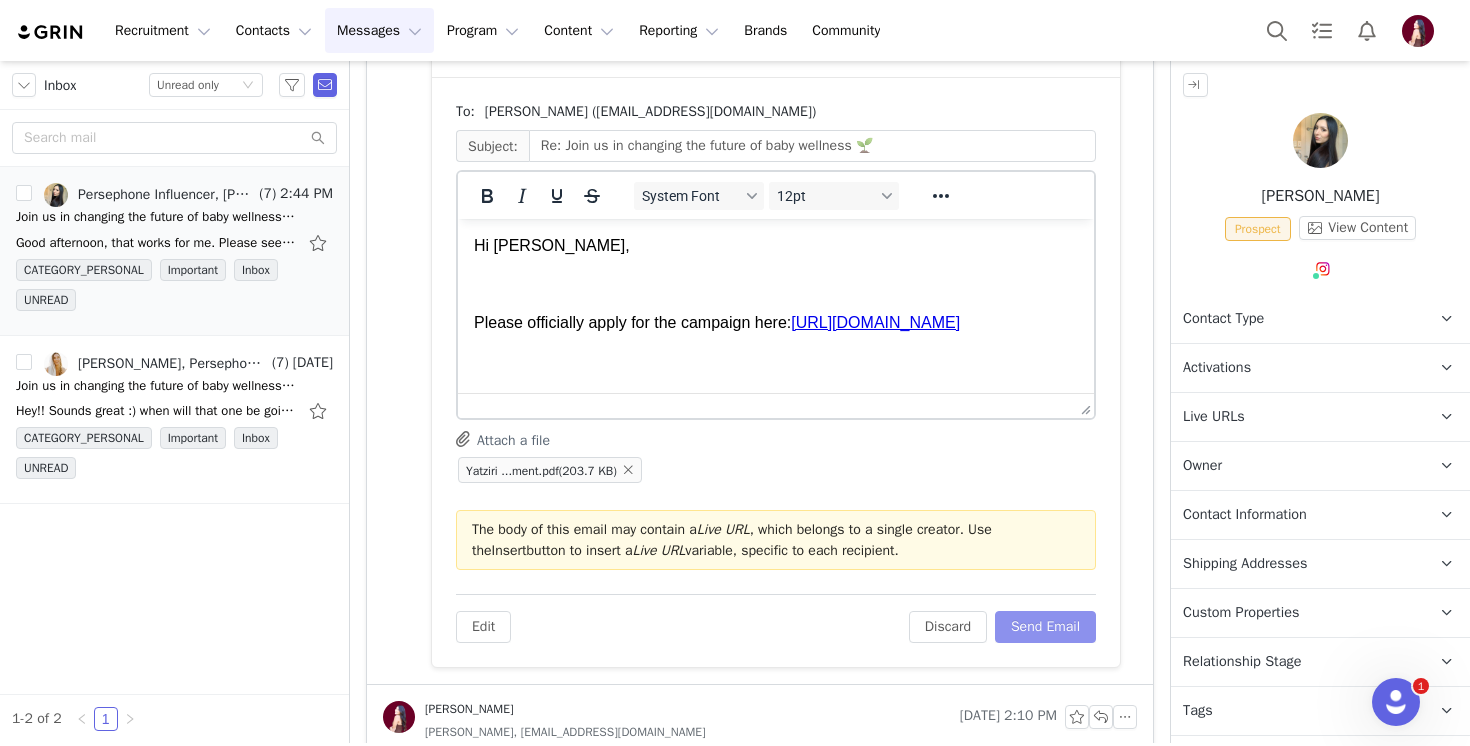 click on "Send Email" at bounding box center (1045, 627) 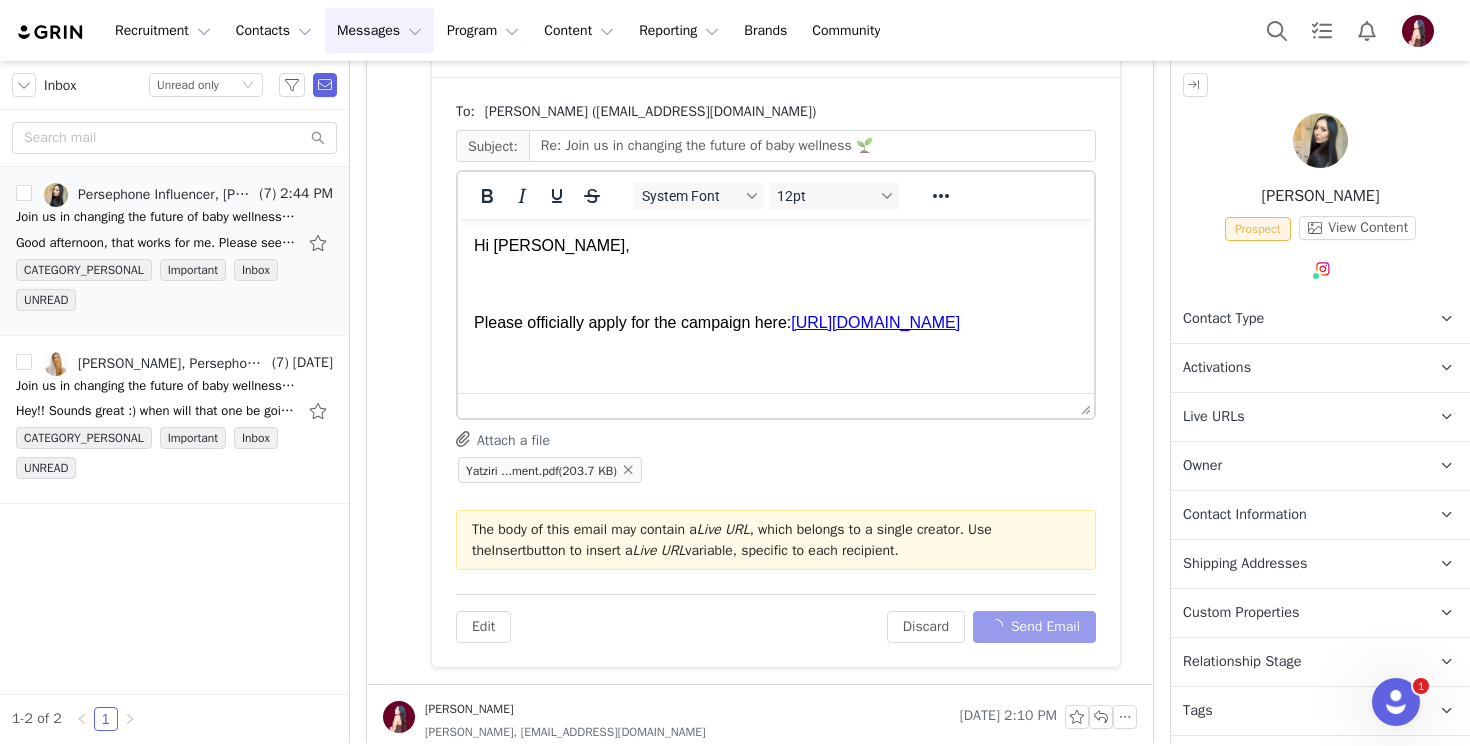 click on "Relationship Stage" at bounding box center [1242, 662] 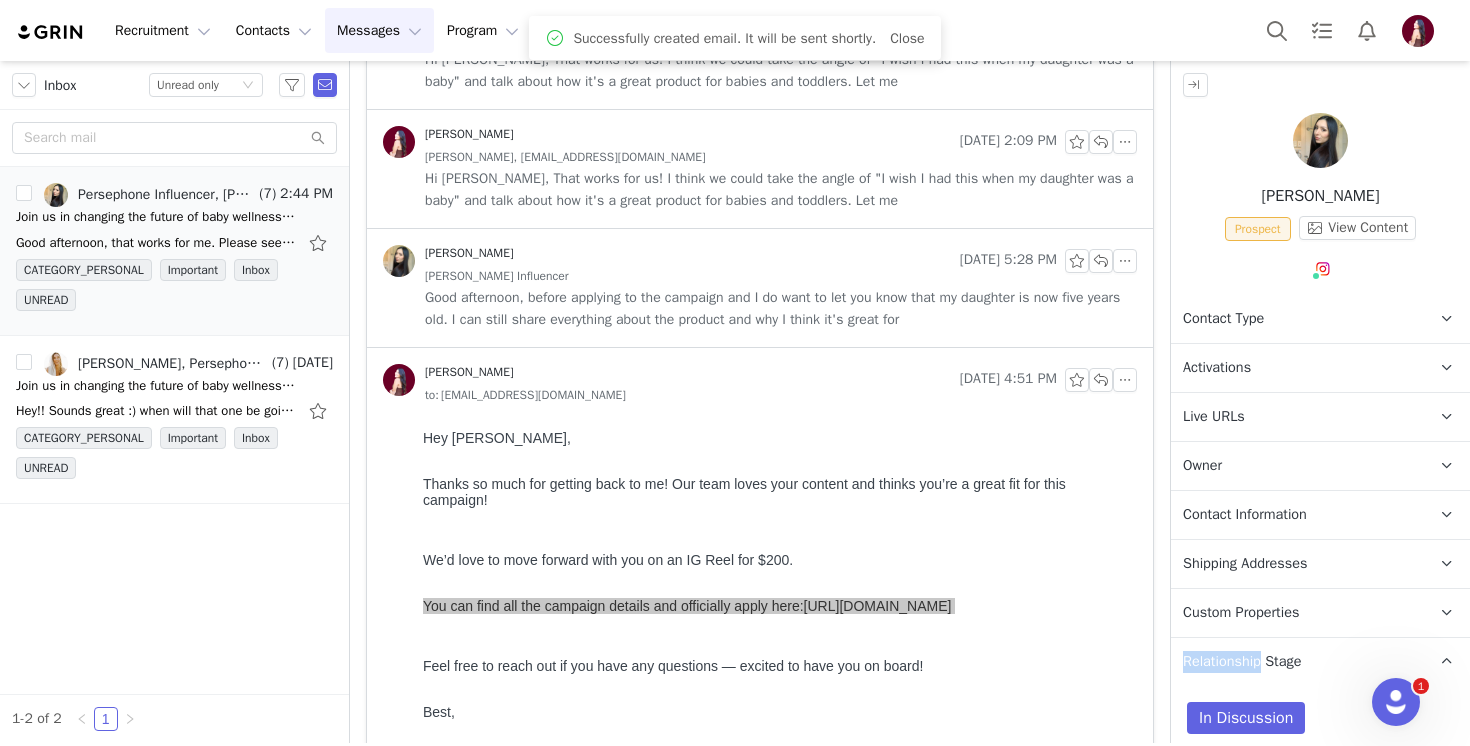 click on "Relationship Stage" at bounding box center [1242, 662] 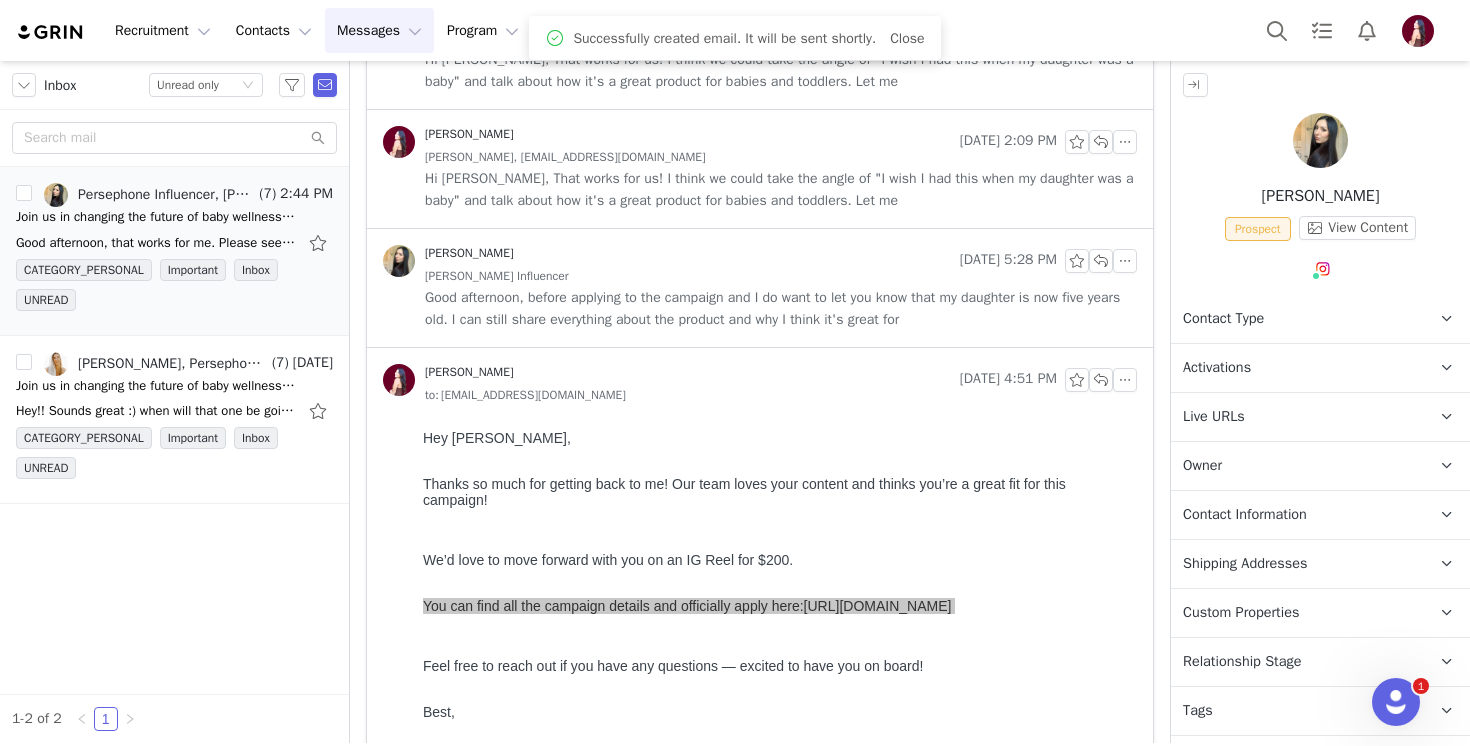 click on "CATEGORY_PERSONAL   Important   Inbox   UNREAD   Yatziri Allison       23 minutes ago  to:  Persephone Influencer           Leah Messinger       Jul 9, 2025 2:10 PM  Yatziri Allison, yatziriallison@gmail.com     Hi Yatziri, That works for us! I think we could take the angle of "I wish I had this when my daughter was a baby" and talk about how it's a great product for babies and toddlers. Let me      Leah Messinger       Jul 9, 2025 2:09 PM  Yatziri Allison, yatziriallison@gmail.com     Hi Yatziri, That works for us! I think we could take the angle of "I wish I had this when my daughter was a baby" and talk about how it's a great product for babies and toddlers. Let me      Yatziri Allison       Jul 8, 2025 5:28 PM  Yatziri Allison, Persephone Influencer     Good afternoon, before applying to the campaign and I do want to let you know that my daughter is now five years old. I can still share everything about the product and why I think it's great for      Leah Messinger       Jul 7, 2025 4:51 PM  to:" at bounding box center (760, 246) 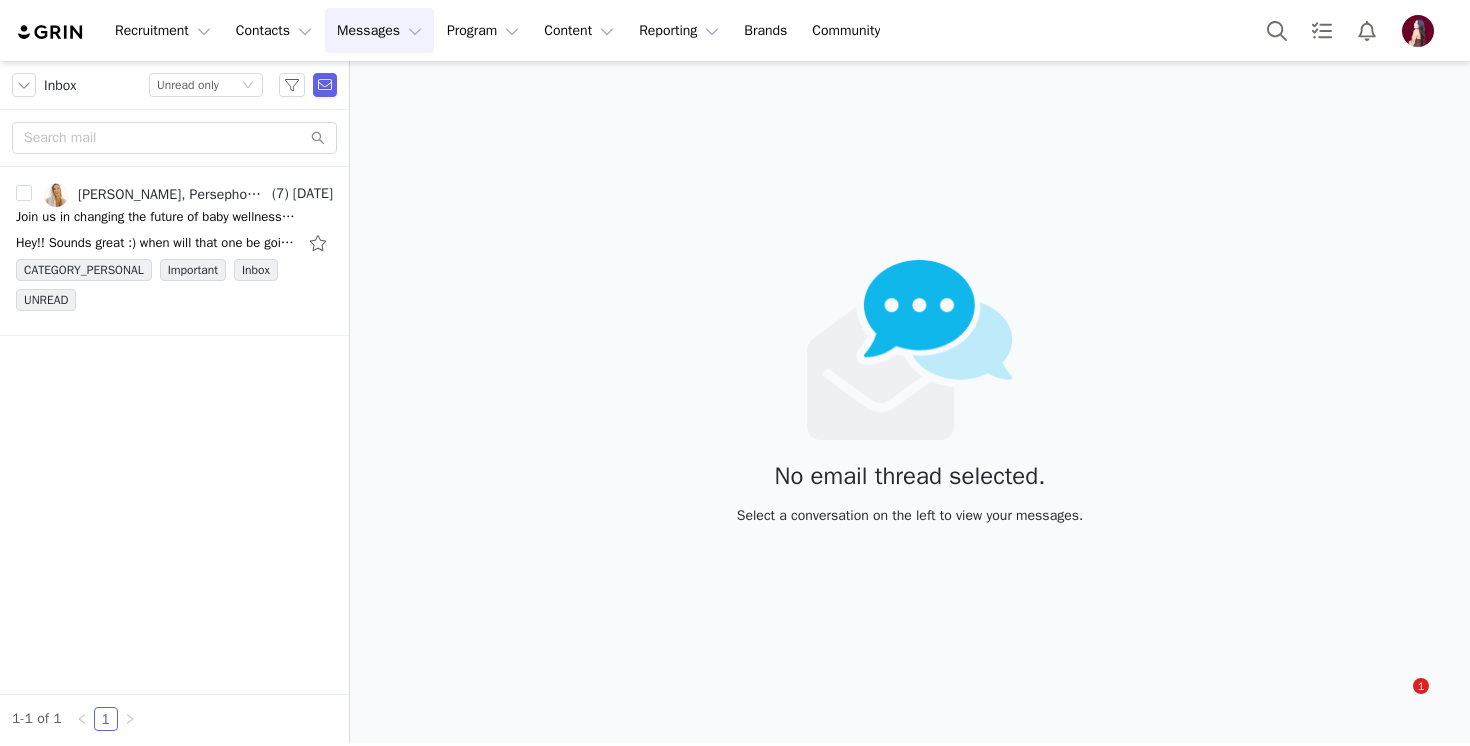 scroll, scrollTop: 0, scrollLeft: 0, axis: both 